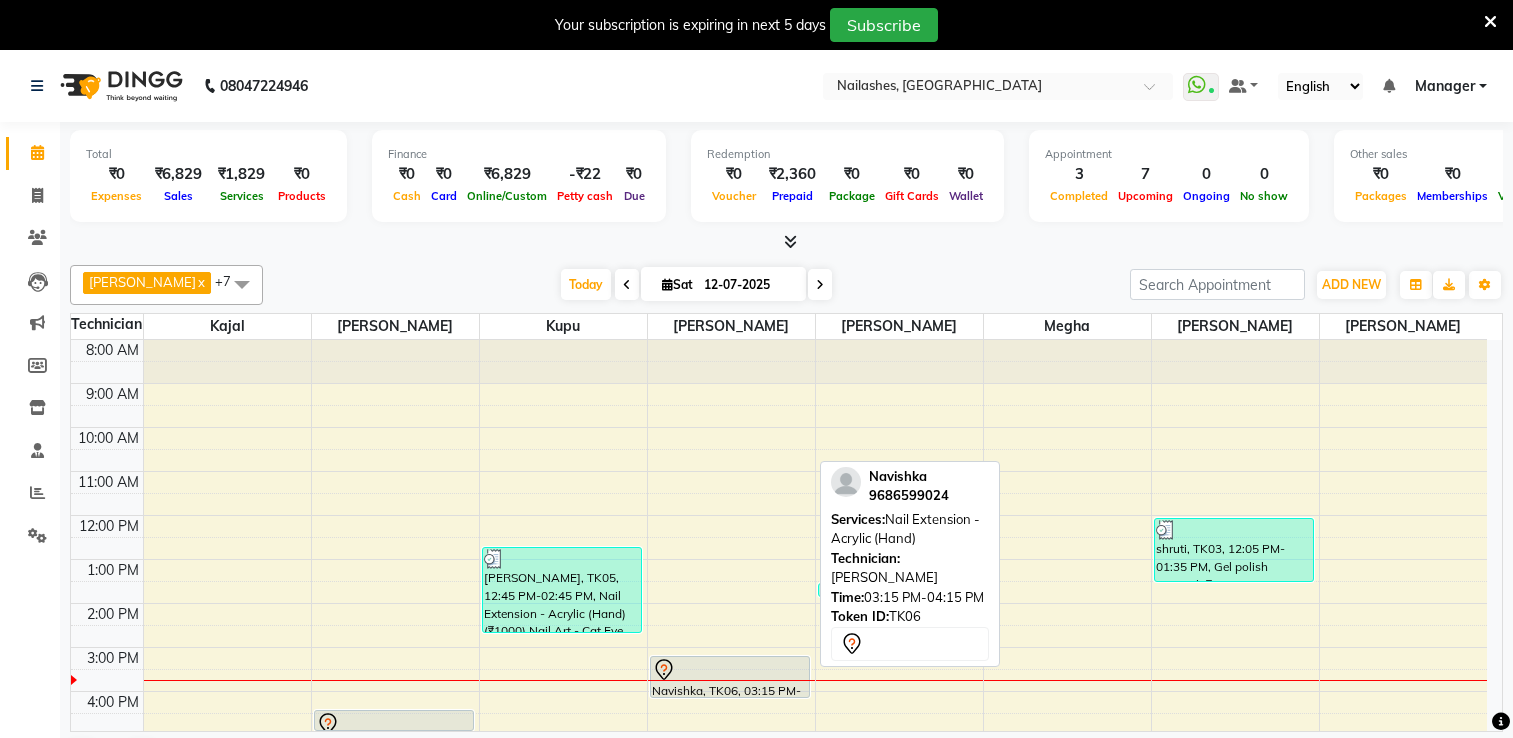 scroll, scrollTop: 50, scrollLeft: 0, axis: vertical 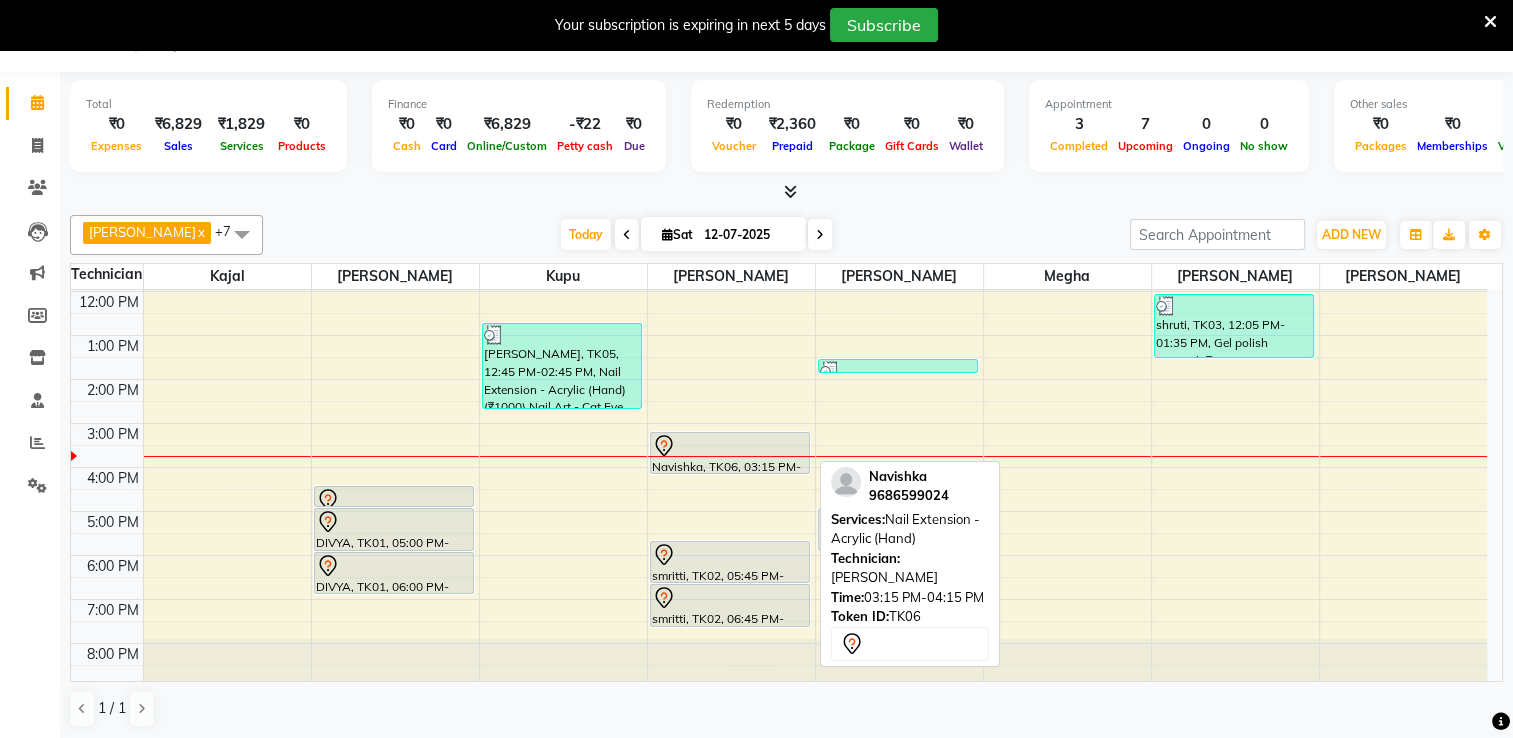 click on "Navishka, TK06, 03:15 PM-04:15 PM, Nail Extension - Acrylic (Hand)" at bounding box center [730, 453] 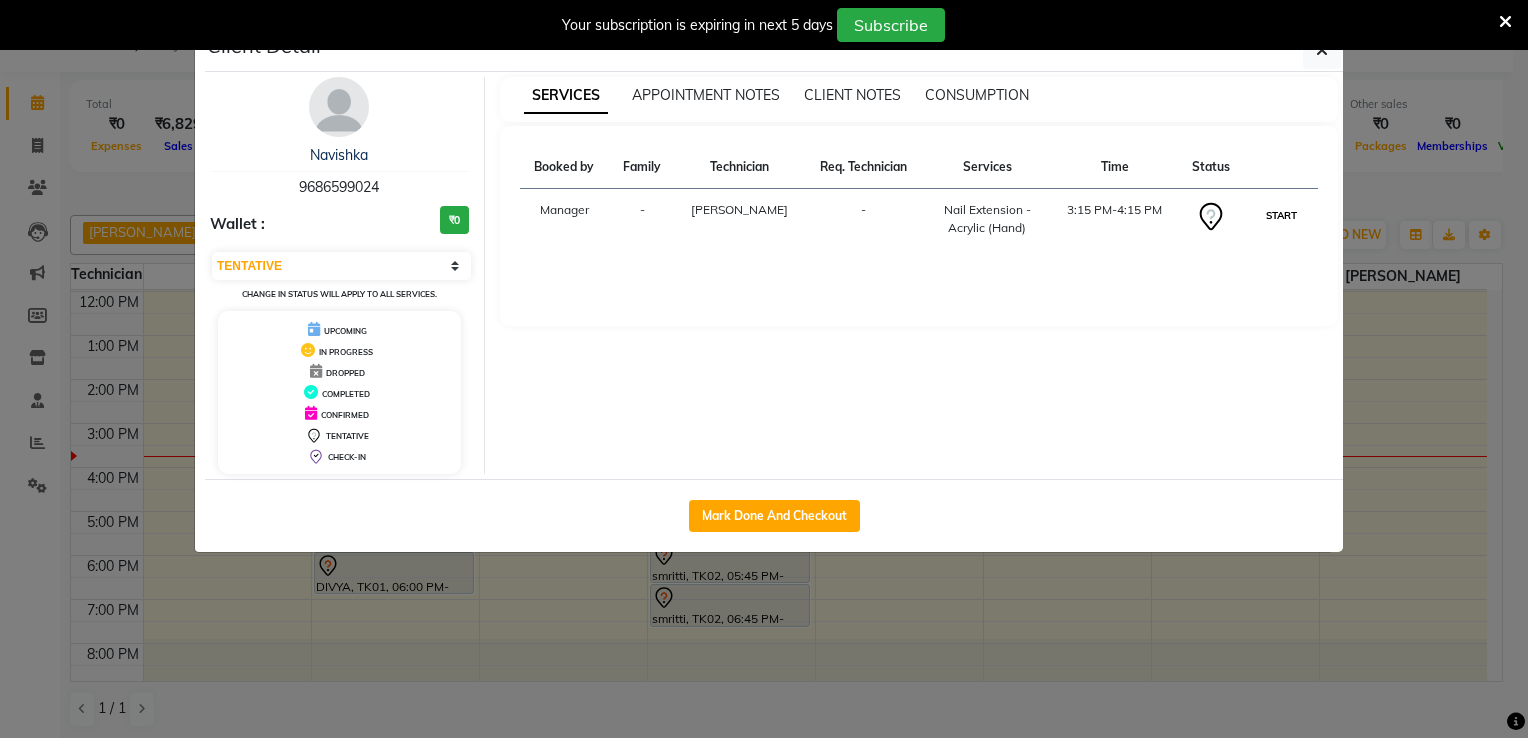 click on "START" at bounding box center (1281, 215) 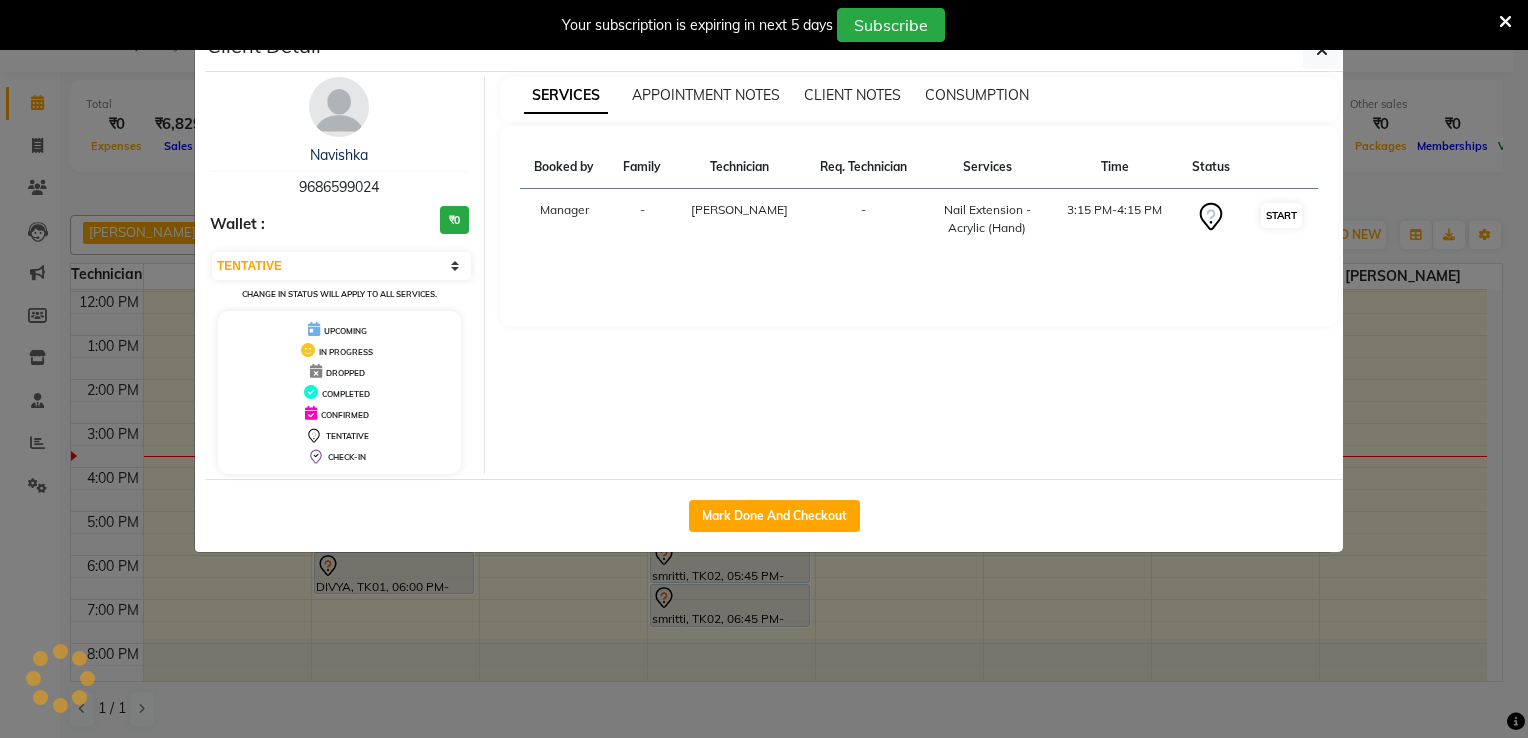 select on "1" 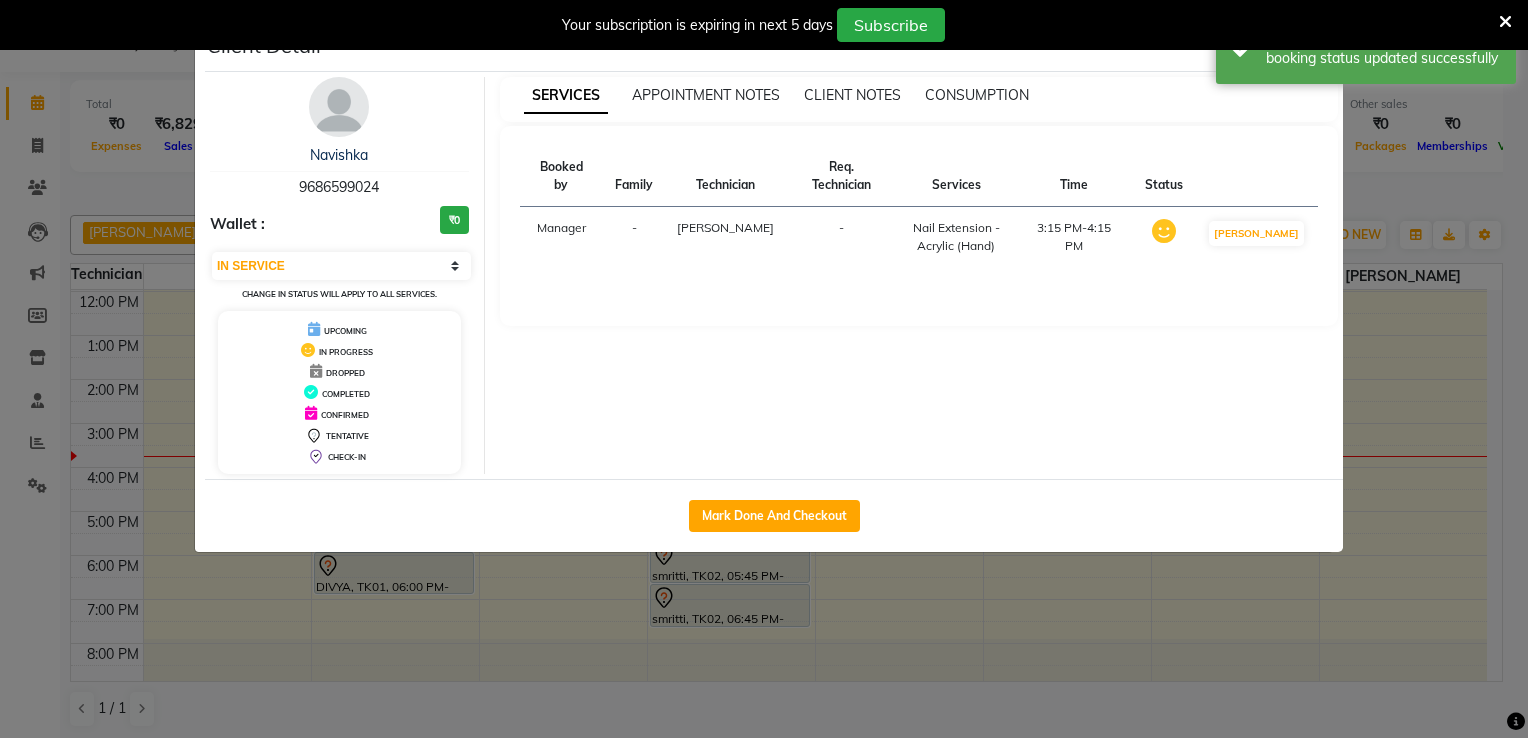 click on "Client Detail  Navishka    9686599024 Wallet : ₹0 Select IN SERVICE CONFIRMED TENTATIVE CHECK IN MARK DONE DROPPED UPCOMING Change in status will apply to all services. UPCOMING IN PROGRESS DROPPED COMPLETED CONFIRMED TENTATIVE CHECK-IN SERVICES APPOINTMENT NOTES CLIENT NOTES CONSUMPTION Booked by Family Technician Req. Technician Services Time Status  Manager  - John -  Nail Extension - Acrylic (Hand)   3:15 PM-4:15 PM   MARK DONE   Mark Done And Checkout" 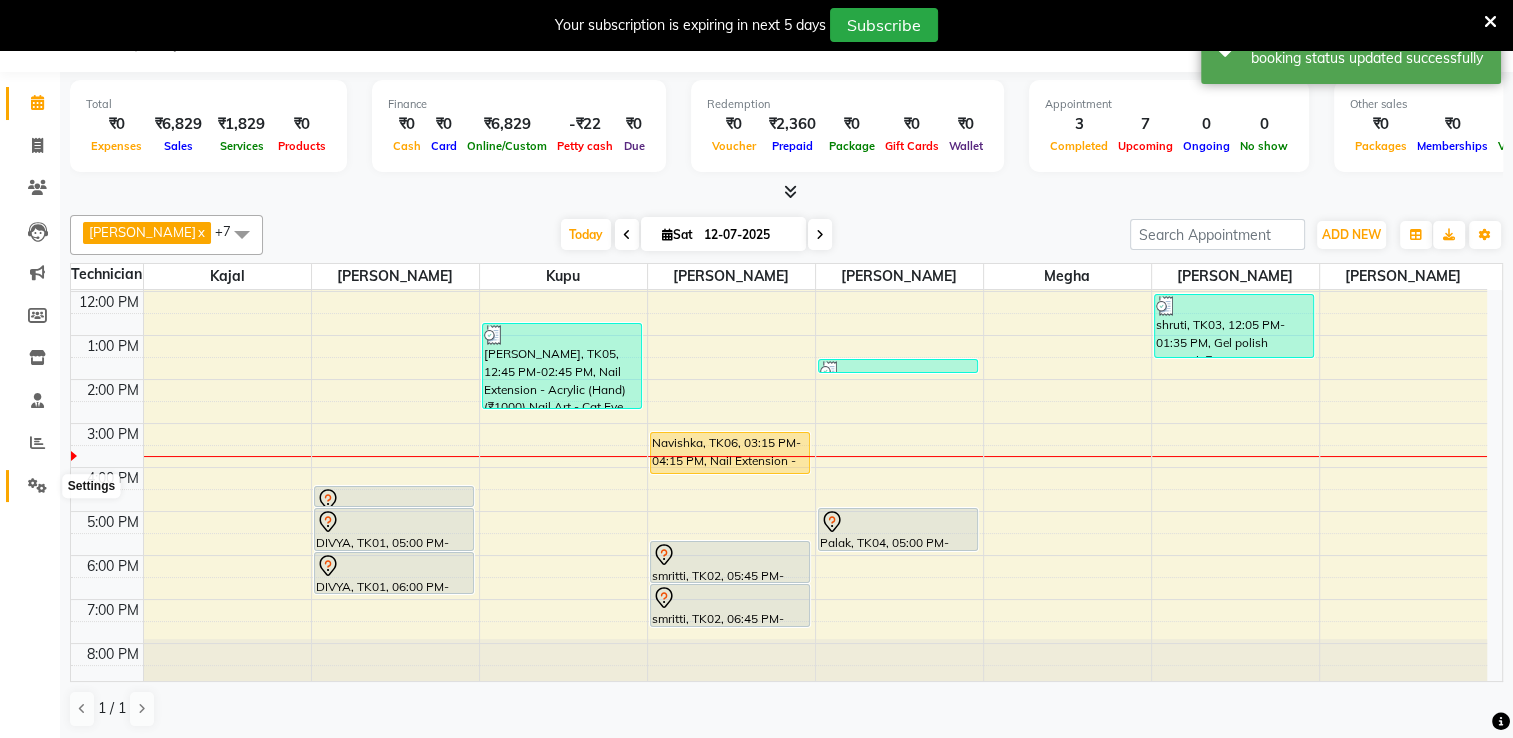 click 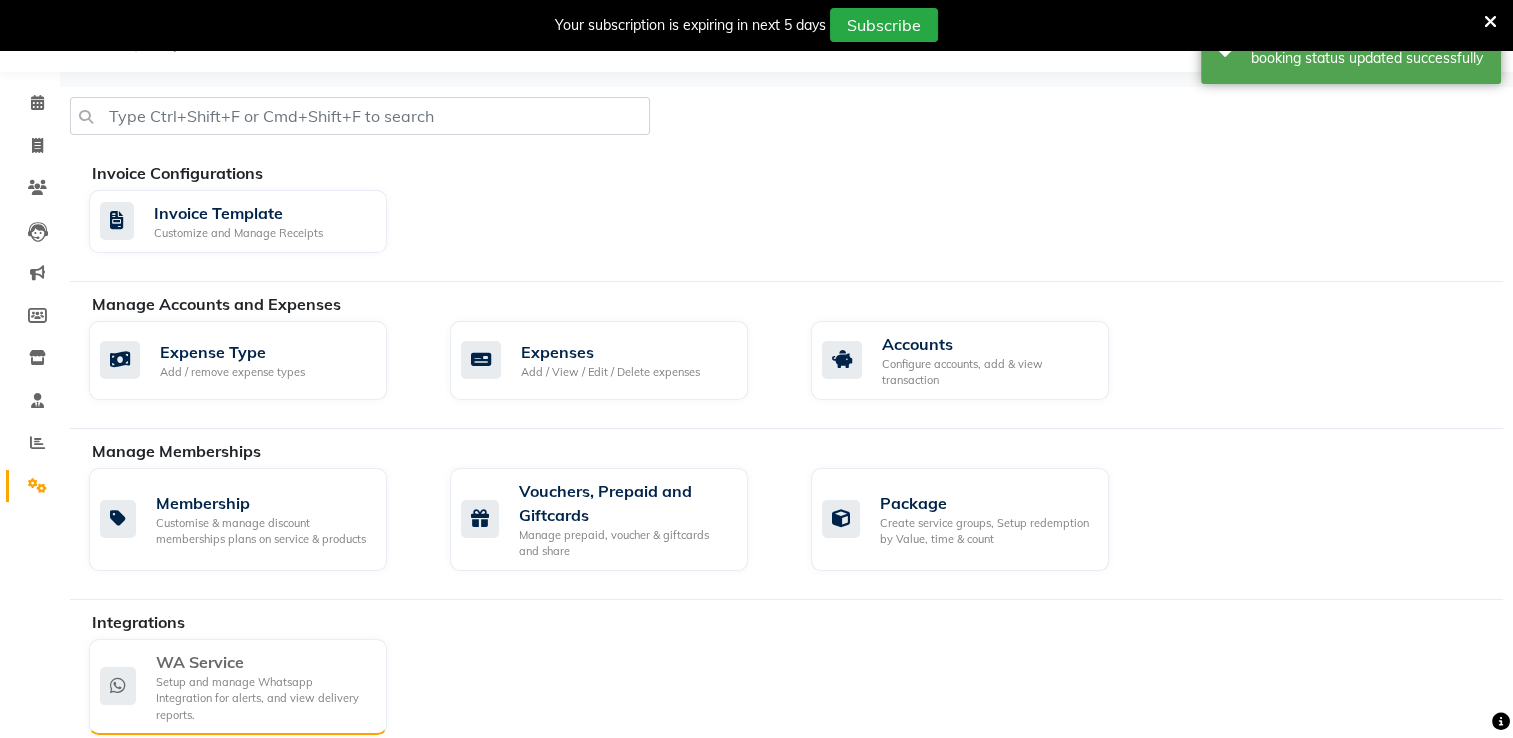 click on "WA Service" 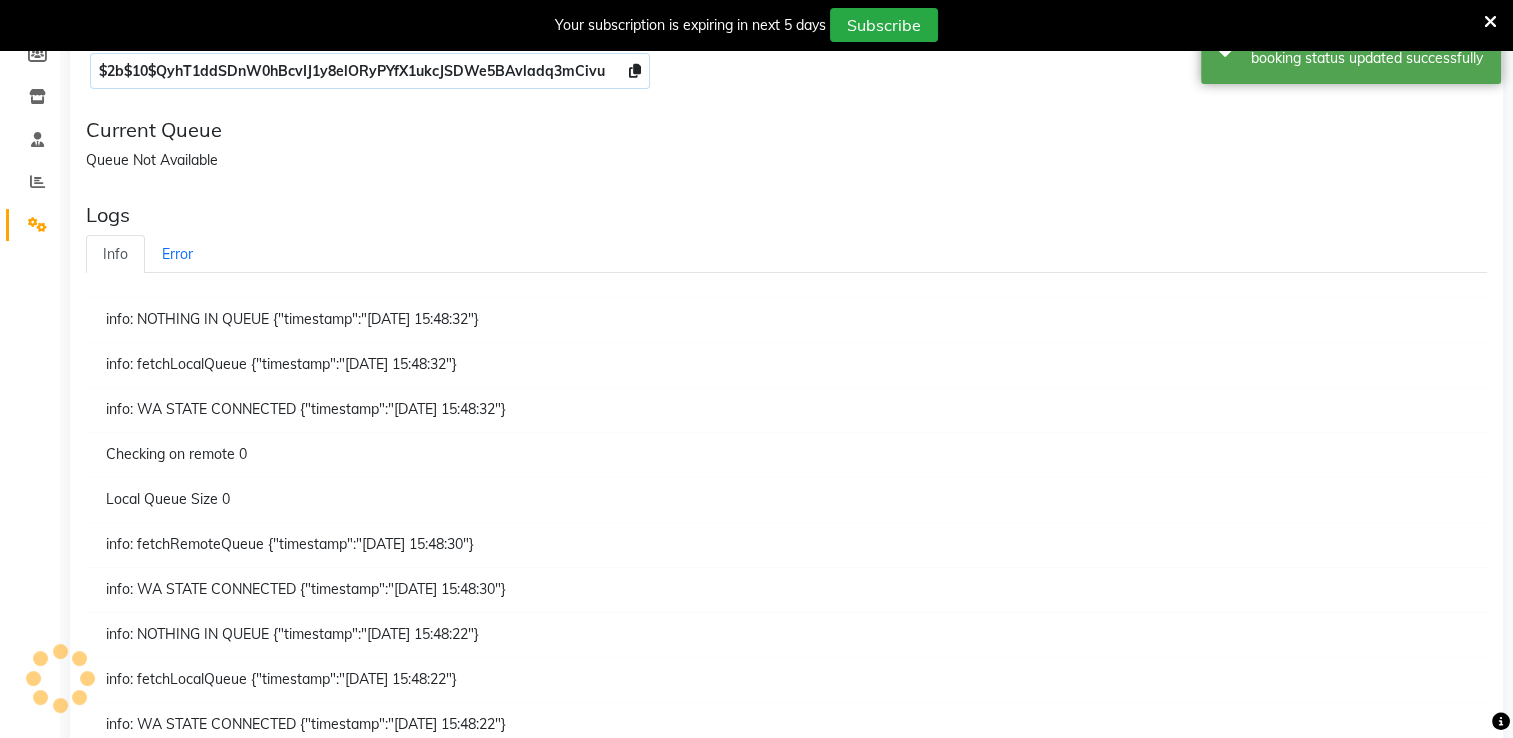 scroll, scrollTop: 312, scrollLeft: 0, axis: vertical 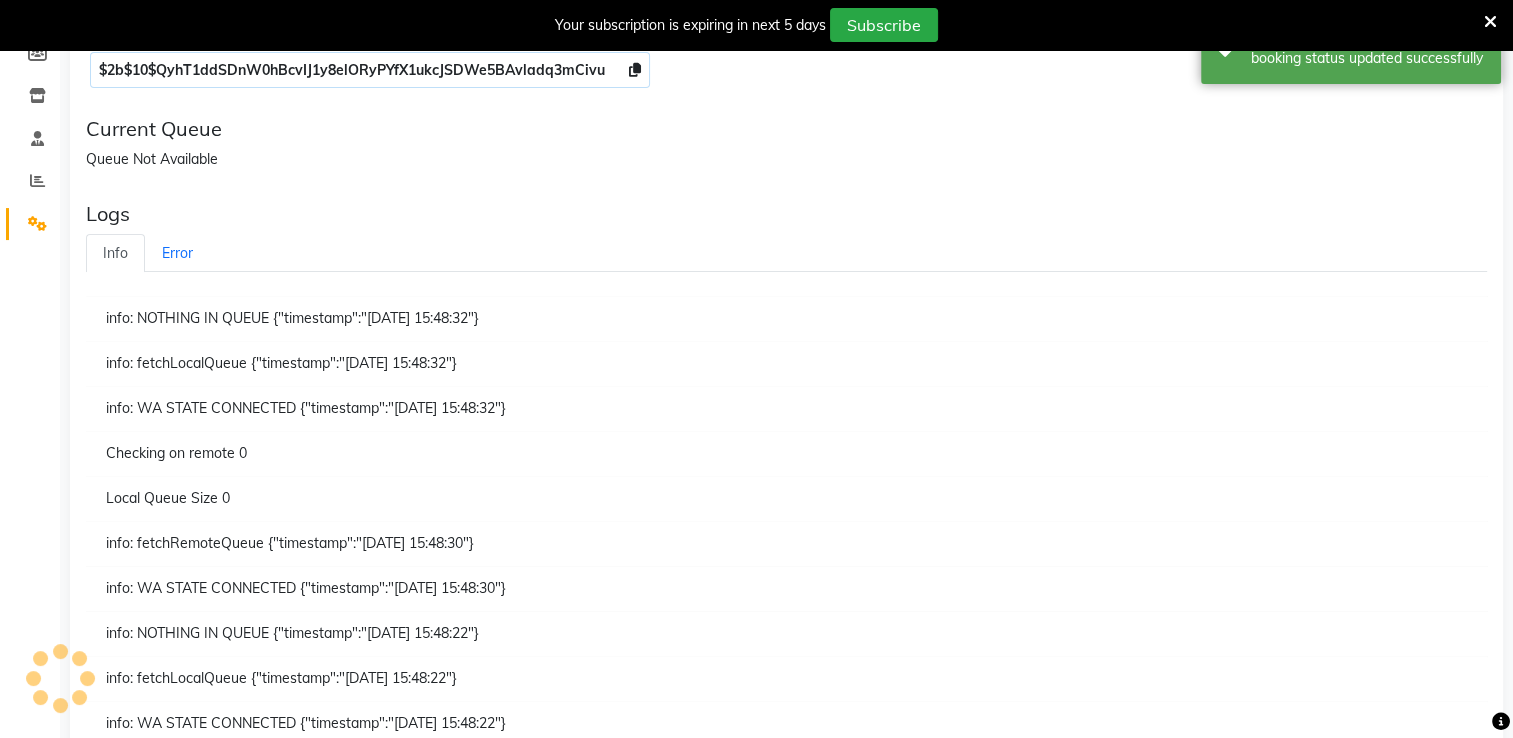 click 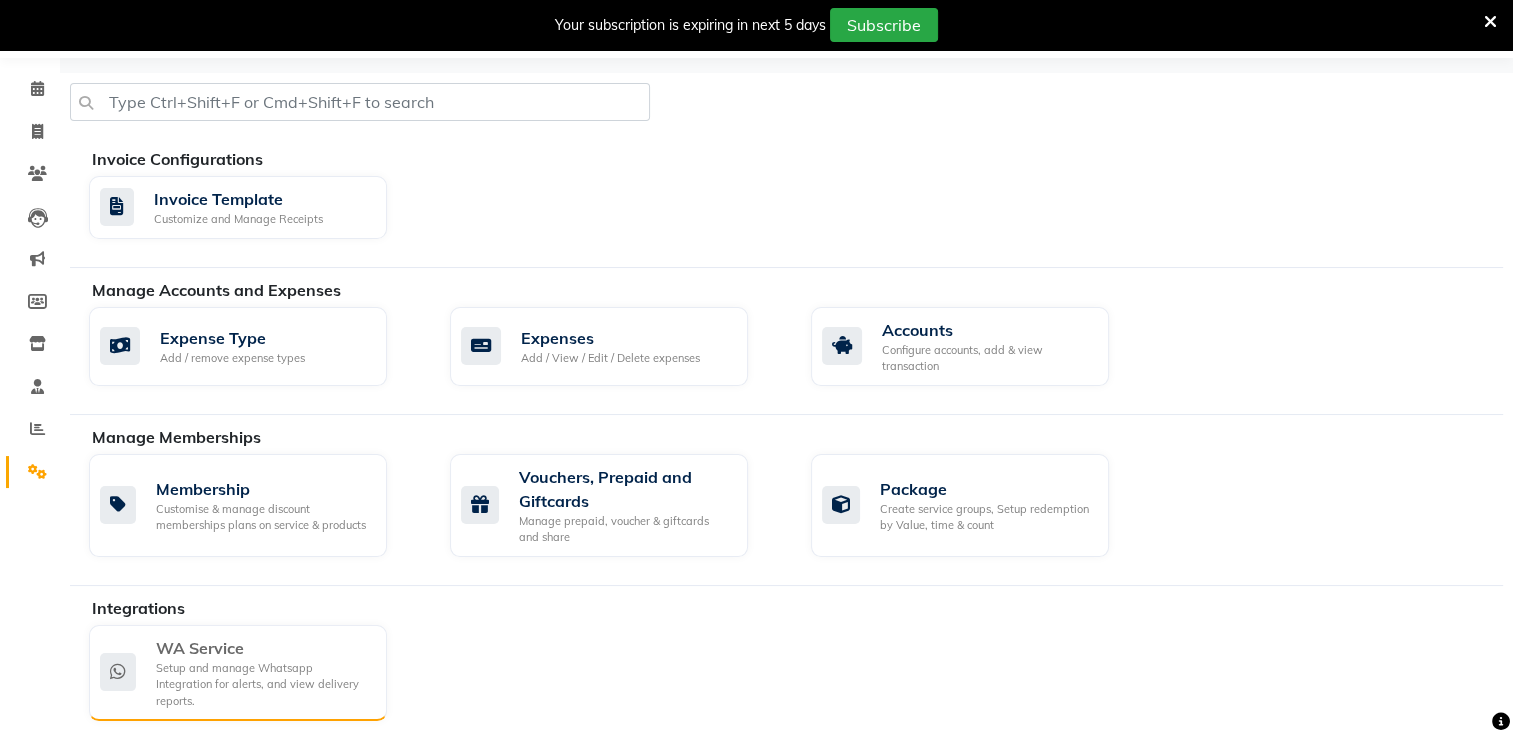 scroll, scrollTop: 64, scrollLeft: 0, axis: vertical 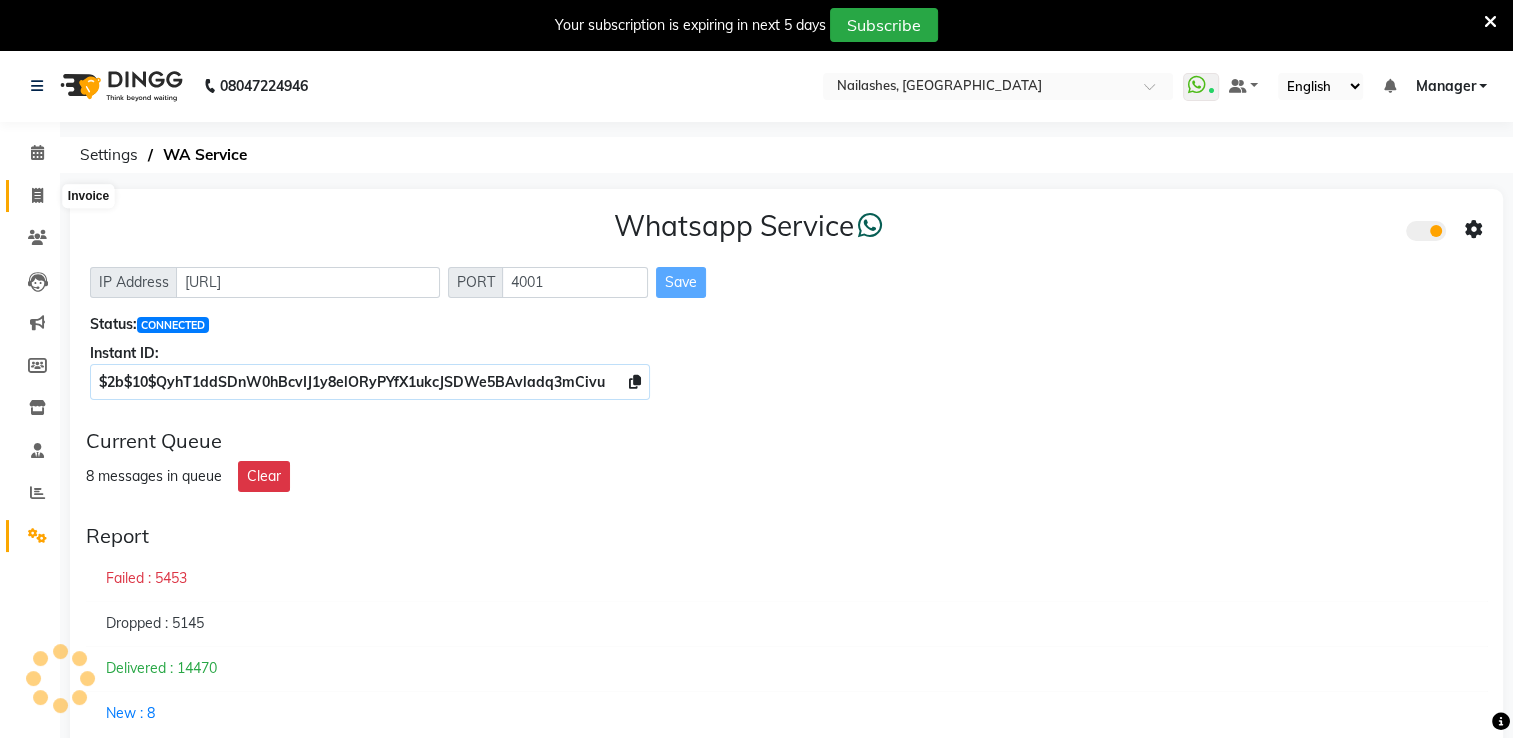 click 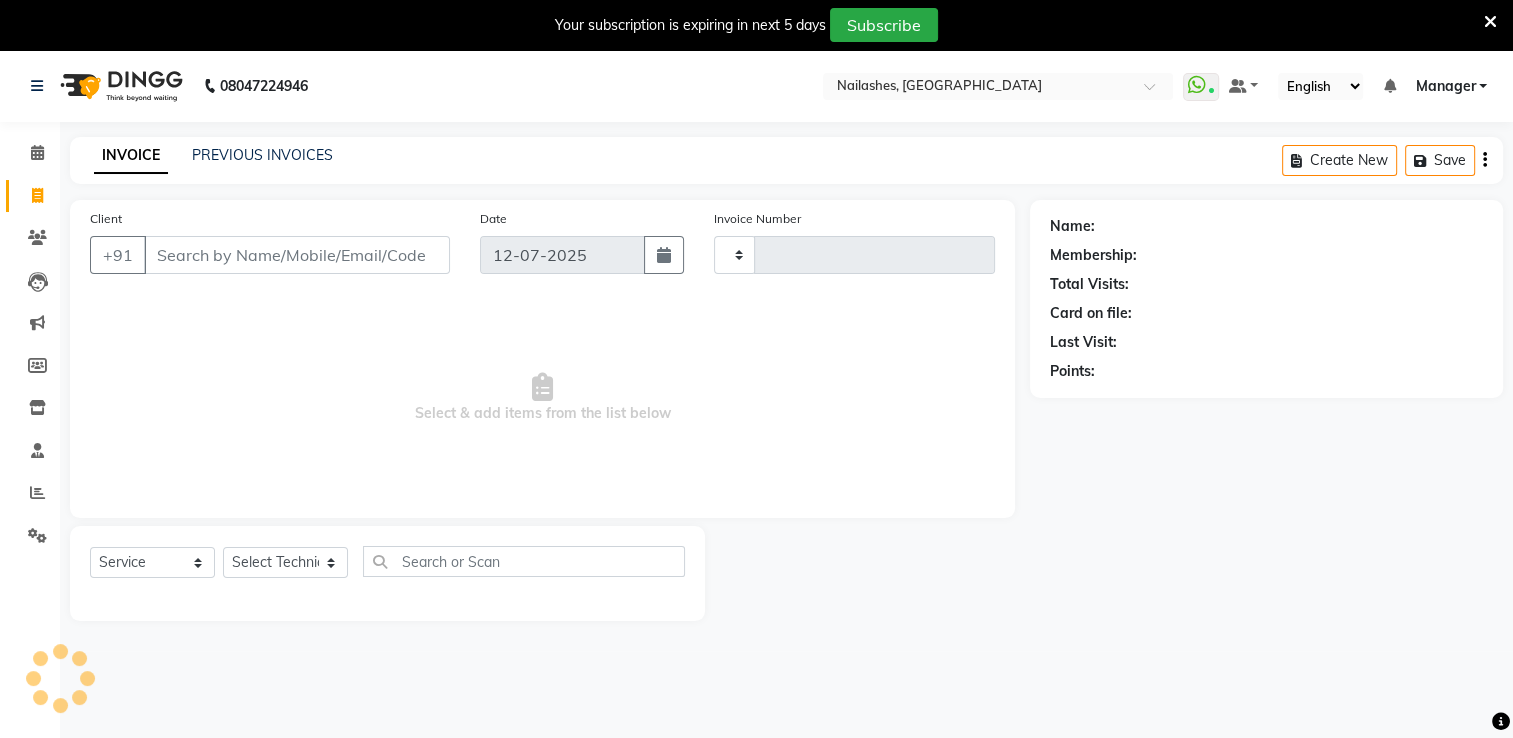 type on "1174" 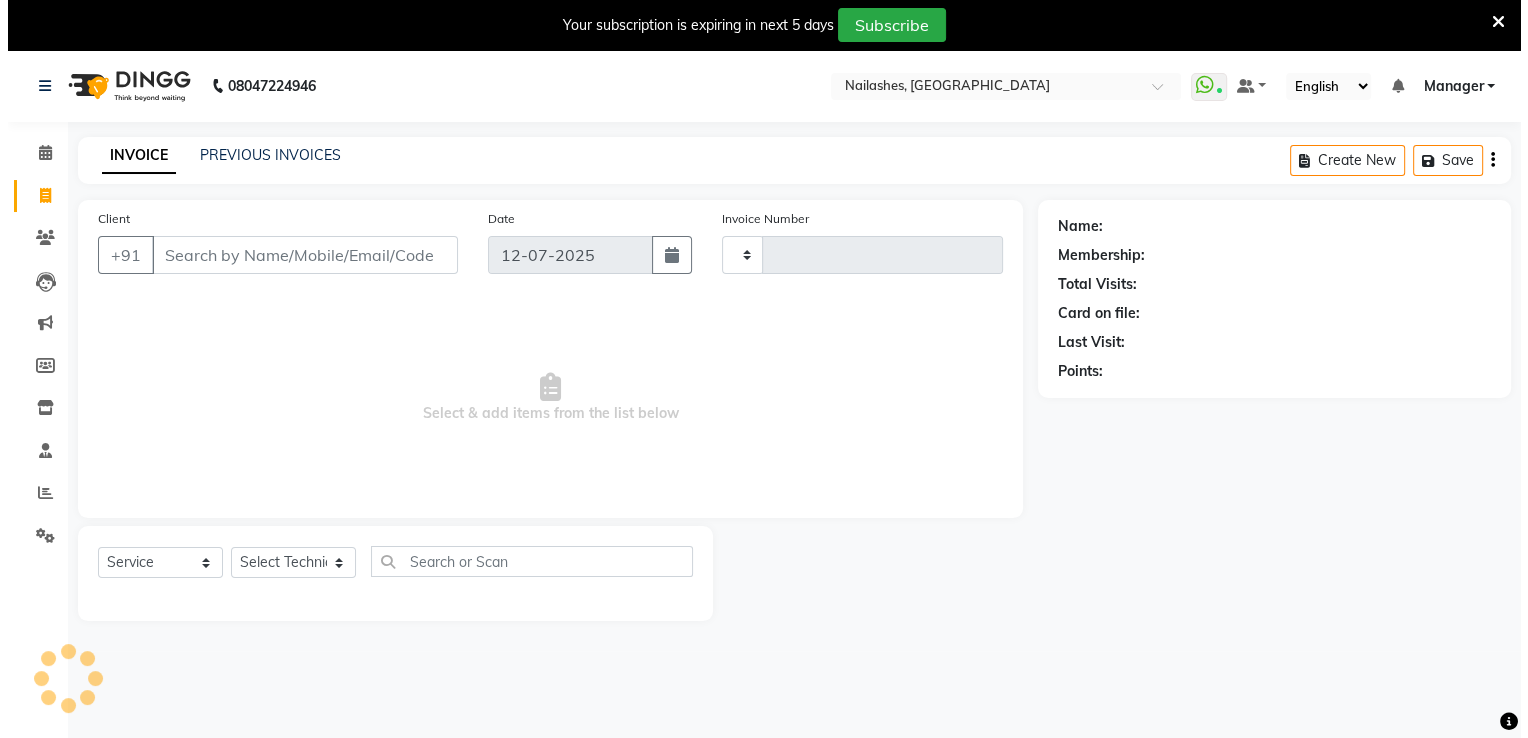 scroll, scrollTop: 50, scrollLeft: 0, axis: vertical 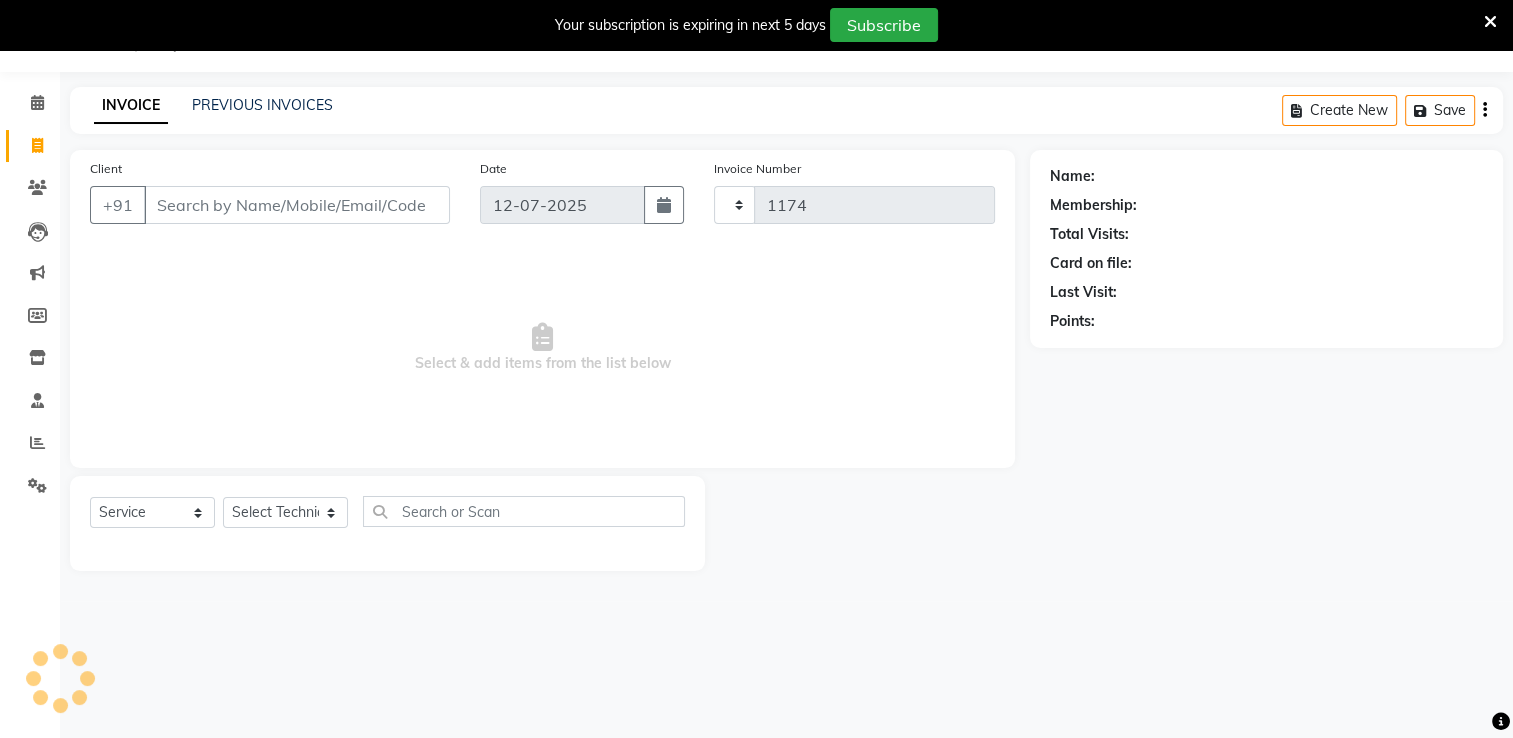 select on "6579" 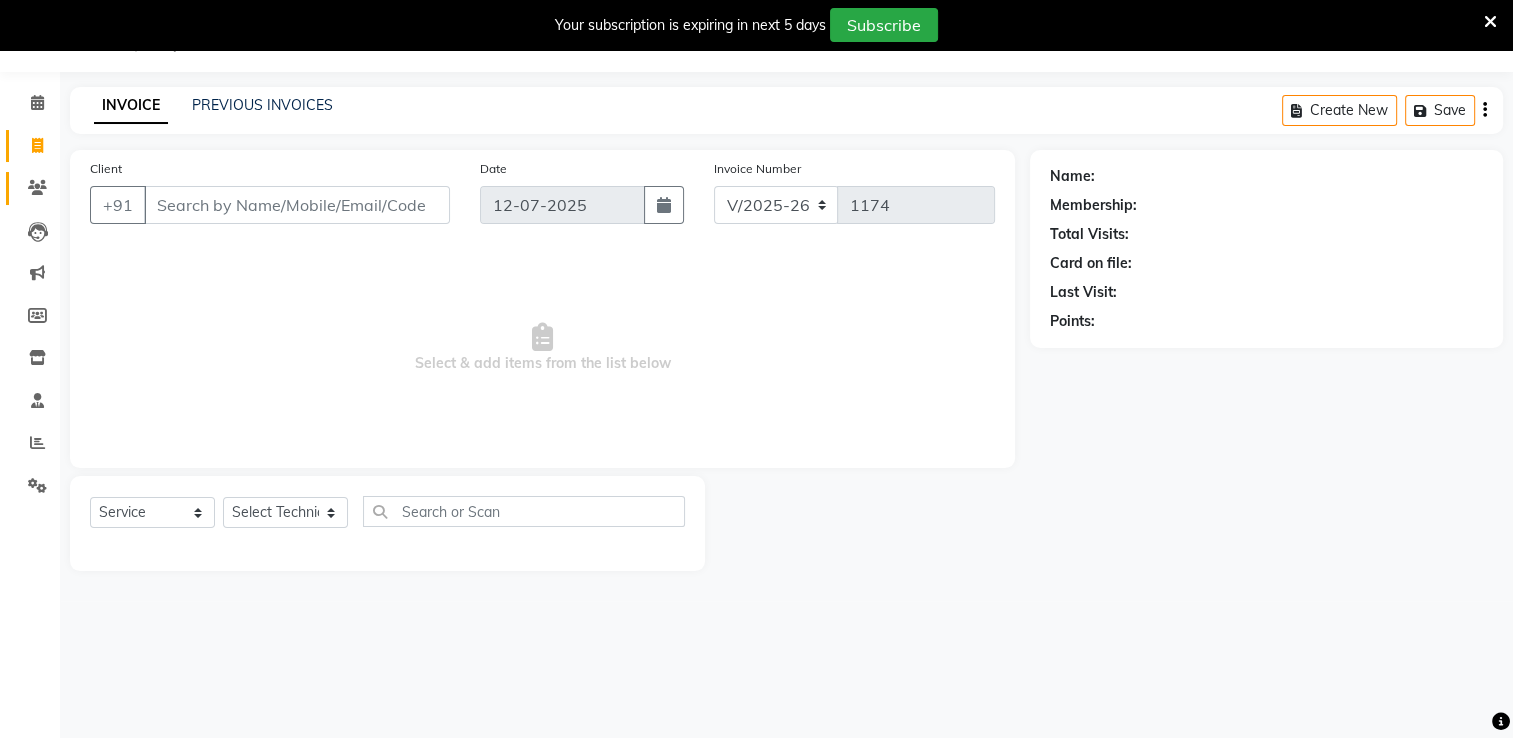 click on "Clients" 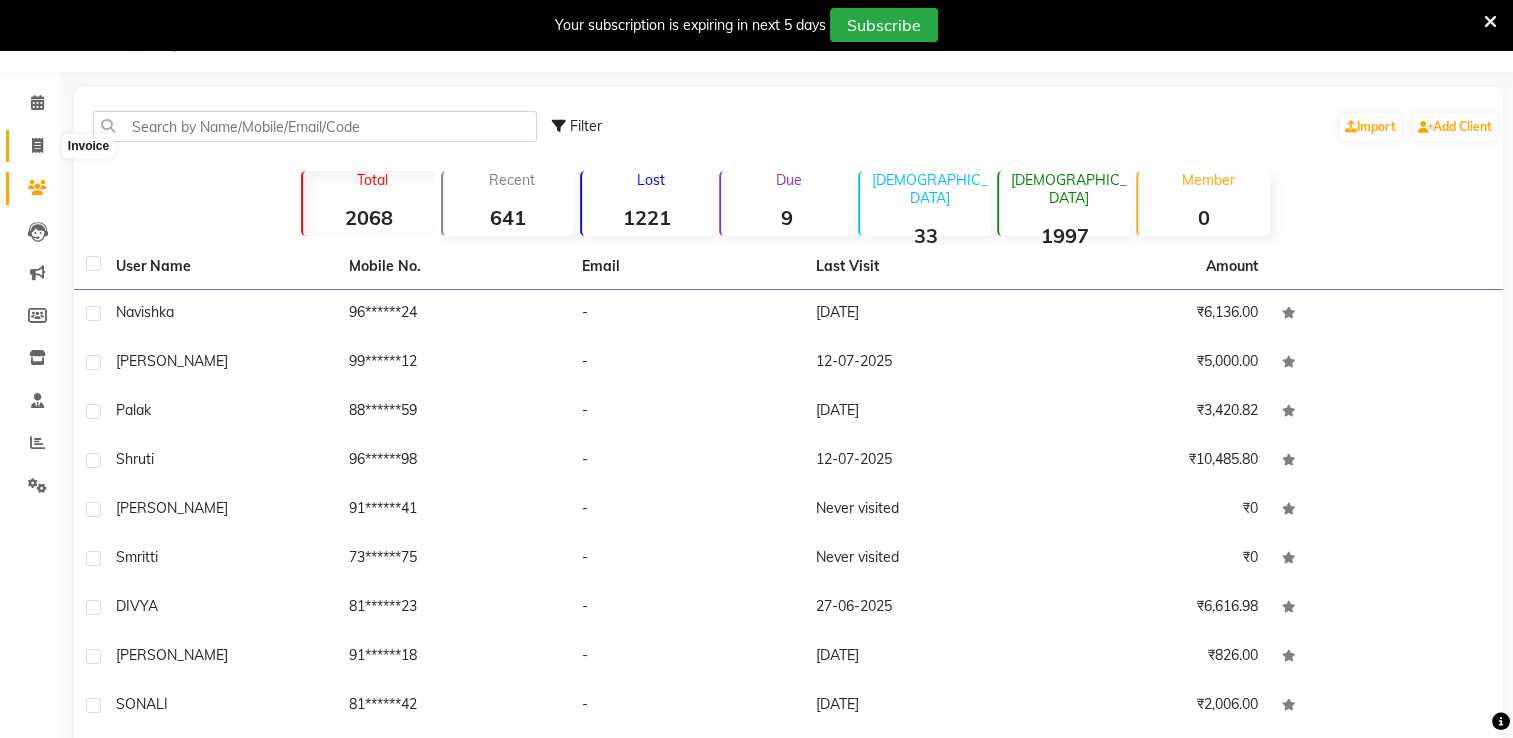 click 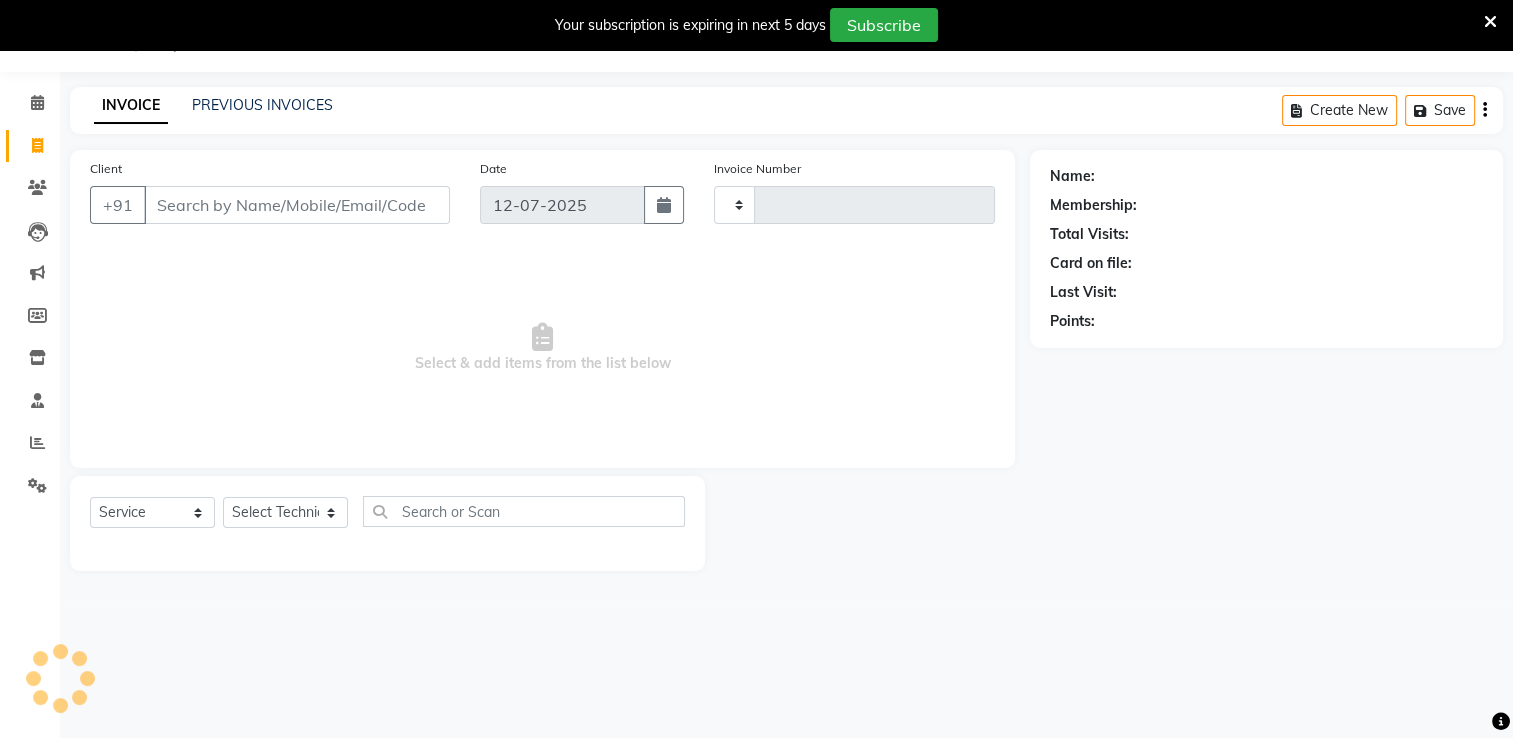 type on "1174" 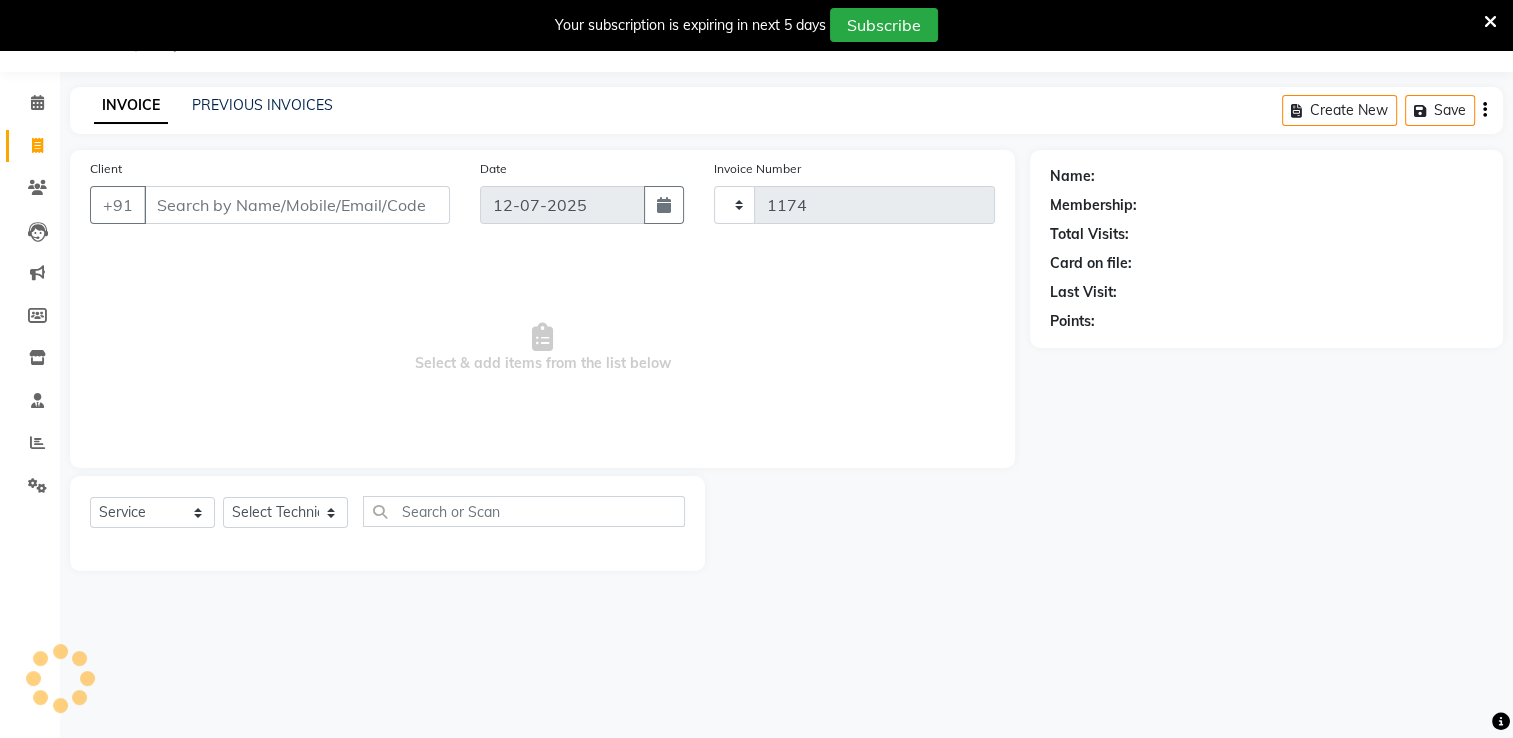 select on "6579" 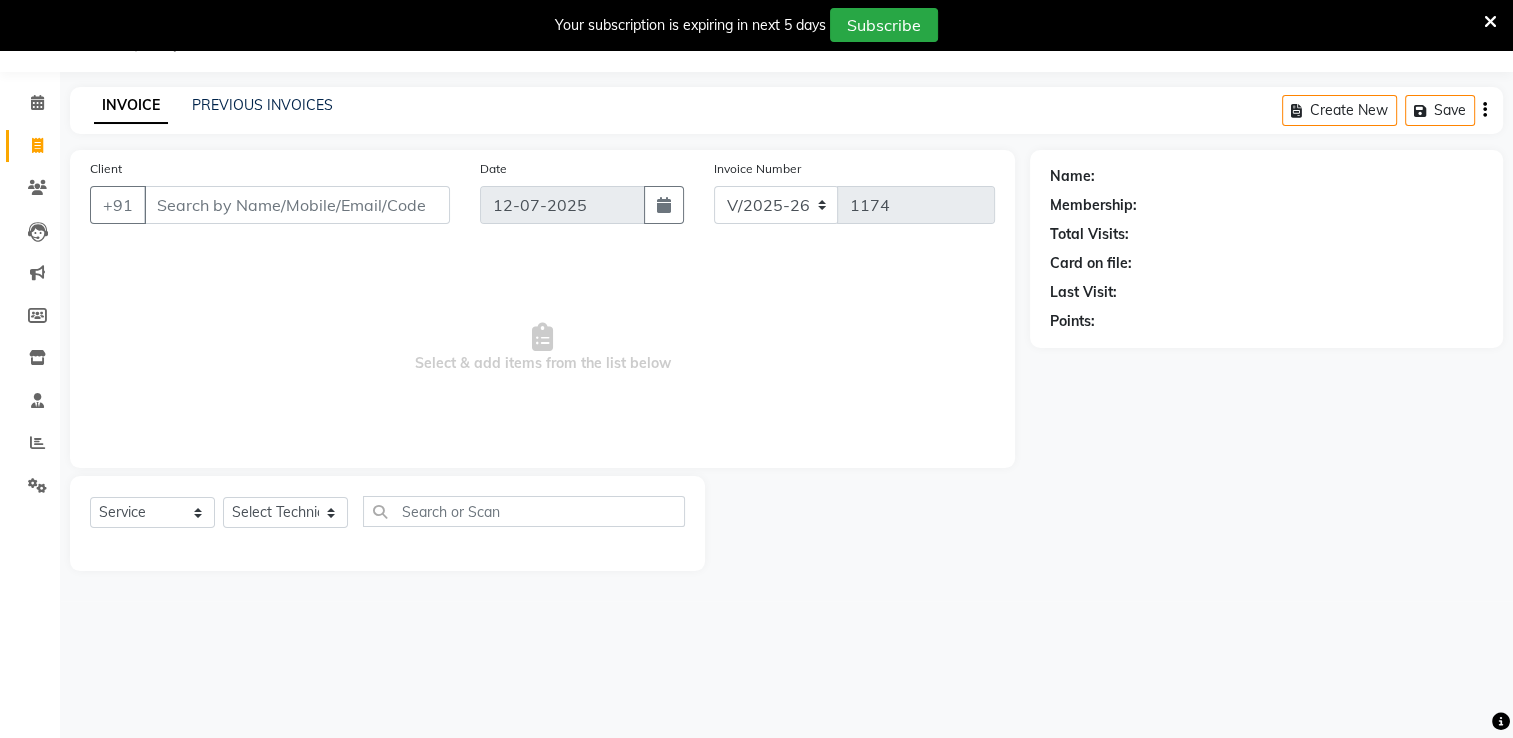 click on "Client" at bounding box center (297, 205) 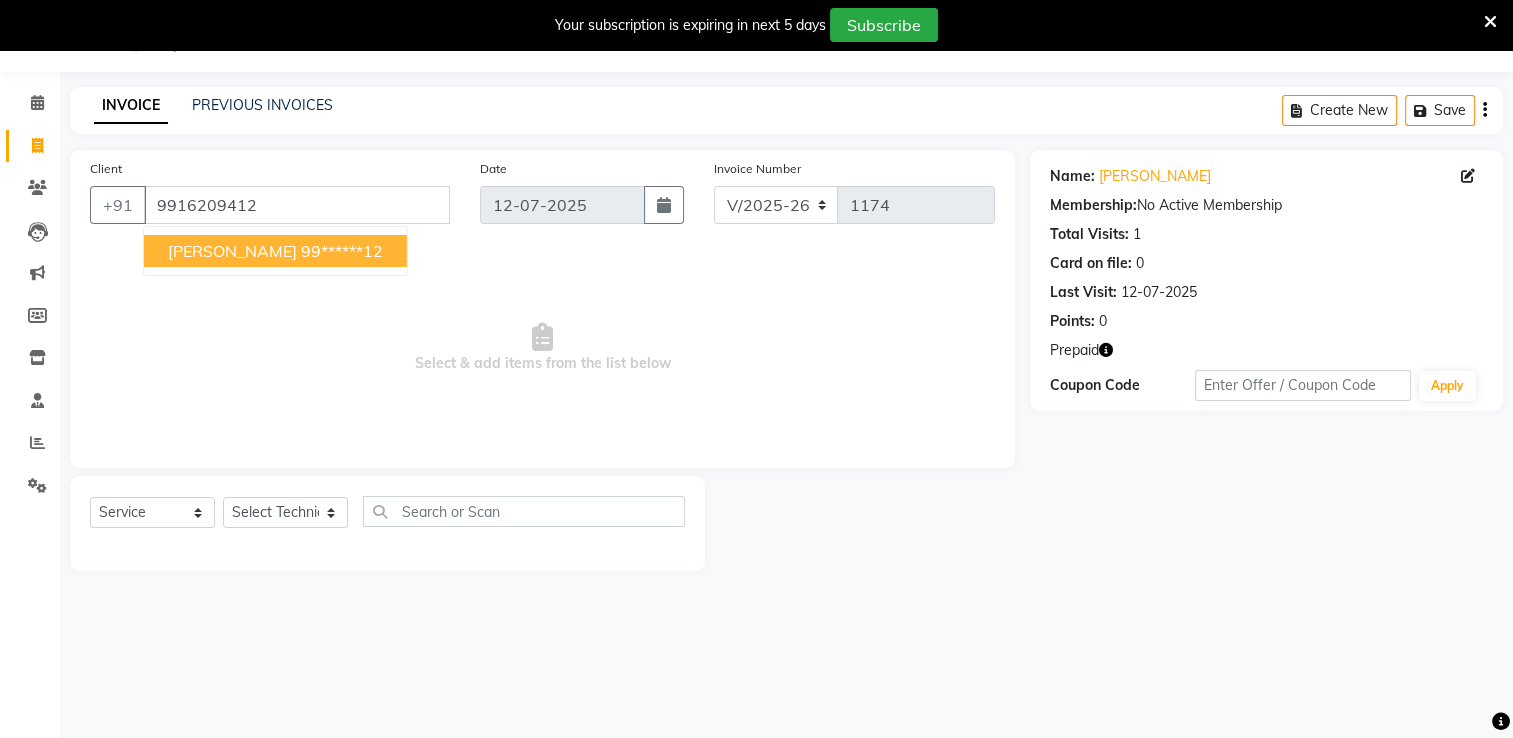 click on "[PERSON_NAME]" at bounding box center (232, 251) 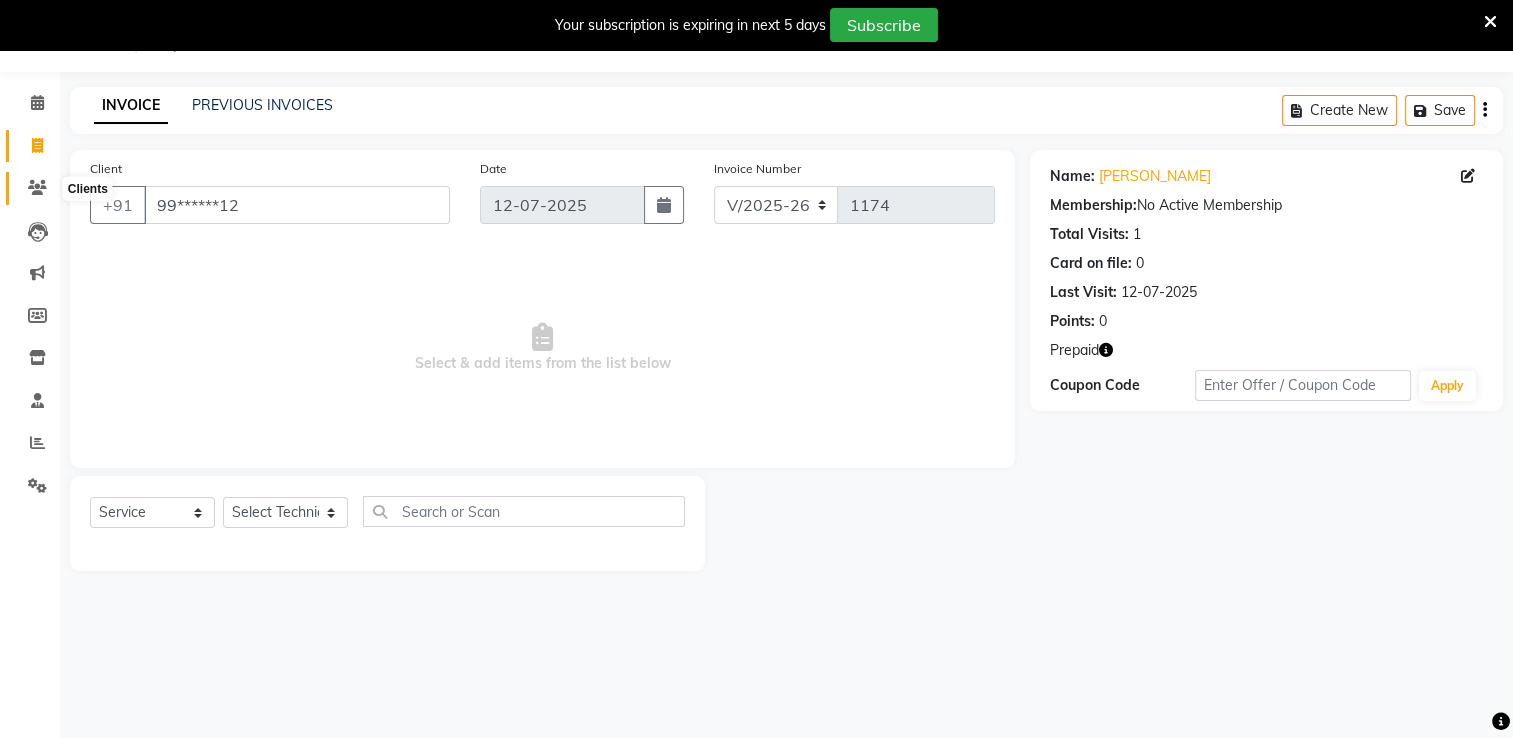 click 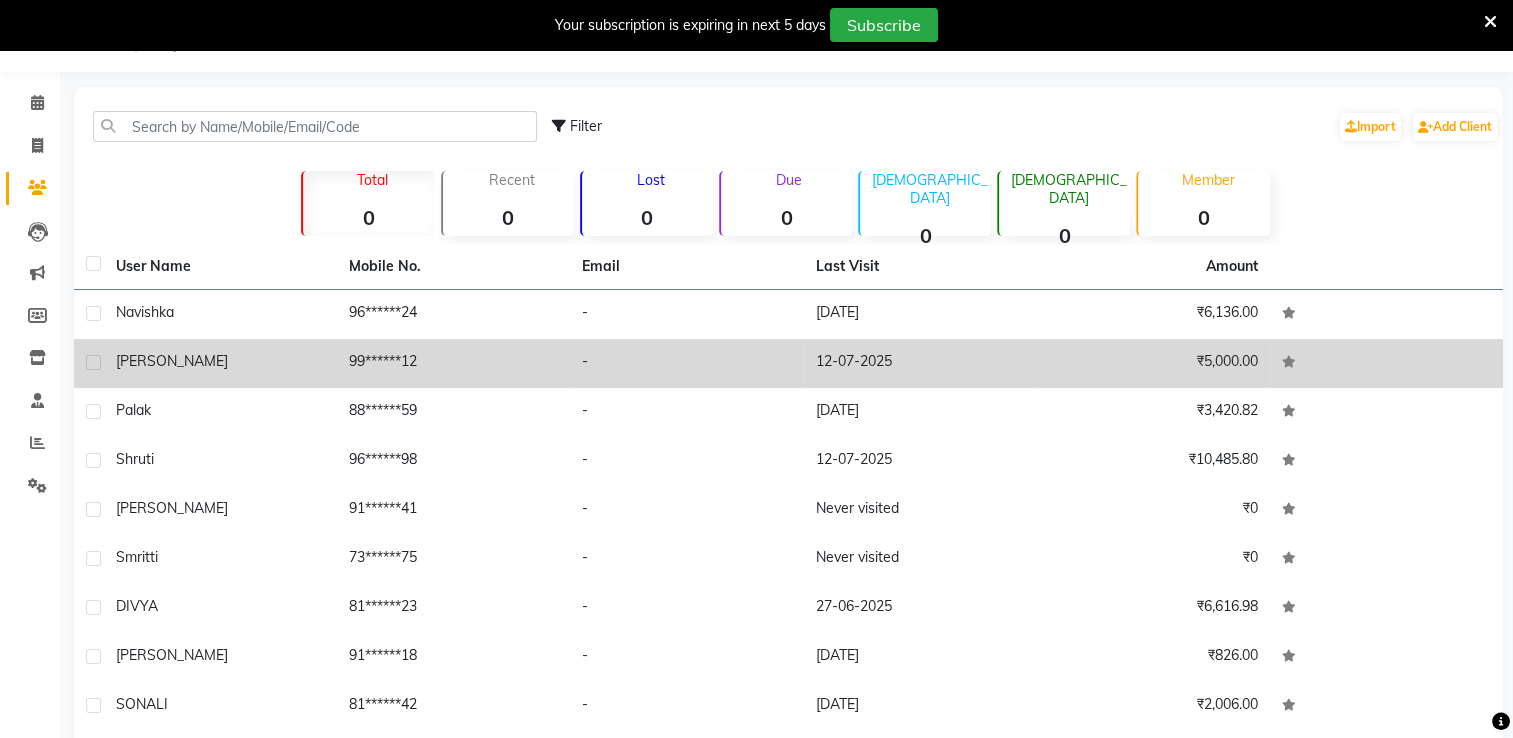 click on "[PERSON_NAME]" 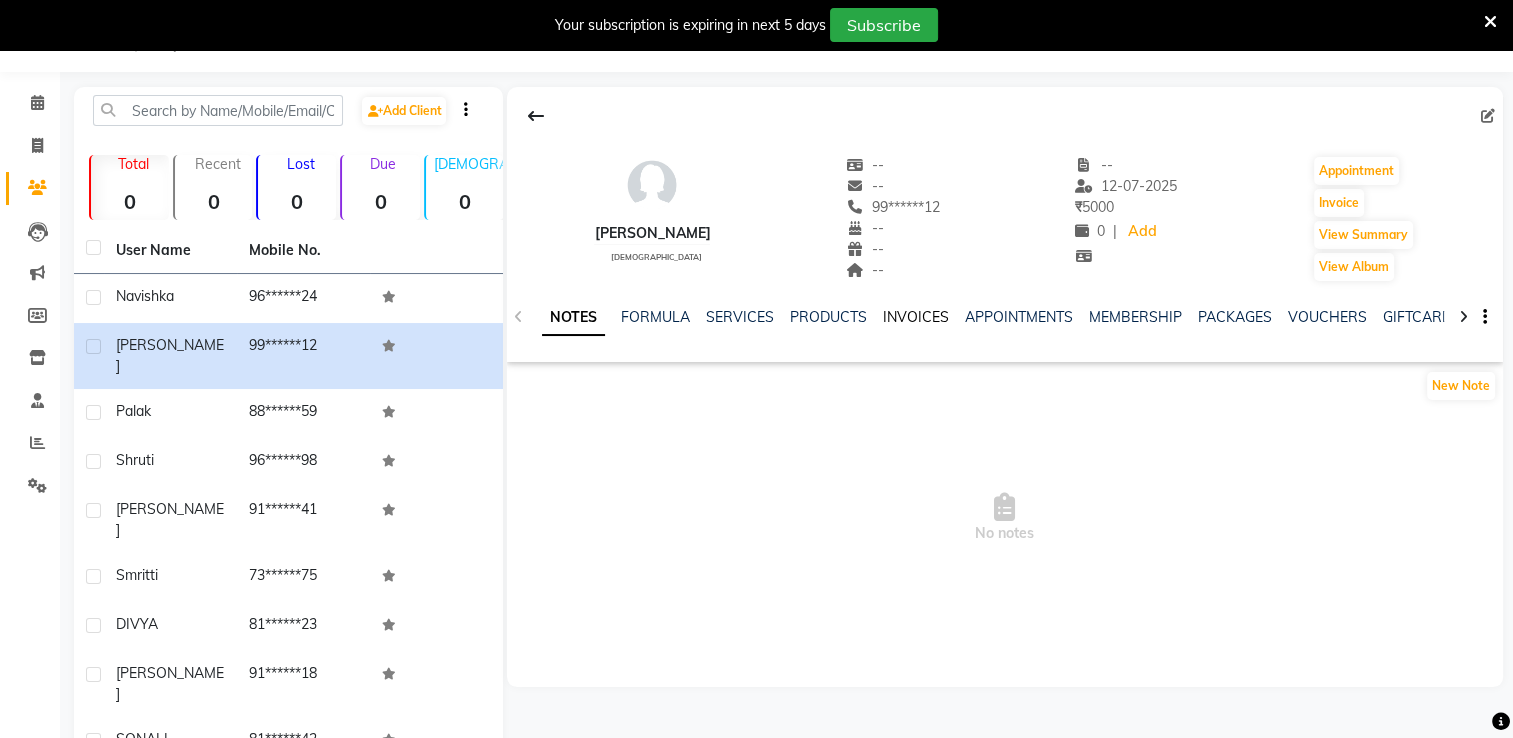 click on "INVOICES" 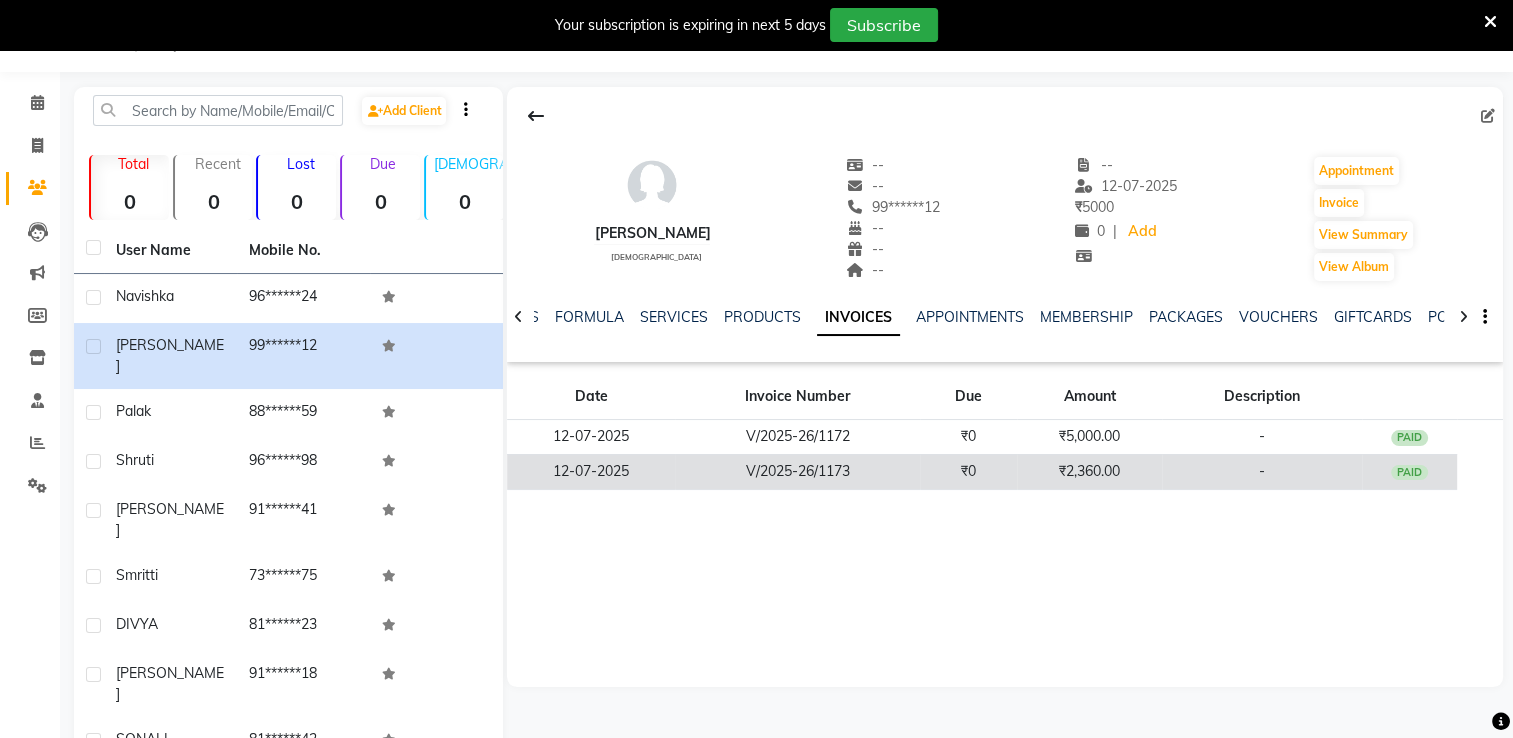 click on "₹2,360.00" 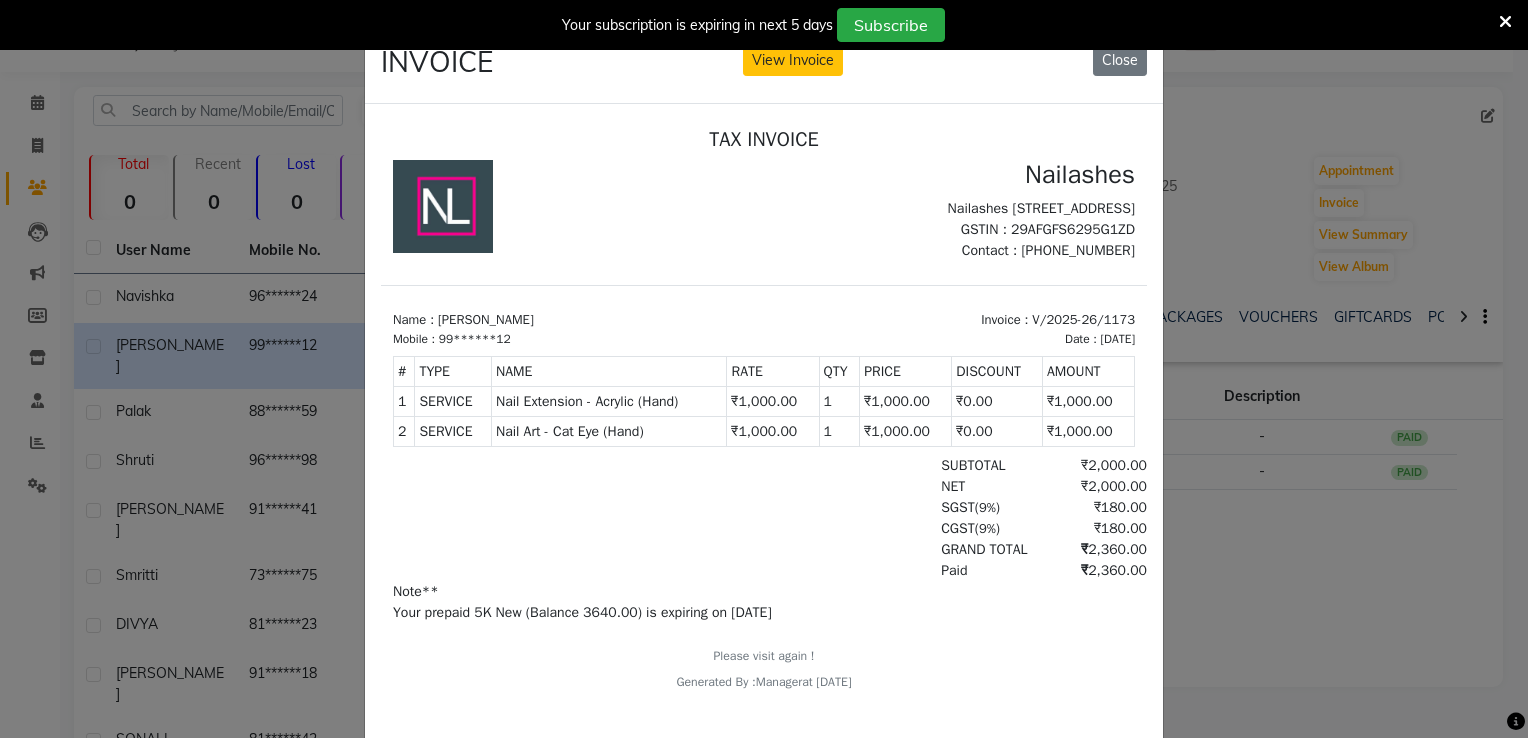 scroll, scrollTop: 15, scrollLeft: 0, axis: vertical 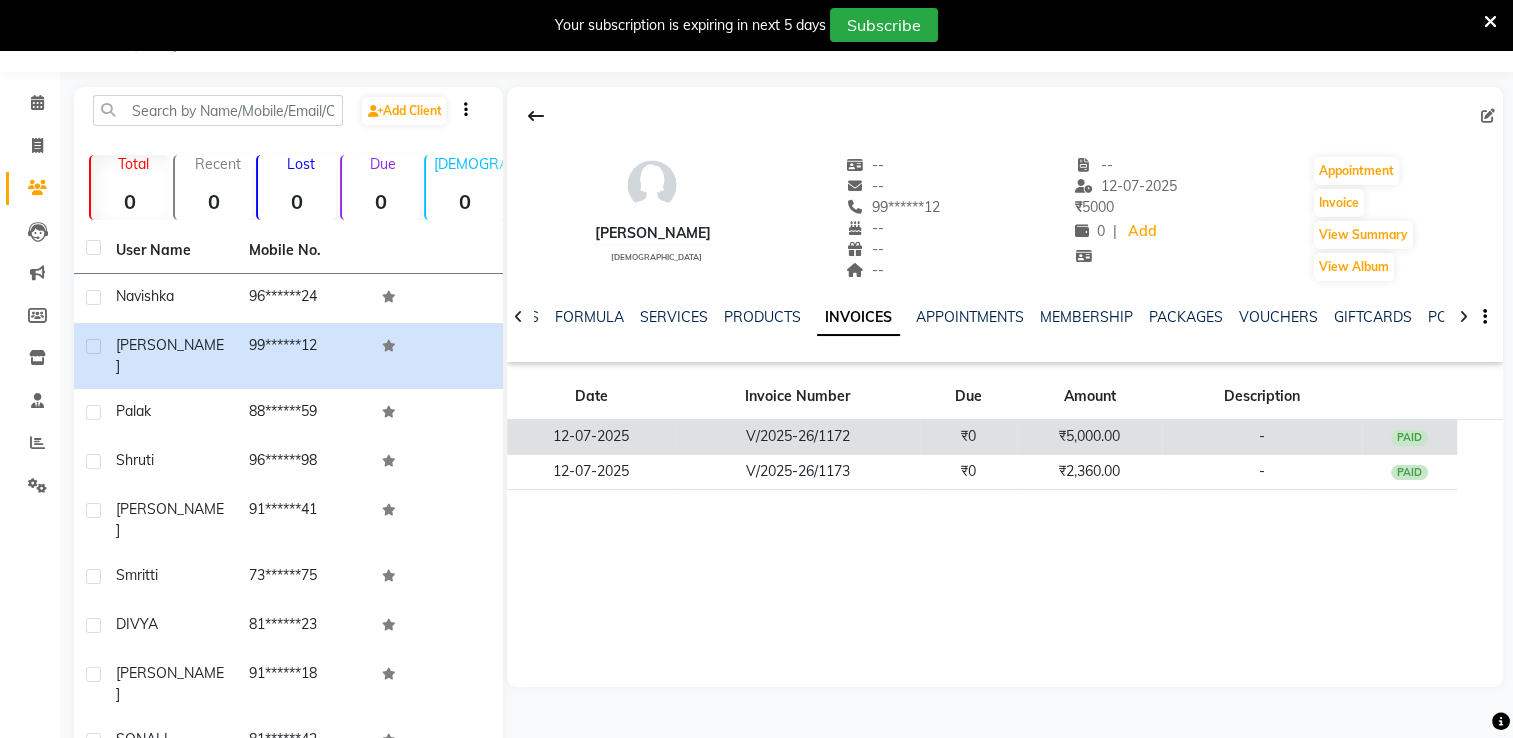 click on "₹5,000.00" 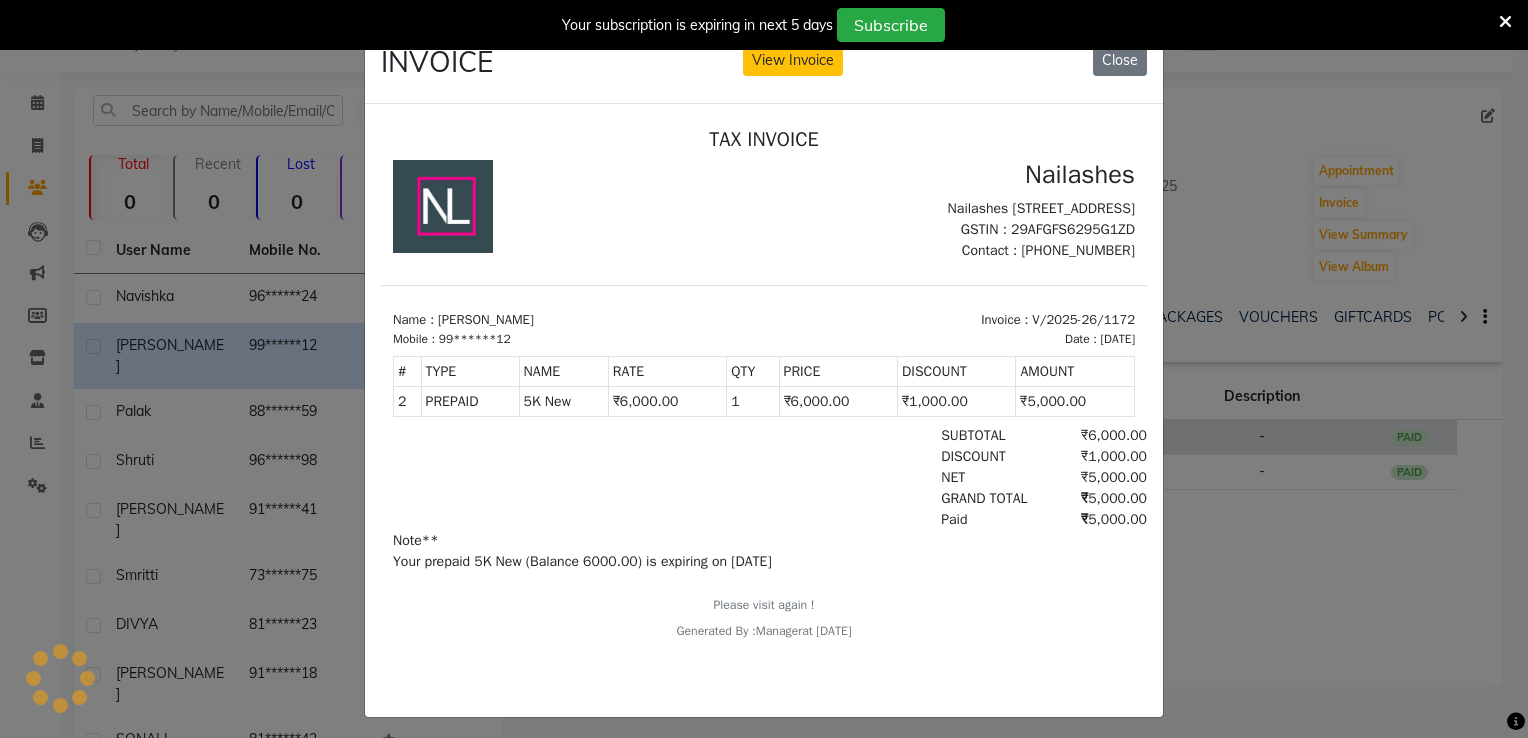scroll, scrollTop: 0, scrollLeft: 0, axis: both 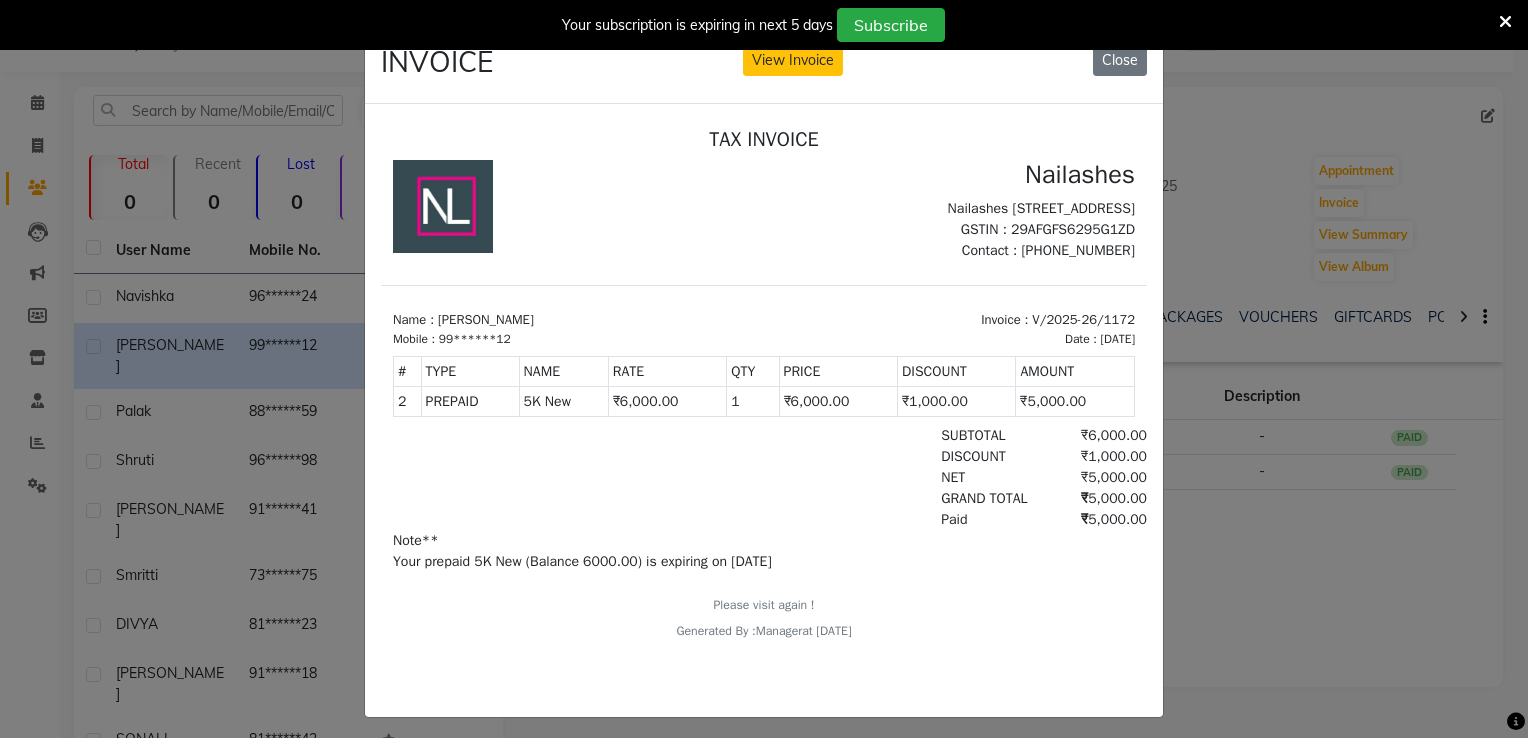 click on "INVOICE View Invoice Close" 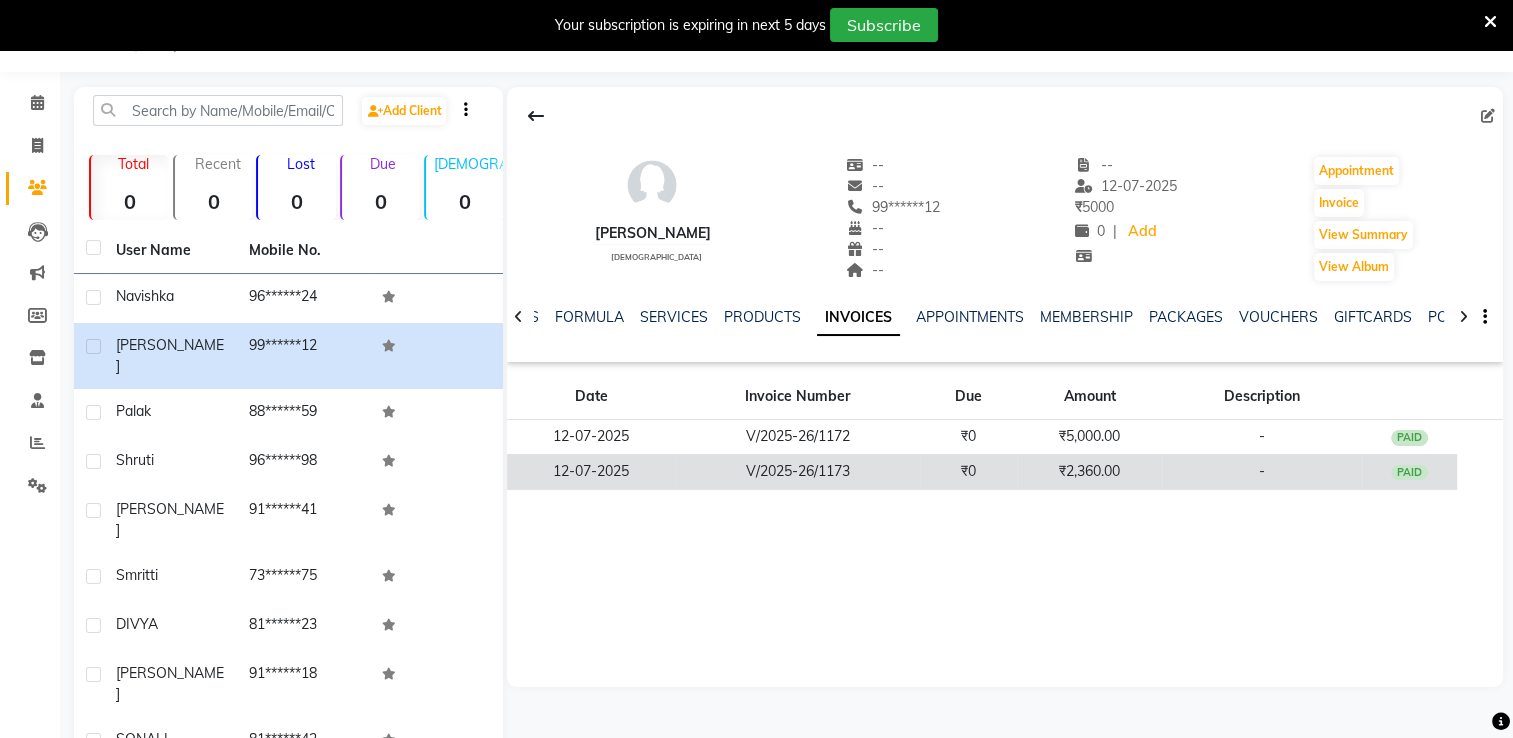 click on "₹2,360.00" 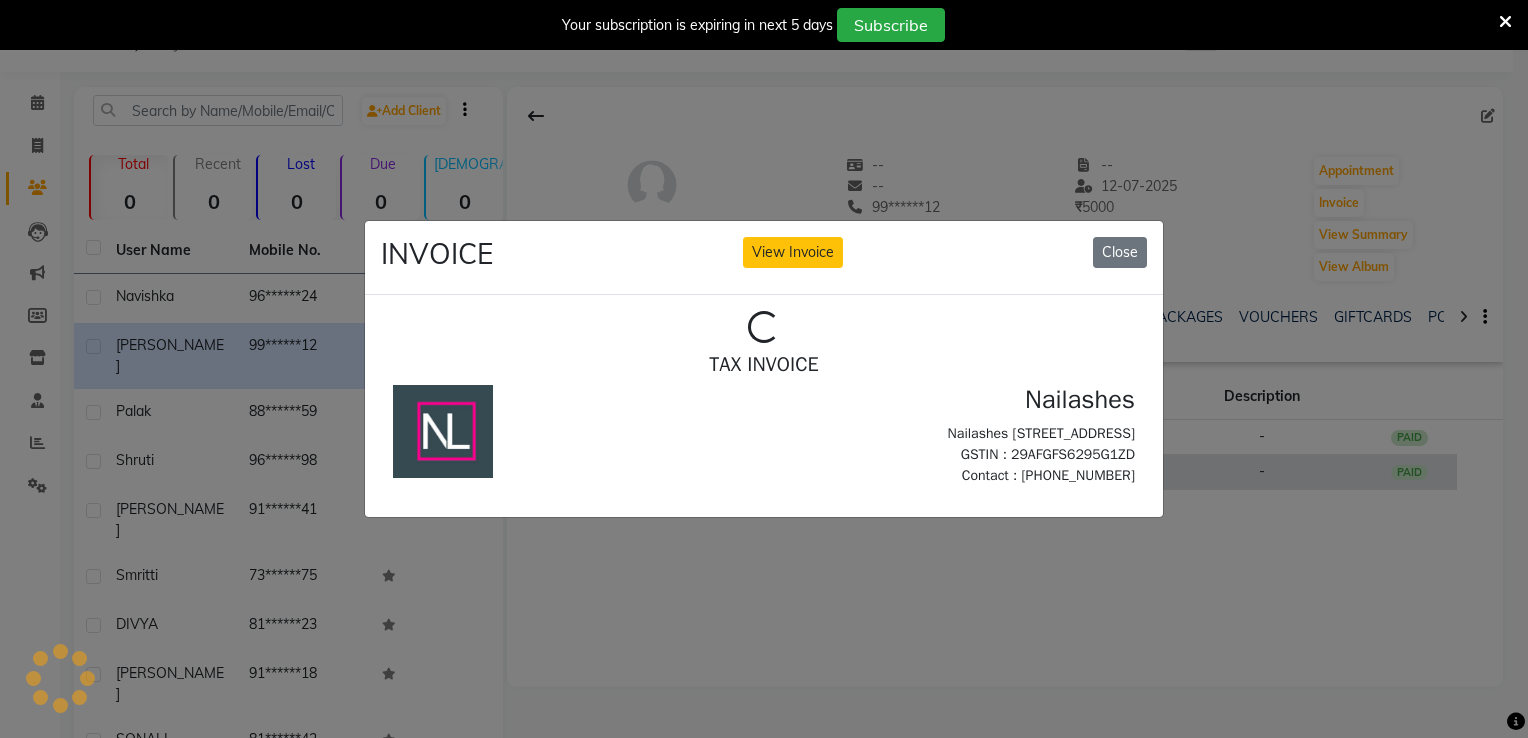 scroll, scrollTop: 0, scrollLeft: 0, axis: both 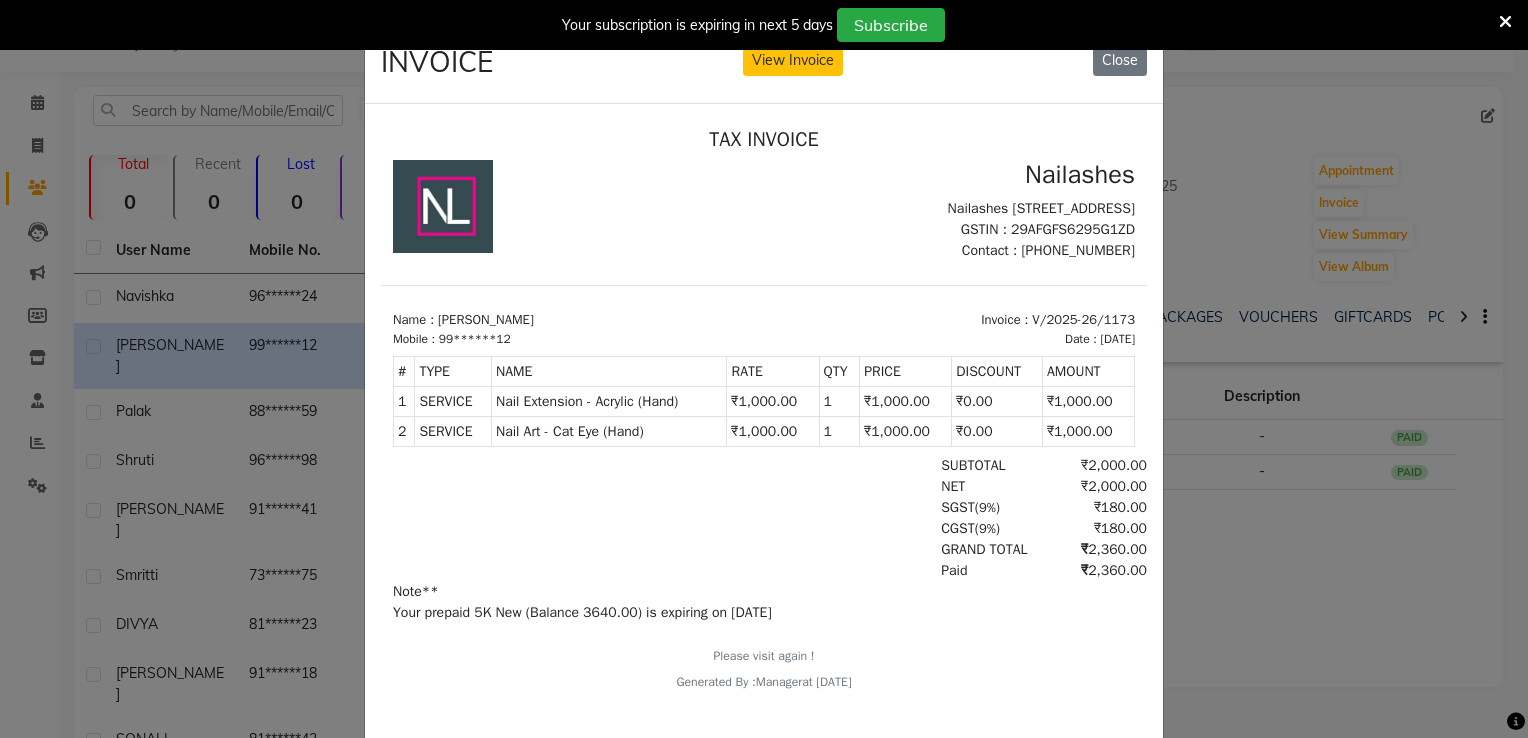 click on "INVOICE View Invoice Close" 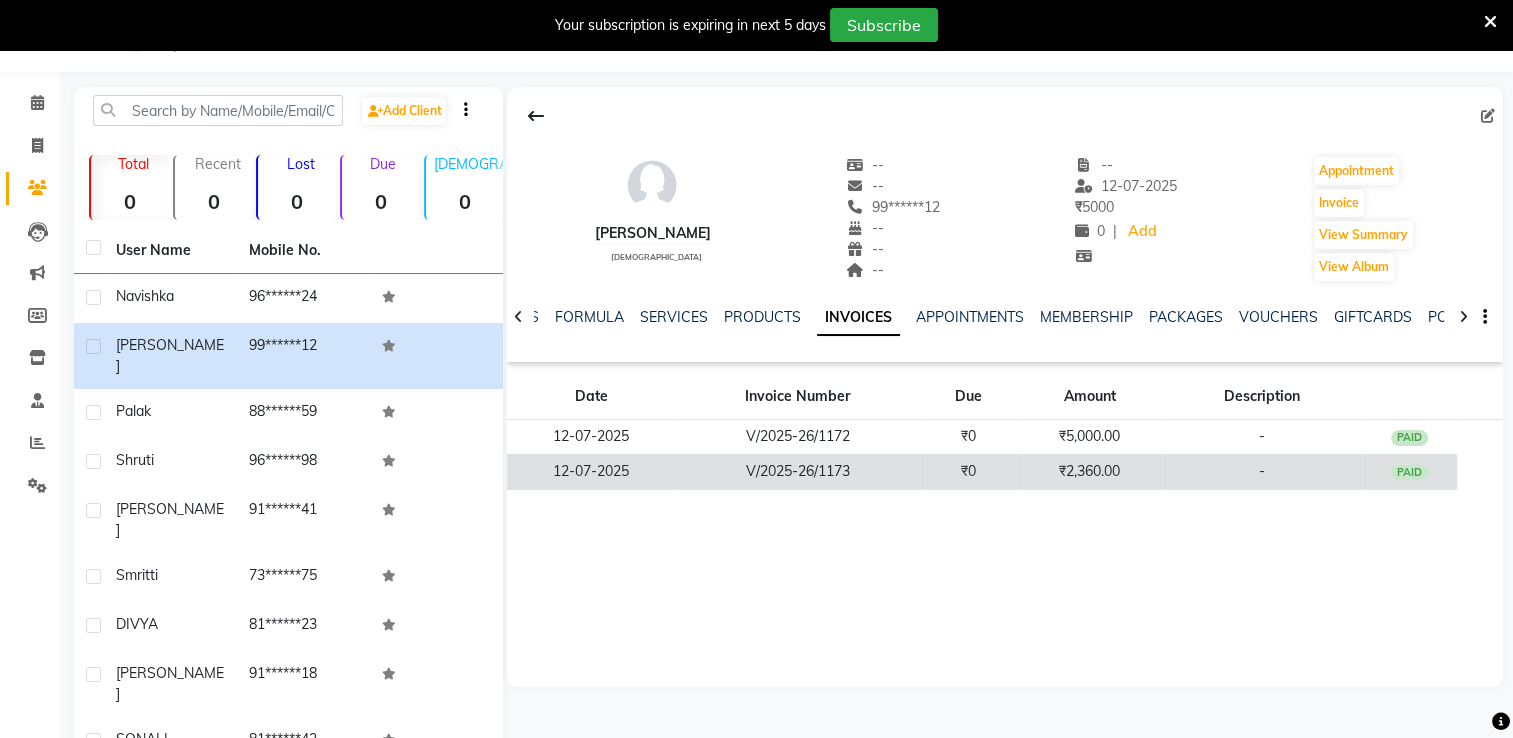 click on "-" 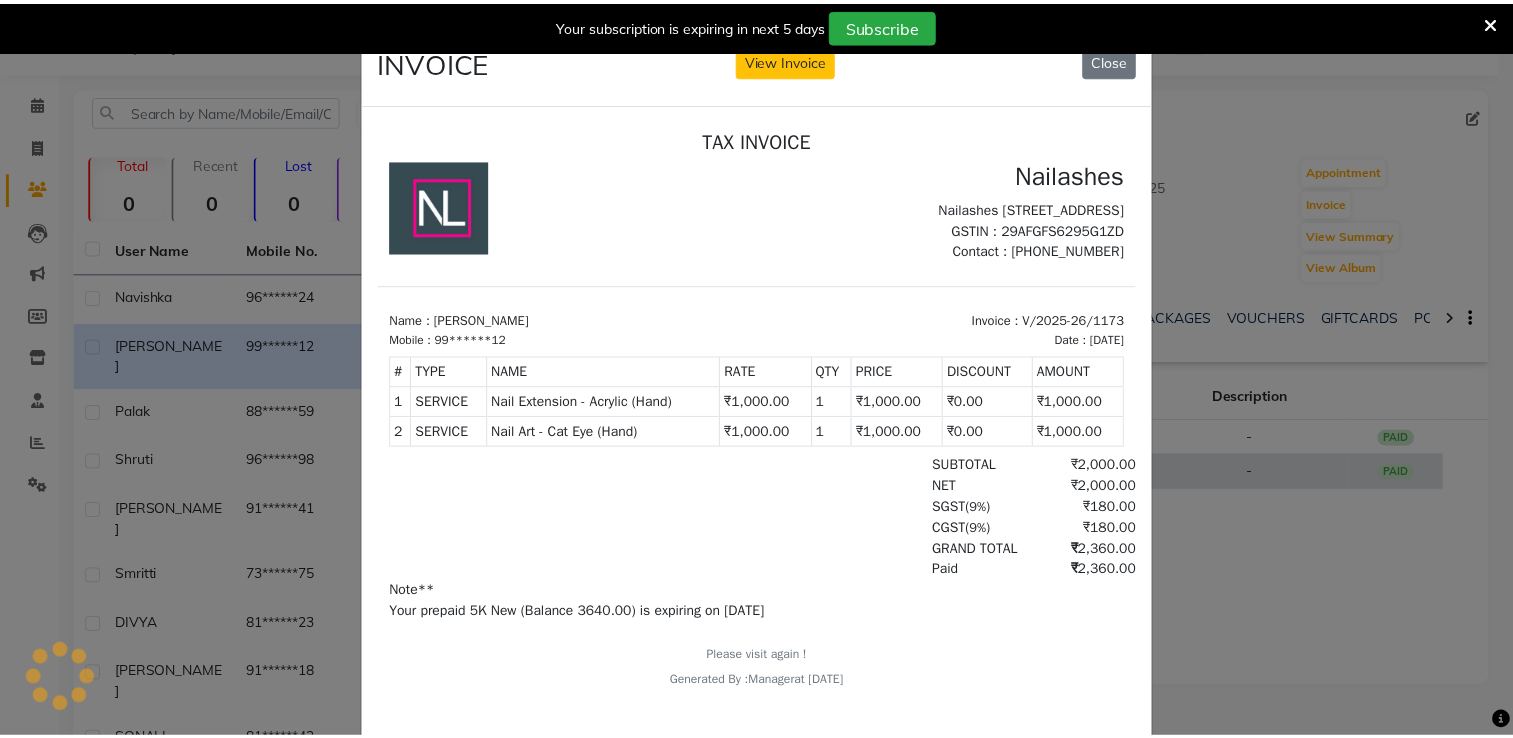 scroll, scrollTop: 0, scrollLeft: 0, axis: both 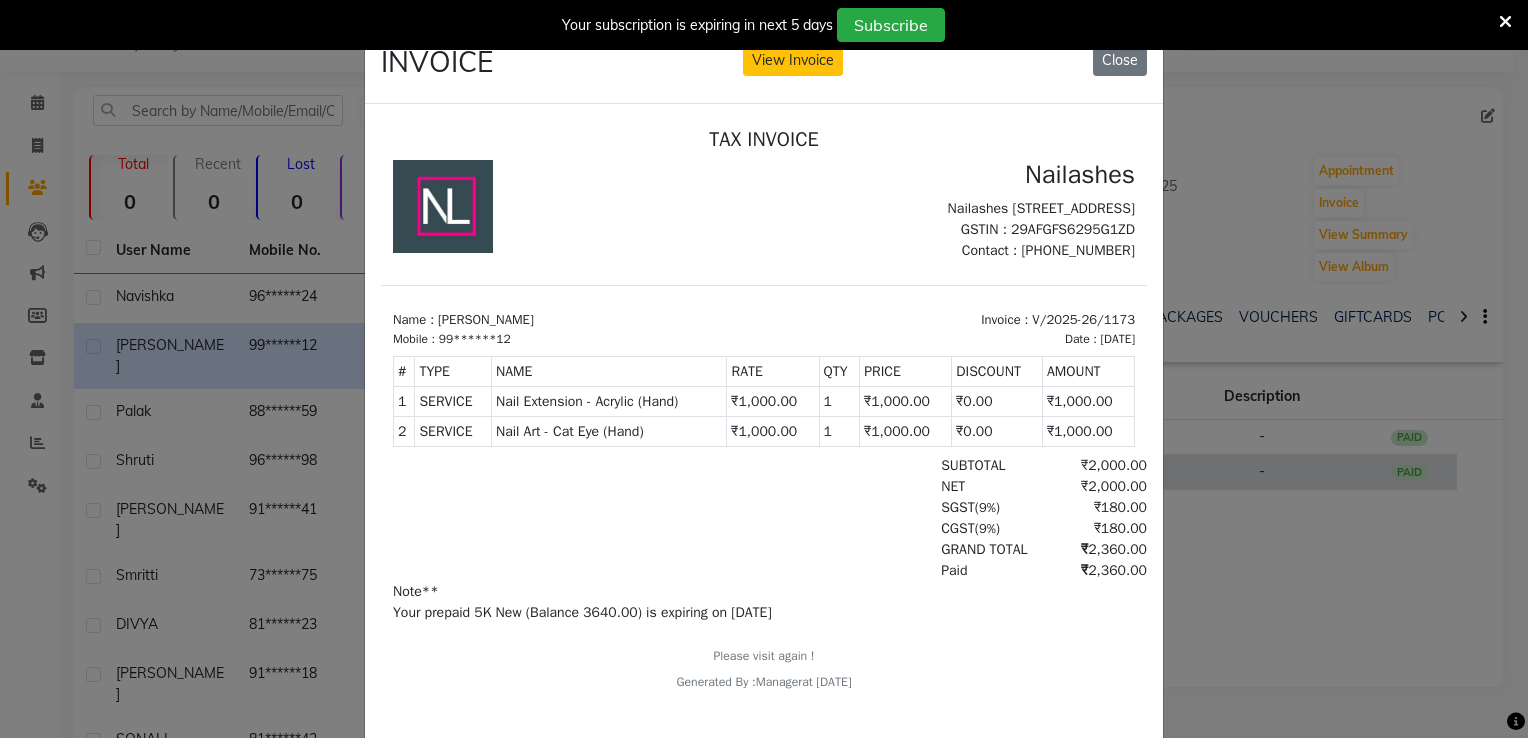 click on "INVOICE View Invoice Close" 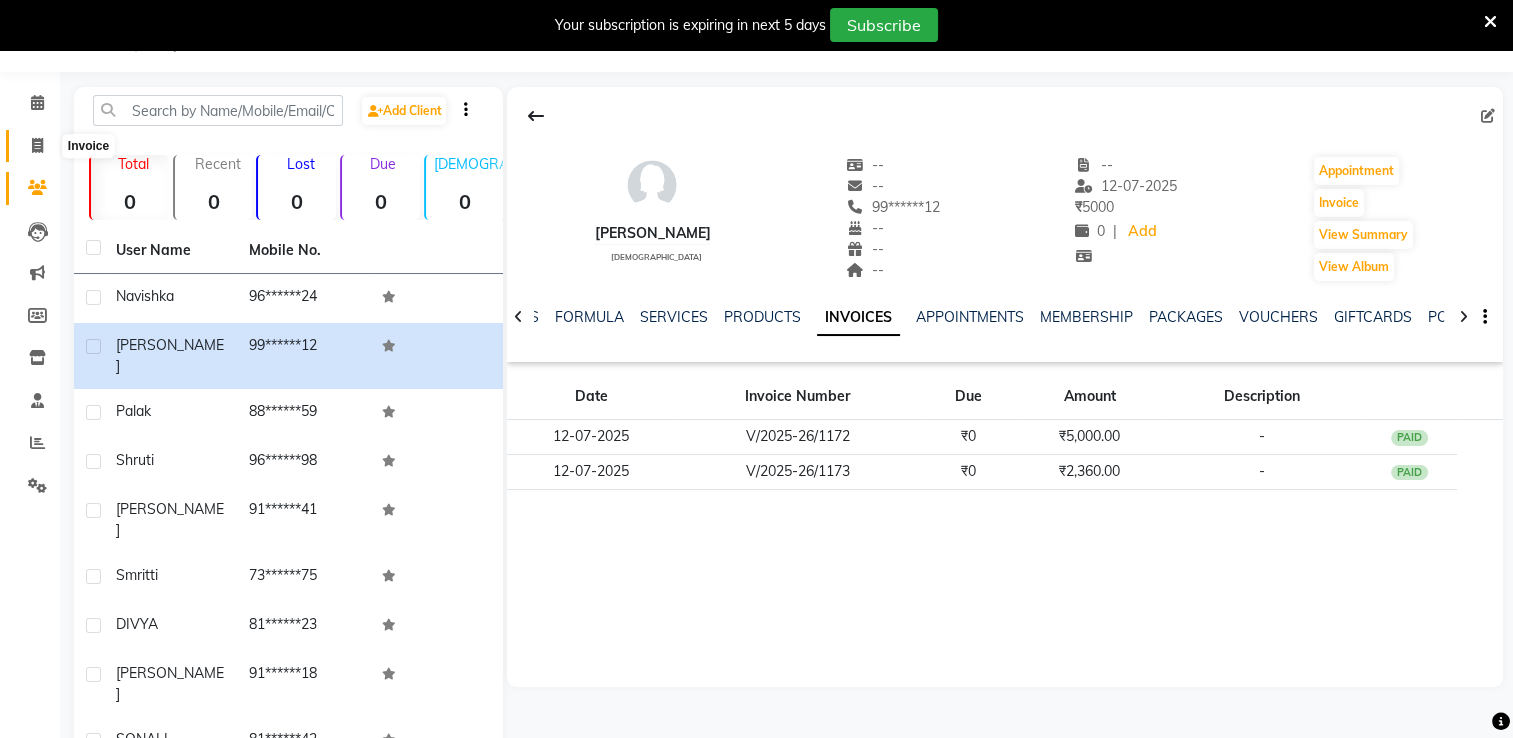 click 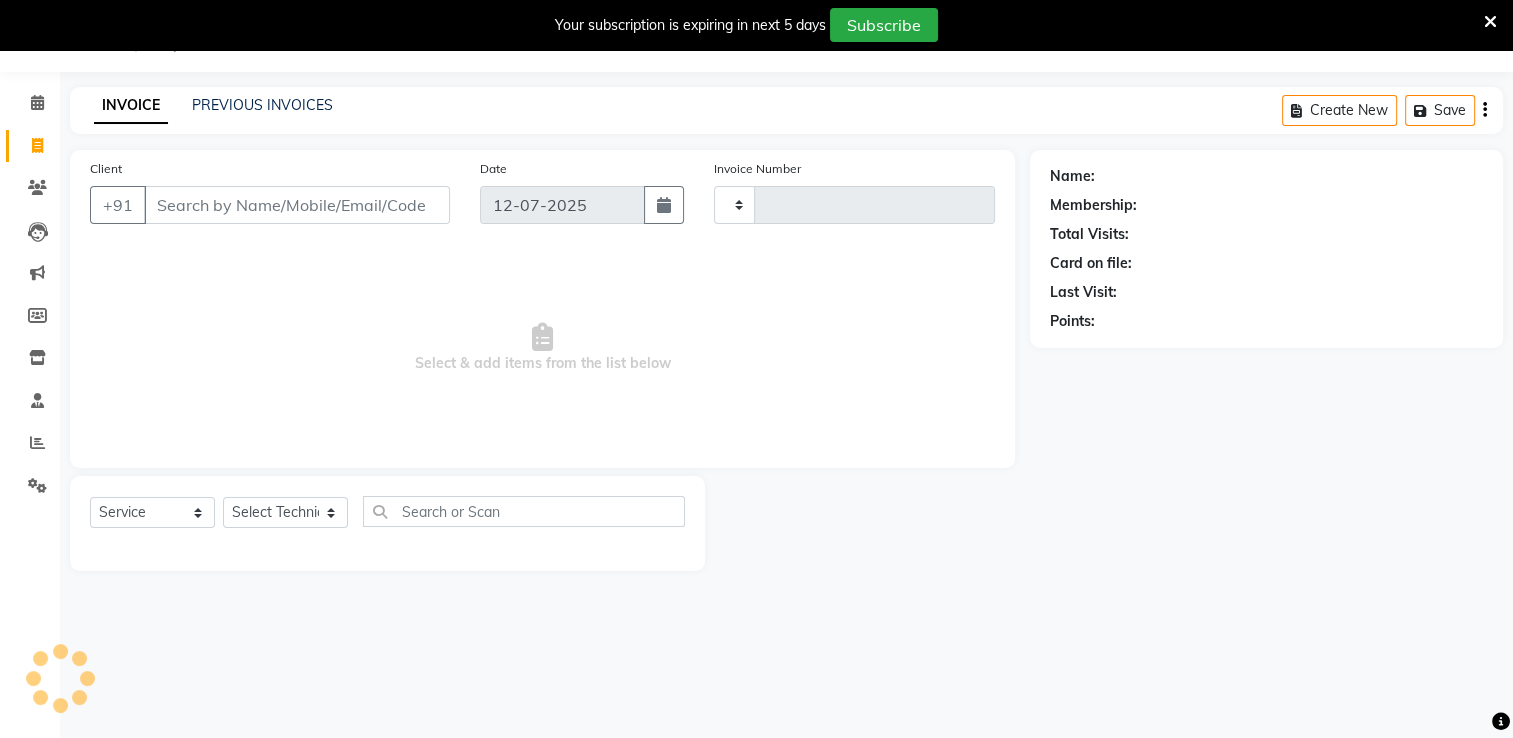 type on "1174" 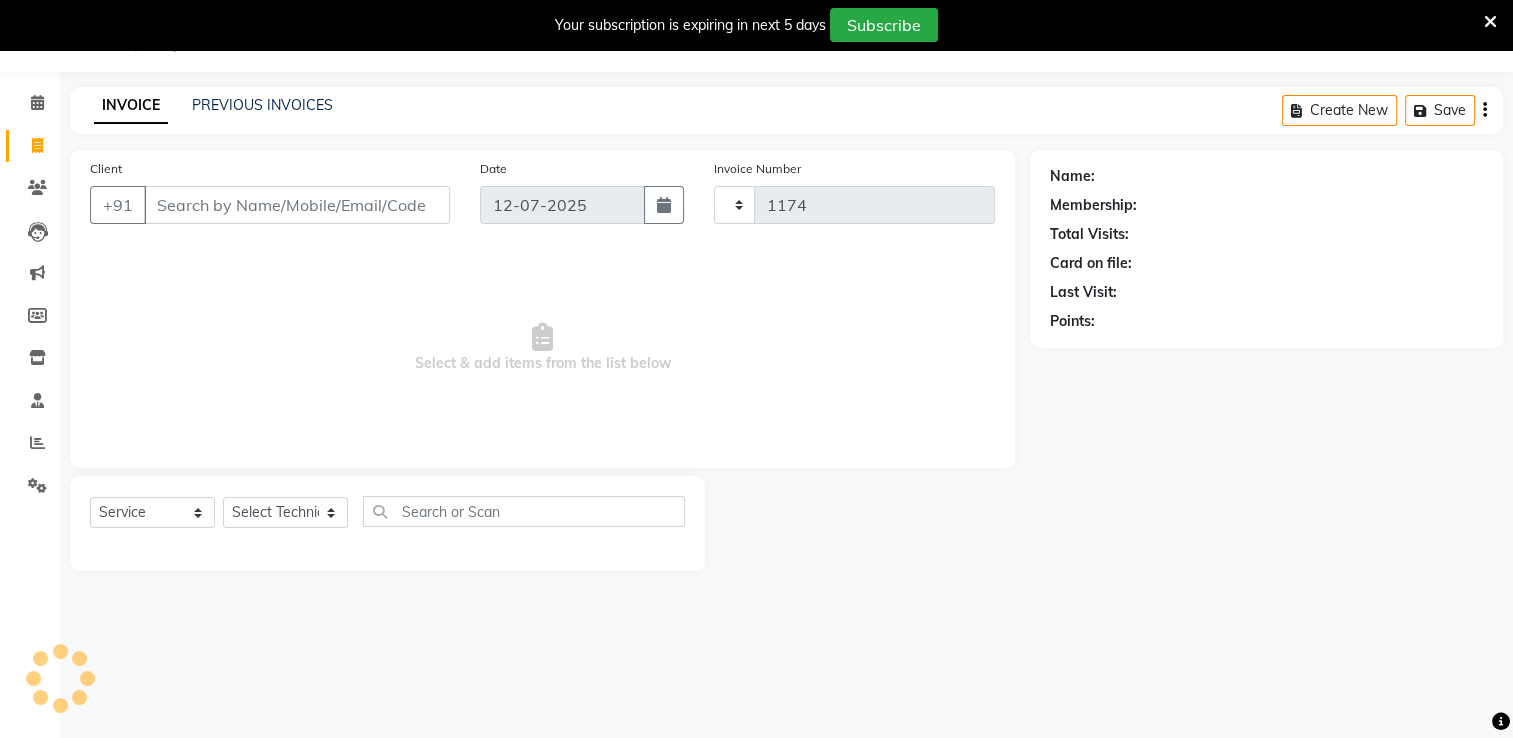 select on "6579" 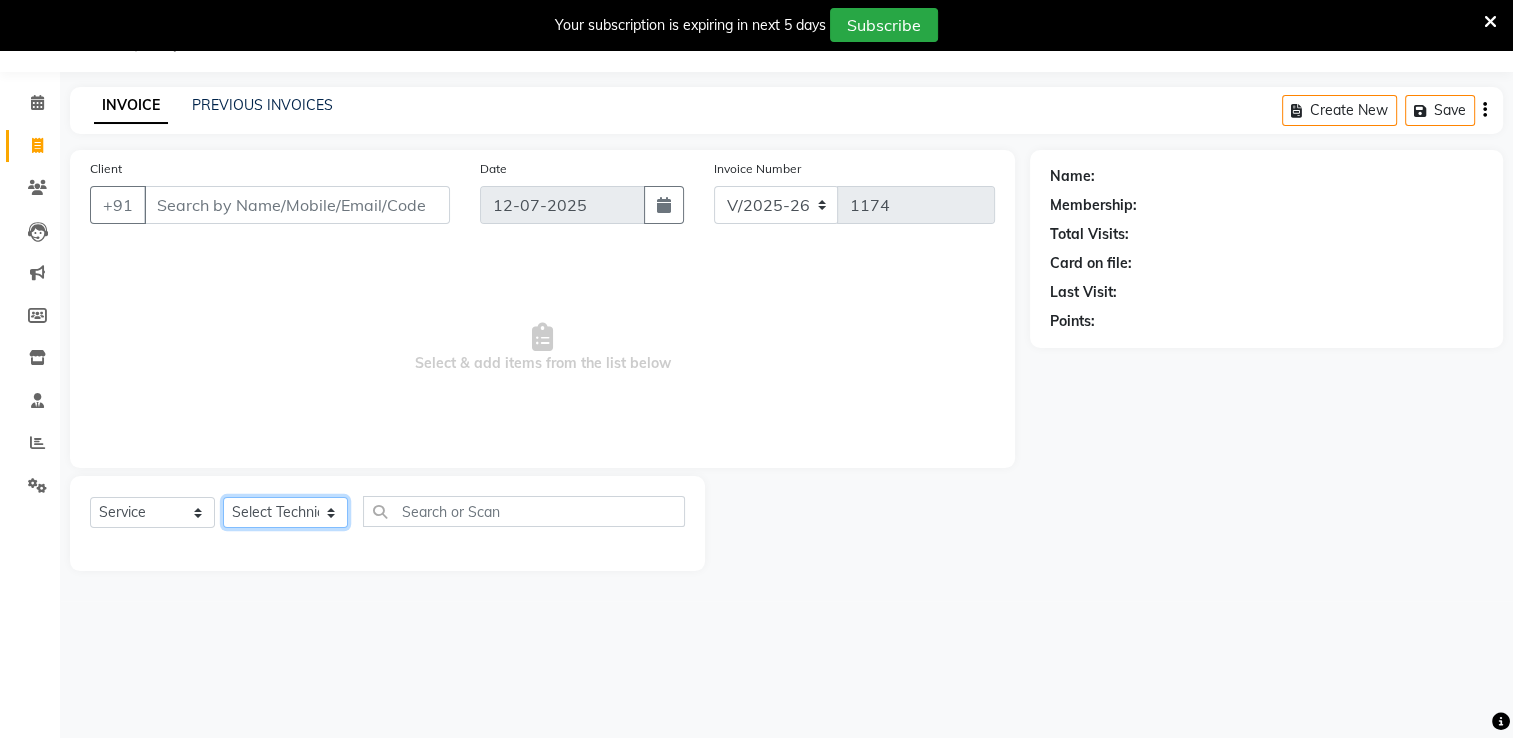 click on "Select Technician AMGHA ARISH [PERSON_NAME] [PERSON_NAME] [PERSON_NAME] [PERSON_NAME] kupu Manager [PERSON_NAME] Owner [PERSON_NAME] [PERSON_NAME]" 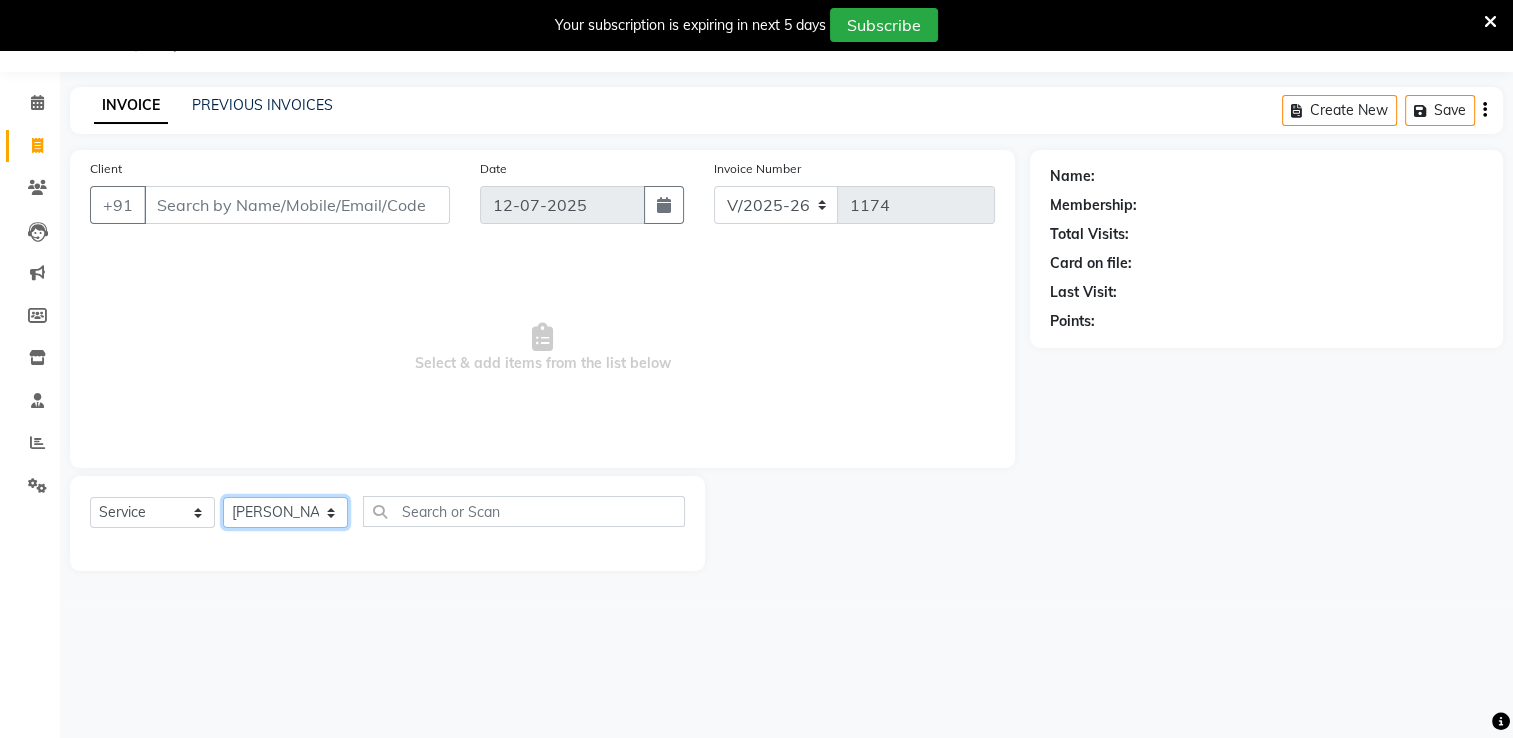 click on "Select Technician AMGHA ARISH [PERSON_NAME] [PERSON_NAME] [PERSON_NAME] [PERSON_NAME] kupu Manager [PERSON_NAME] Owner [PERSON_NAME] [PERSON_NAME]" 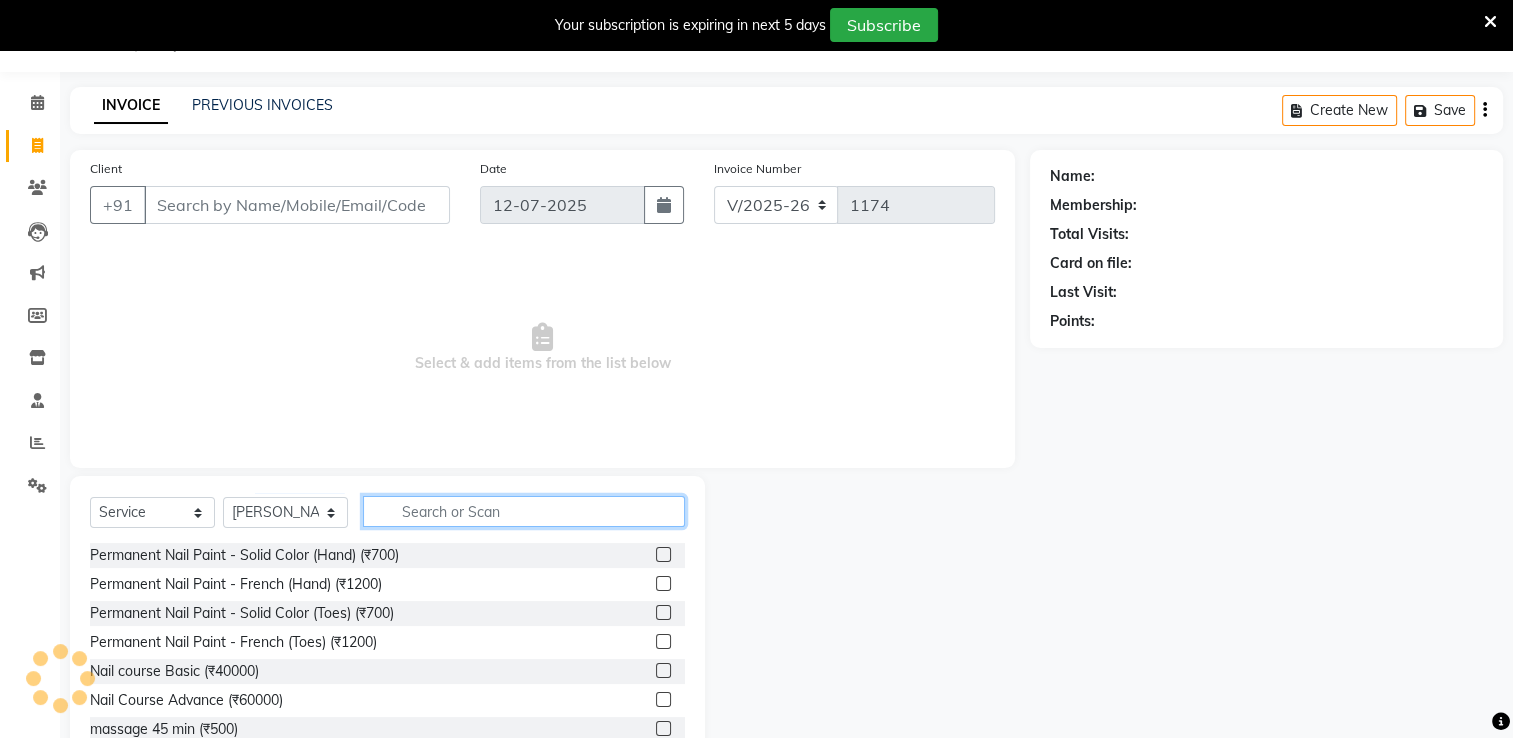 click 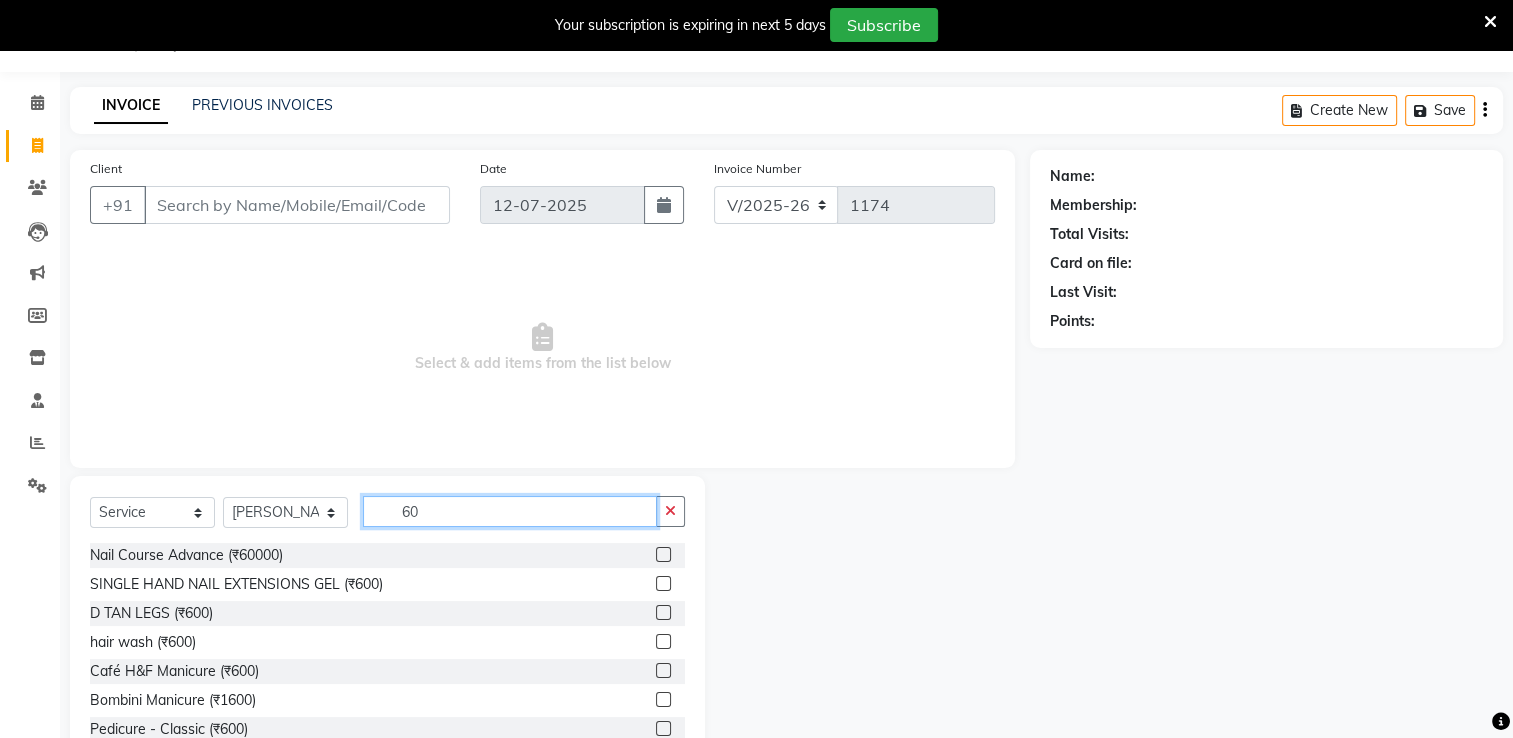 type on "6" 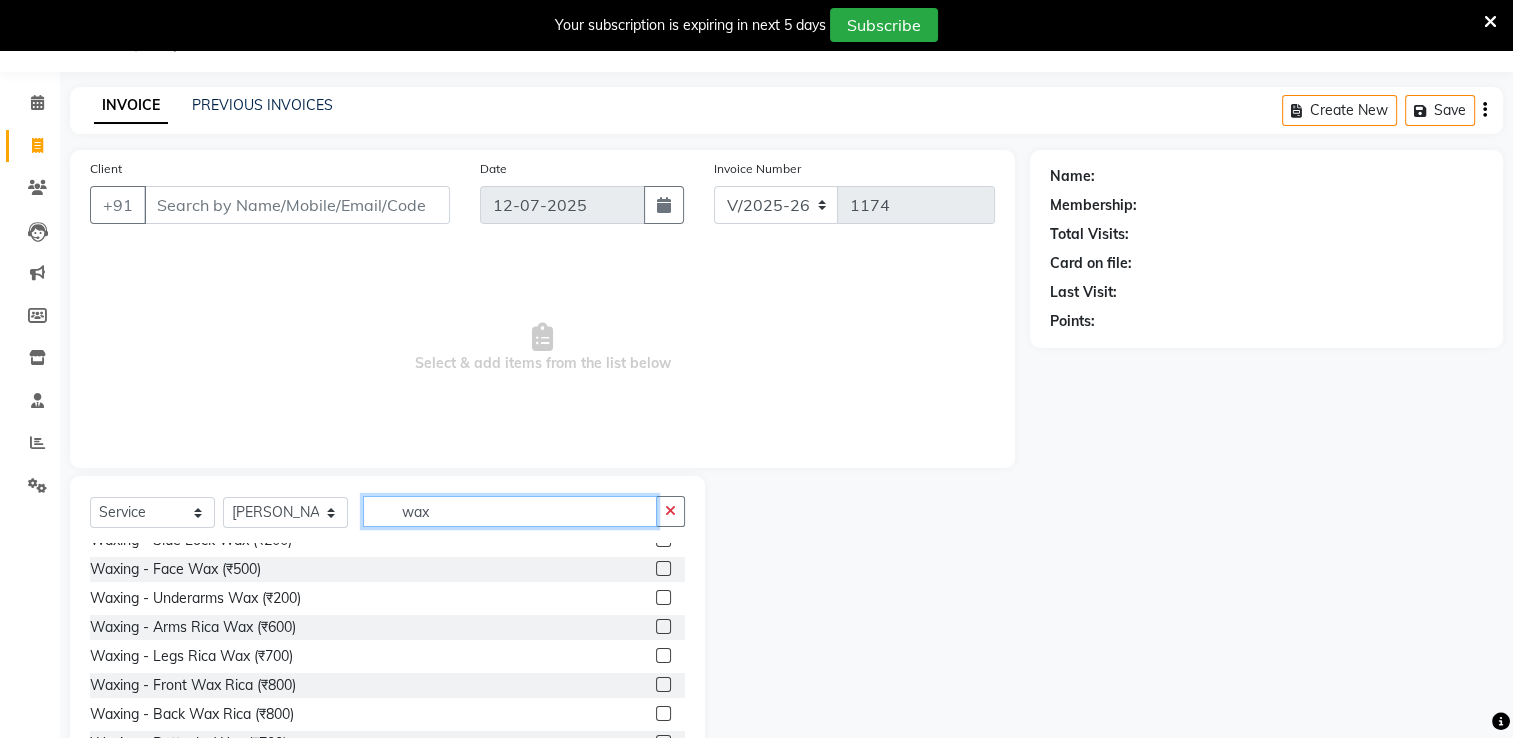 scroll, scrollTop: 103, scrollLeft: 0, axis: vertical 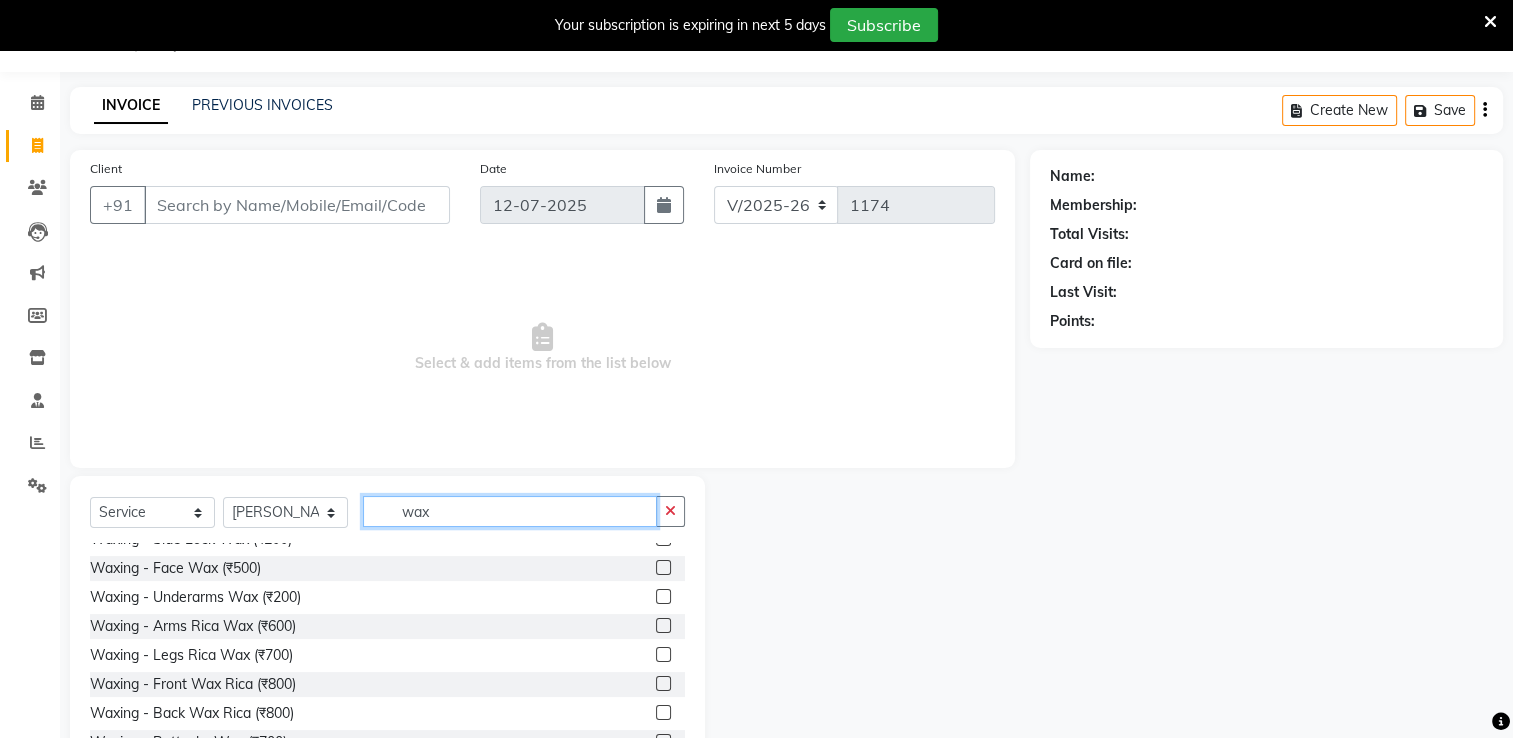 type on "wax" 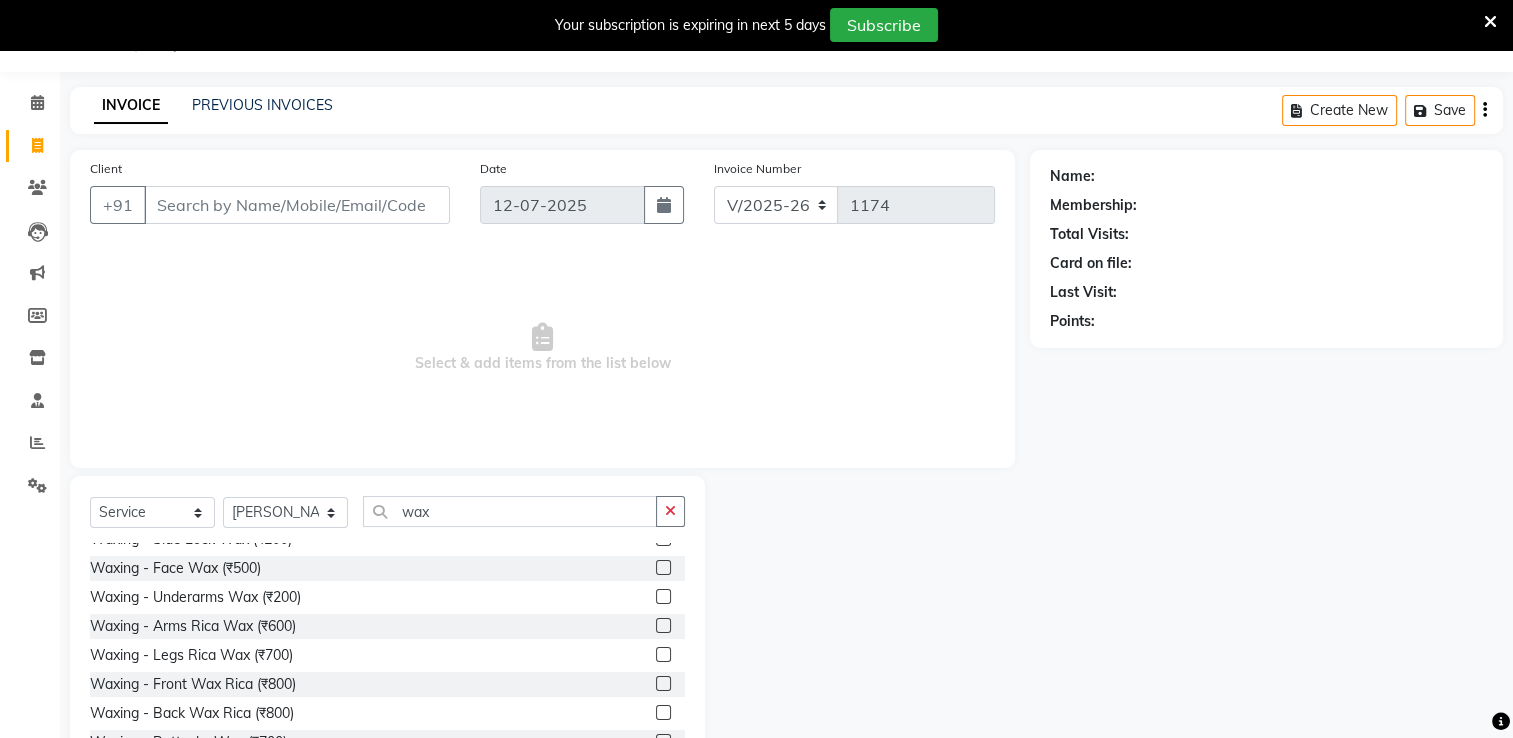 click 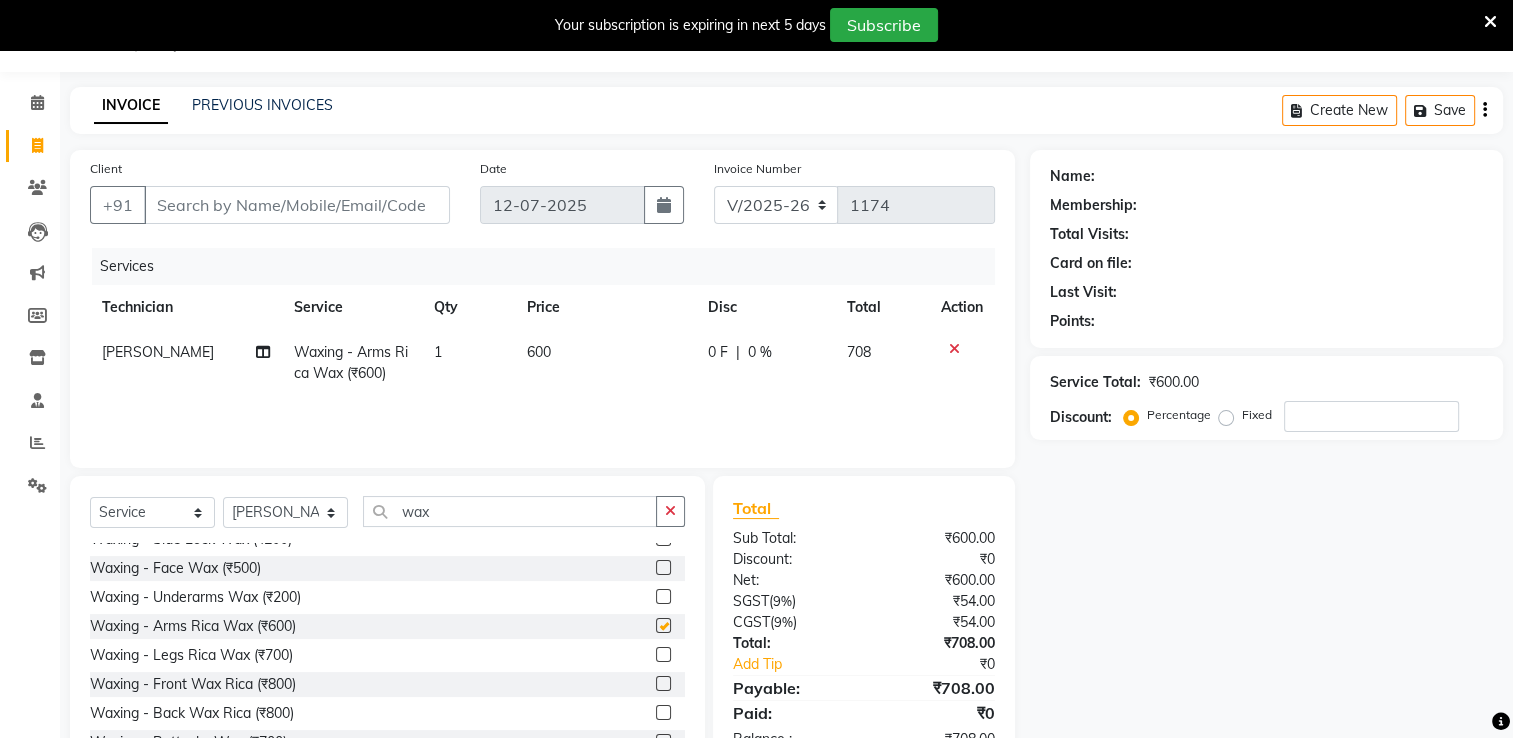 checkbox on "false" 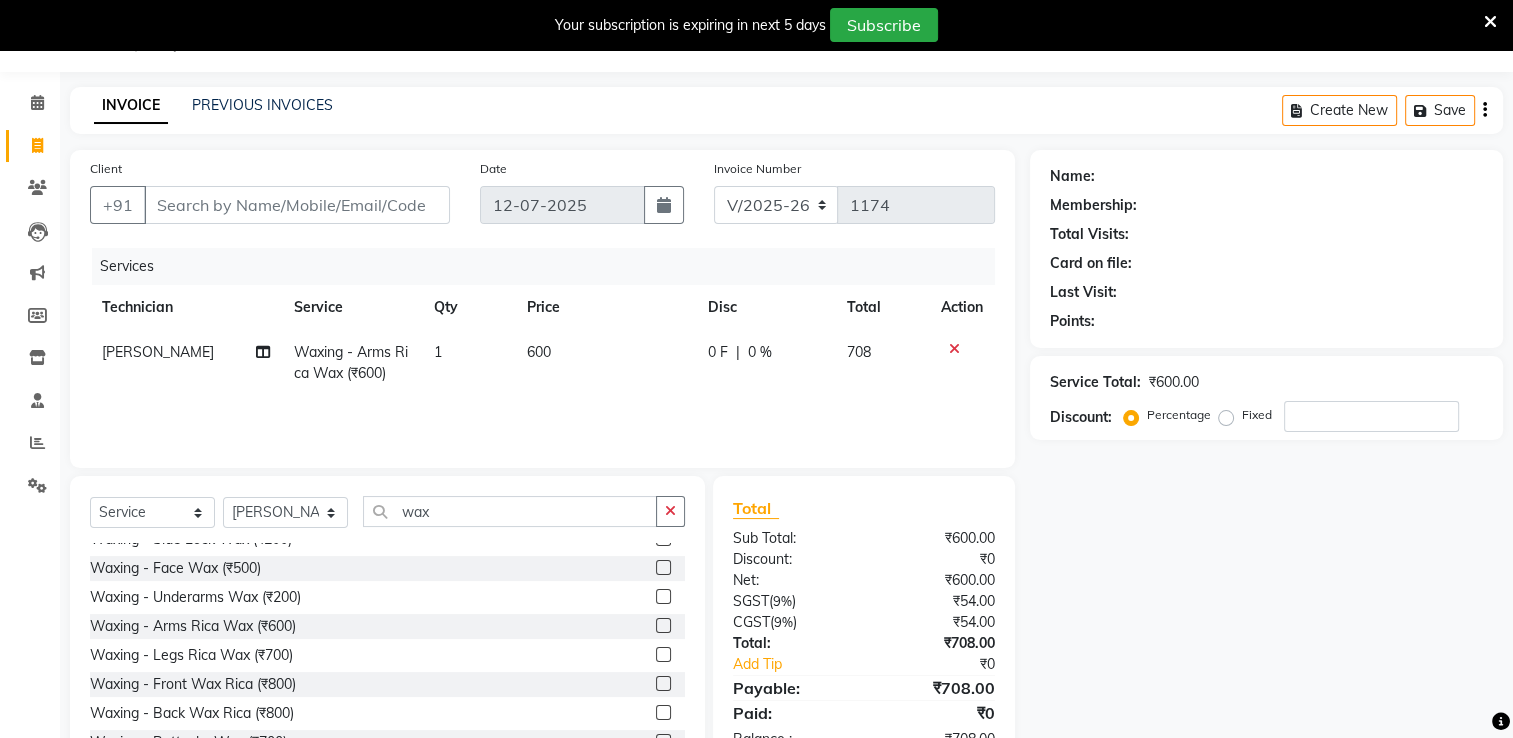 click 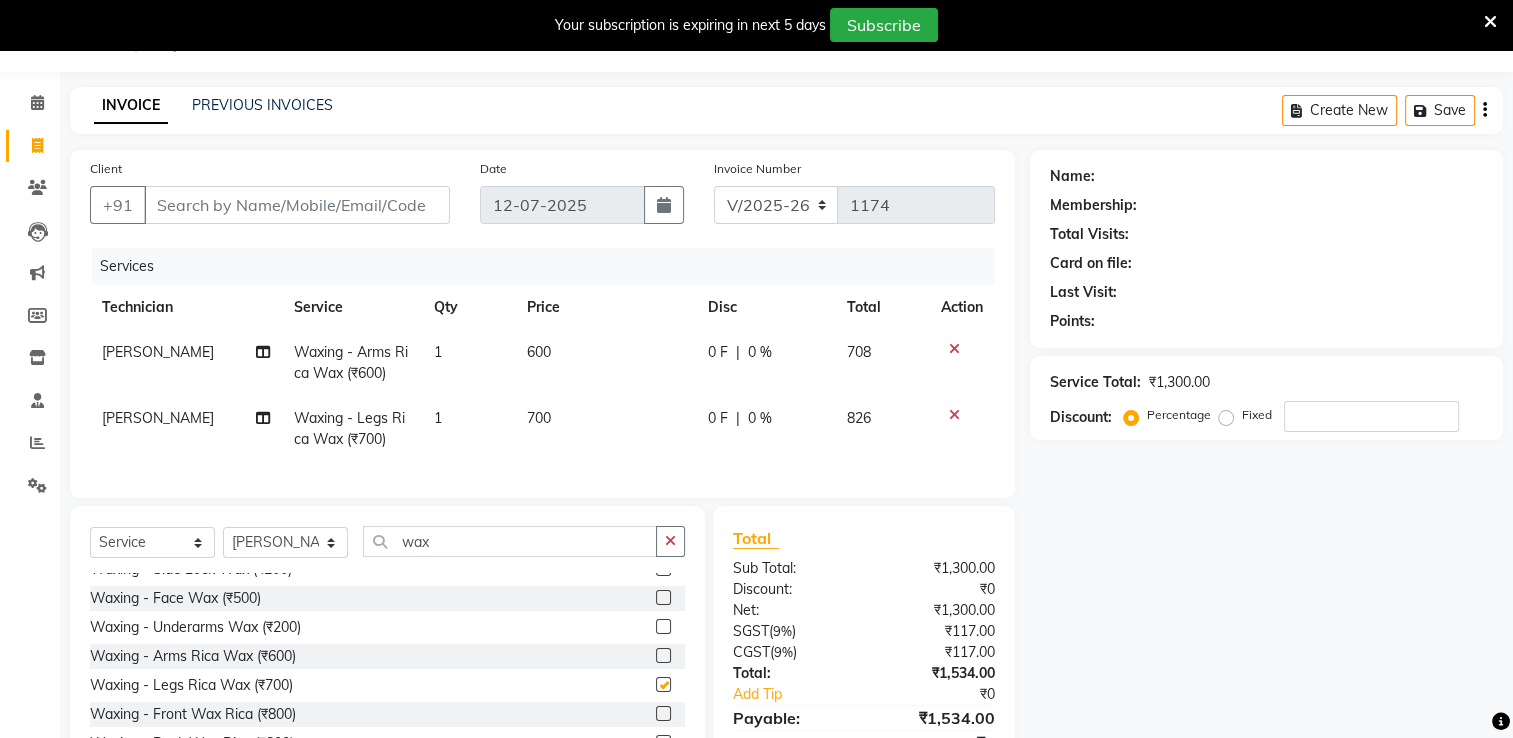 checkbox on "false" 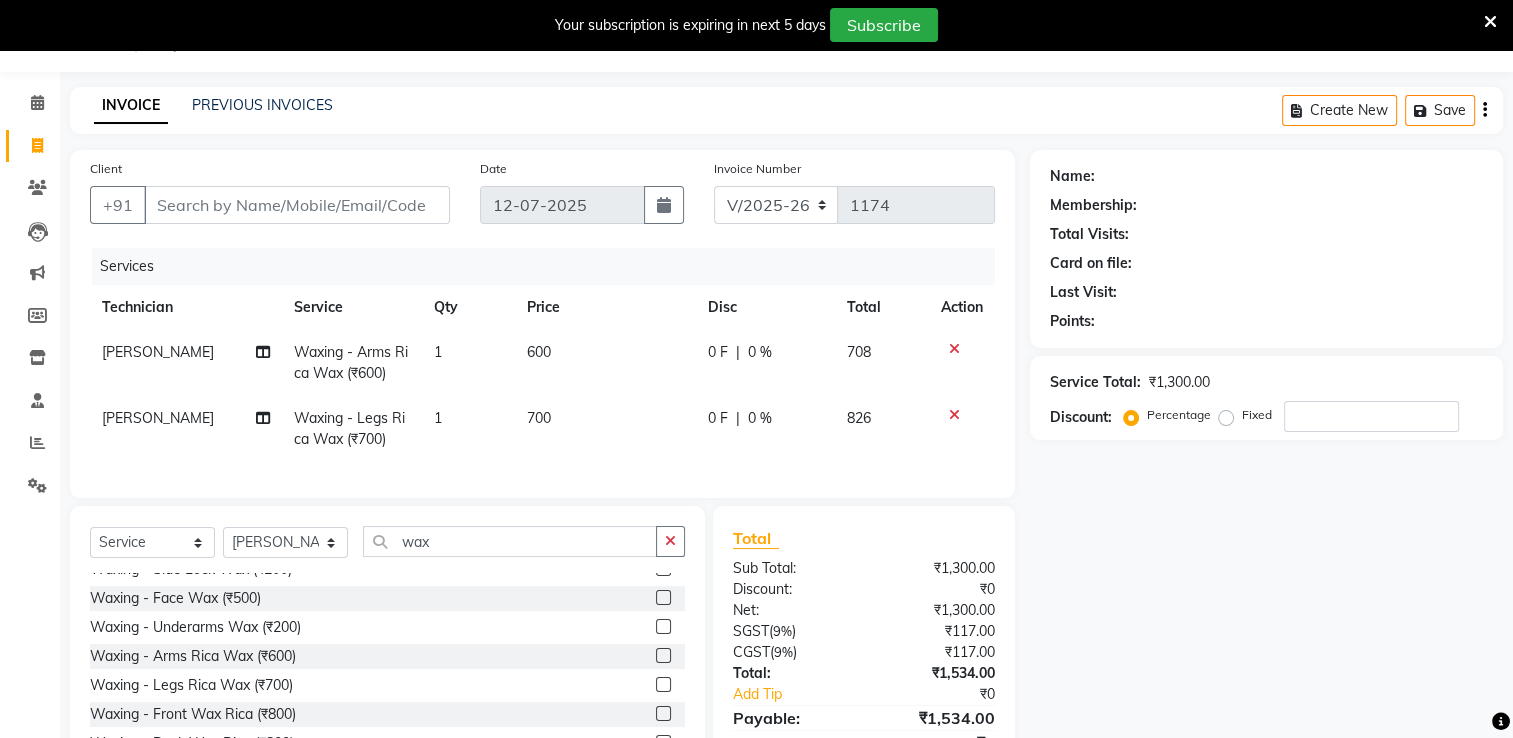 click 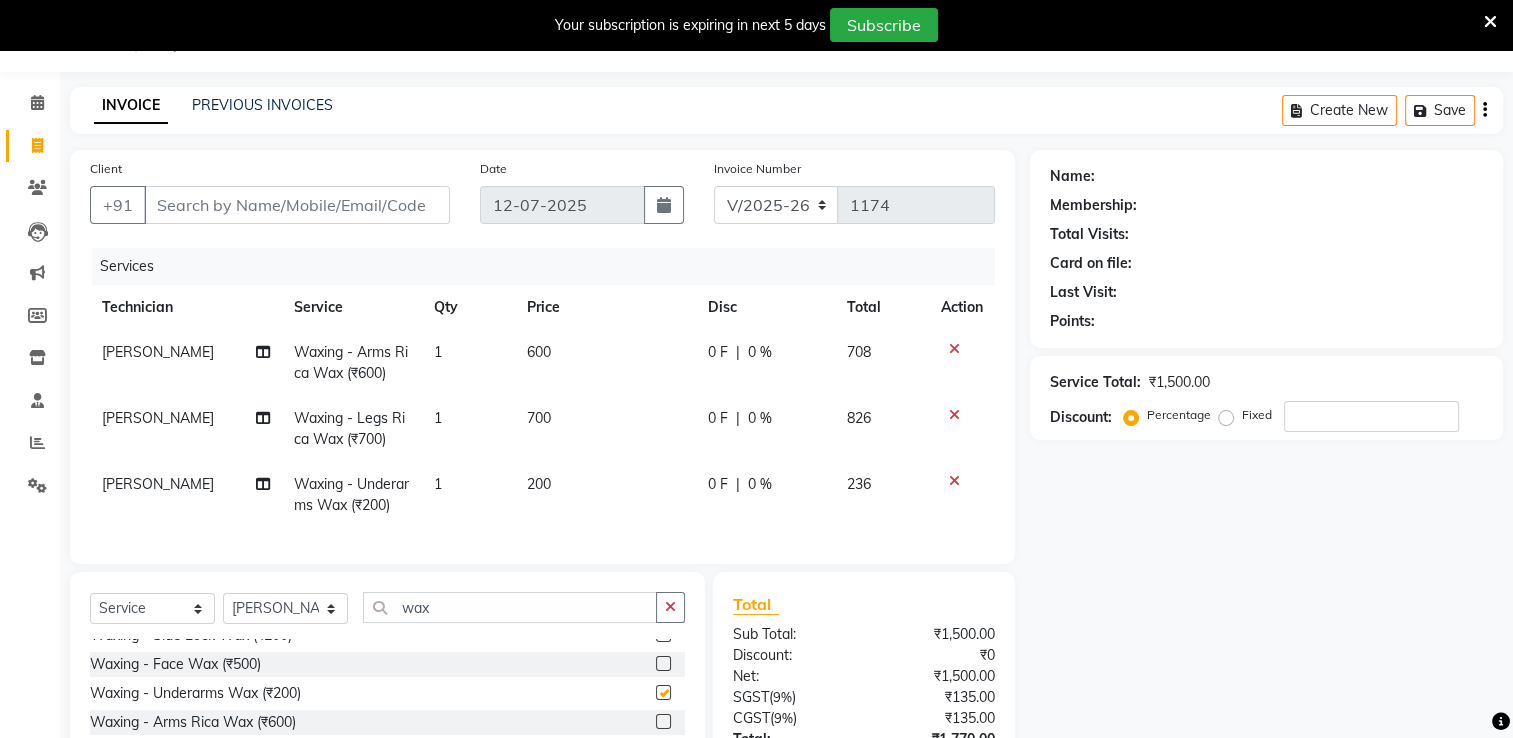 checkbox on "false" 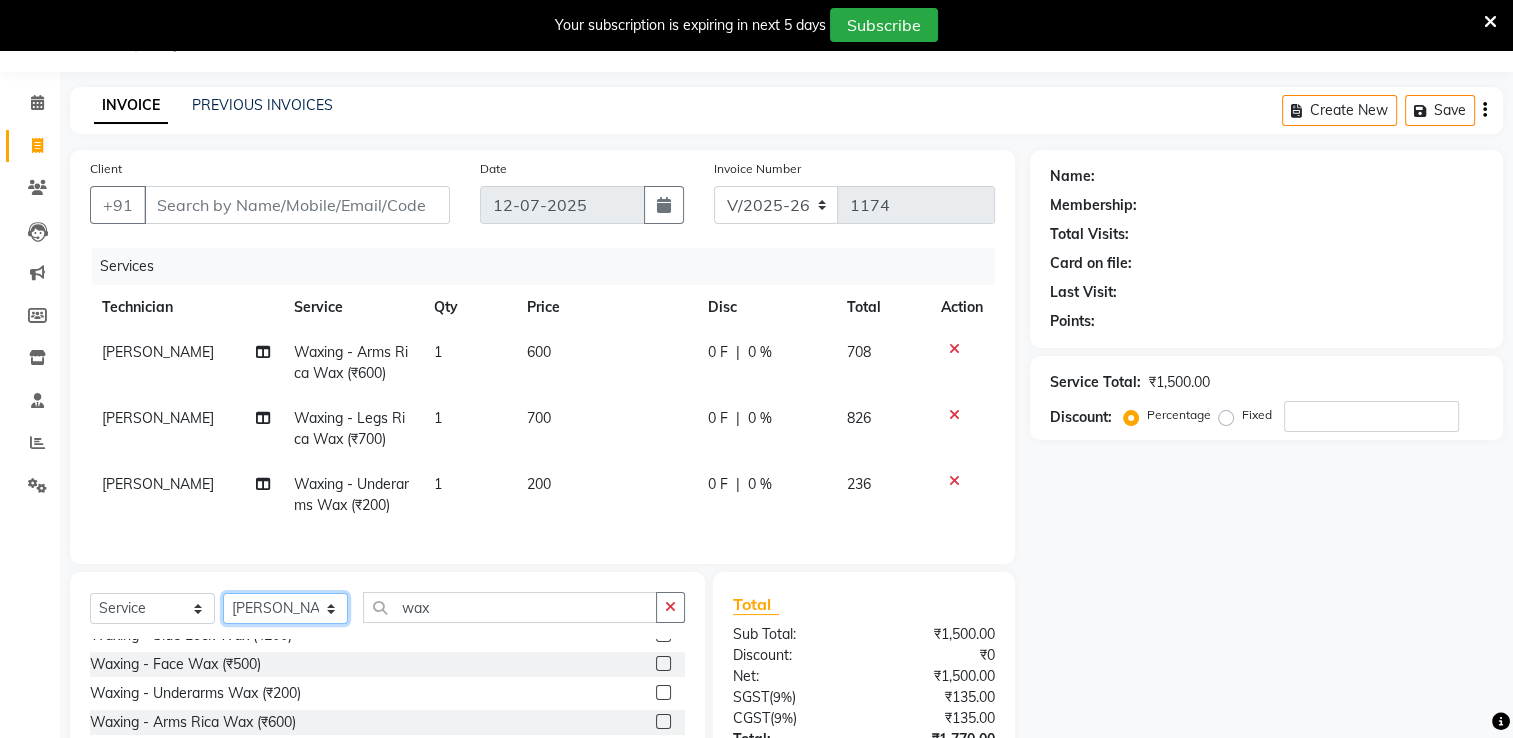 click on "Select Technician AMGHA ARISH [PERSON_NAME] [PERSON_NAME] [PERSON_NAME] [PERSON_NAME] kupu Manager [PERSON_NAME] Owner [PERSON_NAME] [PERSON_NAME]" 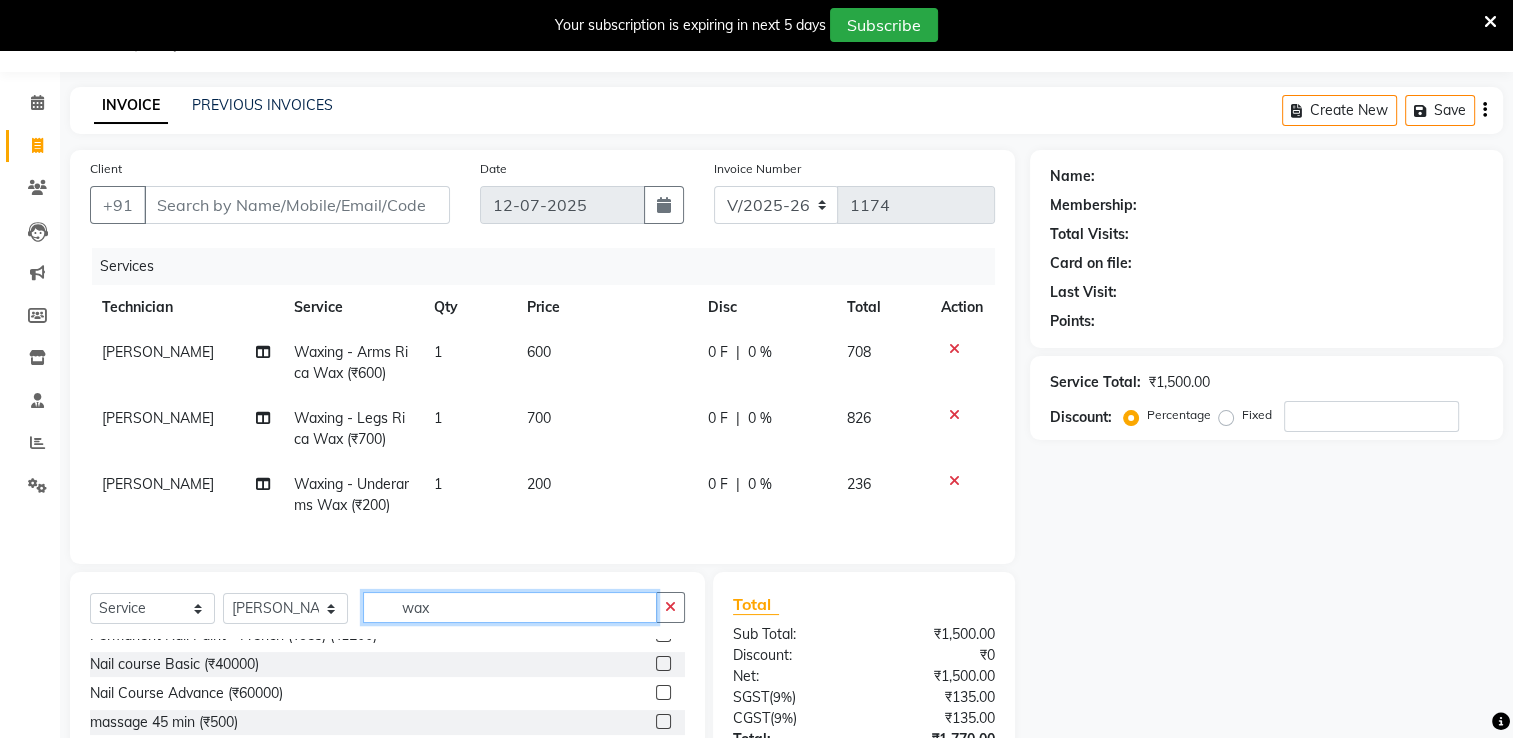 click on "wax" 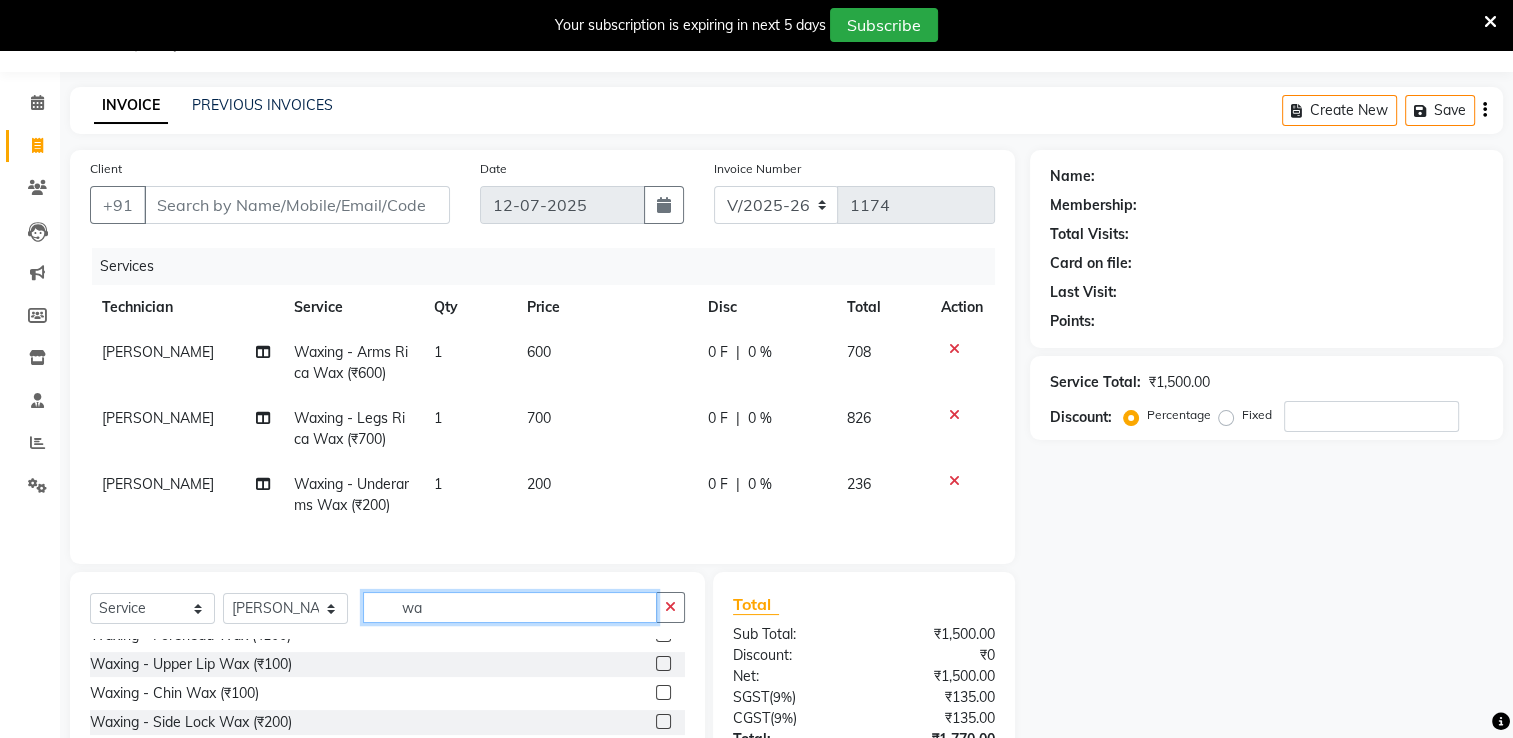 type on "w" 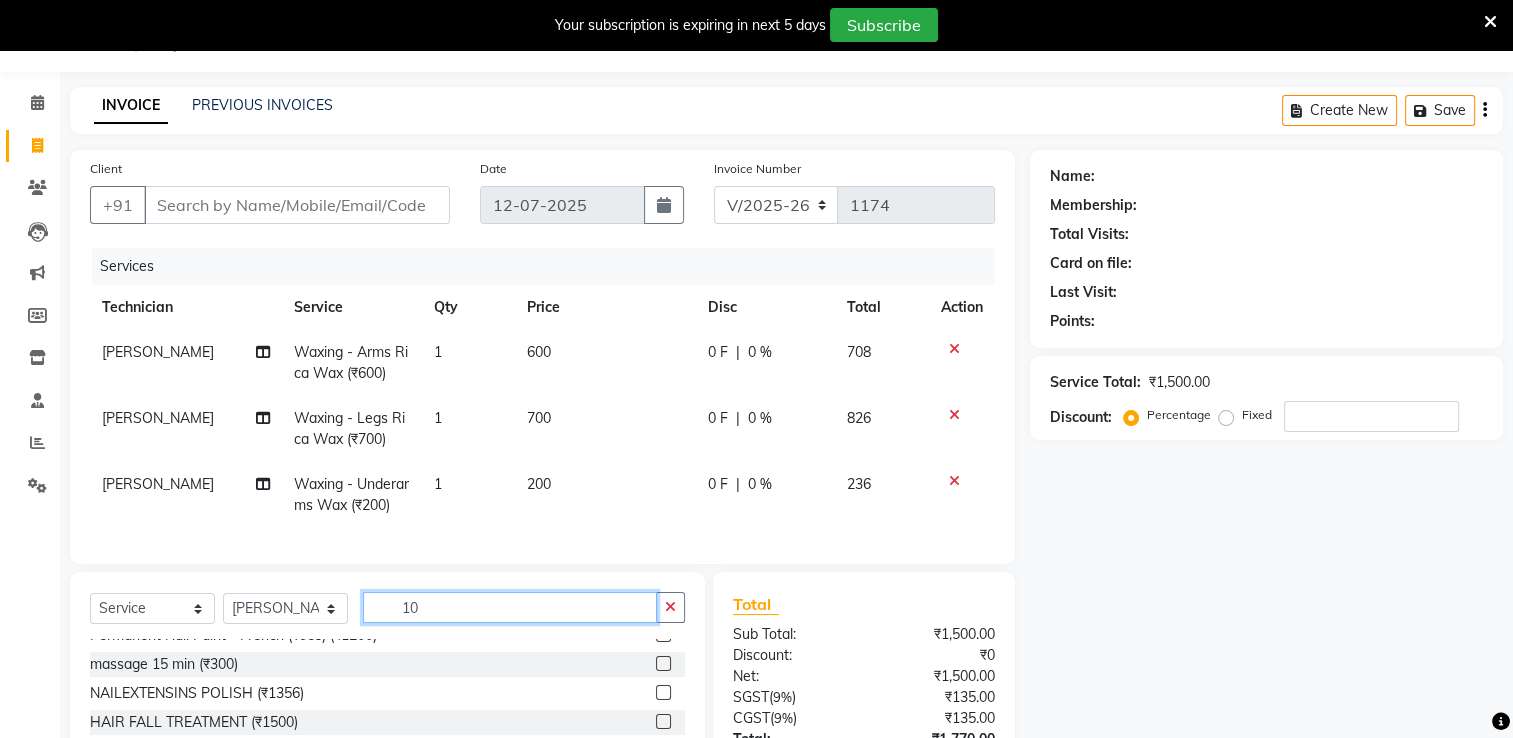 scroll, scrollTop: 0, scrollLeft: 0, axis: both 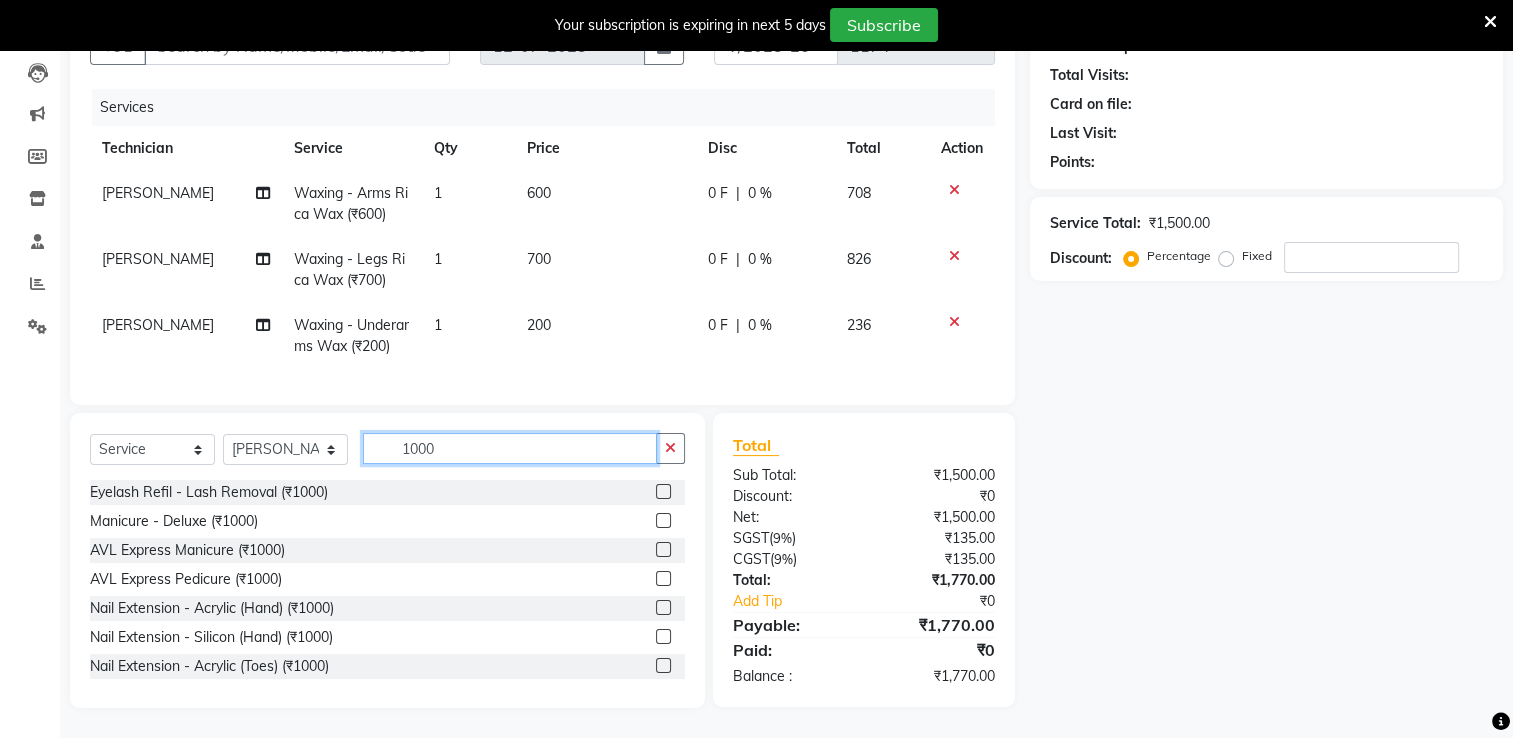 type on "1000" 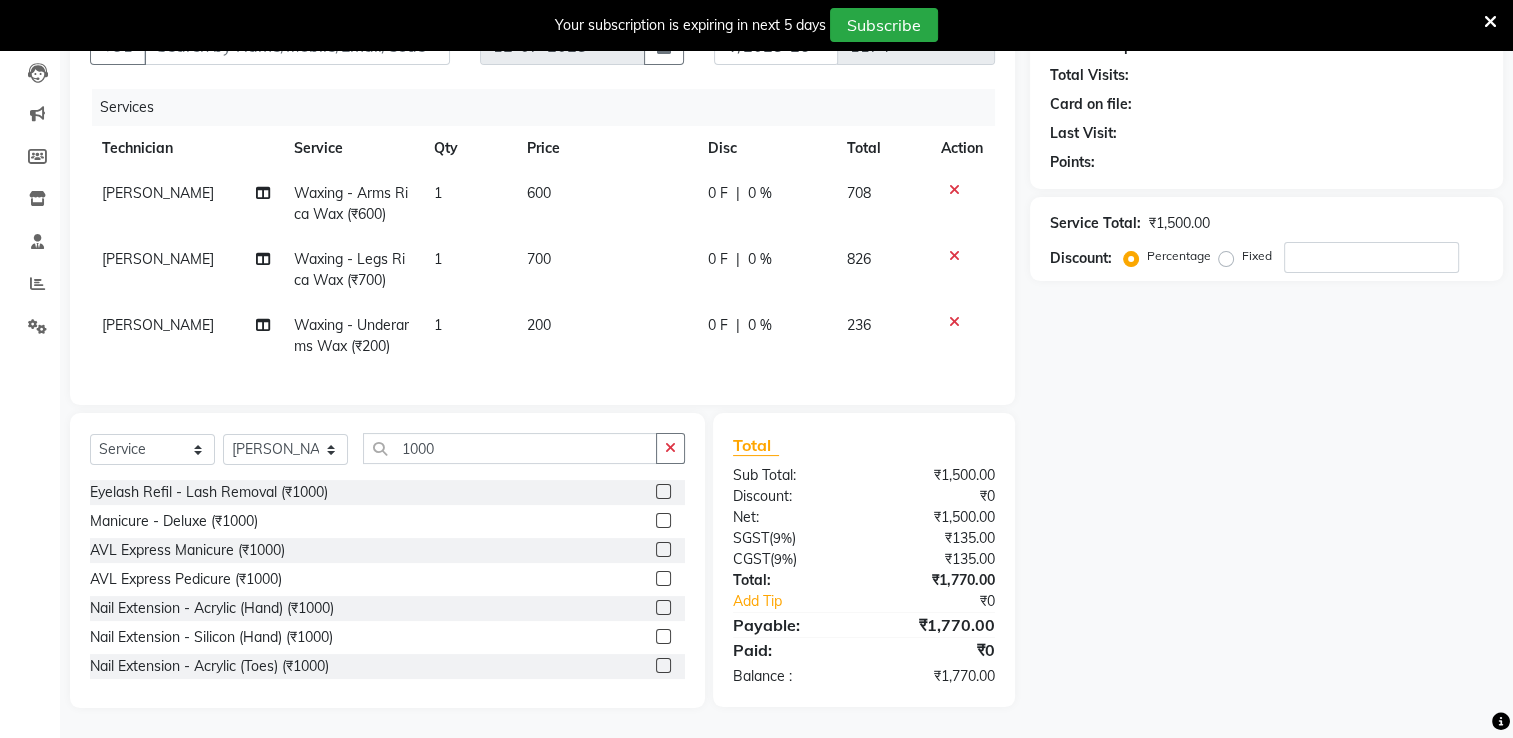 click 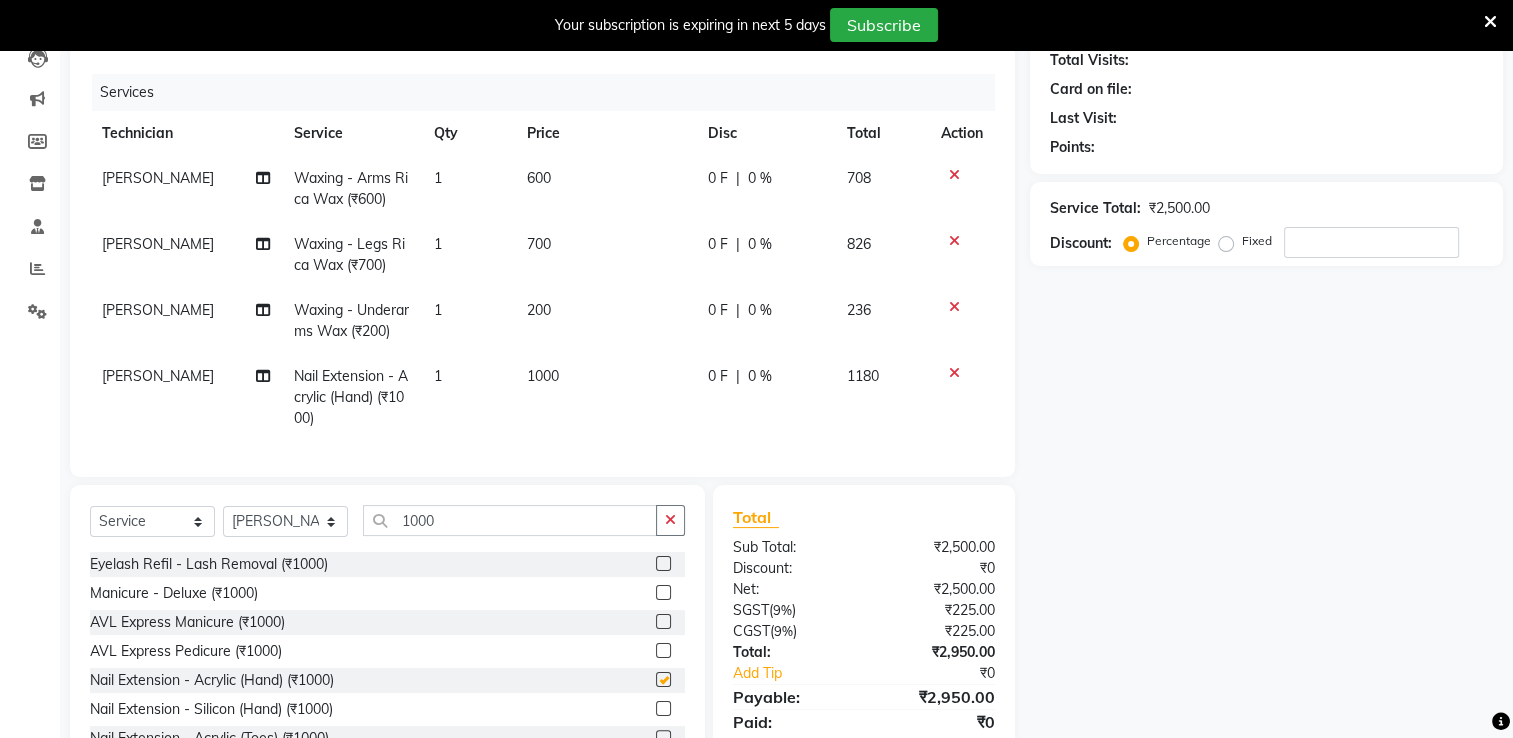 checkbox on "false" 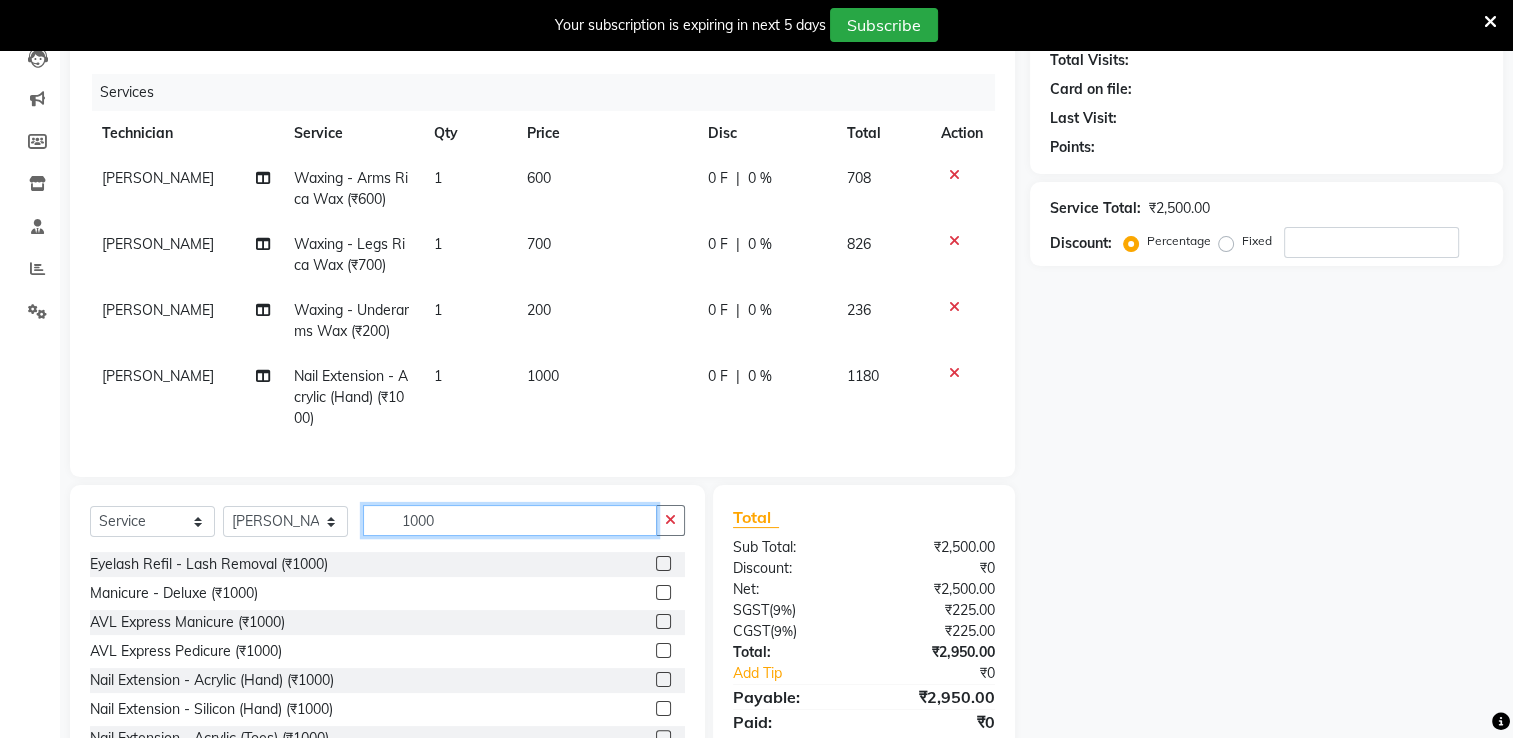 click on "1000" 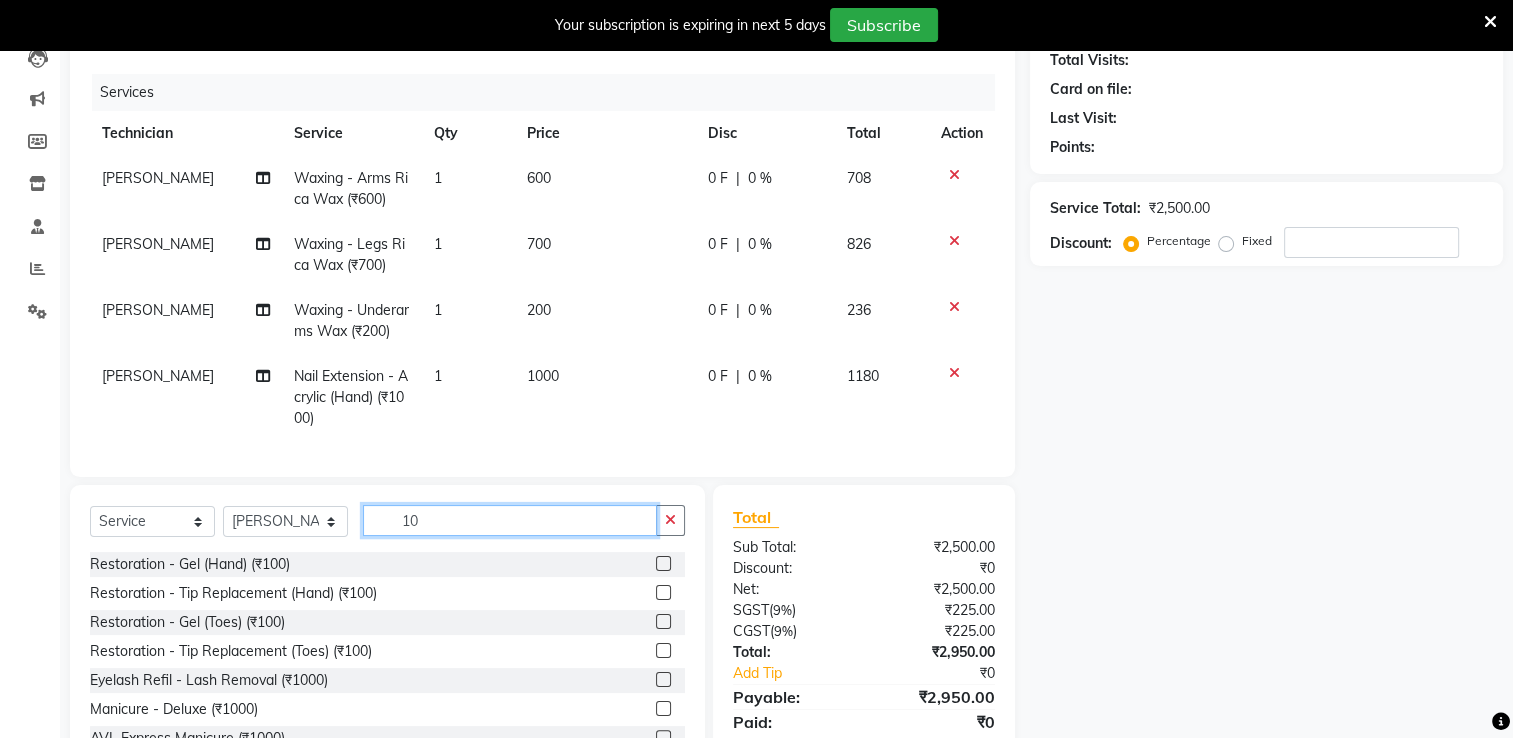 type on "1" 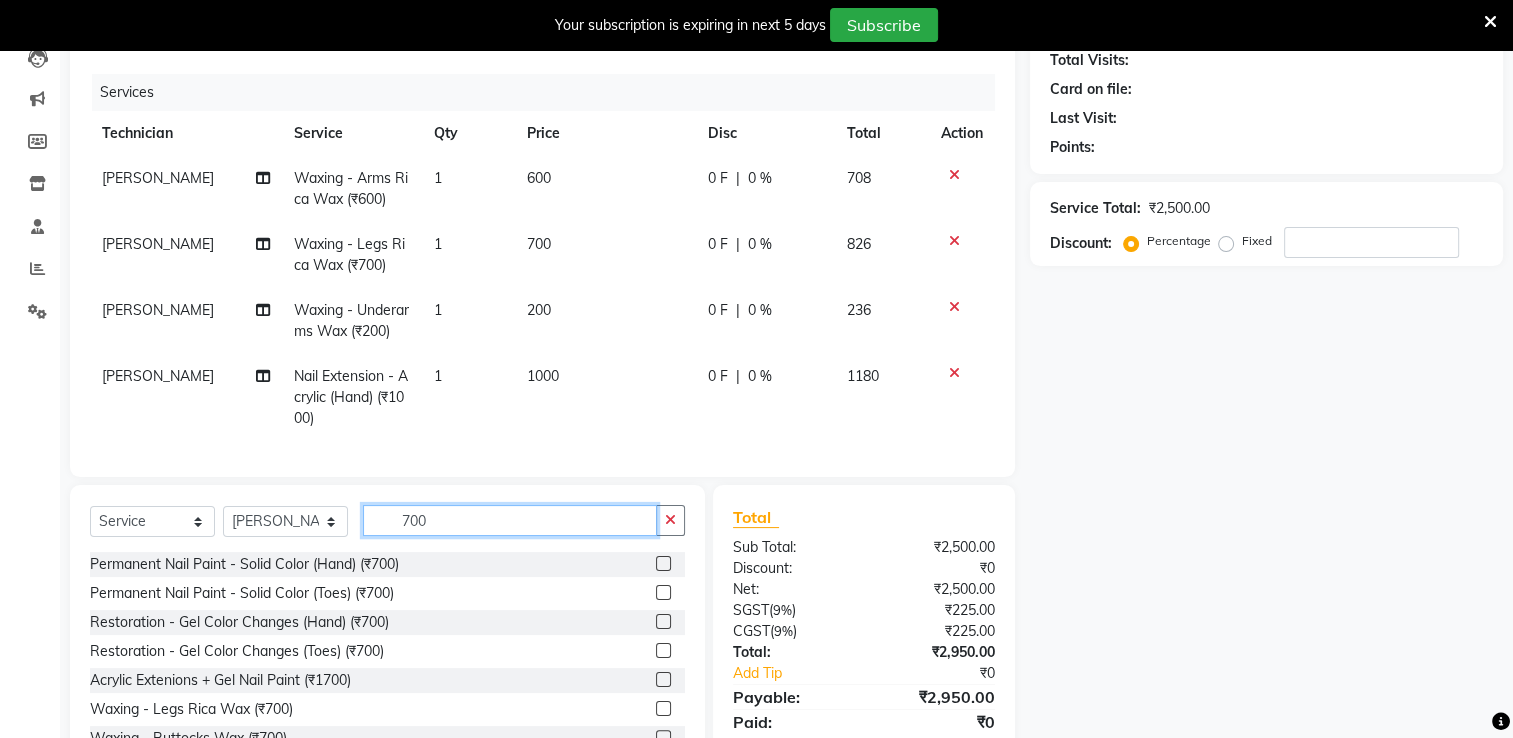 type on "700" 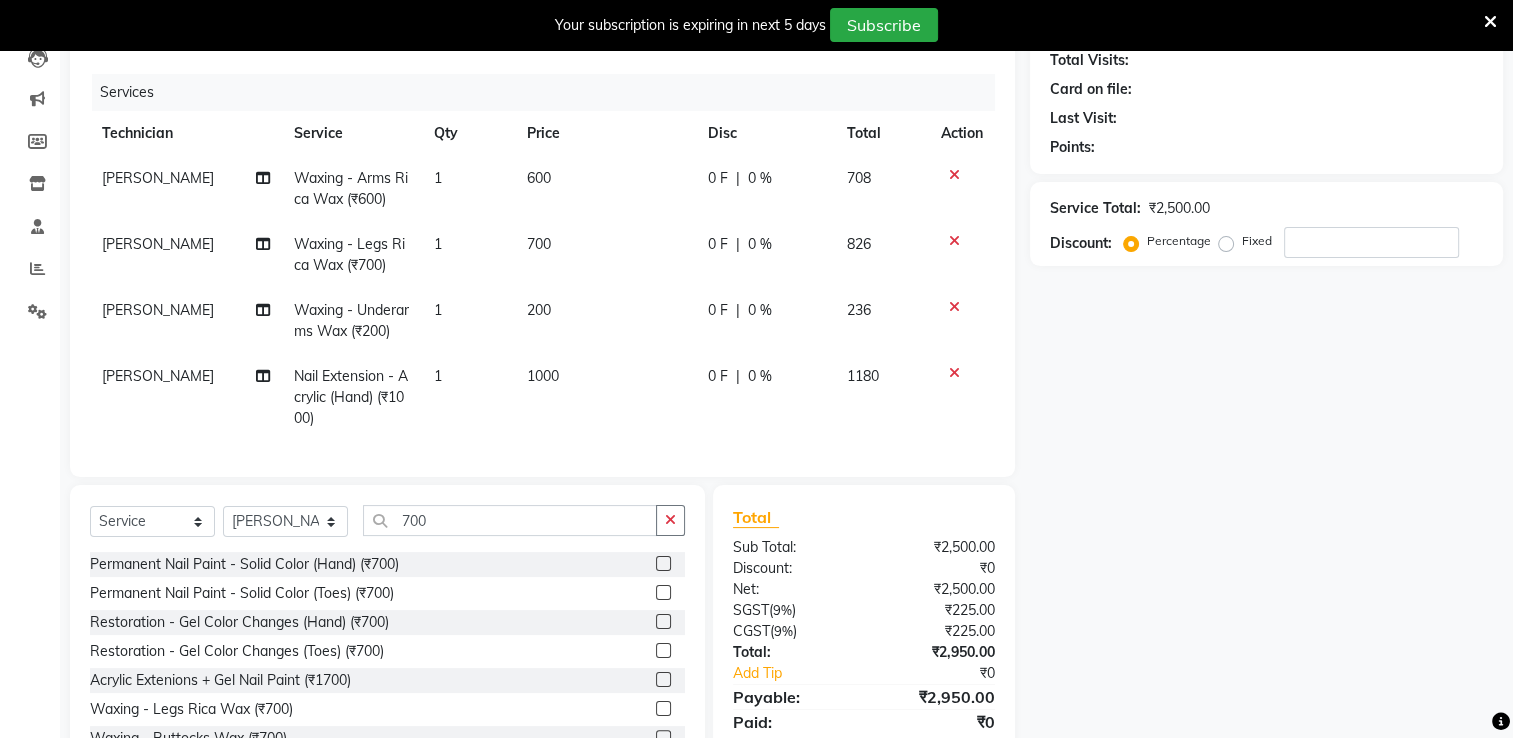 click 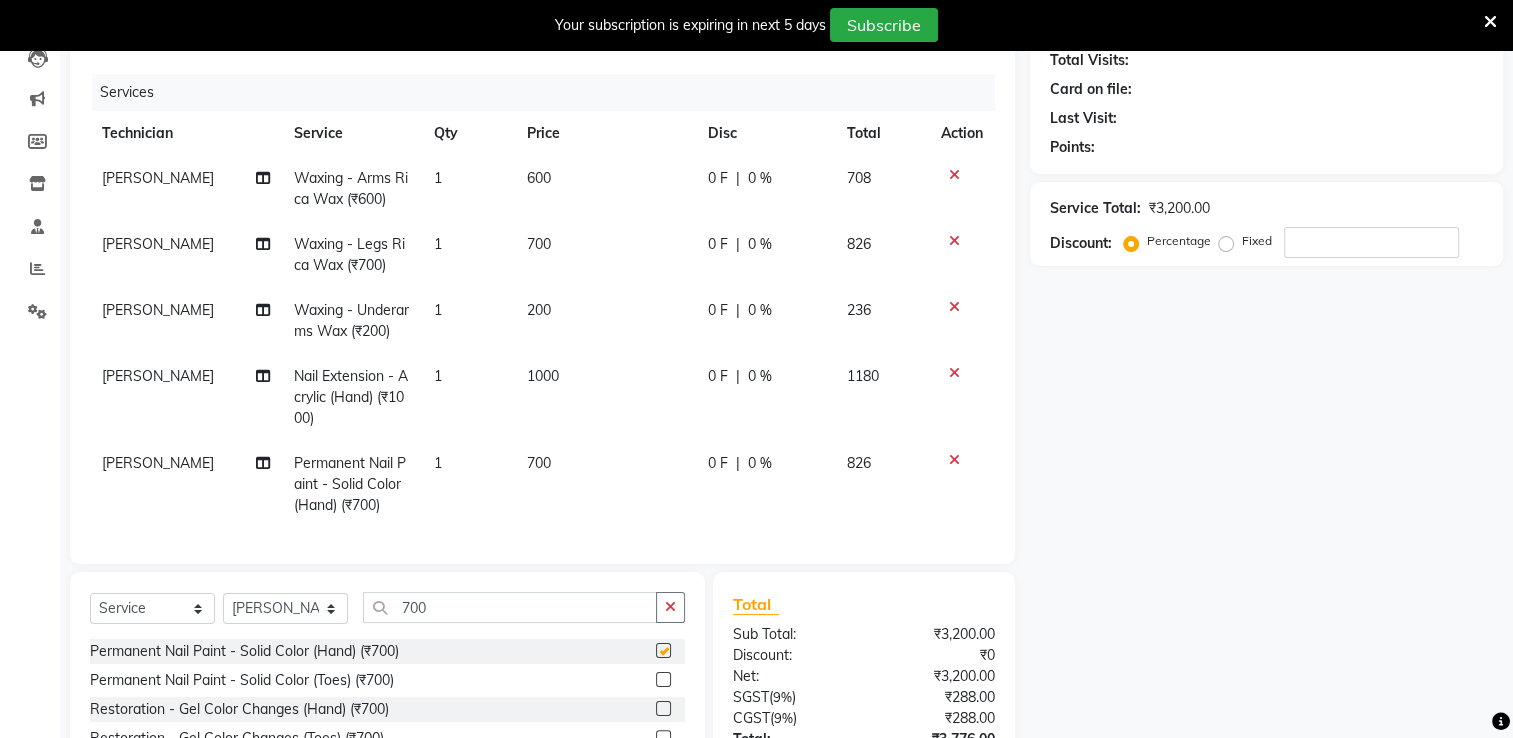 checkbox on "false" 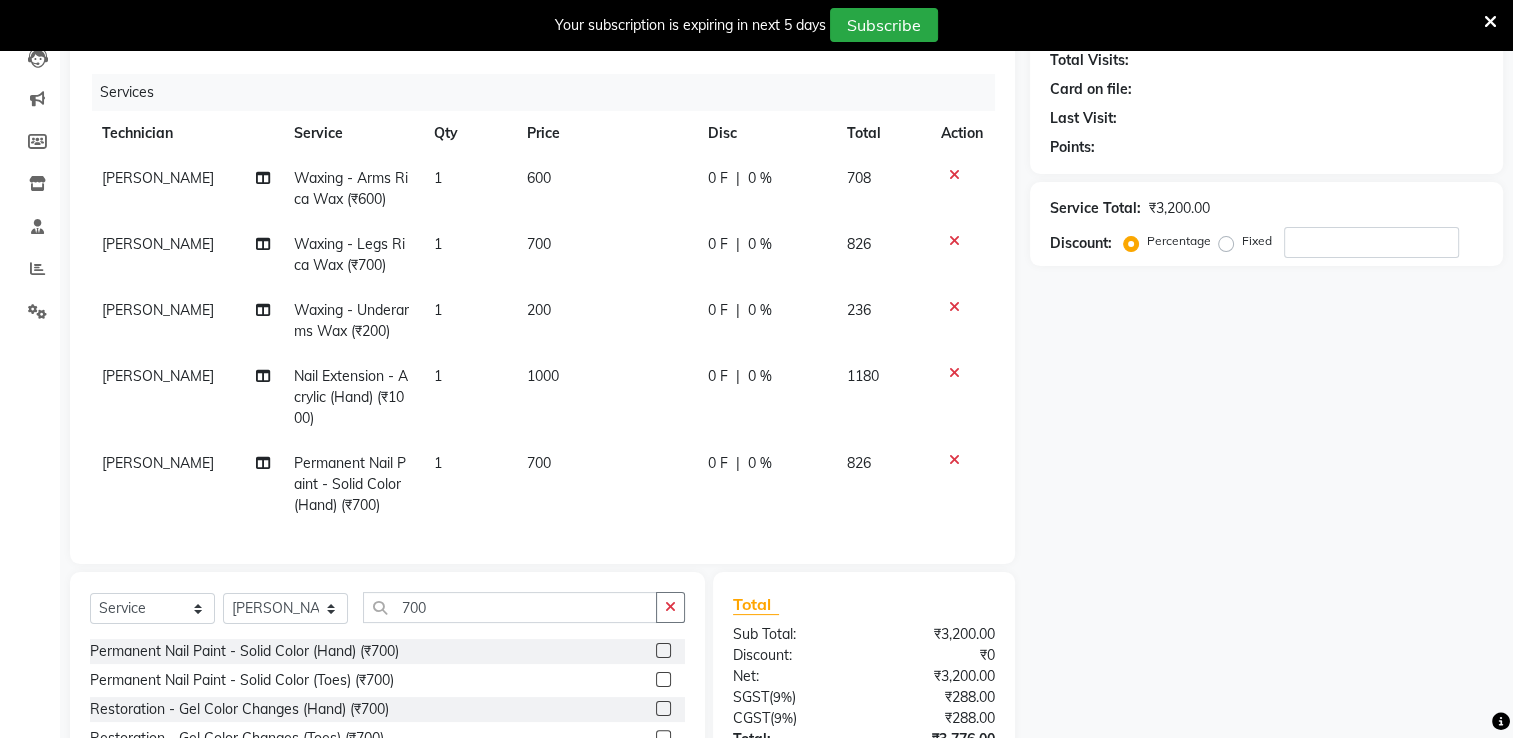 scroll, scrollTop: 398, scrollLeft: 0, axis: vertical 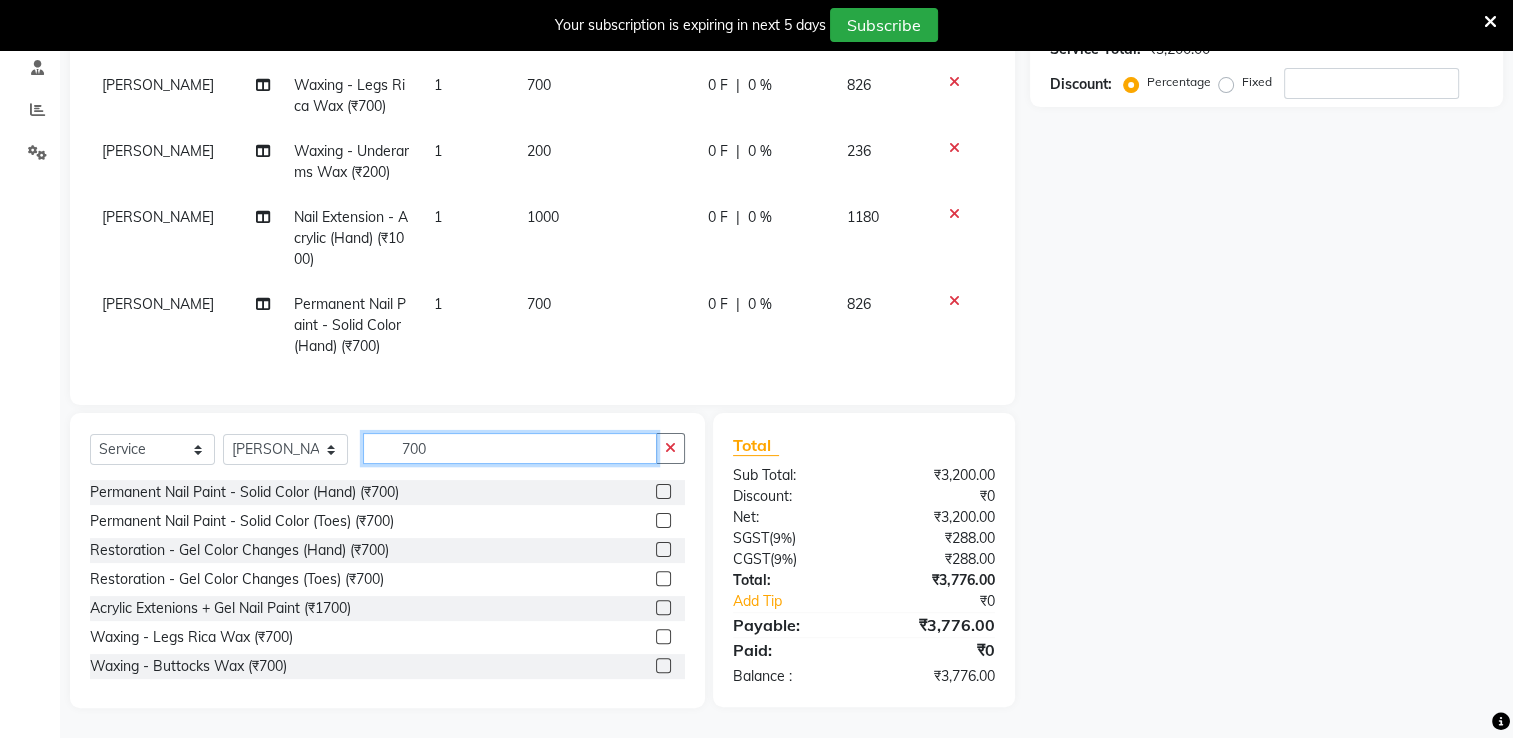 click on "700" 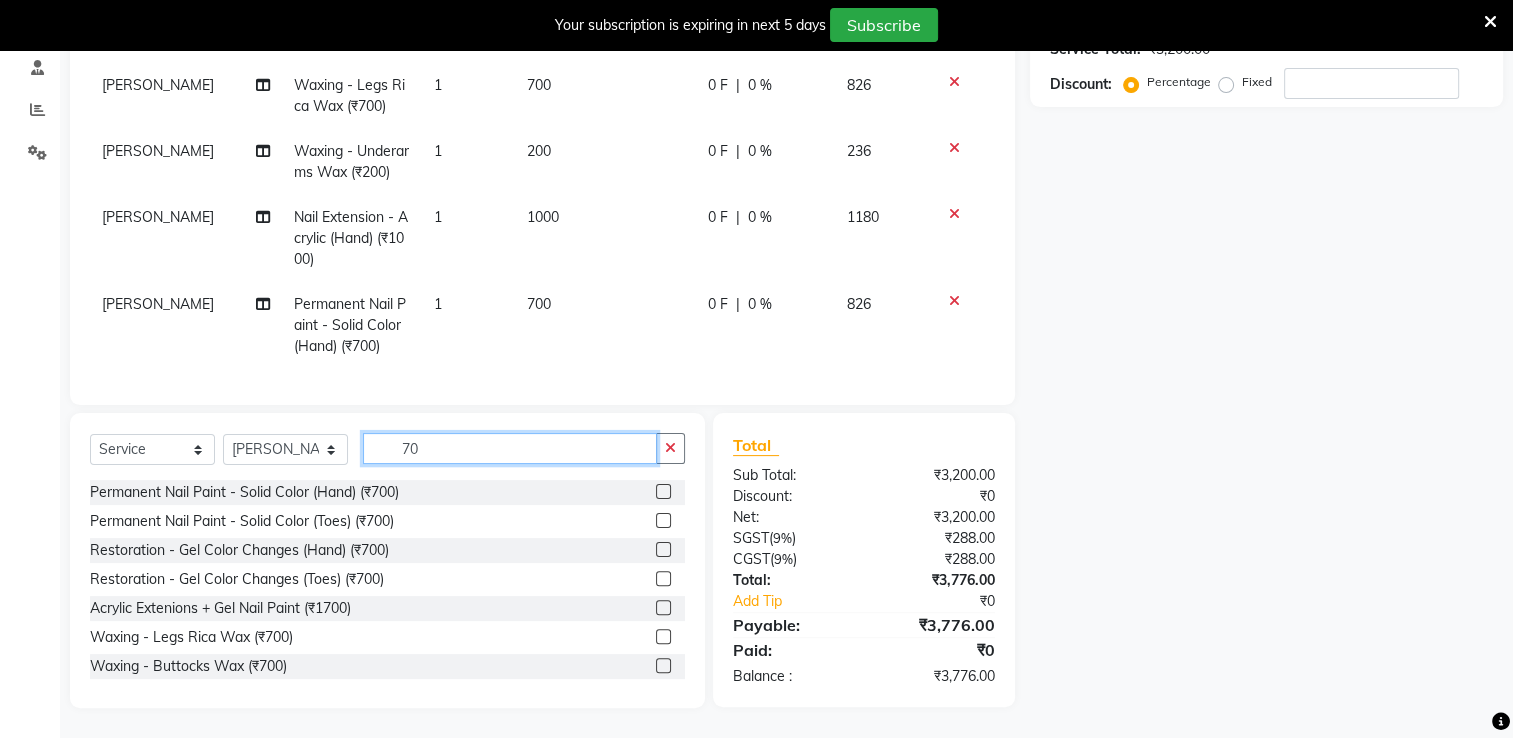 type on "7" 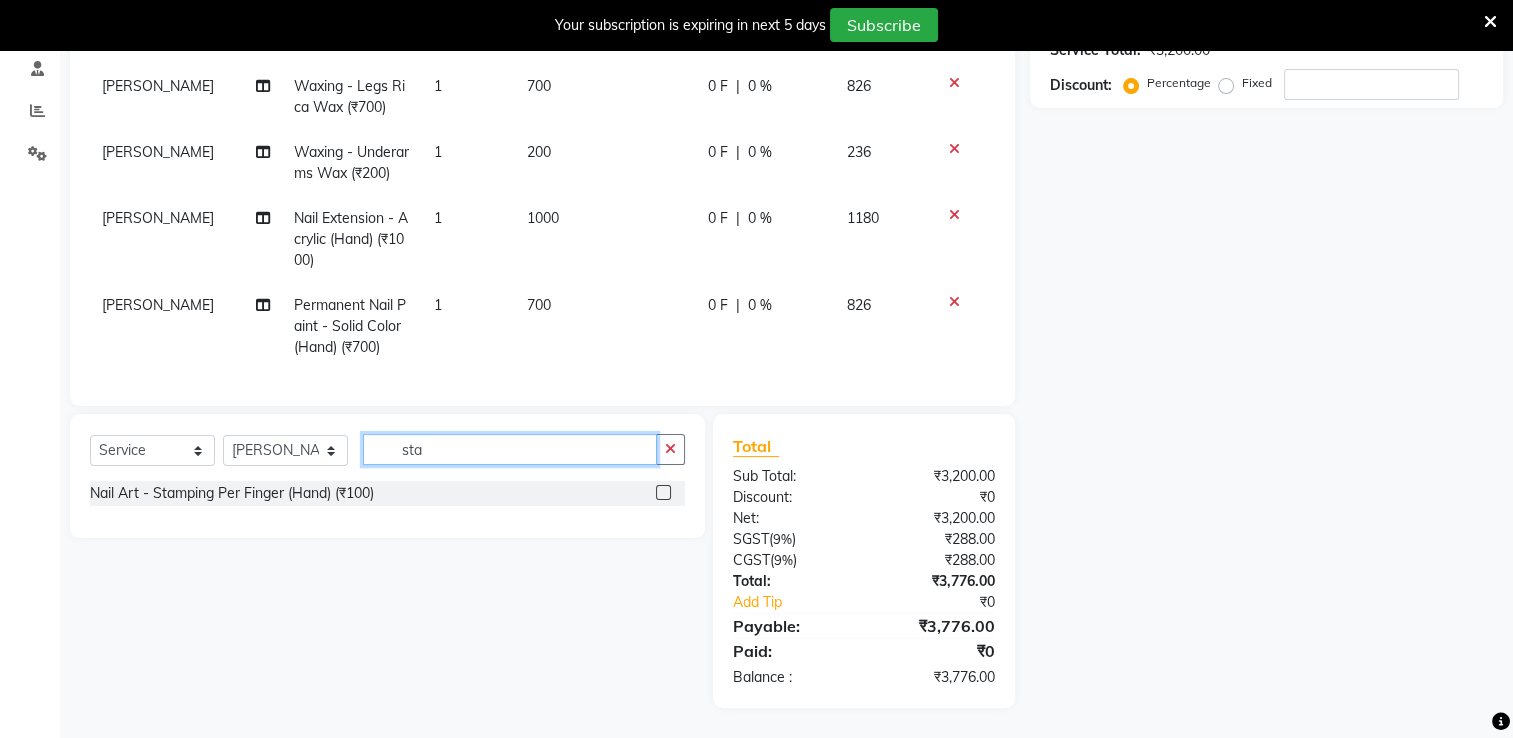 scroll, scrollTop: 397, scrollLeft: 0, axis: vertical 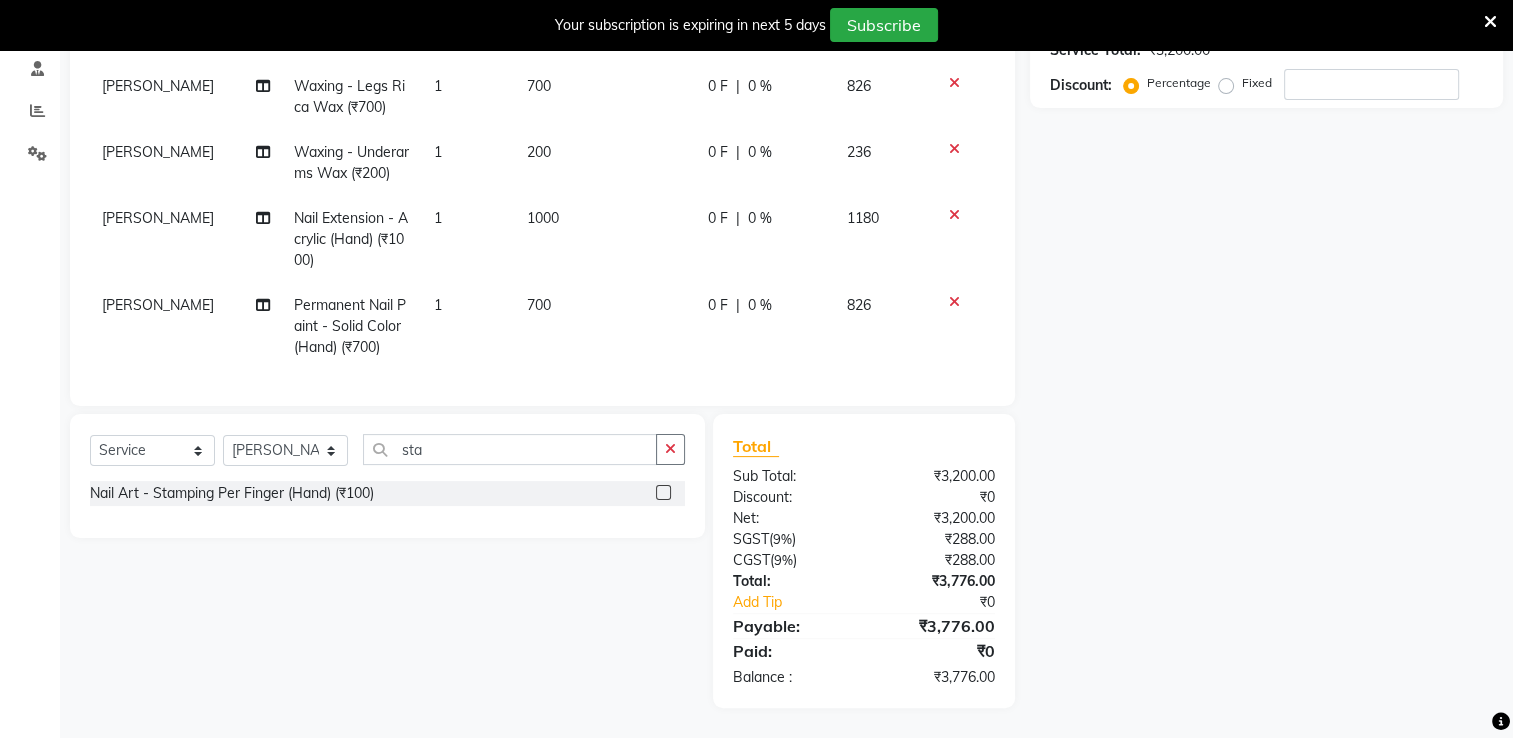 click 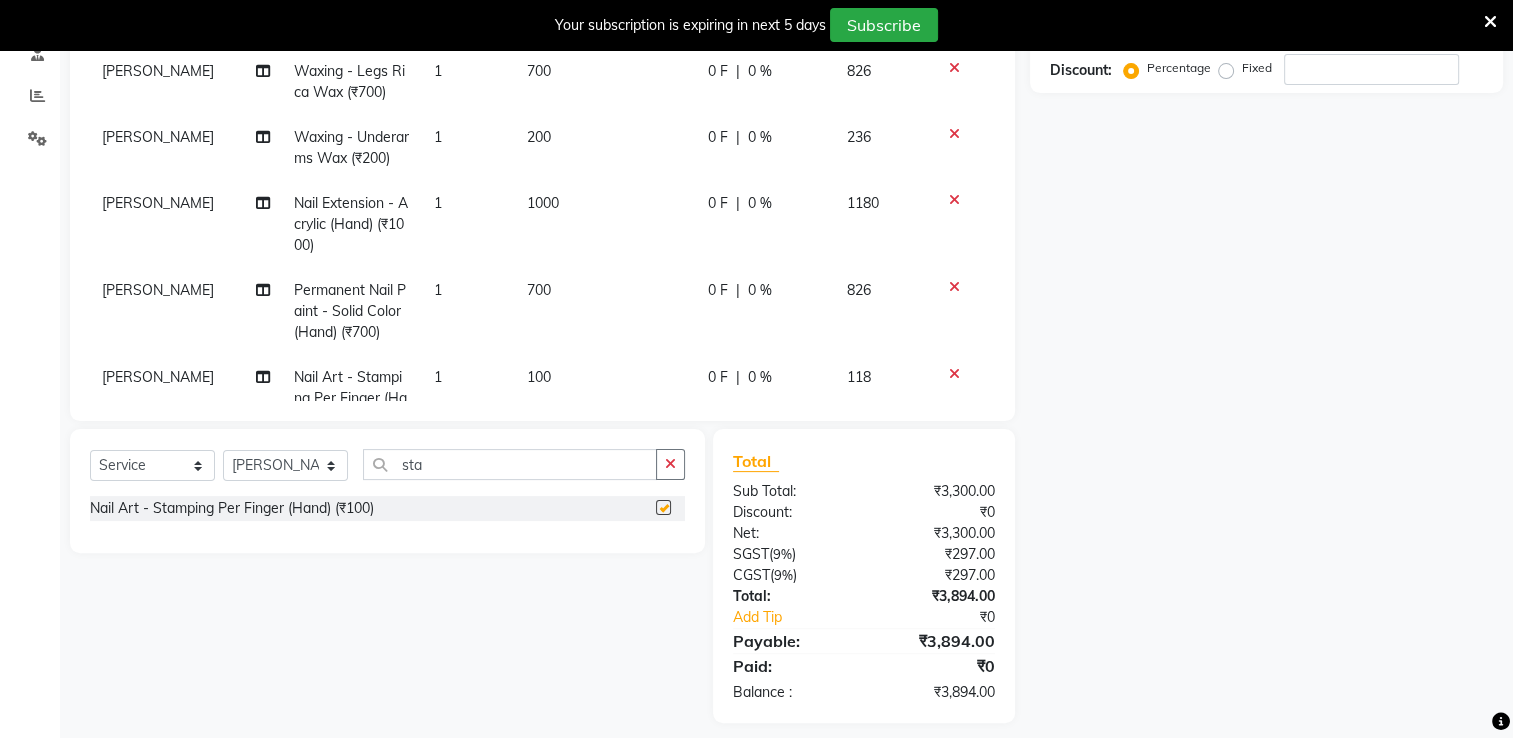 checkbox on "false" 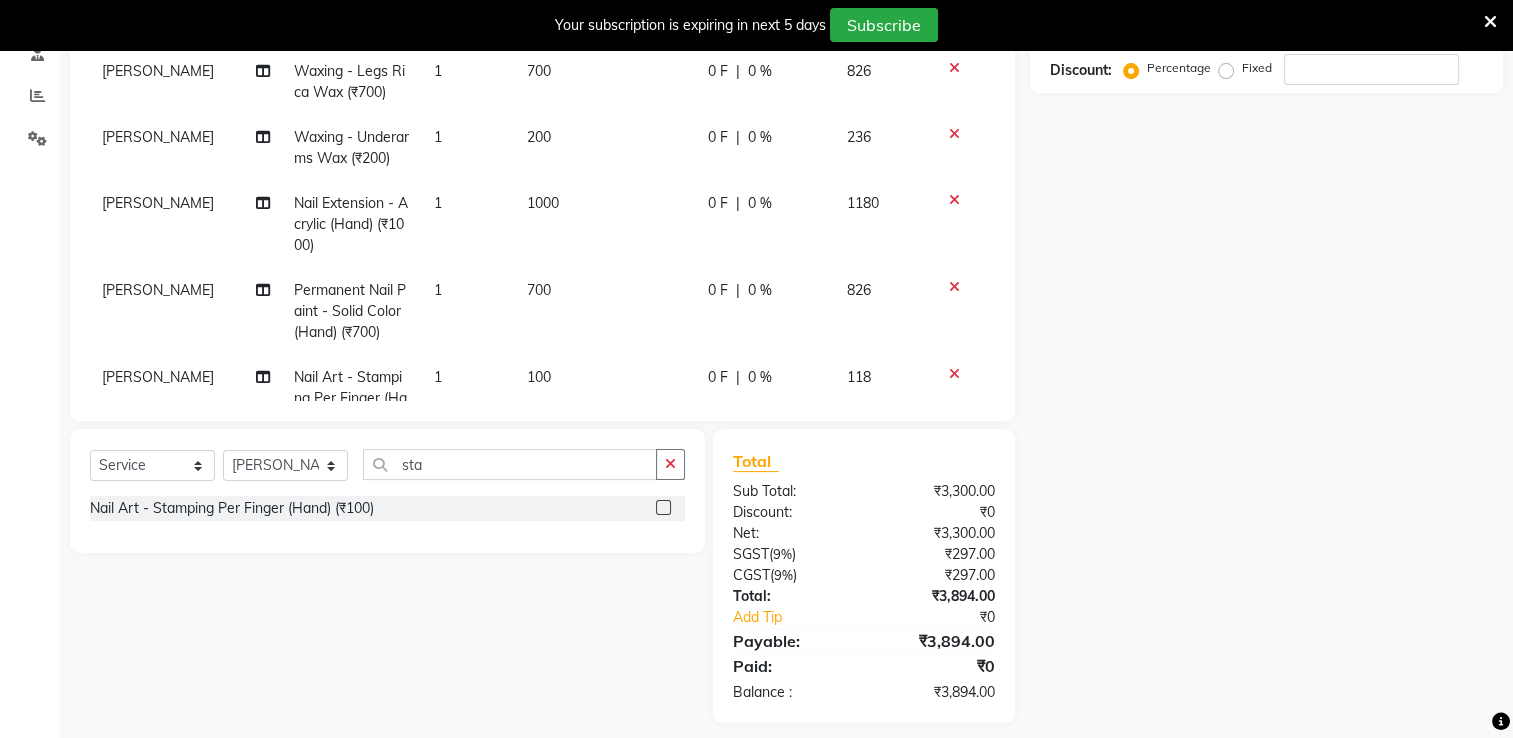 scroll, scrollTop: 72, scrollLeft: 0, axis: vertical 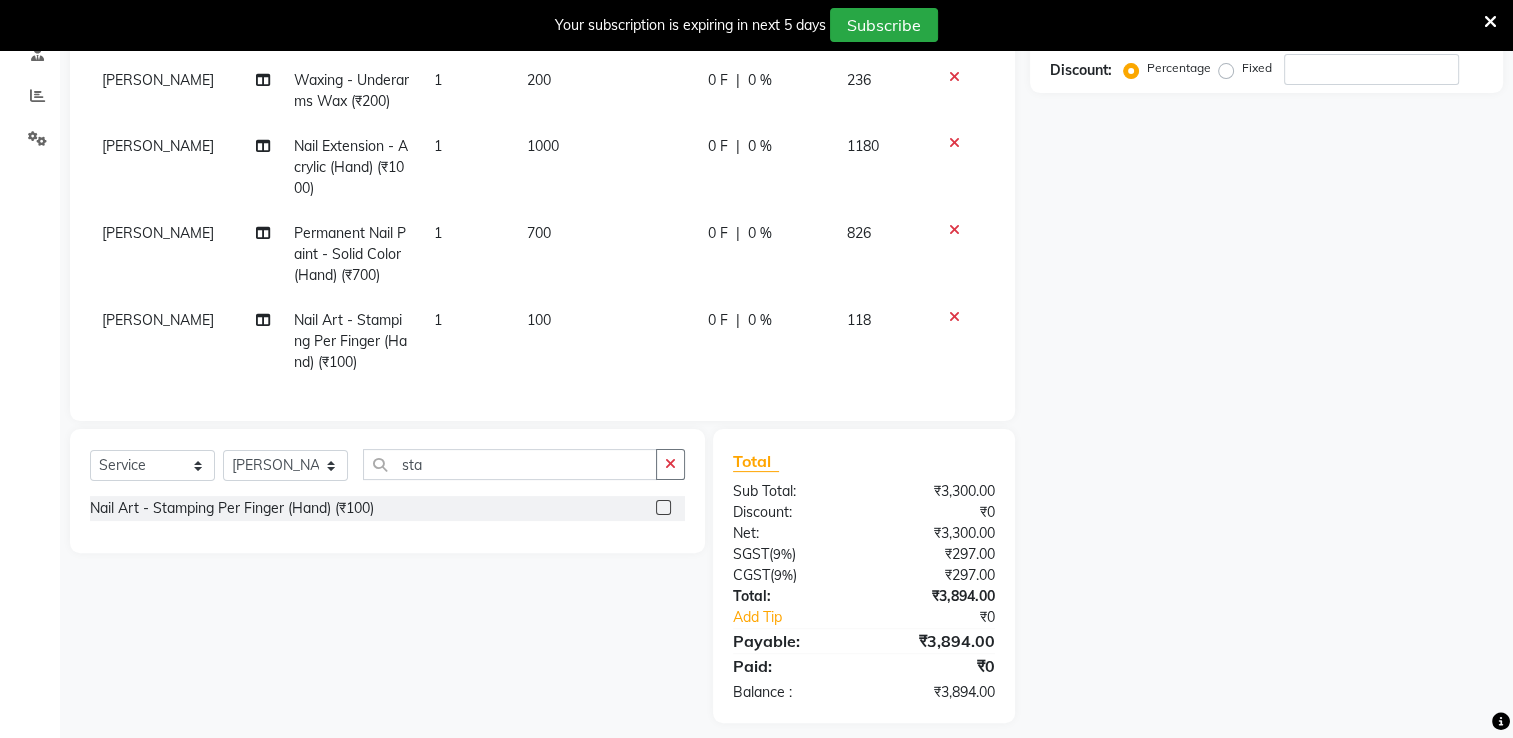 click on "1" 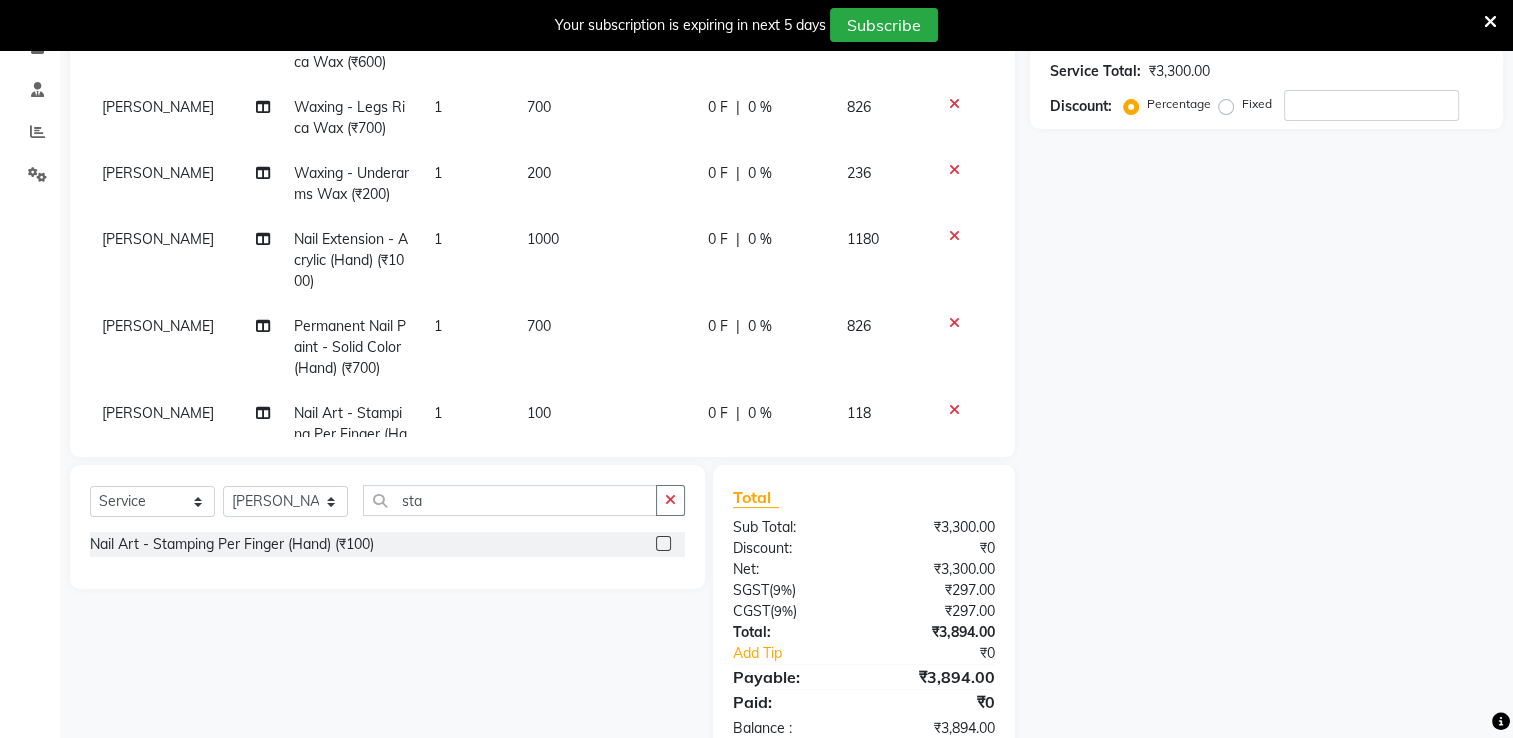 select on "68736" 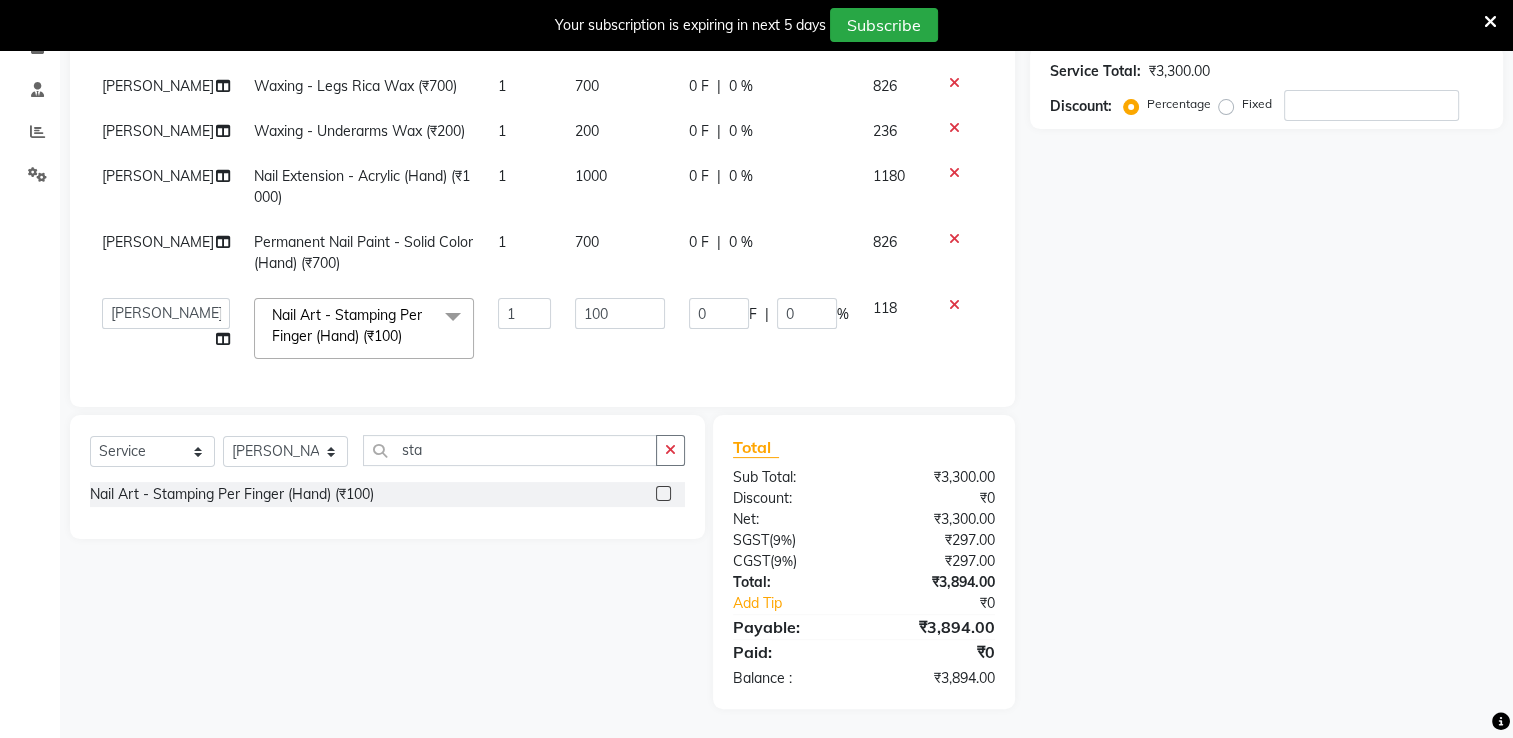 scroll, scrollTop: 376, scrollLeft: 0, axis: vertical 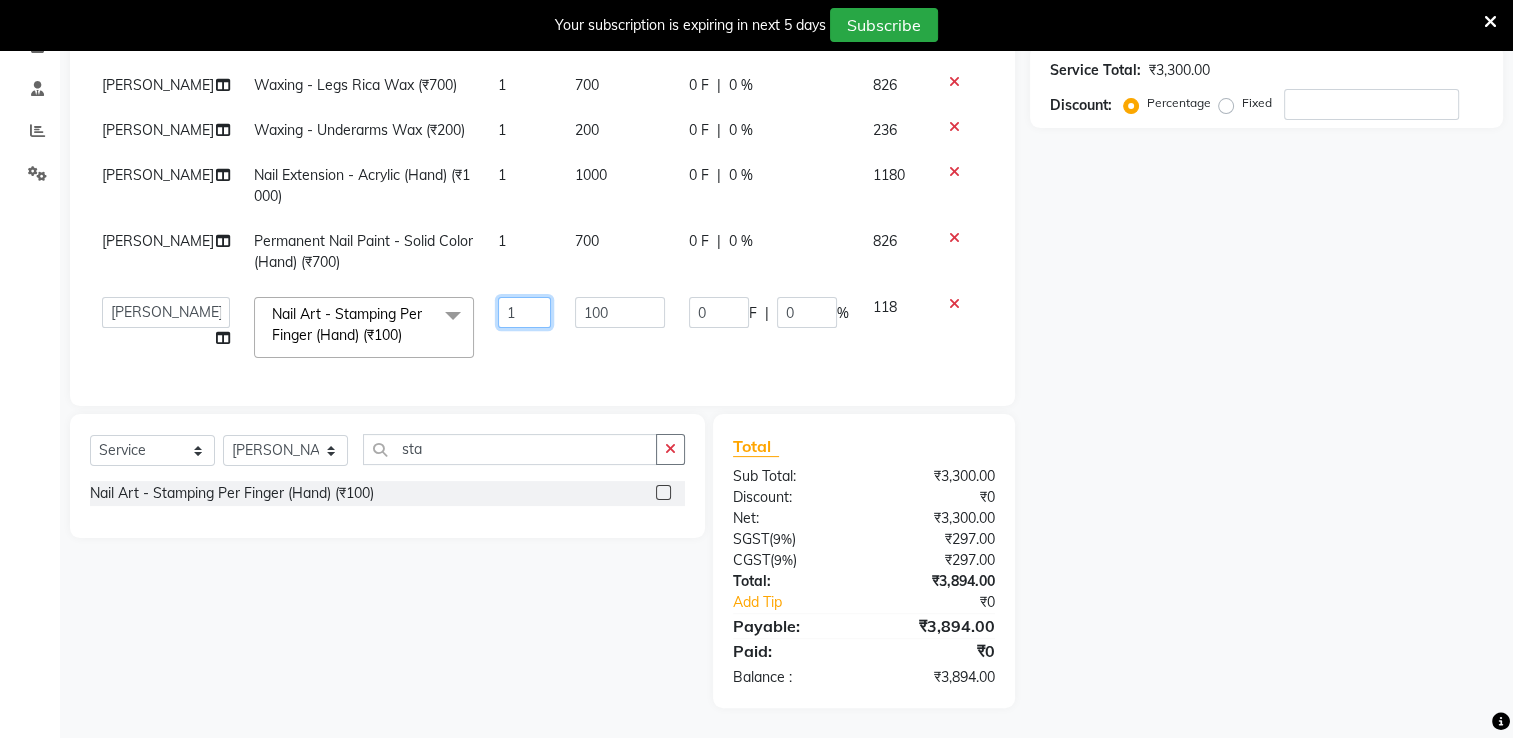 click on "1" 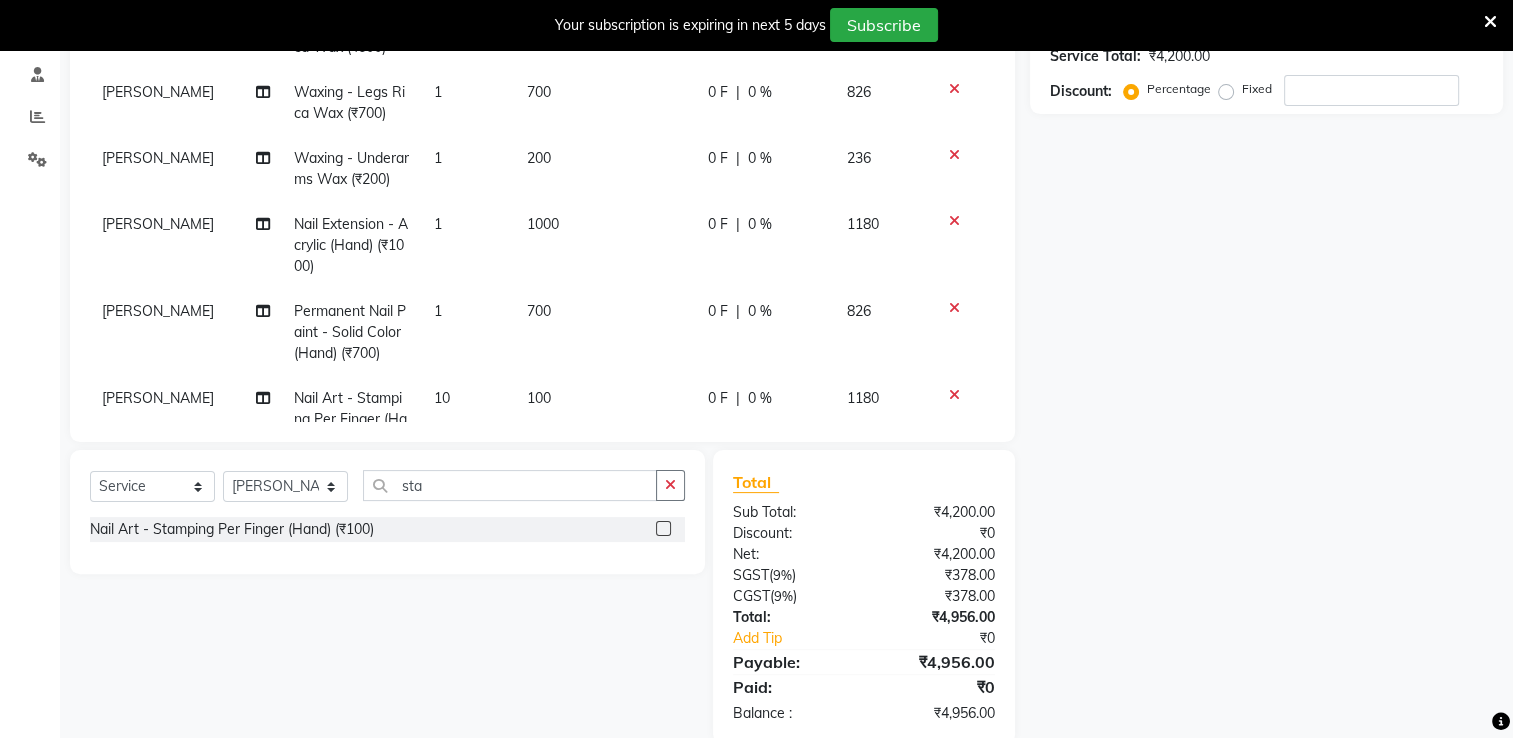 click on "100" 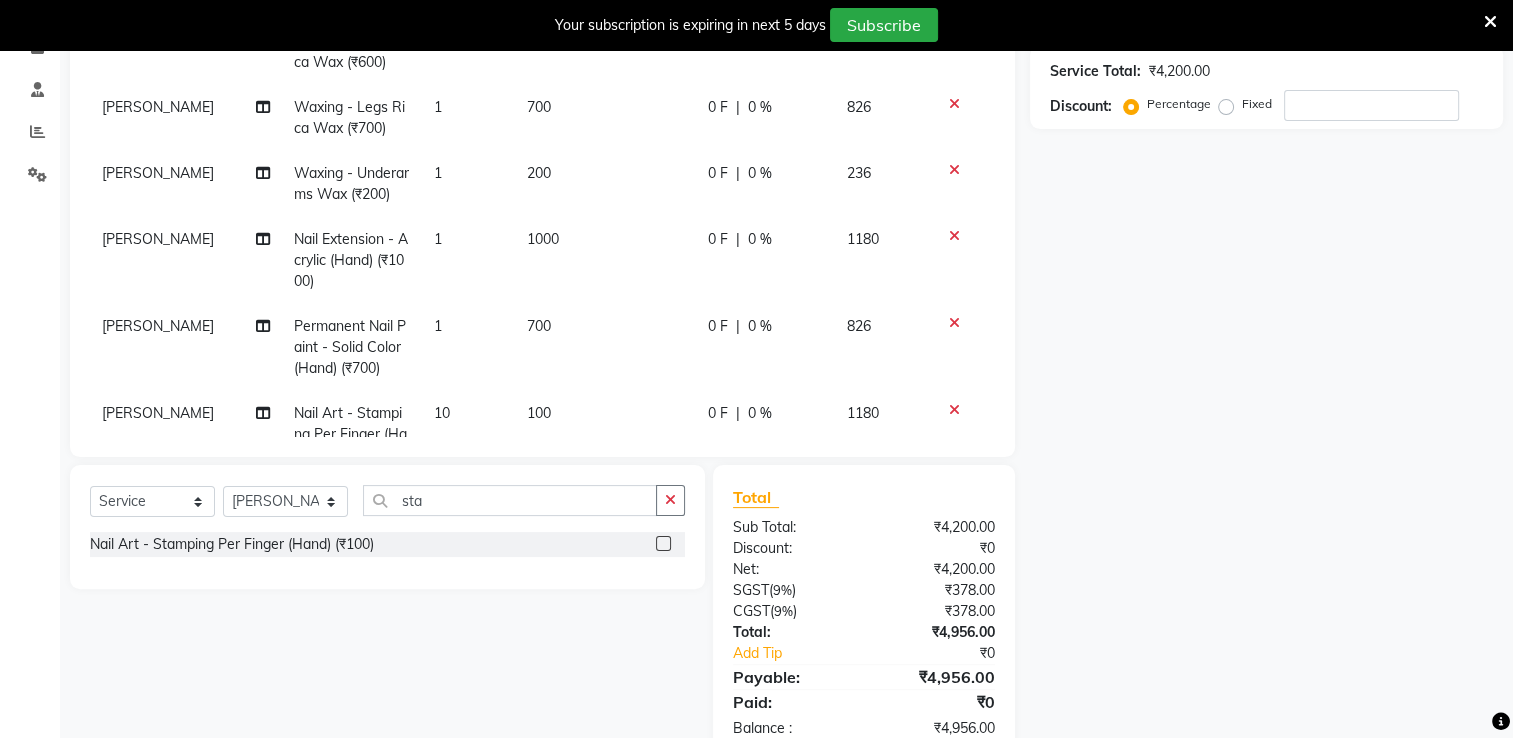 select on "68736" 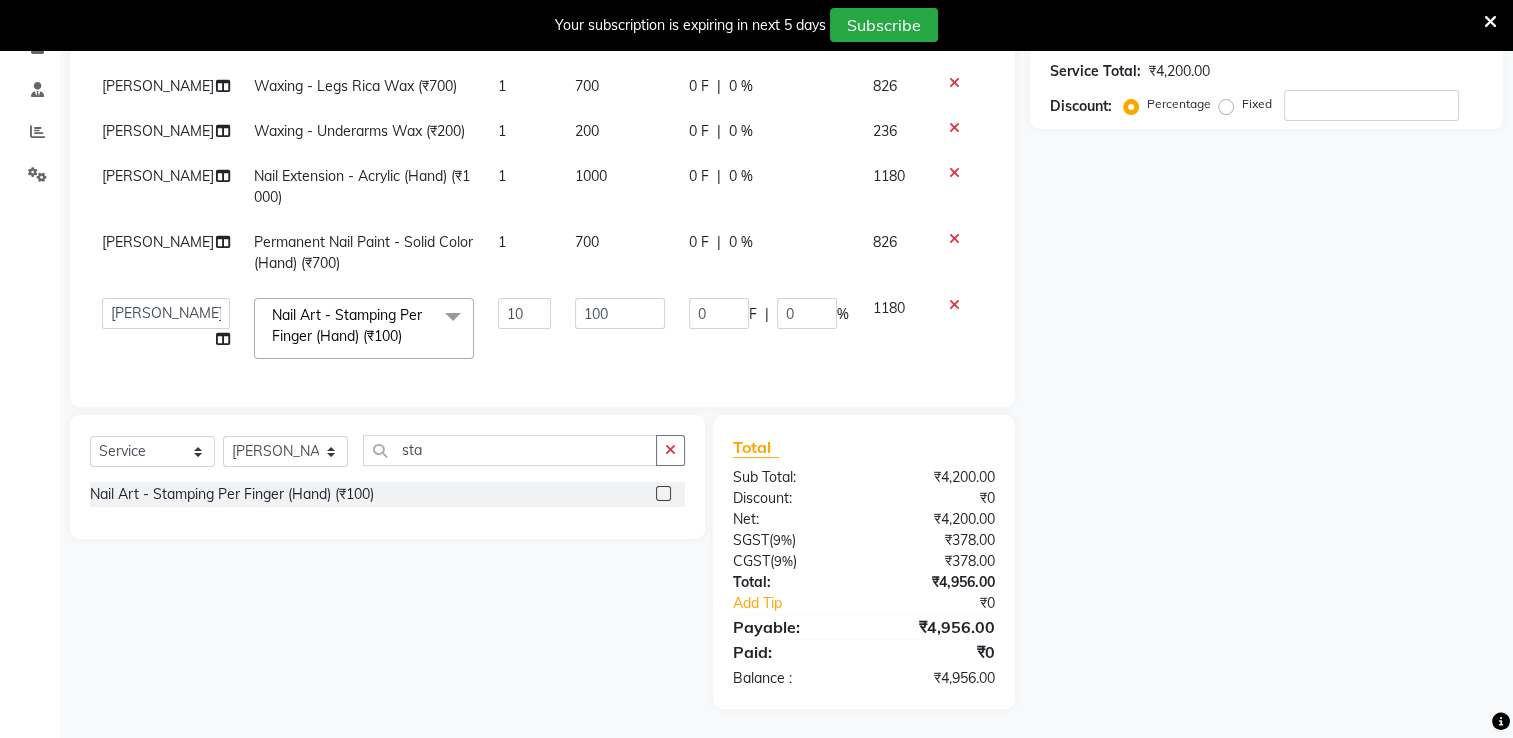 scroll, scrollTop: 376, scrollLeft: 0, axis: vertical 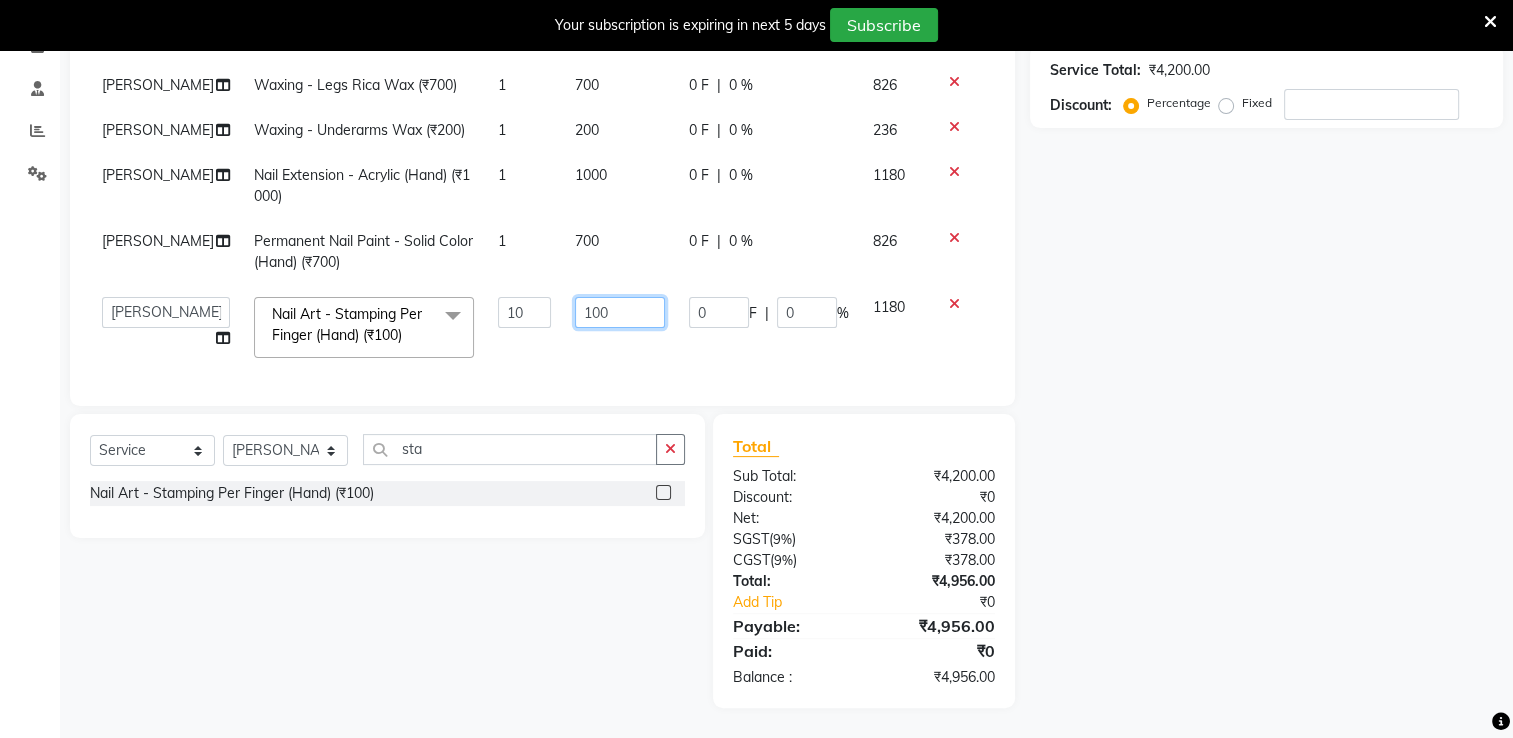 click on "100" 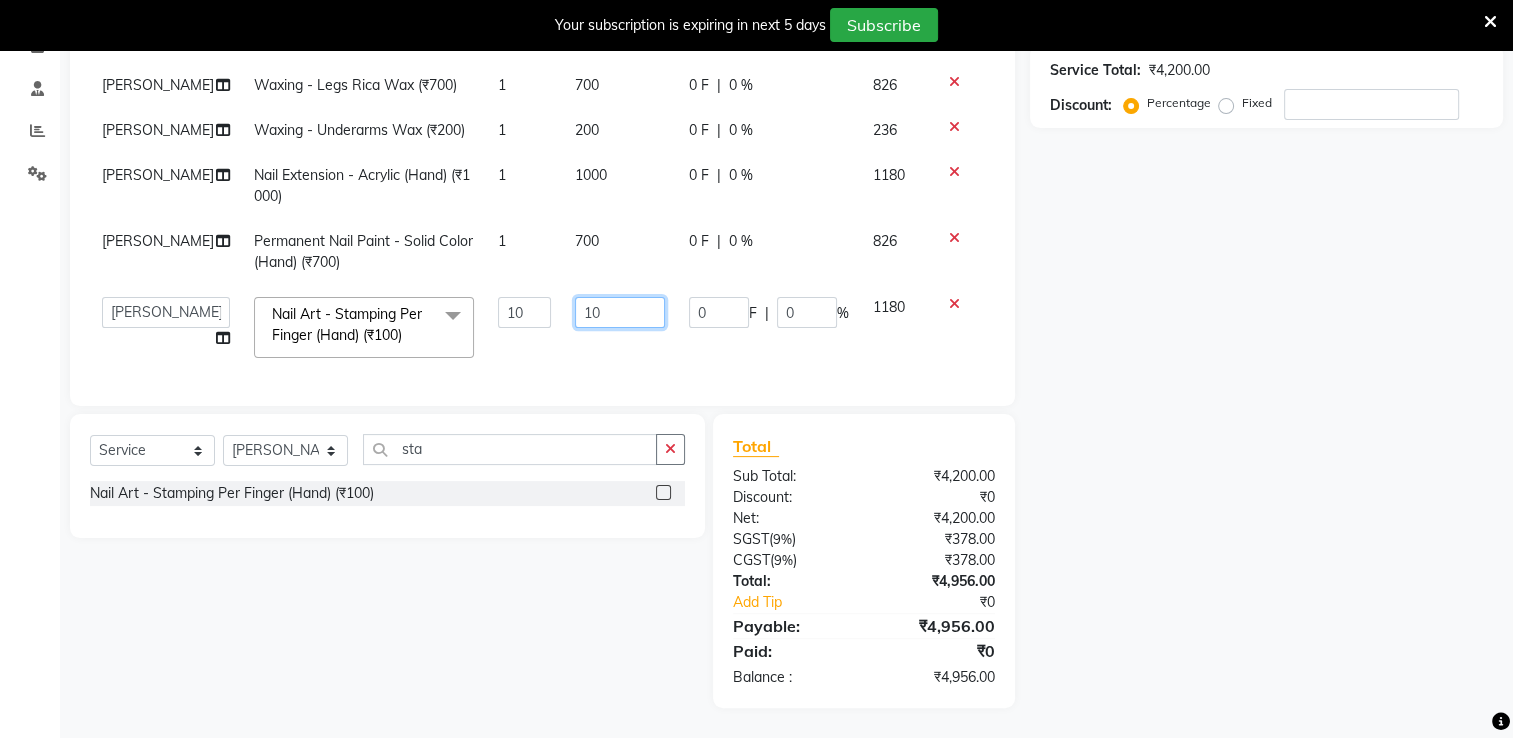 type on "150" 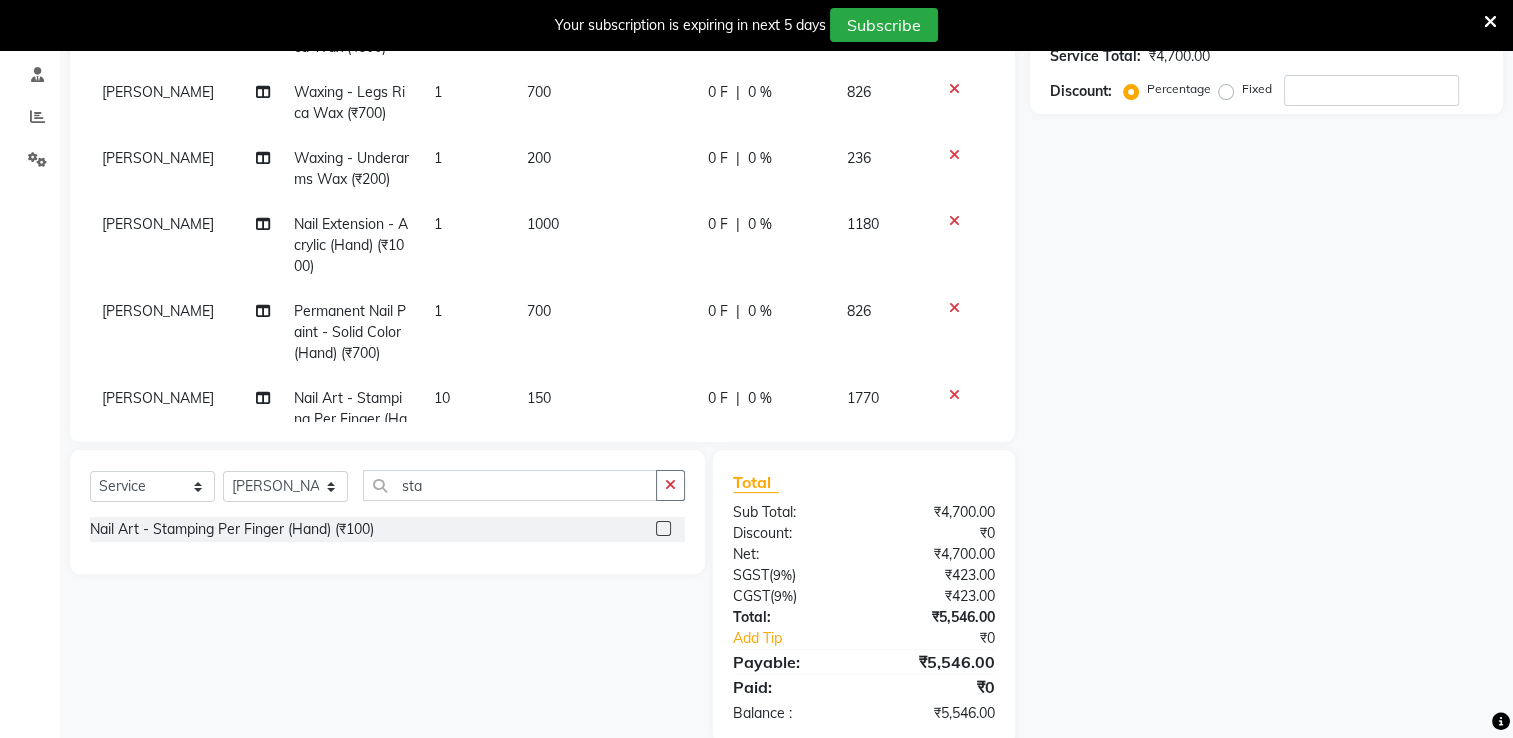 click on "Name: Membership: Total Visits: Card on file: Last Visit:  Points:  Service Total:  ₹4,700.00  Discount:  Percentage   Fixed" 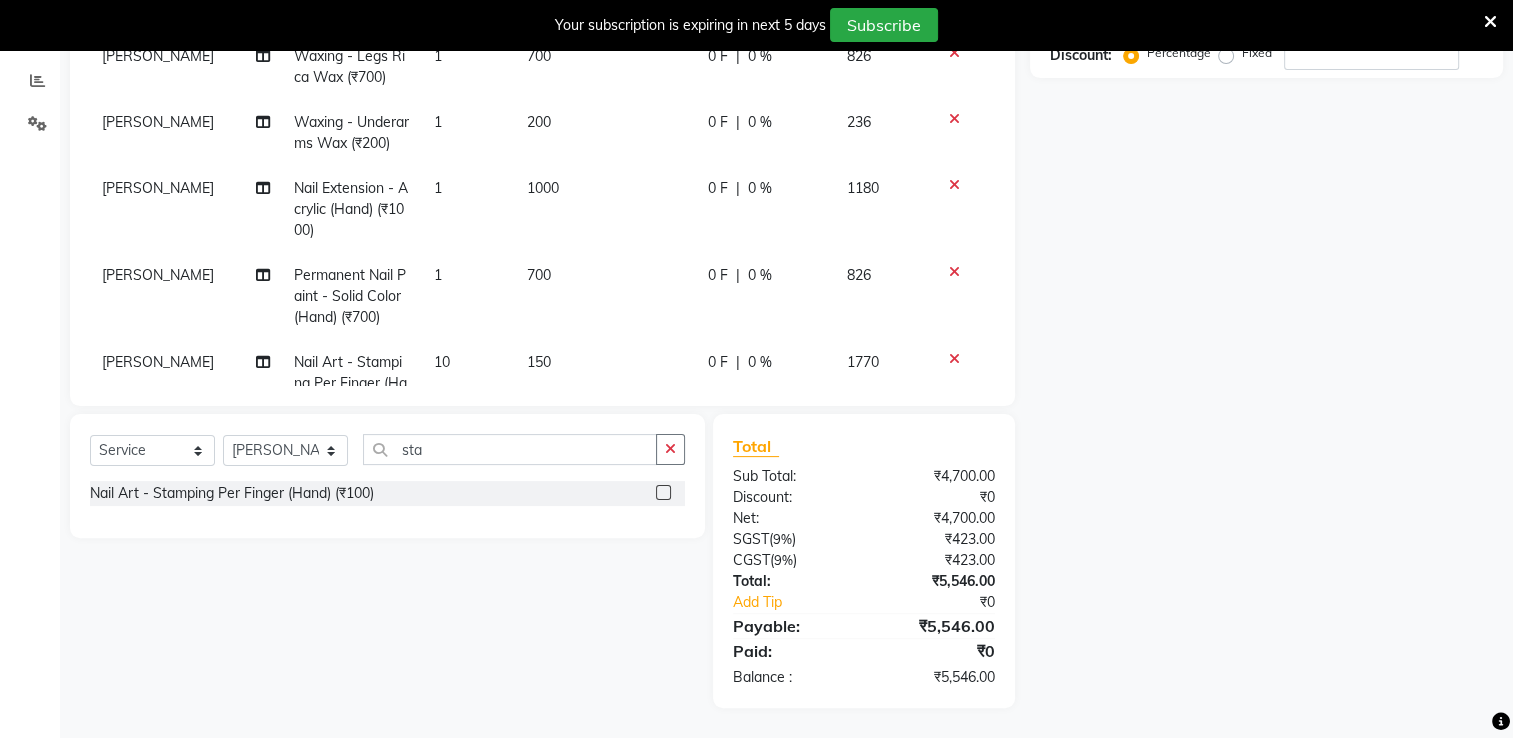 scroll, scrollTop: 0, scrollLeft: 0, axis: both 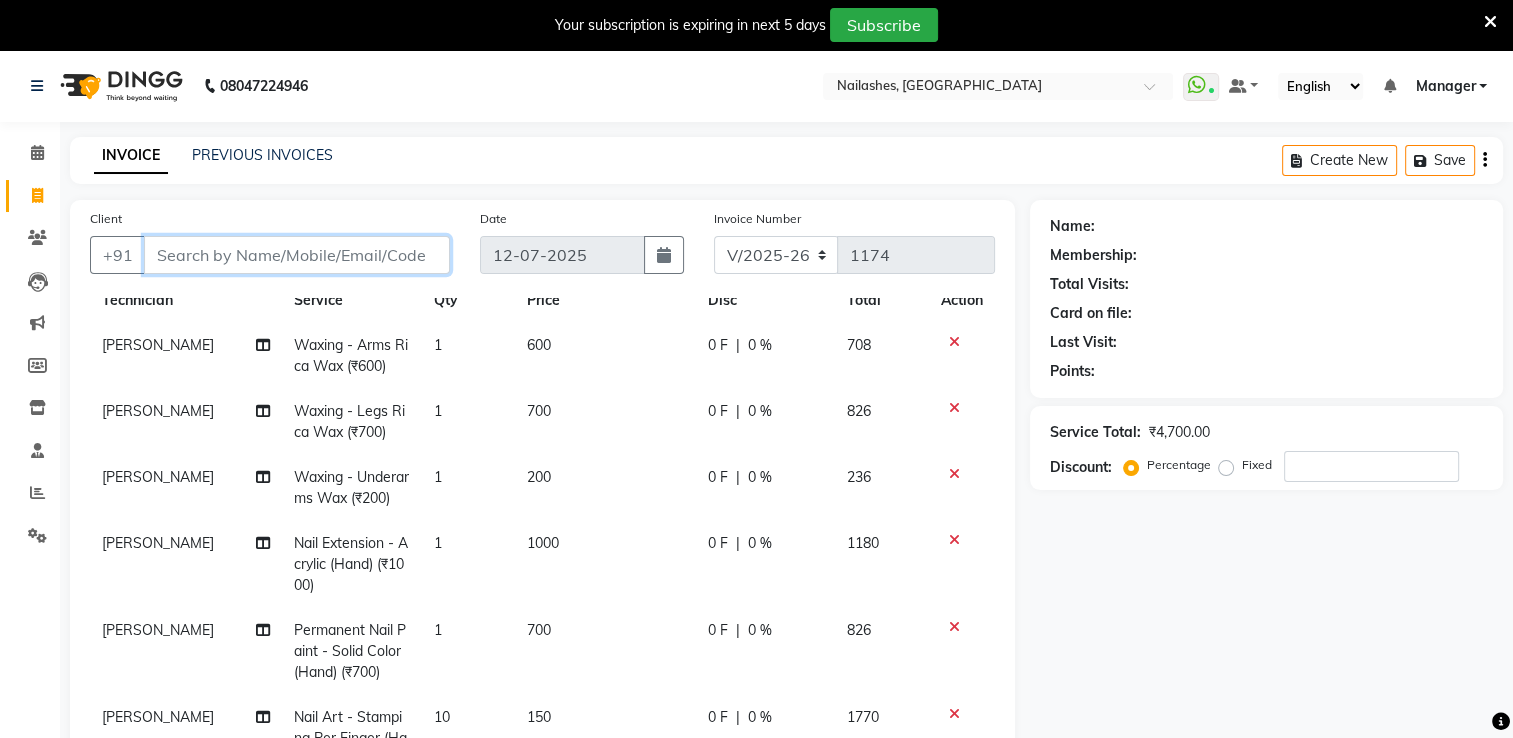 click on "Client" at bounding box center [297, 255] 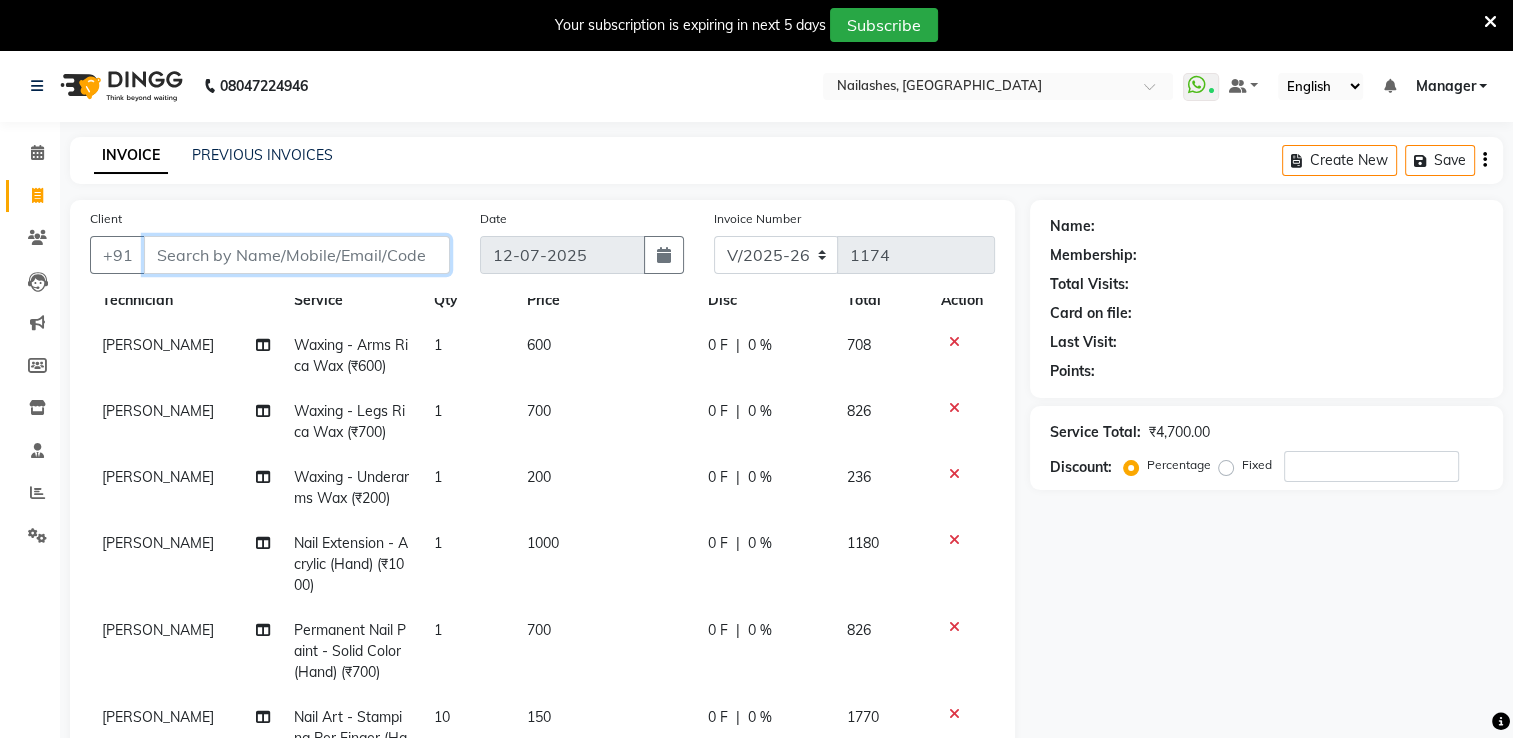 type on "l" 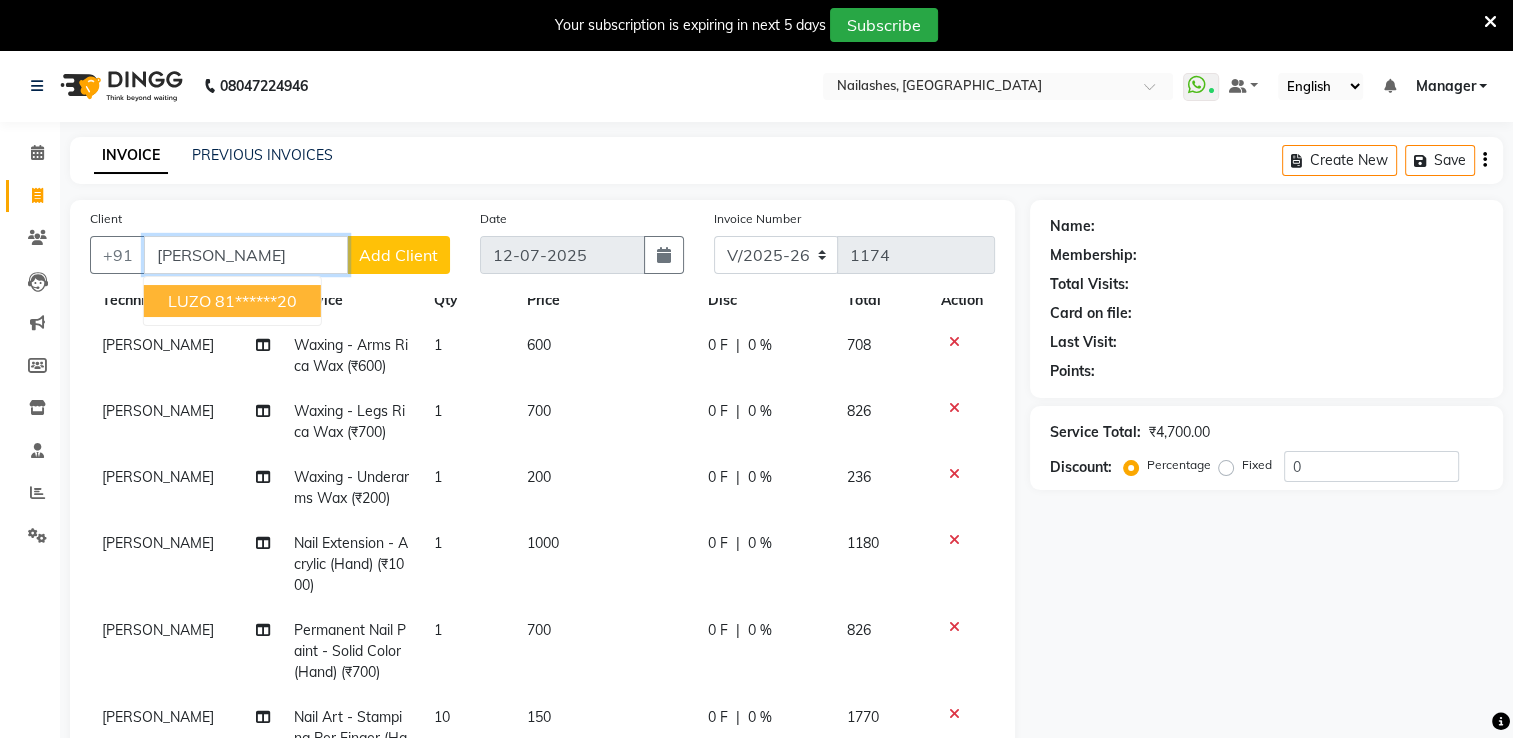 click on "81******20" at bounding box center (256, 301) 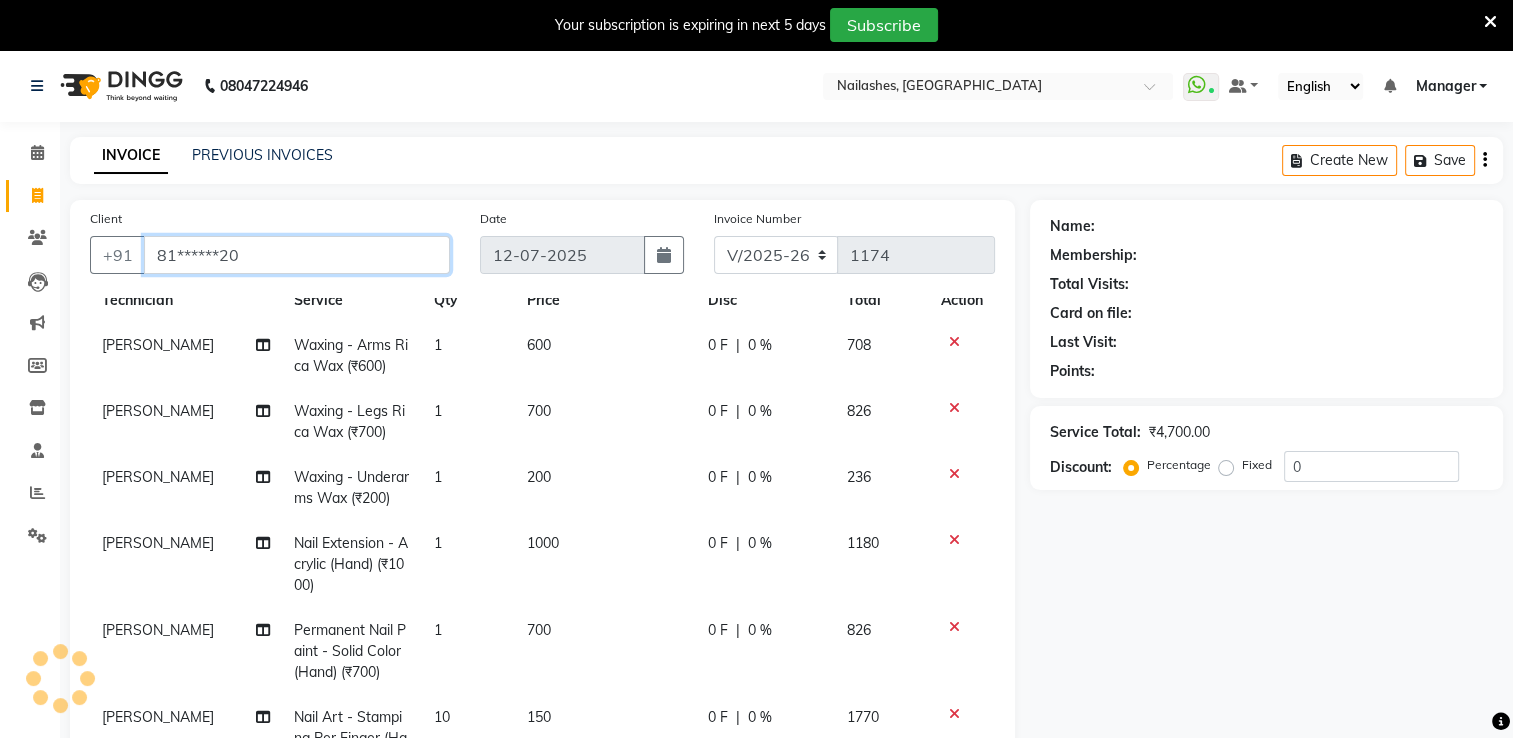 type on "81******20" 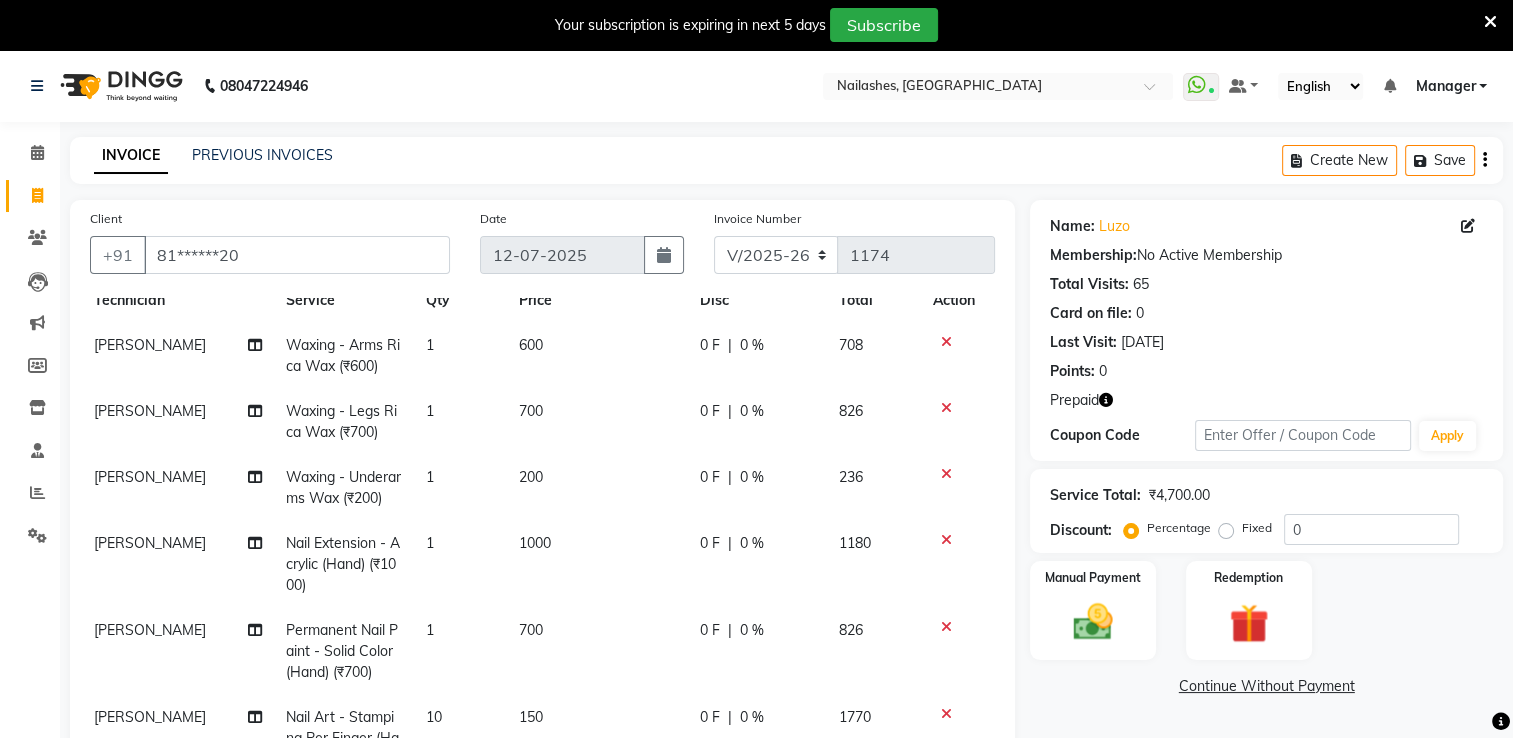 scroll, scrollTop: 72, scrollLeft: 8, axis: both 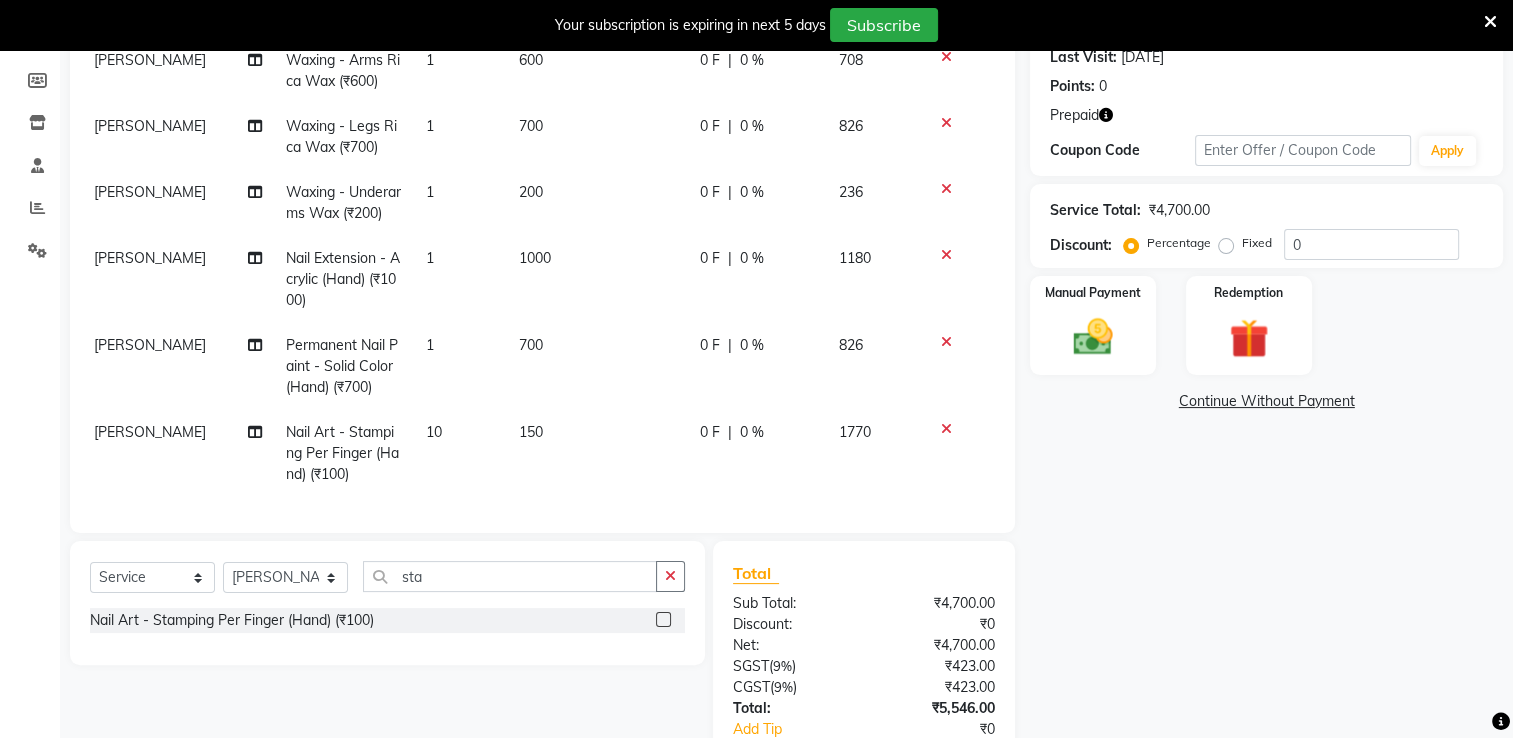click 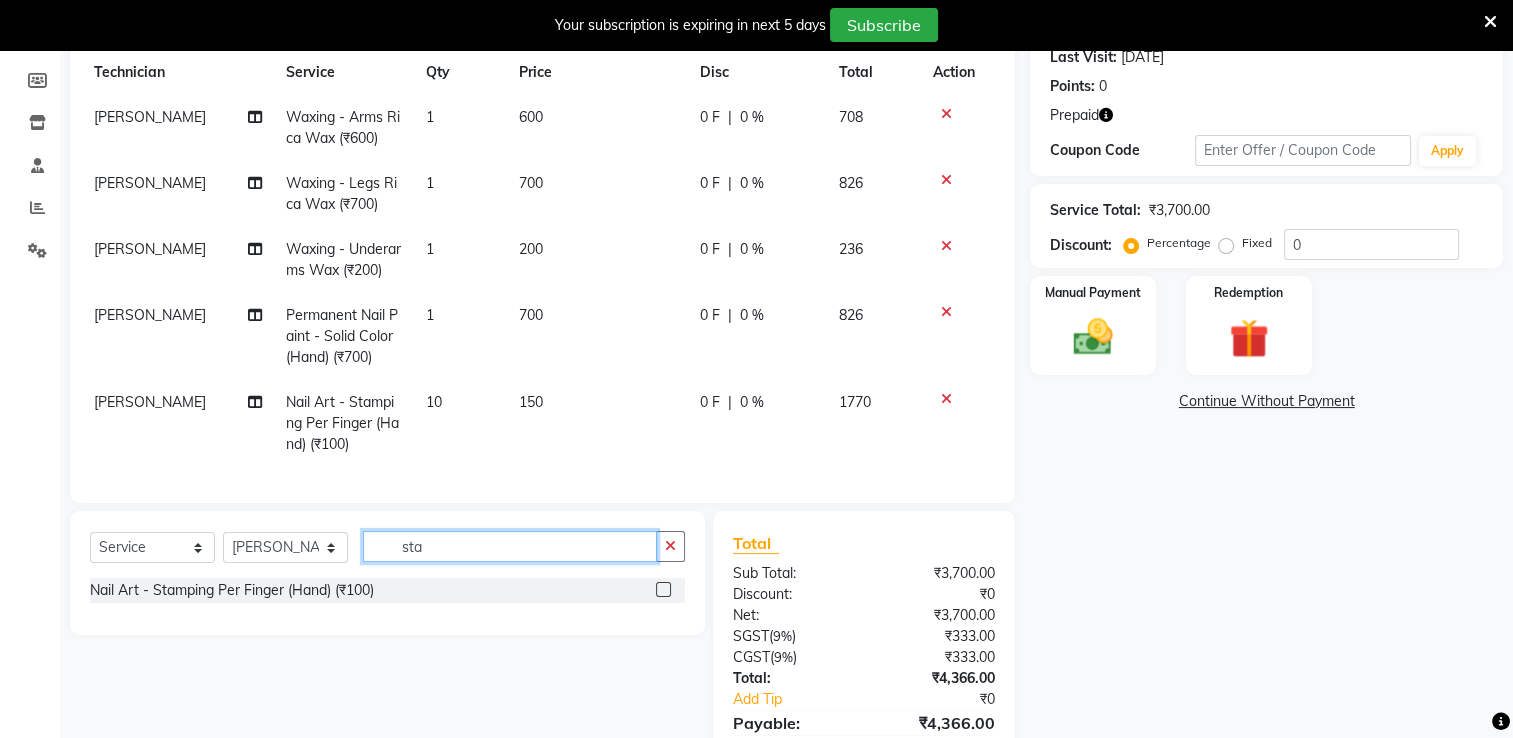 click on "sta" 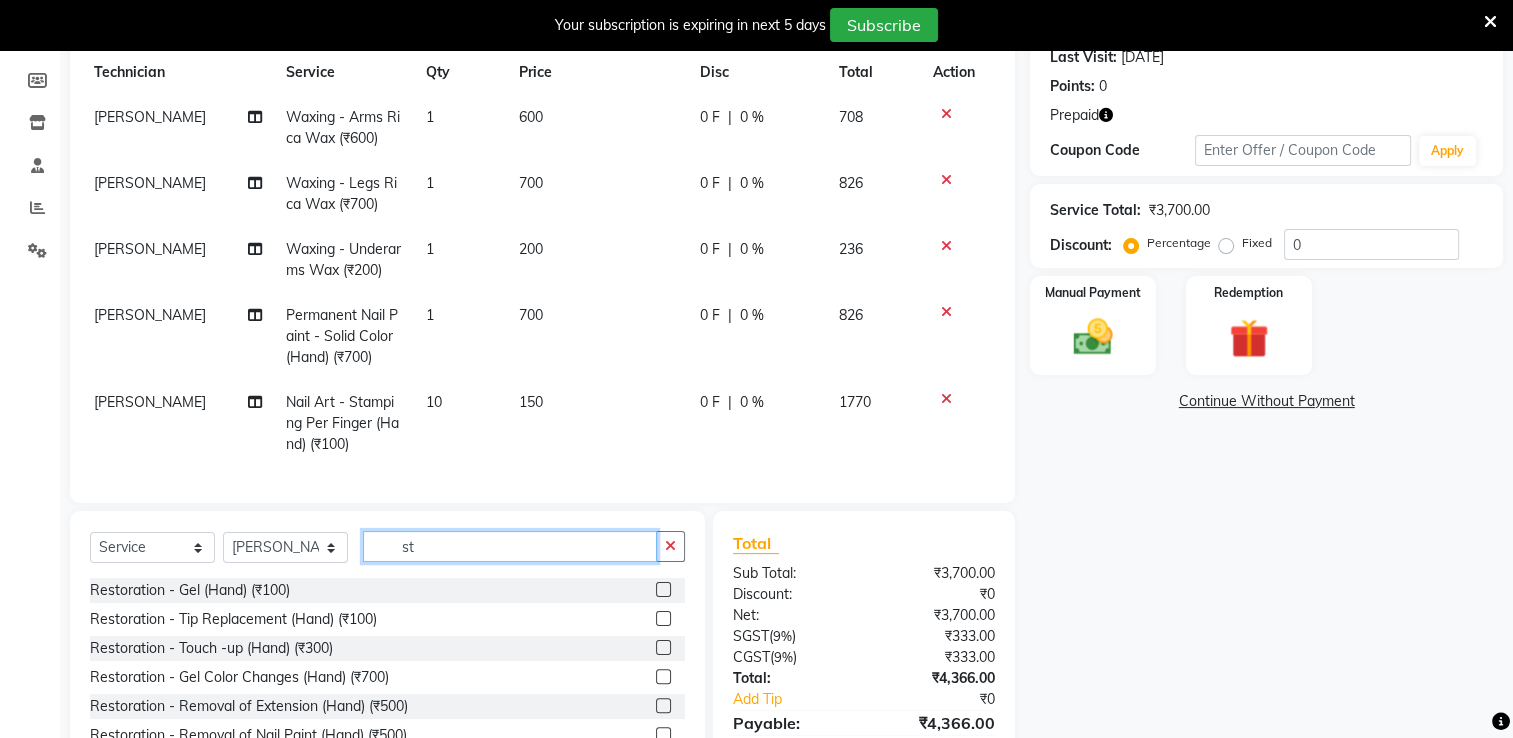type on "s" 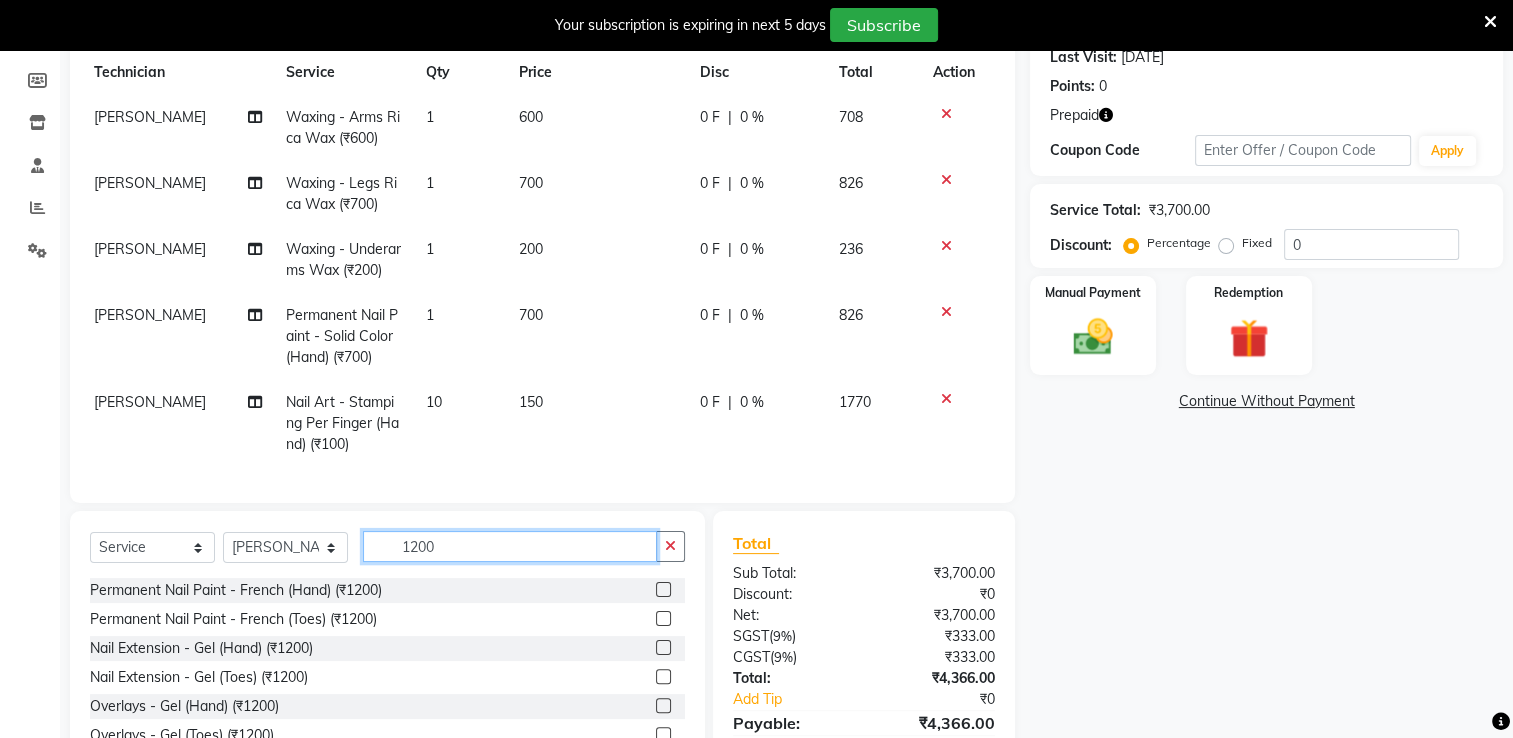 scroll, scrollTop: 20, scrollLeft: 0, axis: vertical 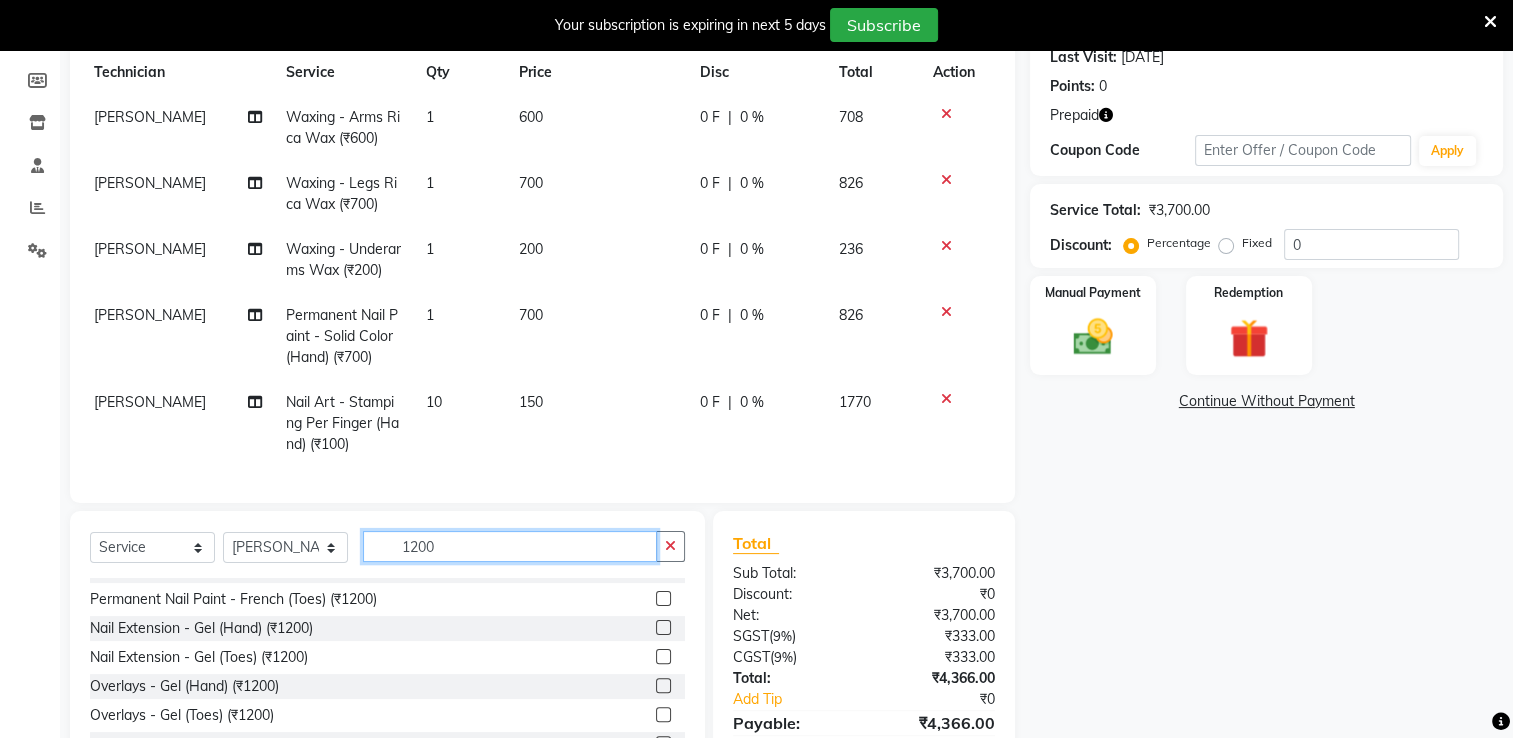 type on "1200" 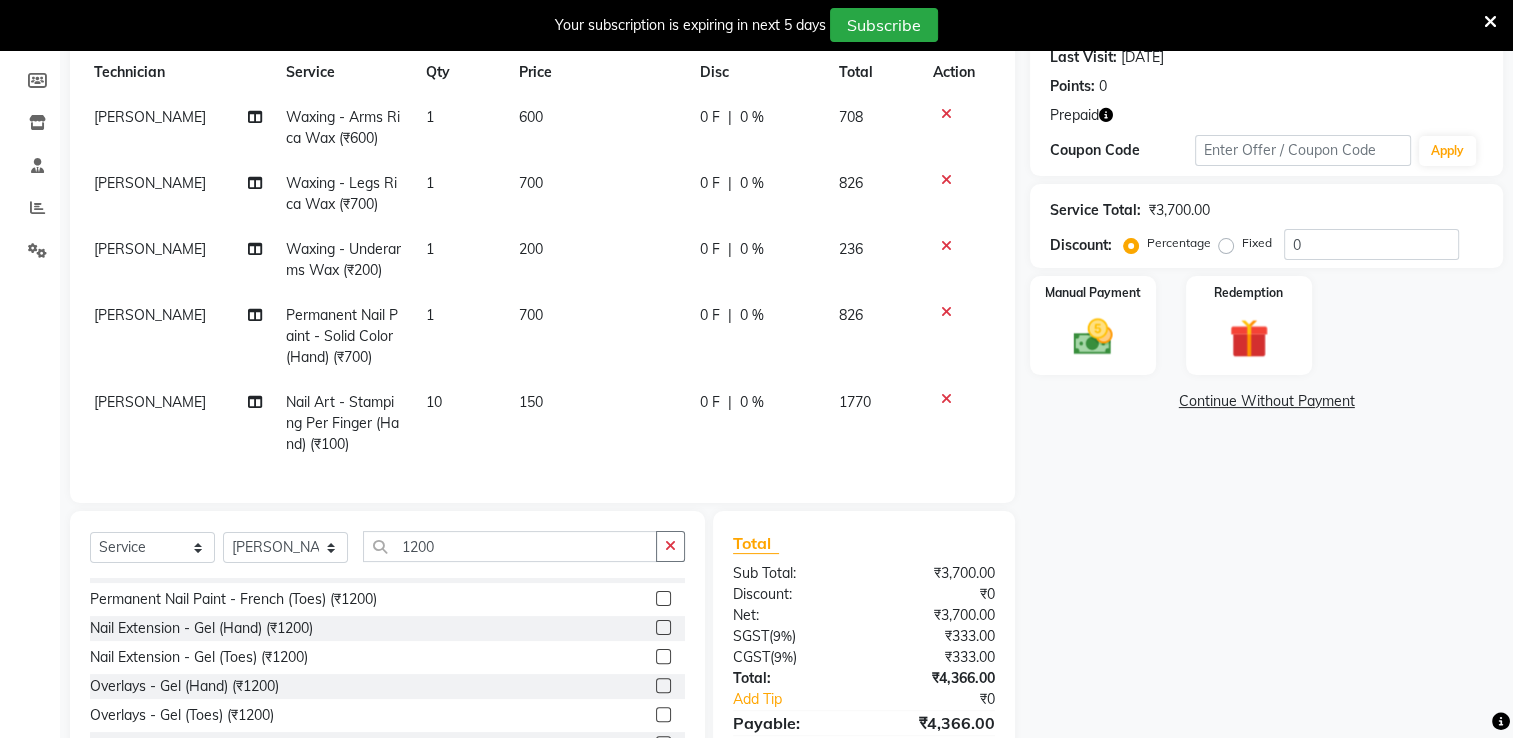 click 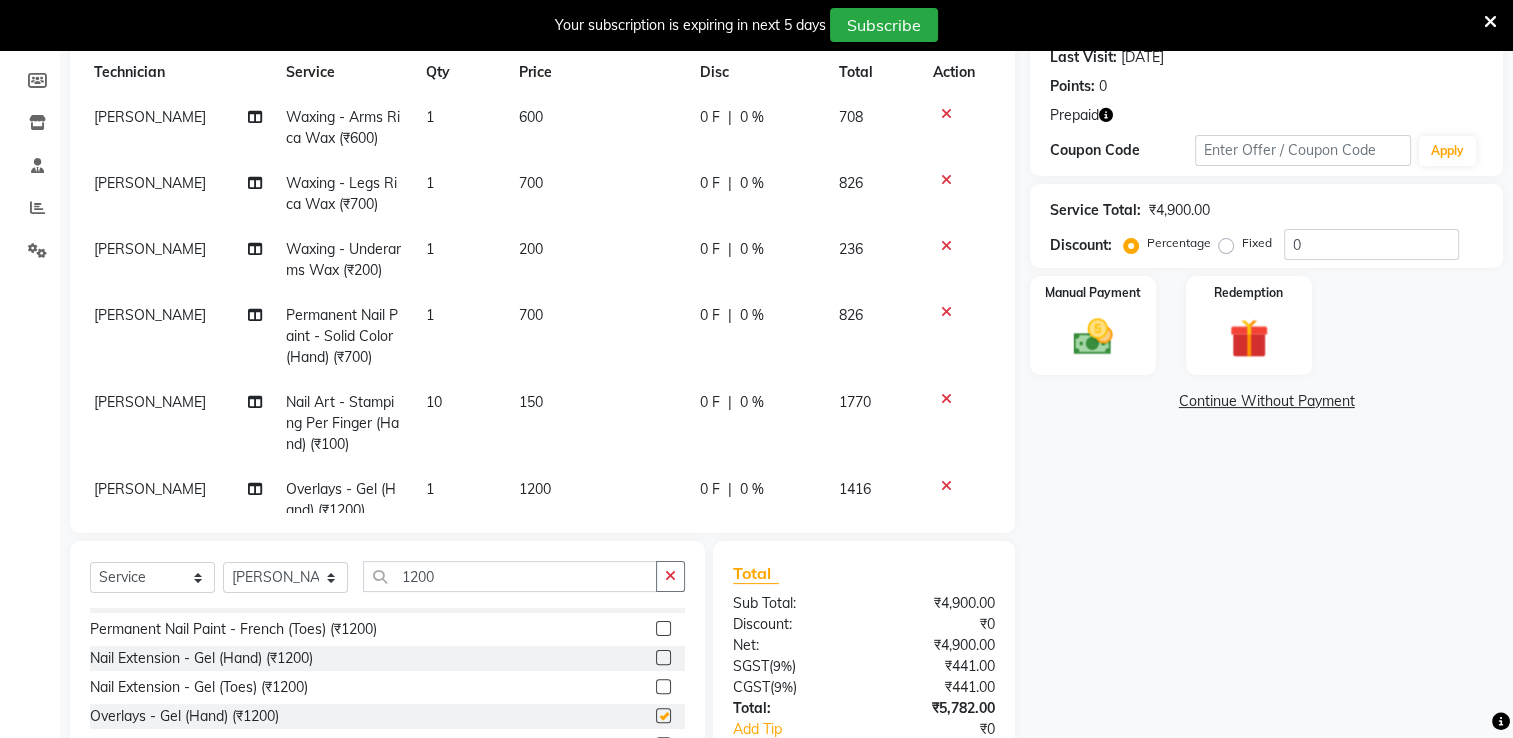 checkbox on "false" 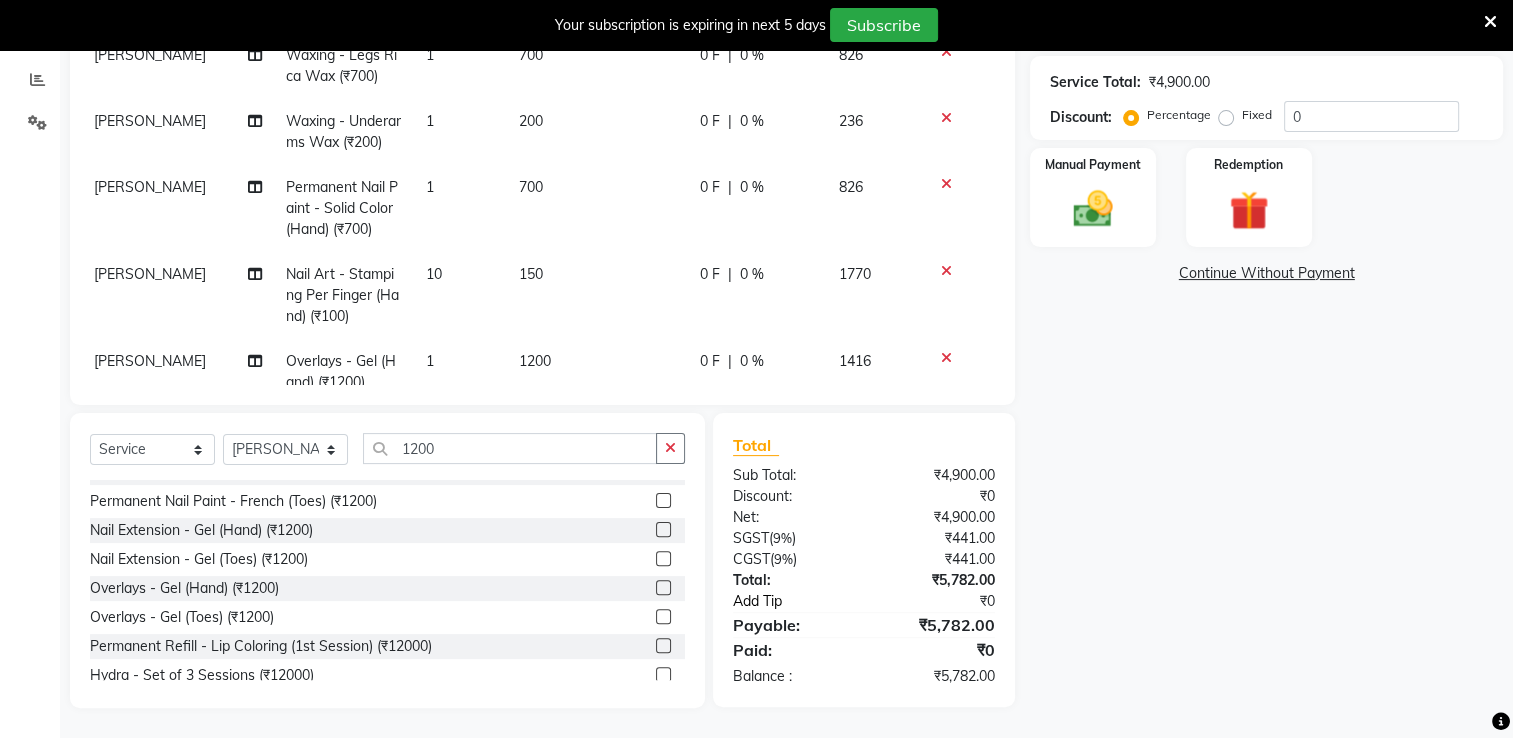 scroll, scrollTop: 146, scrollLeft: 0, axis: vertical 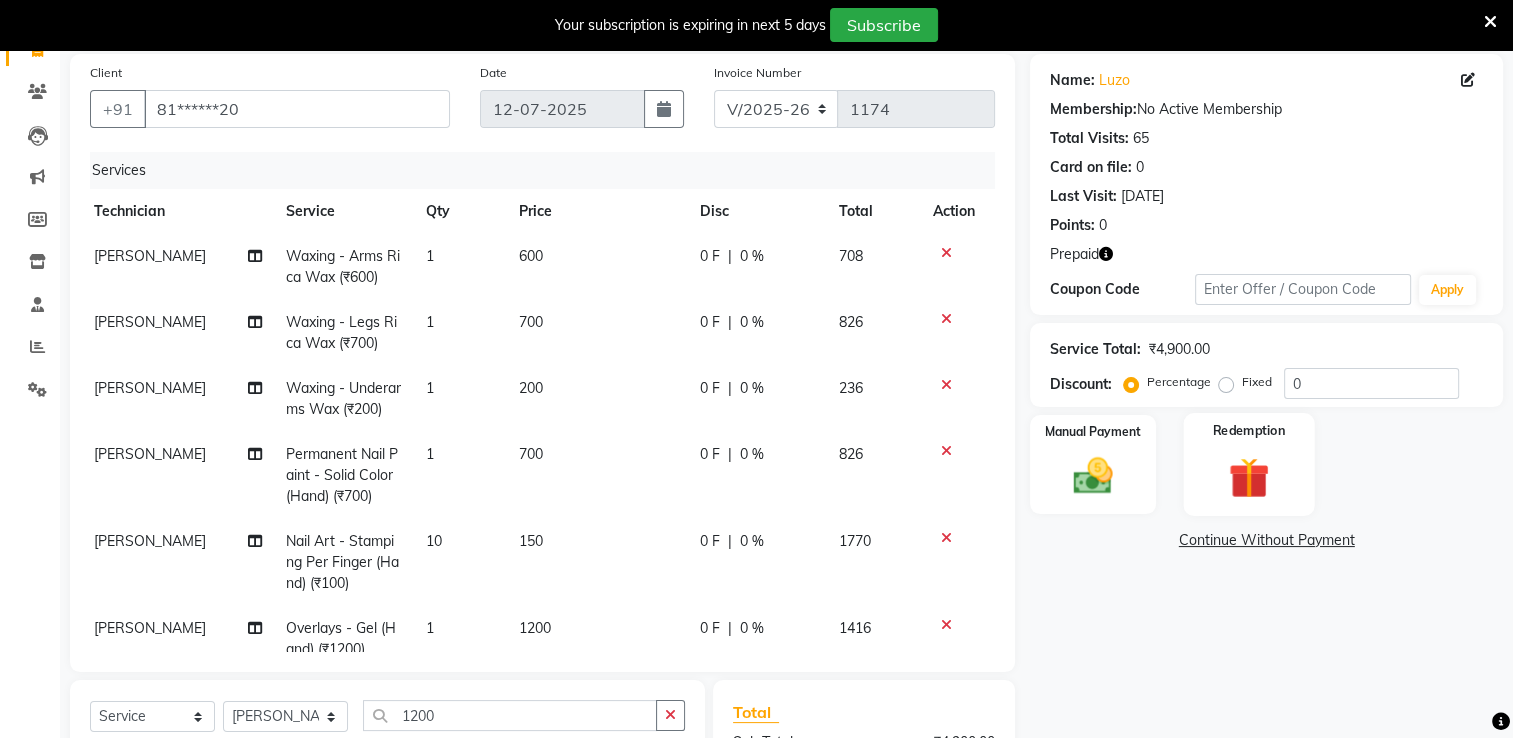 click 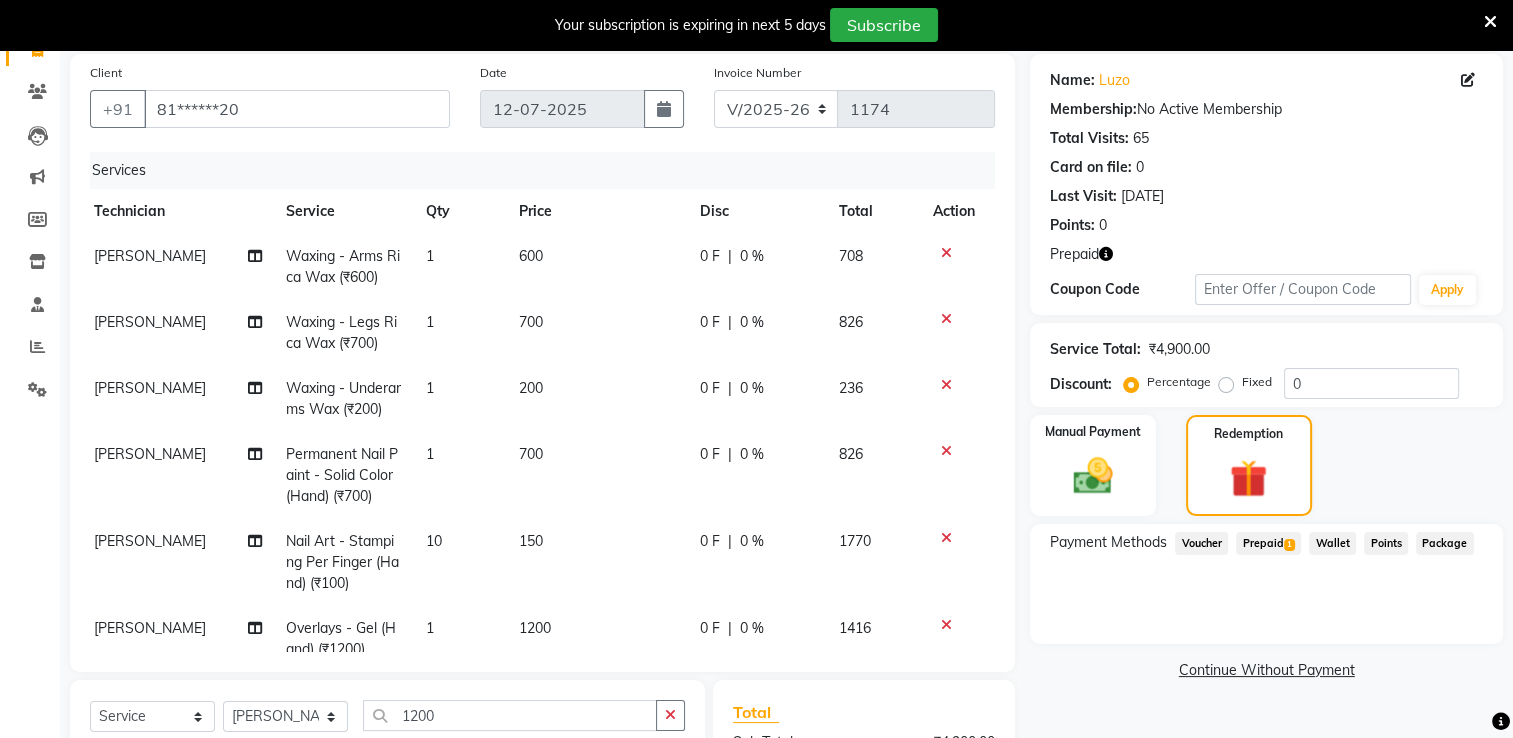 click on "1" 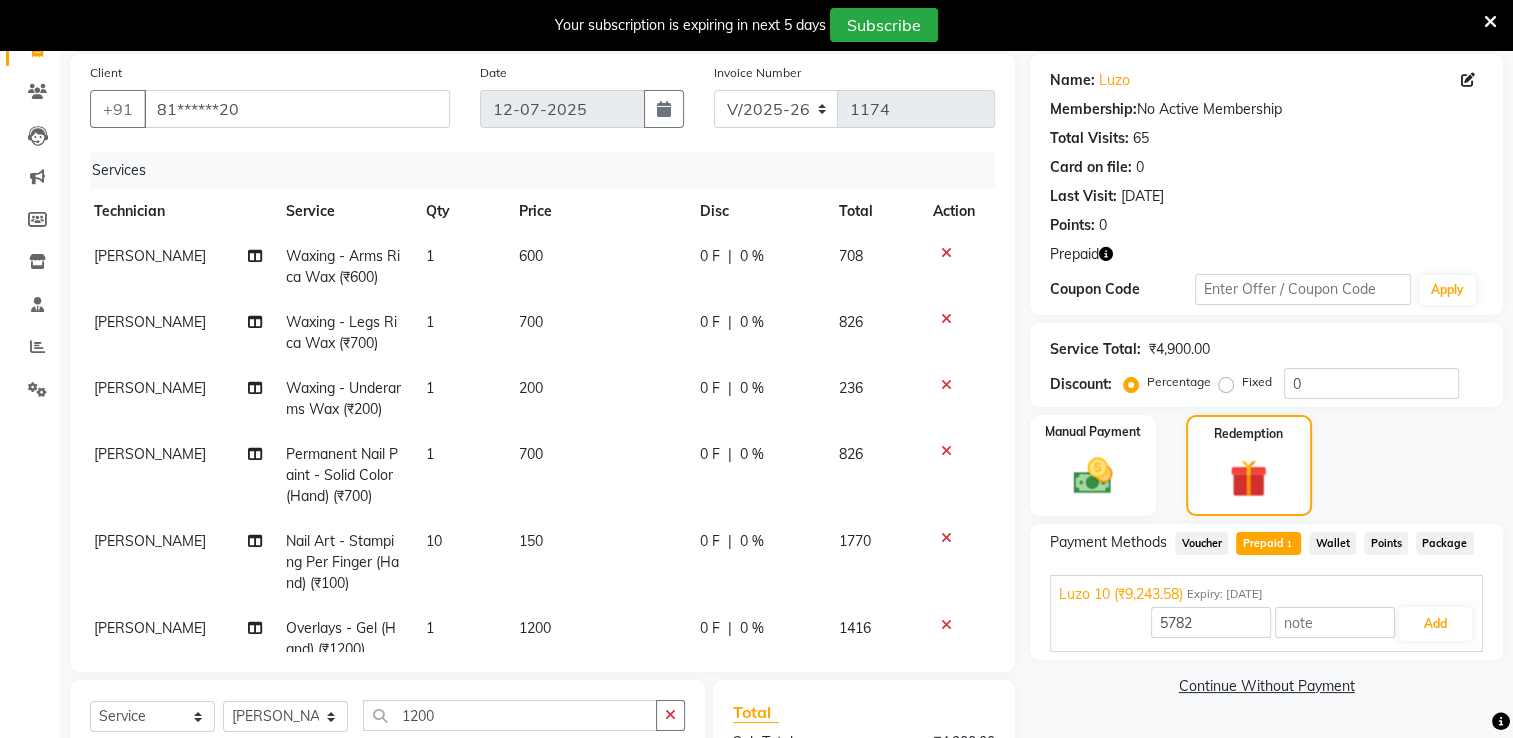 scroll, scrollTop: 51, scrollLeft: 8, axis: both 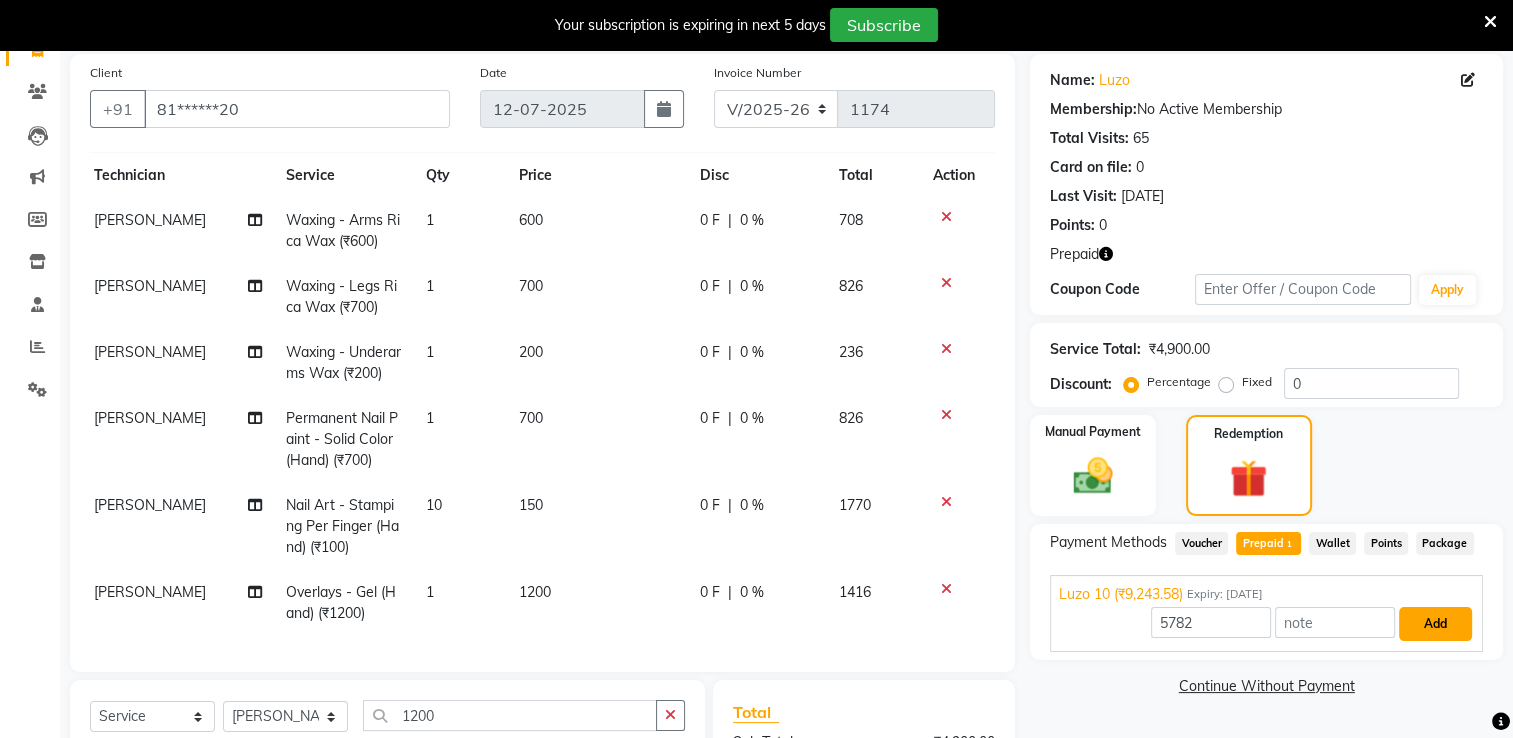 click on "Add" at bounding box center [1435, 624] 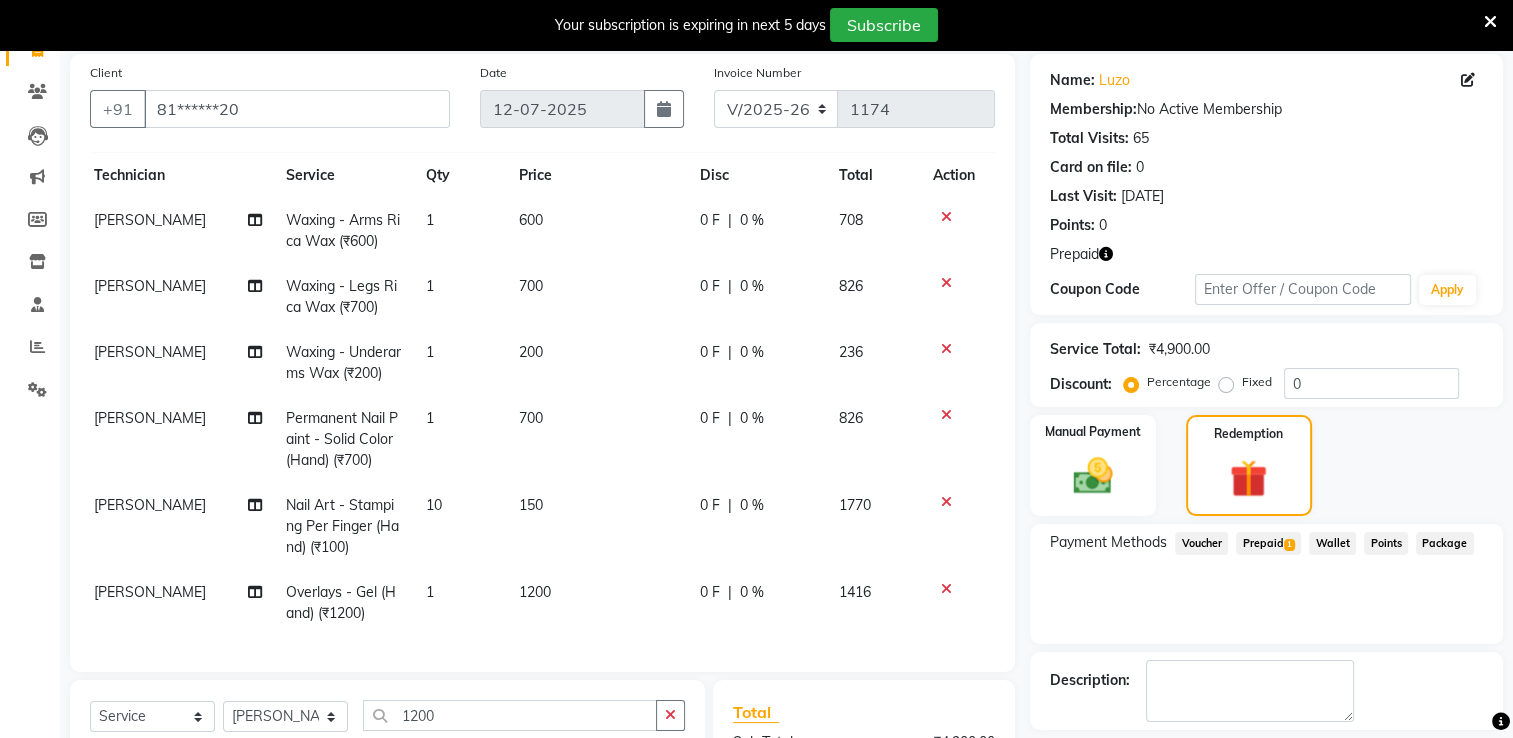 scroll, scrollTop: 450, scrollLeft: 0, axis: vertical 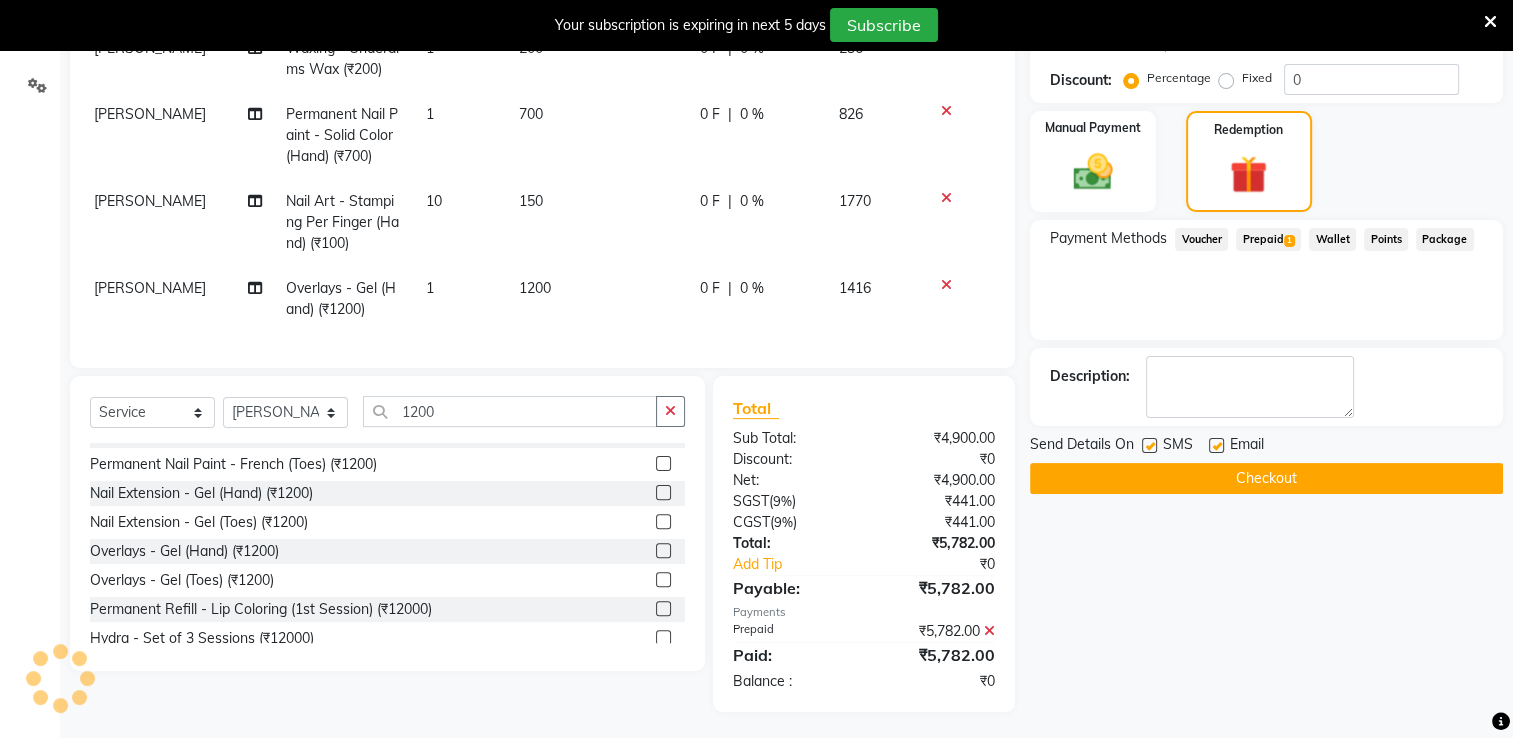 click on "Checkout" 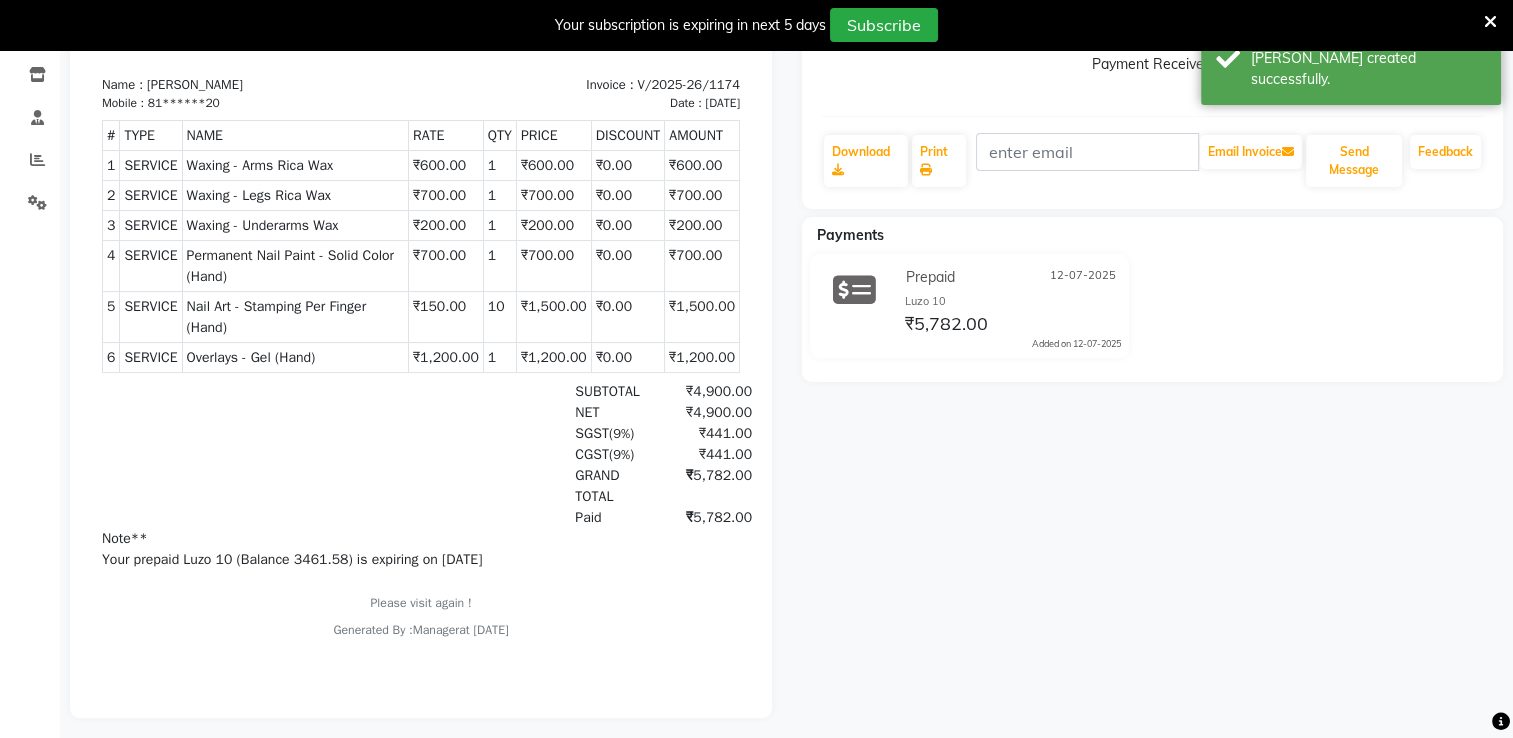 scroll, scrollTop: 0, scrollLeft: 0, axis: both 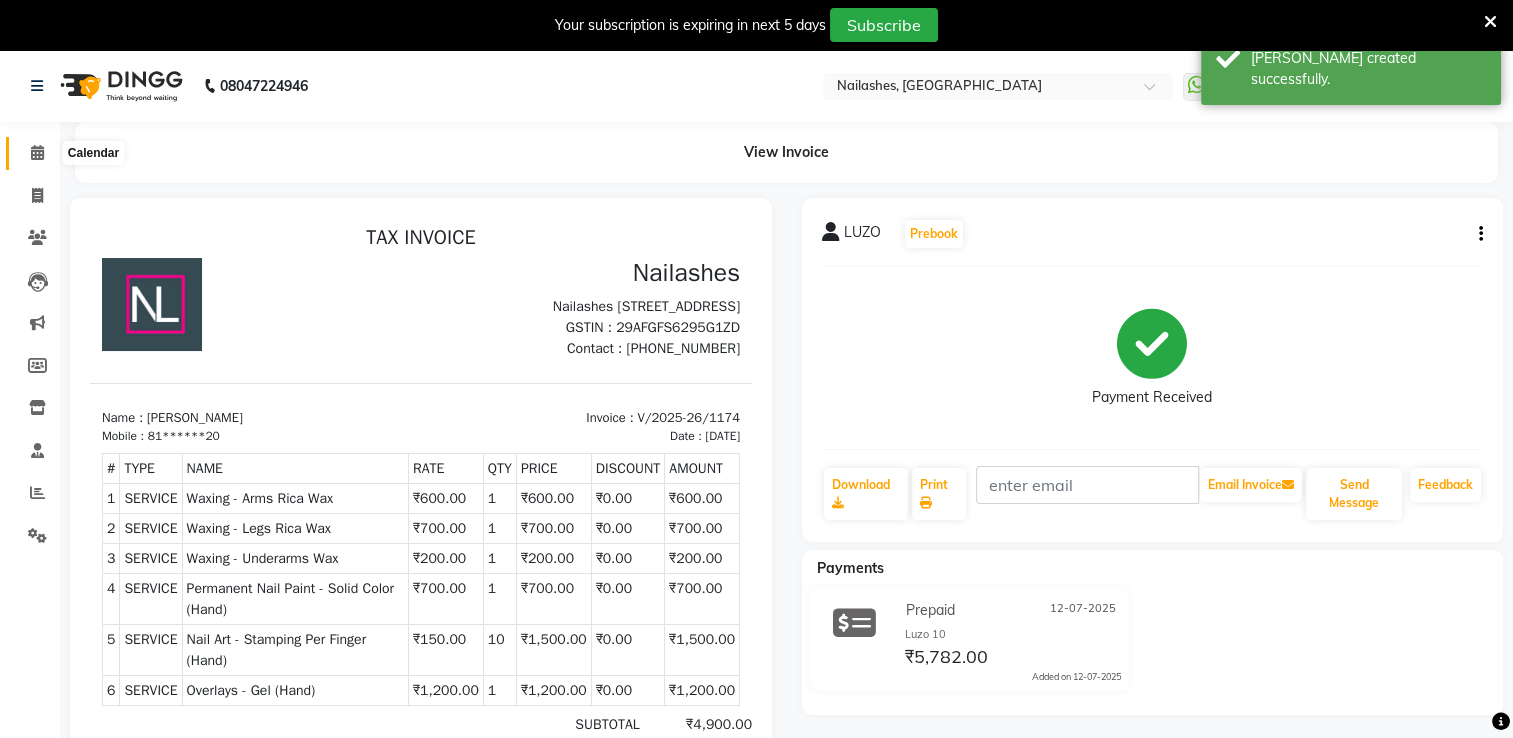 click 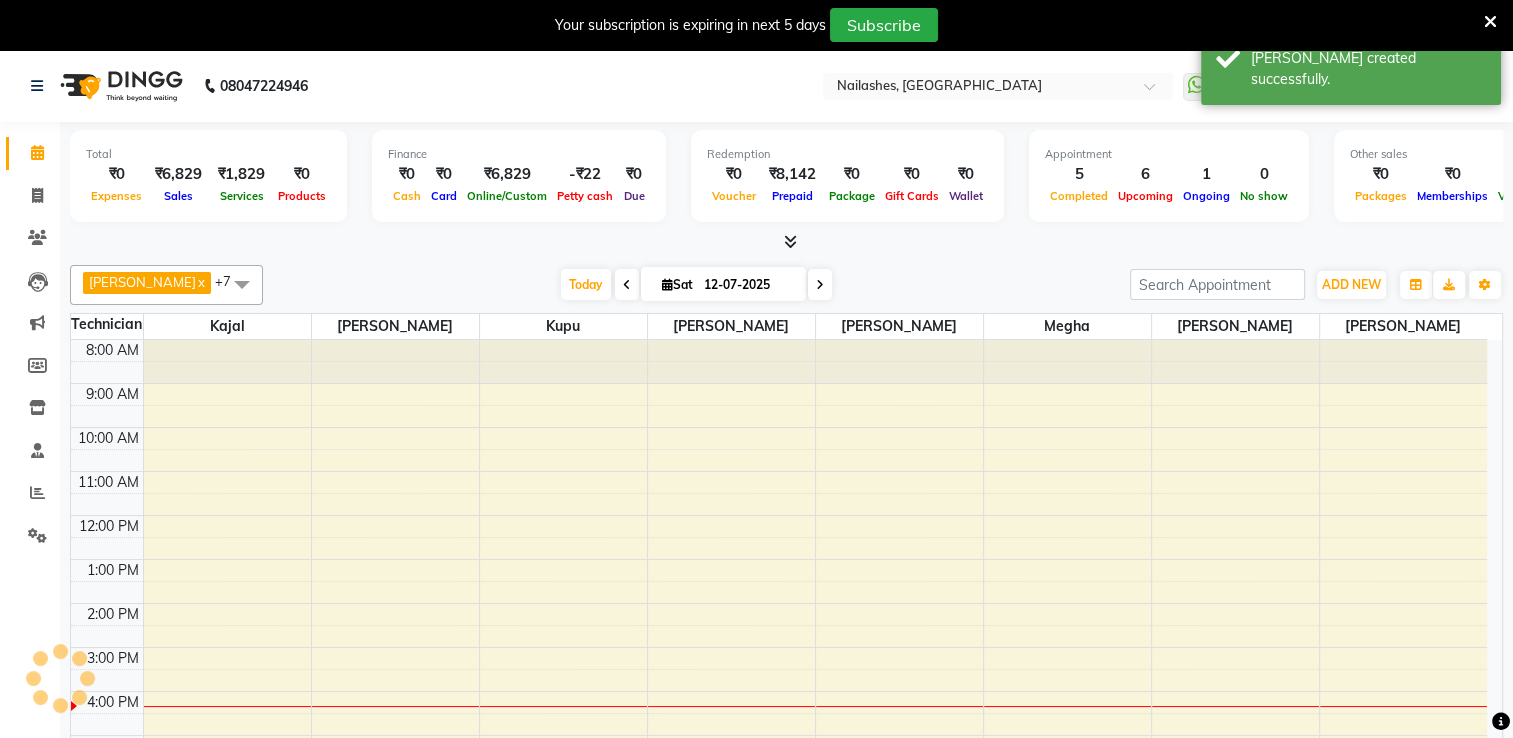 scroll, scrollTop: 0, scrollLeft: 0, axis: both 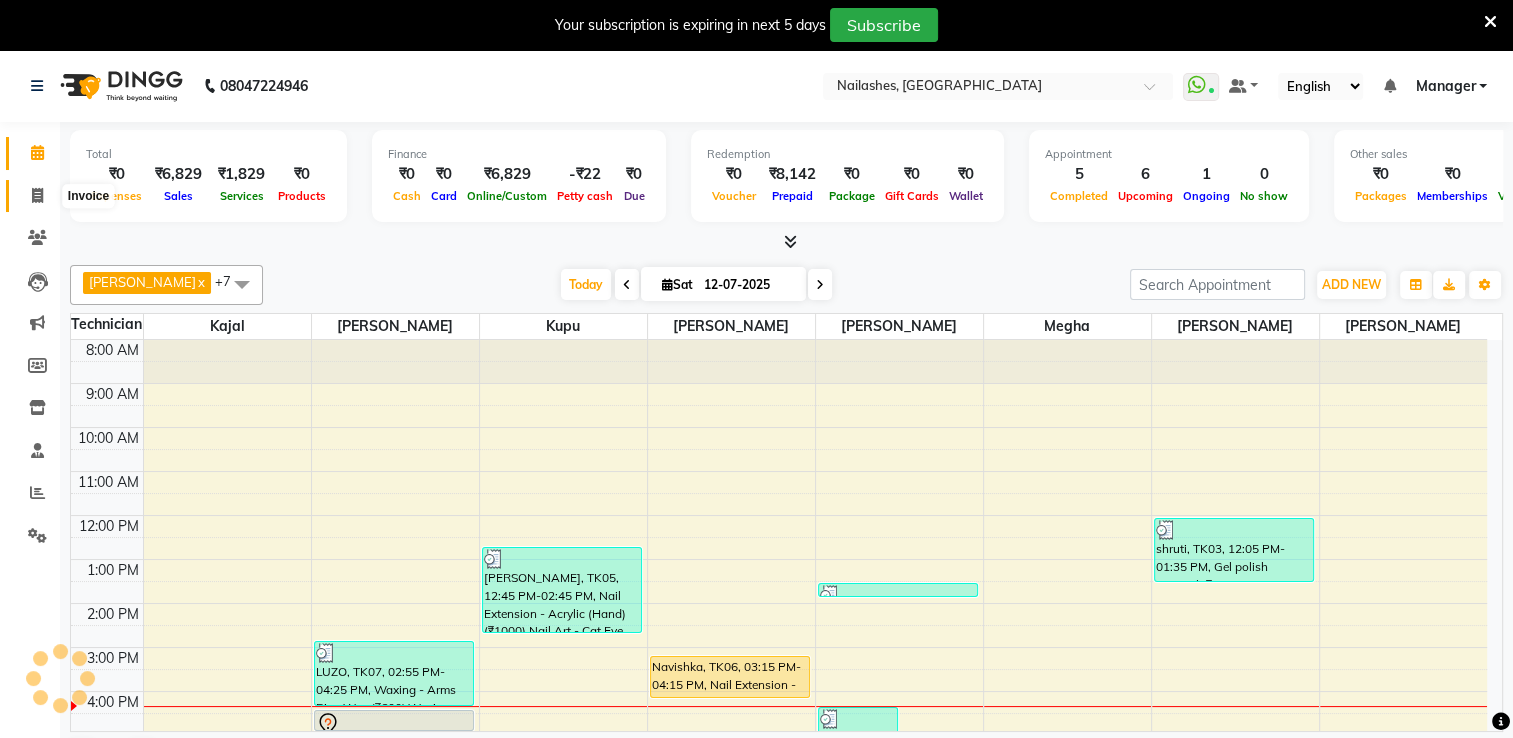 click 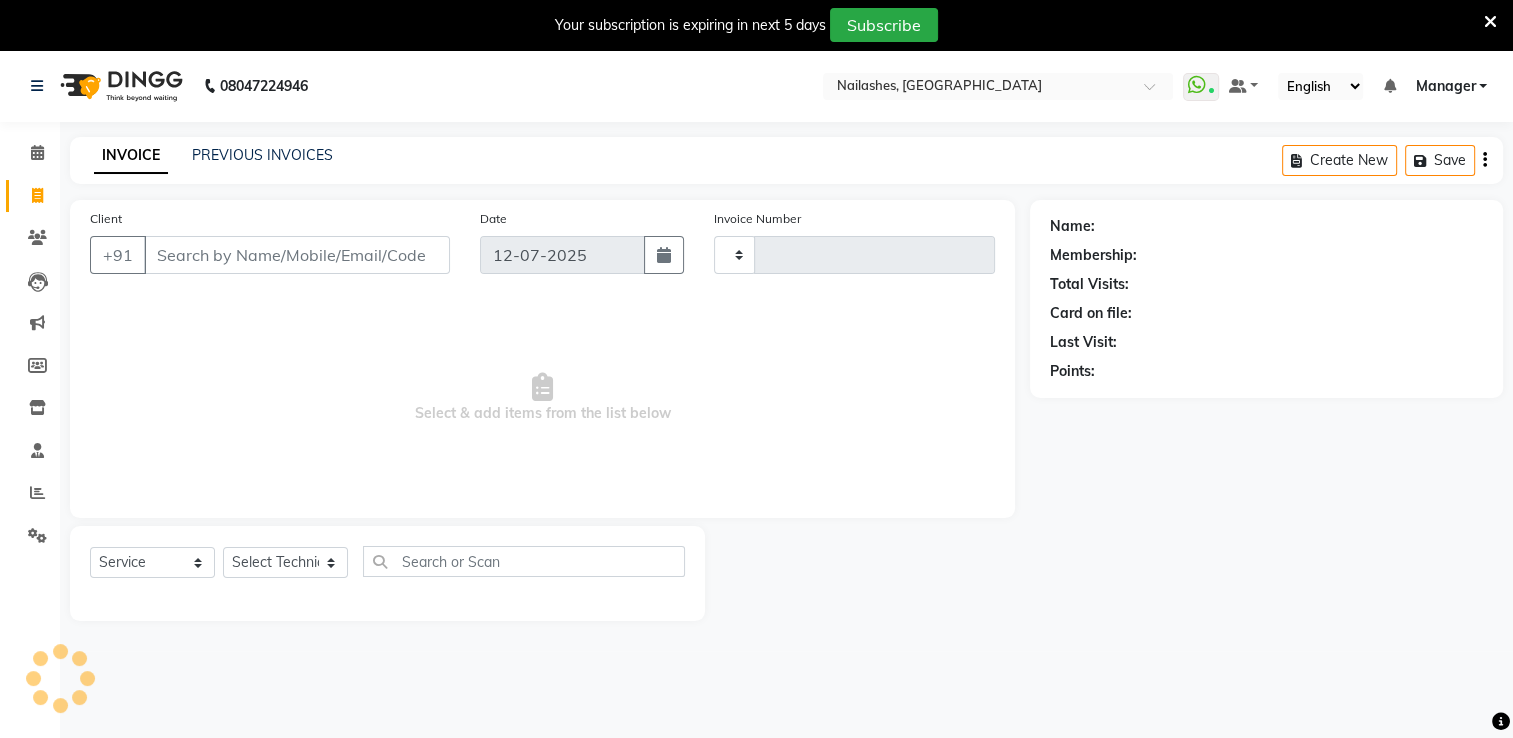 click on "Client +91" 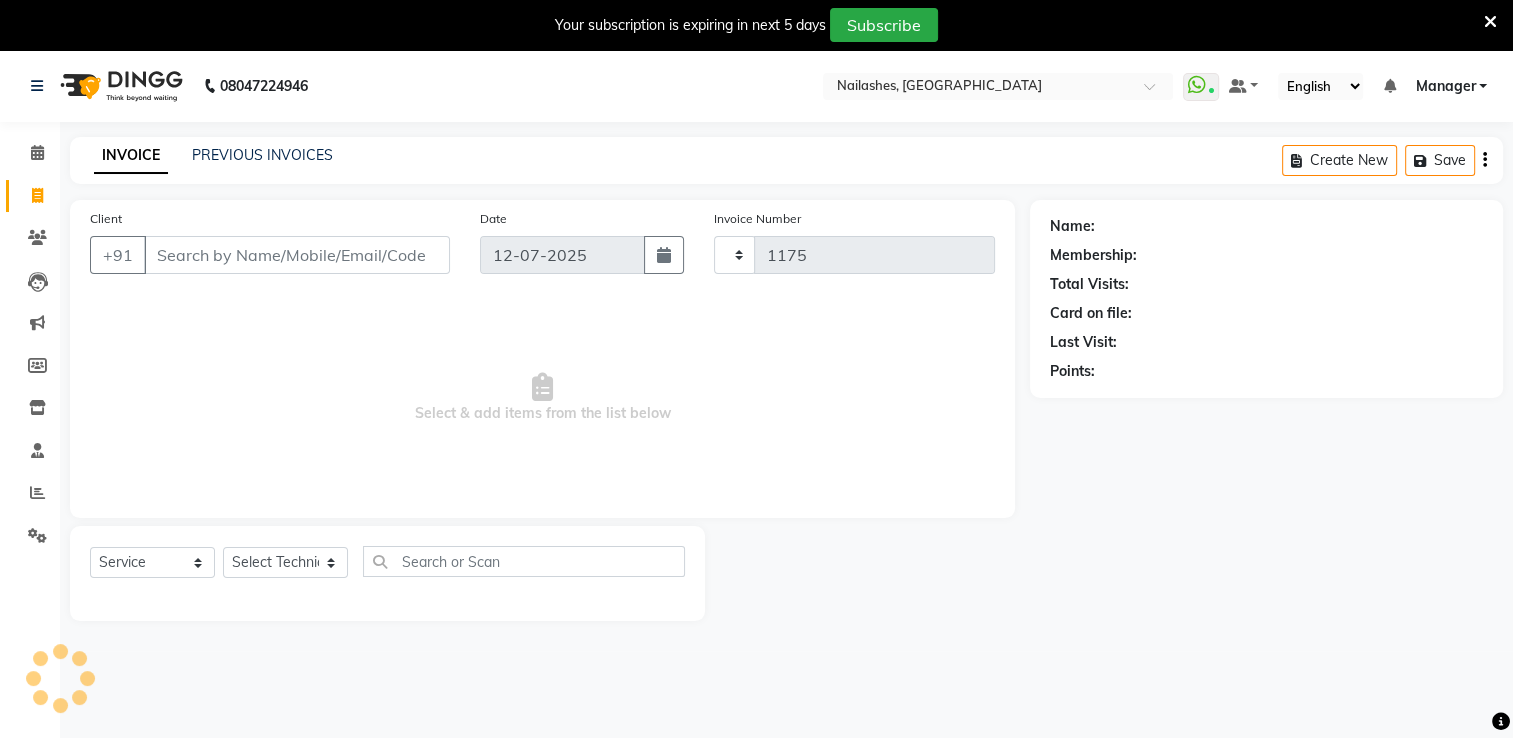 select on "6579" 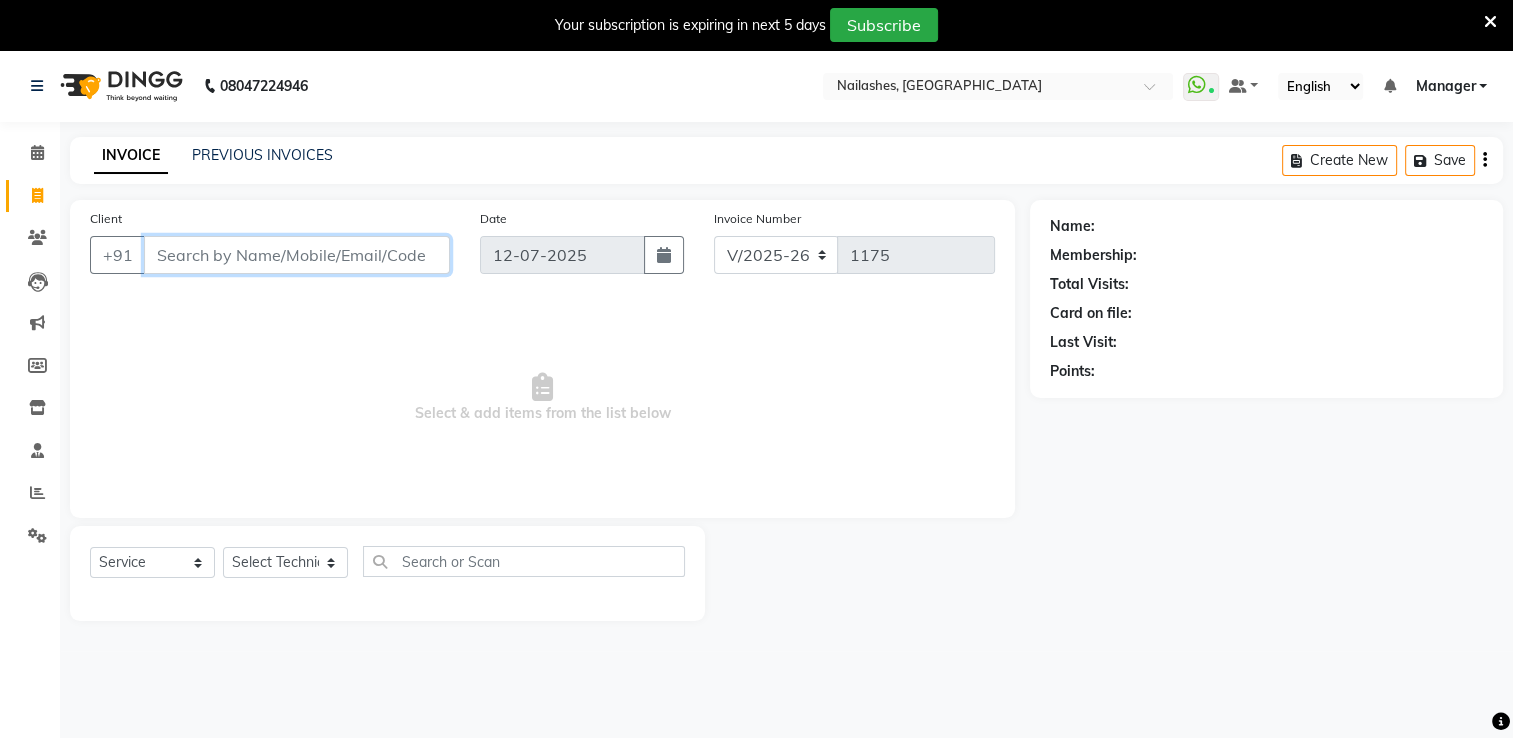 click on "Client" at bounding box center (297, 255) 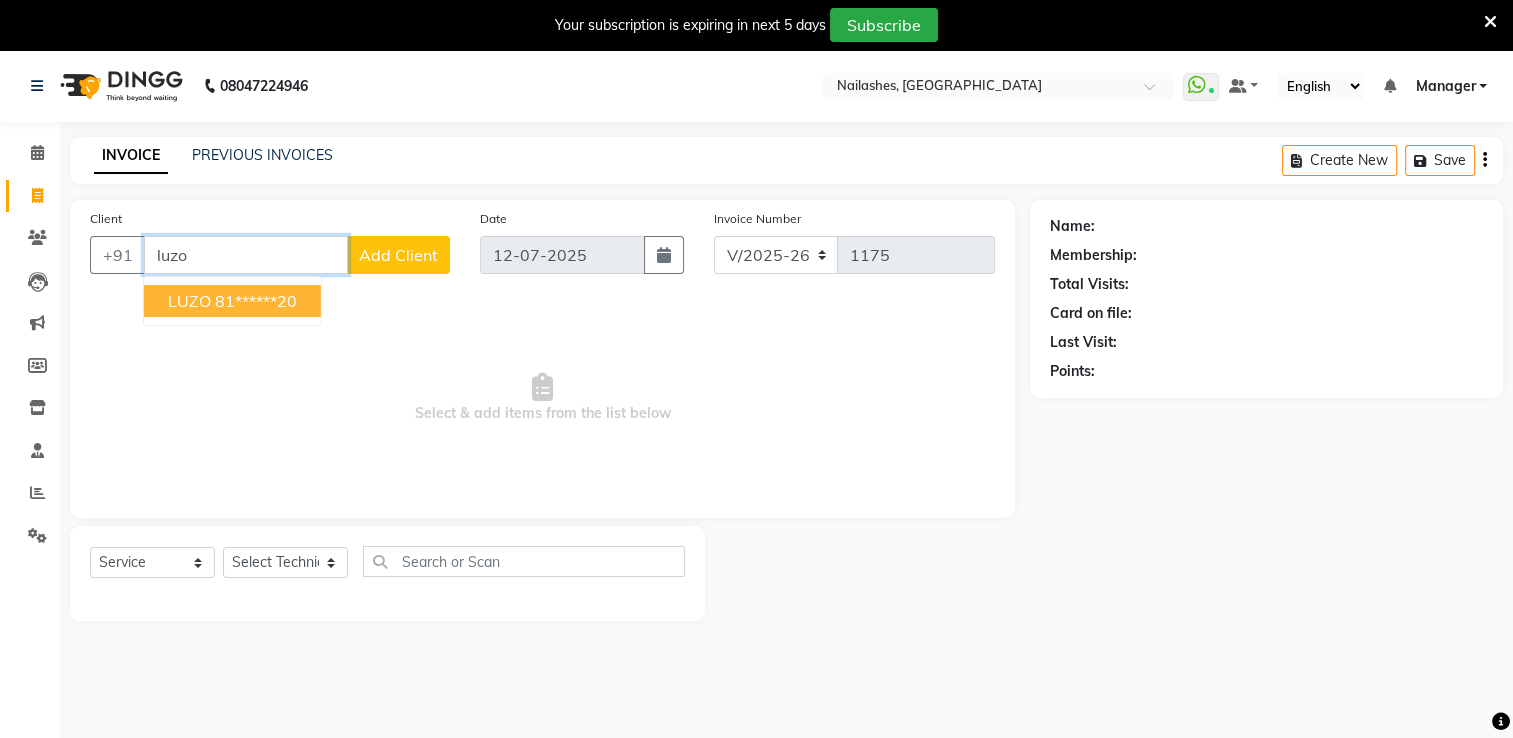 click on "81******20" at bounding box center (256, 301) 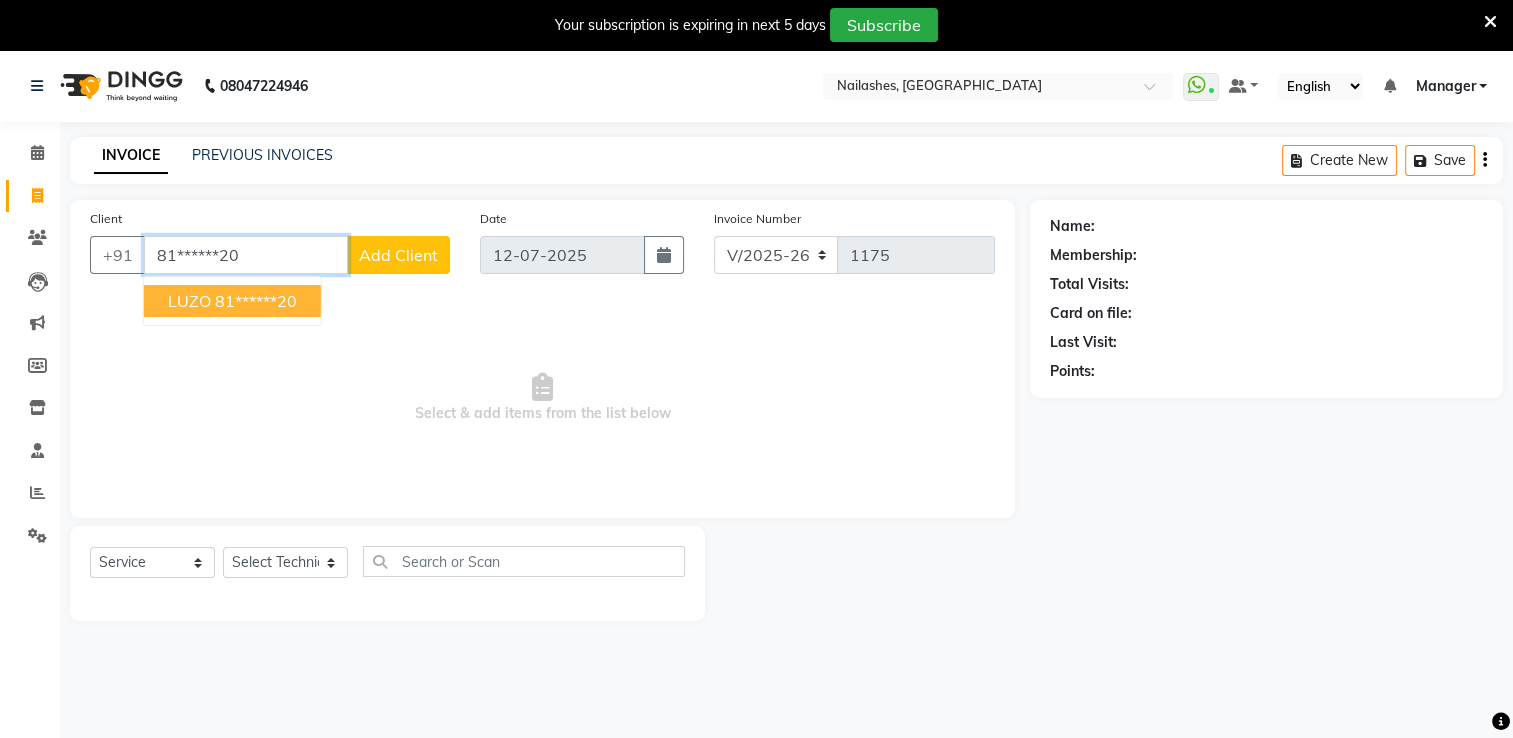 type on "81******20" 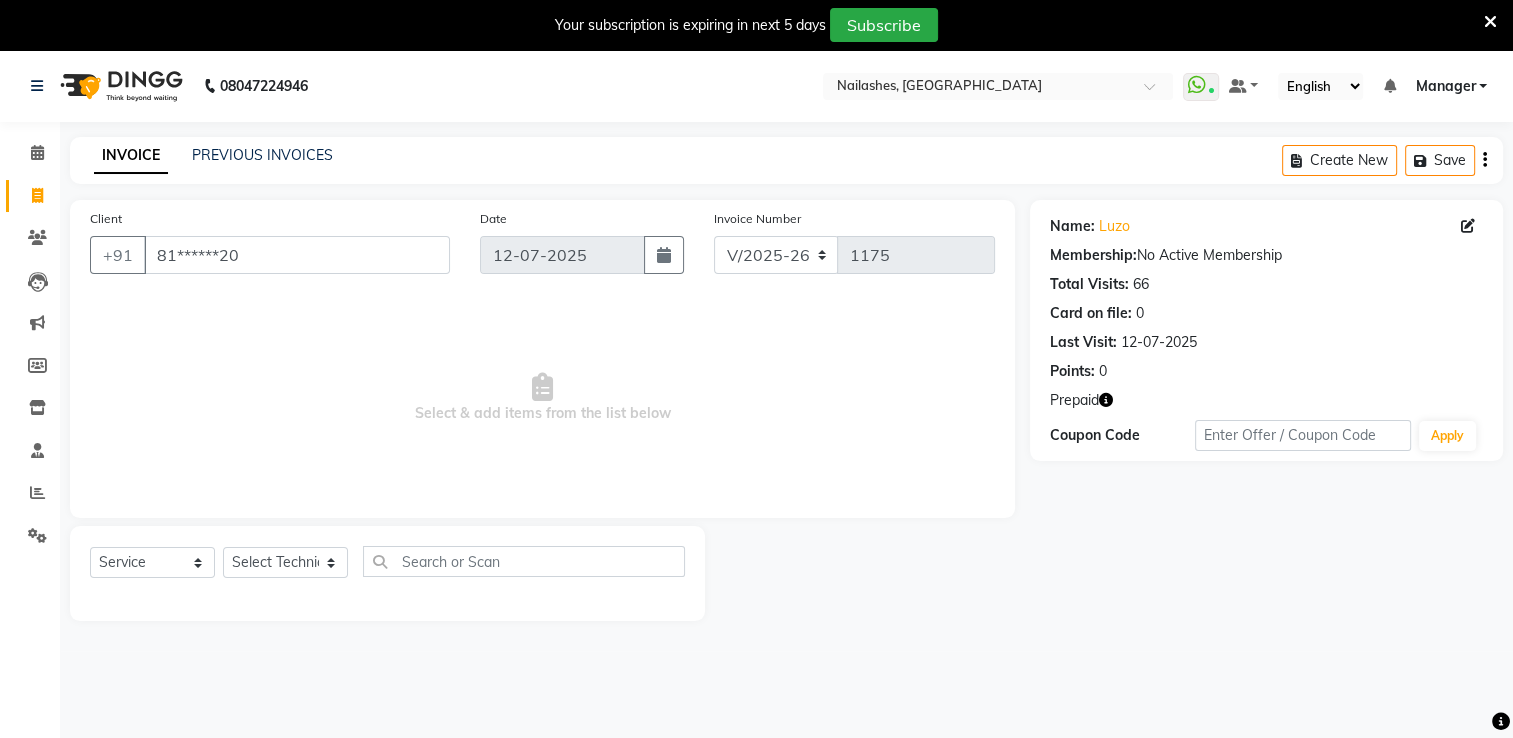 click 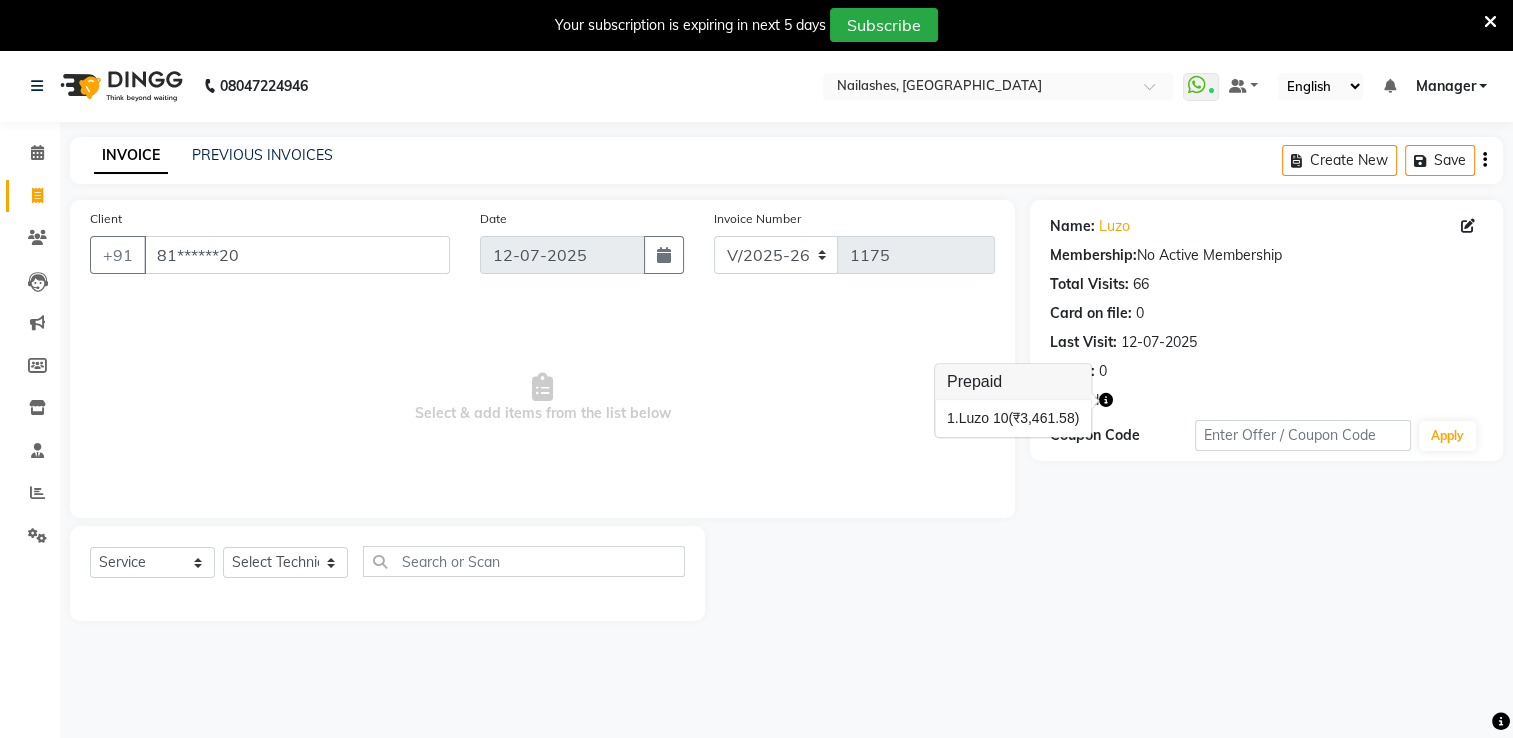 click on "Name: Luzo  Membership:  No Active Membership  Total Visits:  66 Card on file:  0 Last Visit:   12-07-2025 Points:   0  Prepaid Coupon Code Apply" 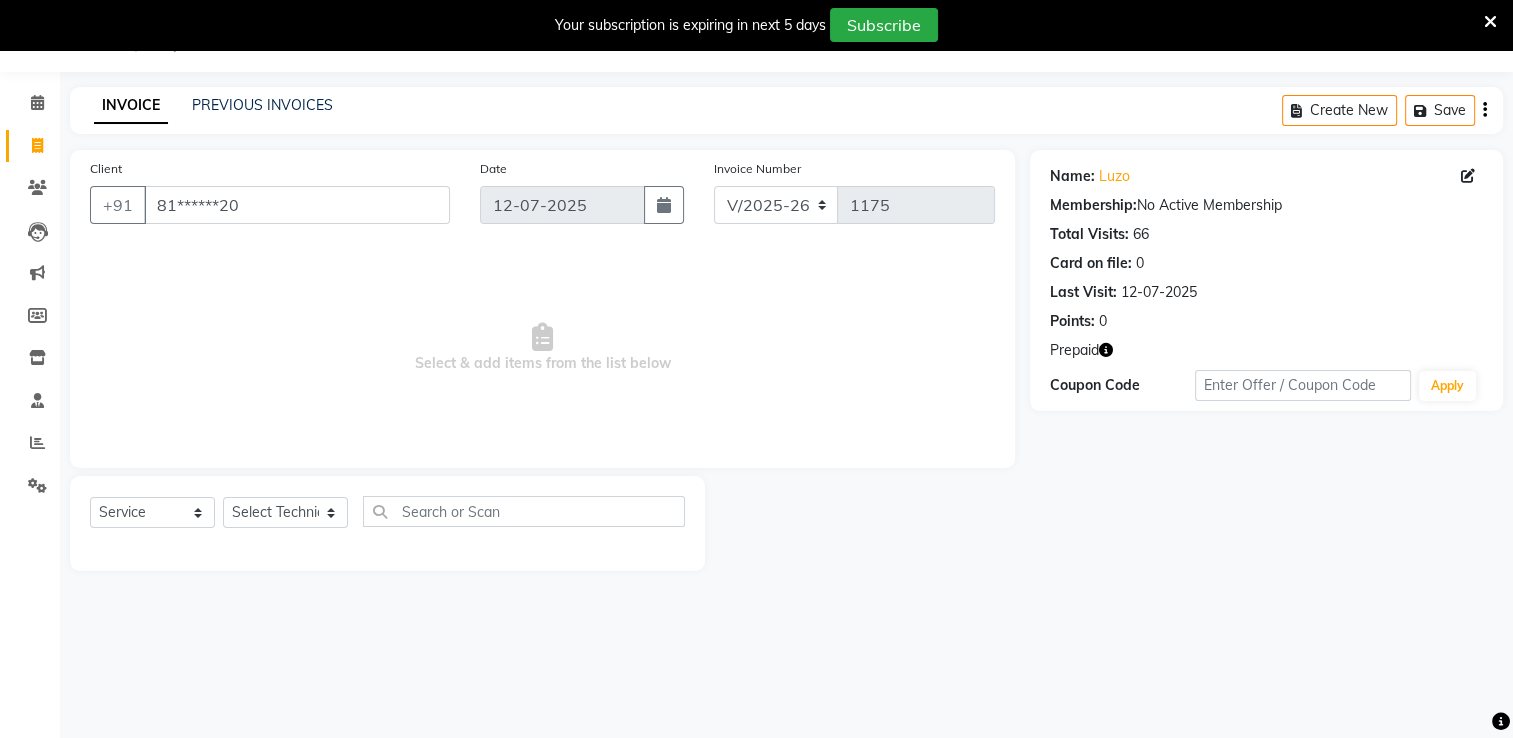scroll, scrollTop: 0, scrollLeft: 0, axis: both 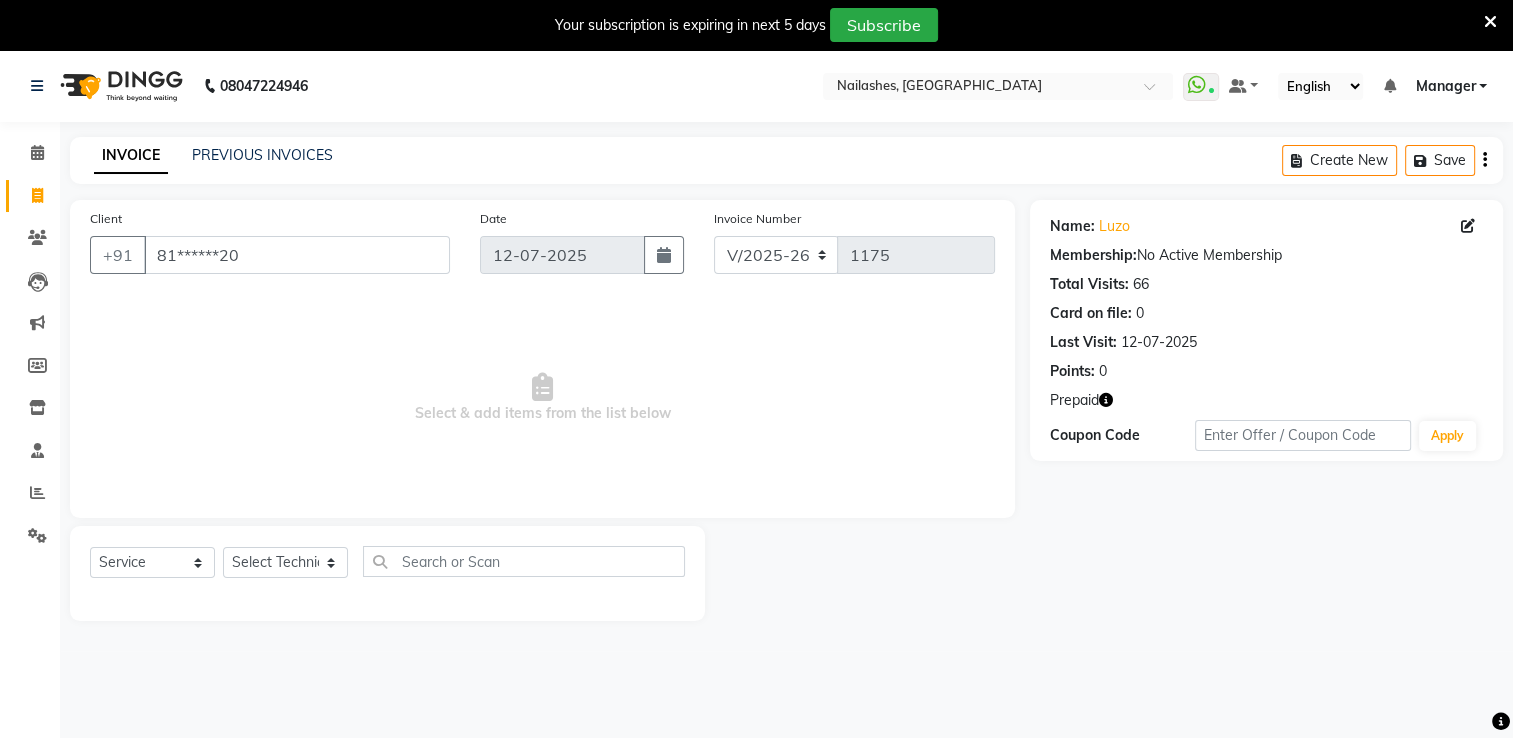 click 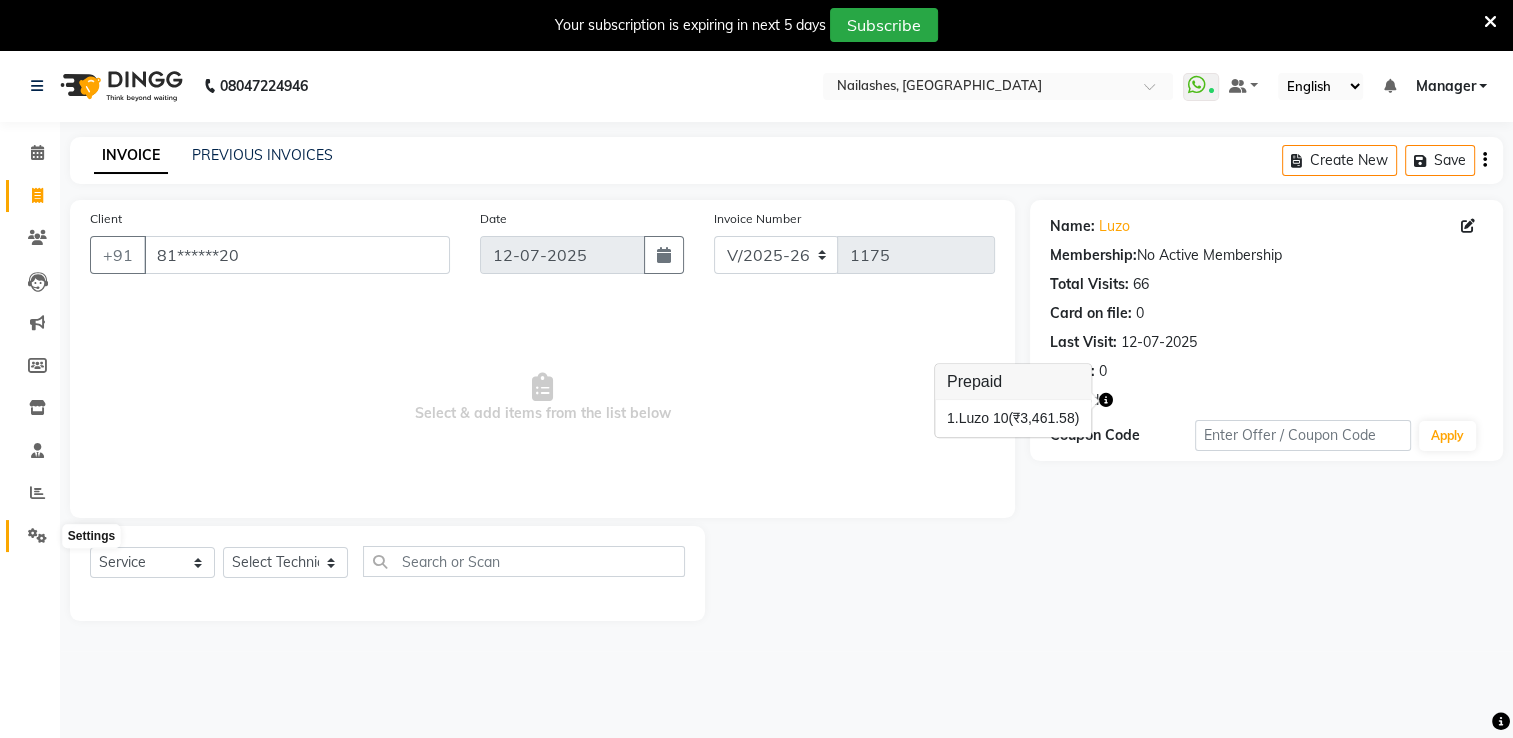 click 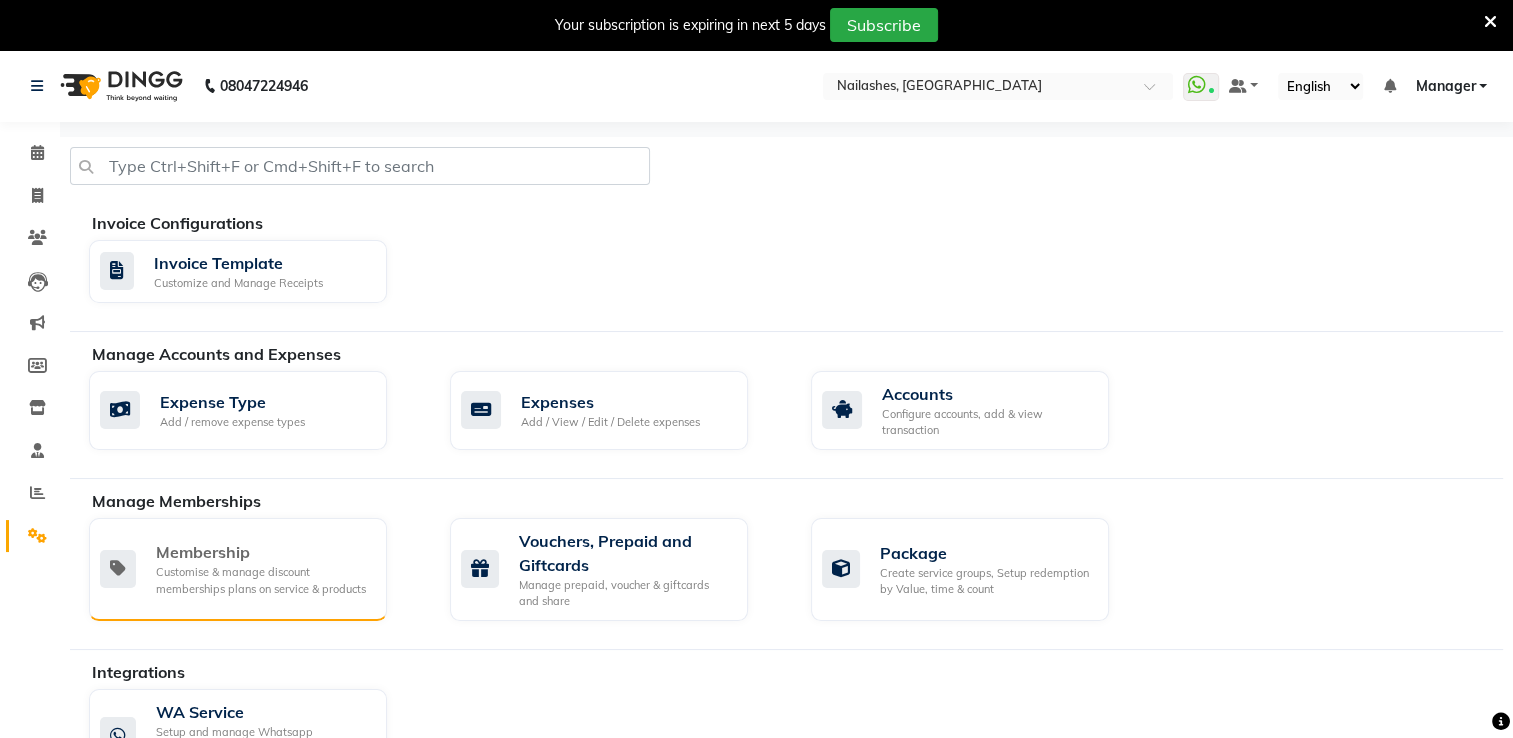scroll, scrollTop: 64, scrollLeft: 0, axis: vertical 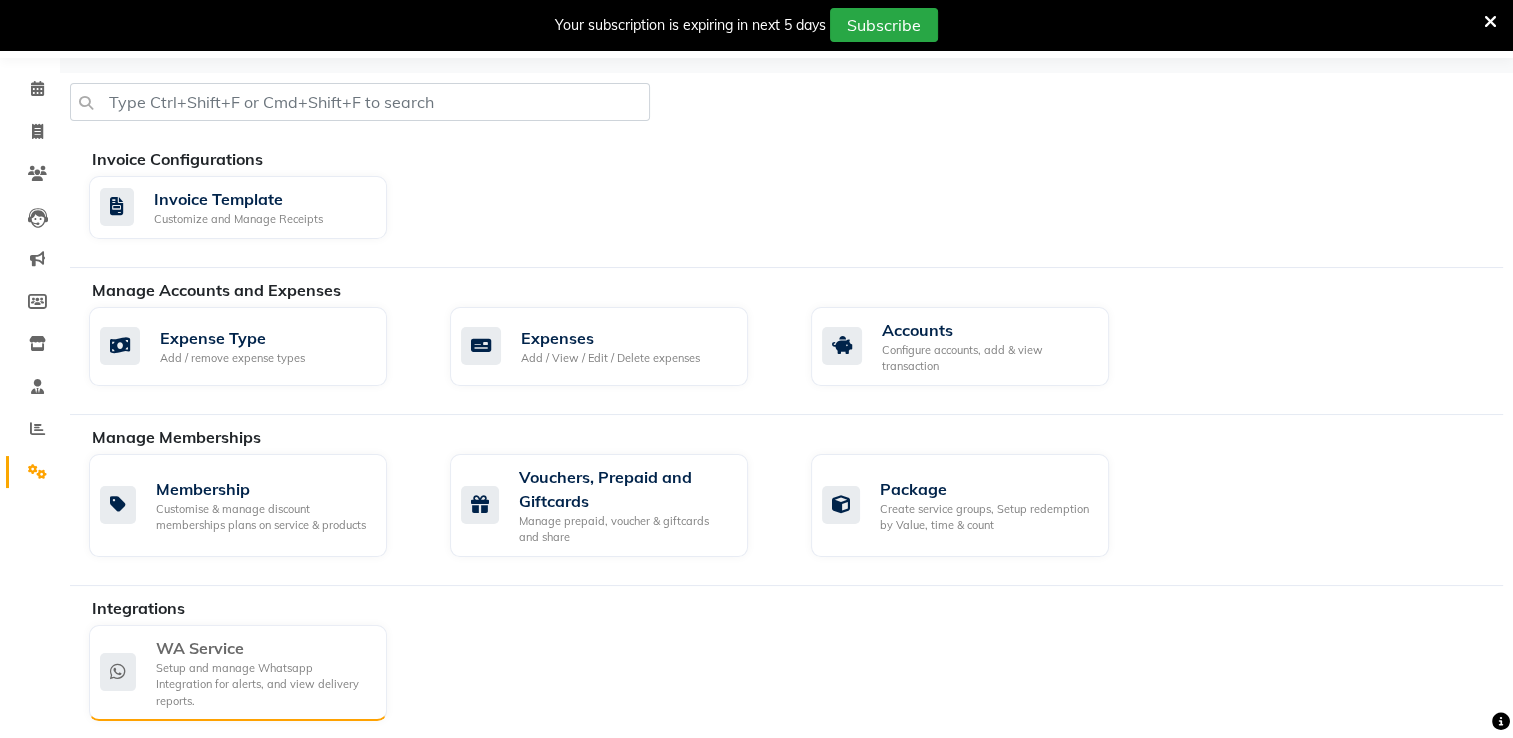 click on "WA Service" 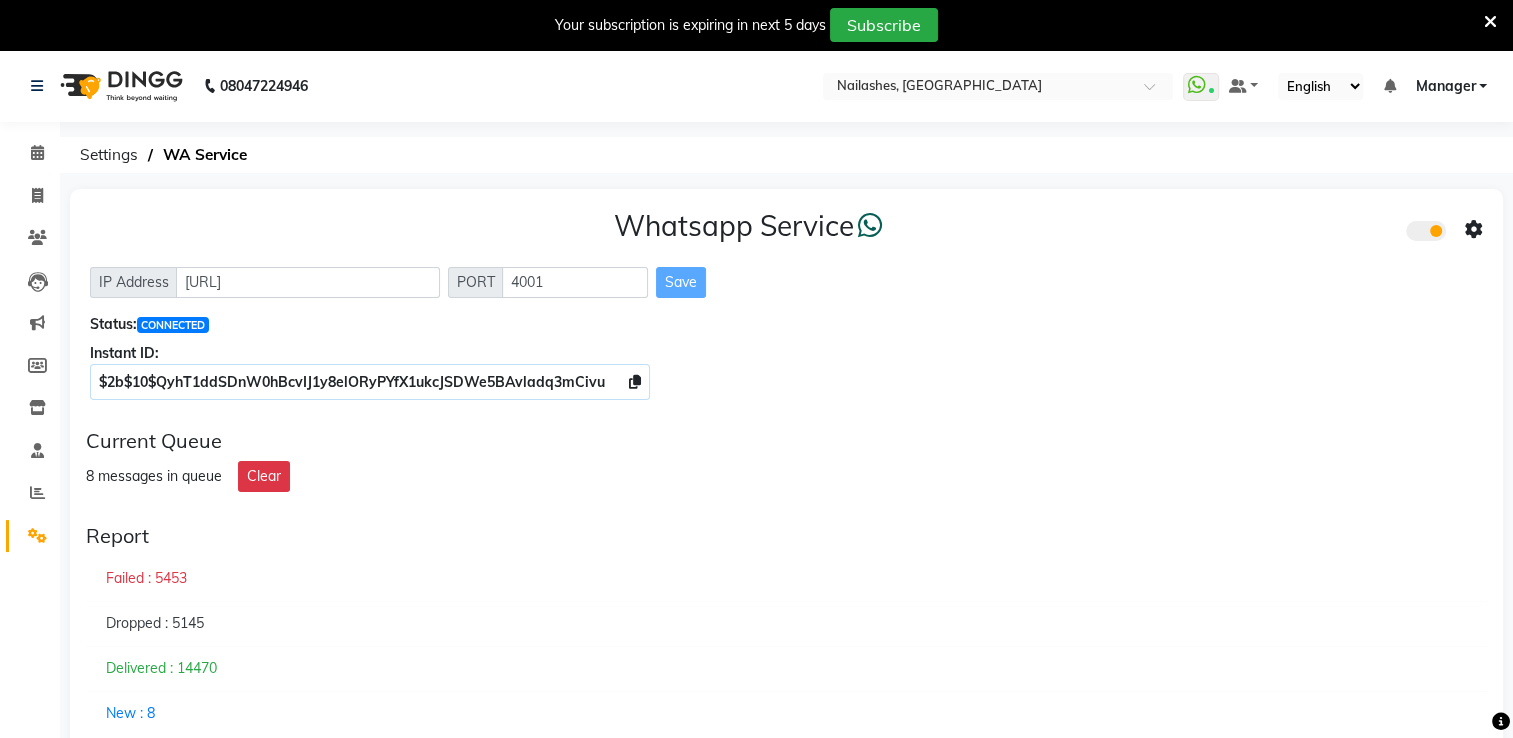 scroll, scrollTop: 300, scrollLeft: 0, axis: vertical 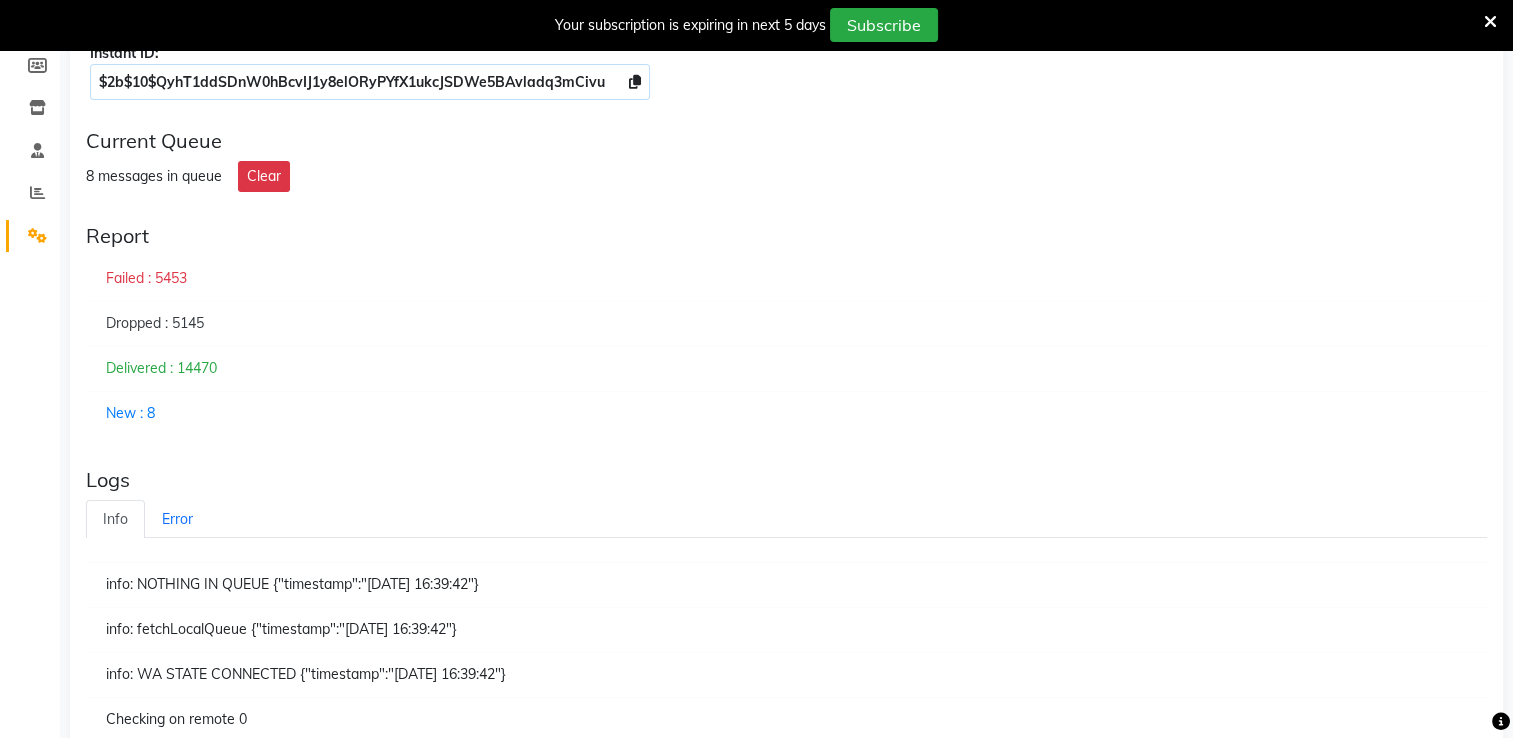 click on "Failed : 5453" 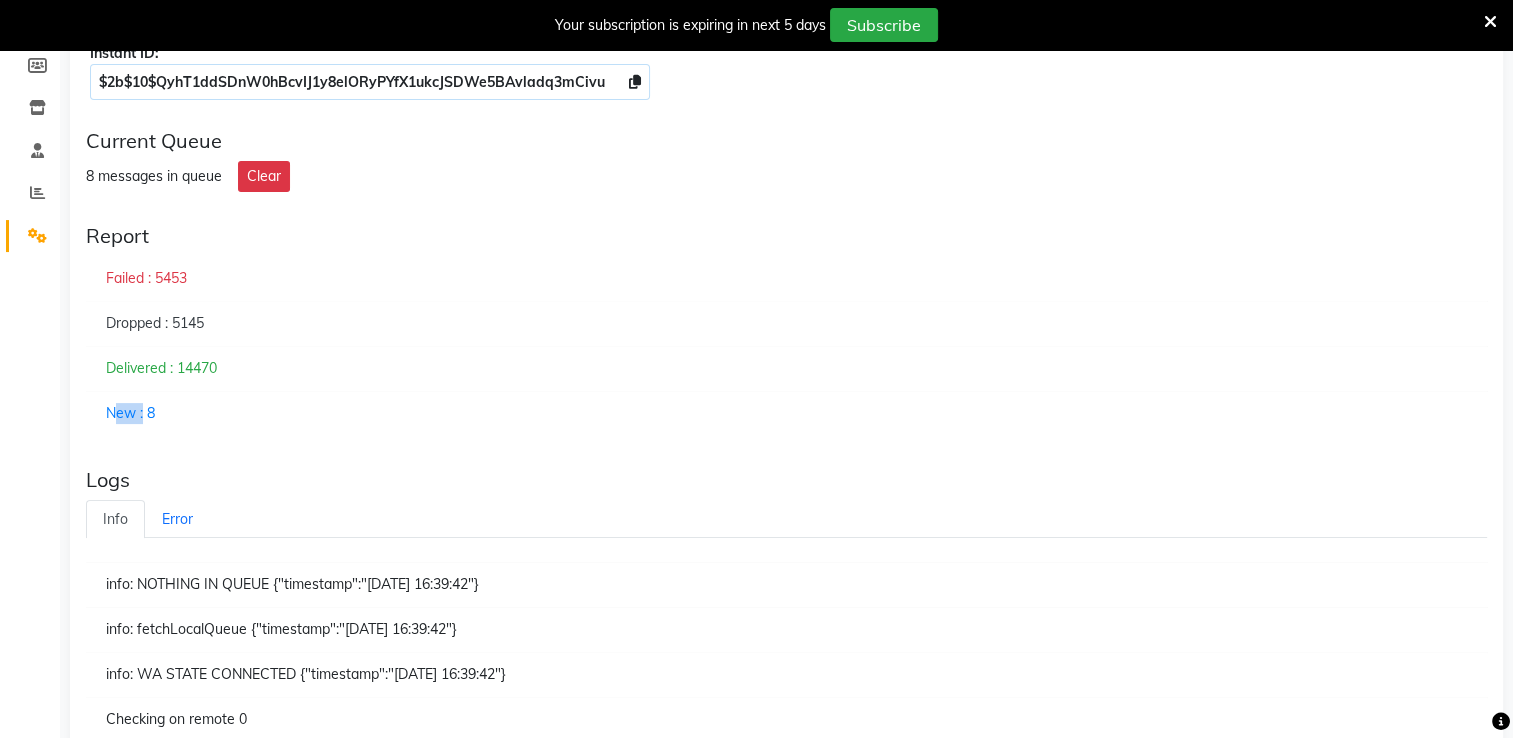 click on "New : 8" 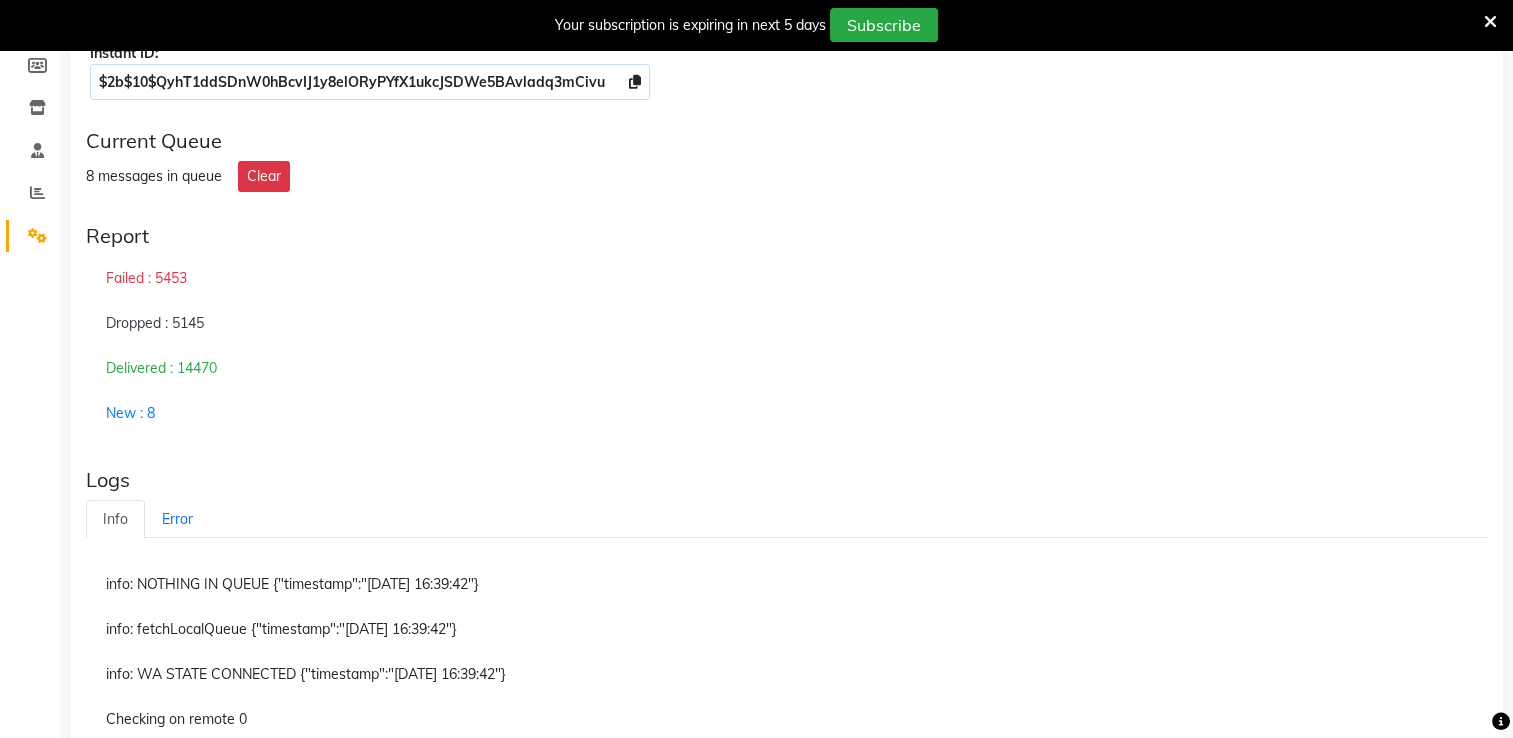 drag, startPoint x: 121, startPoint y: 415, endPoint x: 144, endPoint y: 413, distance: 23.086792 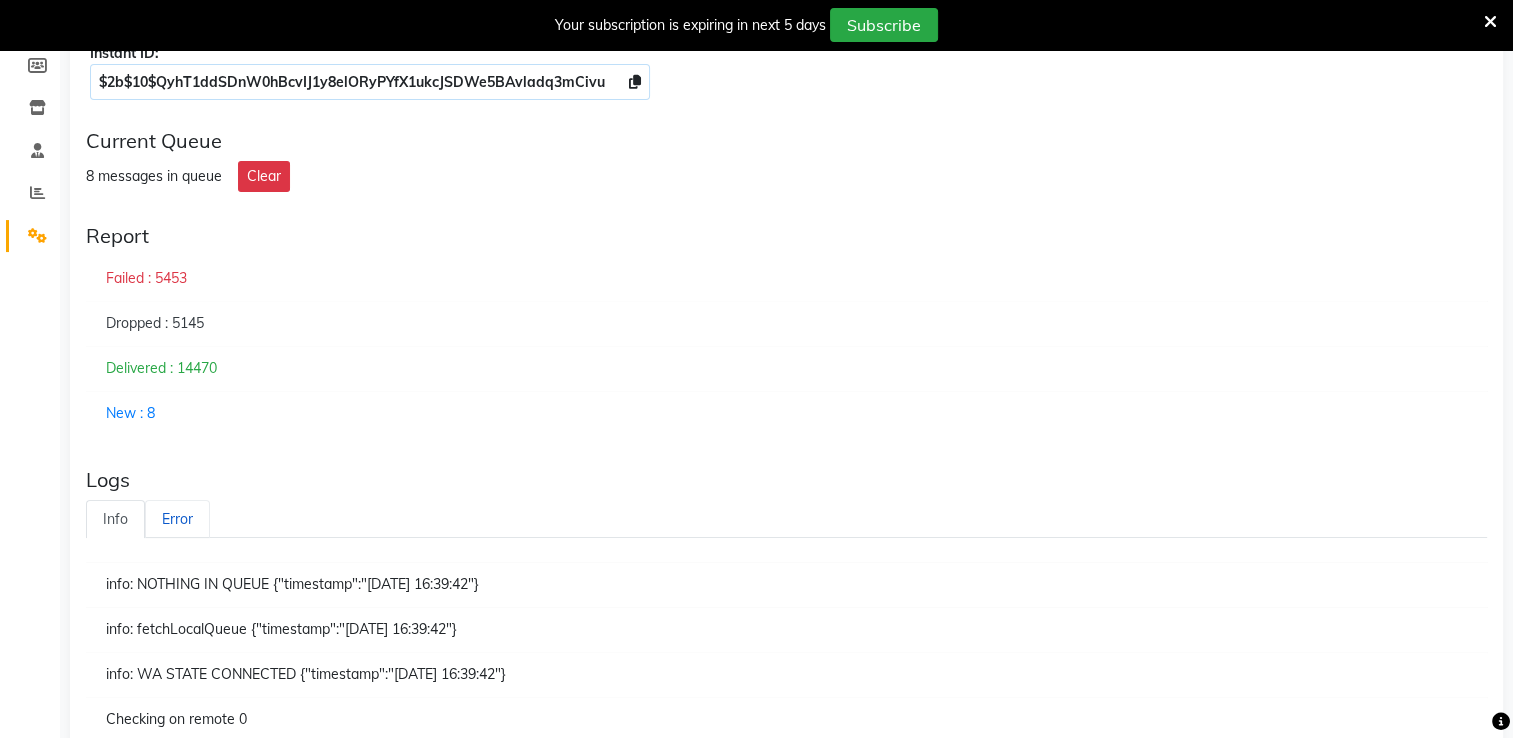click on "Error" at bounding box center [177, 519] 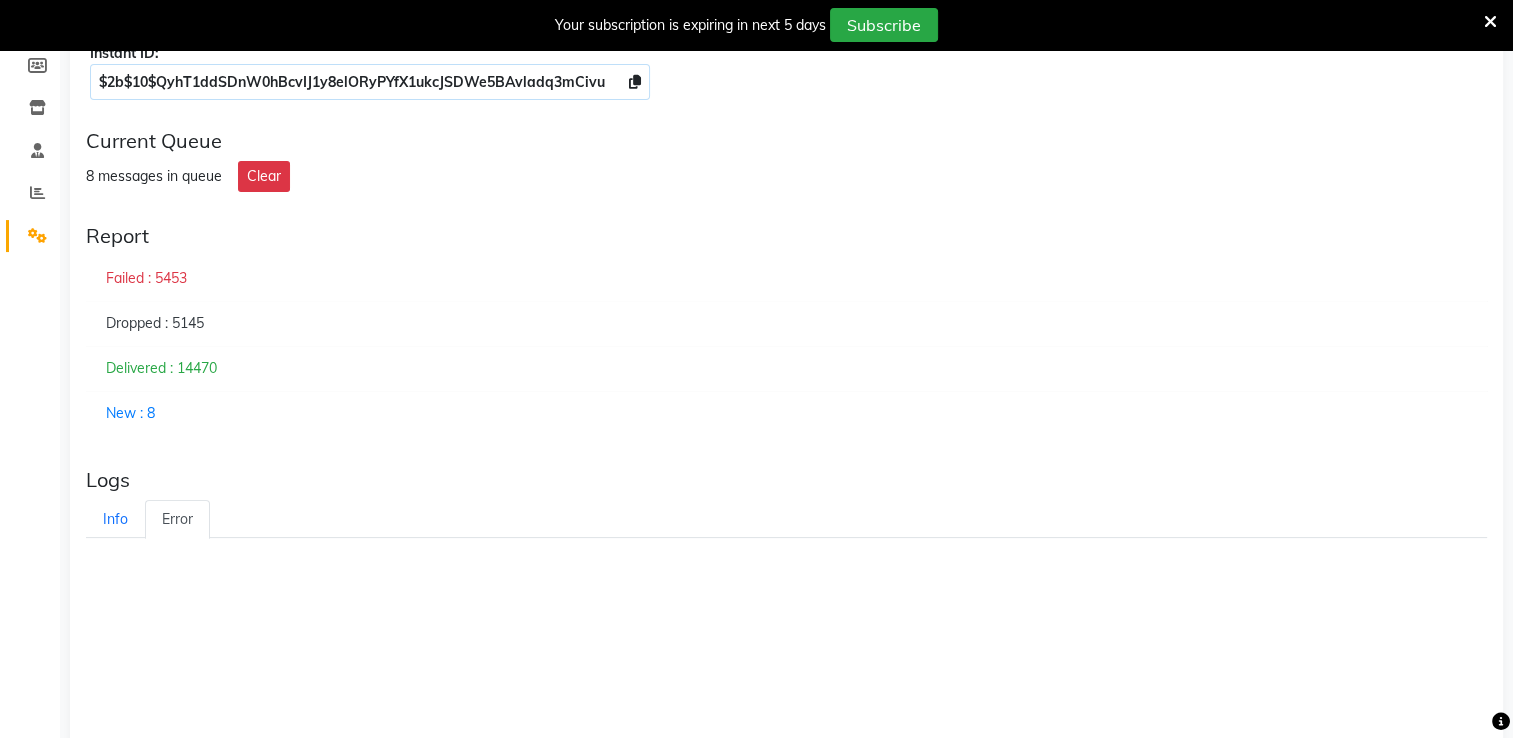 scroll, scrollTop: 168, scrollLeft: 0, axis: vertical 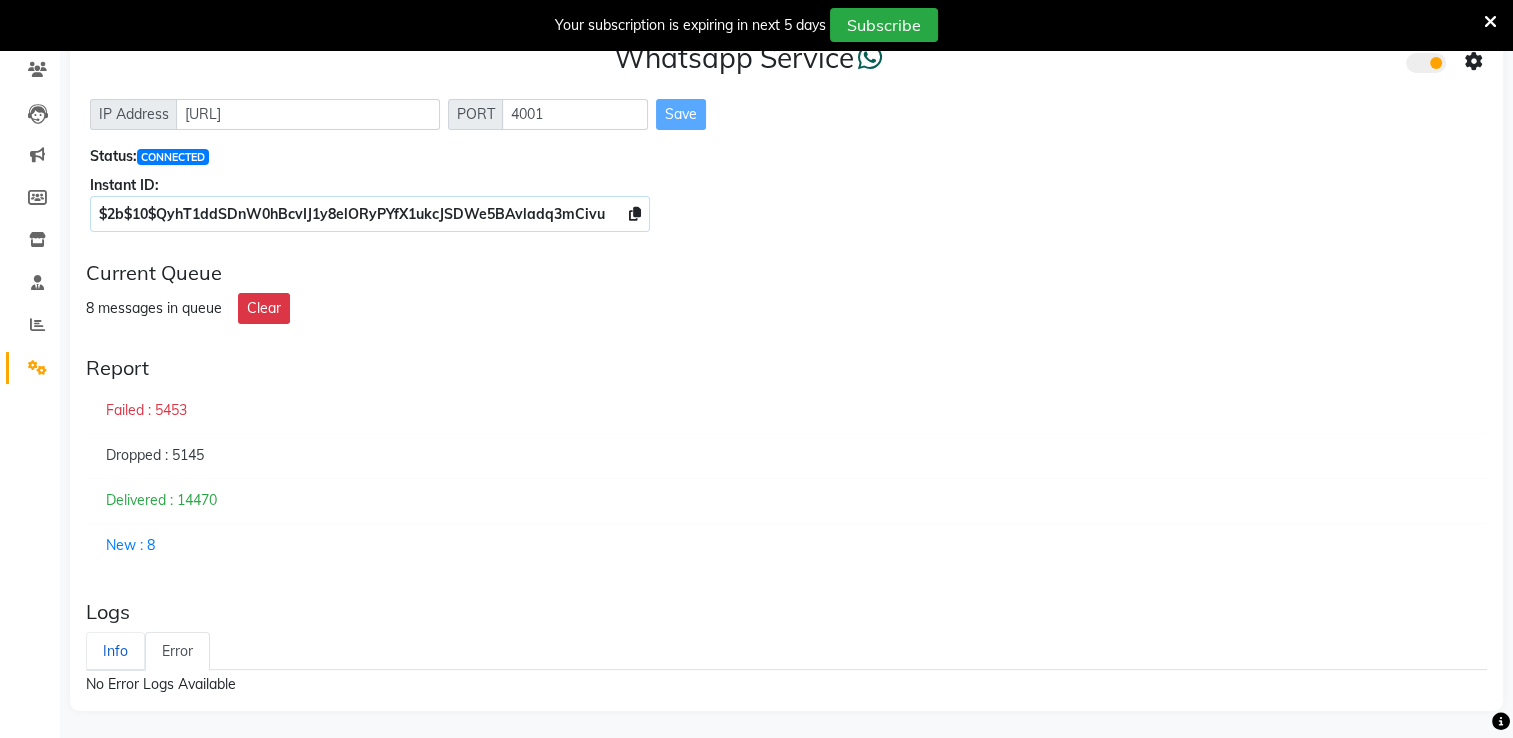 click on "Info" at bounding box center (115, 651) 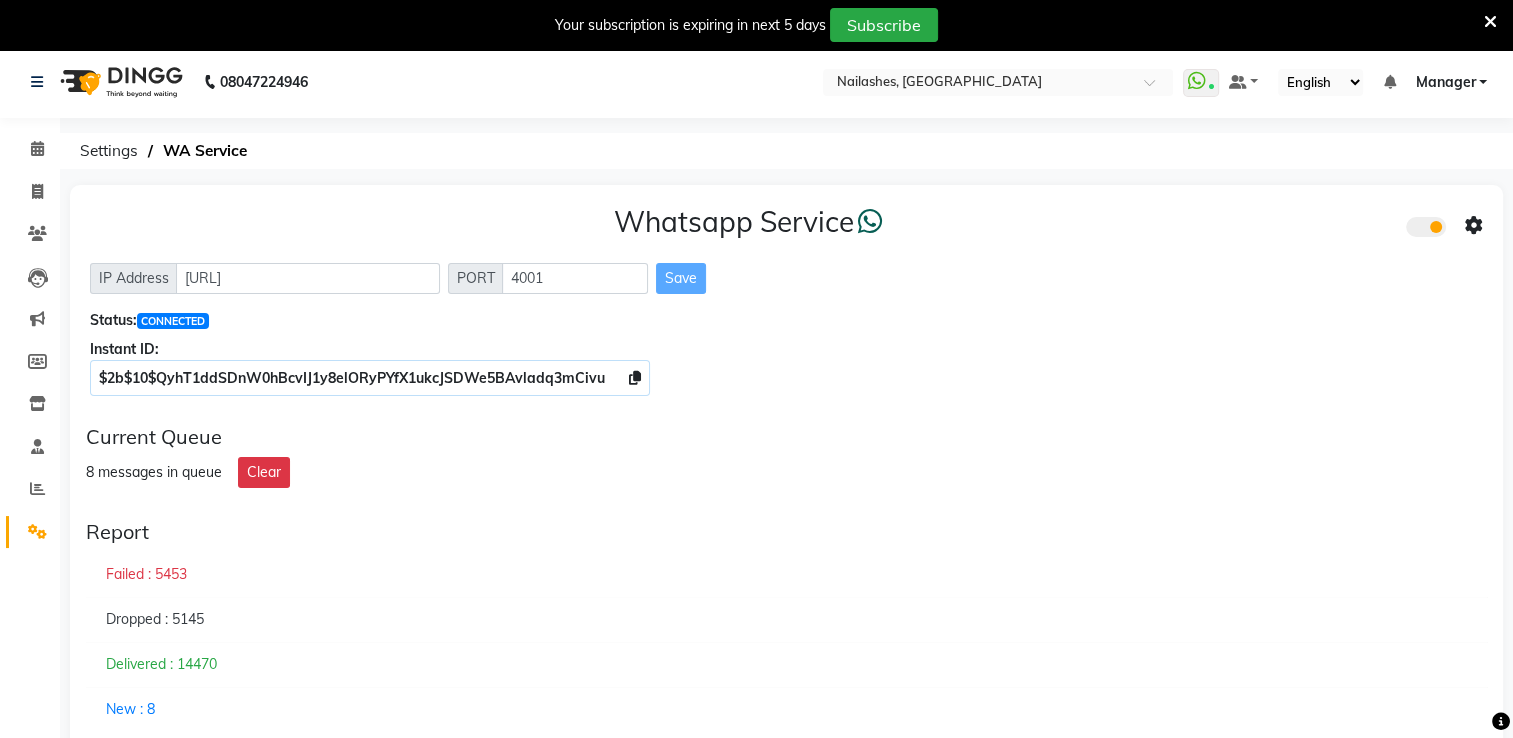 scroll, scrollTop: 0, scrollLeft: 0, axis: both 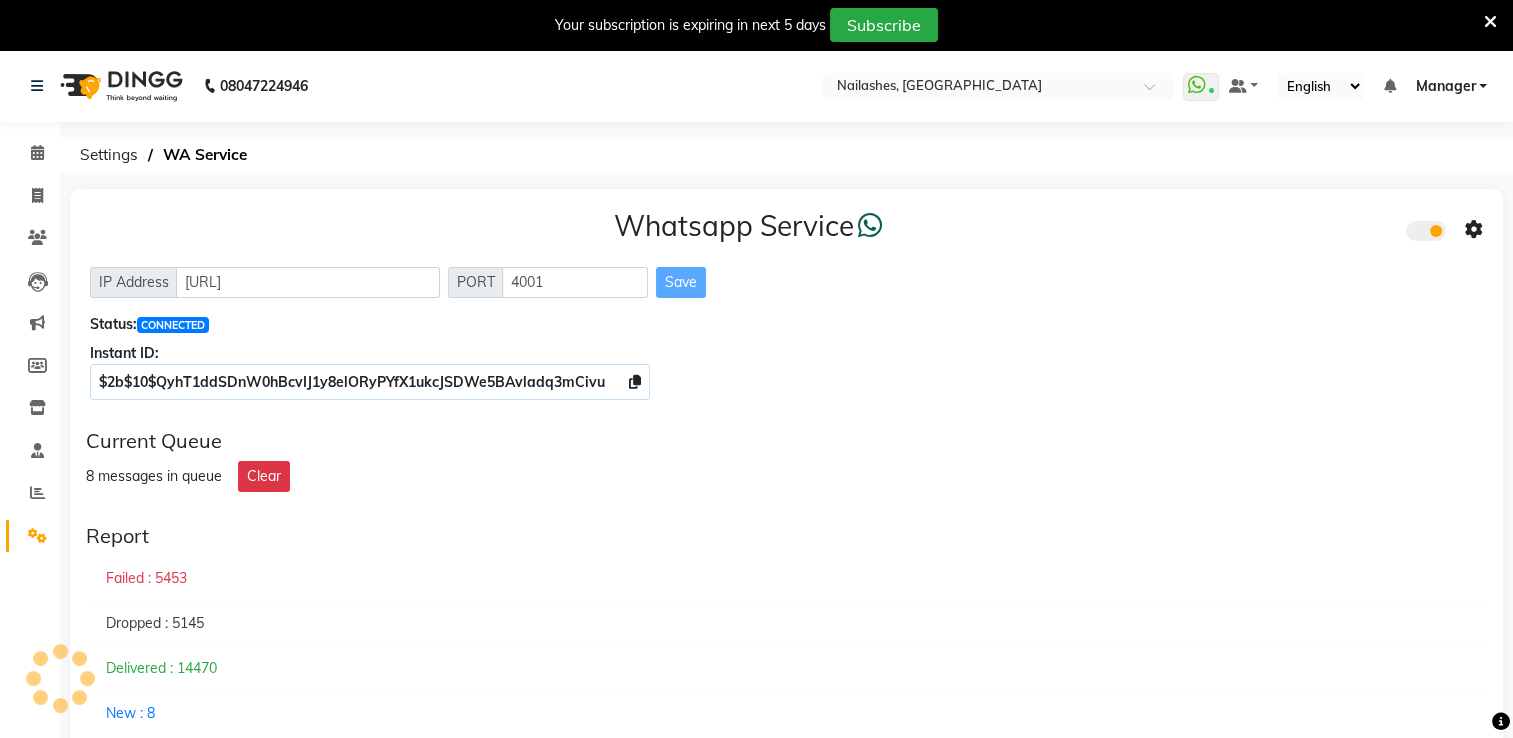 click on "Save" 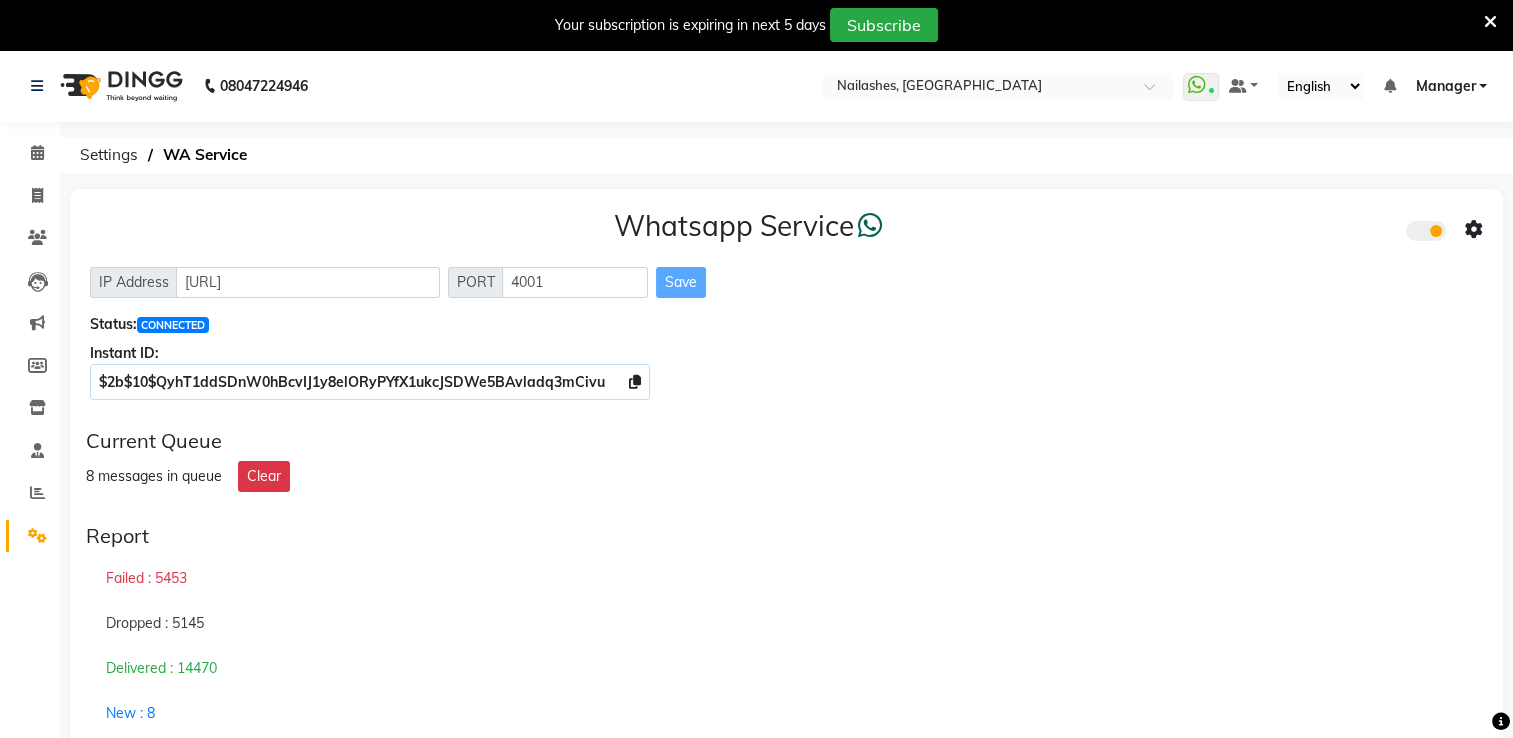 click on "Save" 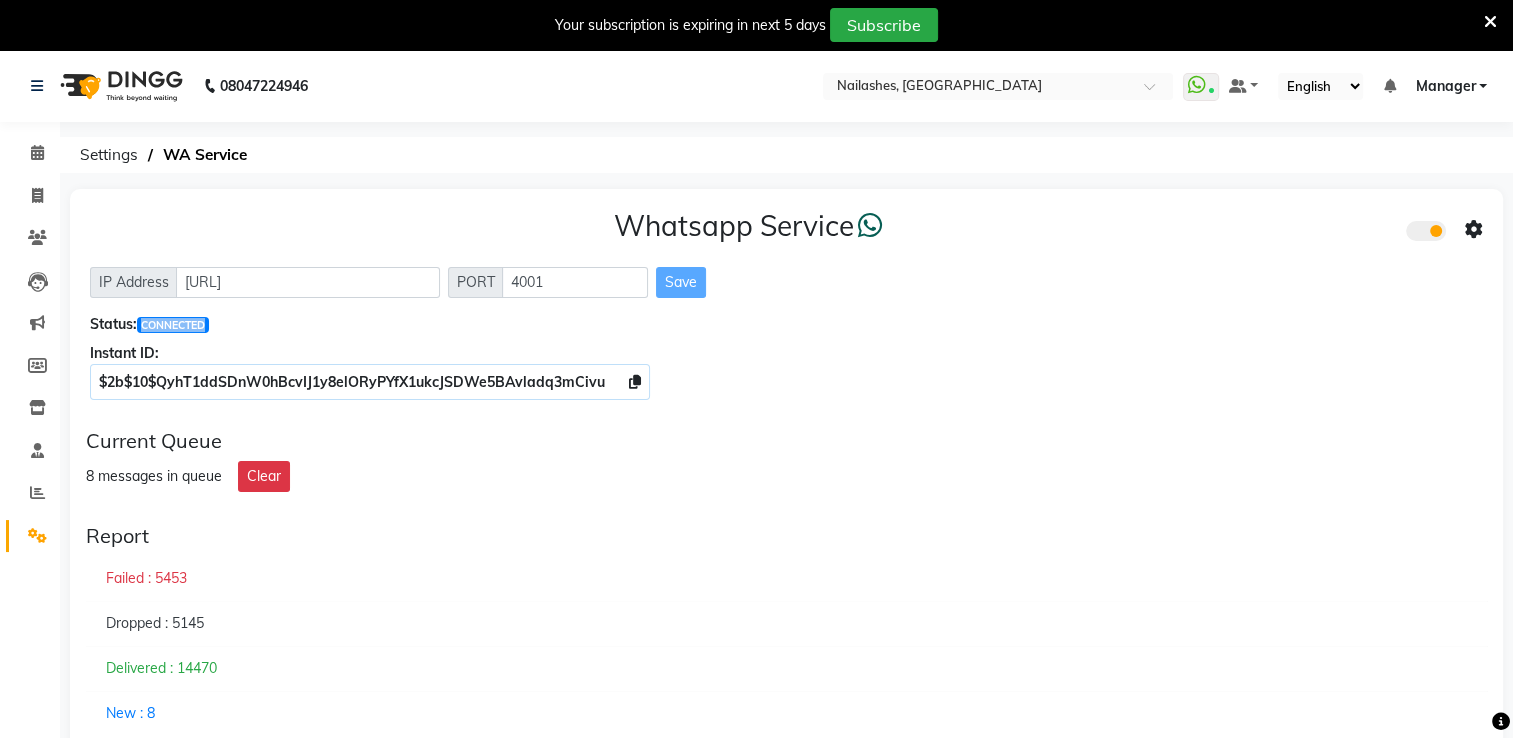 click on "CONNECTED" 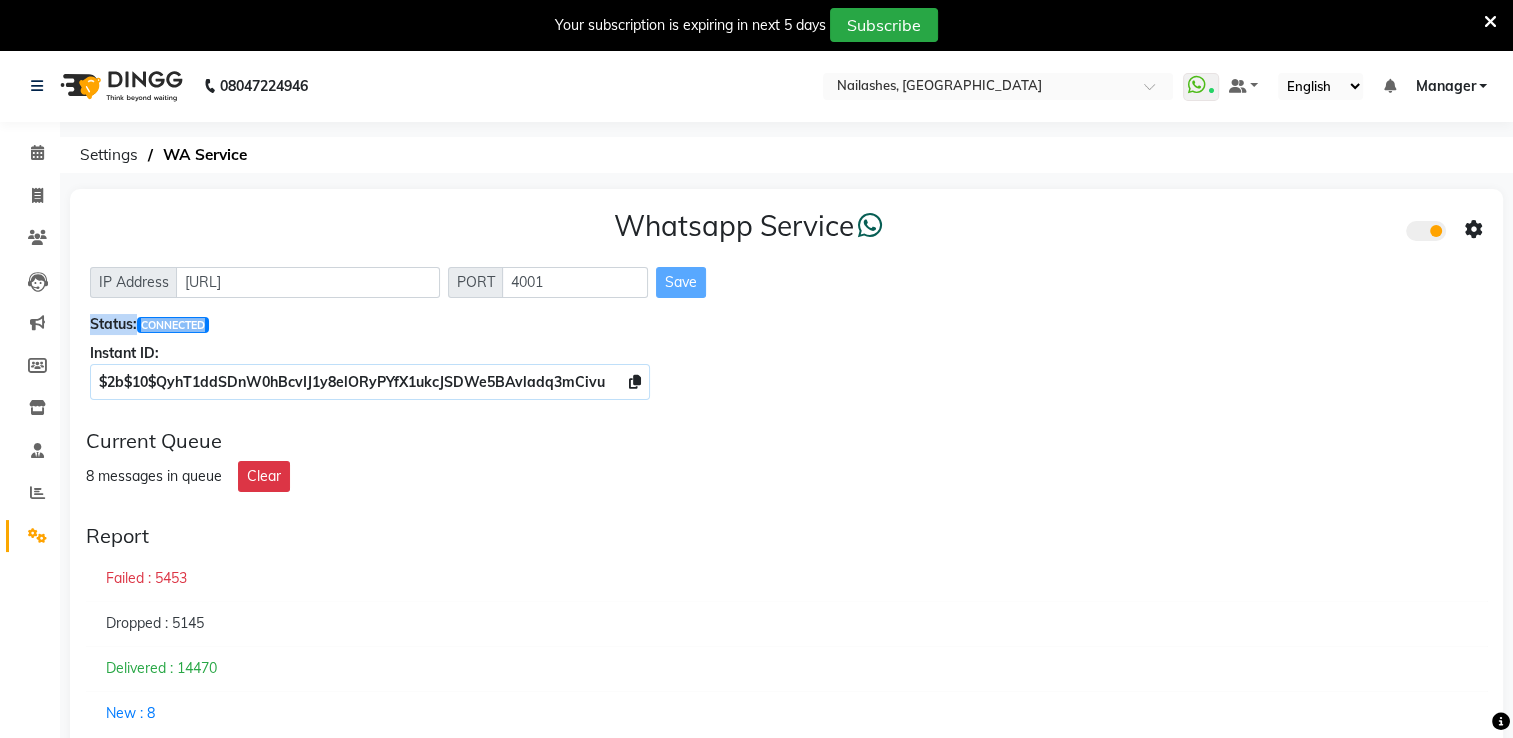 click on "CONNECTED" 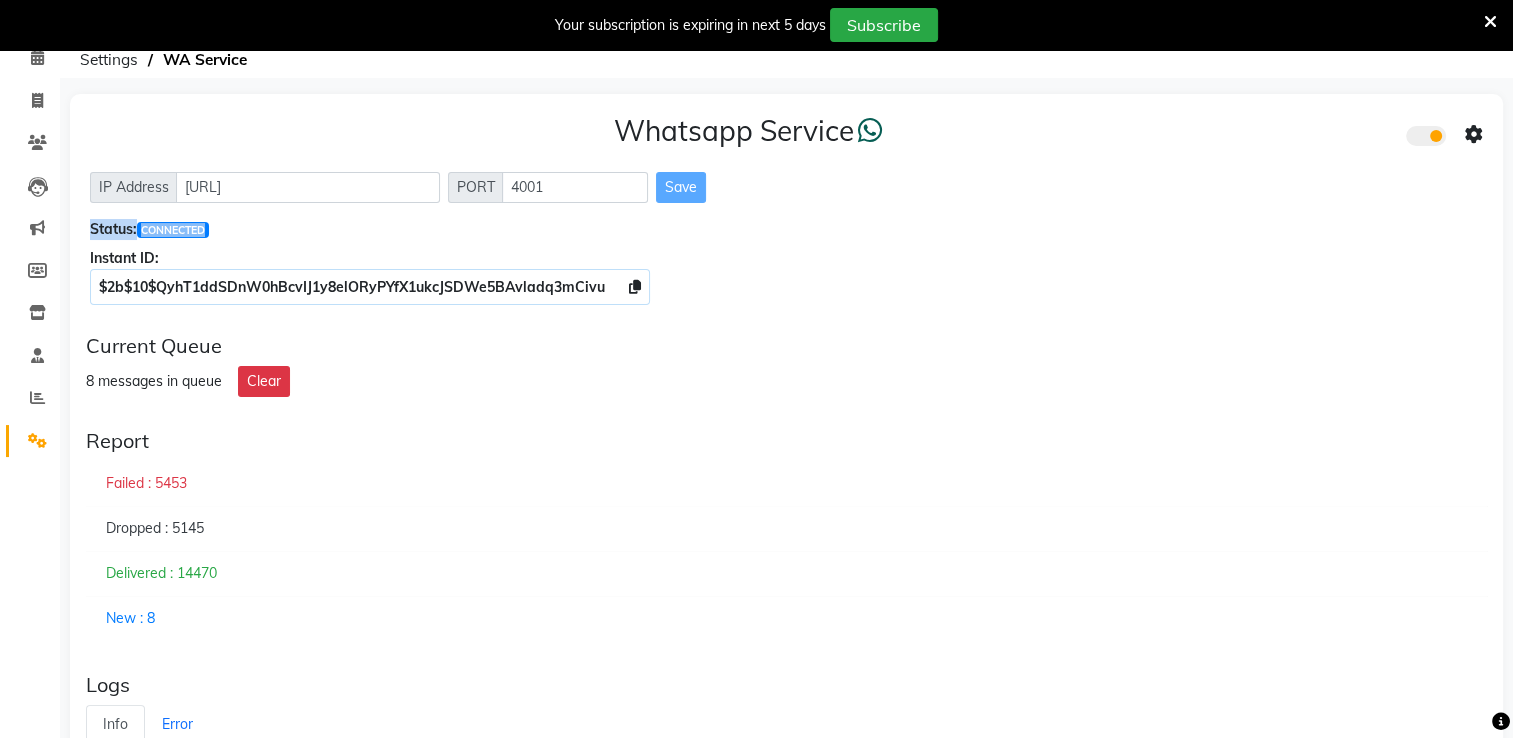 scroll, scrollTop: 100, scrollLeft: 0, axis: vertical 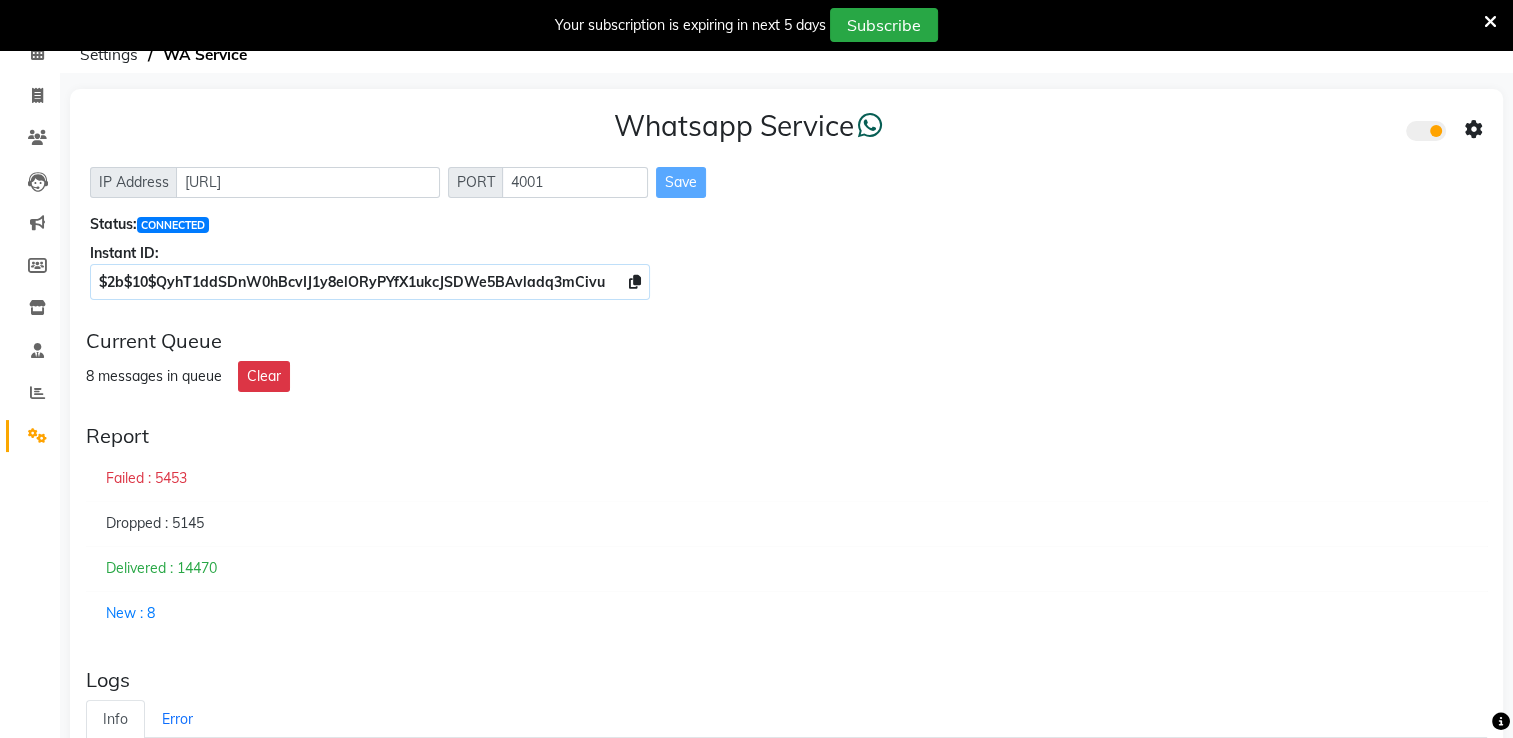 click 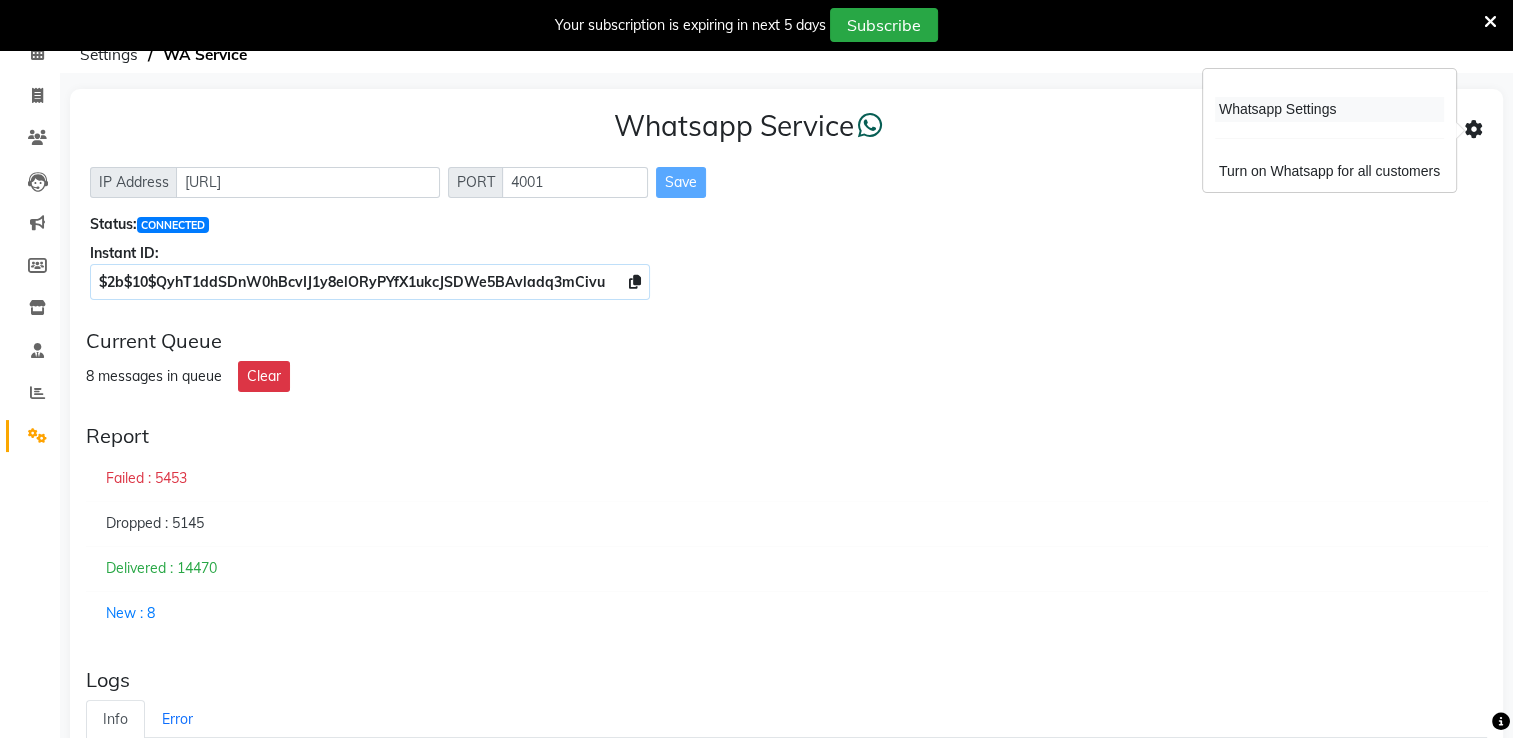 click on "Whatsapp Settings" at bounding box center (1329, 109) 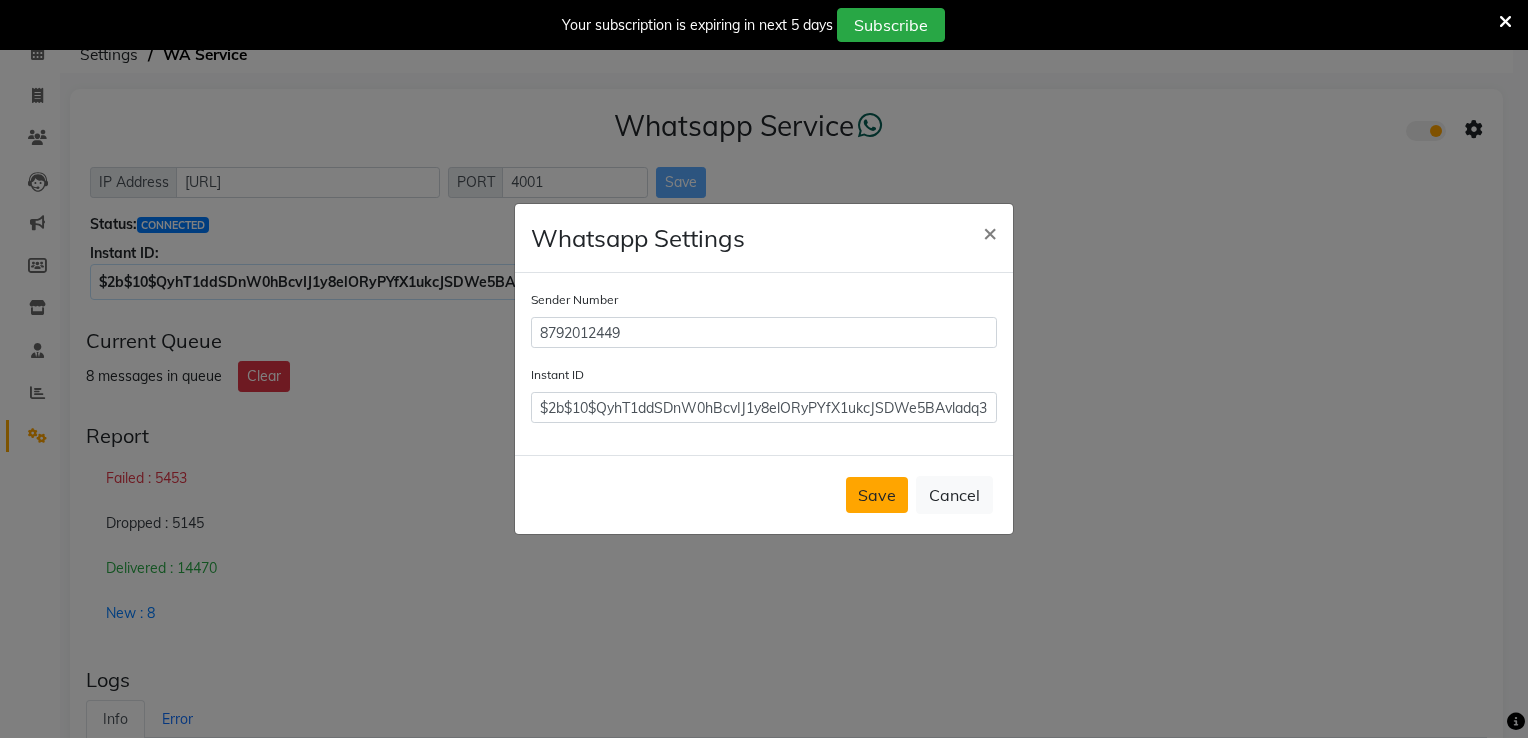 click on "Save" 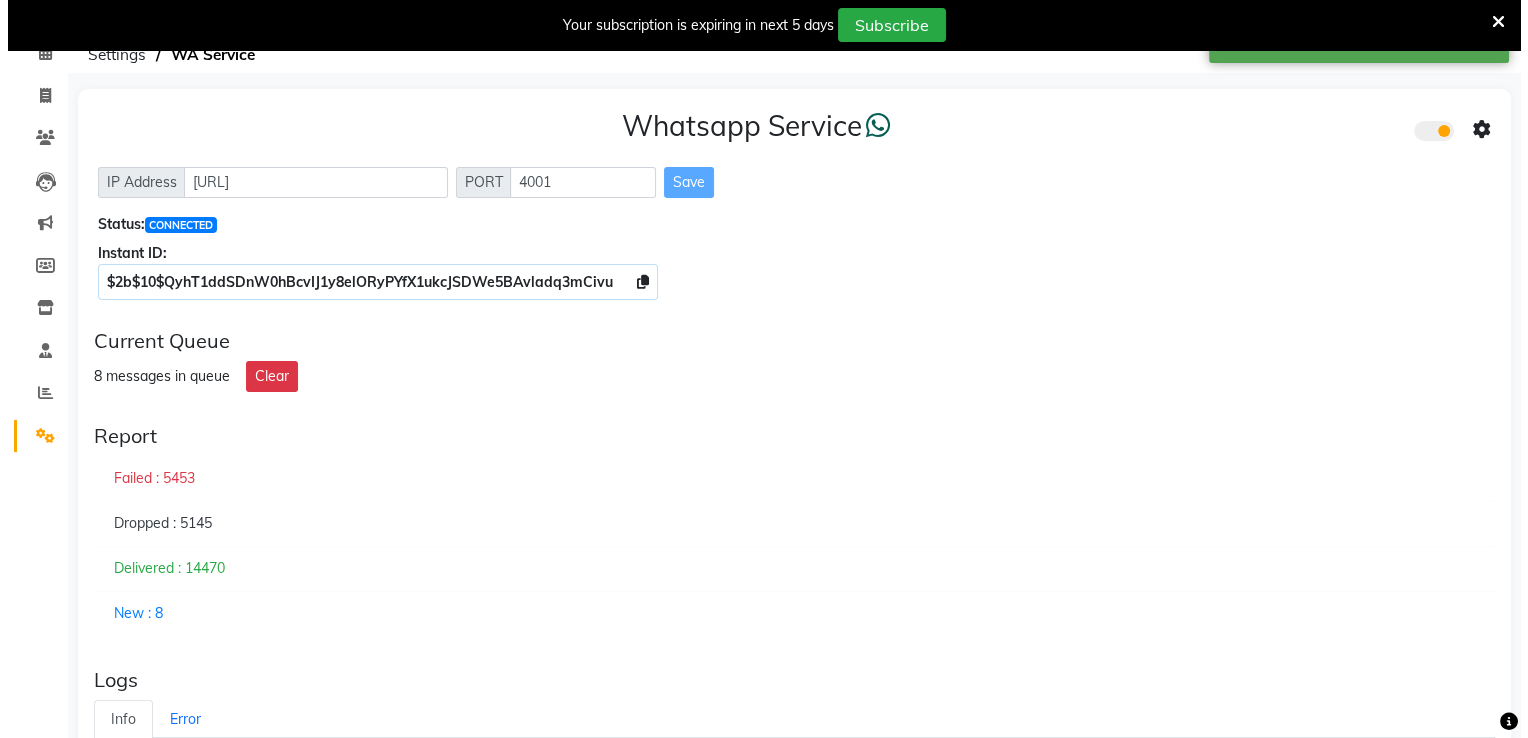 scroll, scrollTop: 0, scrollLeft: 0, axis: both 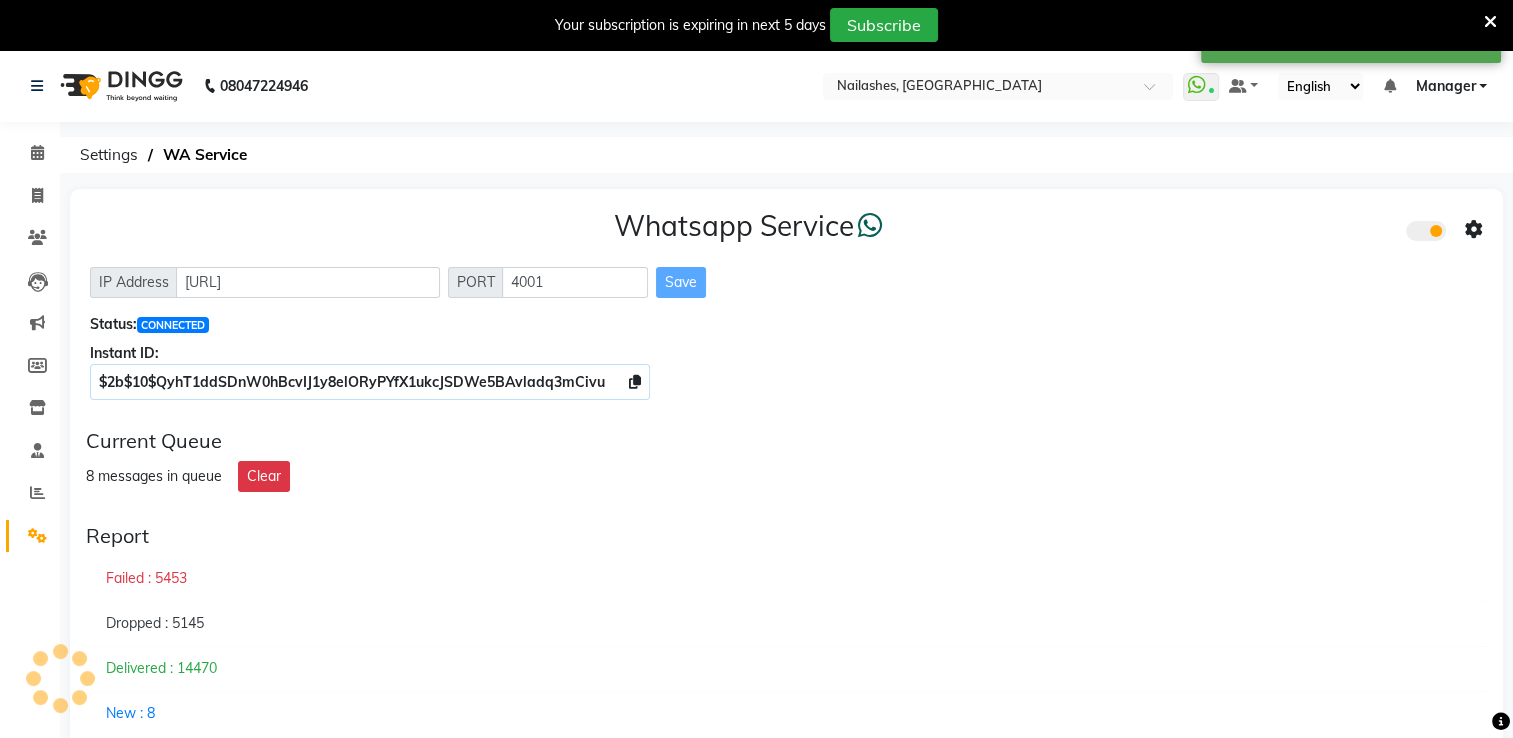 click on "8 messages in queue" 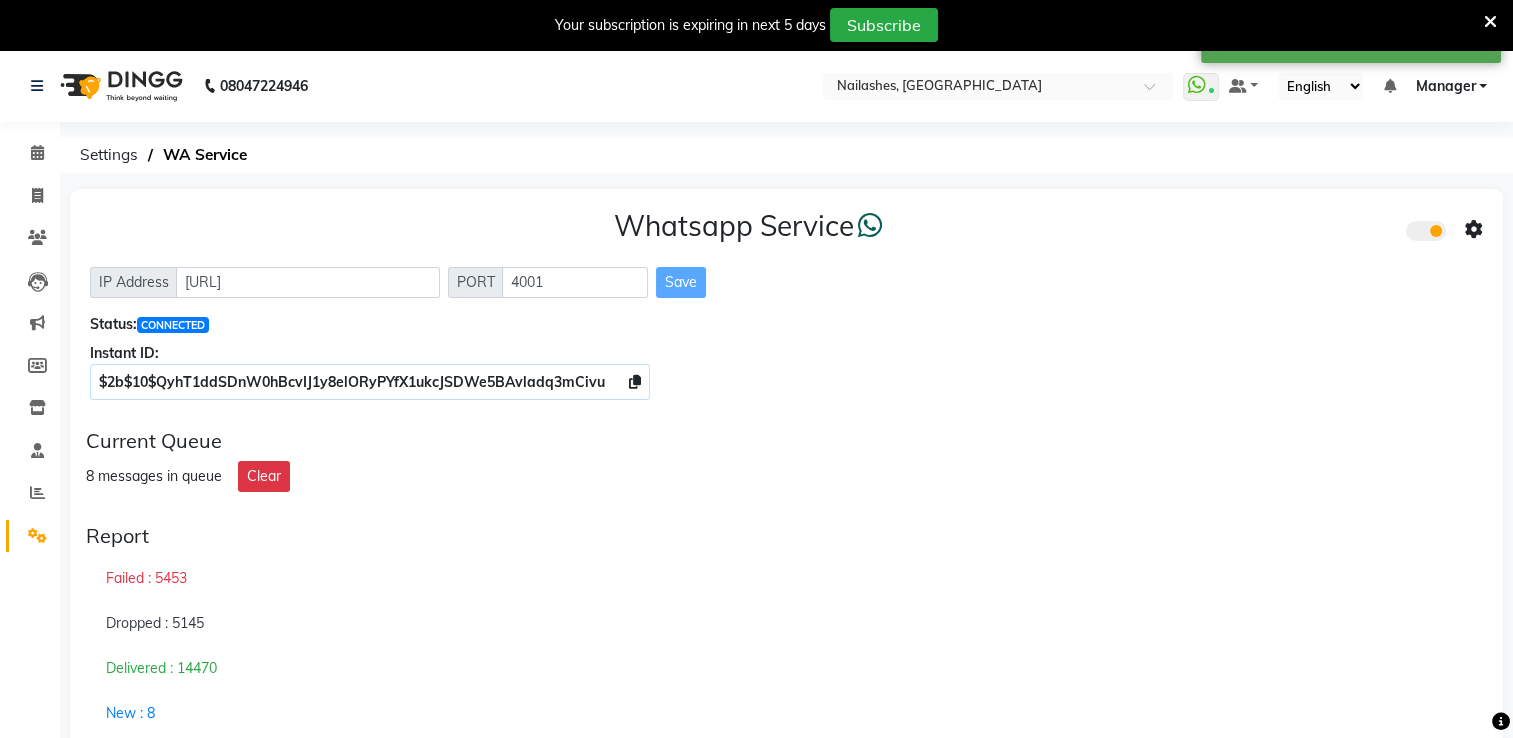 click on "8 messages in queue" 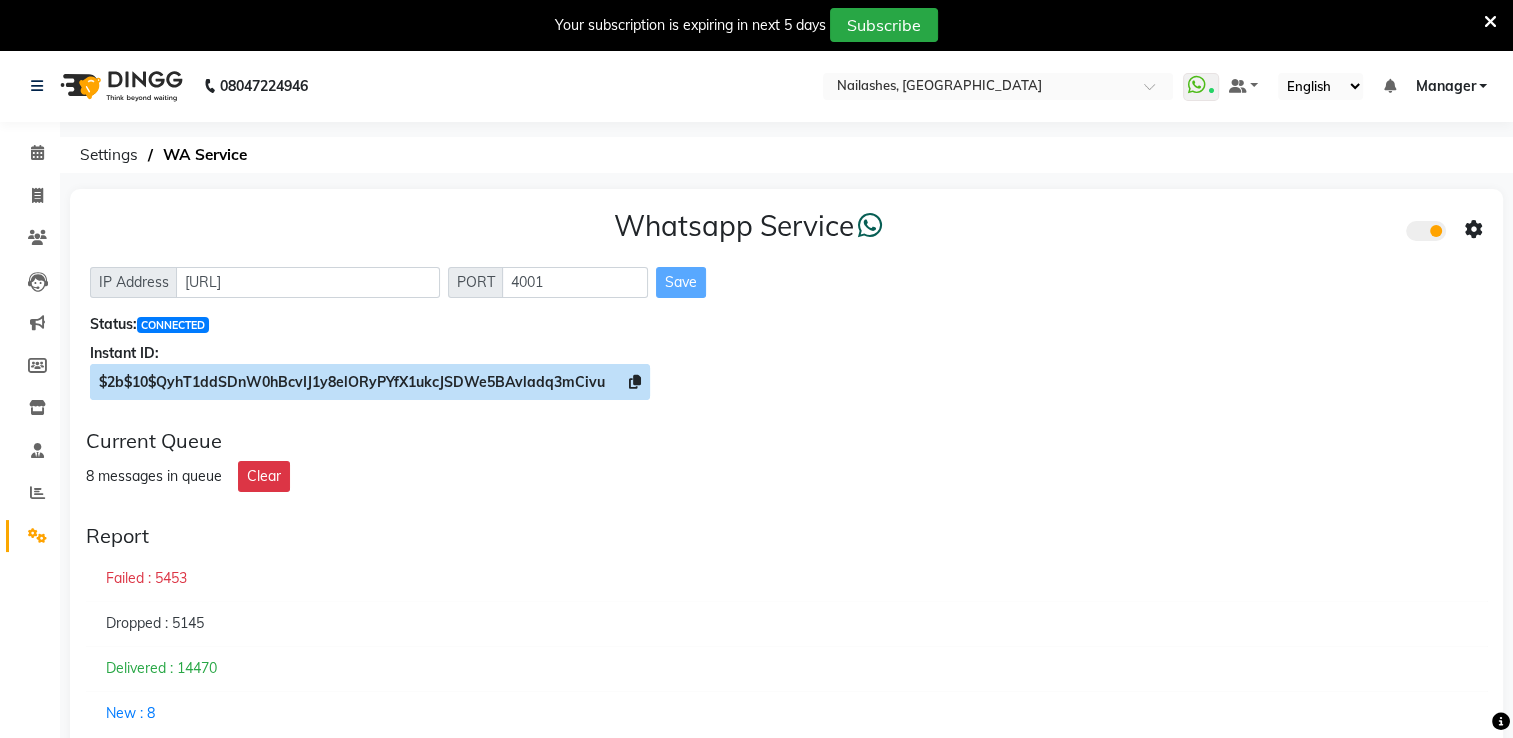 click 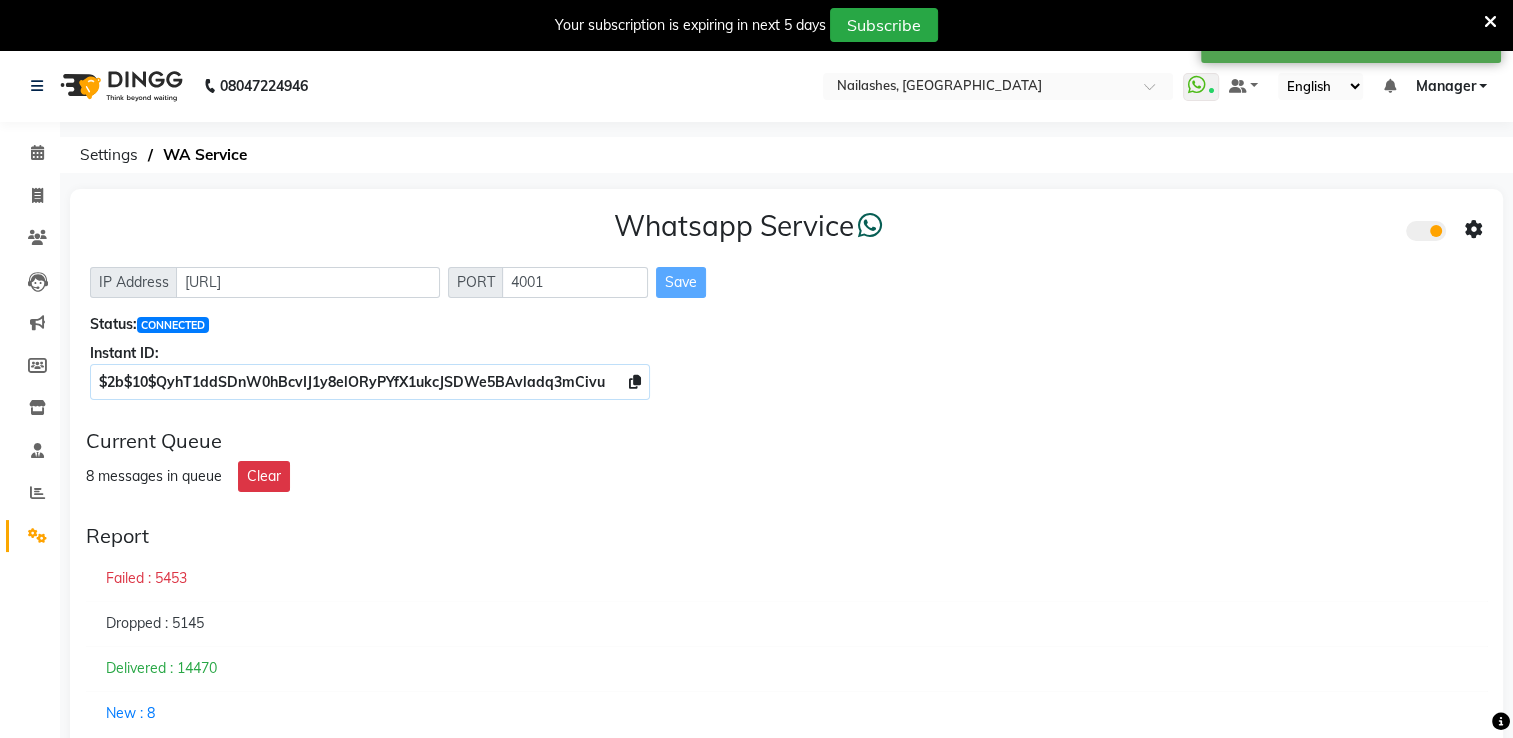 click 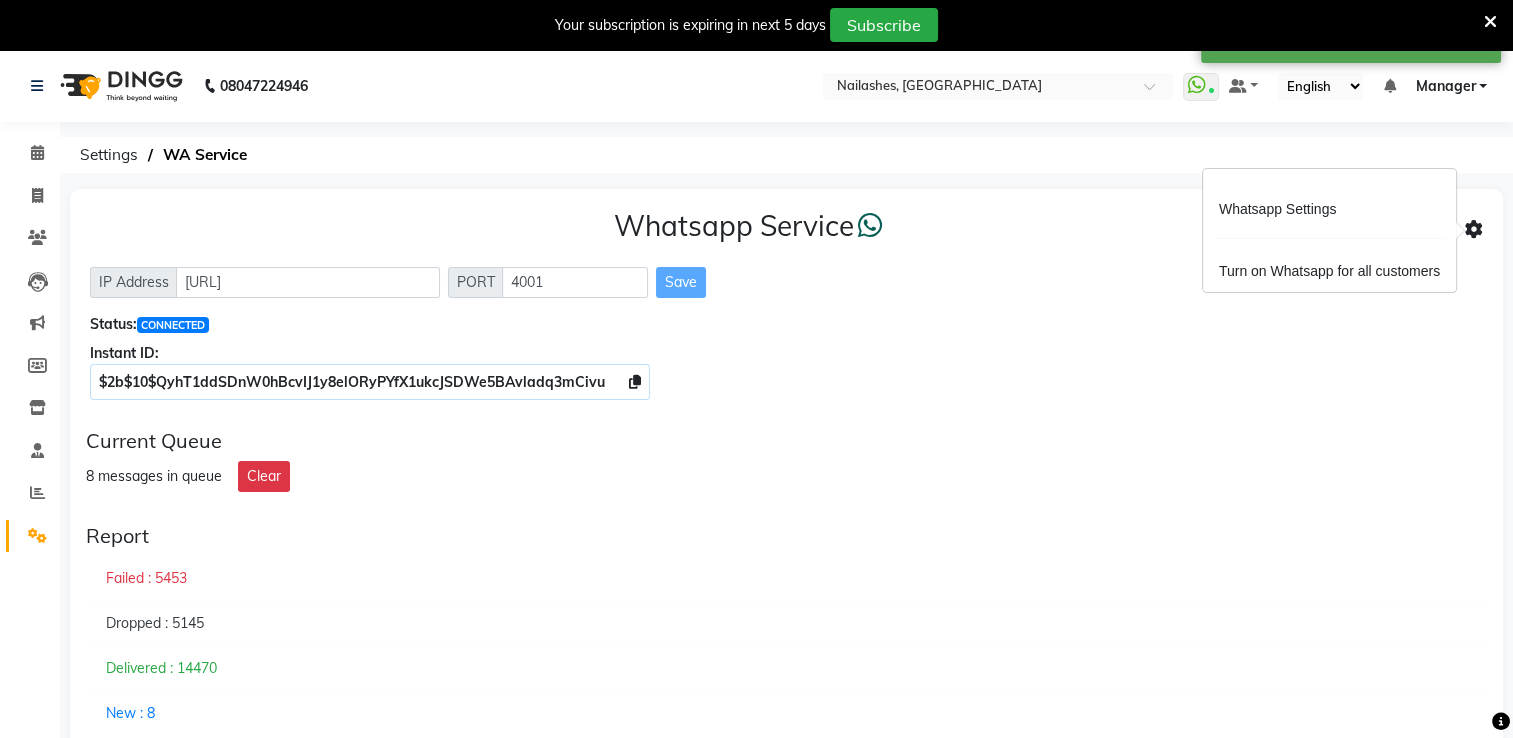 click on "Whatsapp Settings  Turn on Whatsapp for all customers" at bounding box center [1329, 230] 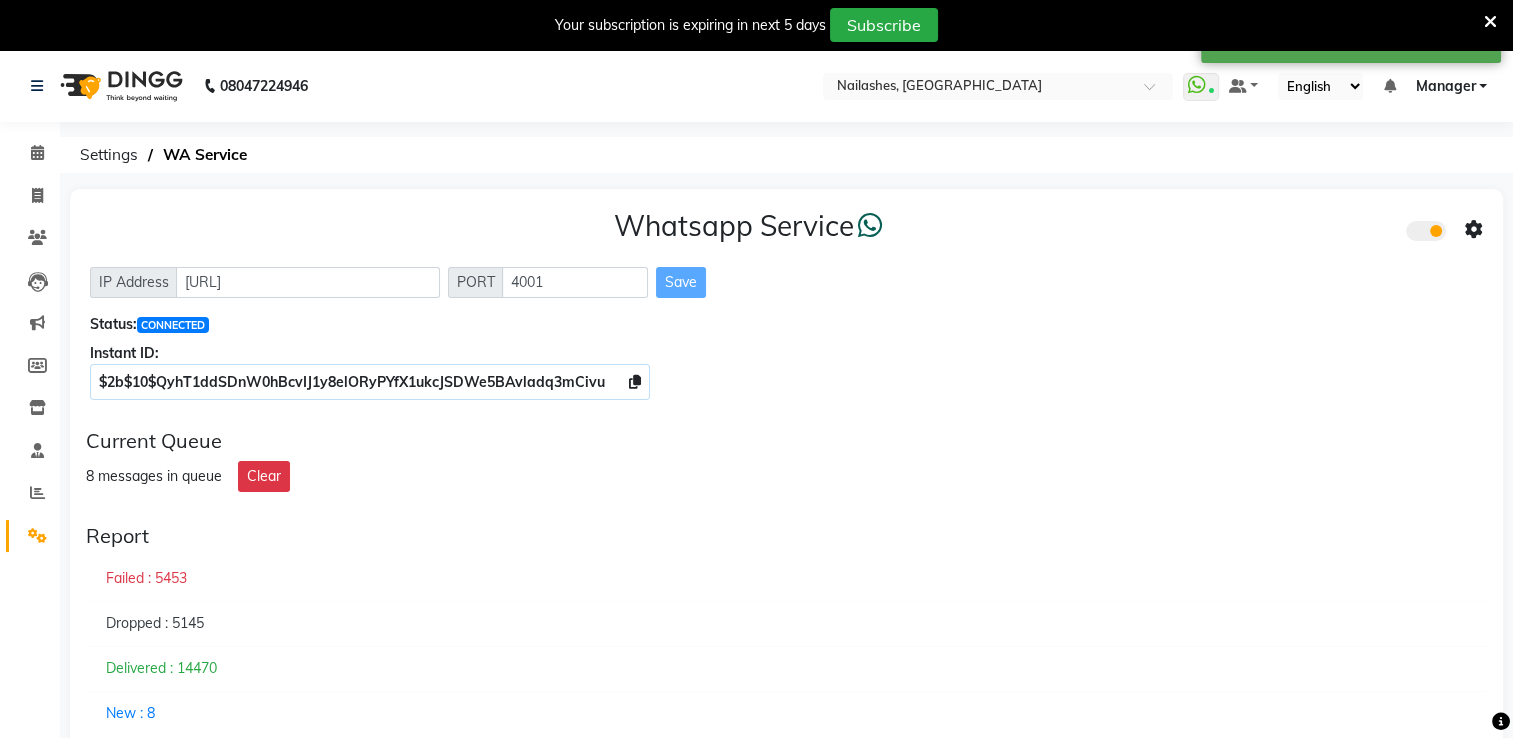 click 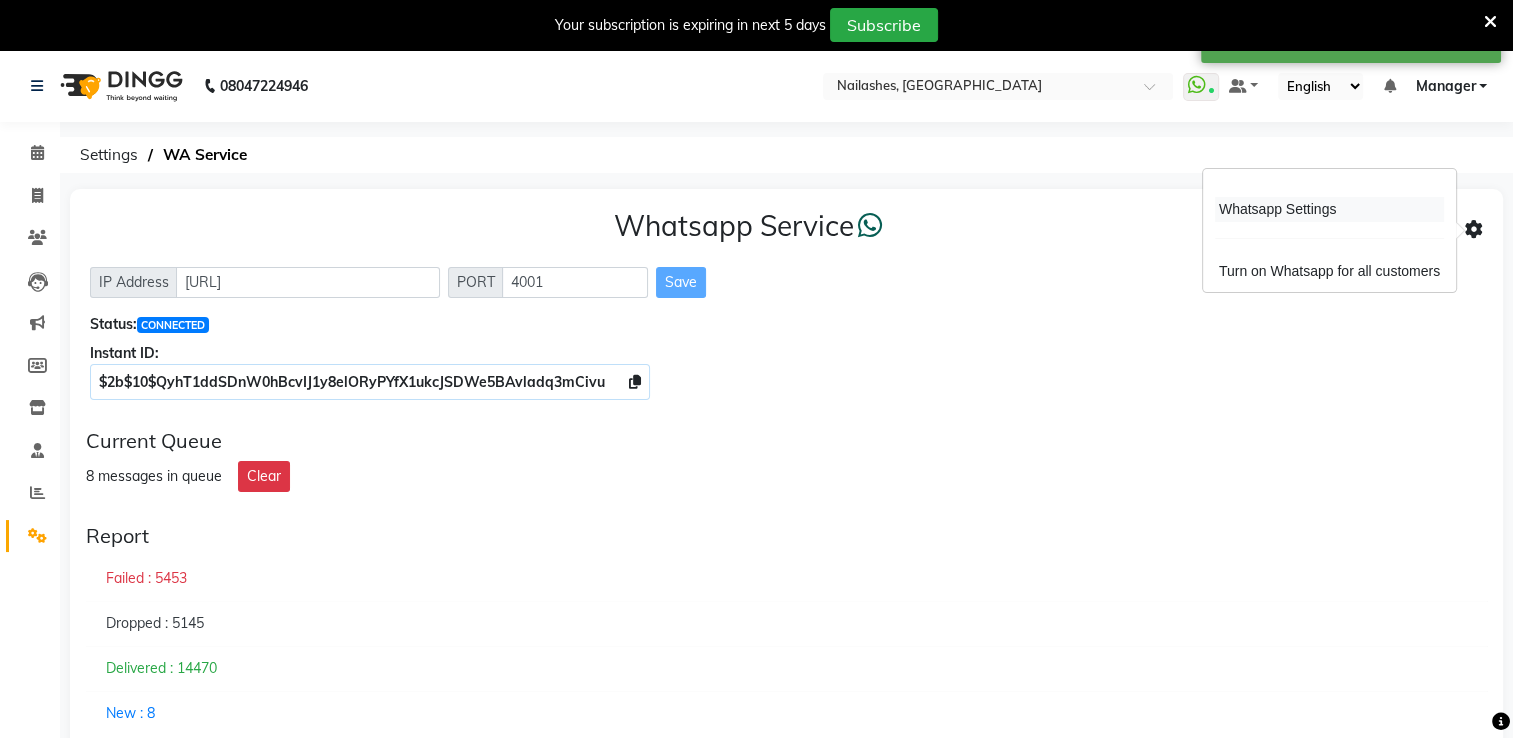 click on "Whatsapp Settings" at bounding box center [1329, 209] 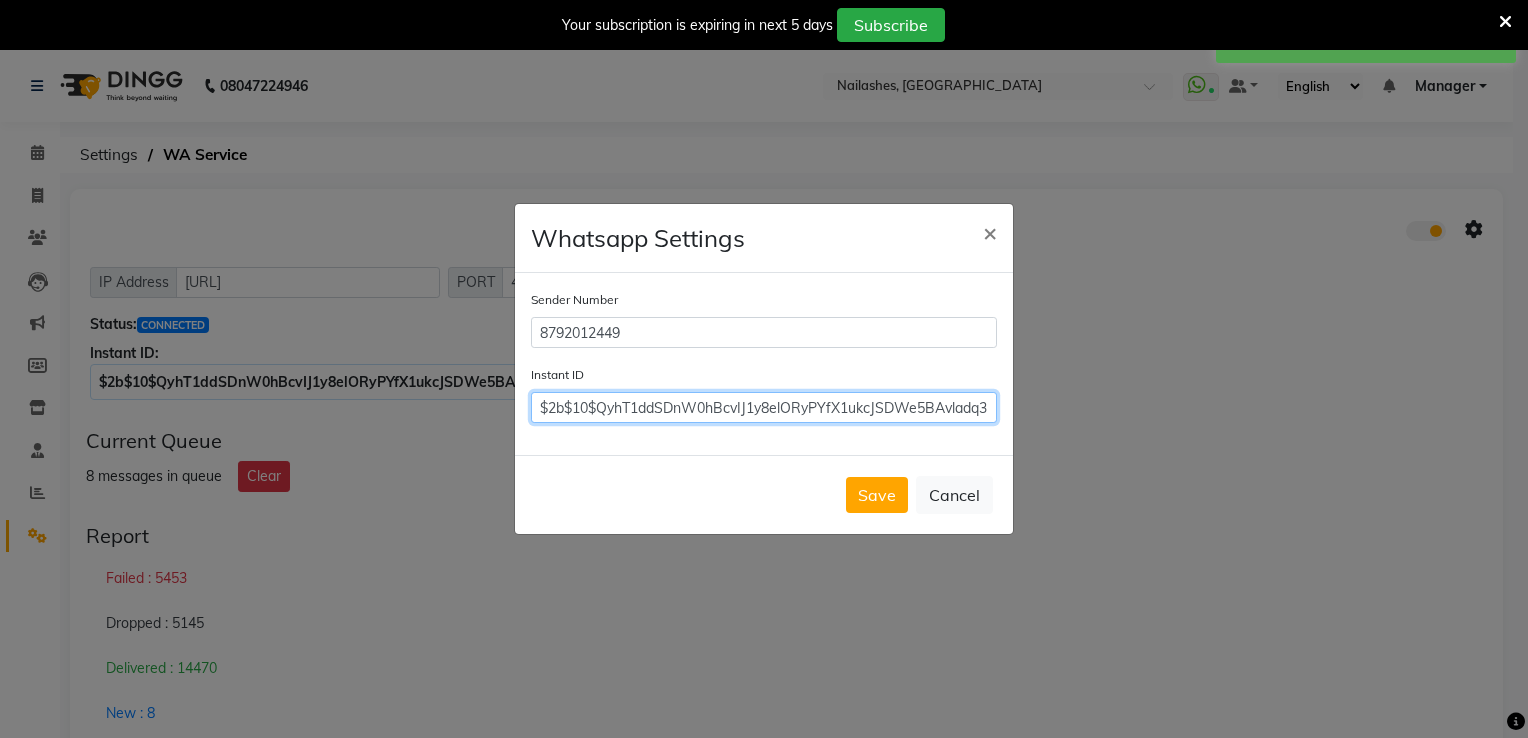 click on "$2b$10$QyhT1ddSDnW0hBcvIJ1y8elORyPYfX1ukcJSDWe5BAvladq3mCivu" at bounding box center [764, 407] 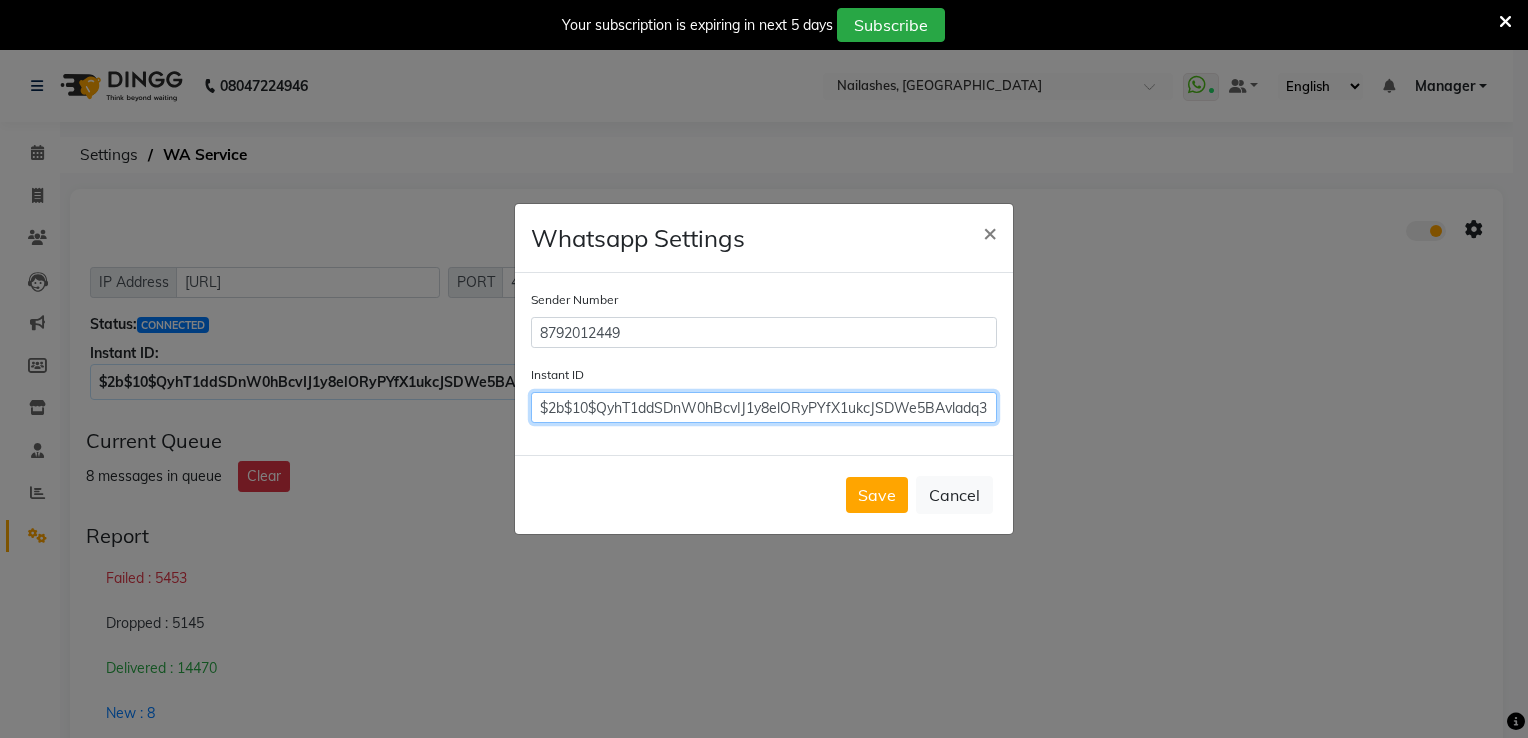 click on "$2b$10$QyhT1ddSDnW0hBcvIJ1y8elORyPYfX1ukcJSDWe5BAvladq3mCivu" at bounding box center (764, 407) 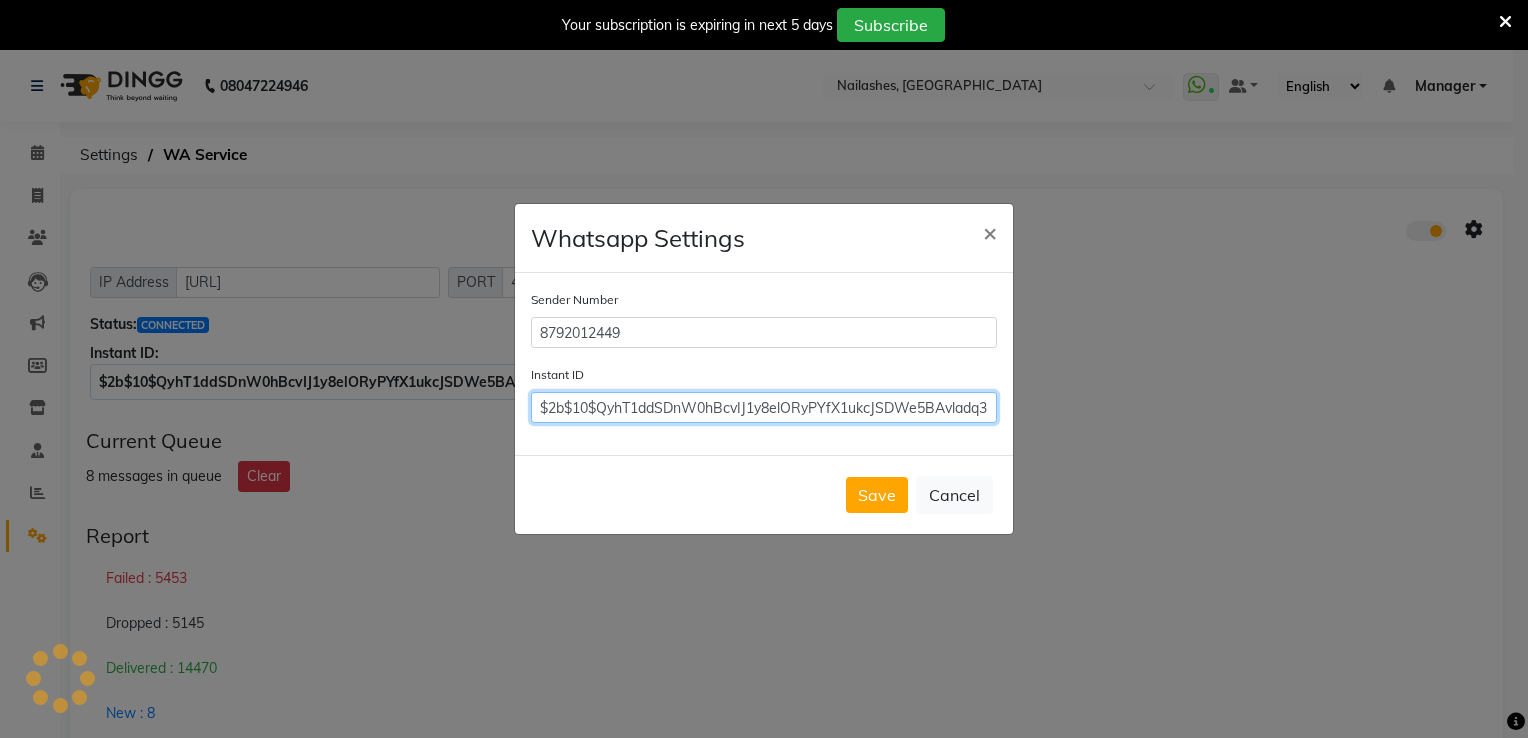 click on "$2b$10$QyhT1ddSDnW0hBcvIJ1y8elORyPYfX1ukcJSDWe5BAvladq3mCivu" at bounding box center (764, 407) 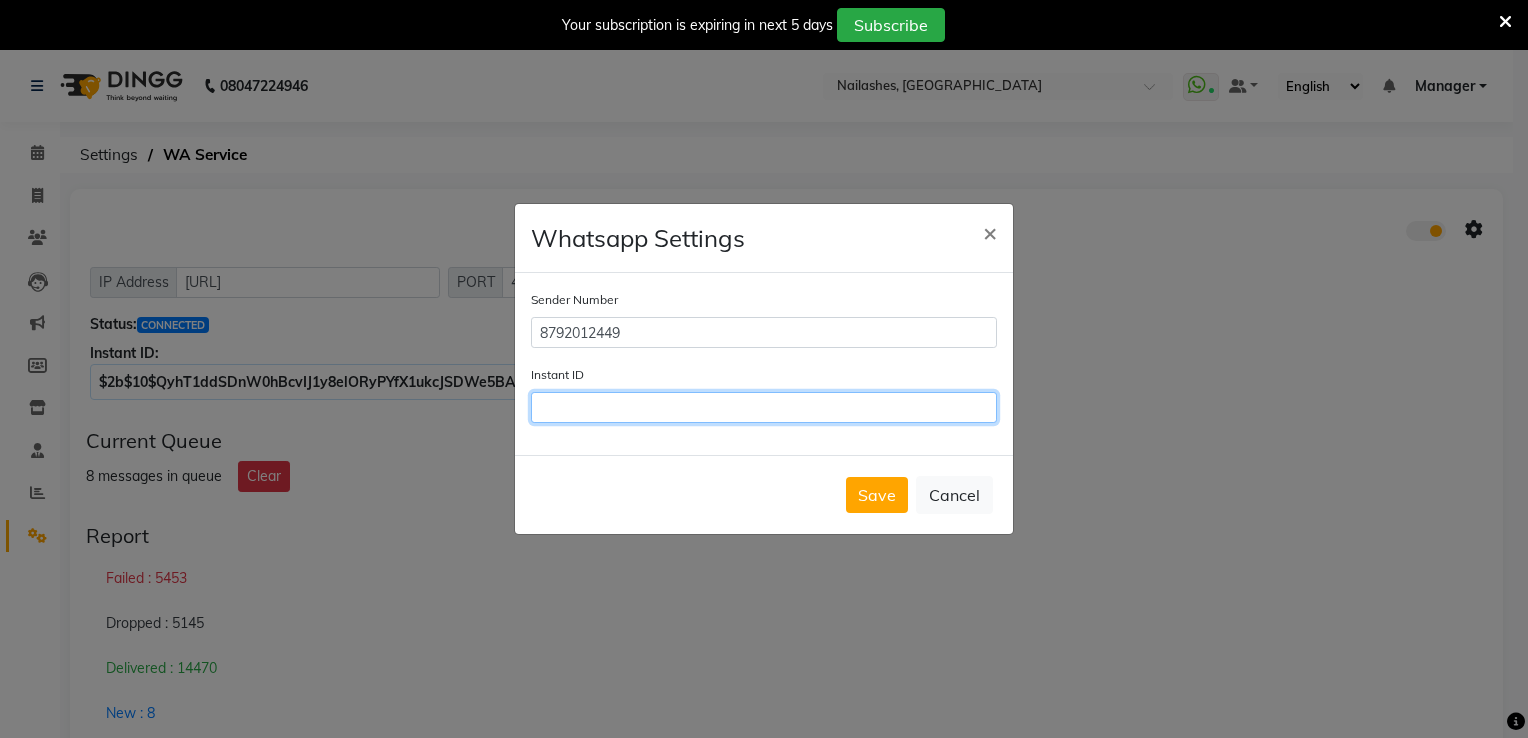 paste on "$2b$10$QyhT1ddSDnW0hBcvIJ1y8elORyPYfX1ukcJSDWe5BAvladq3mCivu" 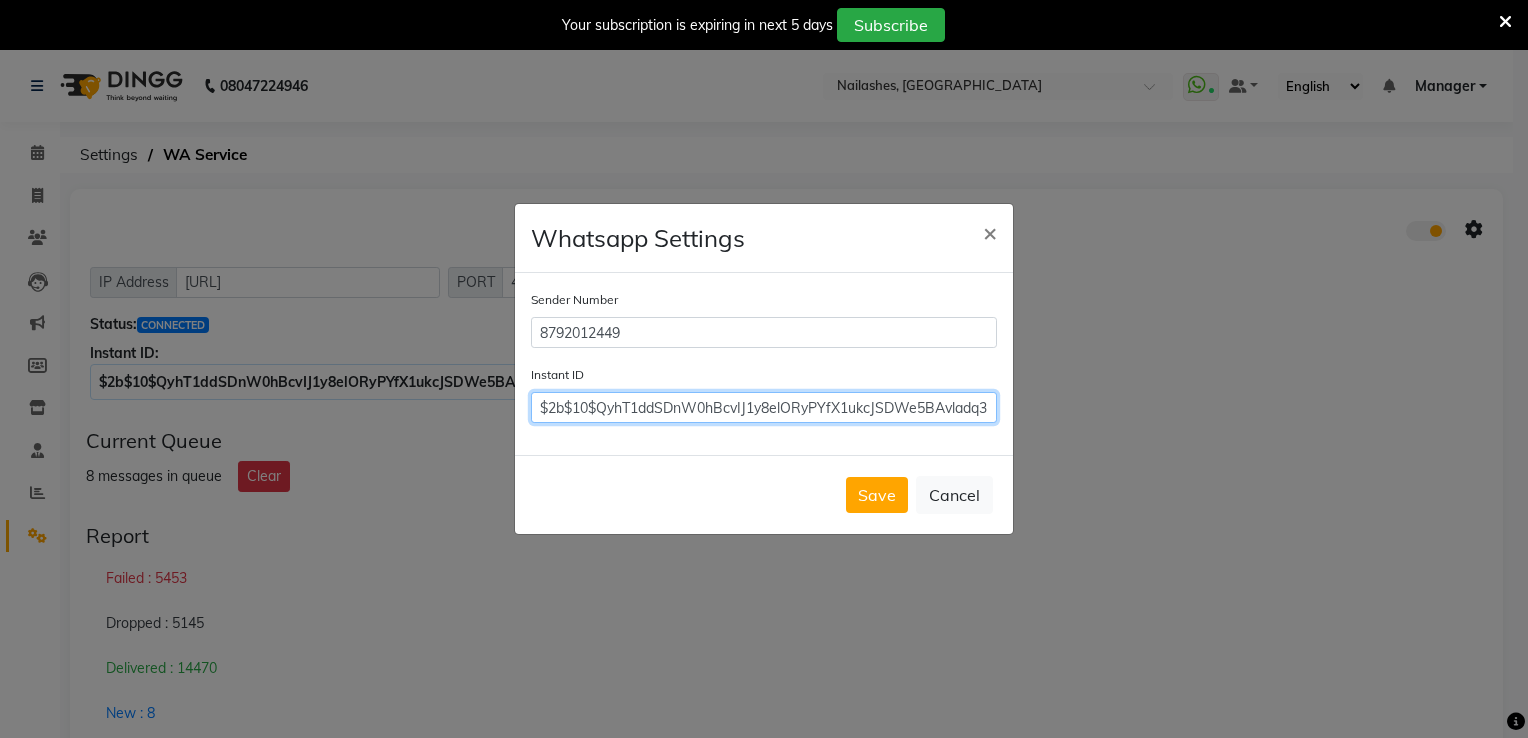 scroll, scrollTop: 0, scrollLeft: 44, axis: horizontal 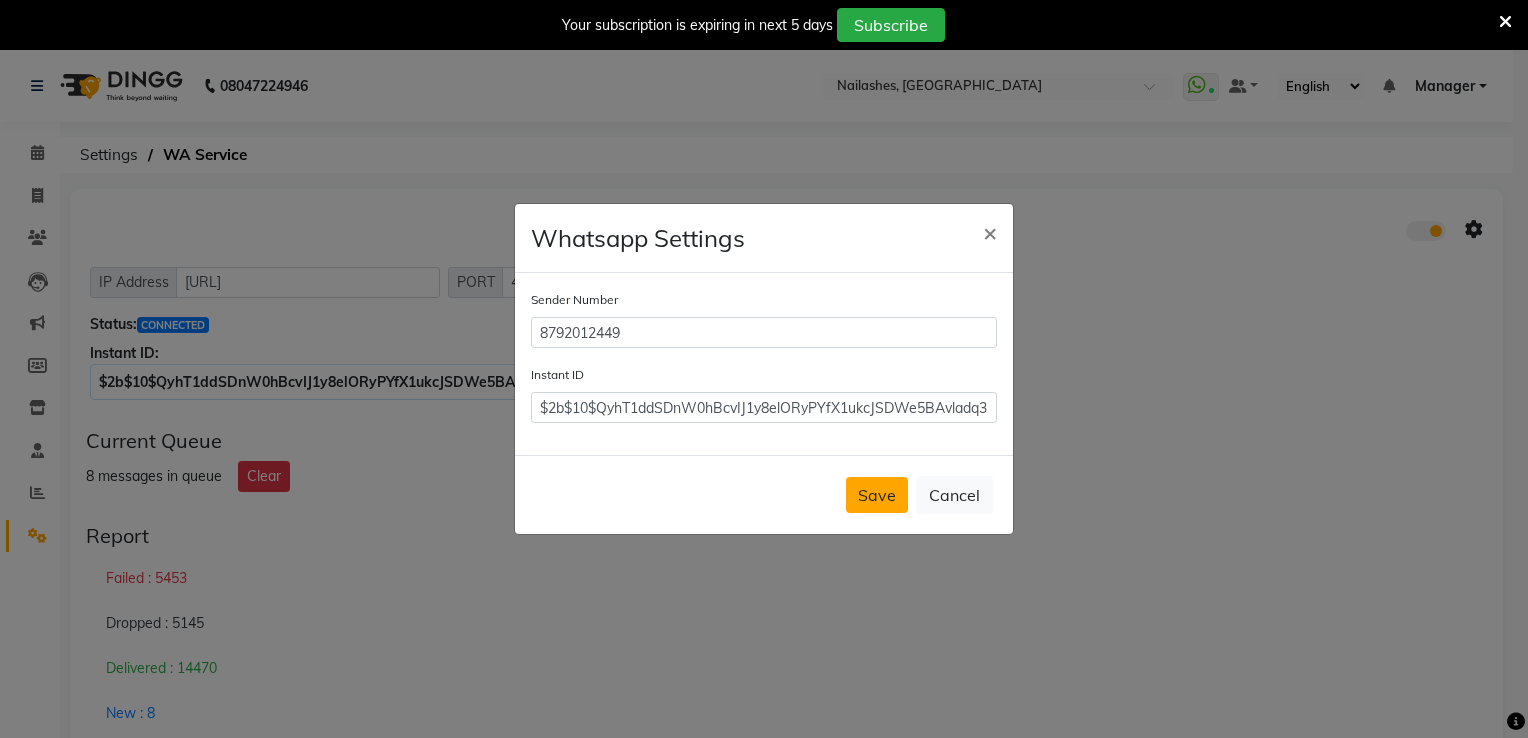 click on "Save" 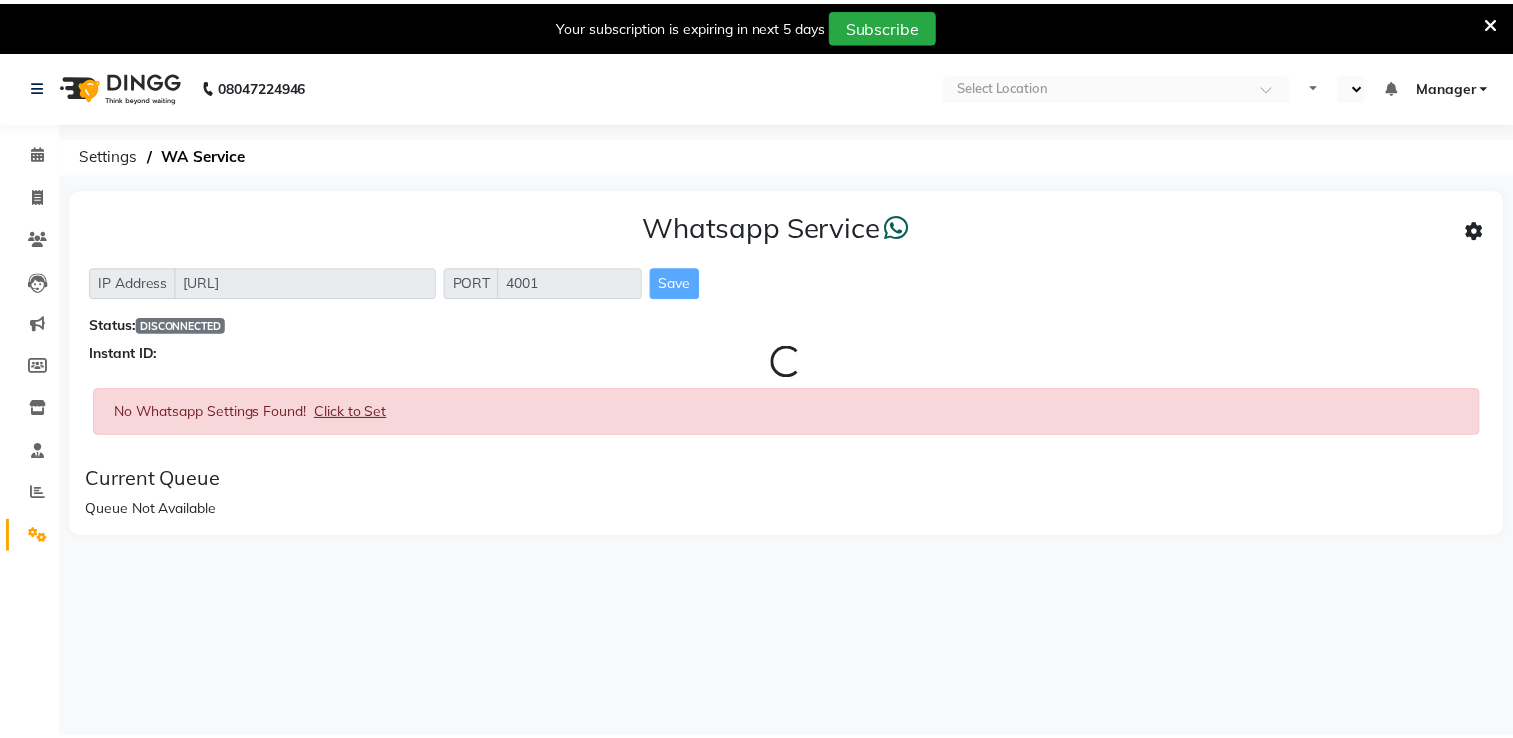scroll, scrollTop: 0, scrollLeft: 0, axis: both 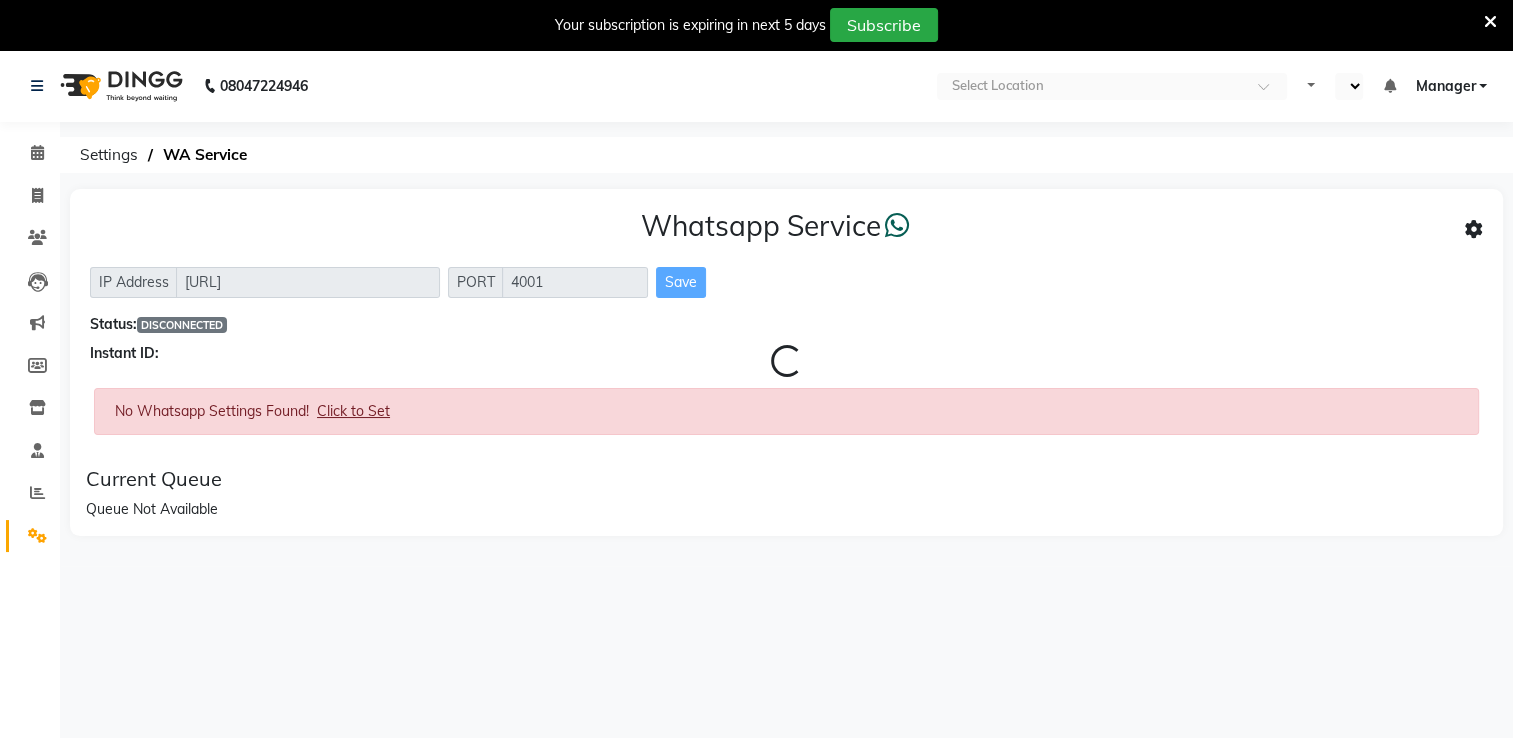 select on "en" 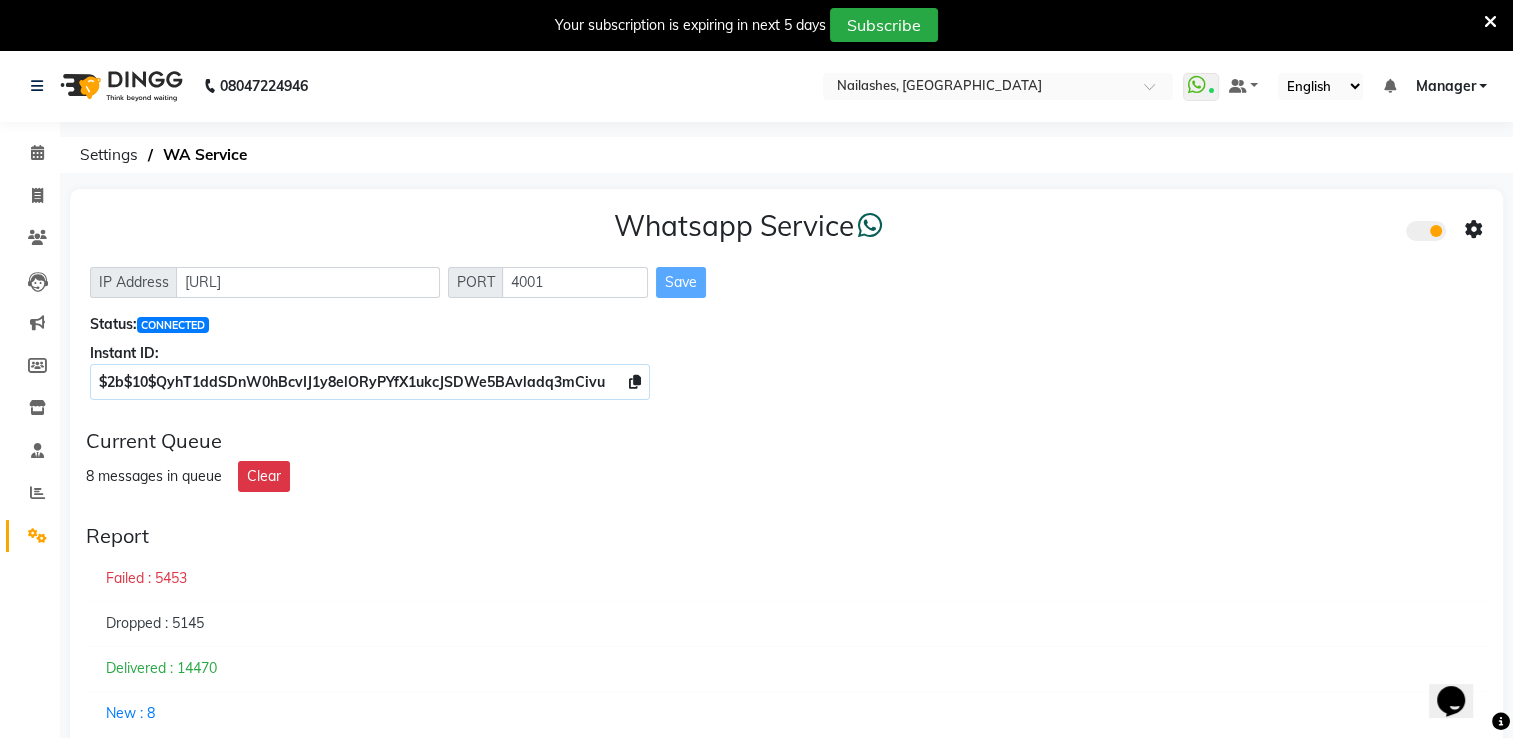 scroll, scrollTop: 0, scrollLeft: 0, axis: both 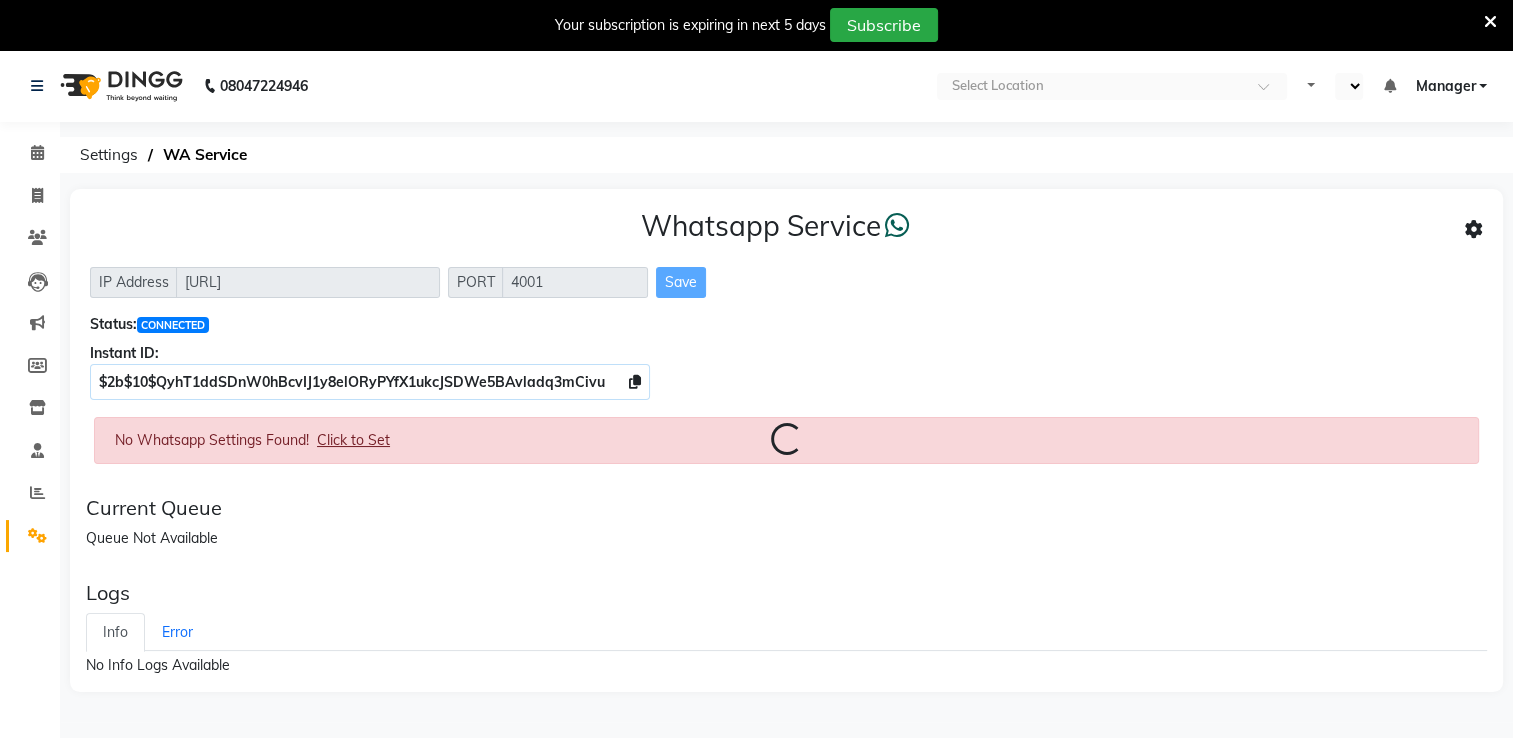 select on "en" 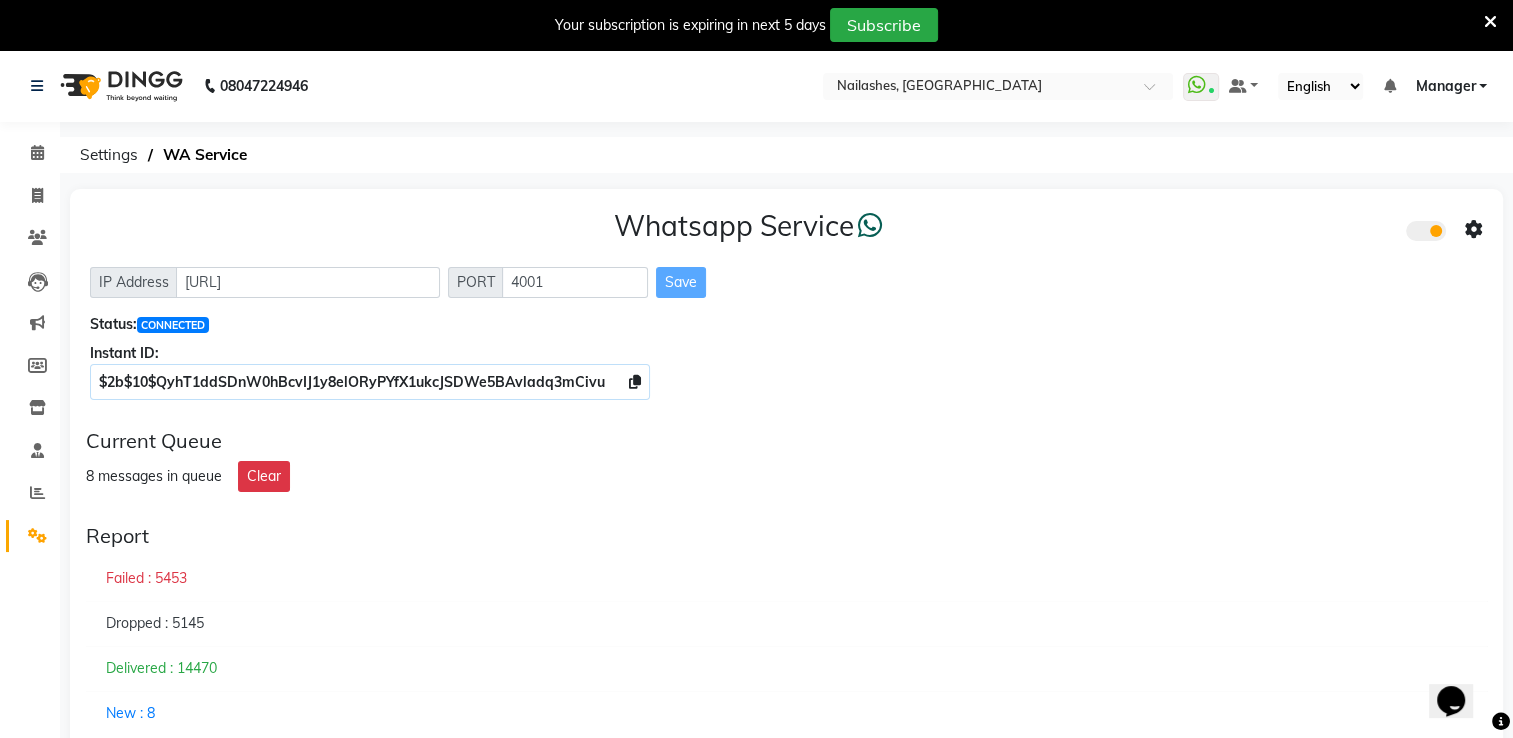 scroll, scrollTop: 0, scrollLeft: 0, axis: both 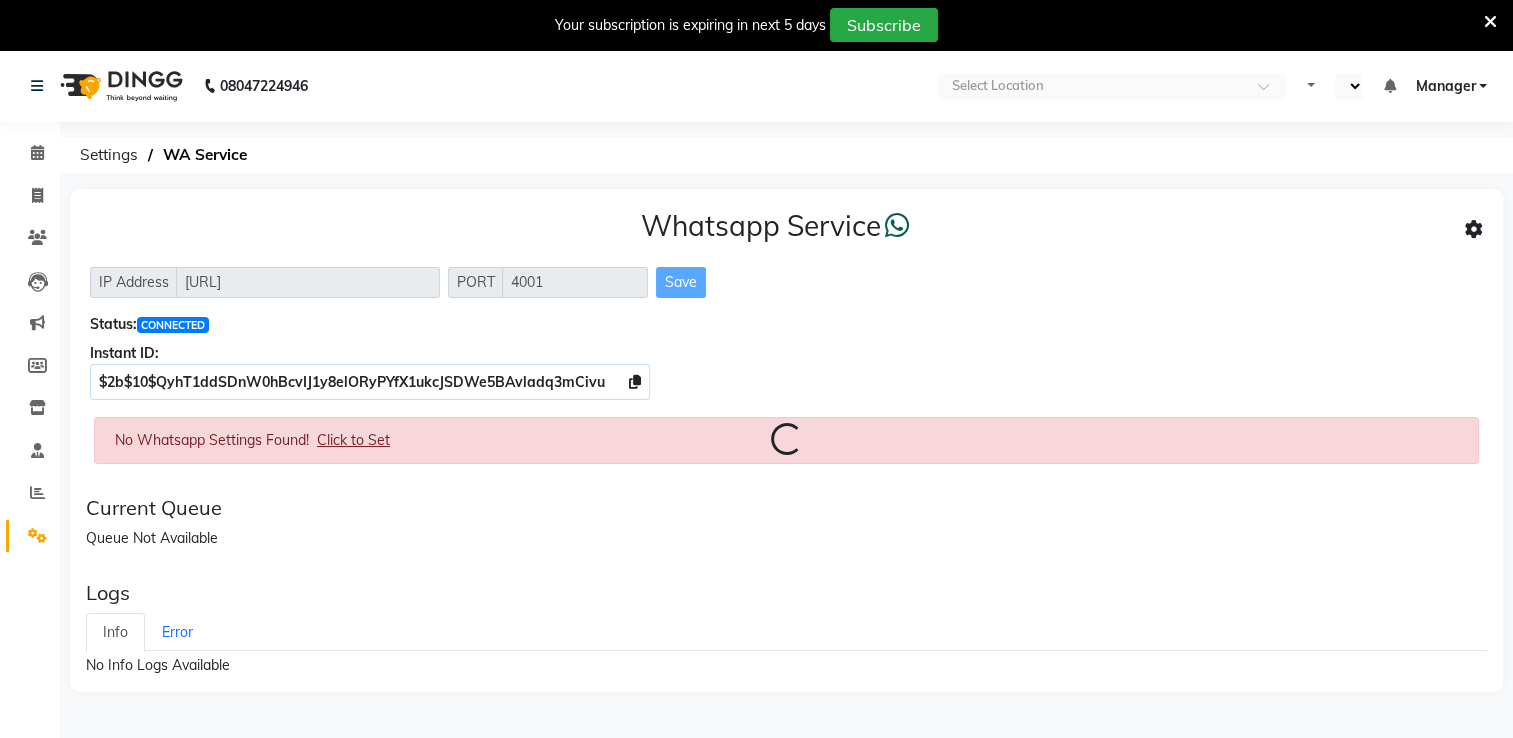 select on "en" 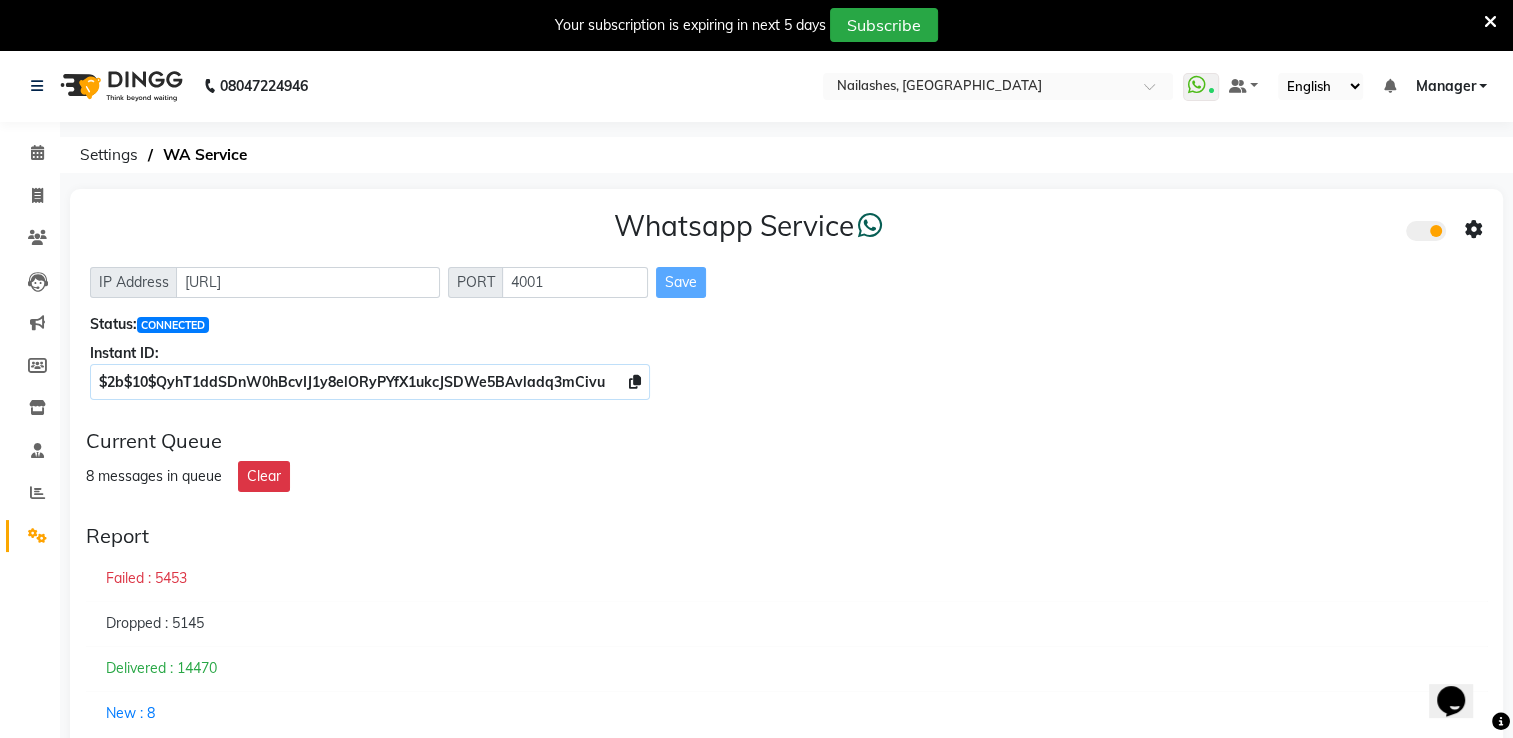 scroll, scrollTop: 0, scrollLeft: 0, axis: both 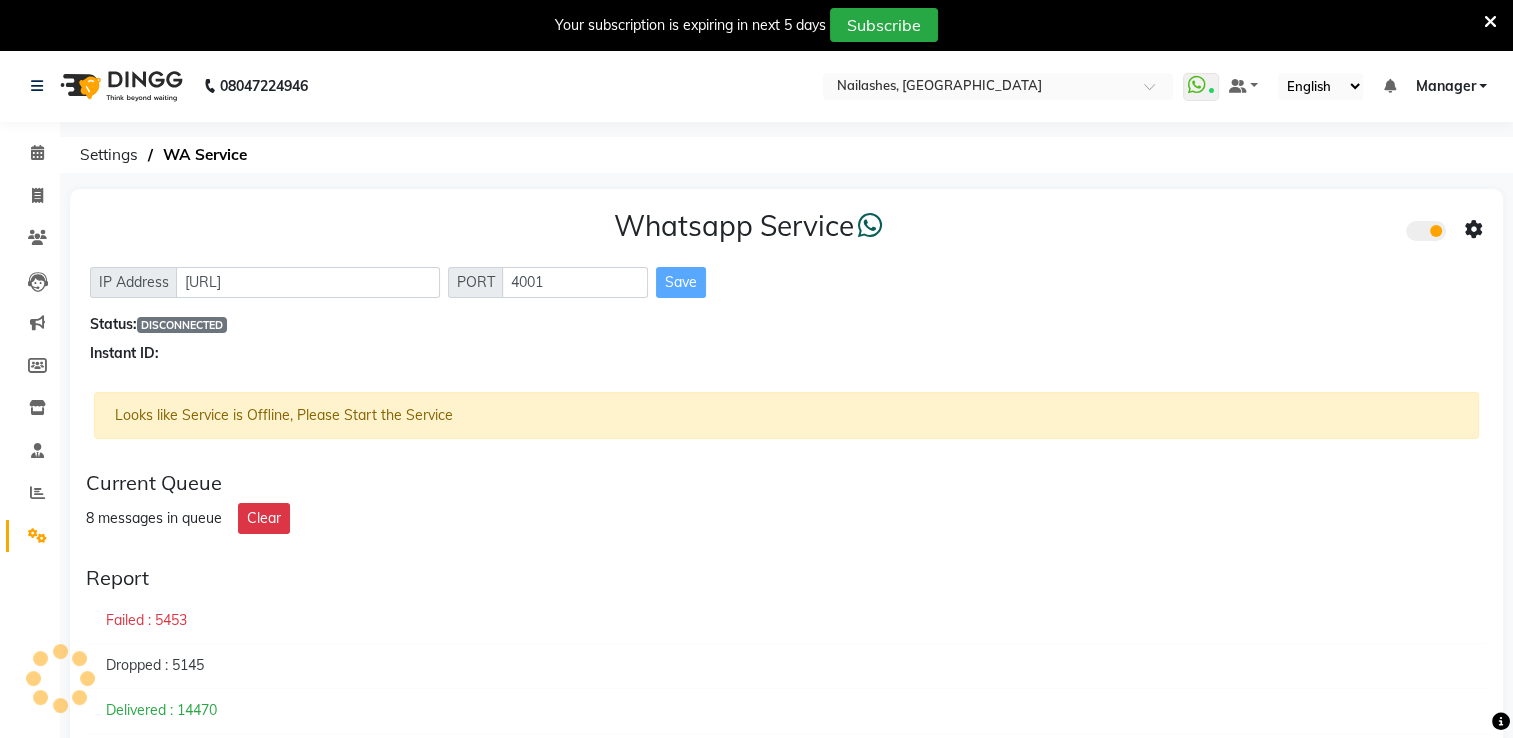 click on "Whatsapp Service  IP Address http://localhost PORT 4001 Save Status:  DISCONNECTED Instant ID:" 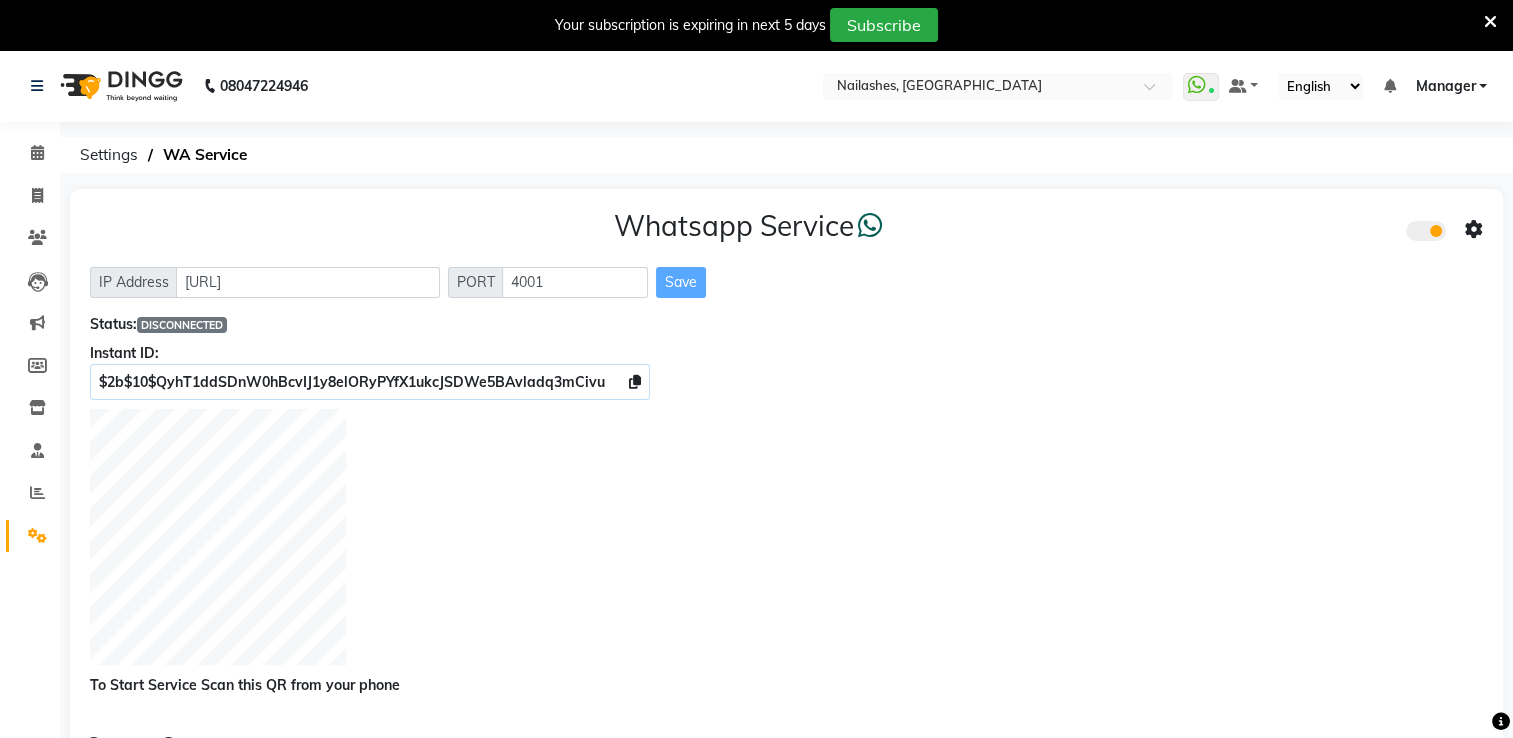 click on "Current Queue" 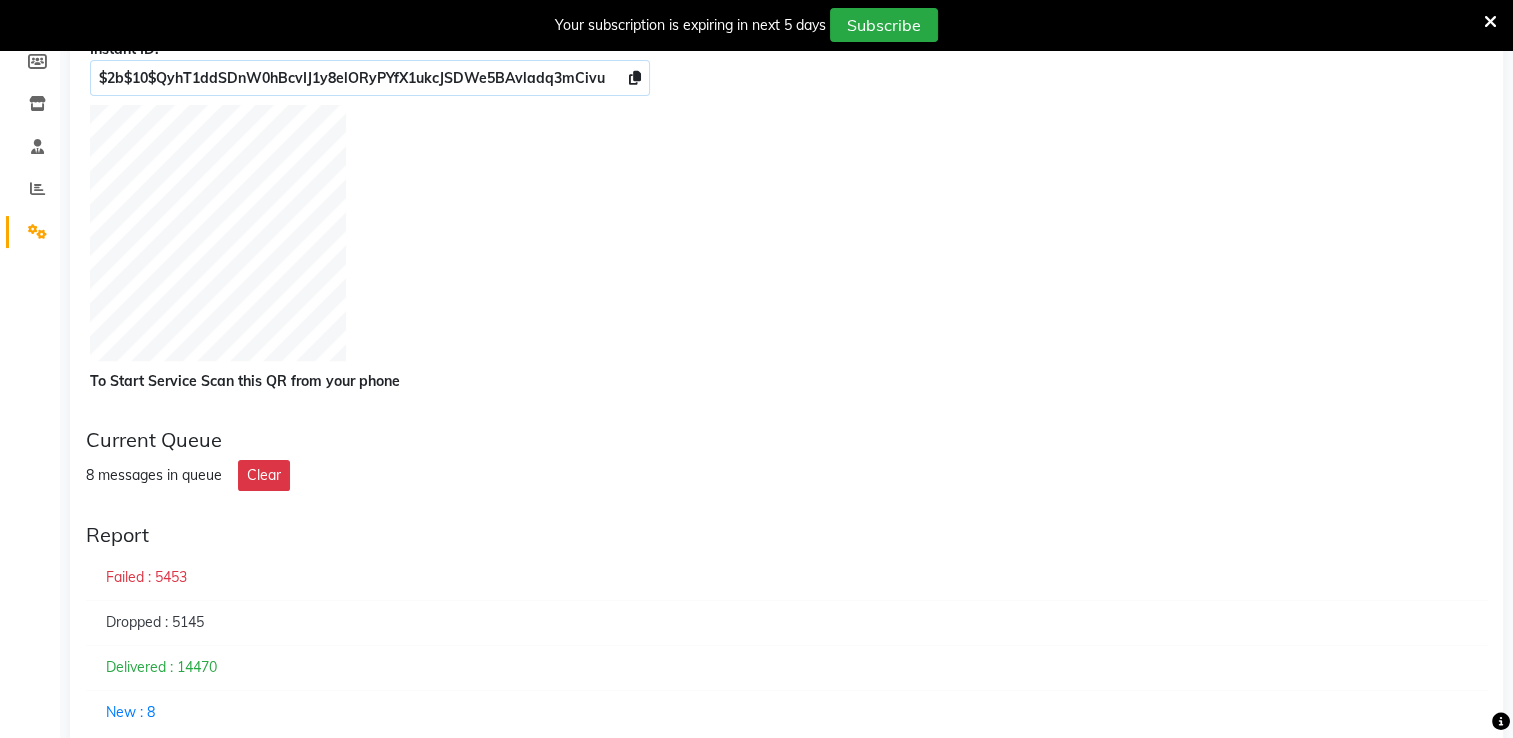 scroll, scrollTop: 324, scrollLeft: 0, axis: vertical 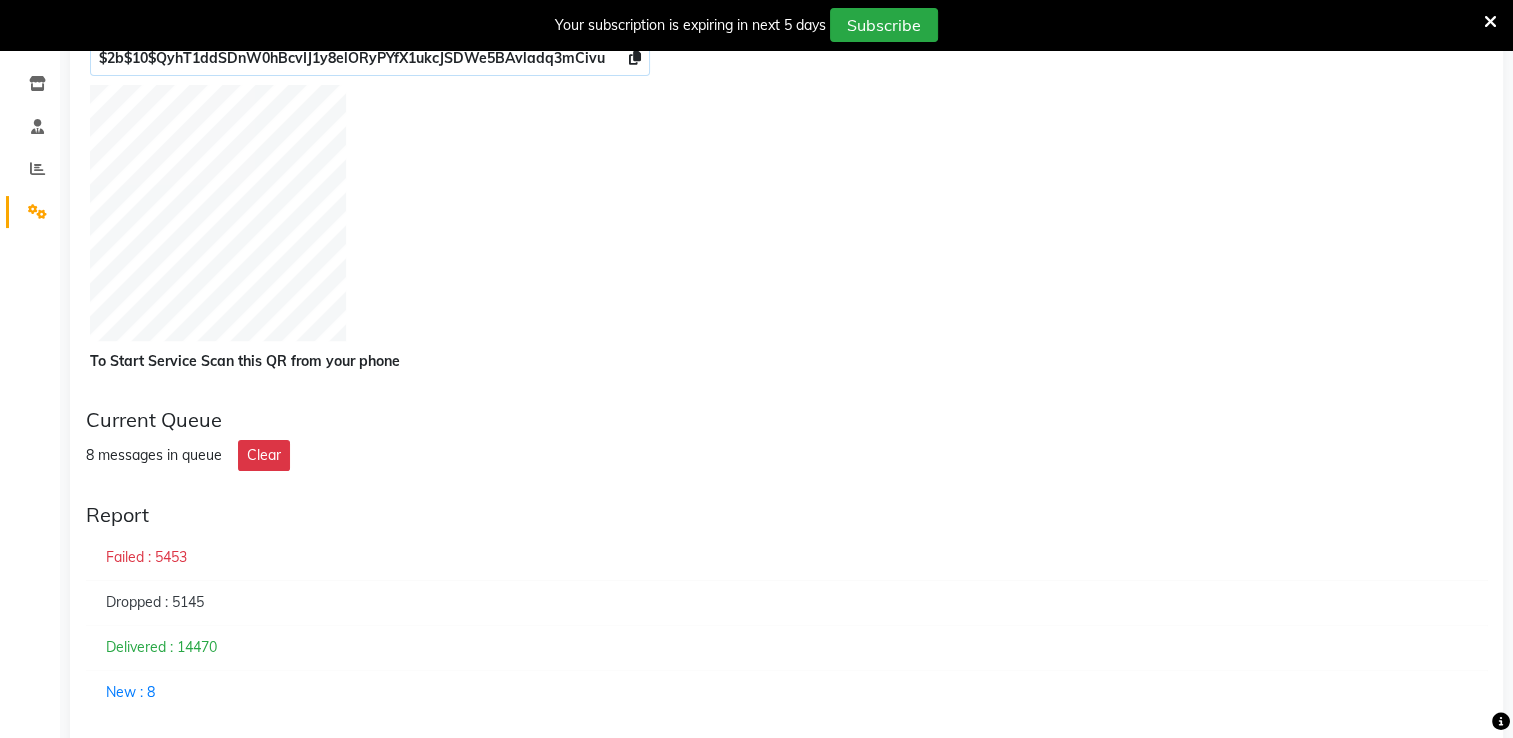 click on "New : 8" 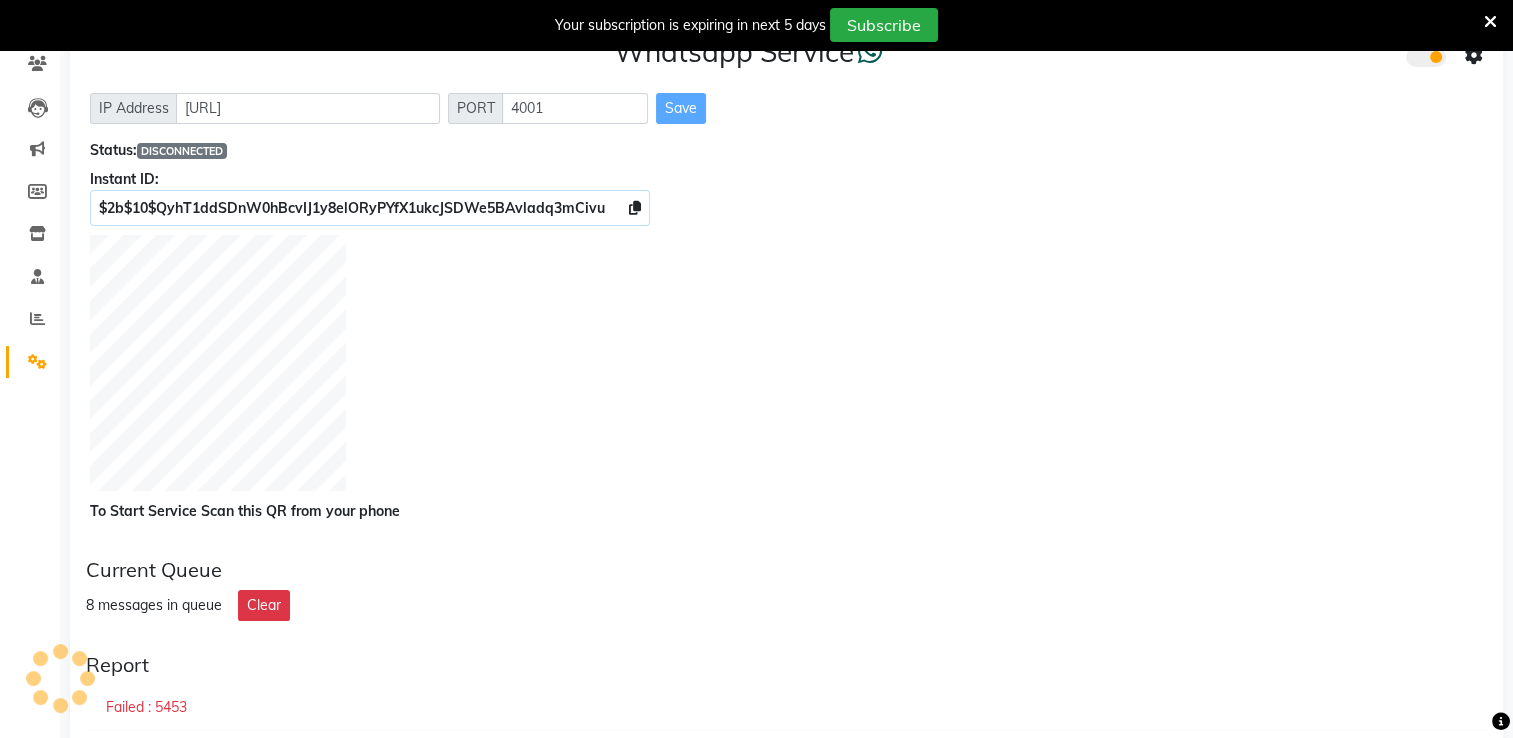 scroll, scrollTop: 0, scrollLeft: 0, axis: both 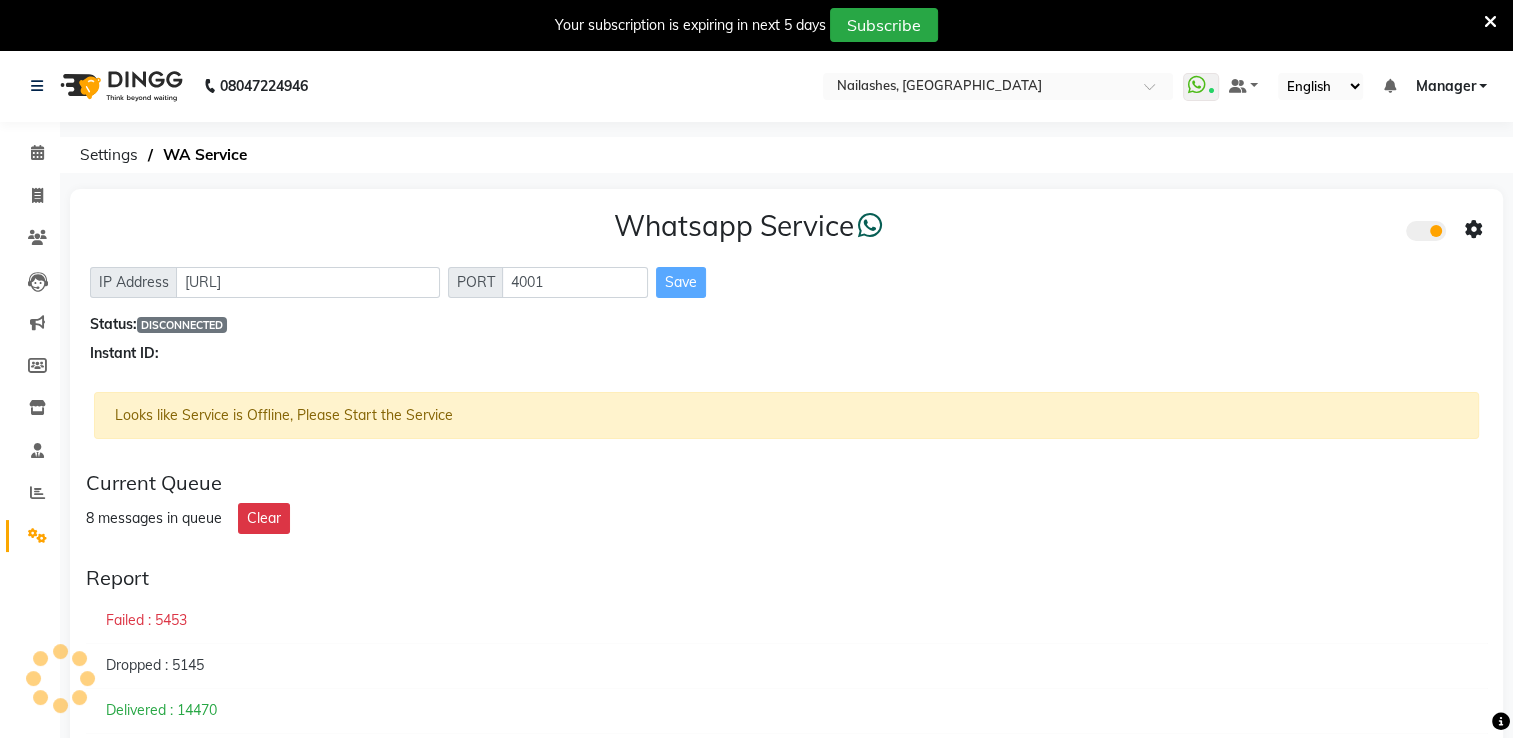 click on "Whatsapp Service  IP Address http://localhost PORT 4001 Save Status:  DISCONNECTED Instant ID:" 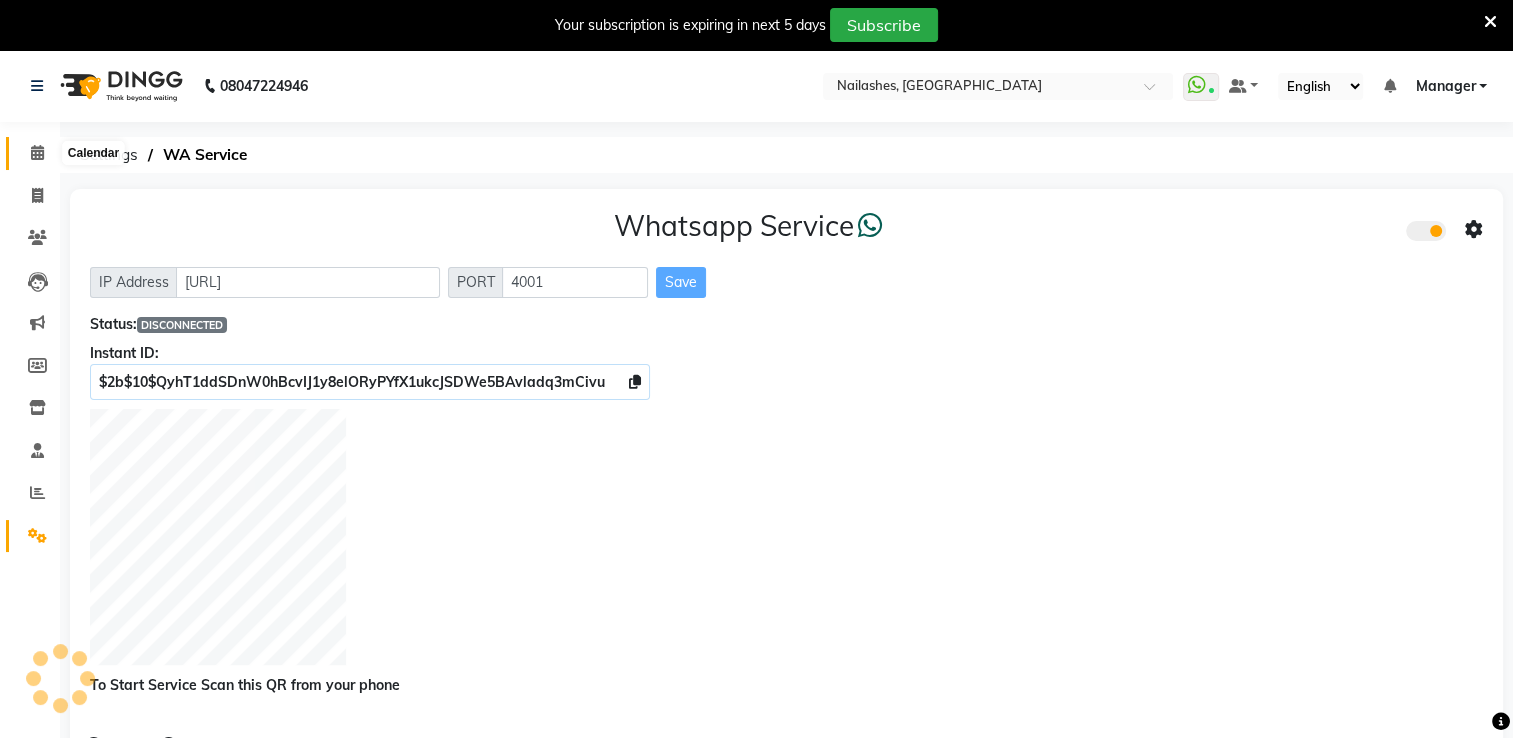 click 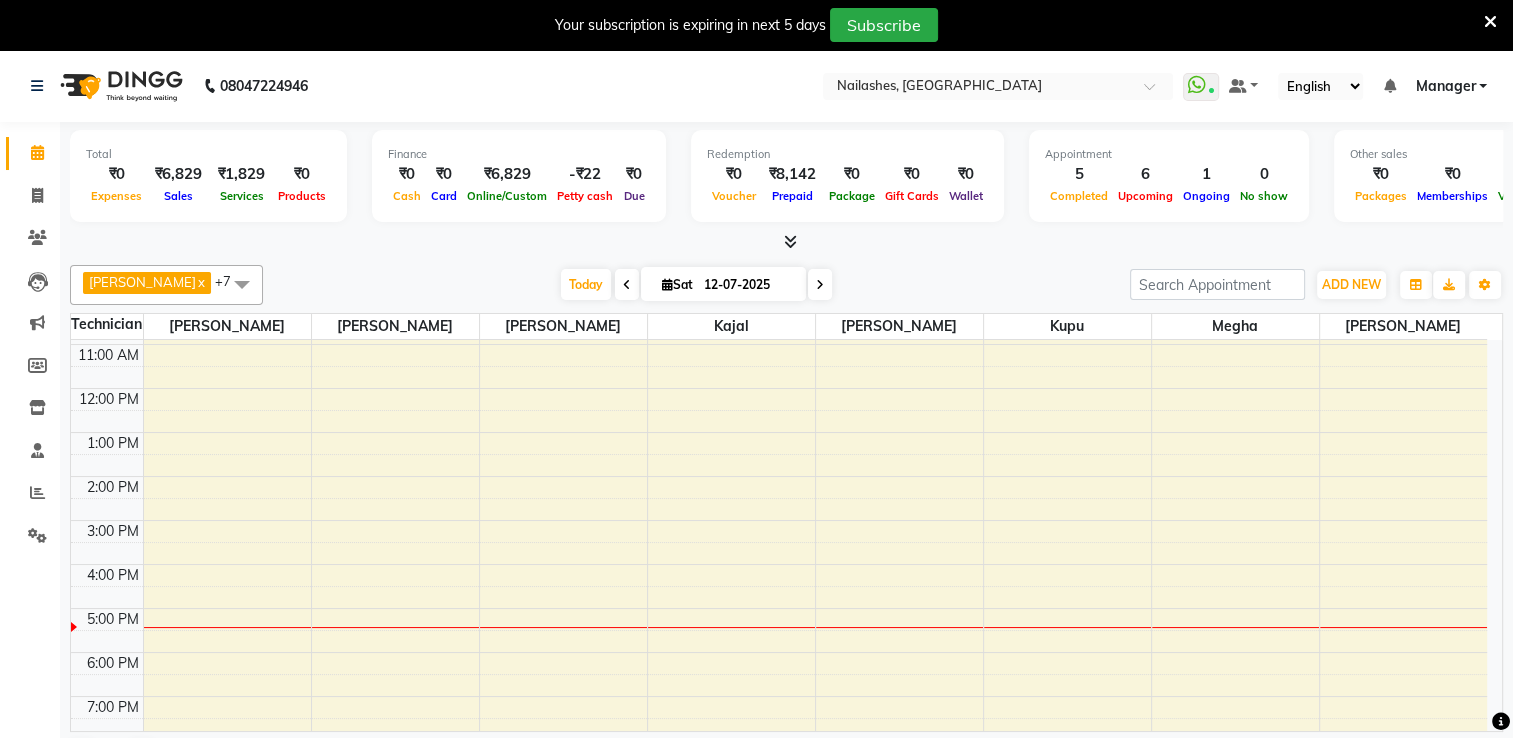 scroll, scrollTop: 0, scrollLeft: 0, axis: both 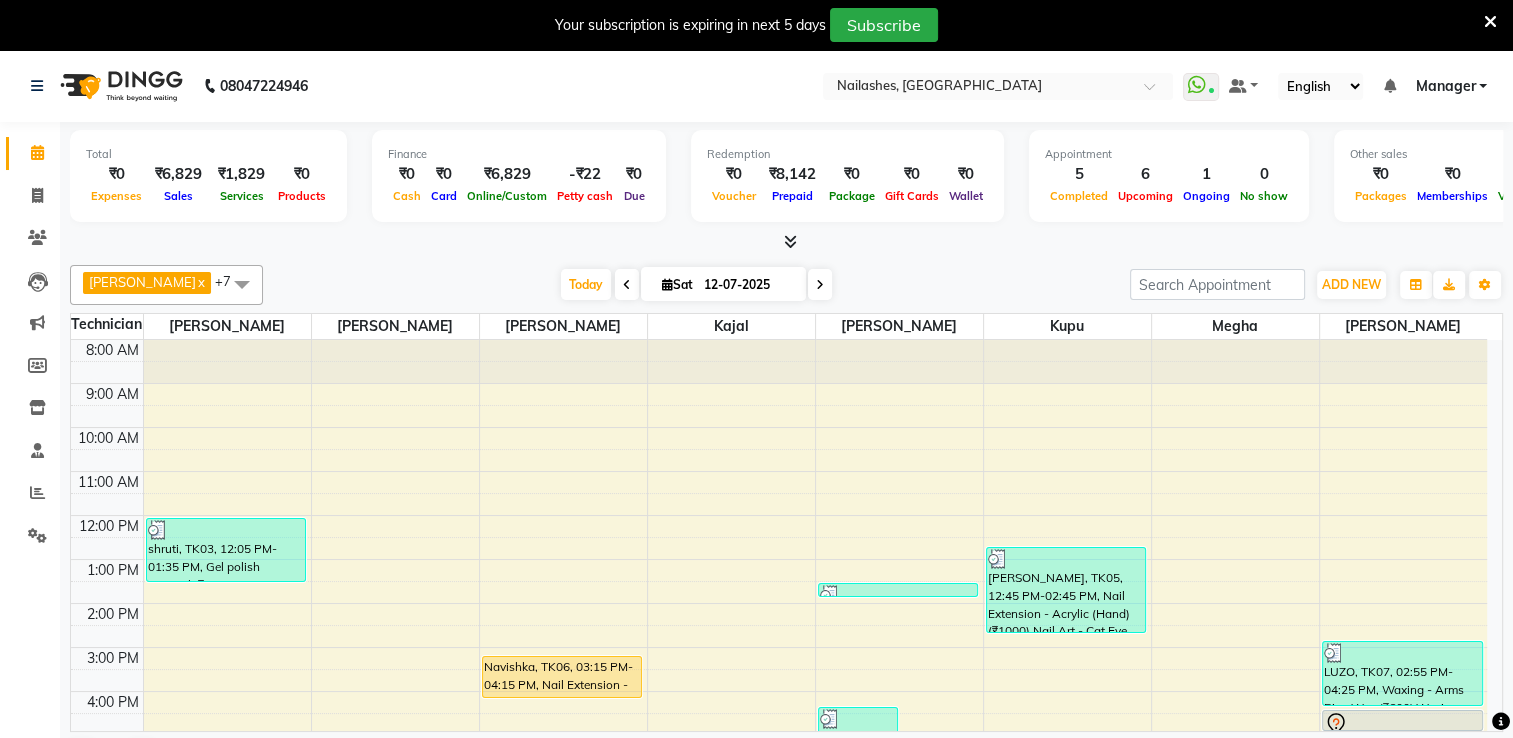 click at bounding box center (790, 241) 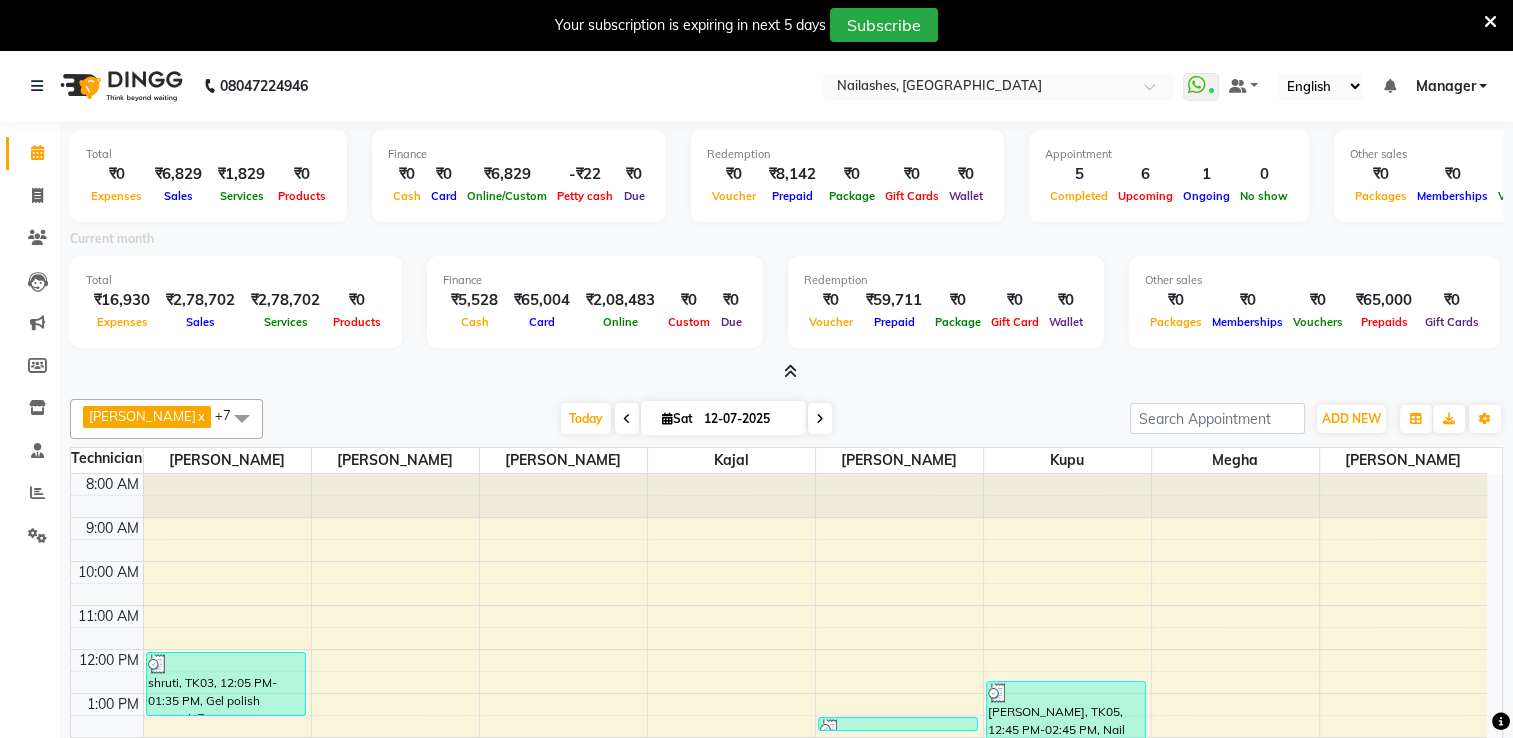 click at bounding box center (790, 371) 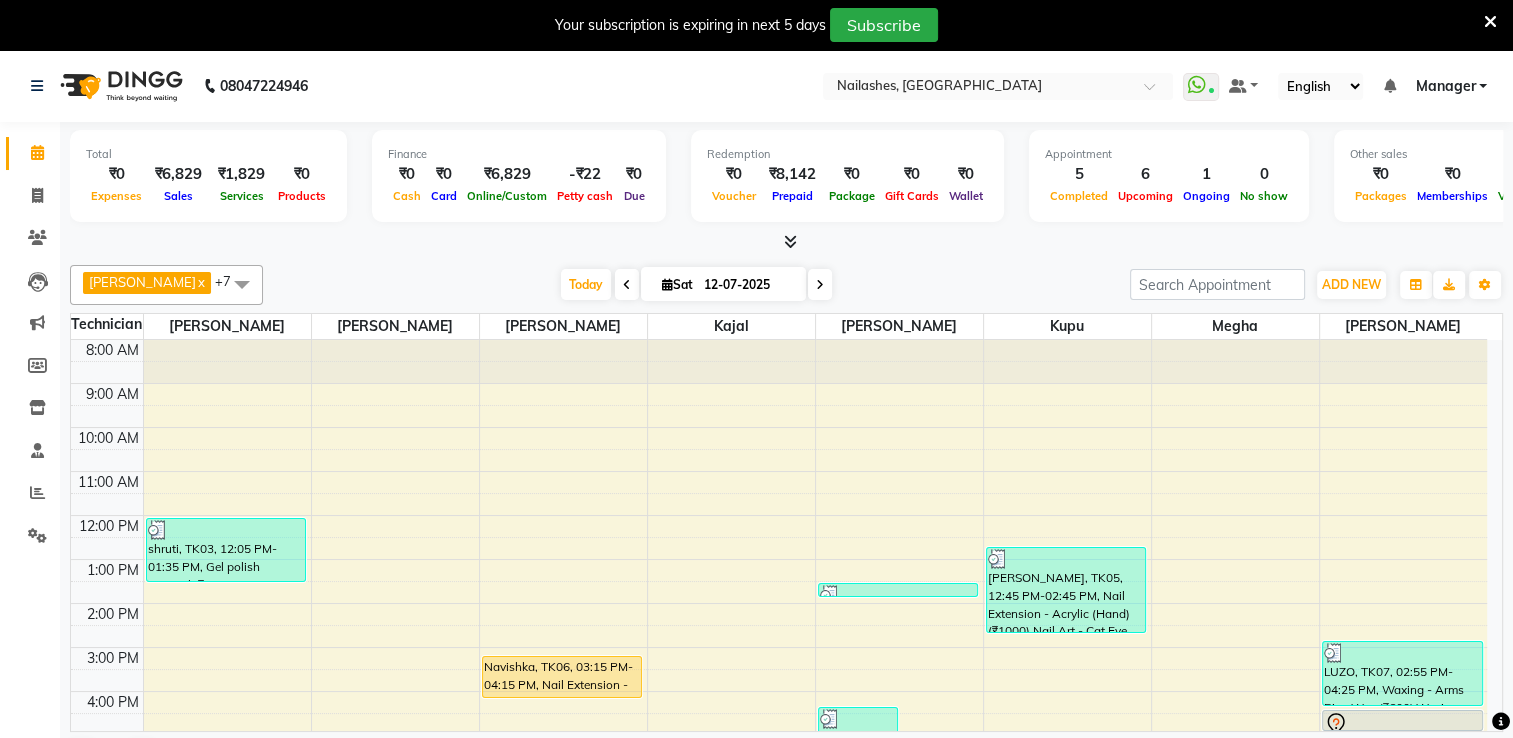 scroll, scrollTop: 174, scrollLeft: 0, axis: vertical 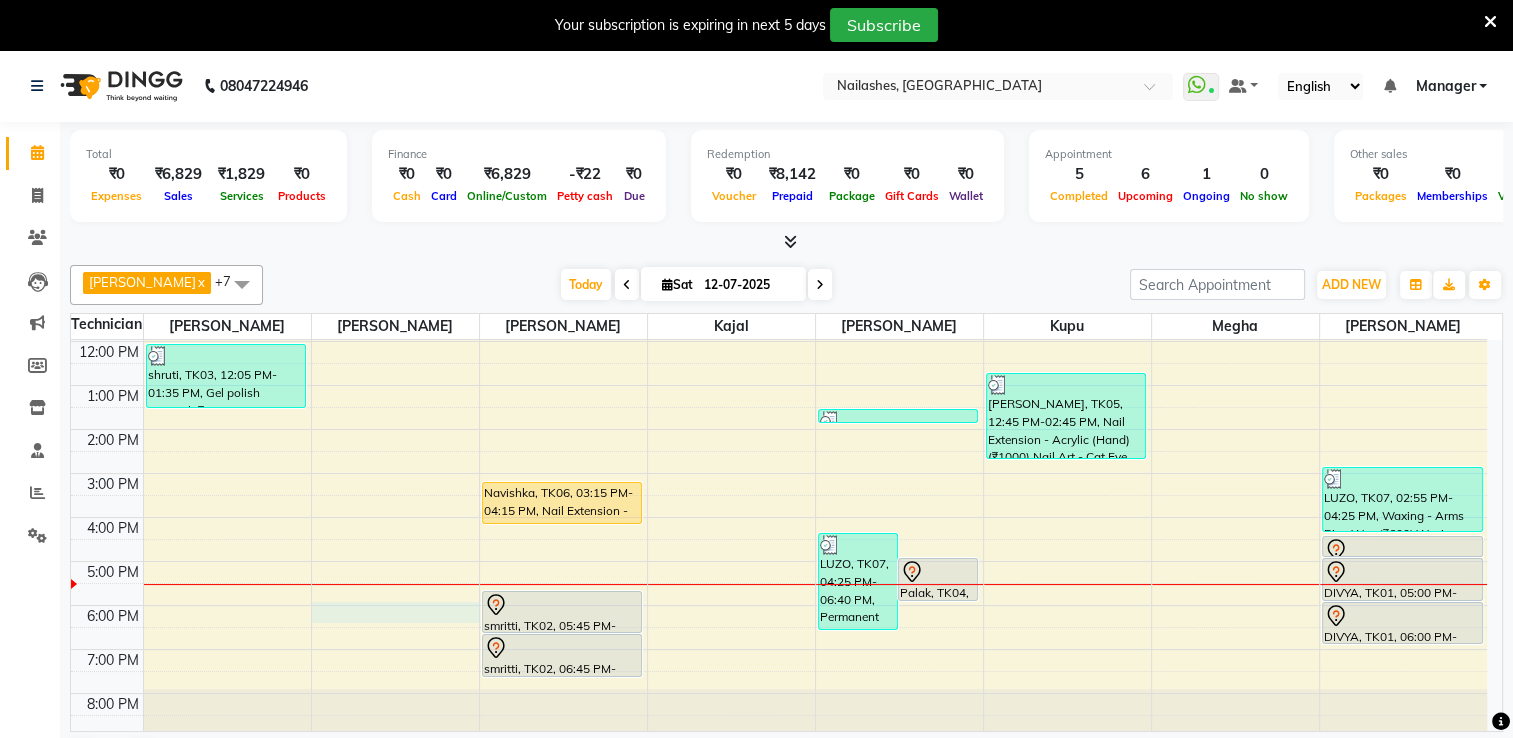 click on "8:00 AM 9:00 AM 10:00 AM 11:00 AM 12:00 PM 1:00 PM 2:00 PM 3:00 PM 4:00 PM 5:00 PM 6:00 PM 7:00 PM 8:00 PM     shruti, TK03, 12:05 PM-01:35 PM, Gel polish removal (₹300),Permanent Nail Paint - French (Hand) (₹1200)    Navishka, TK06, 03:15 PM-04:15 PM, Nail Extension - Acrylic (Hand)             smritti, TK02, 05:45 PM-06:45 PM, Permanent Nail Paint - French (Hand)             smritti, TK02, 06:45 PM-07:45 PM, Nail Extension - Acrylic (Hand)     LUZO, TK07, 04:25 PM-06:40 PM, Permanent Nail Paint - Solid Color (Hand) (₹700),Nail Art - Stamping Per Finger (Hand) (₹100),Overlays - Gel (Hand) (₹1200)             Palak, TK04, 05:00 PM-06:00 PM, Refills - Acylic (Hand)     shruti, TK03, 01:35 PM-01:50 PM, Nail Cut & File Manicure (₹100)     Mridusmita, TK05, 12:45 PM-02:45 PM, Nail Extension - Acrylic (Hand) (₹1000),Nail Art - Cat Eye (Hand) (₹1000)     LUZO, TK07, 02:55 PM-04:25 PM, Waxing - Arms Rica Wax (₹600),Waxing - Legs Rica Wax (₹700),Waxing - Underarms Wax (₹200)" at bounding box center (779, 451) 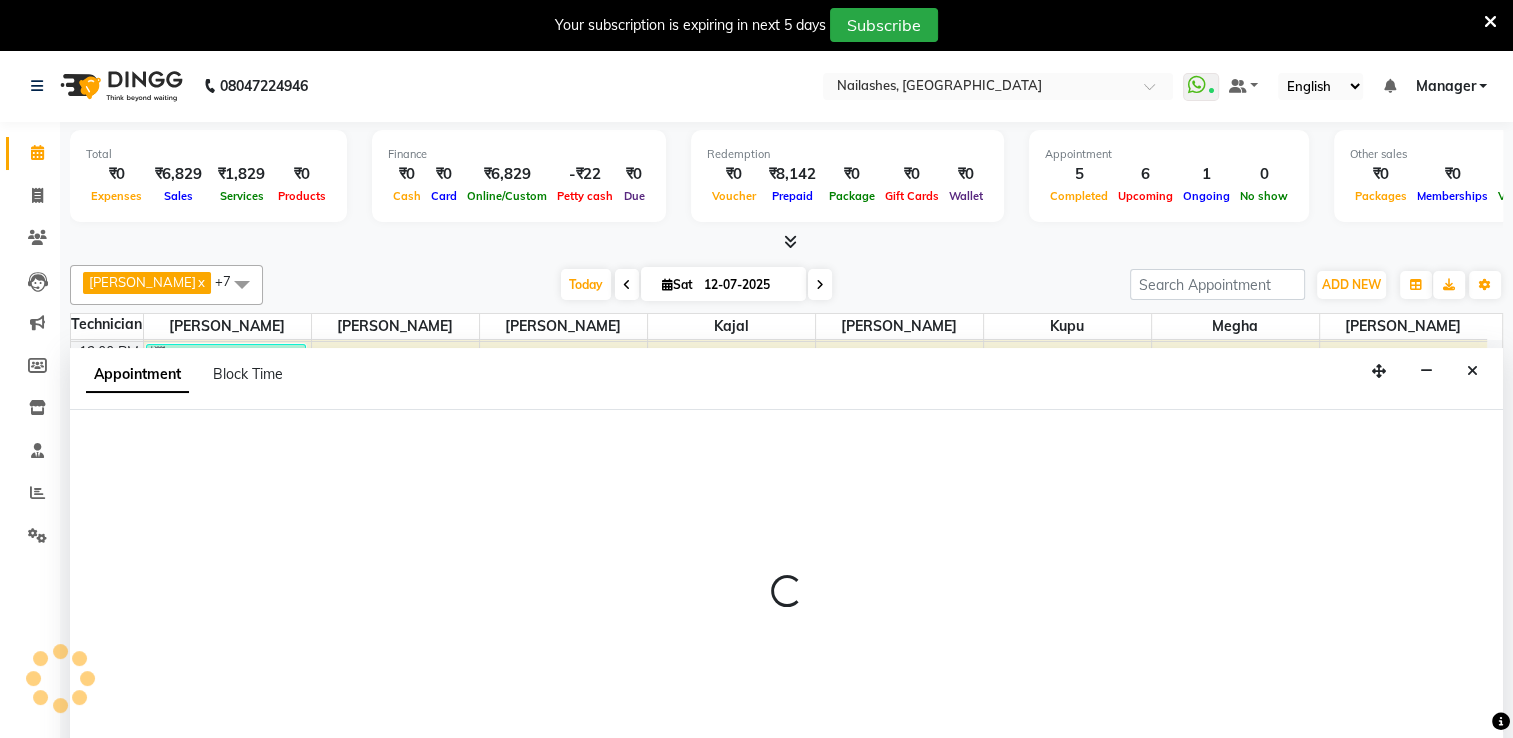 scroll, scrollTop: 50, scrollLeft: 0, axis: vertical 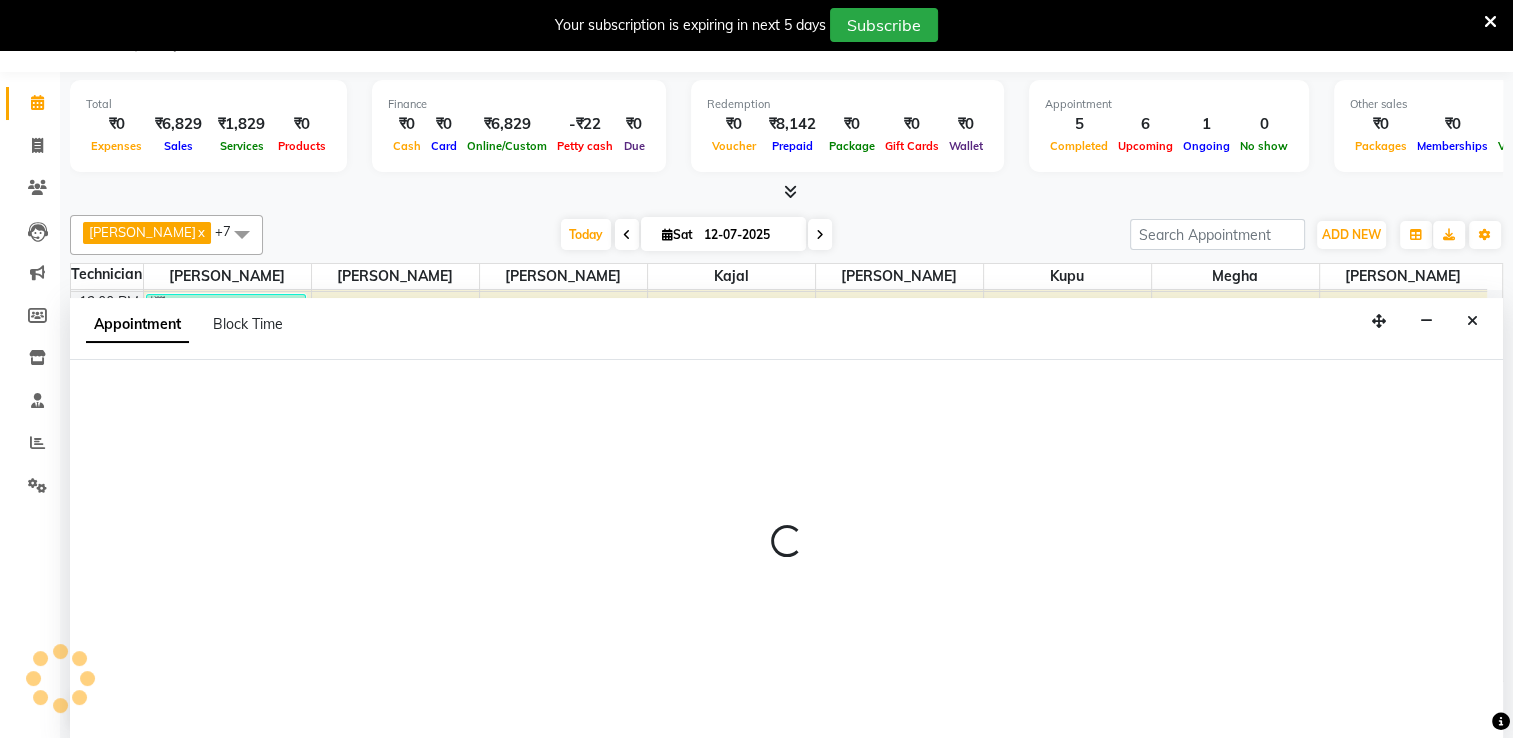 select on "84916" 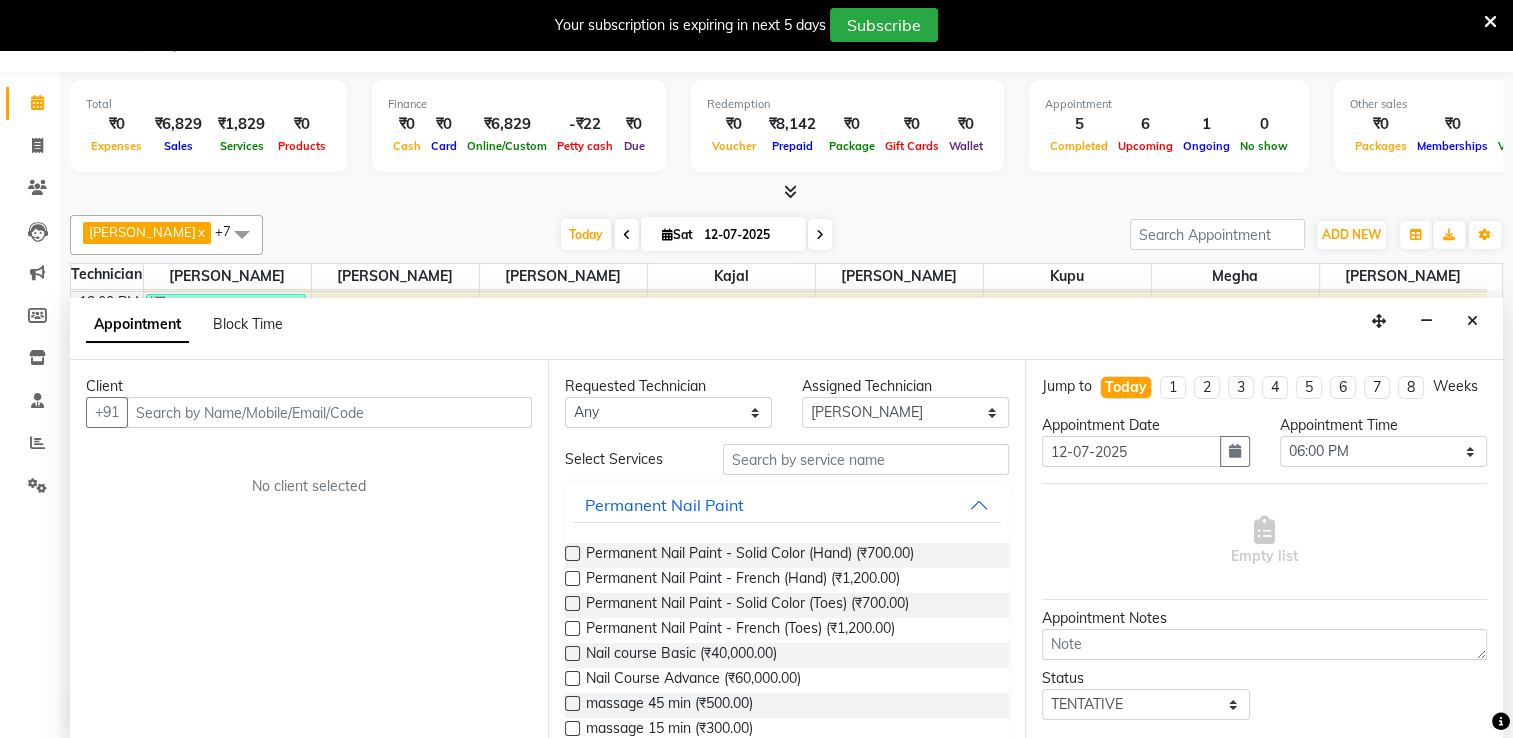 click at bounding box center [329, 412] 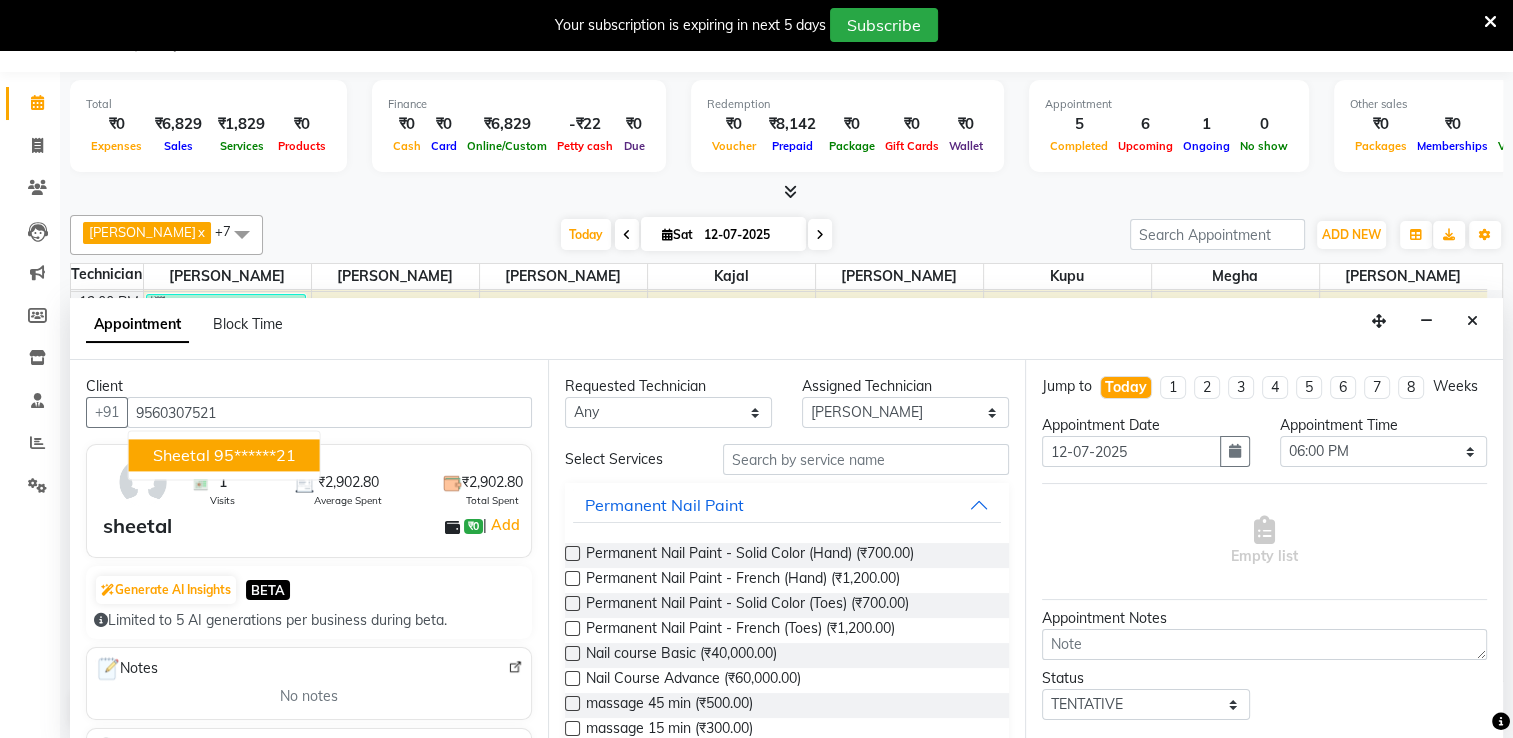 click on "95******21" at bounding box center [255, 455] 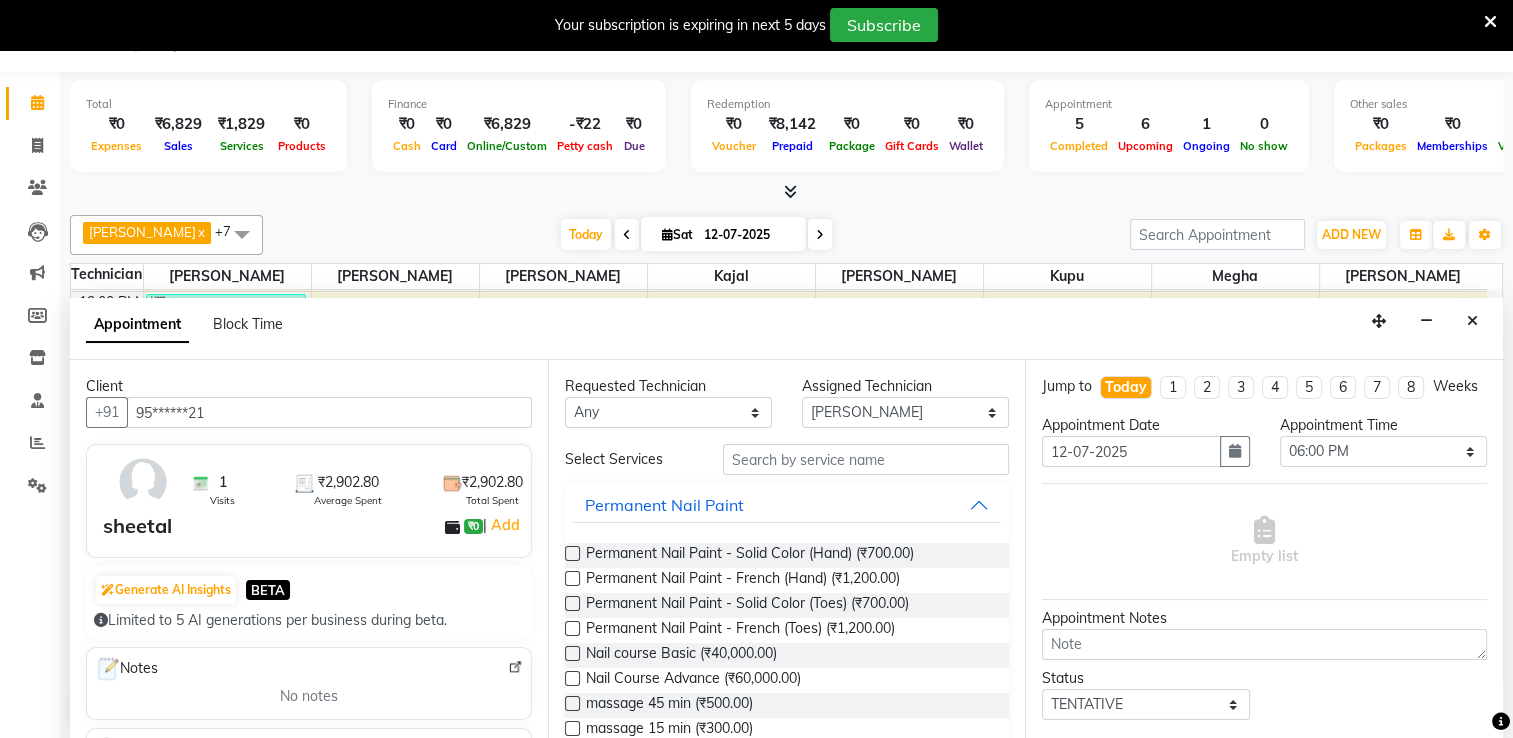 type on "95******21" 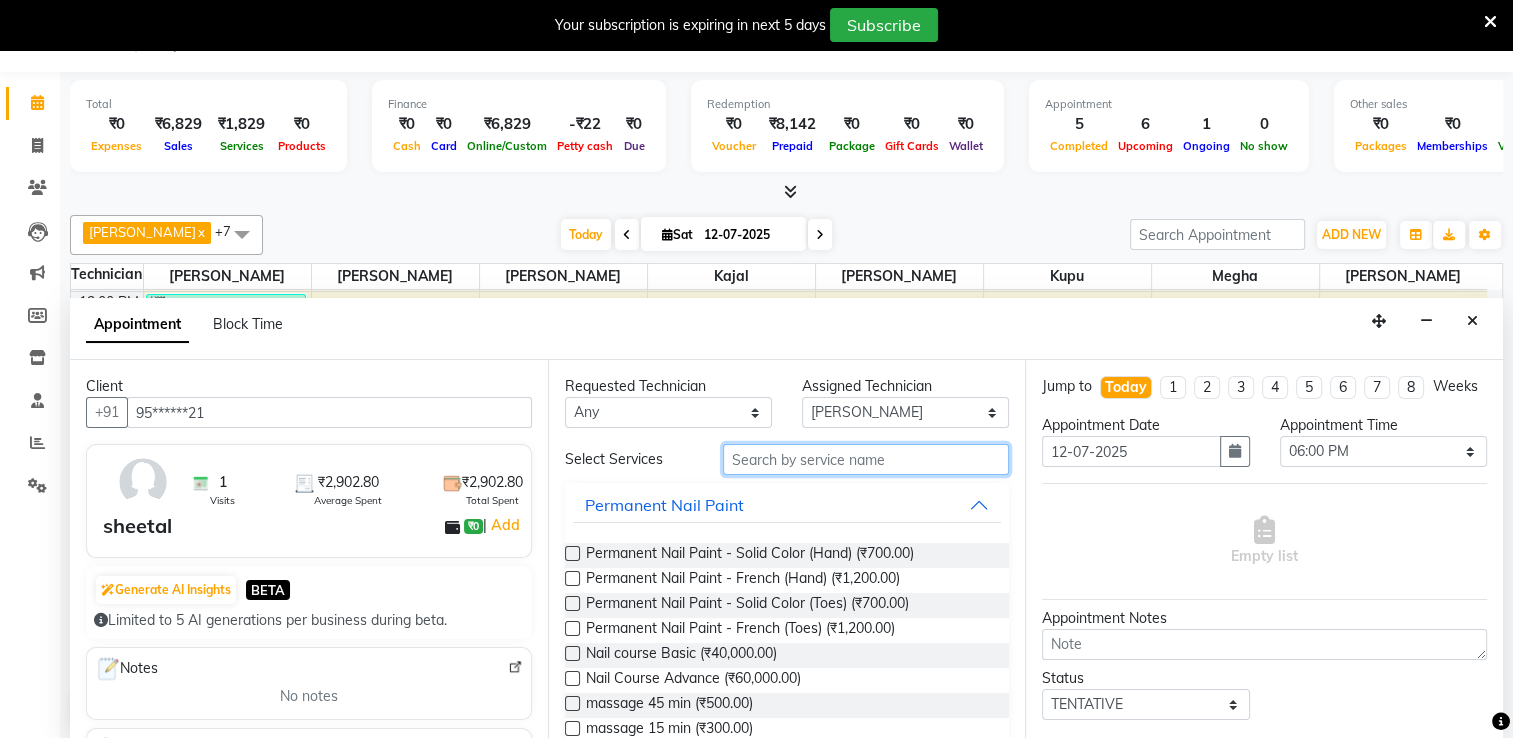 click at bounding box center (866, 459) 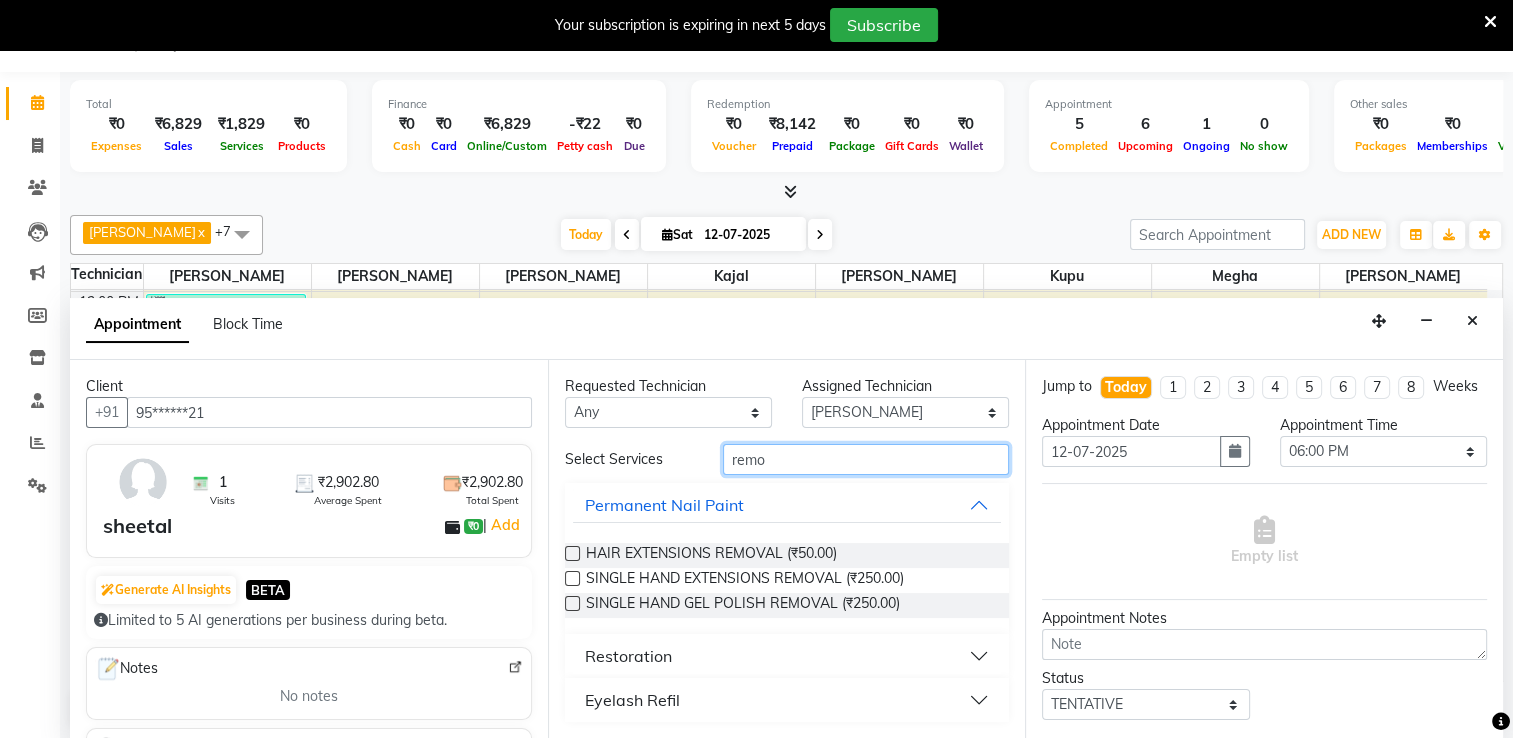 type on "remo" 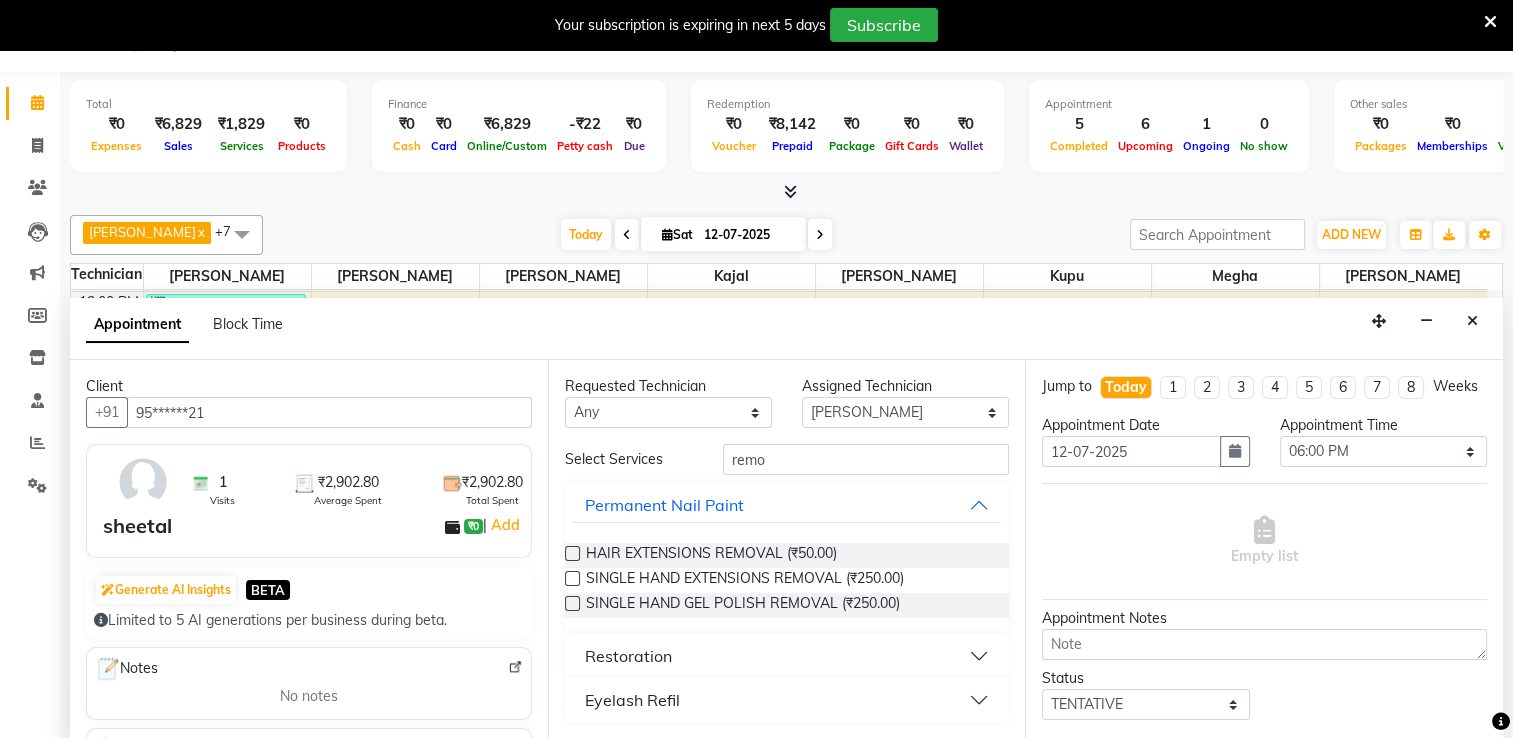 click on "Restoration" at bounding box center [787, 656] 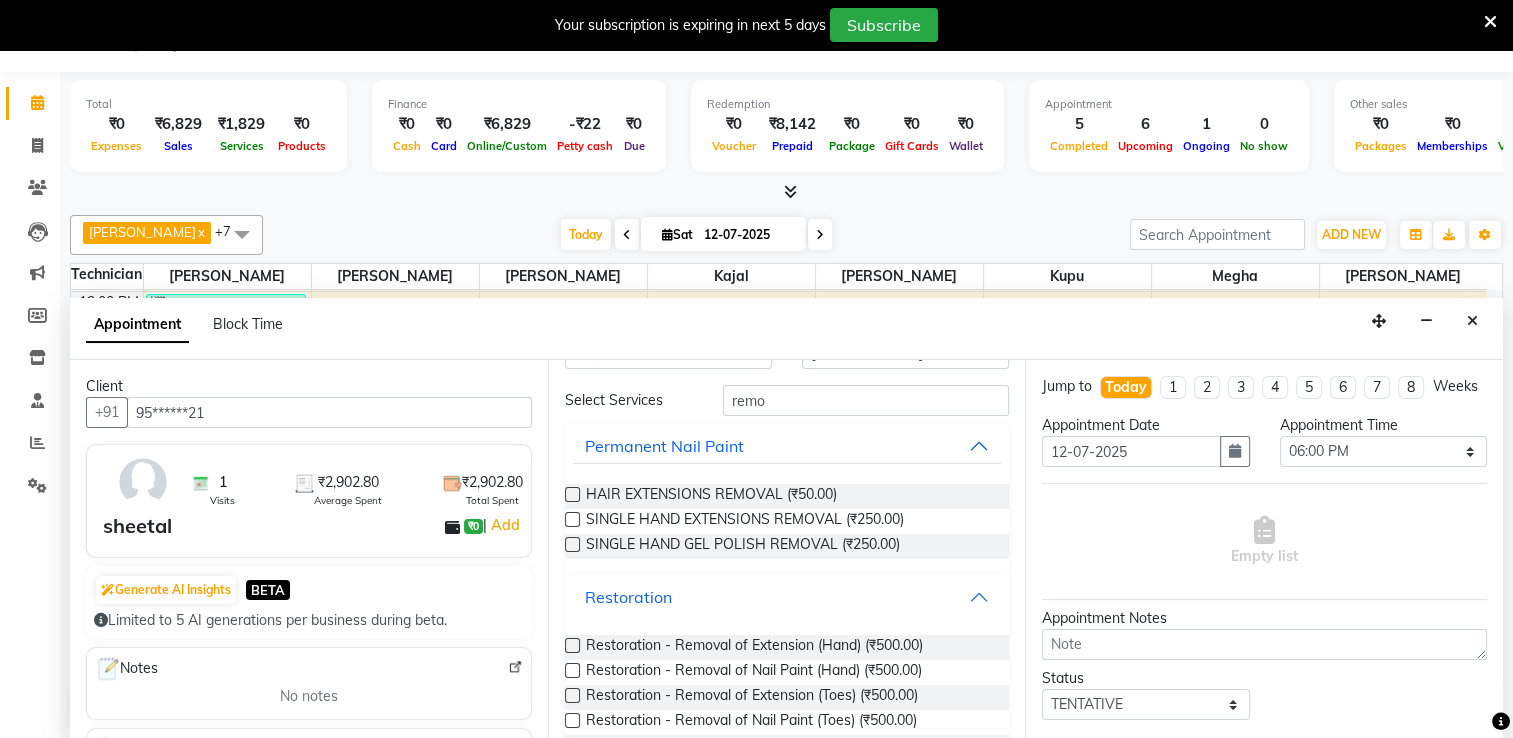 scroll, scrollTop: 60, scrollLeft: 0, axis: vertical 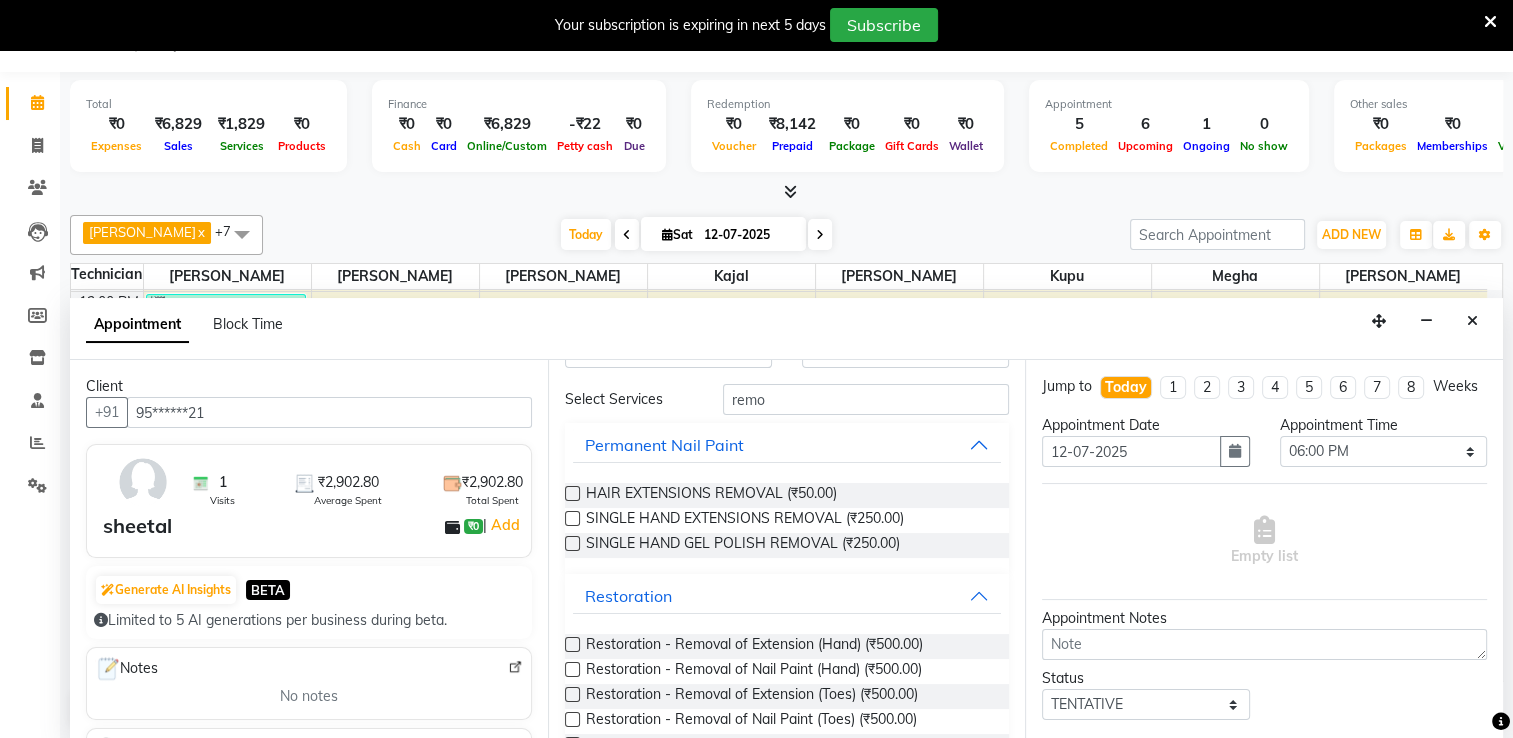 click at bounding box center (572, 644) 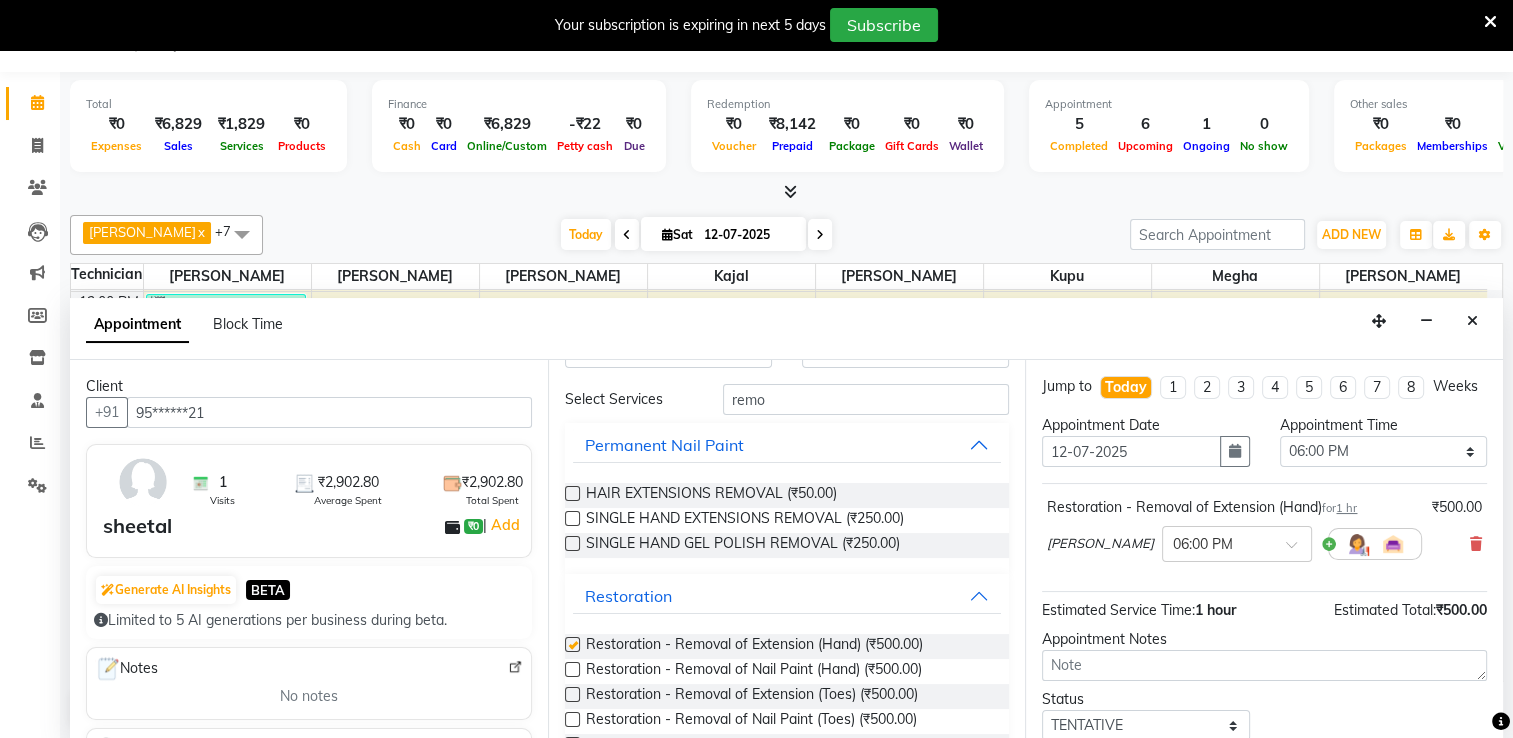 checkbox on "false" 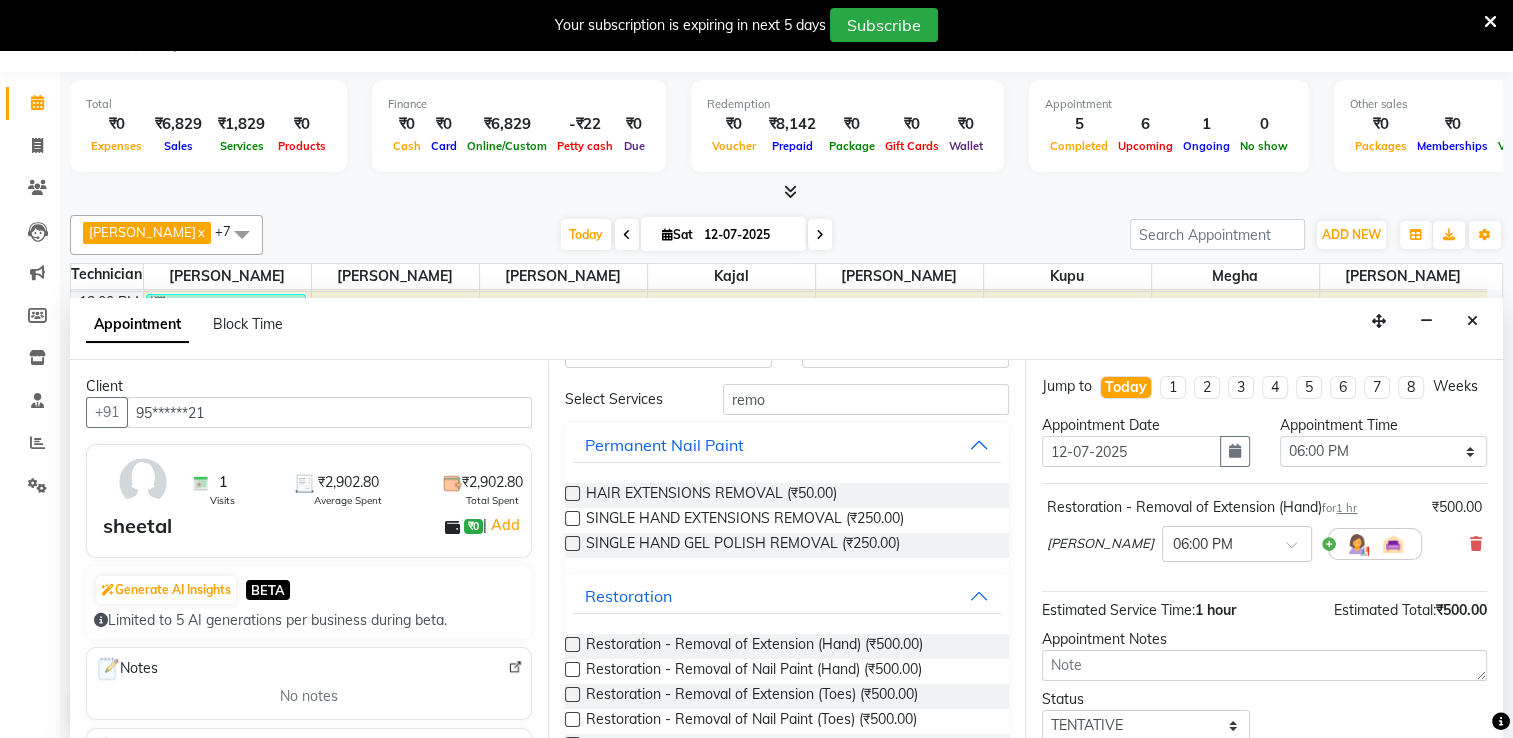 scroll, scrollTop: 144, scrollLeft: 0, axis: vertical 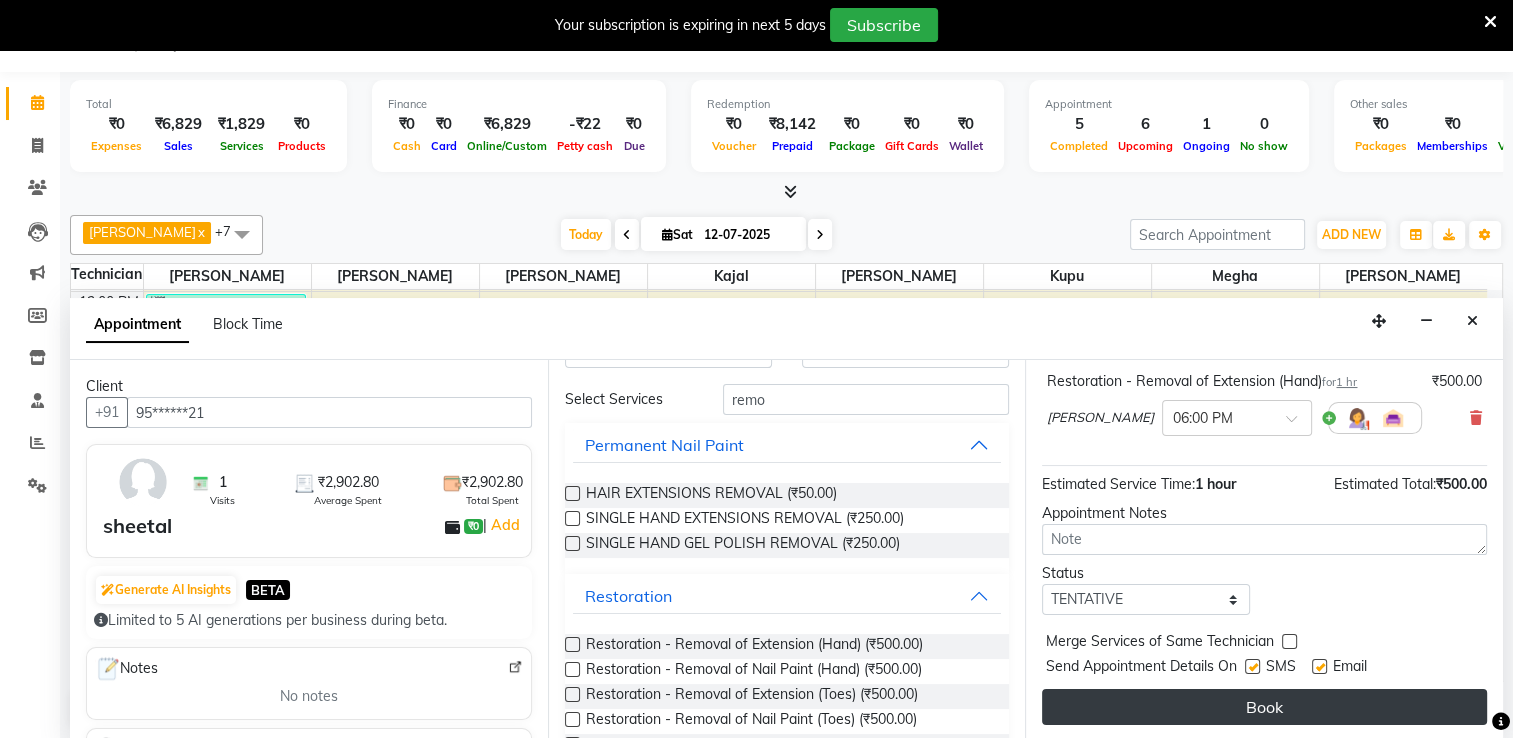click on "Book" at bounding box center [1264, 707] 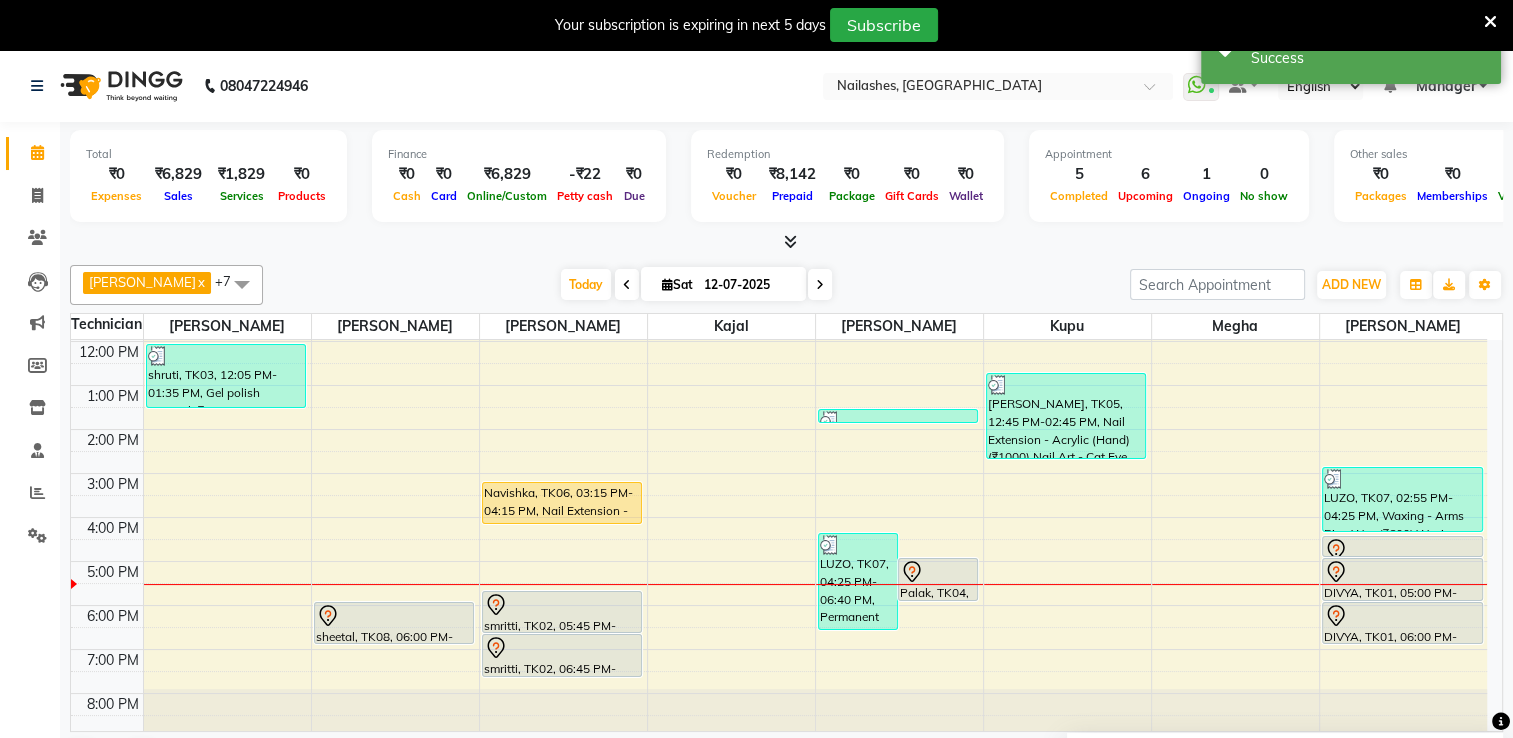 scroll, scrollTop: 50, scrollLeft: 0, axis: vertical 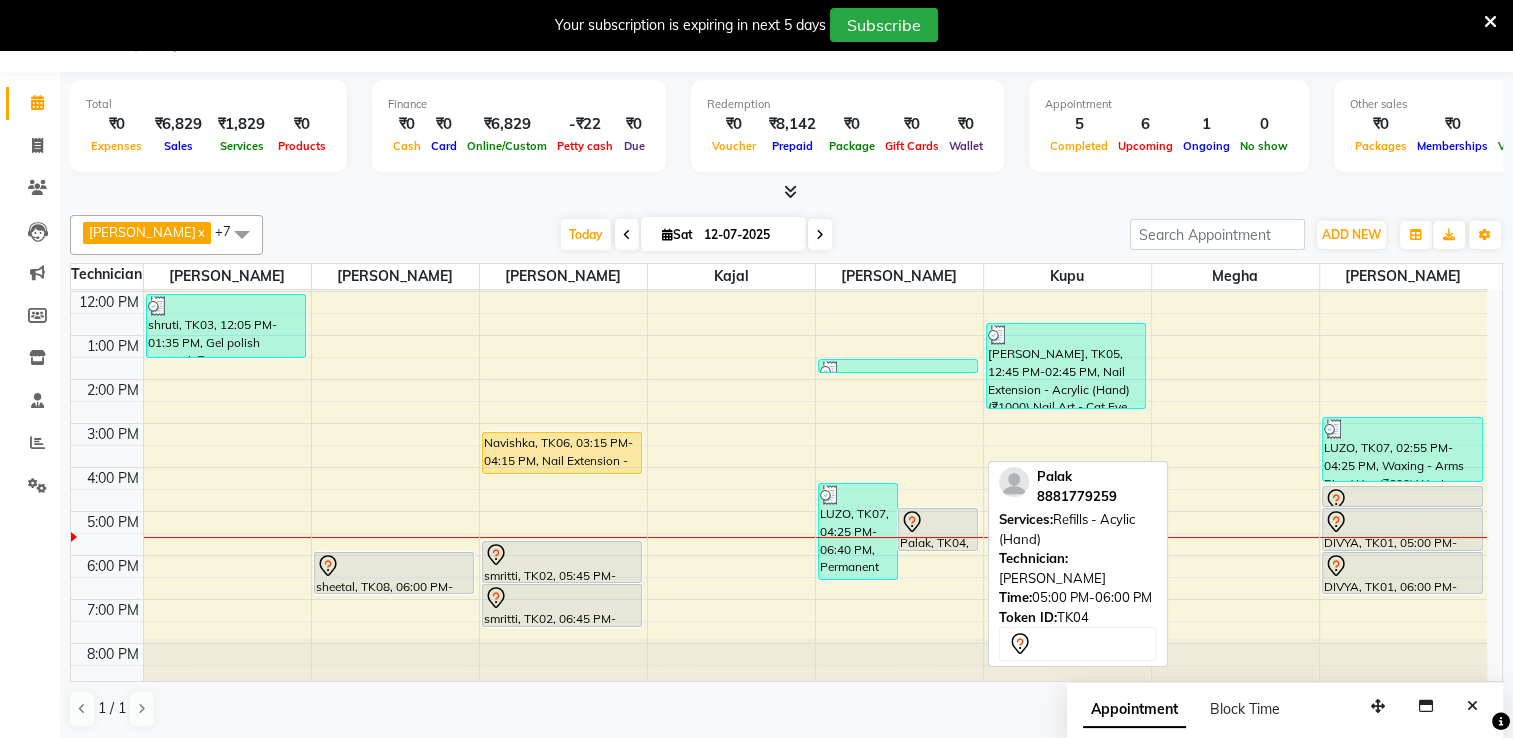 click on "Palak, TK04, 05:00 PM-06:00 PM, Refills - Acylic (Hand)" at bounding box center [938, 529] 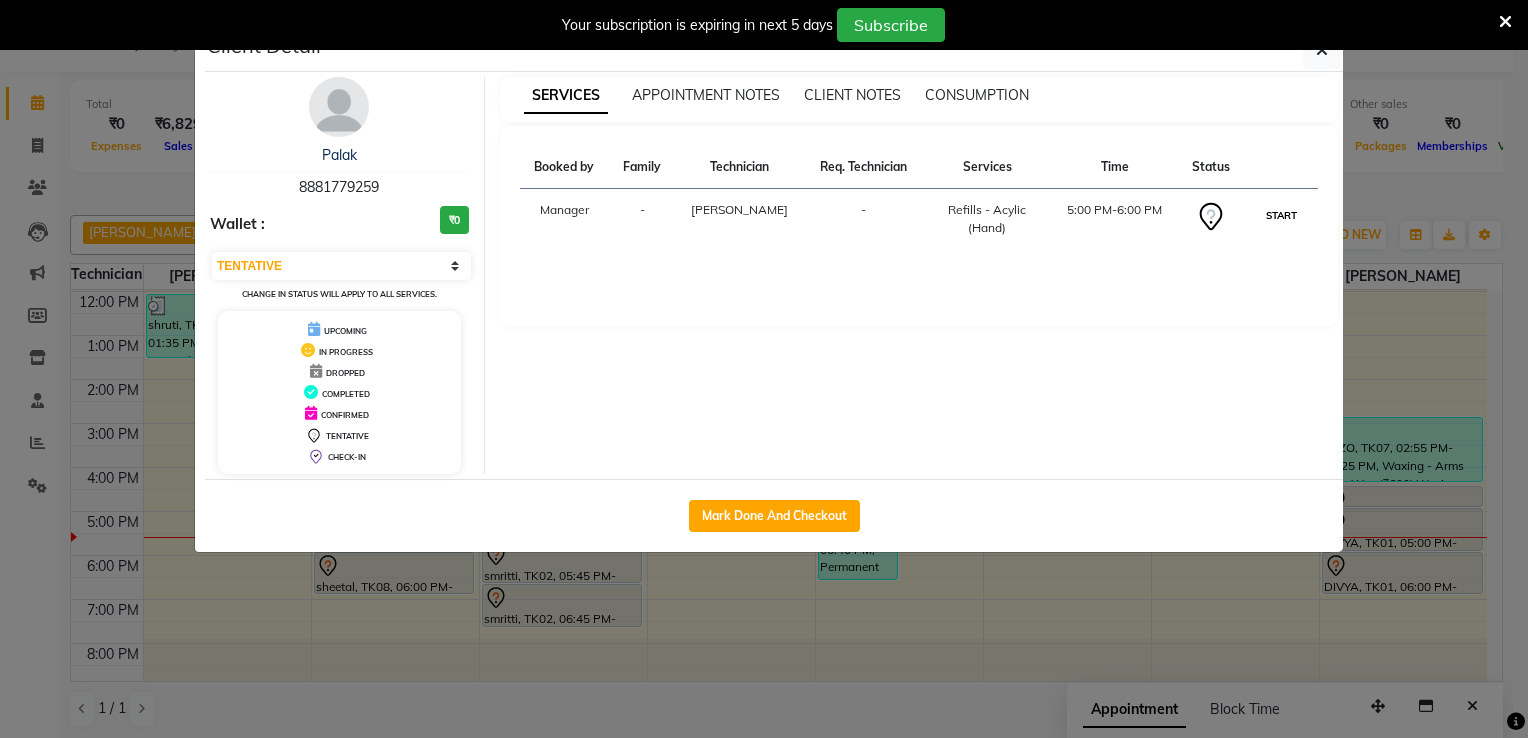 click on "START" at bounding box center (1281, 215) 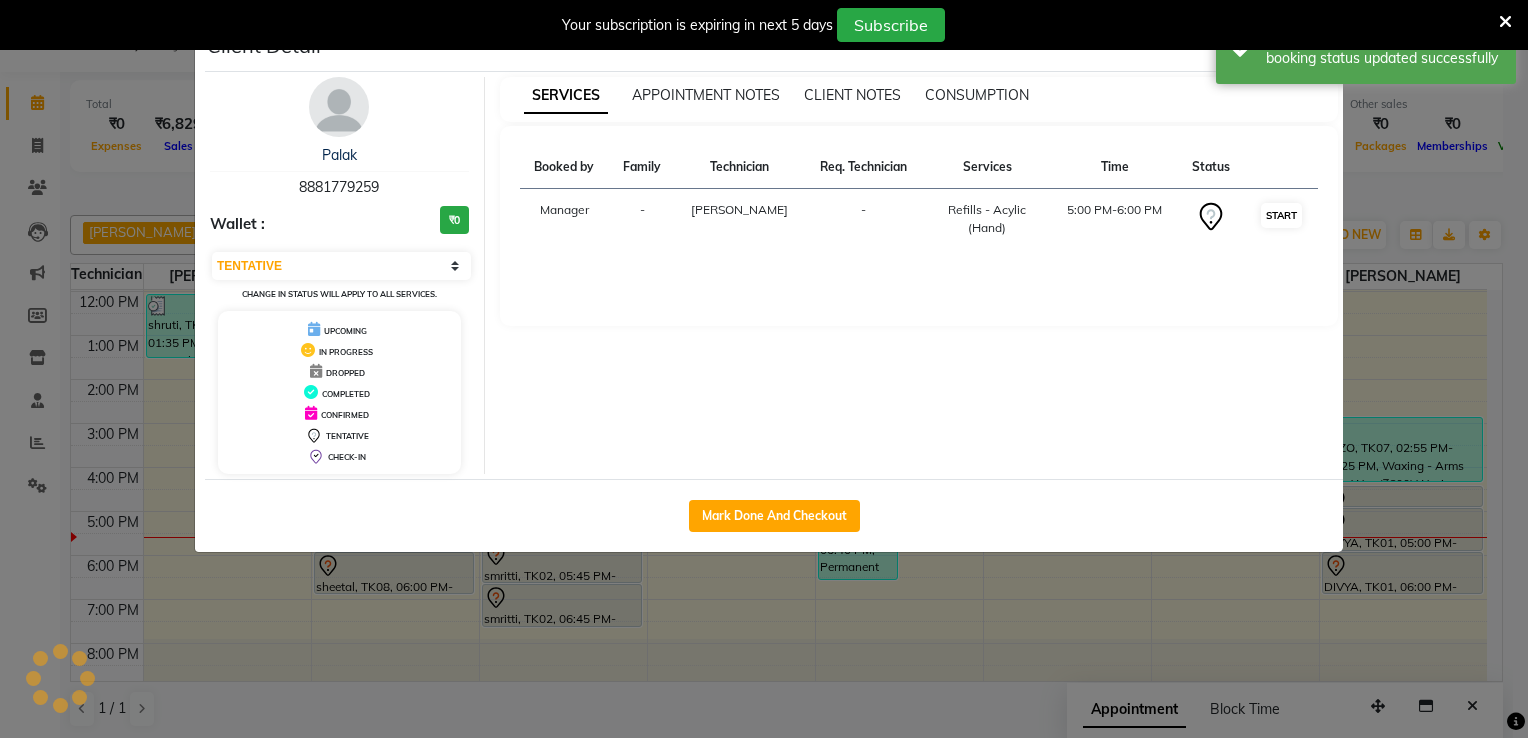 select on "1" 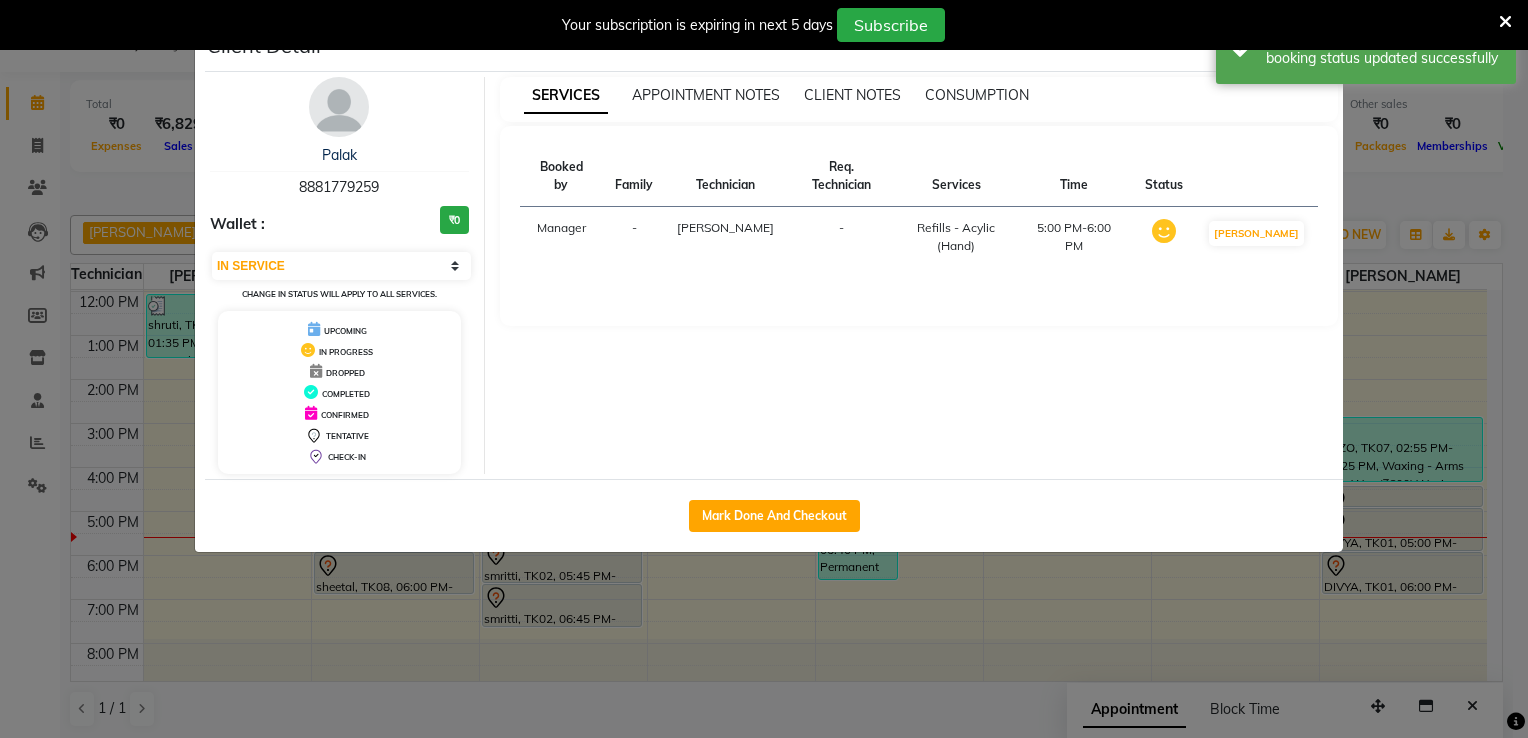 click on "Client Detail  Palak    8881779259 Wallet : ₹0 Select IN SERVICE CONFIRMED TENTATIVE CHECK IN MARK DONE DROPPED UPCOMING Change in status will apply to all services. UPCOMING IN PROGRESS DROPPED COMPLETED CONFIRMED TENTATIVE CHECK-IN SERVICES APPOINTMENT NOTES CLIENT NOTES CONSUMPTION Booked by Family Technician Req. Technician Services Time Status  Manager  - kelly -  Refills - Acylic (Hand)   5:00 PM-6:00 PM   MARK DONE   Mark Done And Checkout" 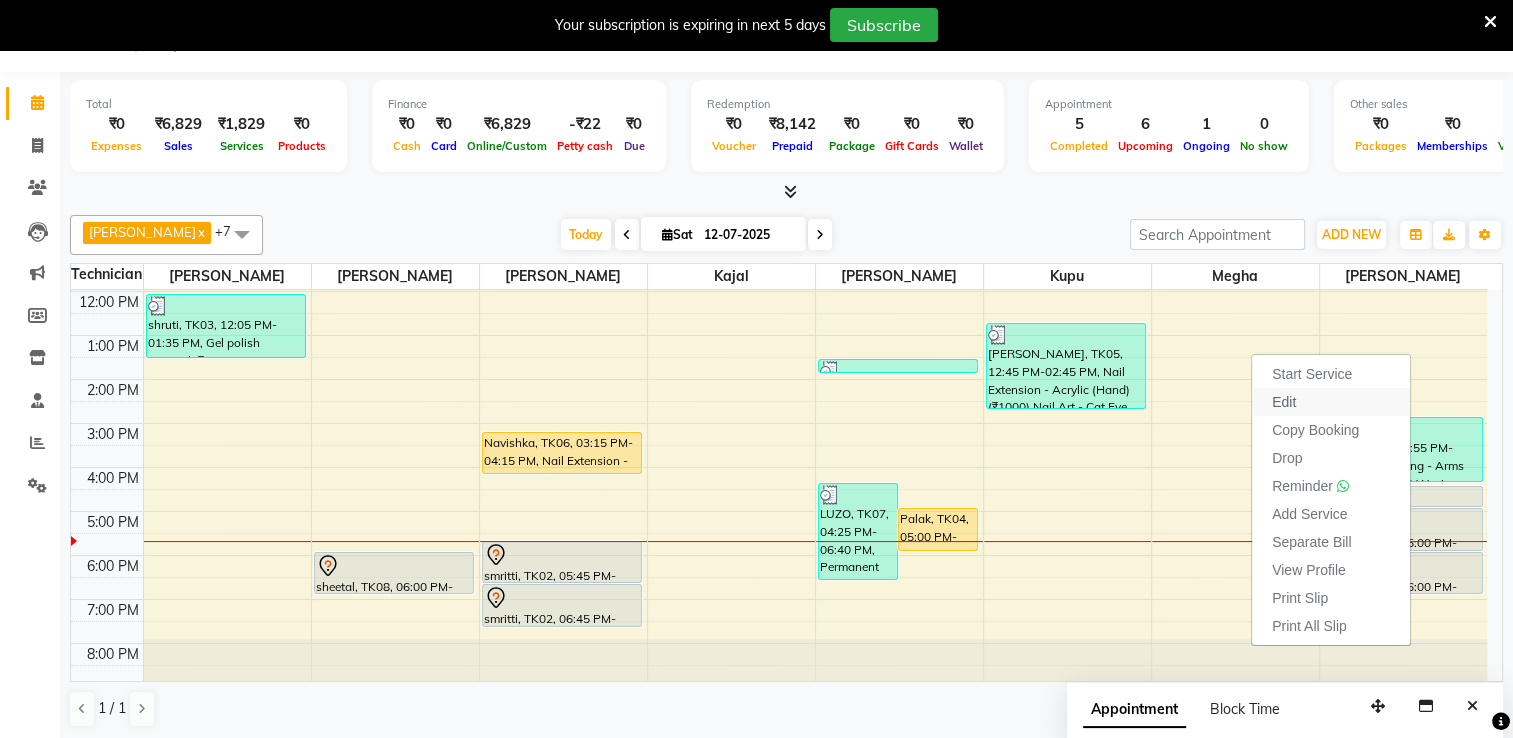click on "Edit" at bounding box center [1331, 402] 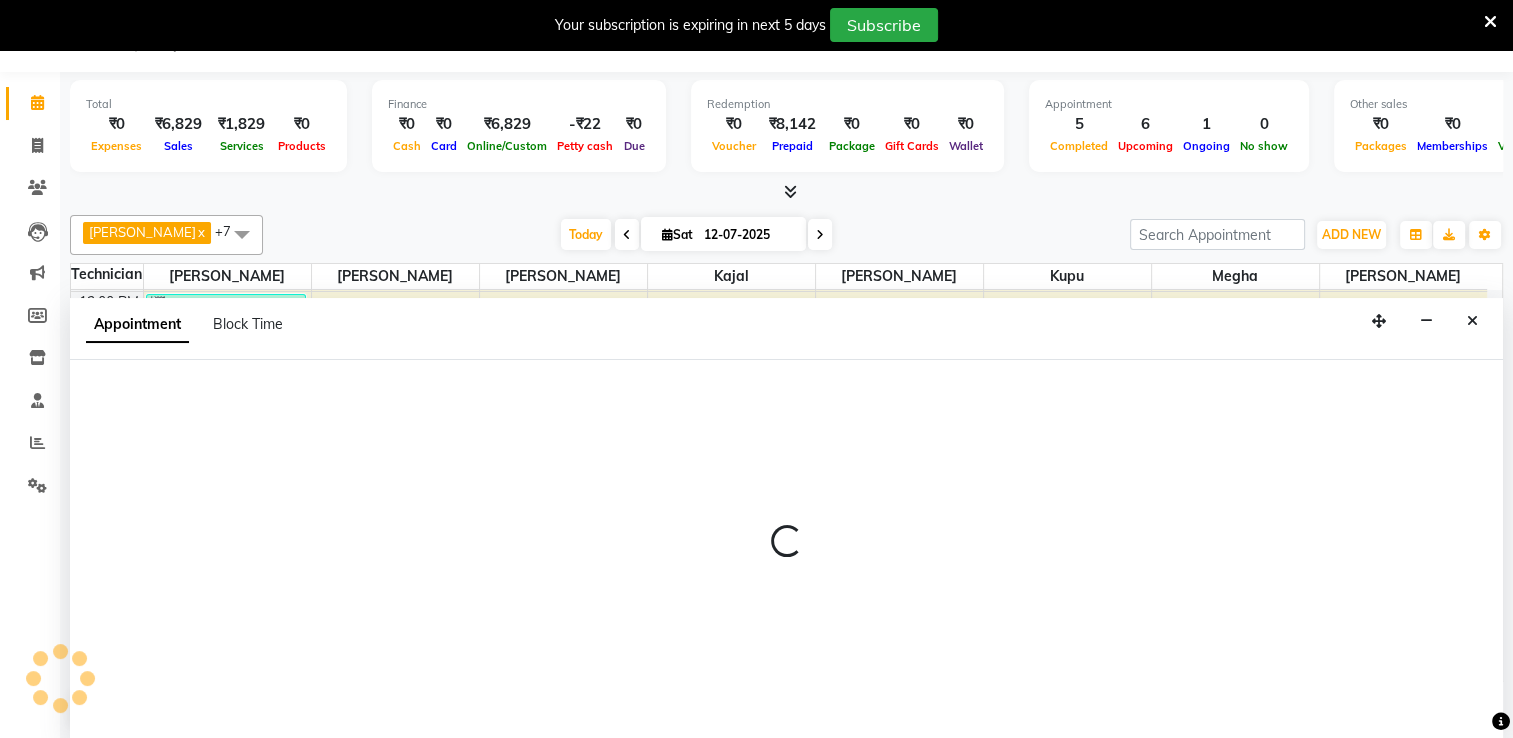 select on "tentative" 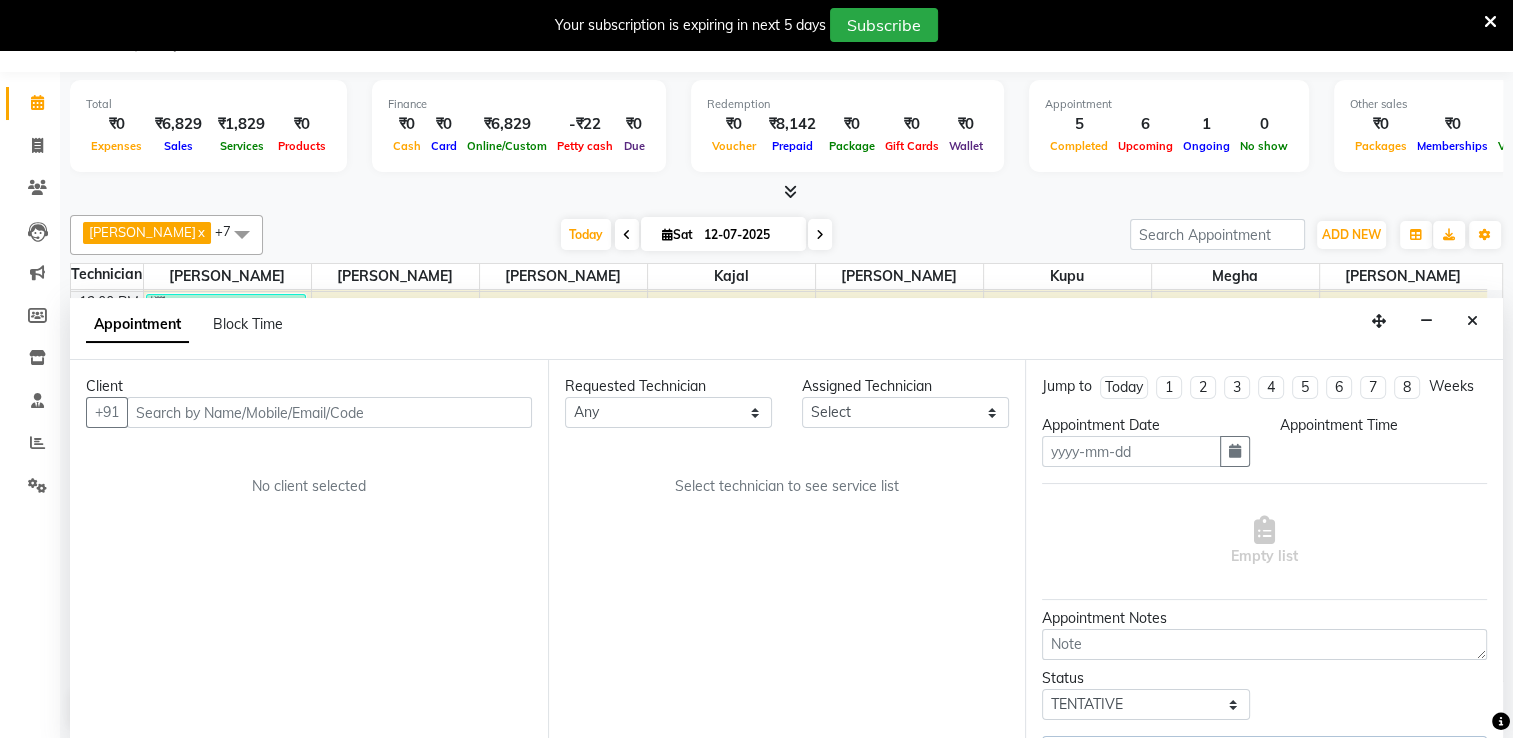type on "12-07-2025" 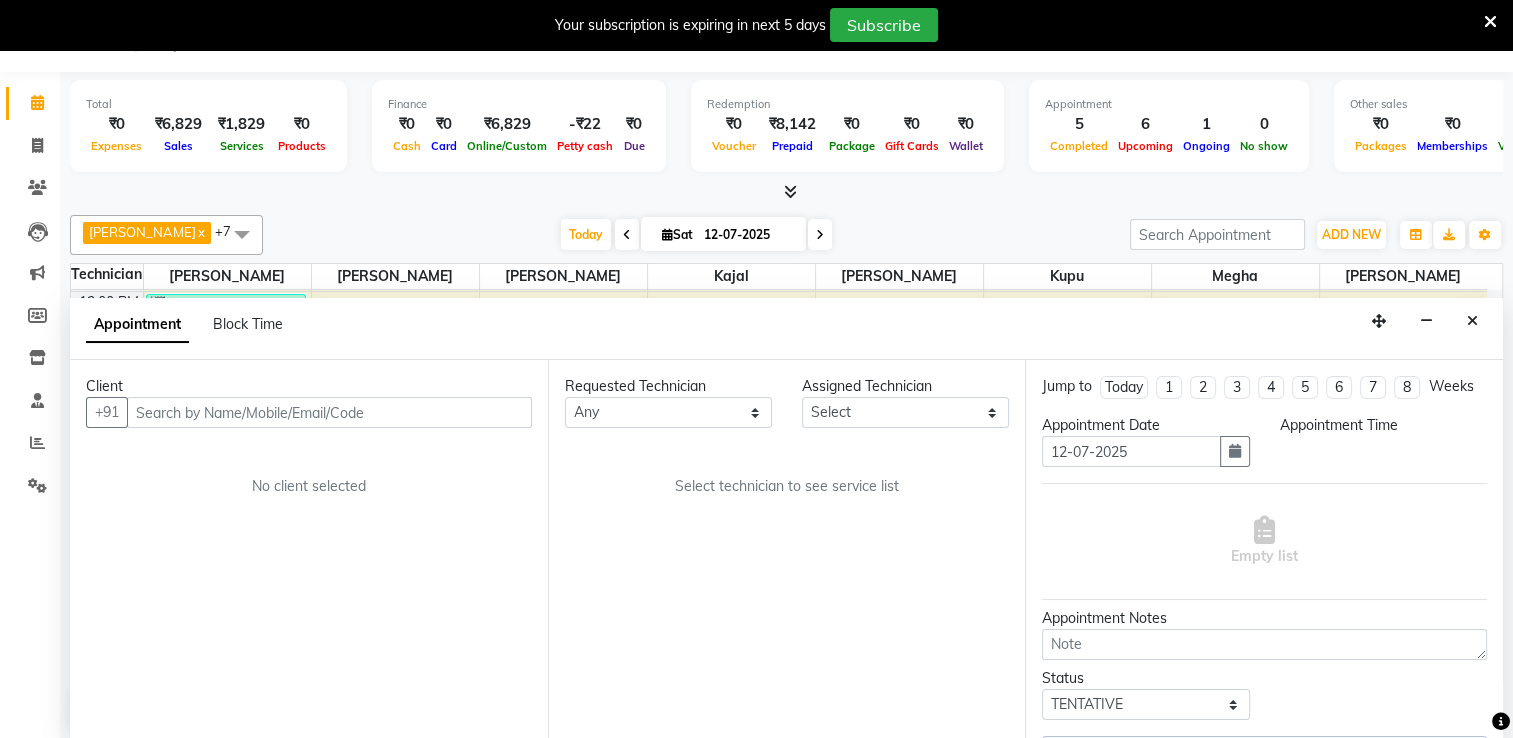 scroll, scrollTop: 0, scrollLeft: 0, axis: both 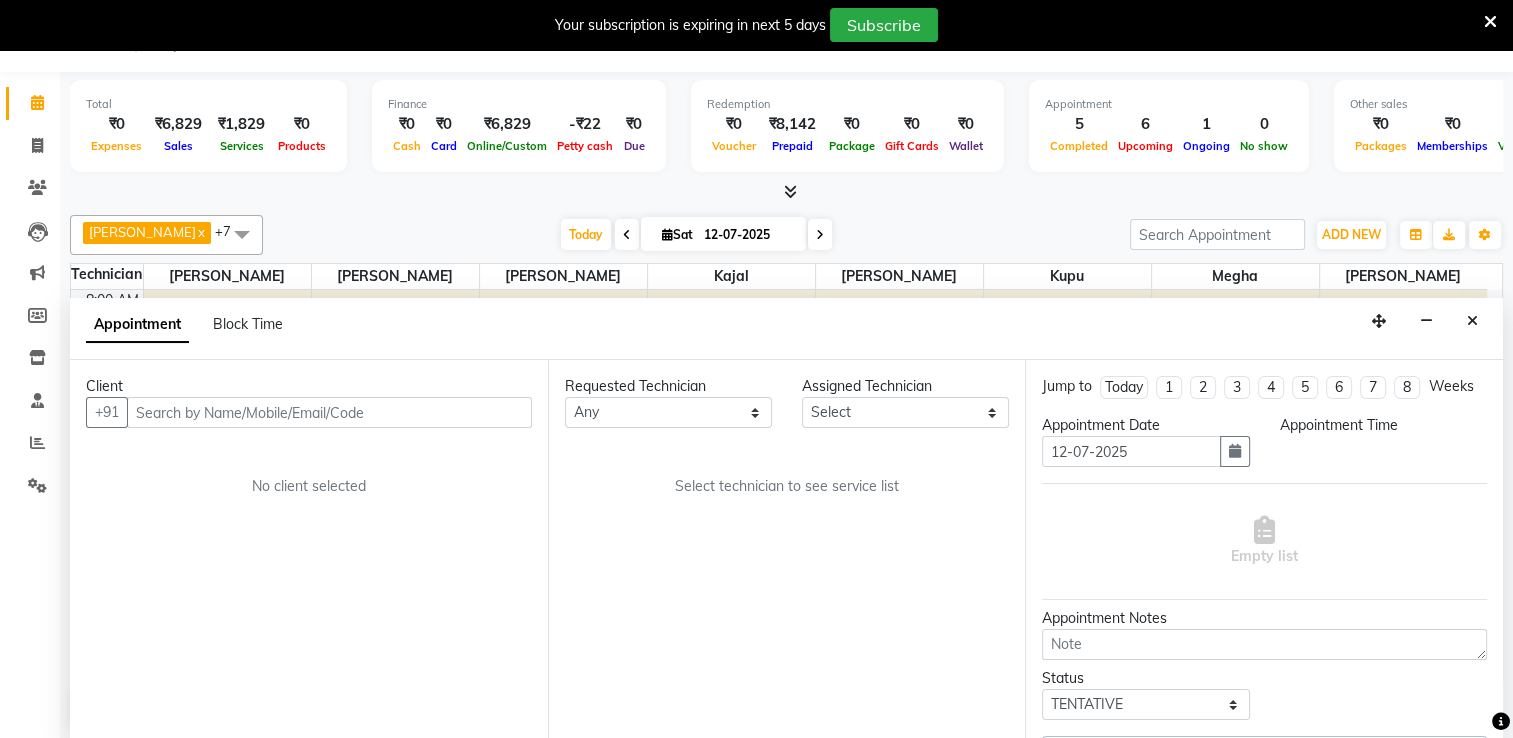 select on "990" 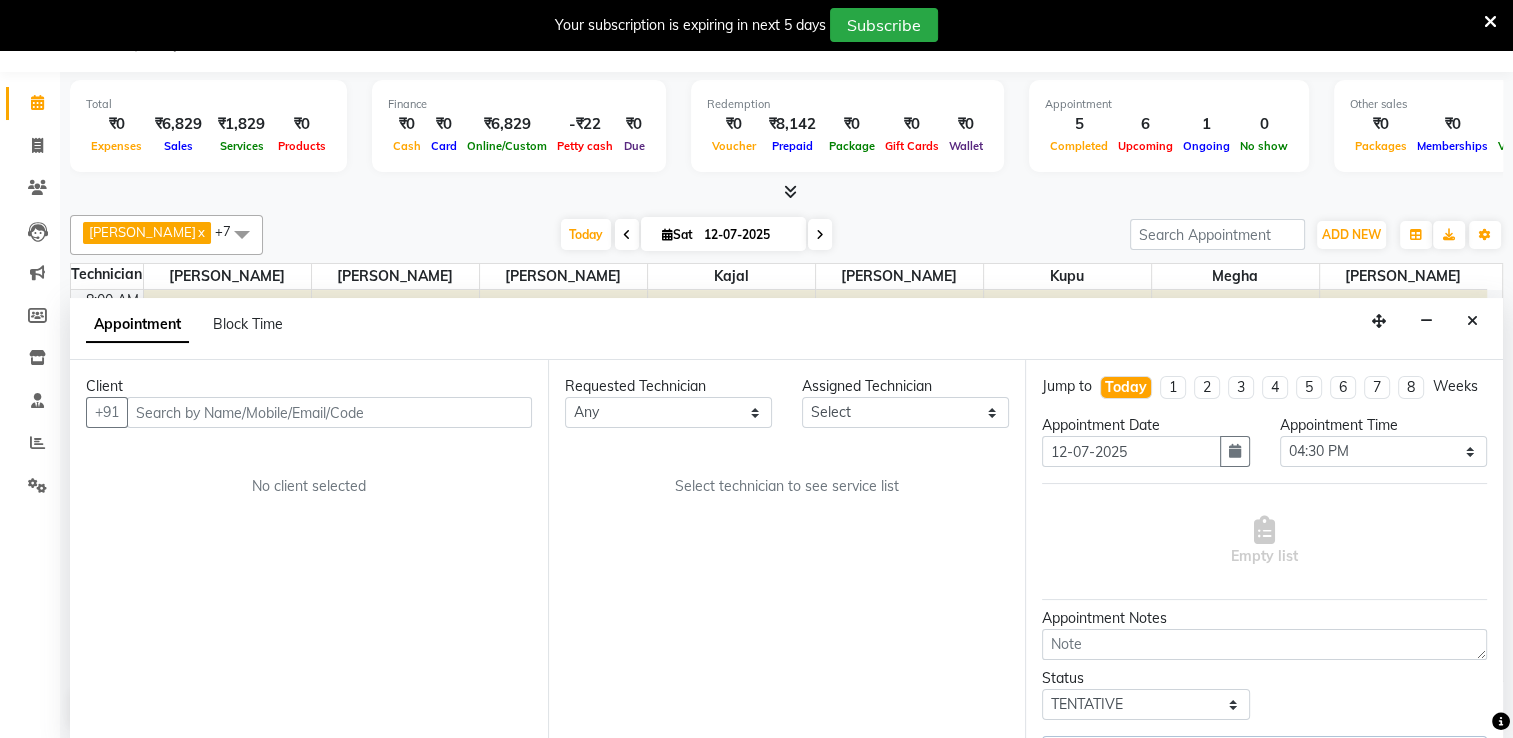 select on "65406" 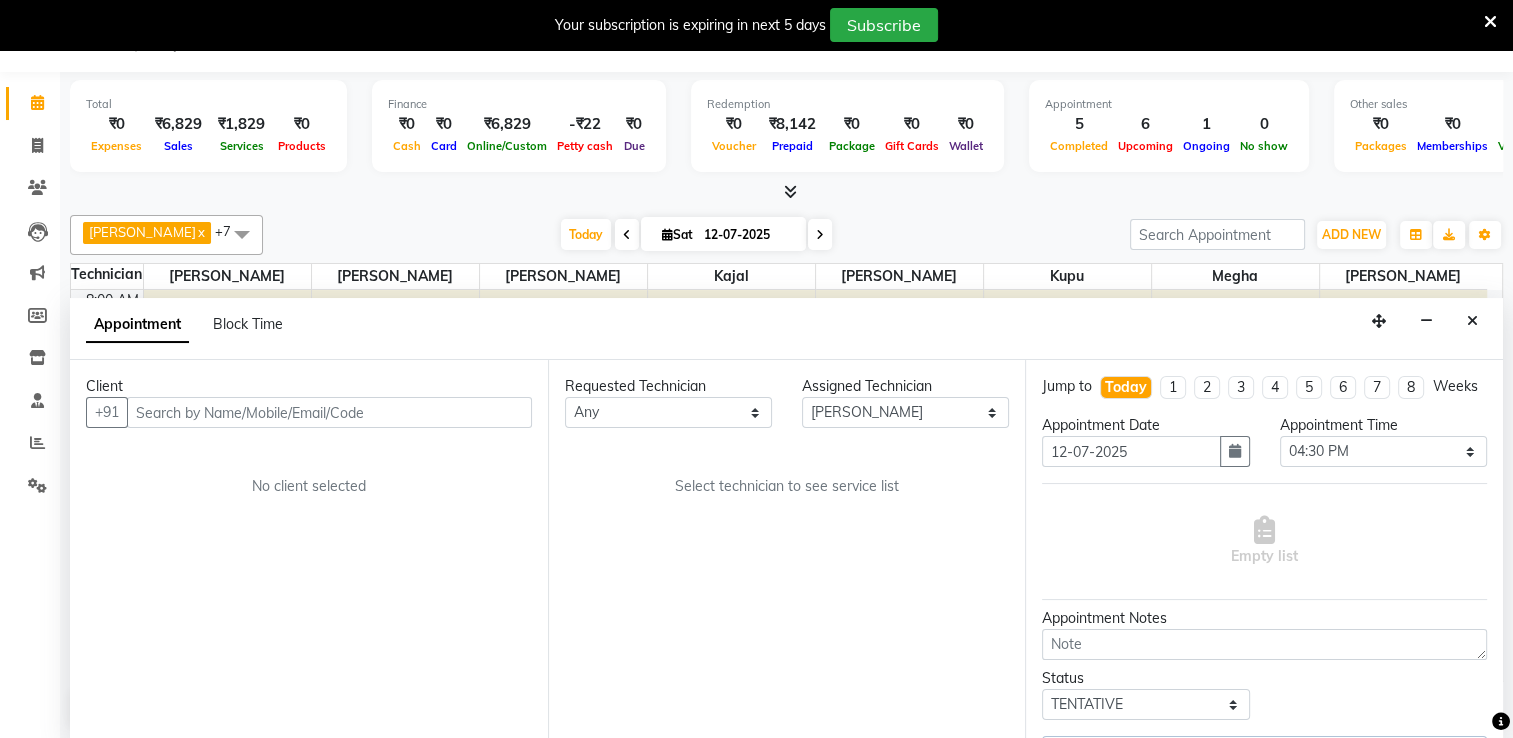 scroll, scrollTop: 175, scrollLeft: 0, axis: vertical 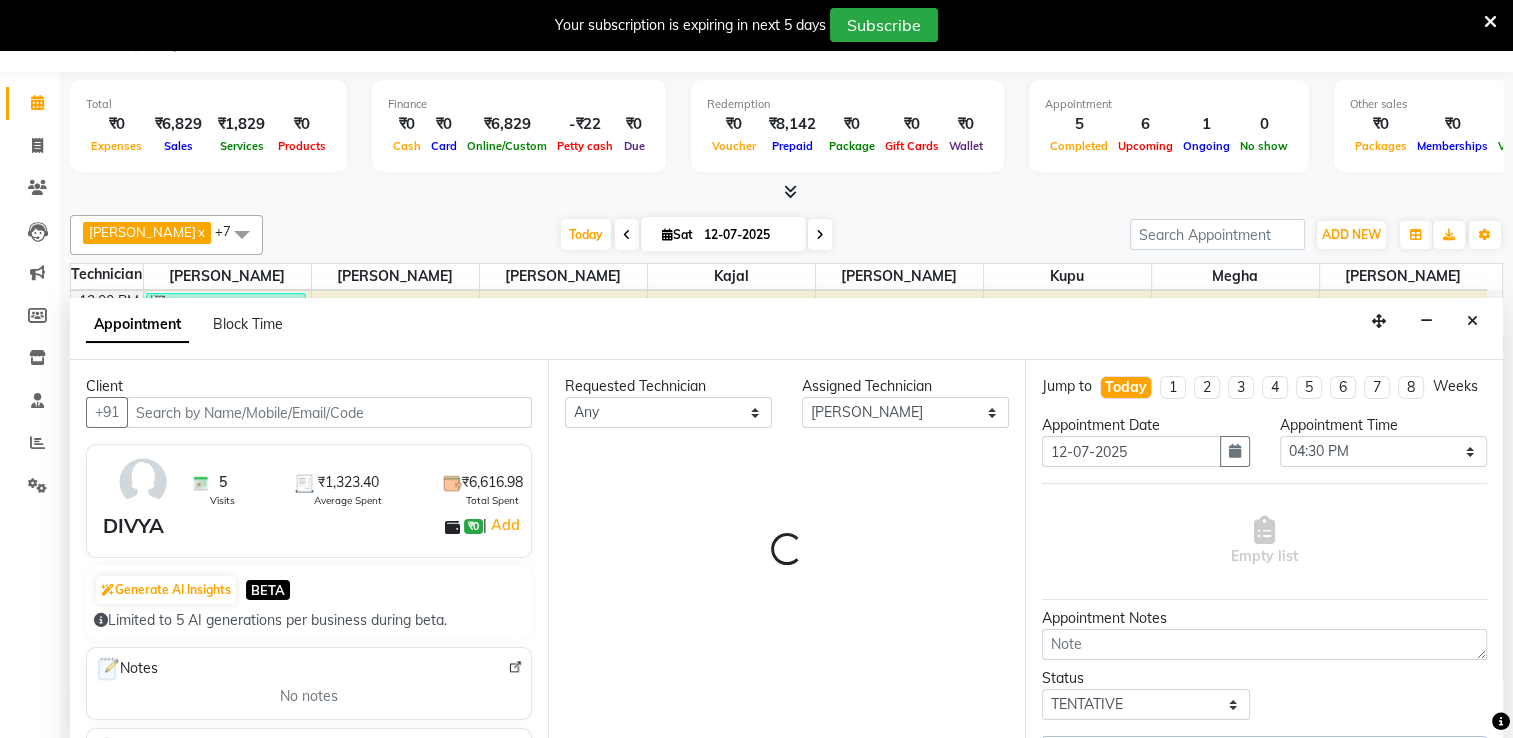 select on "3280" 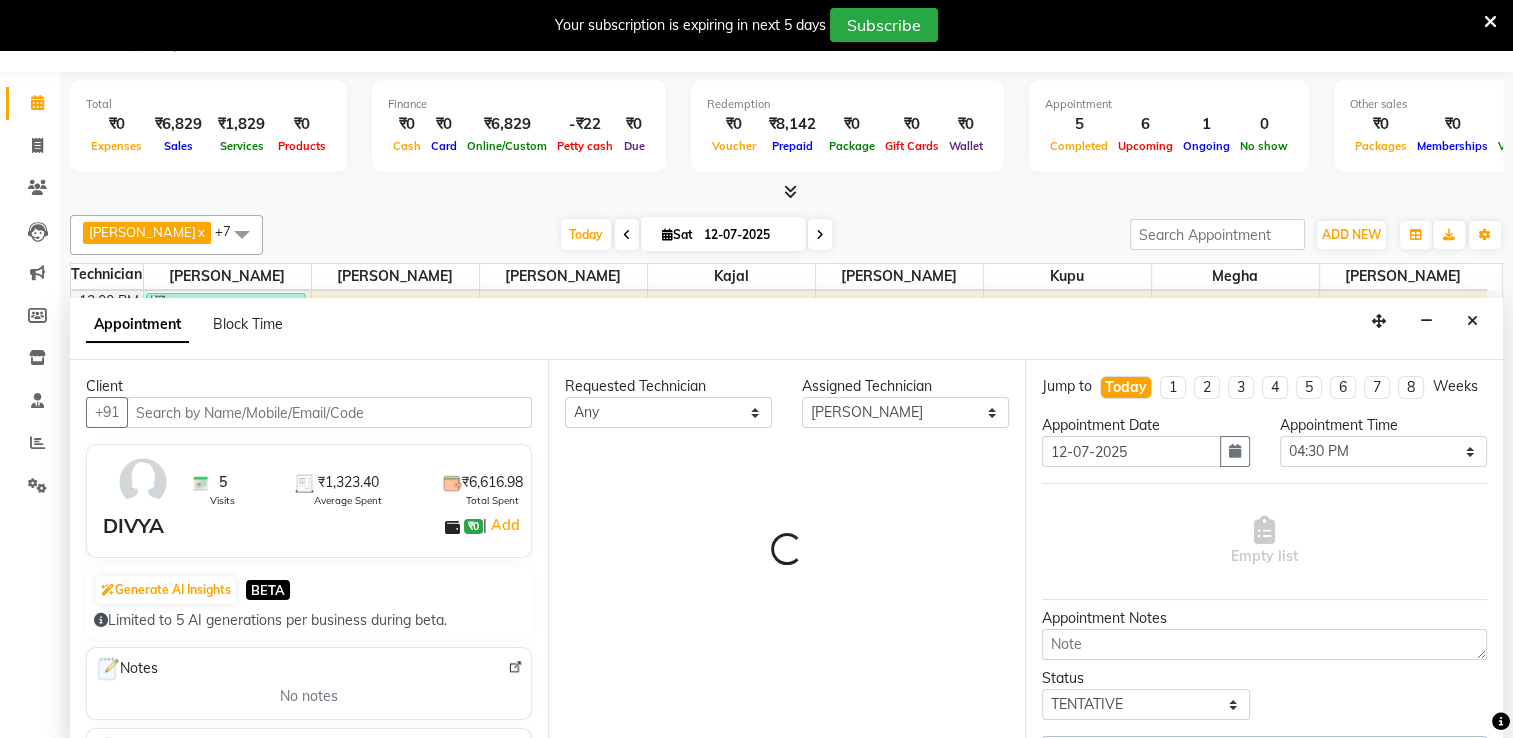 select on "3280" 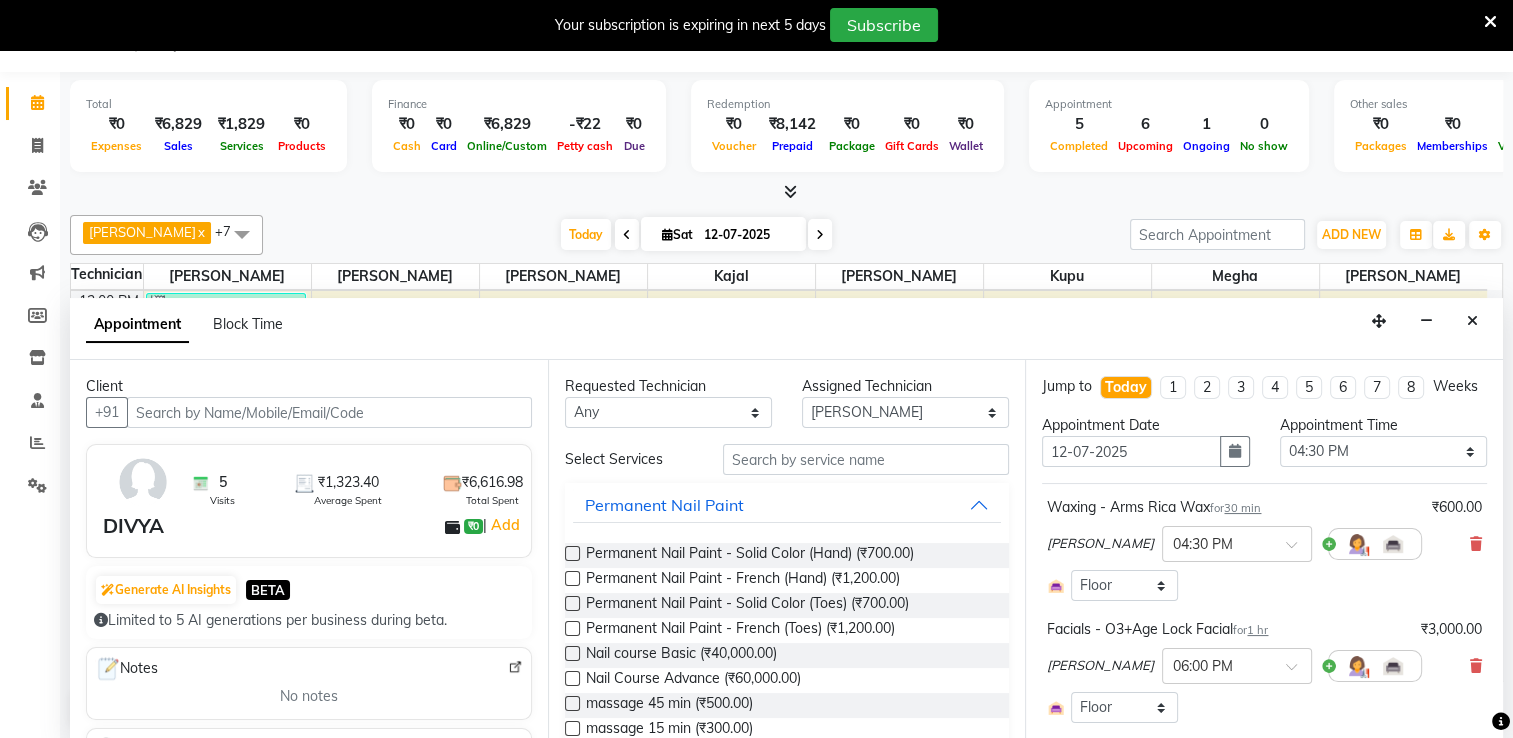 select on "3280" 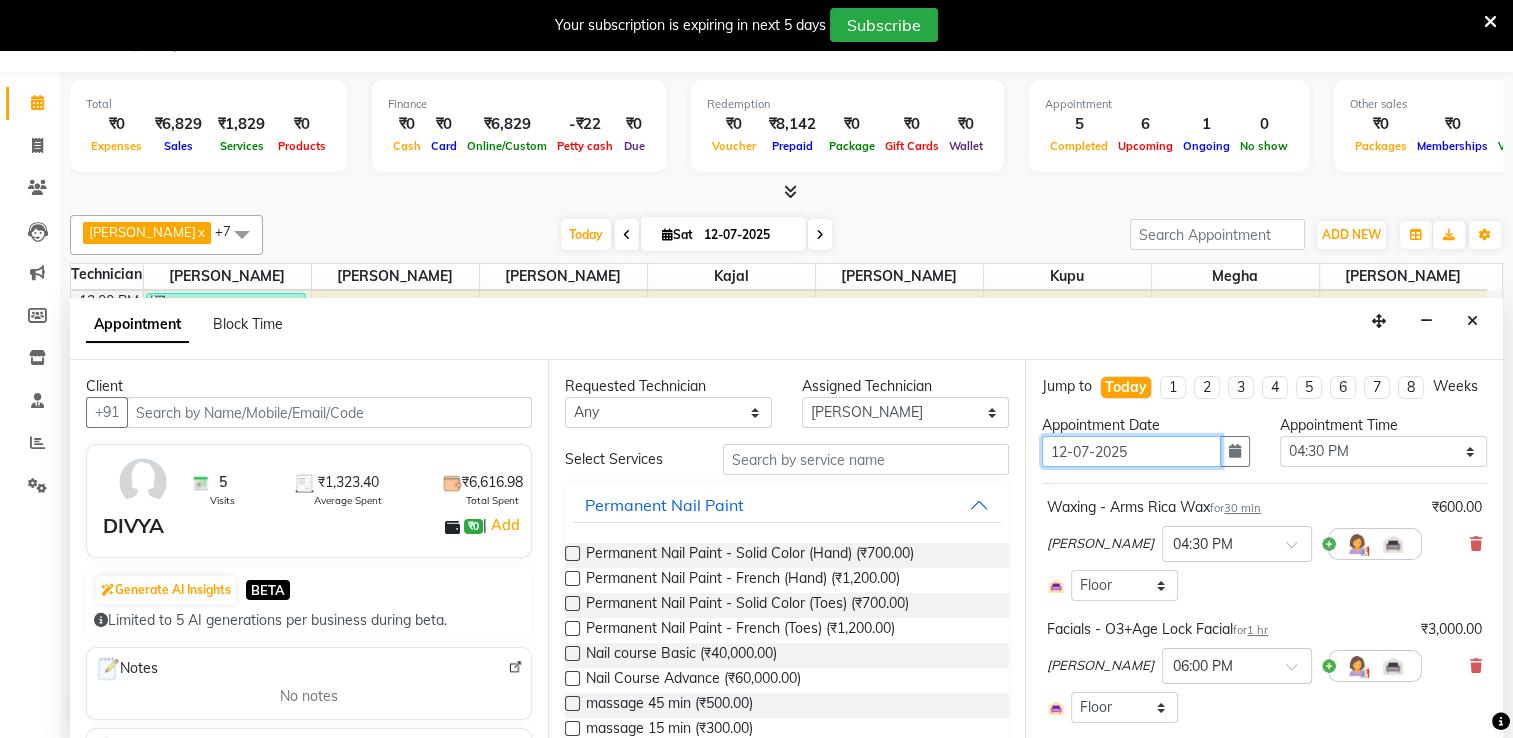 click on "12-07-2025" at bounding box center [1131, 451] 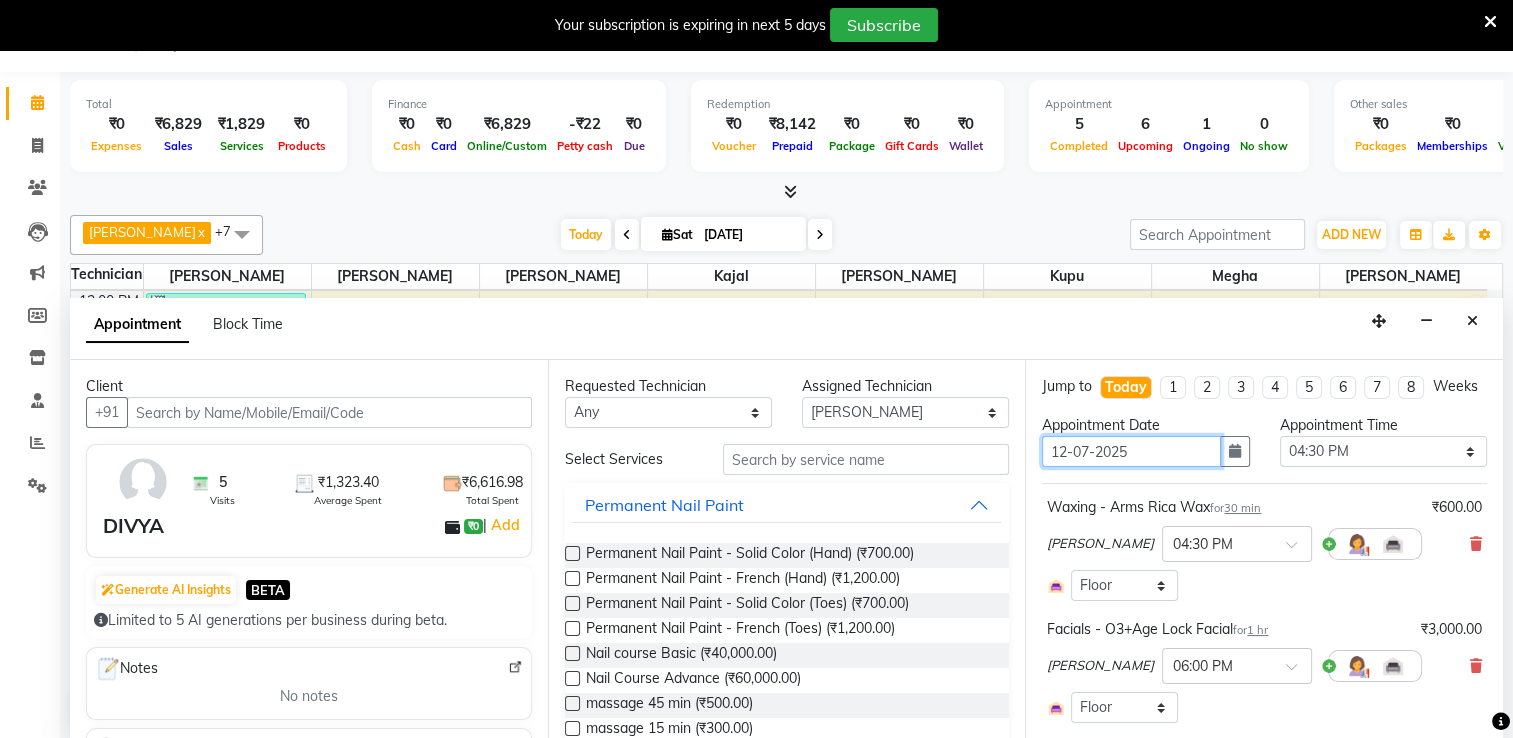 type on "01-07-2025" 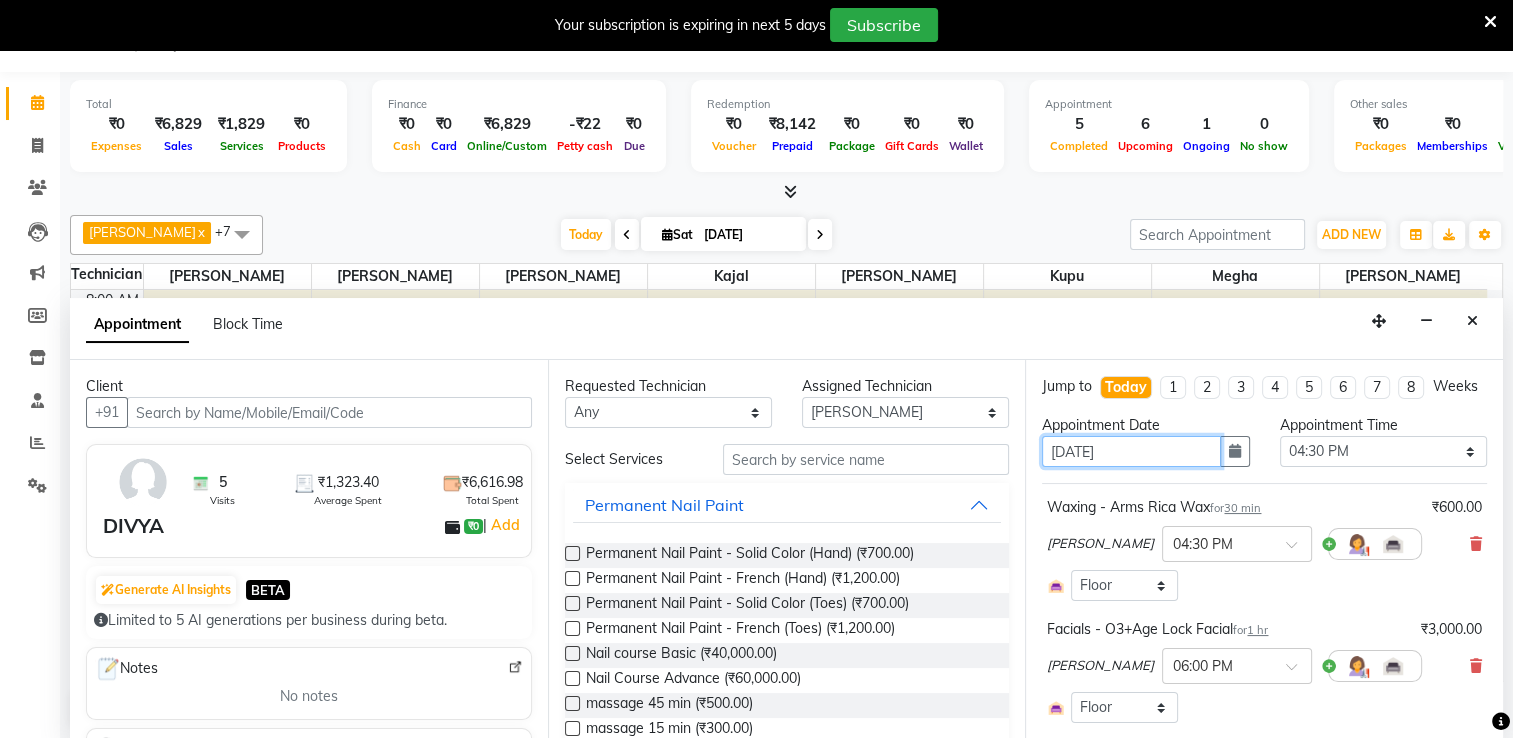 select on "990" 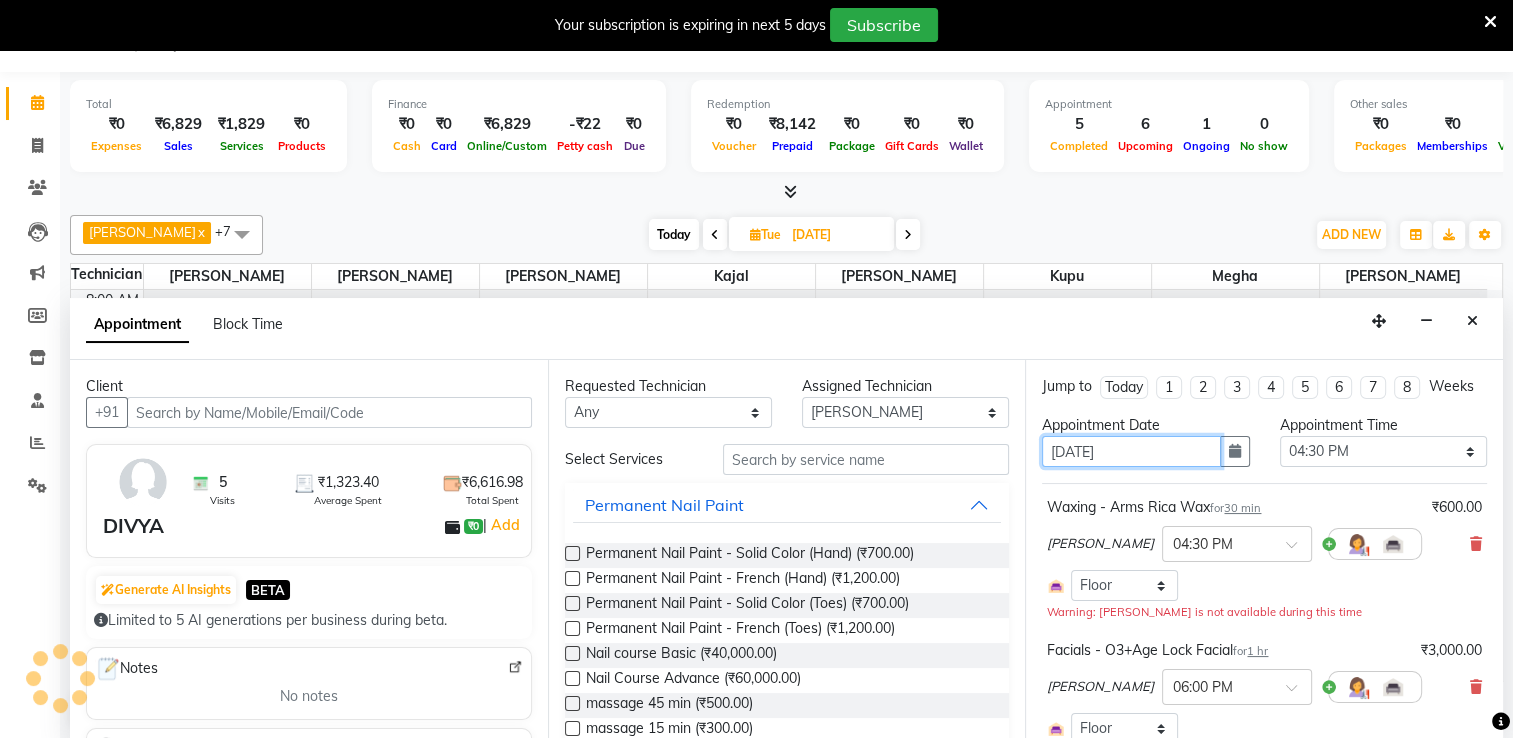 type on "01-07-20253" 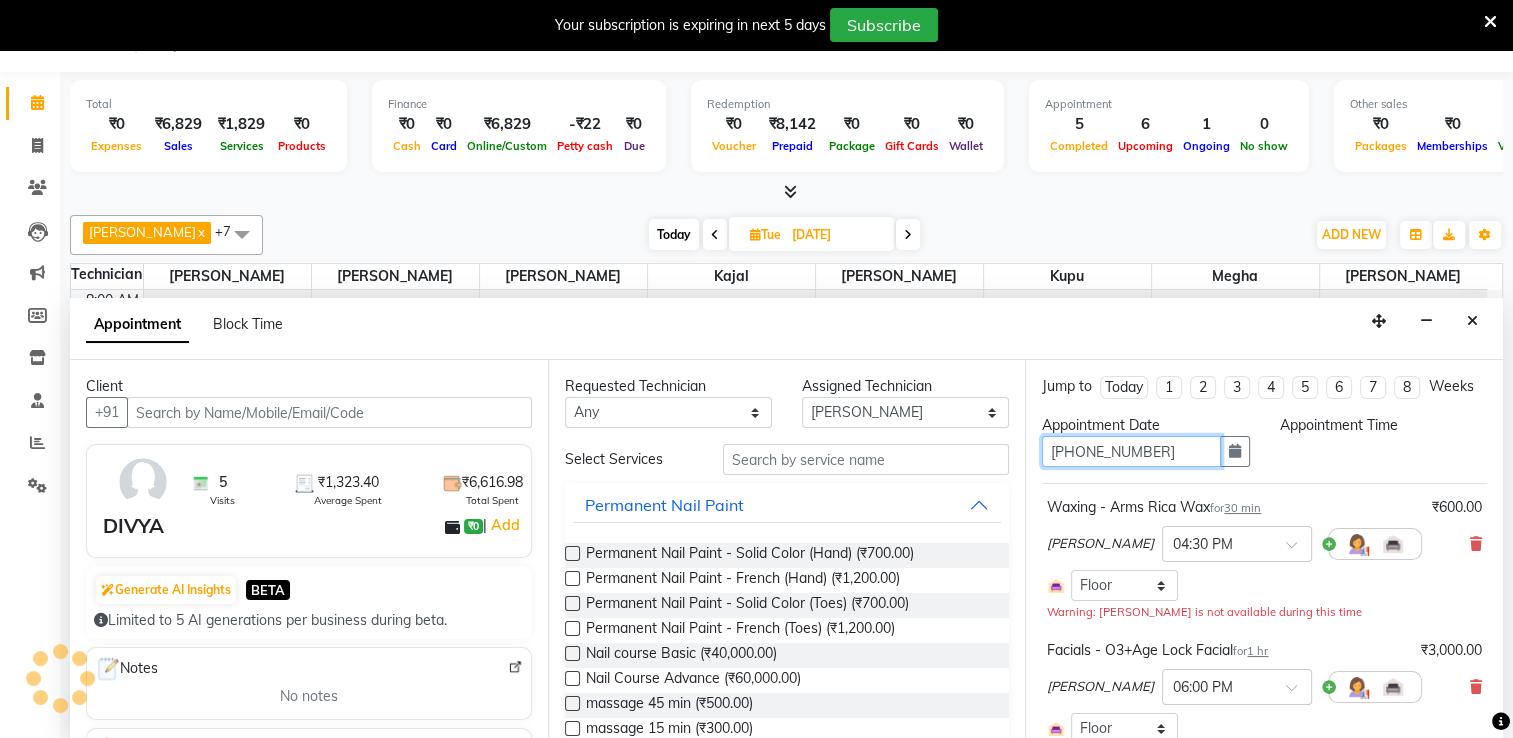 scroll, scrollTop: 175, scrollLeft: 0, axis: vertical 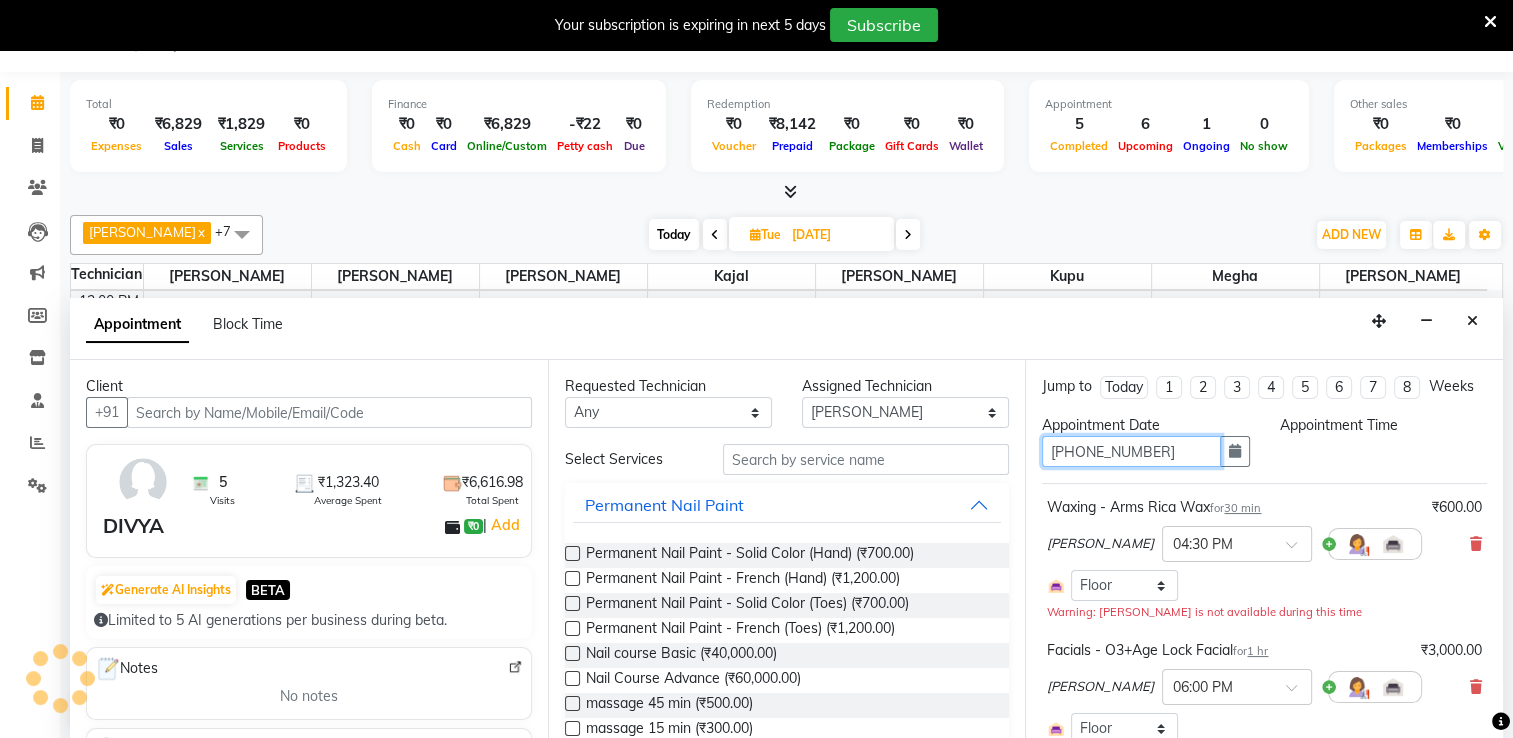 select on "990" 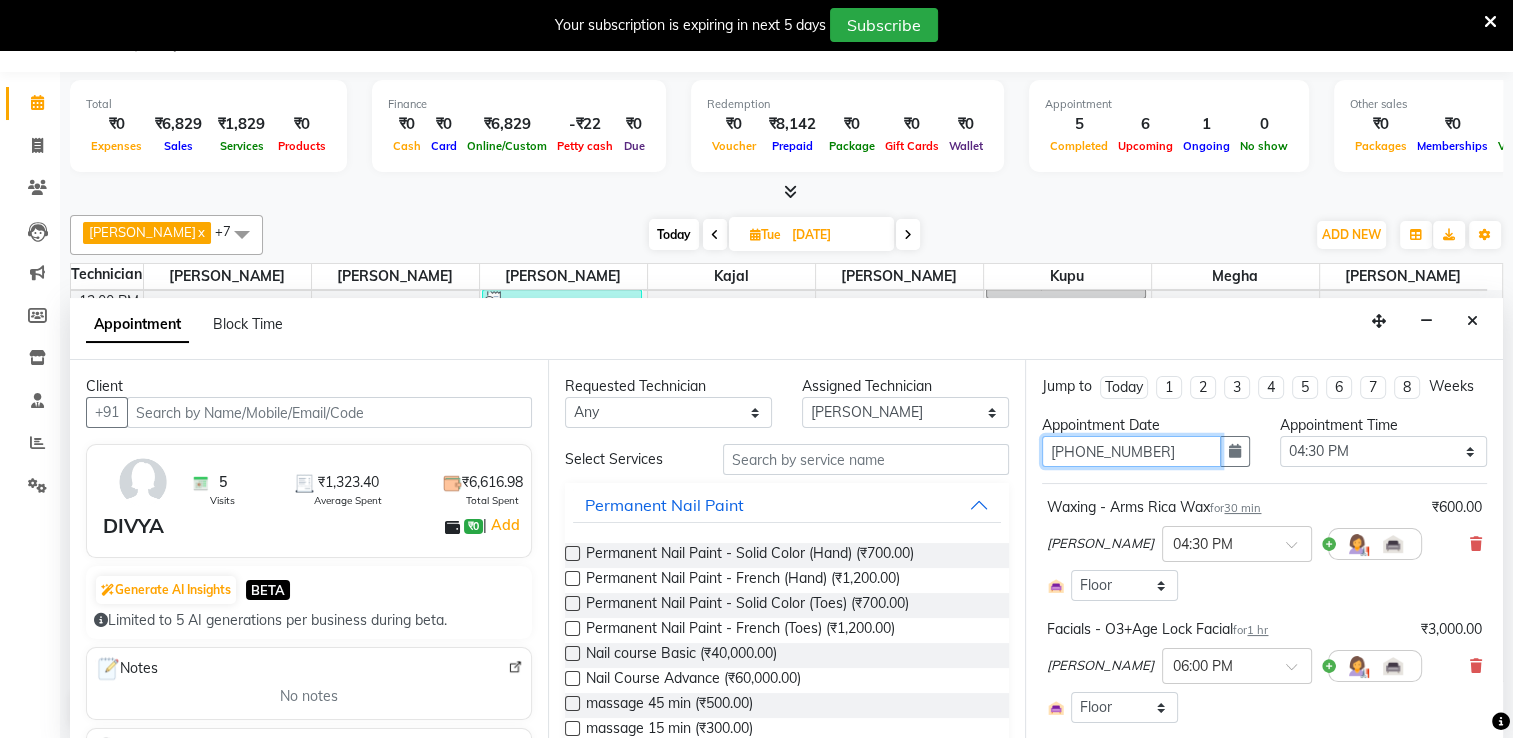type on "01-07-2025" 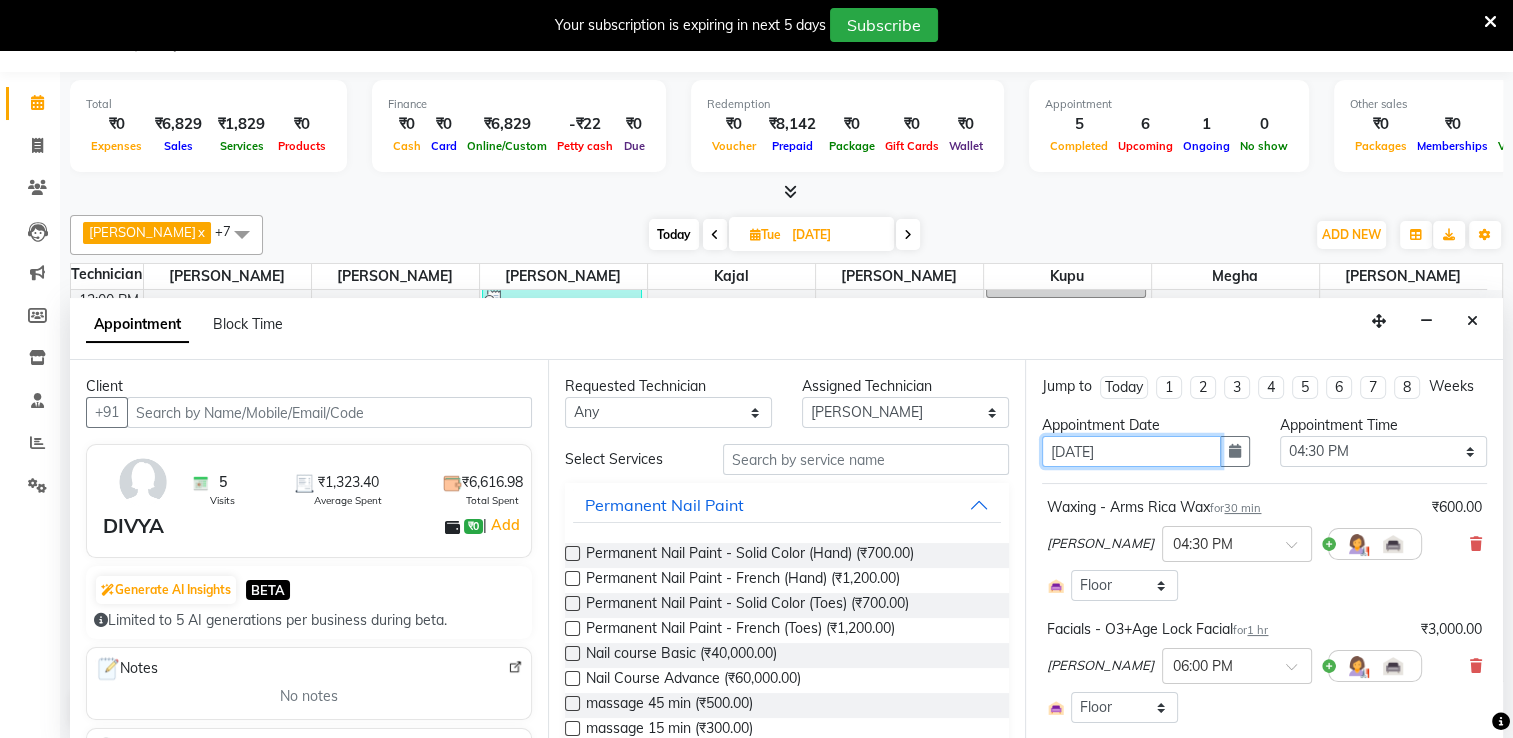 select on "990" 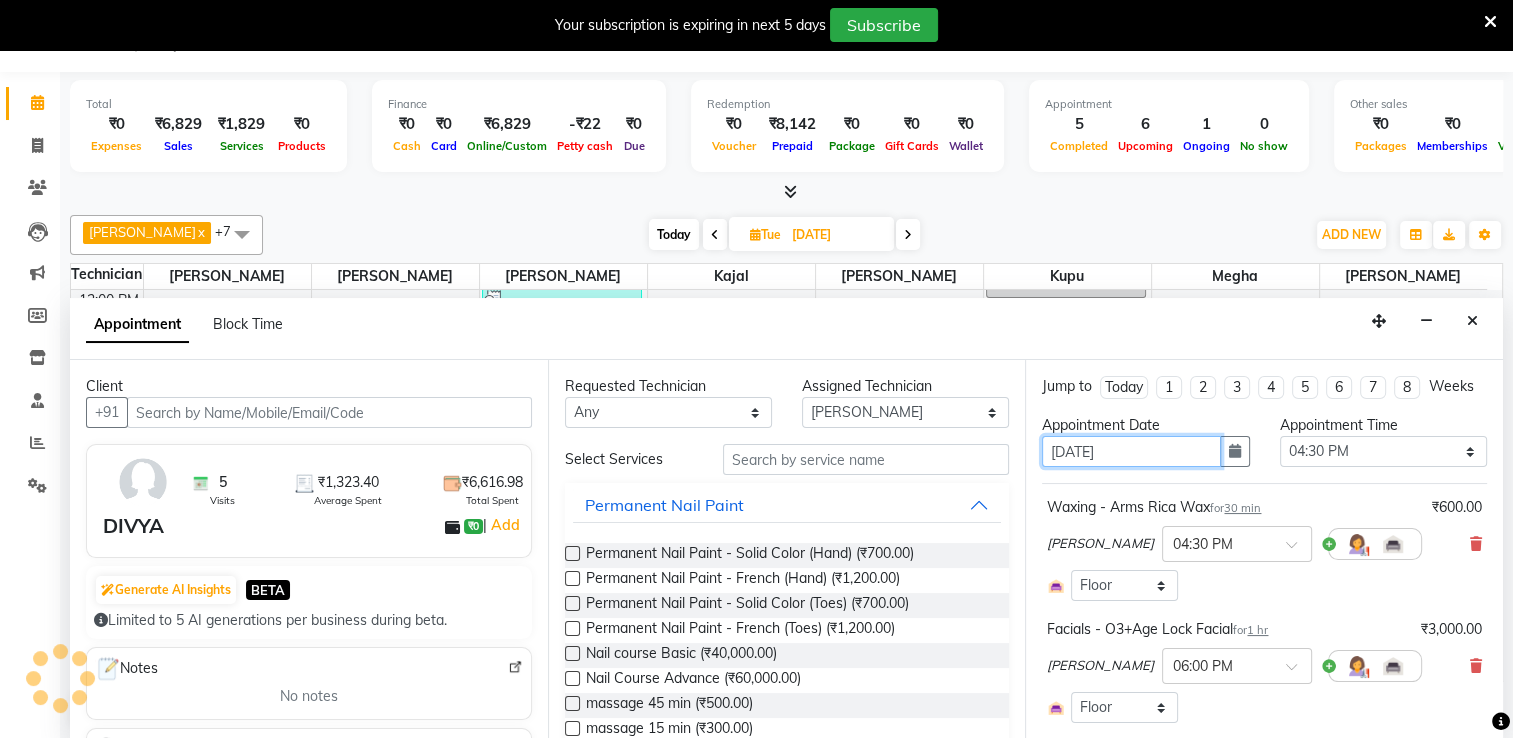 scroll, scrollTop: 176, scrollLeft: 0, axis: vertical 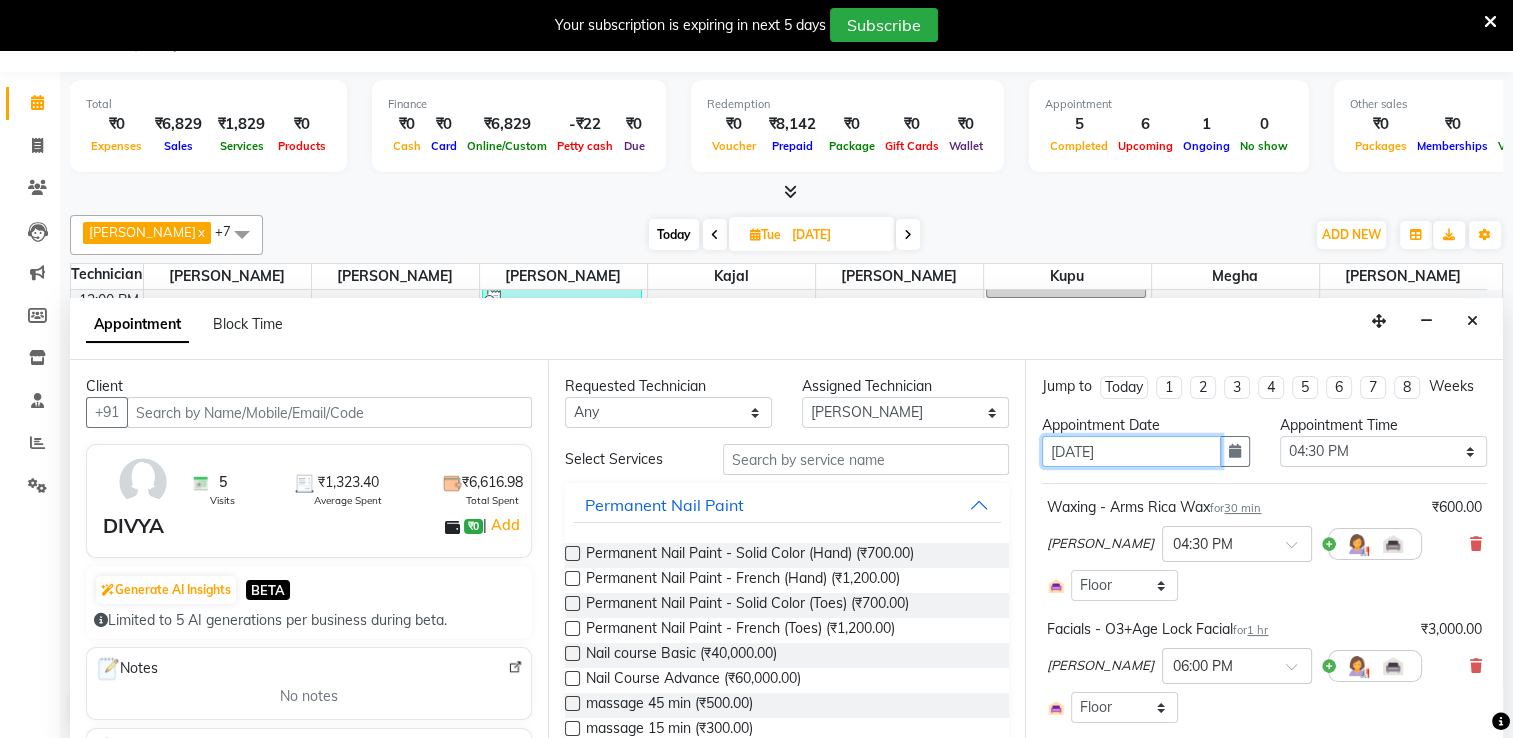 click on "01-07-2025" at bounding box center [1131, 451] 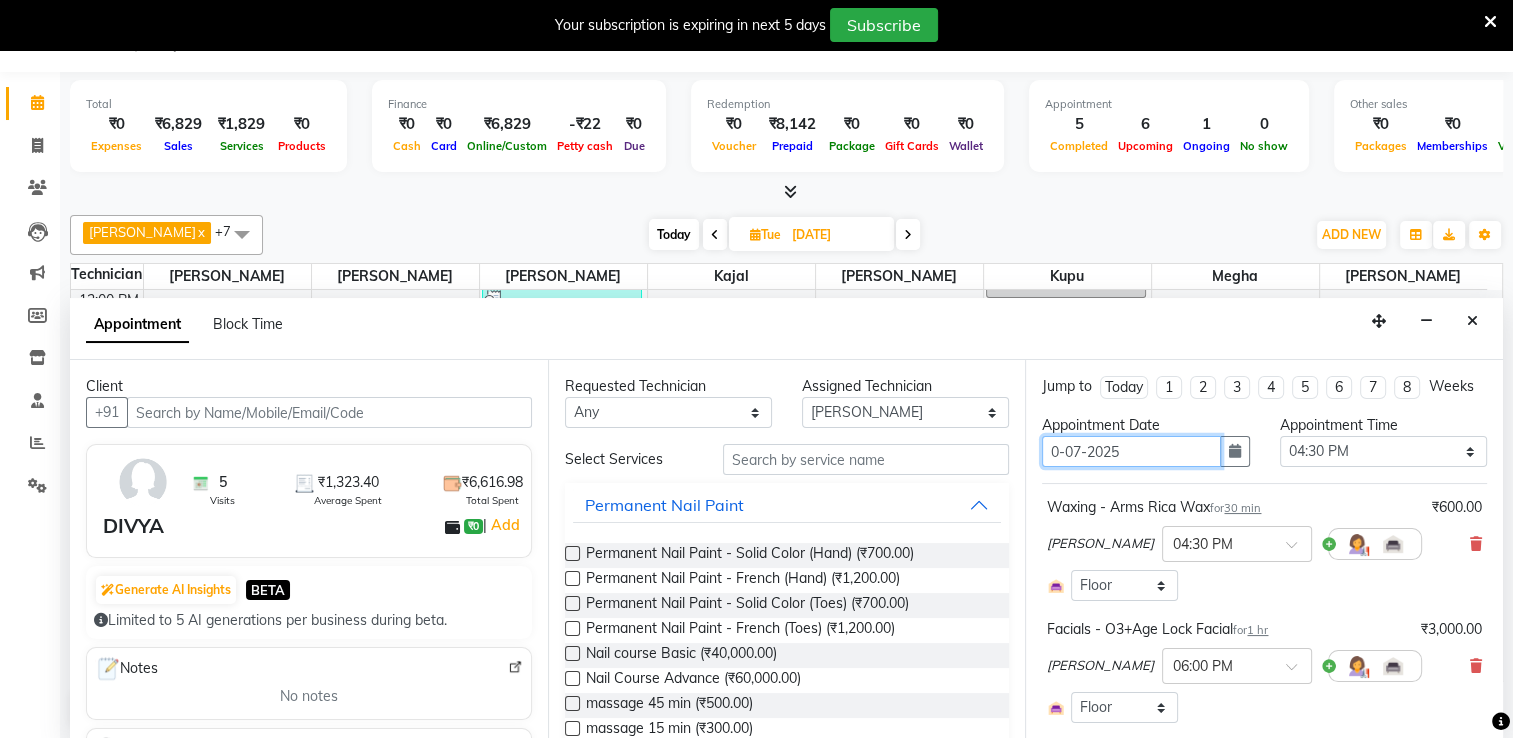 type on "03-07-2025" 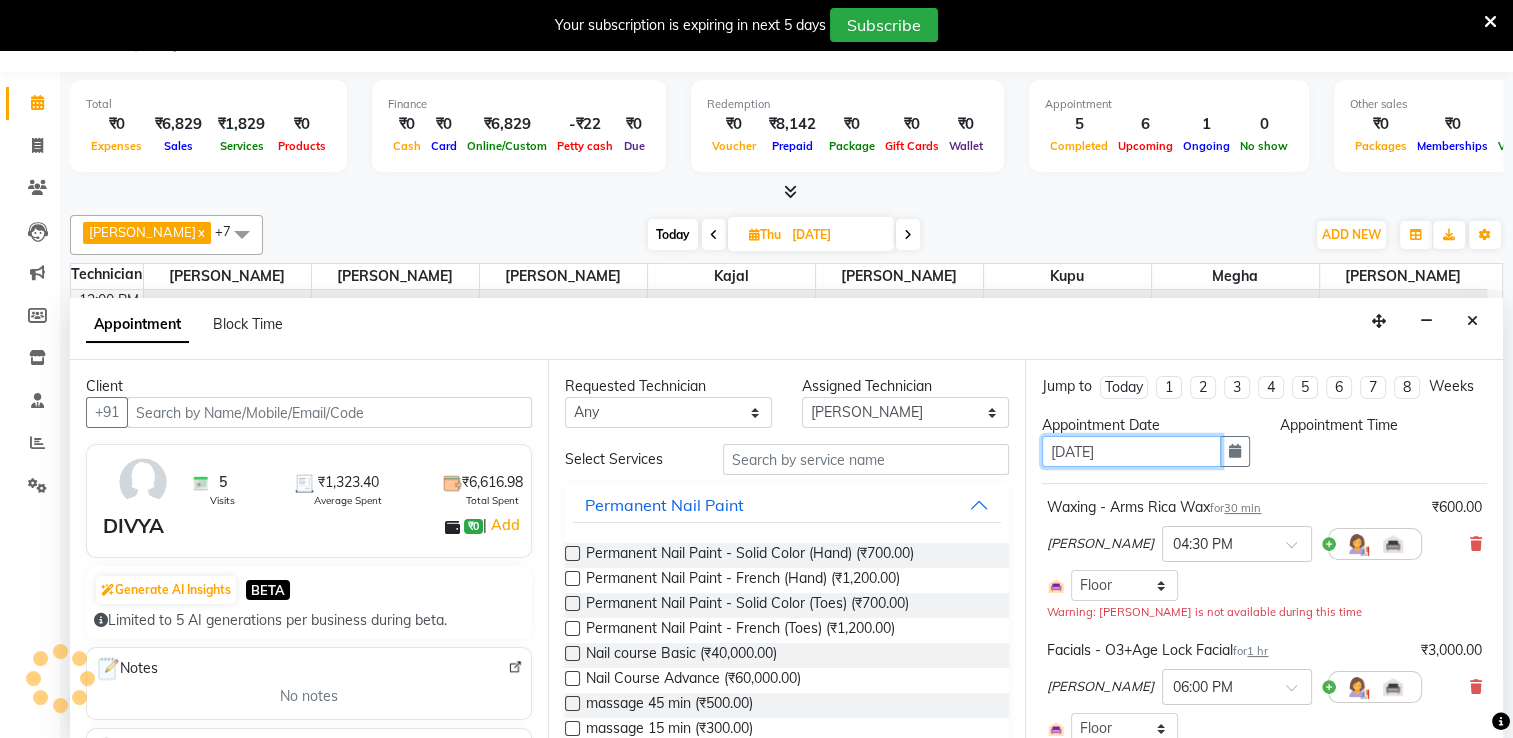 scroll, scrollTop: 0, scrollLeft: 0, axis: both 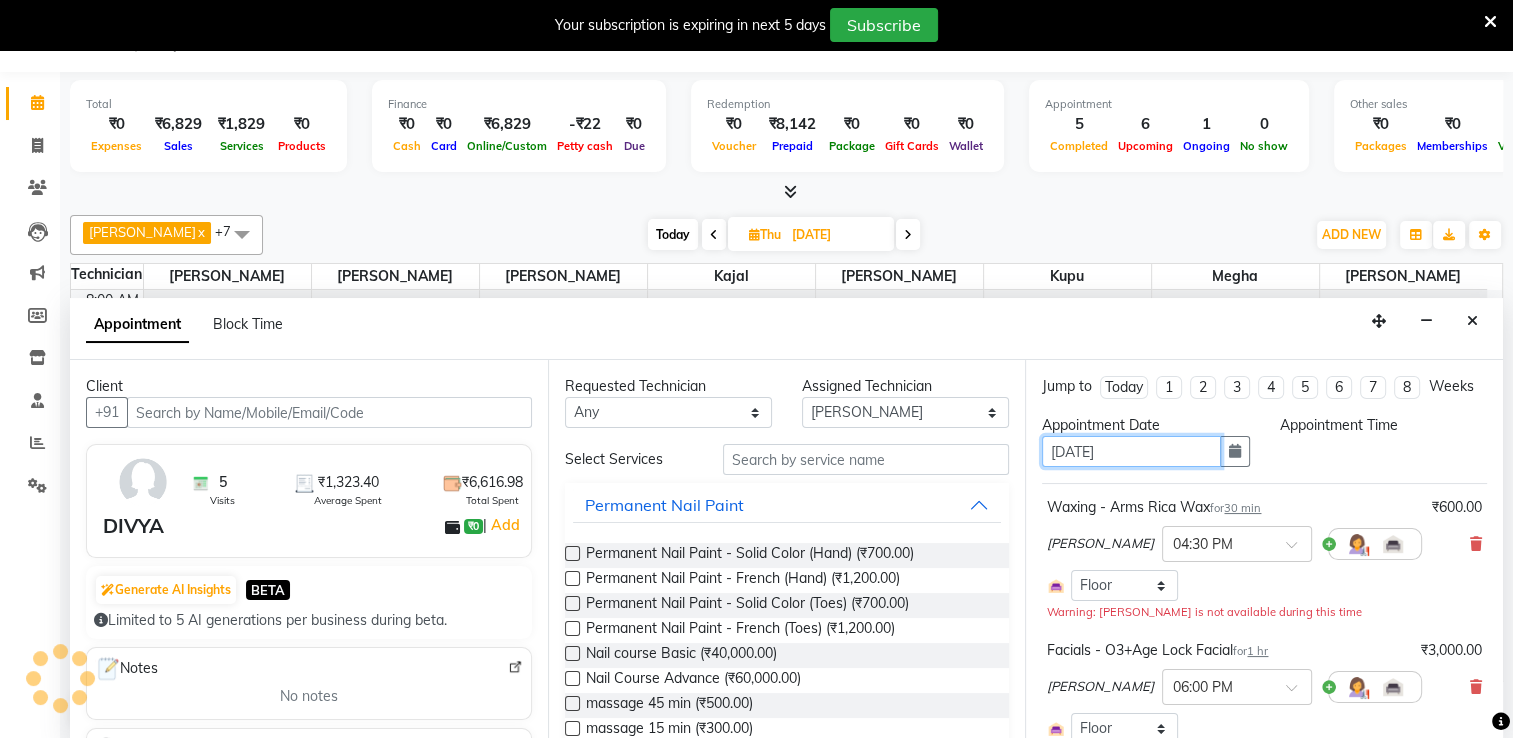 select on "990" 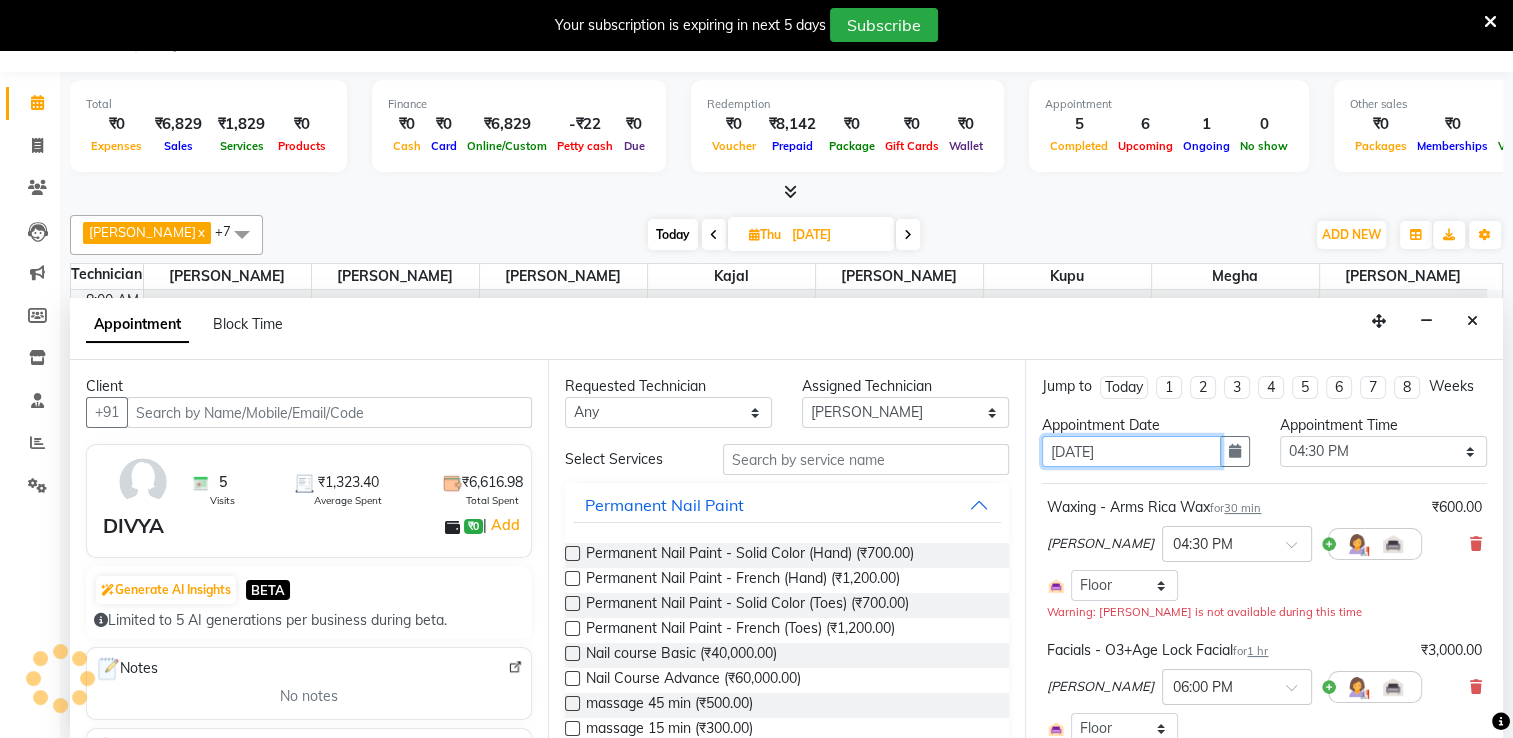 scroll, scrollTop: 175, scrollLeft: 0, axis: vertical 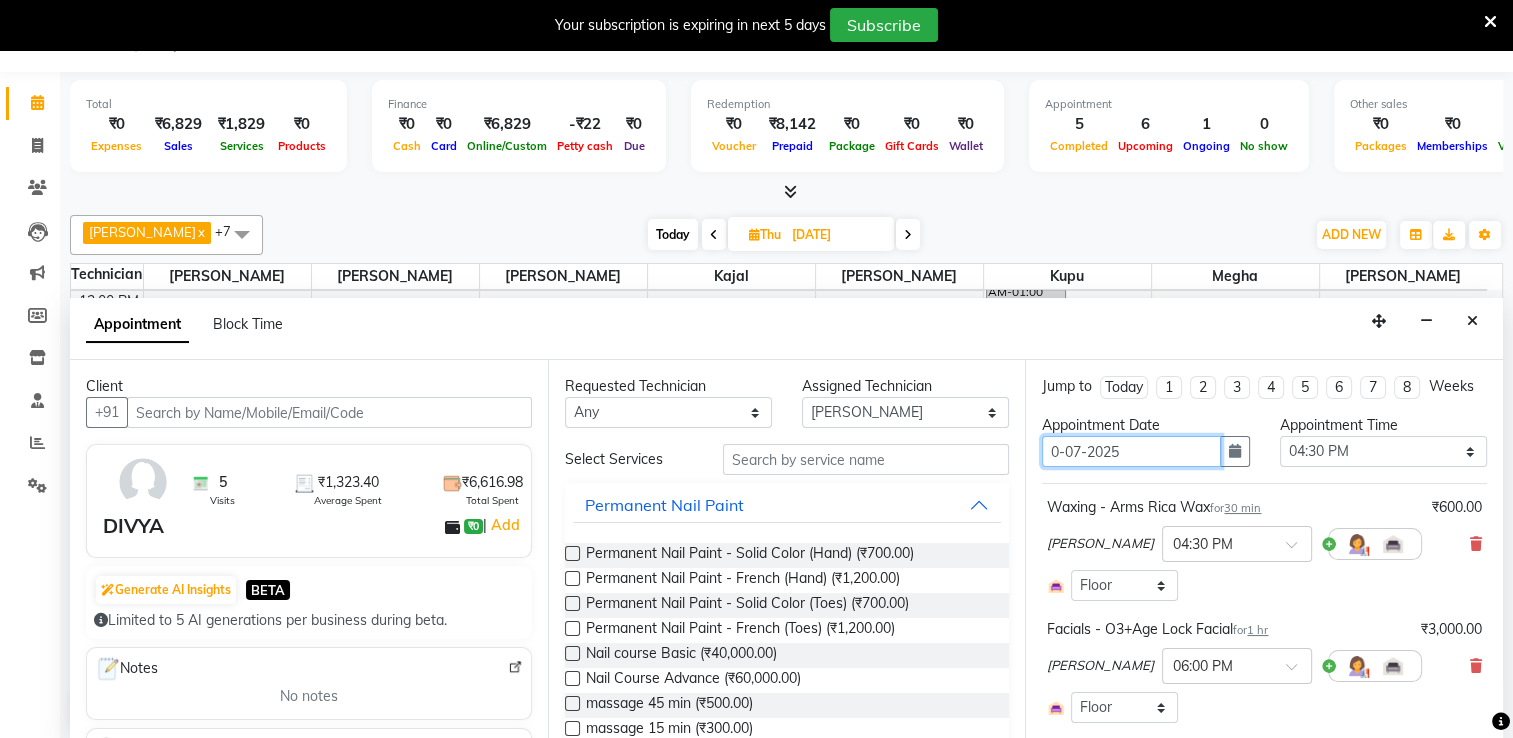 type on "-07-2025" 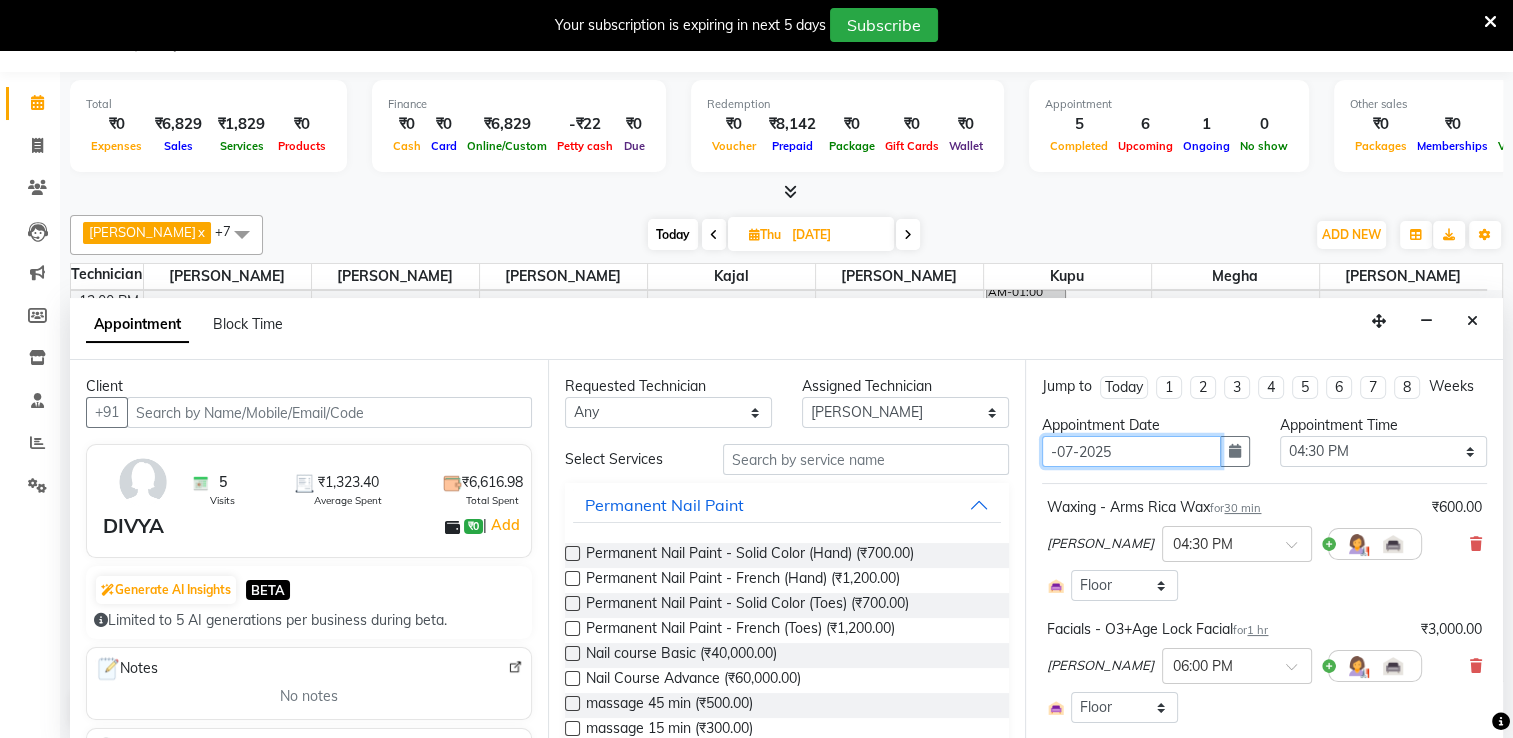 type on "01-07-2025" 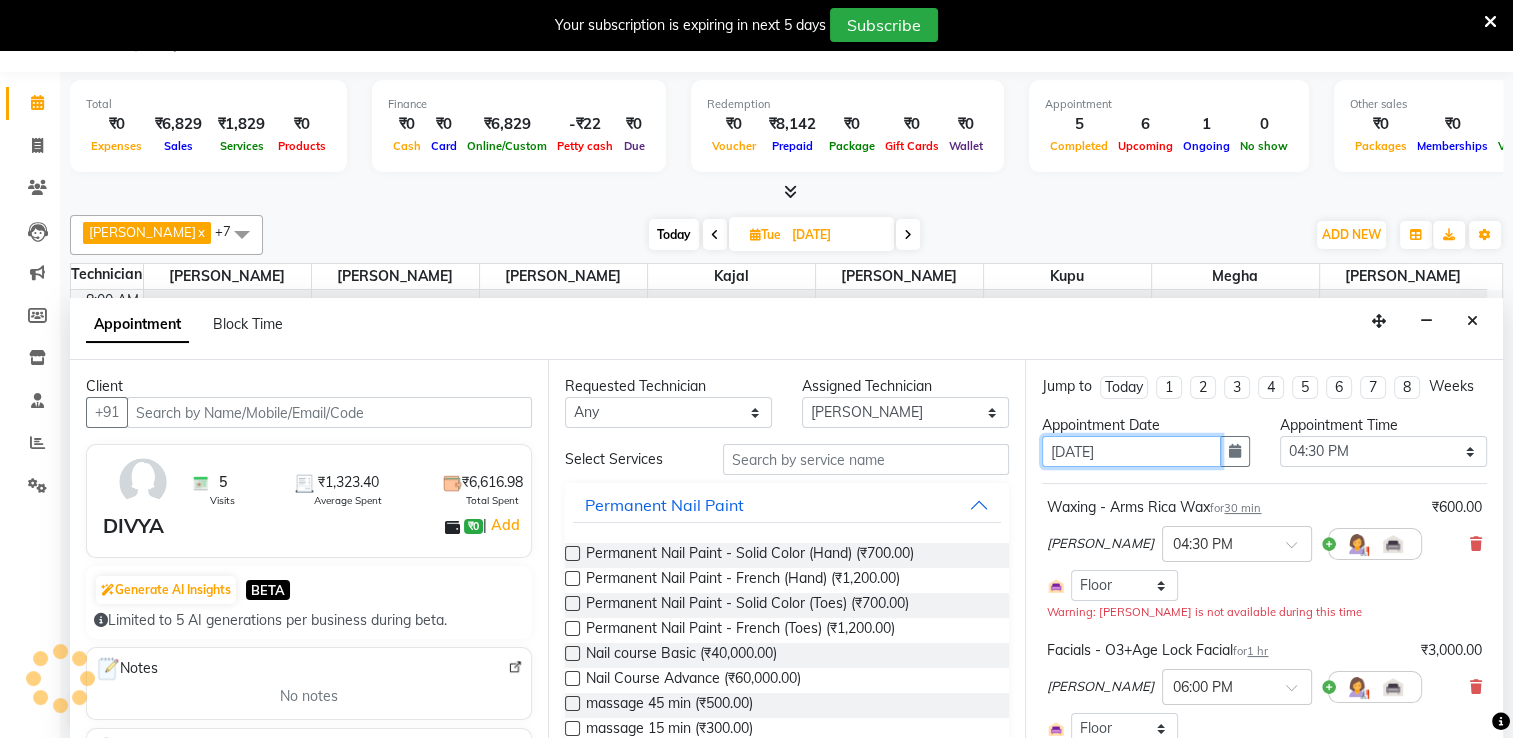 type on "01-07-20253" 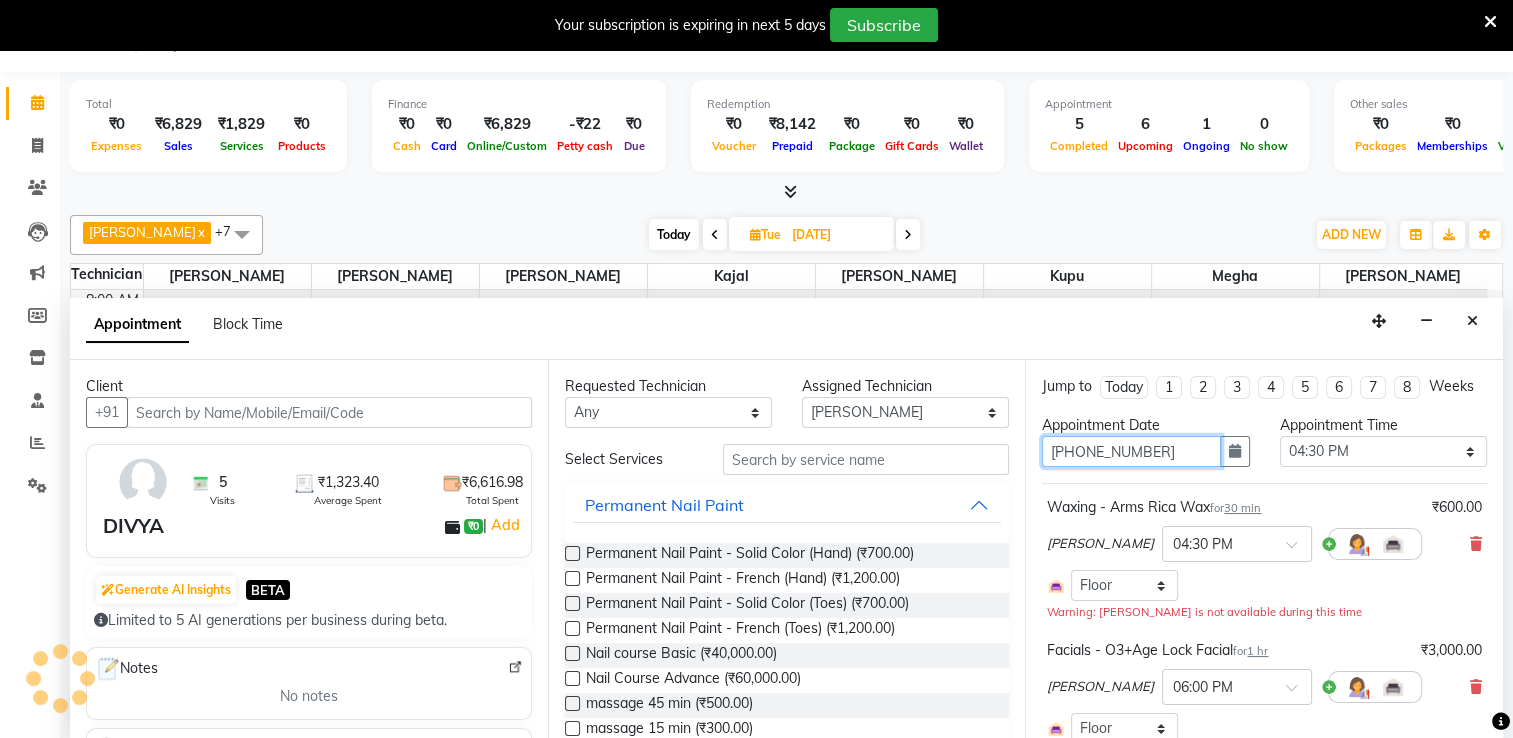 scroll, scrollTop: 0, scrollLeft: 0, axis: both 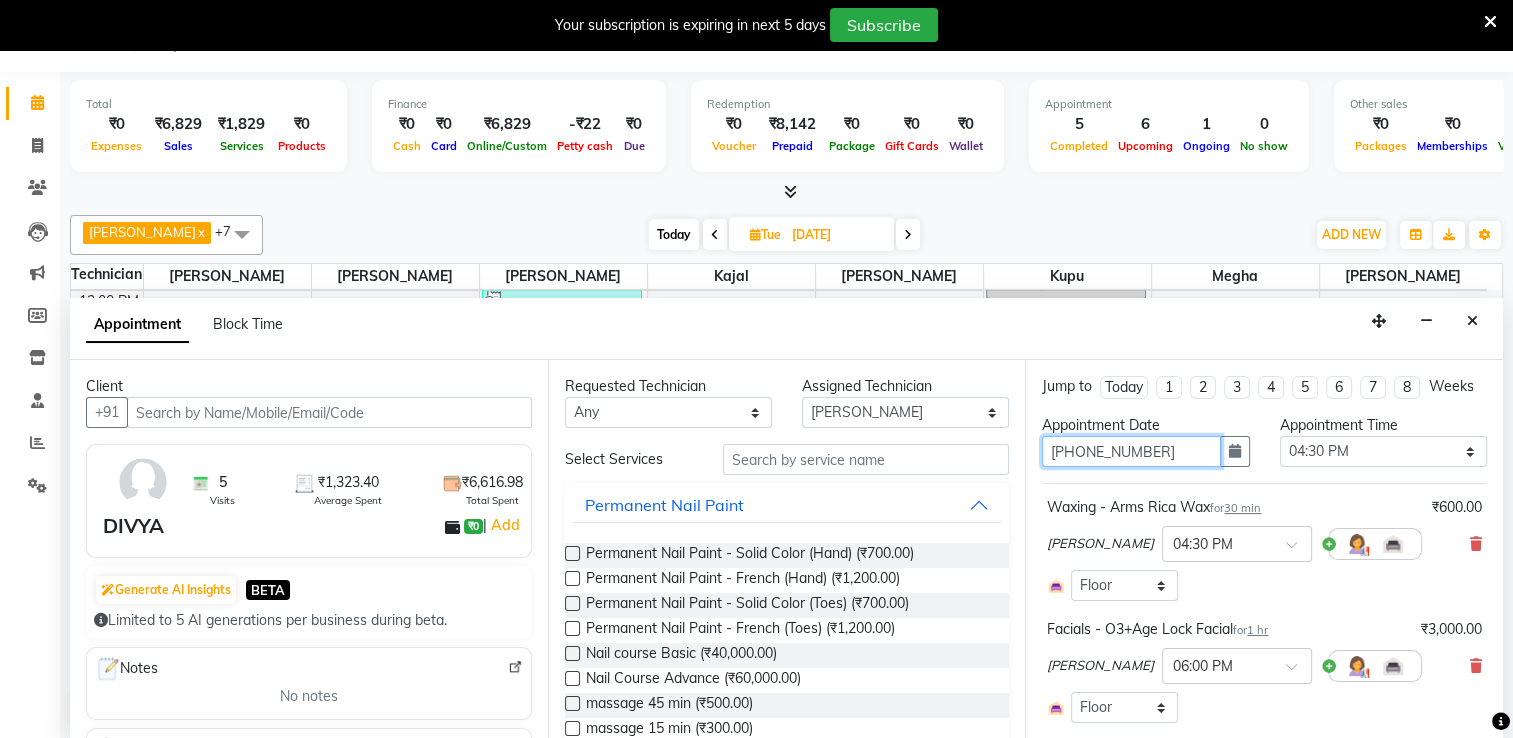 type on "01-07-2025" 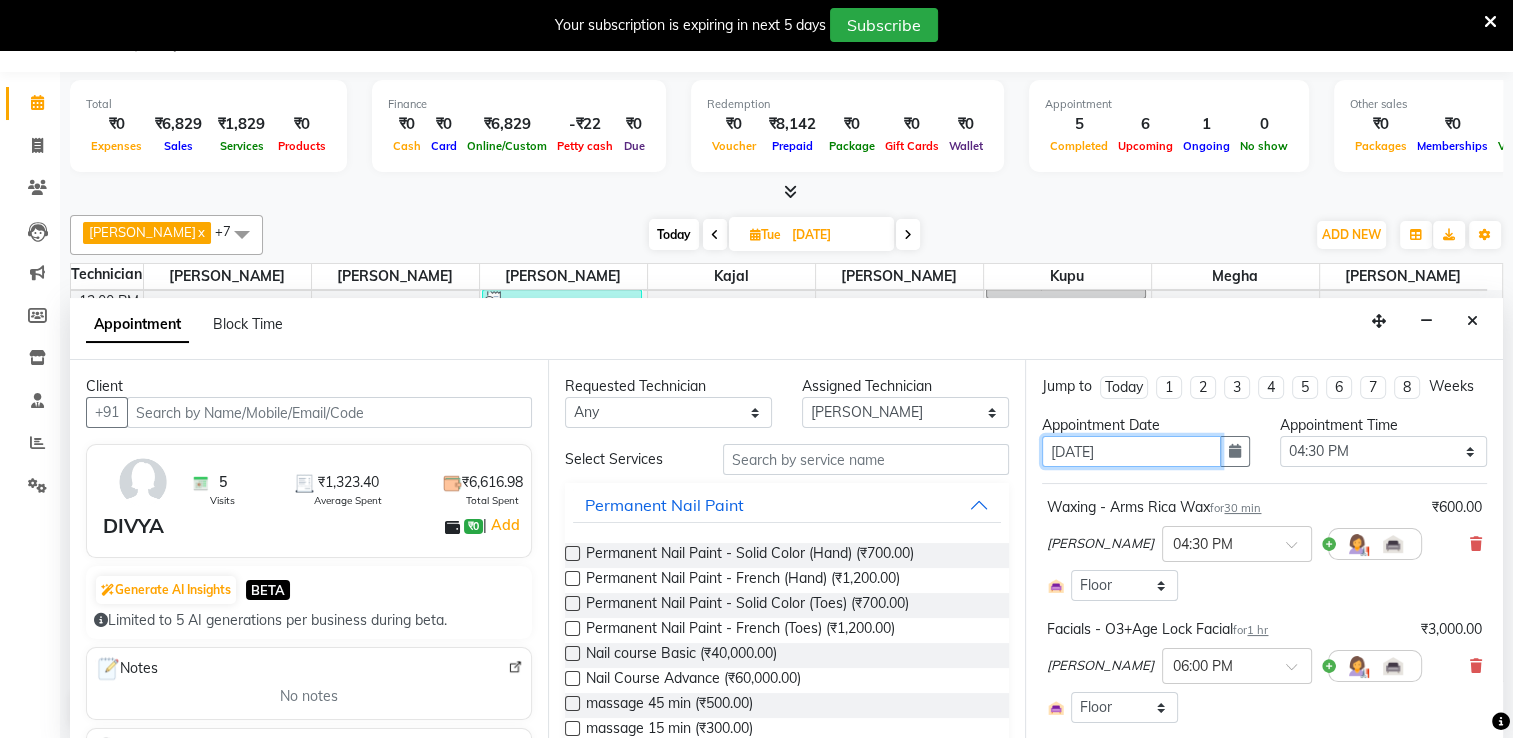 scroll, scrollTop: 176, scrollLeft: 0, axis: vertical 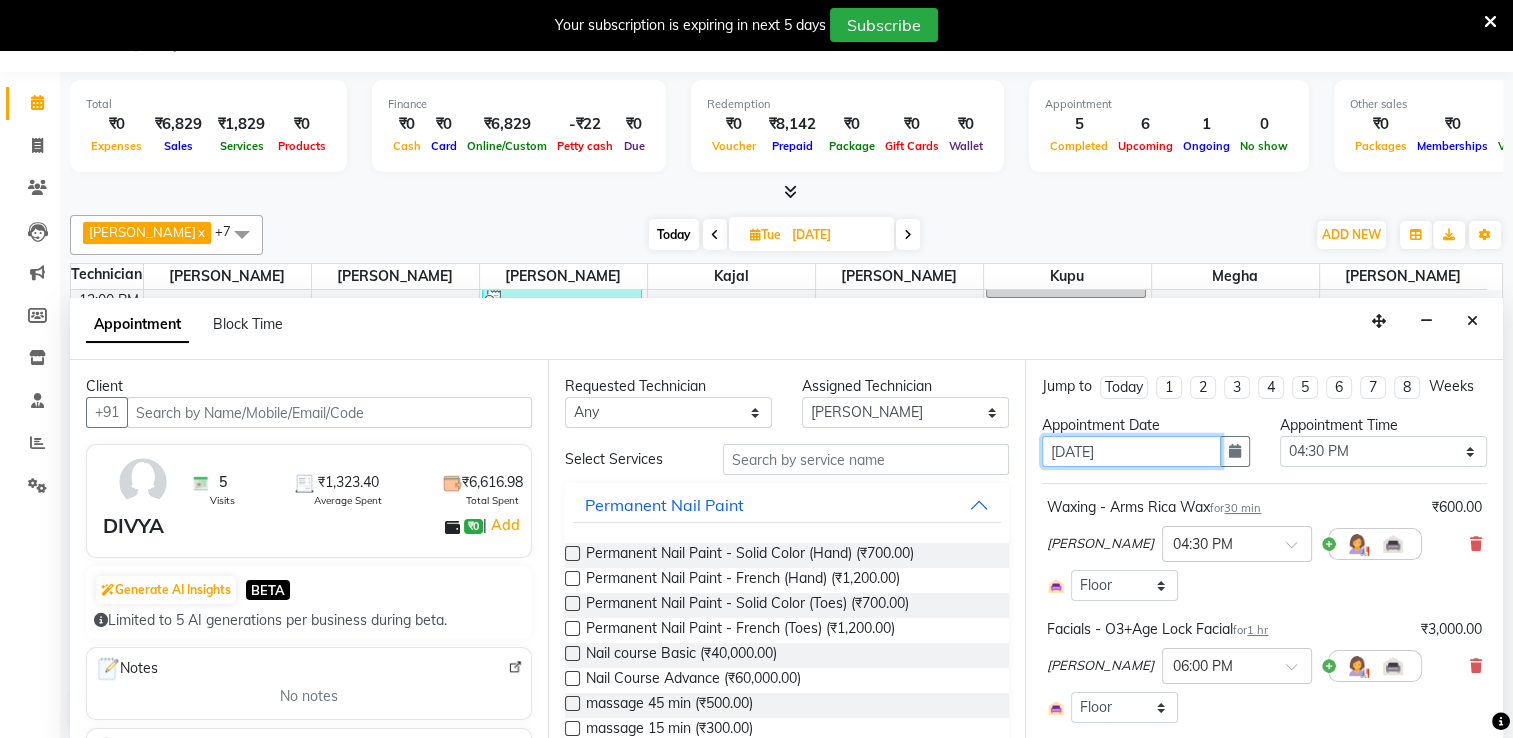 select on "990" 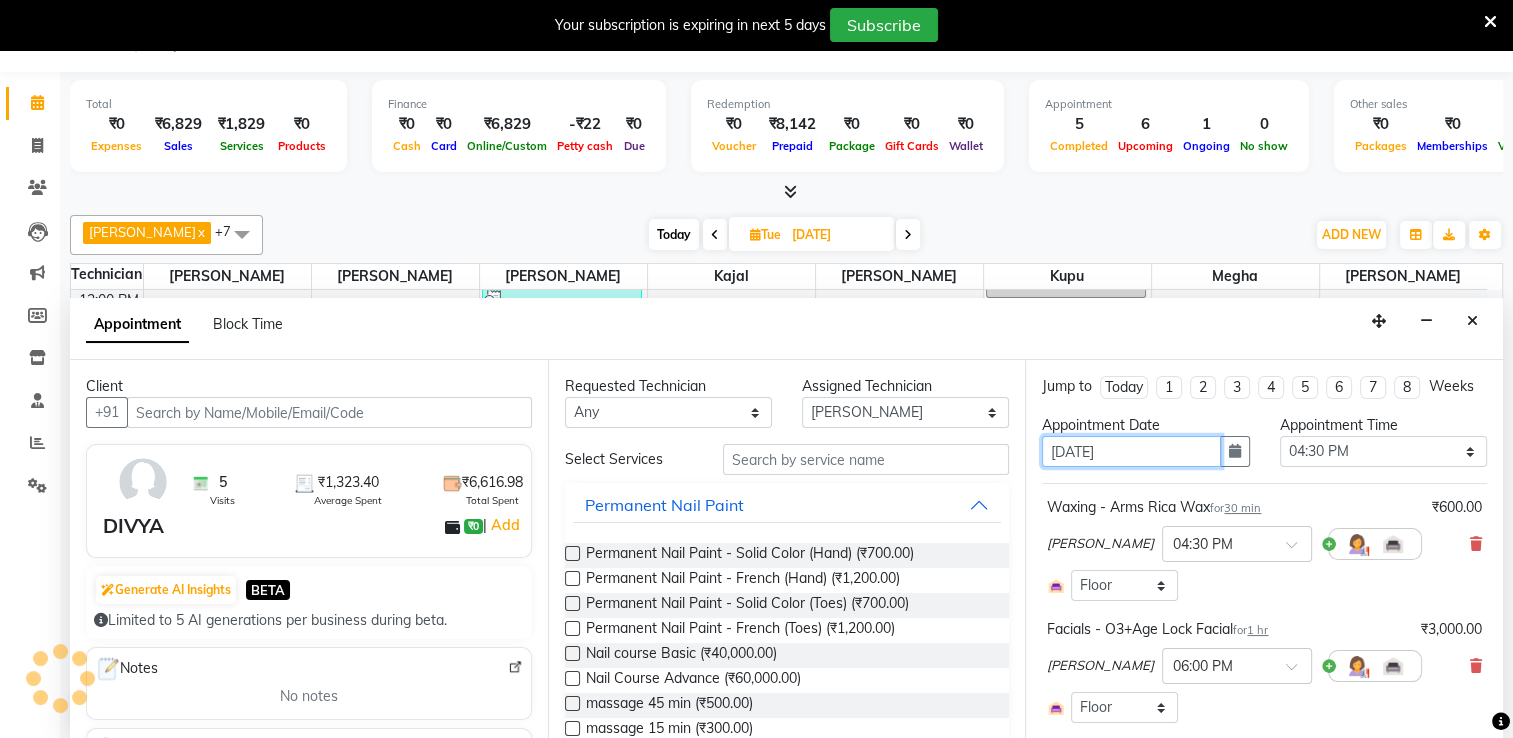 type on "202-07-01" 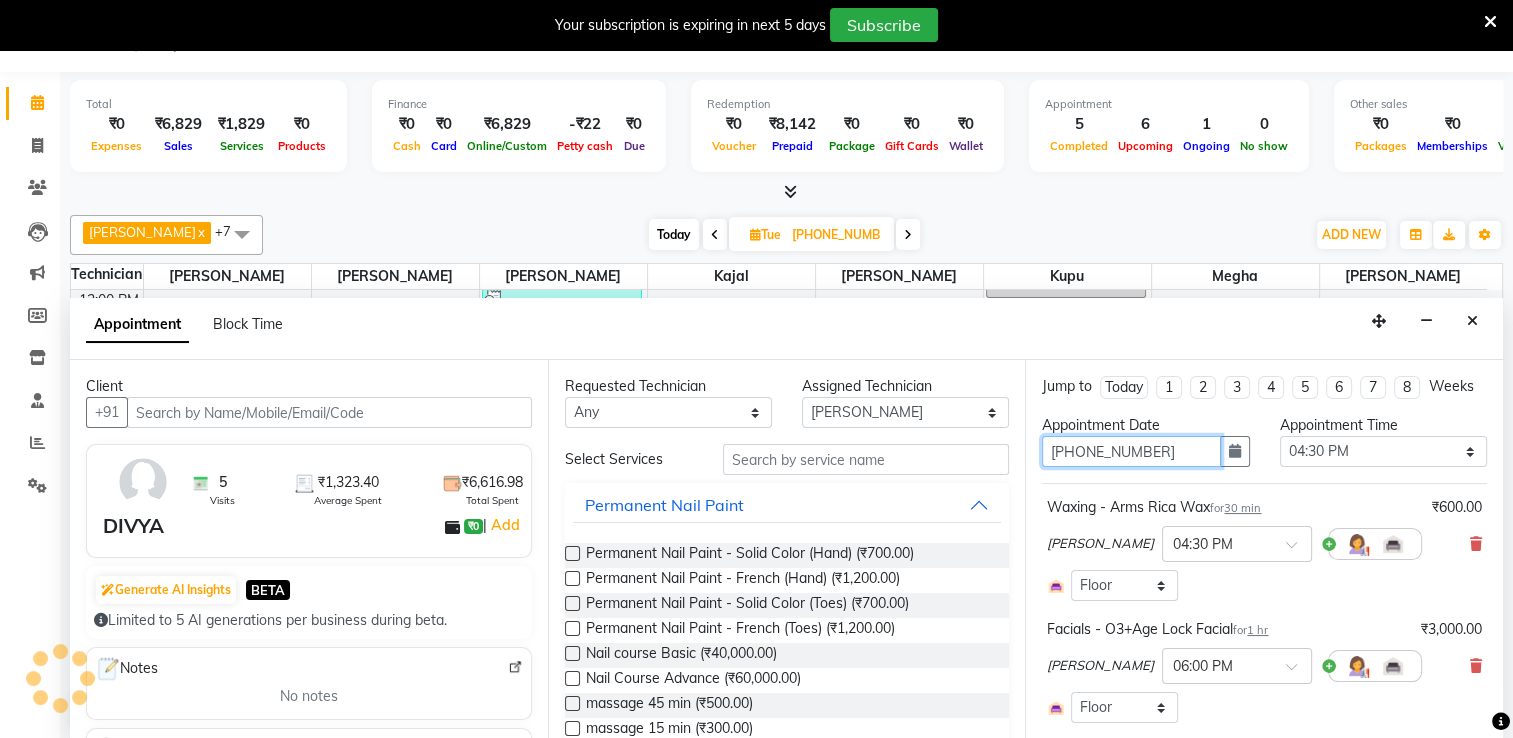 type on "01-07-2020" 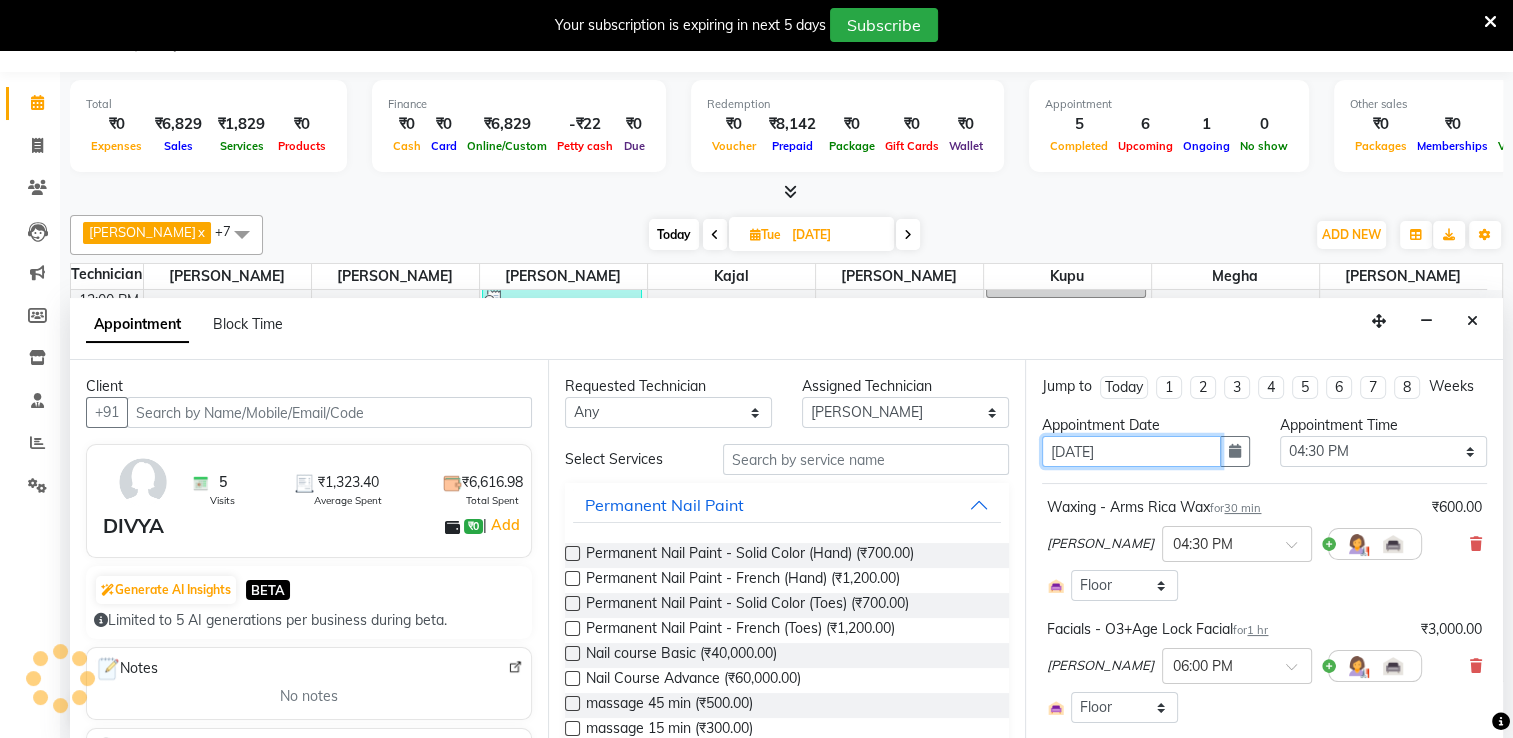 type on "01-07-0202" 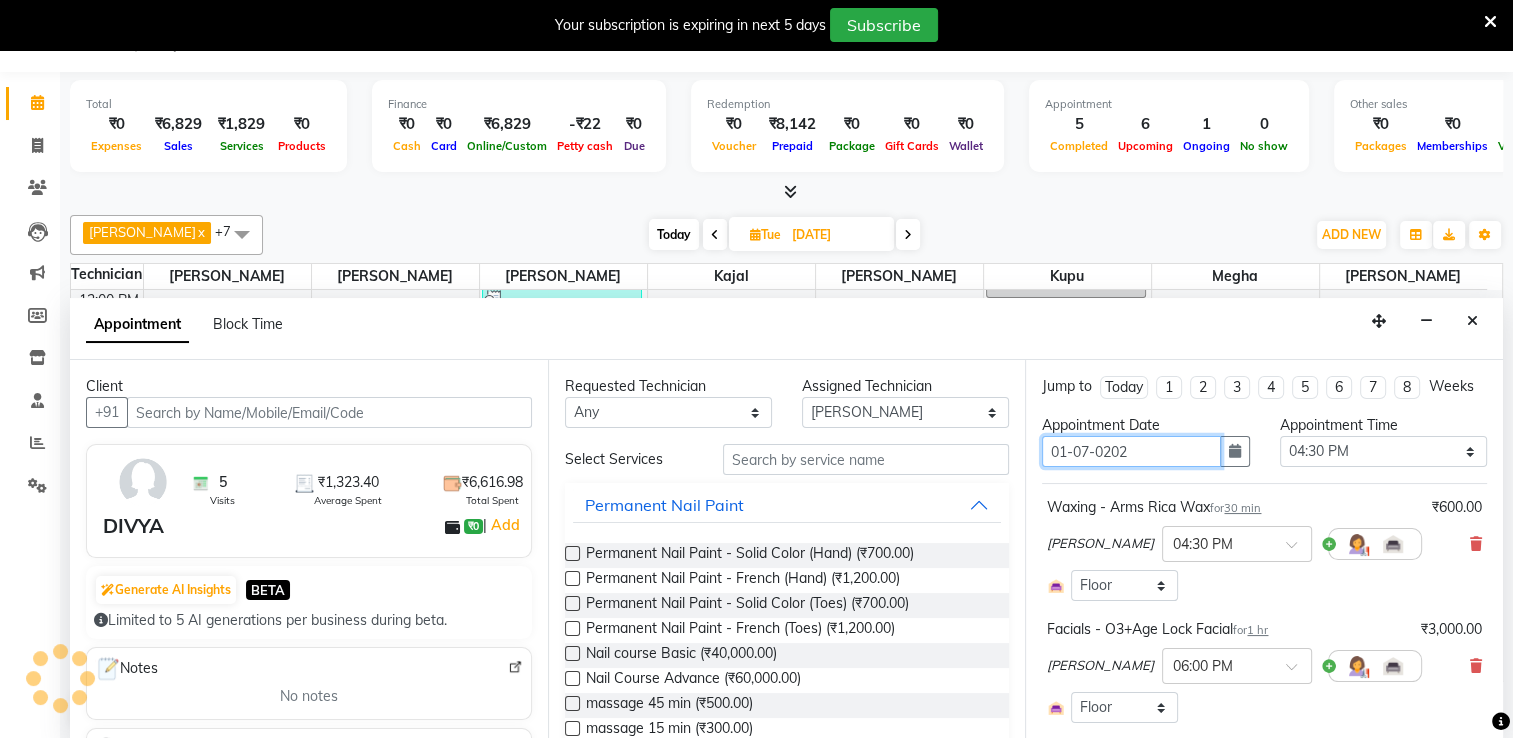 type on "01-07-2020" 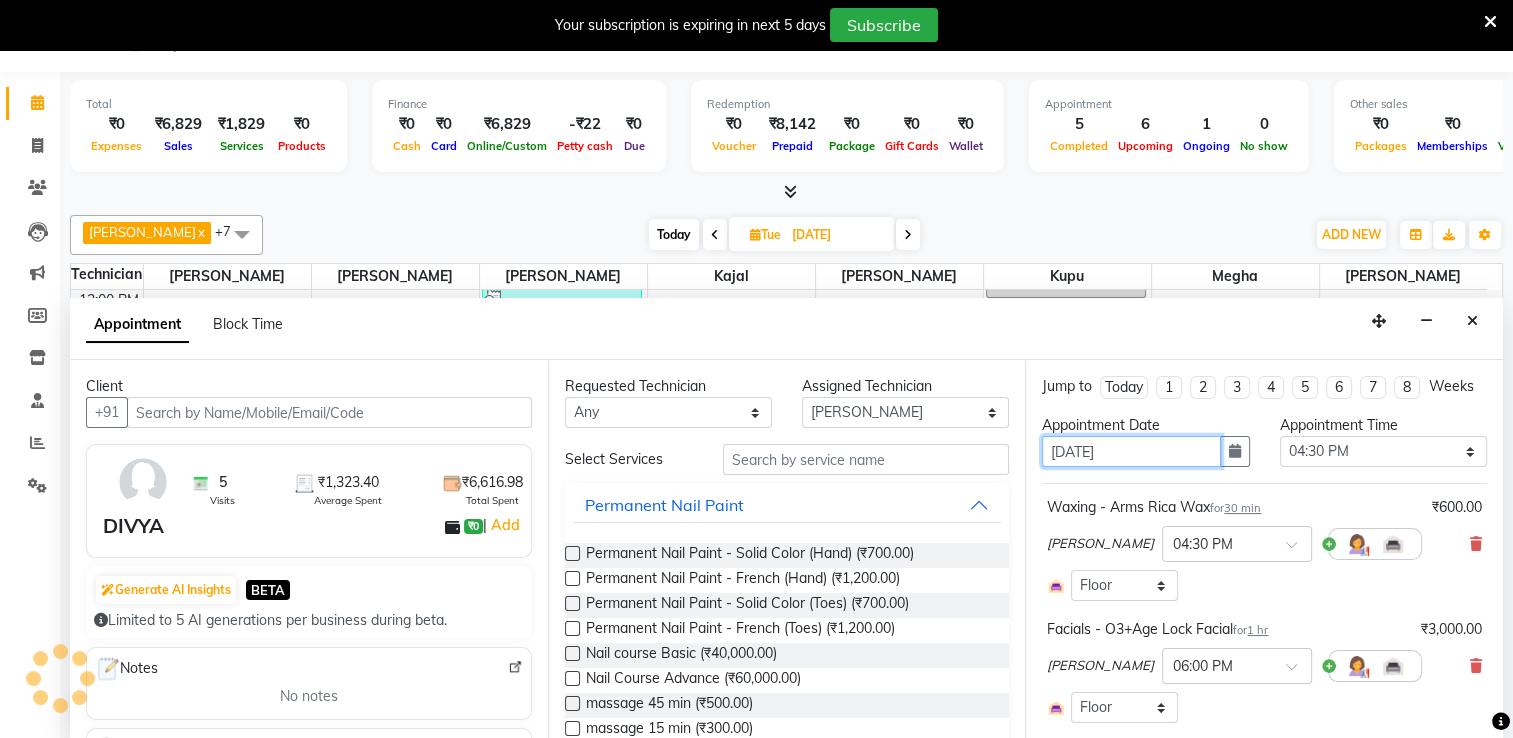 type on "01-07-0202" 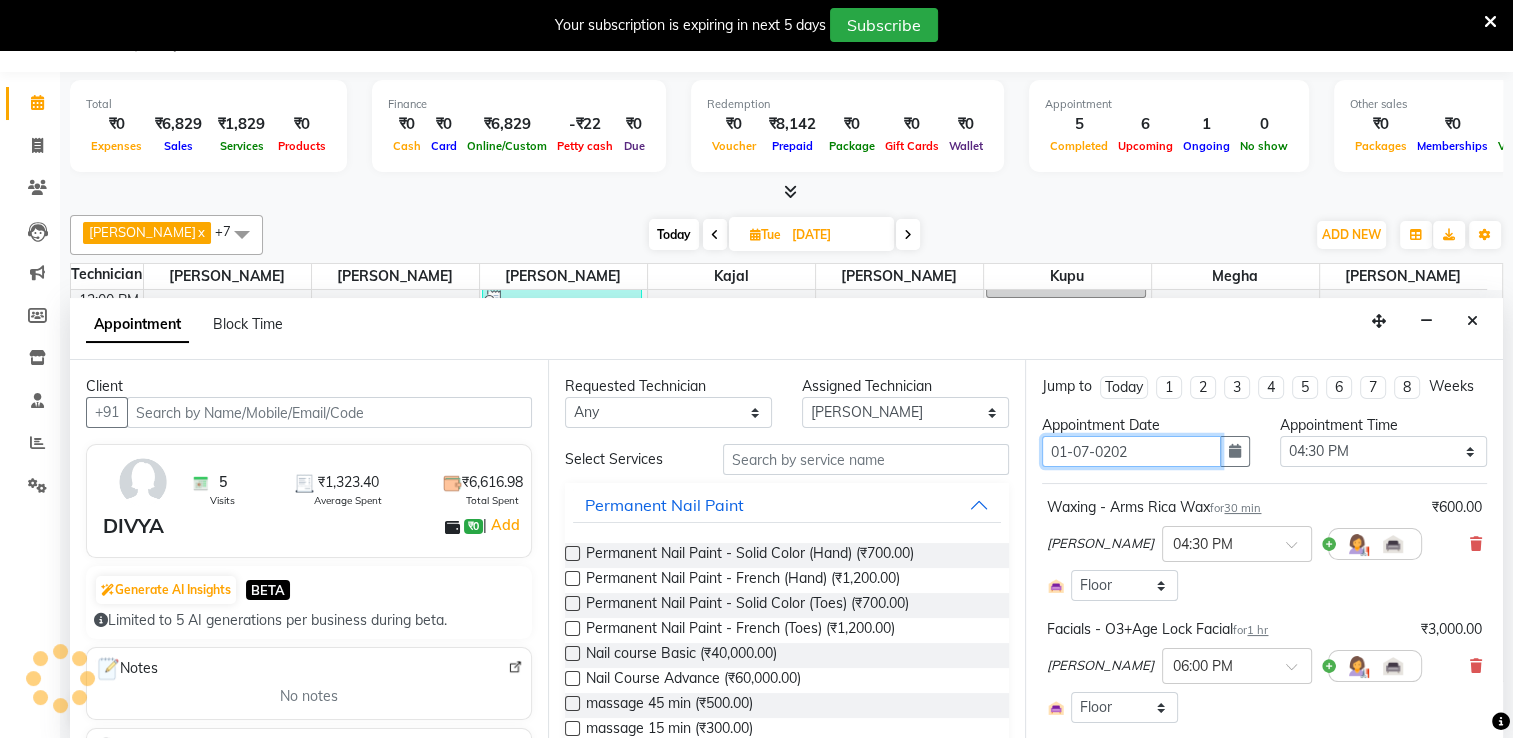type on "01-07-2020" 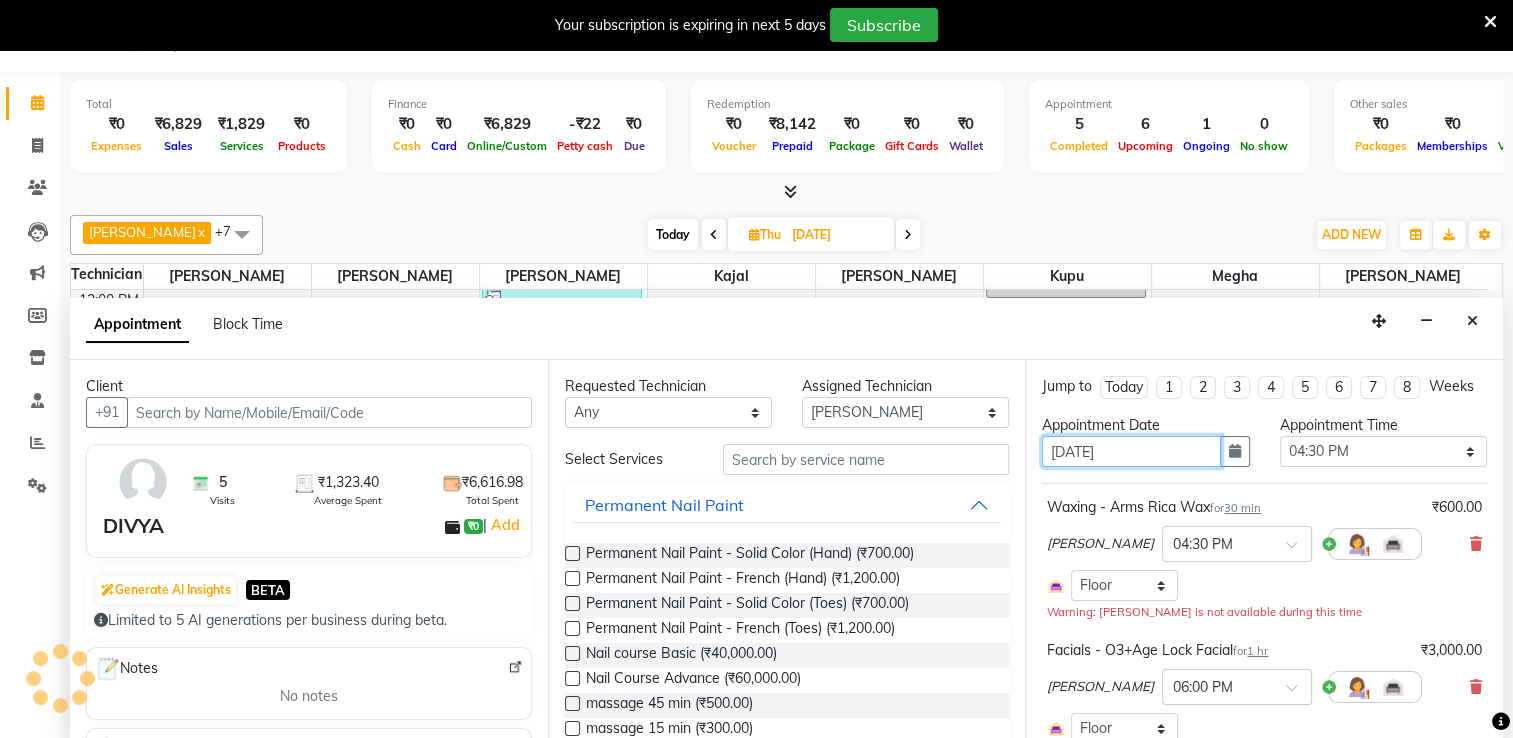 type on "01-07-0202" 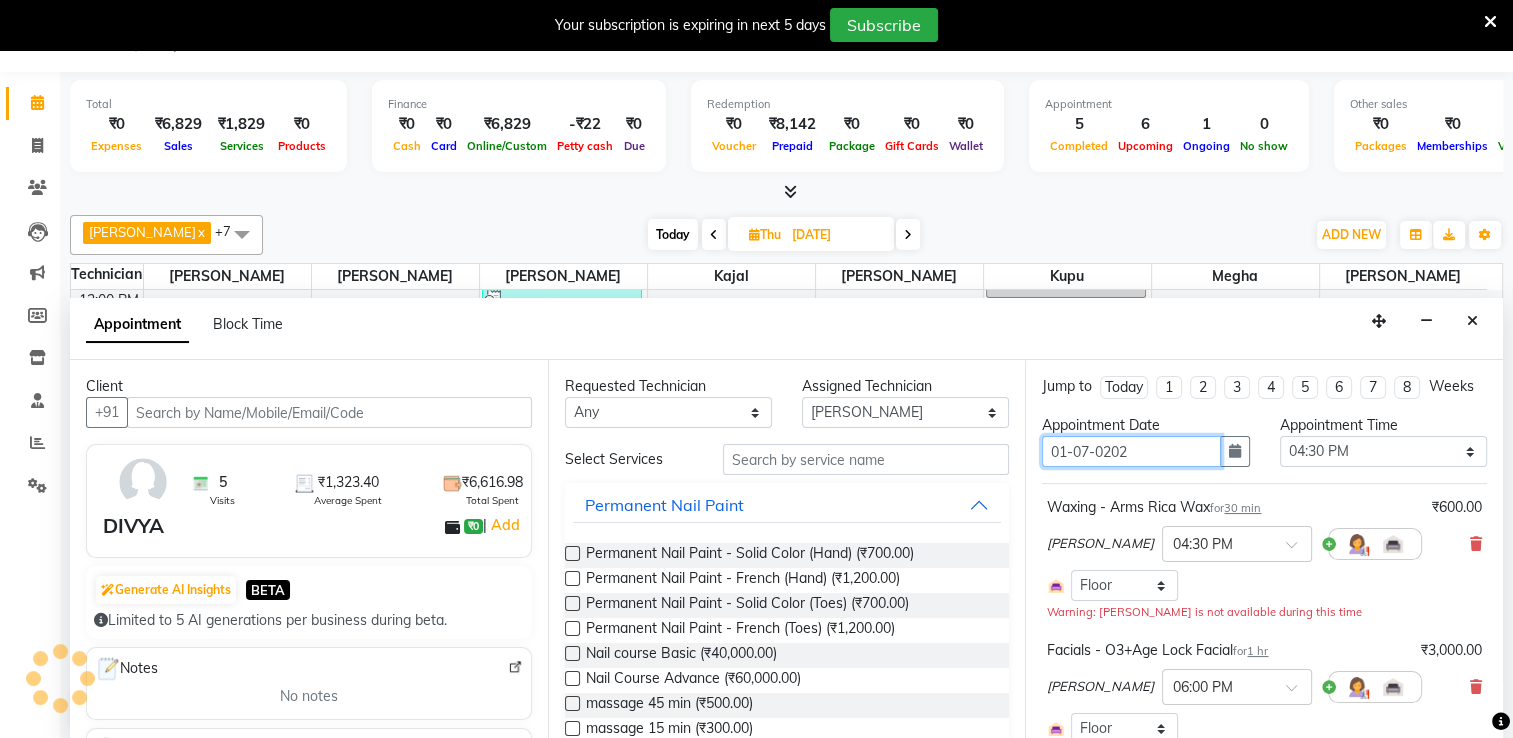 type on "01-07-2020" 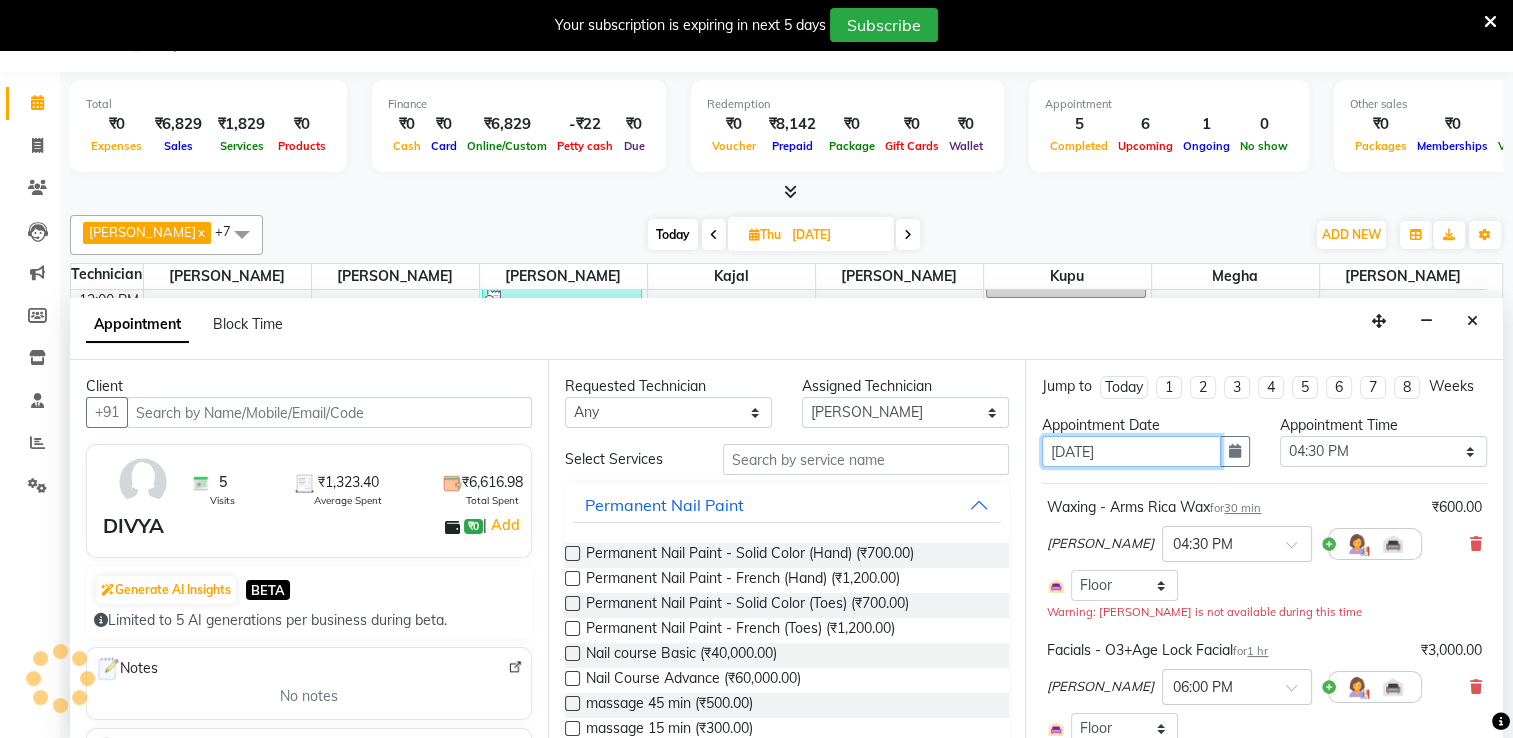 type on "01-07-0202" 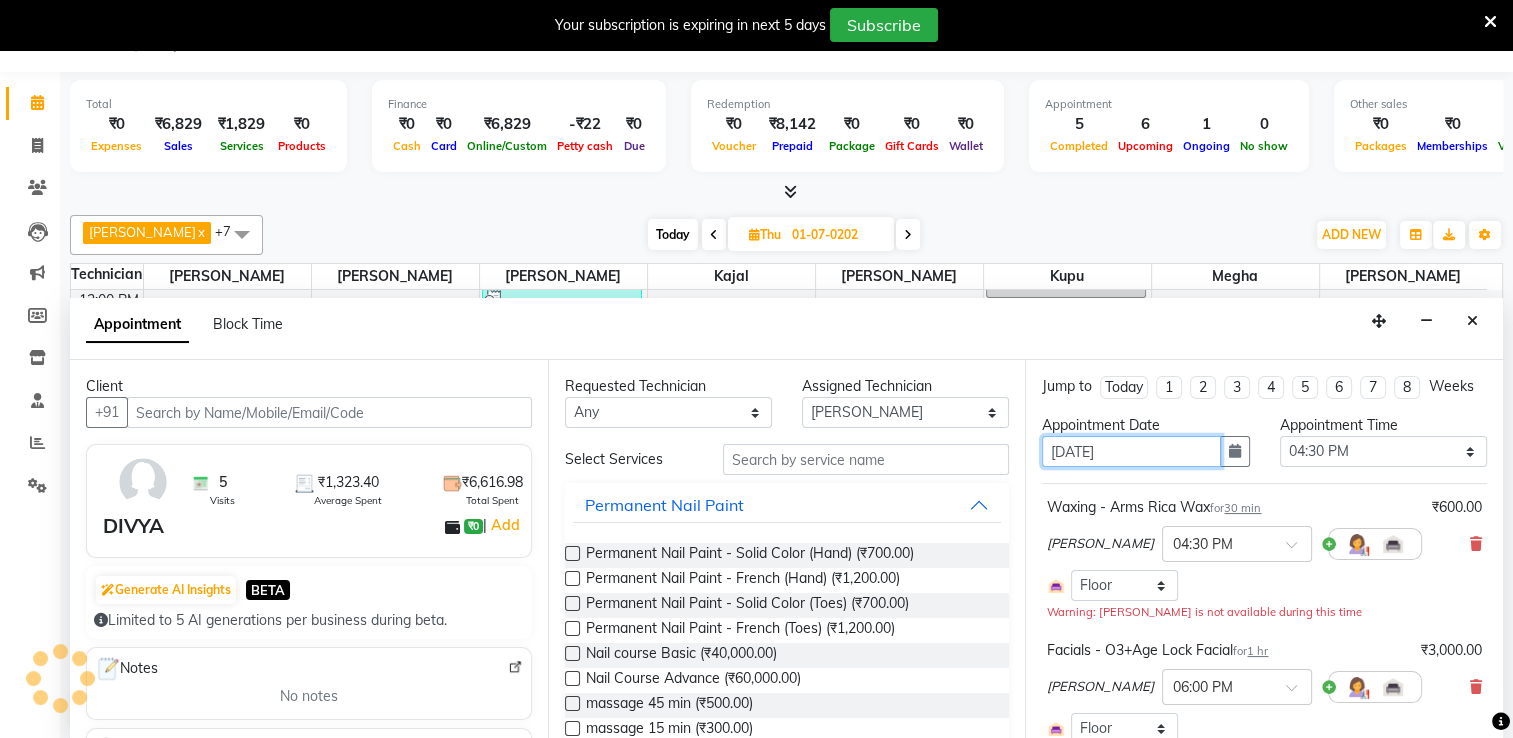 type on "01-07-0202" 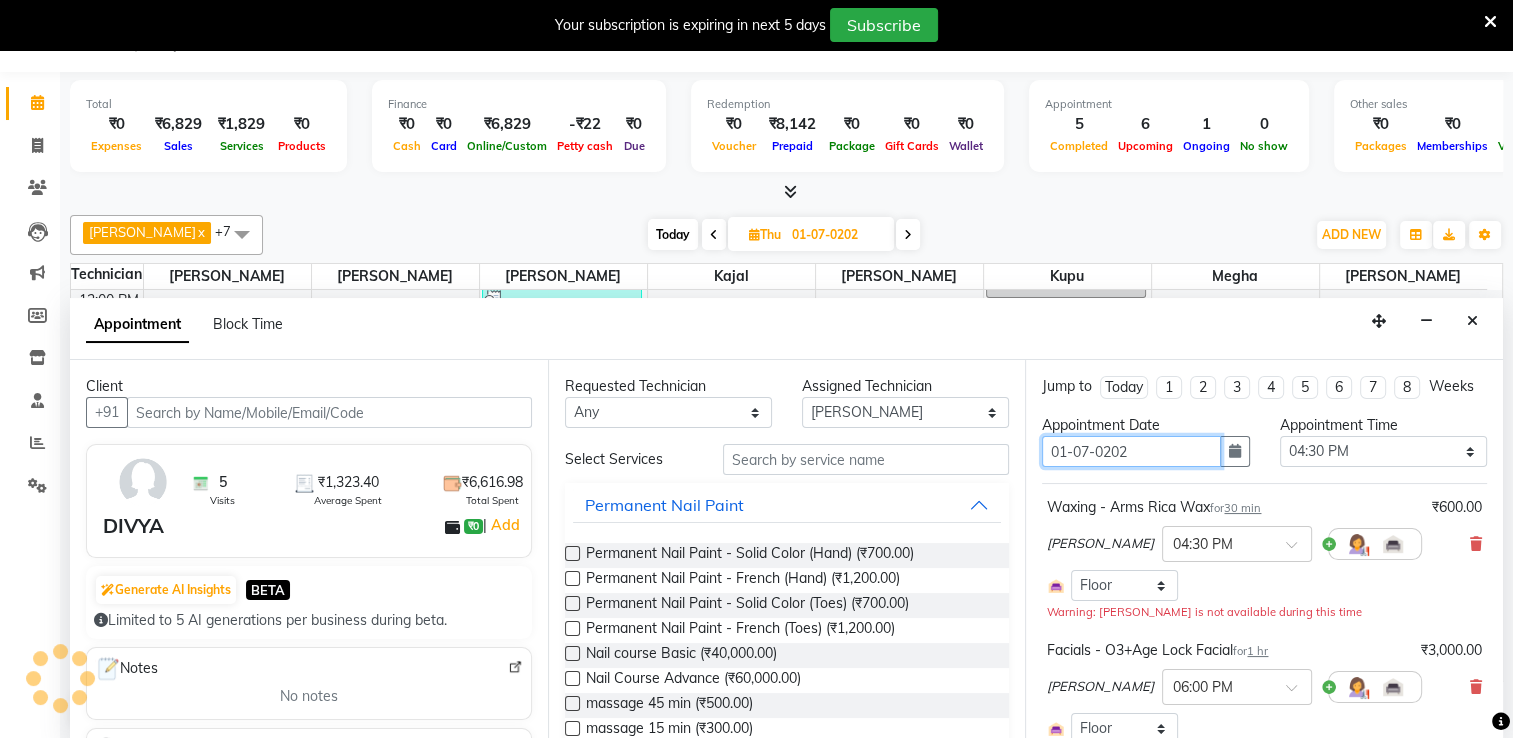type on "01-07-2020" 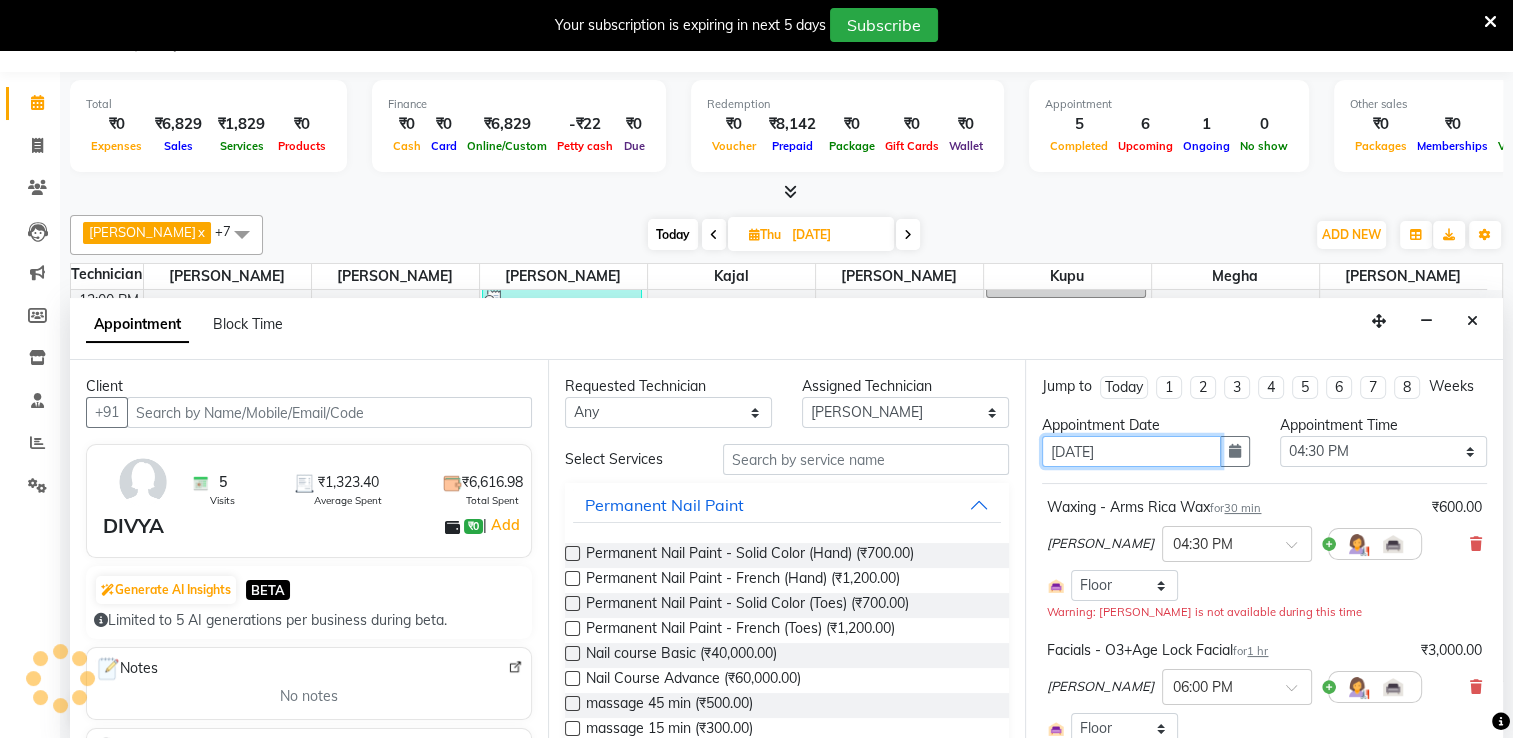 type on "01-07-0202" 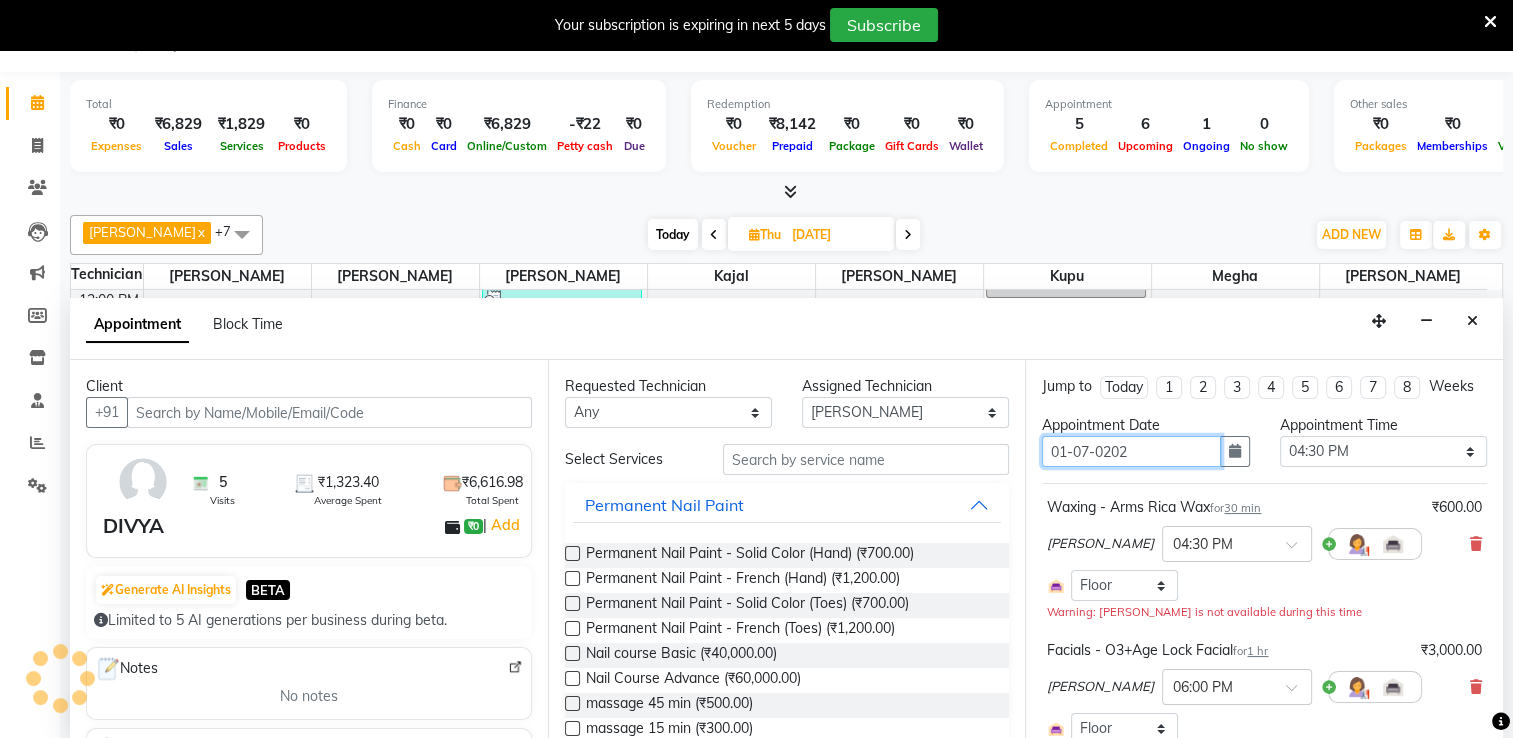 type on "01-07-2020" 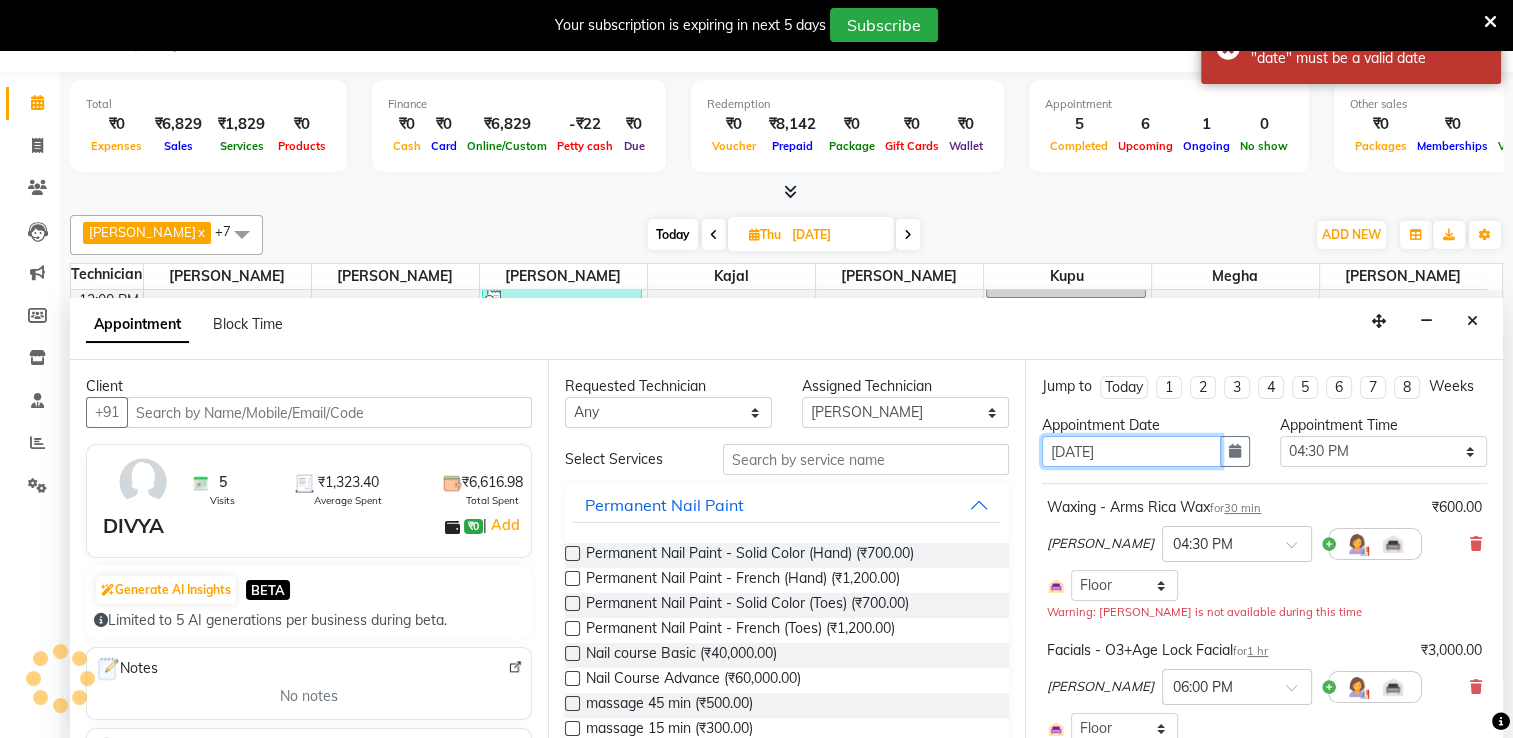 type on "01-07-0202" 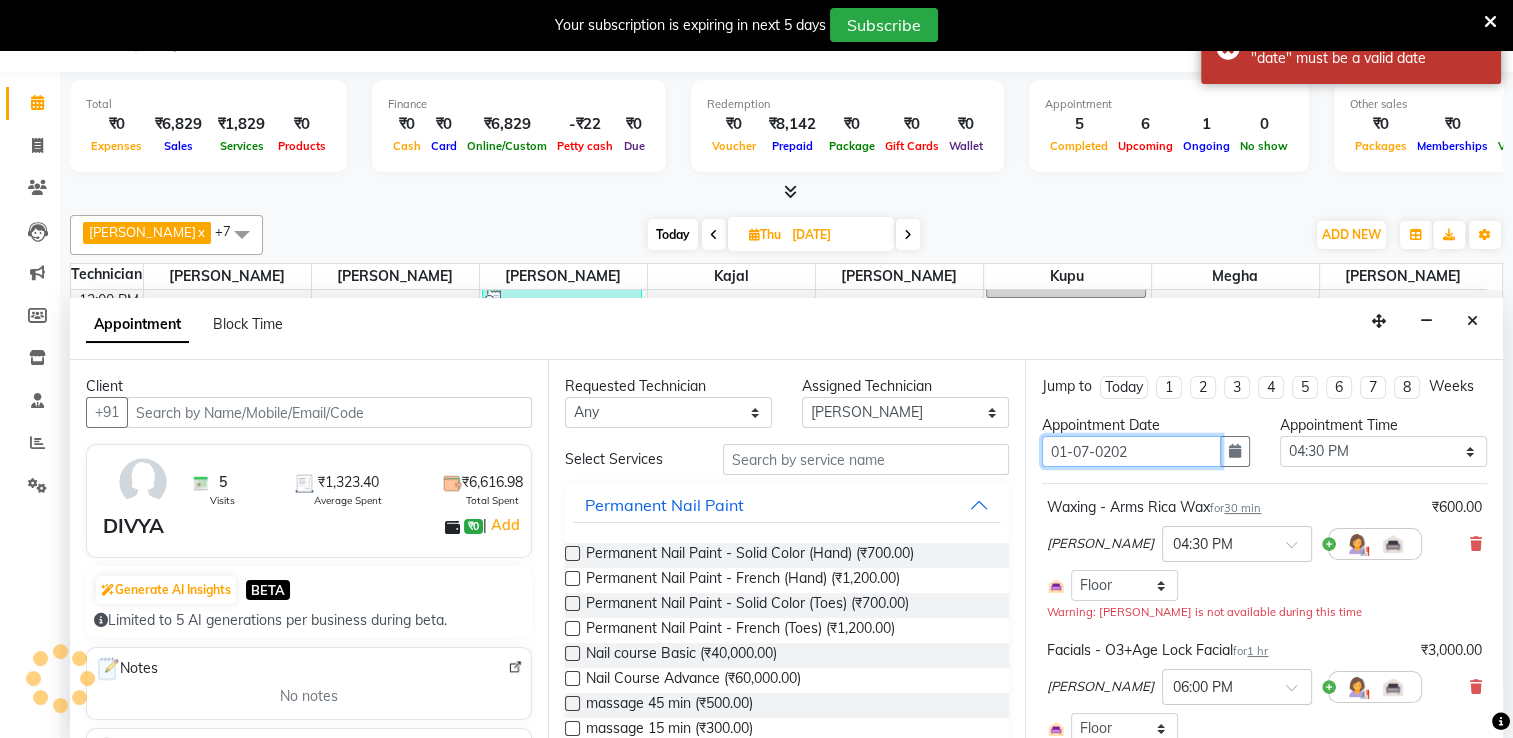 type on "01-07-2020" 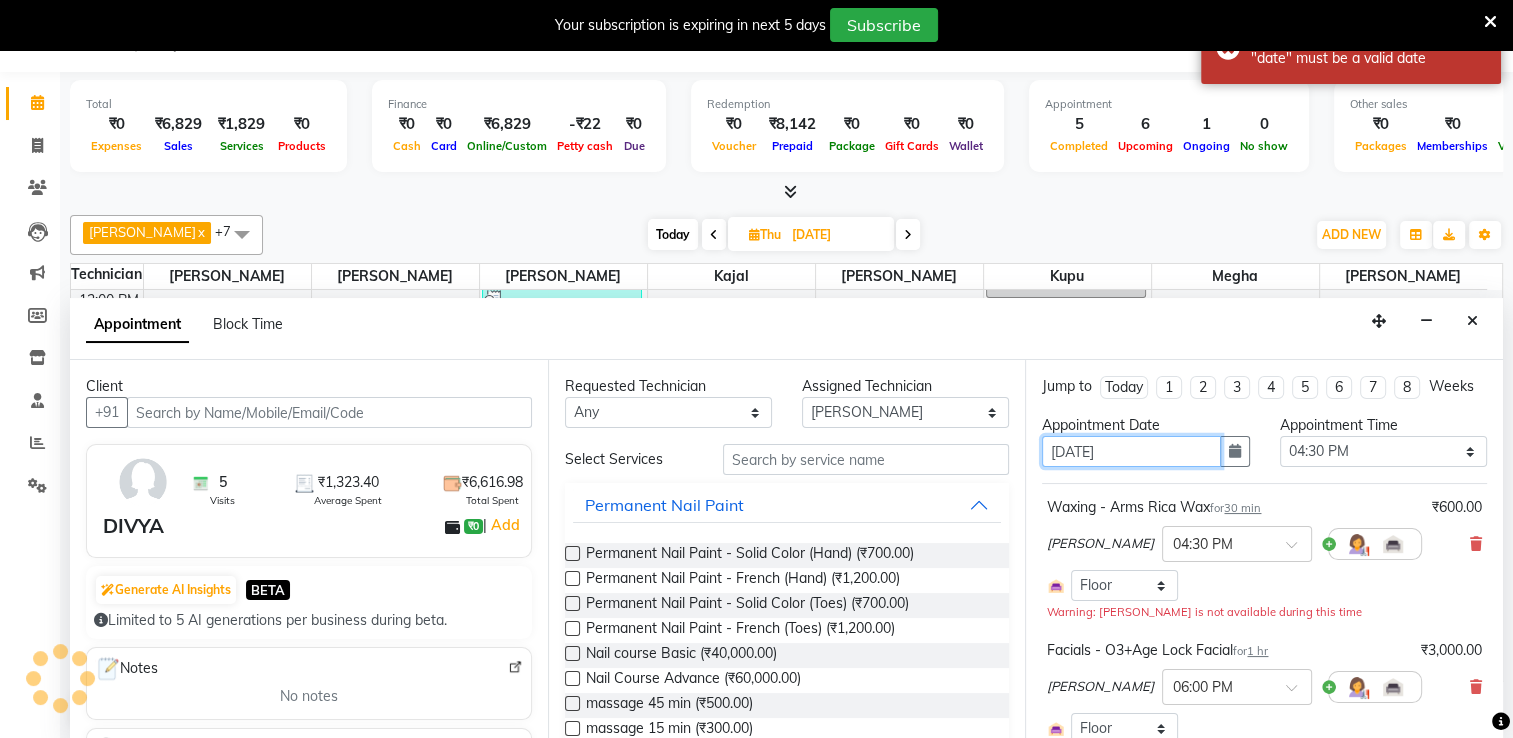 type on "01-07-0202" 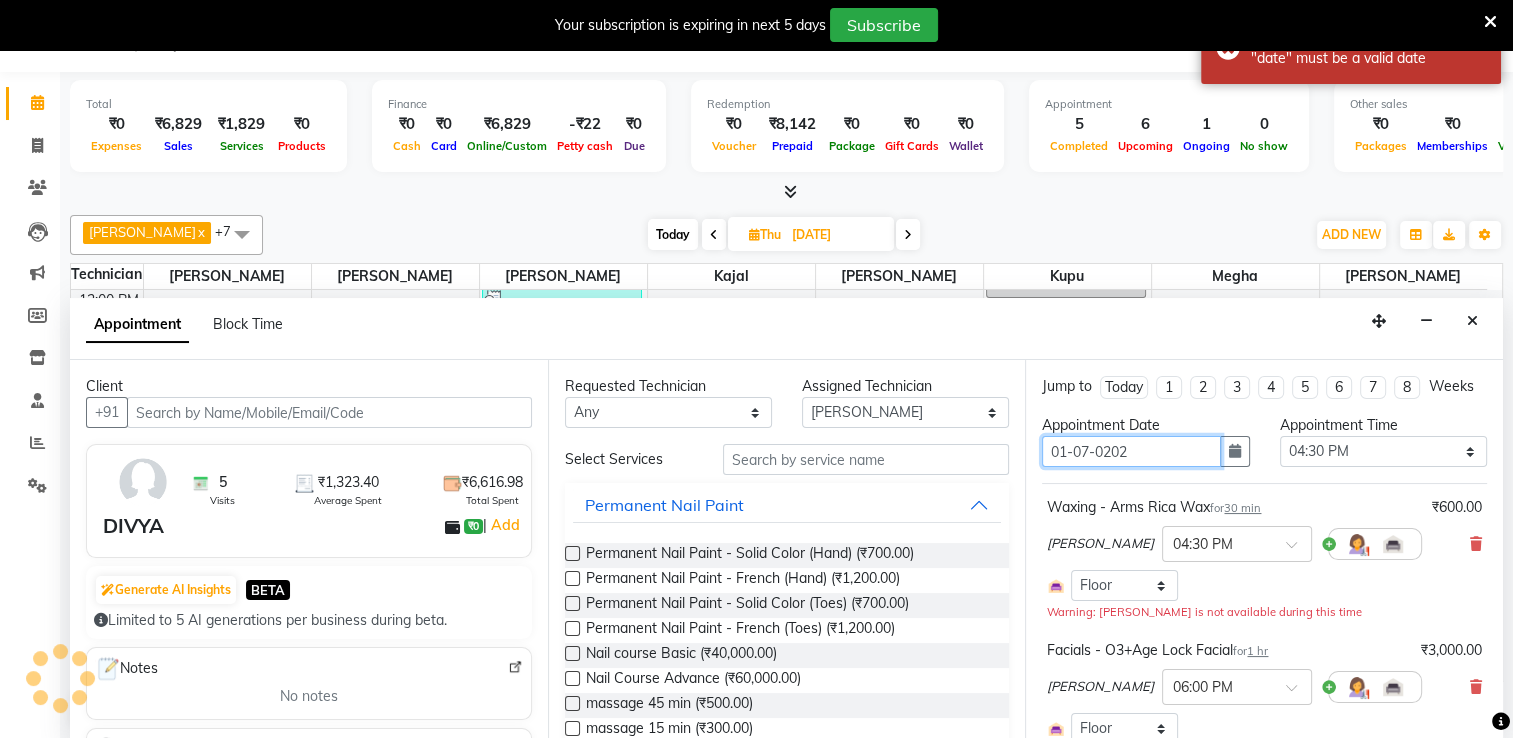 type on "01-07-0202" 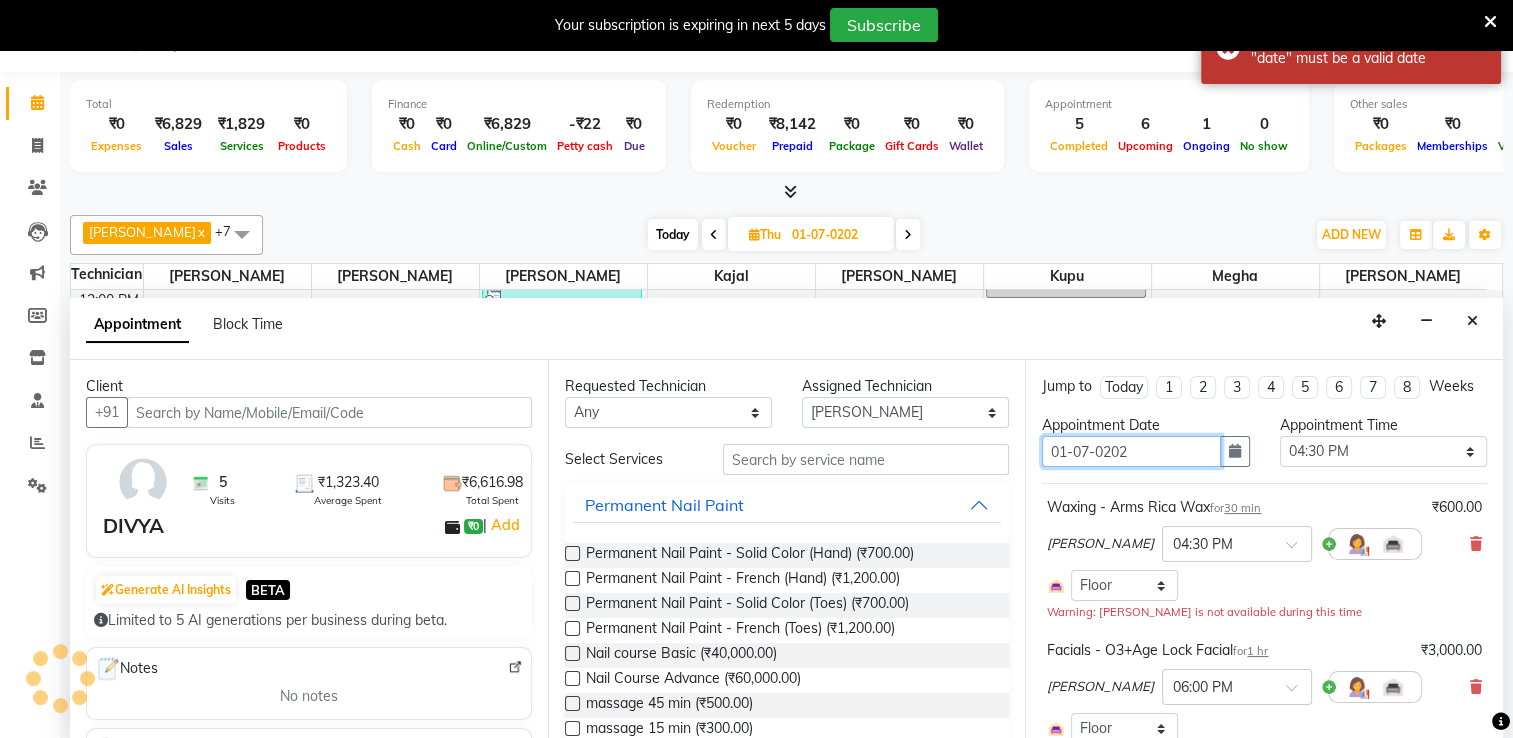 select on "990" 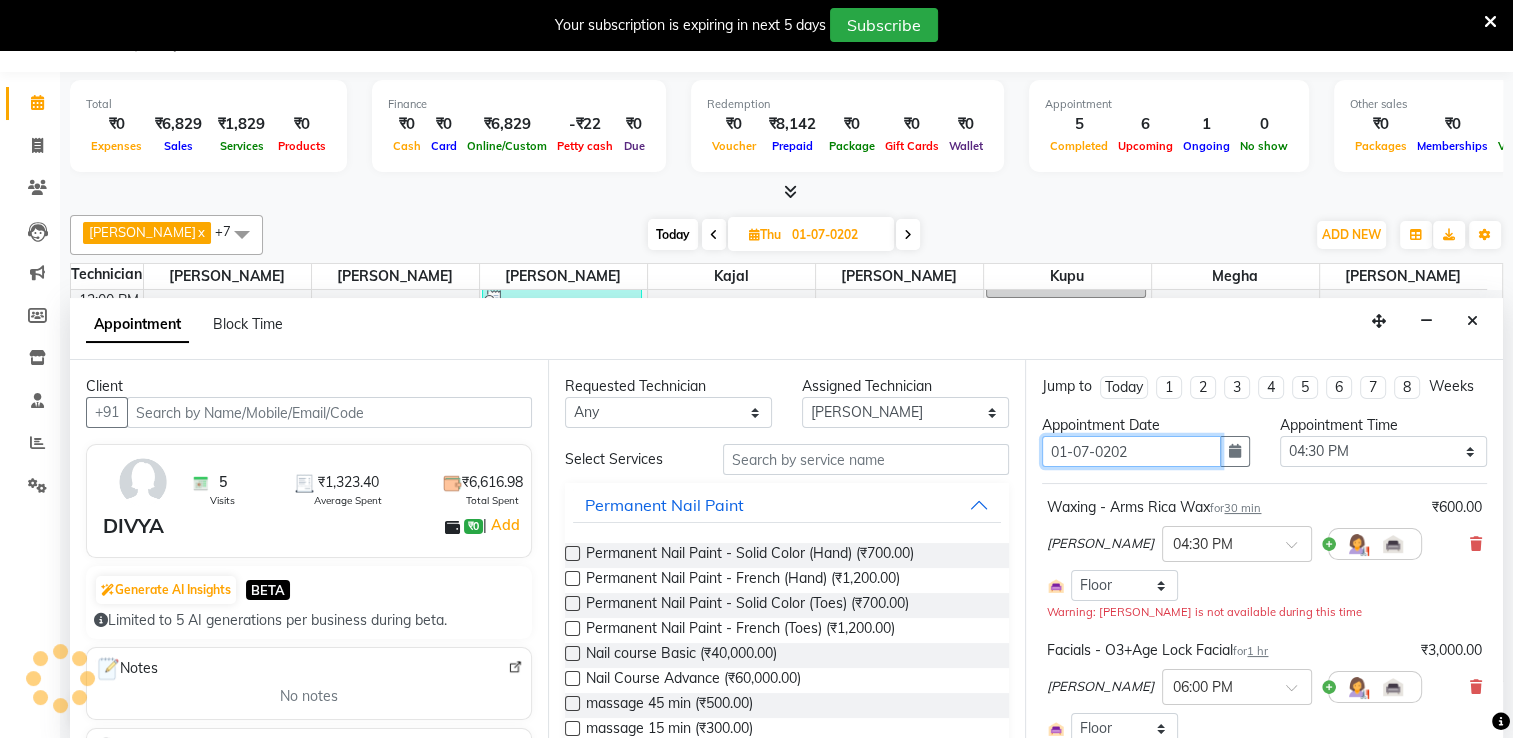 type on "01-07-2025" 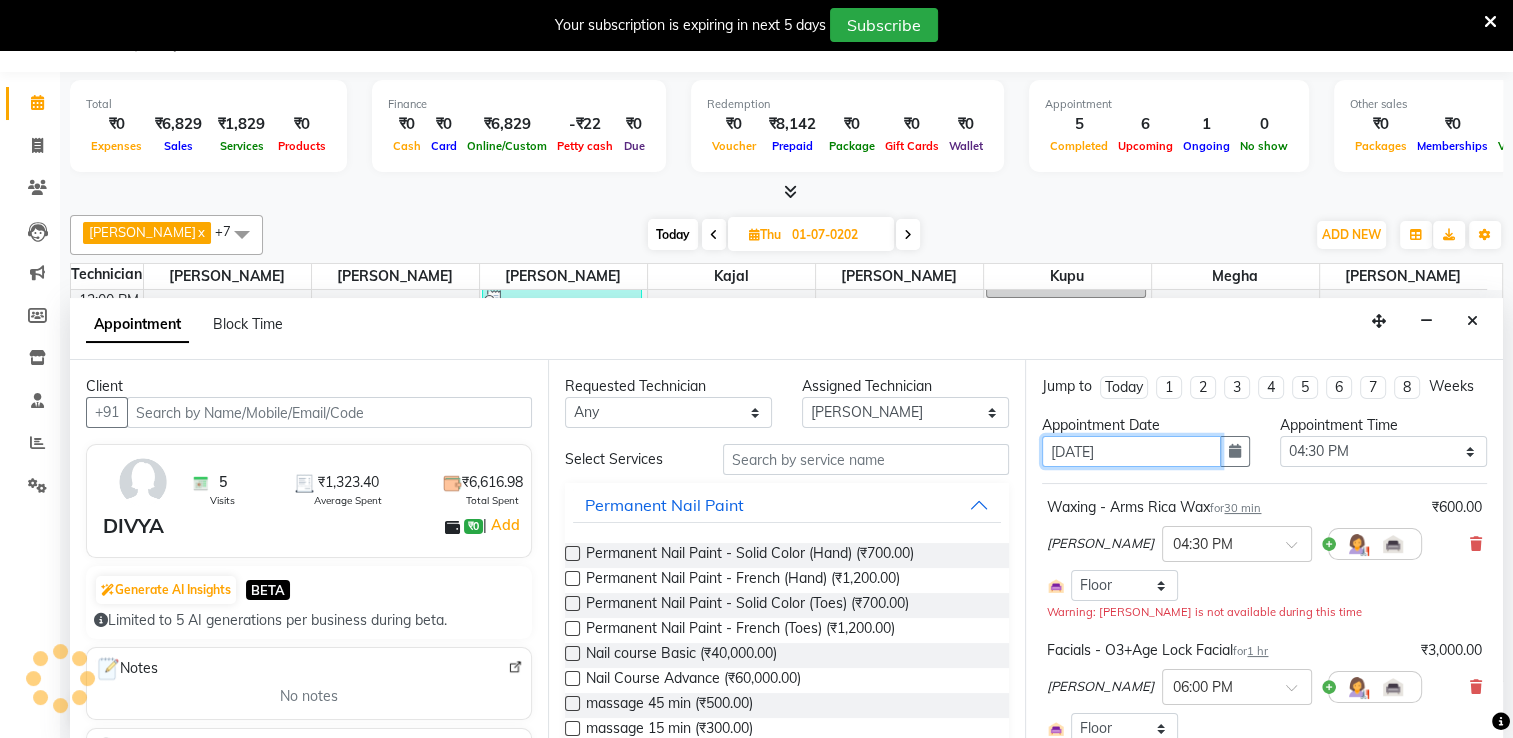type on "01-07-2025" 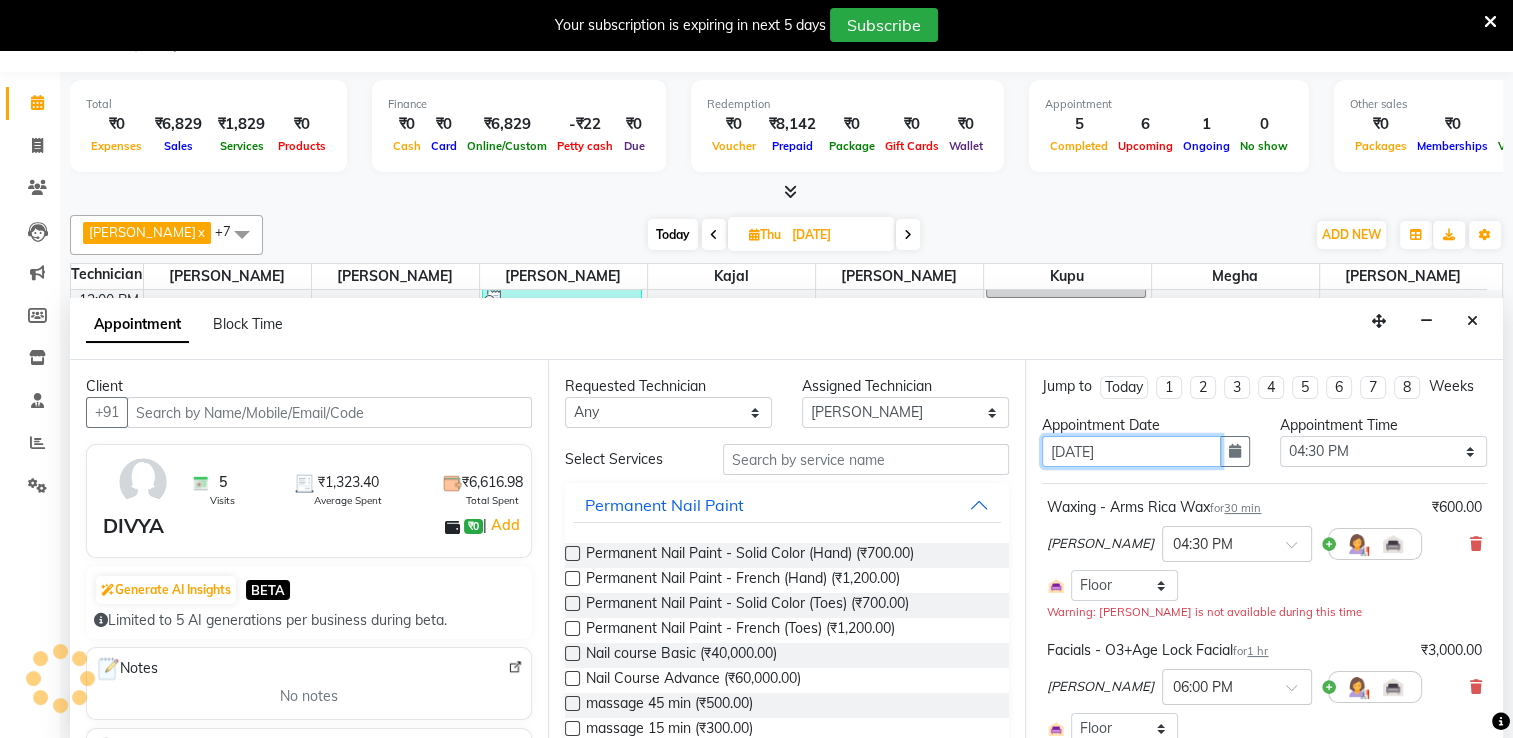 select on "990" 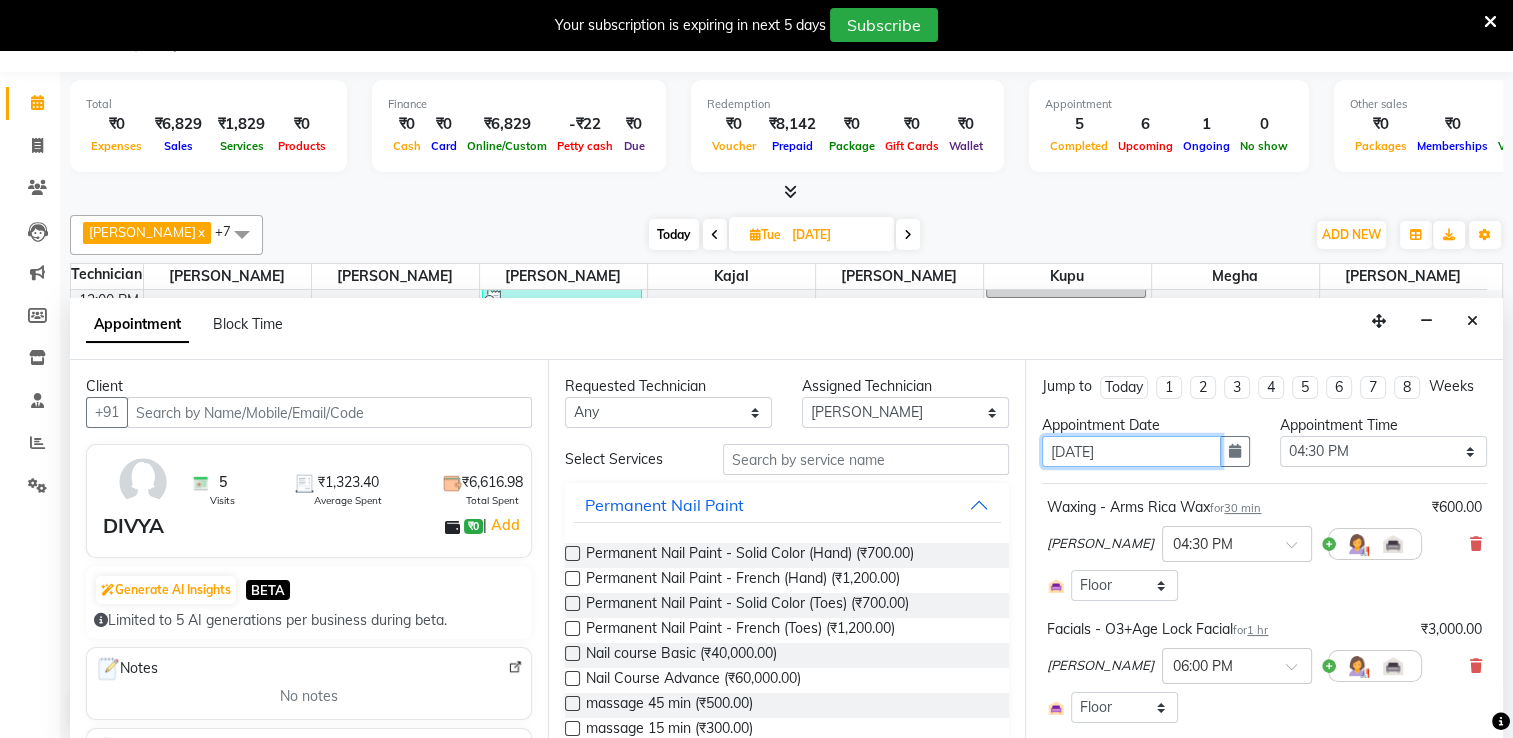 click on "01-07-2025" at bounding box center [1131, 451] 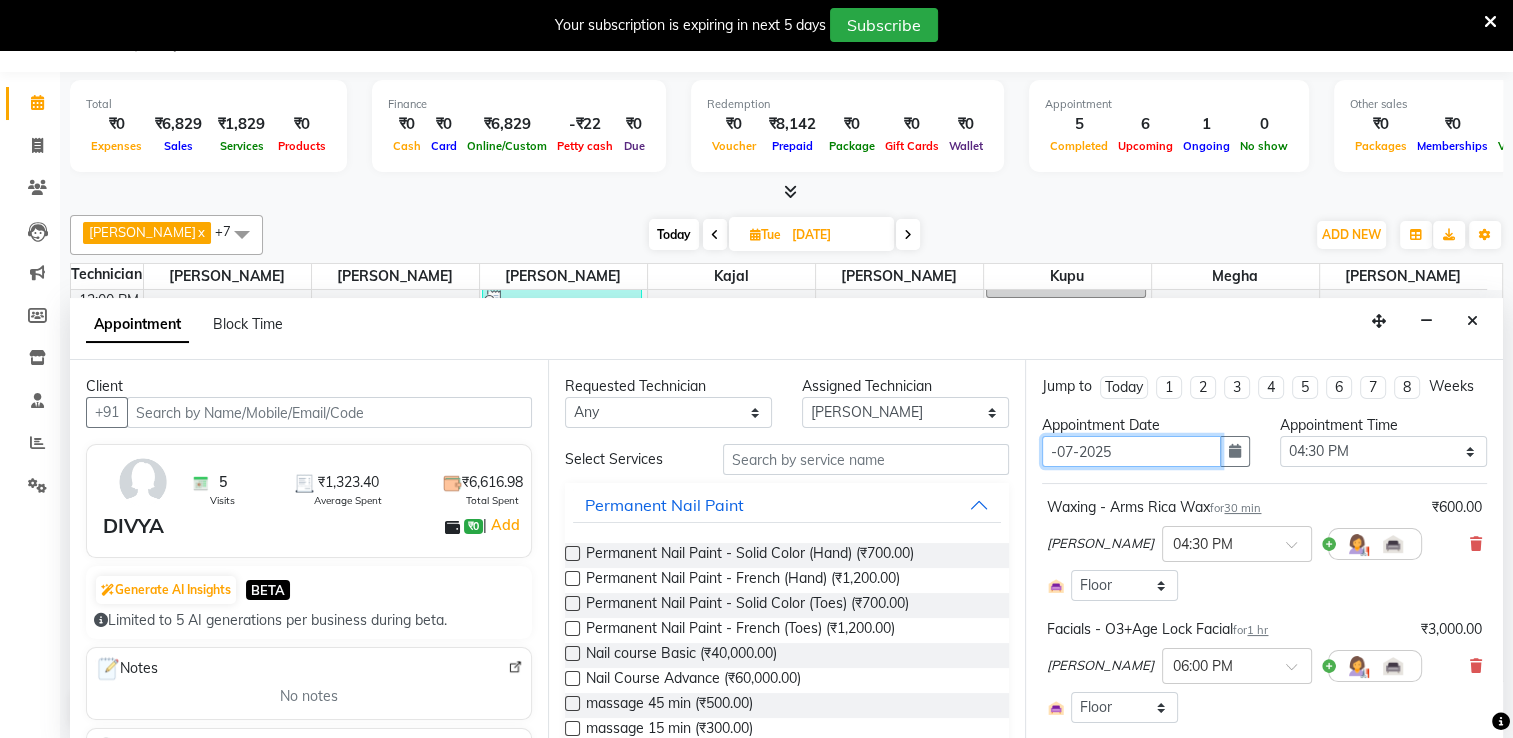 type on "1-07-2025" 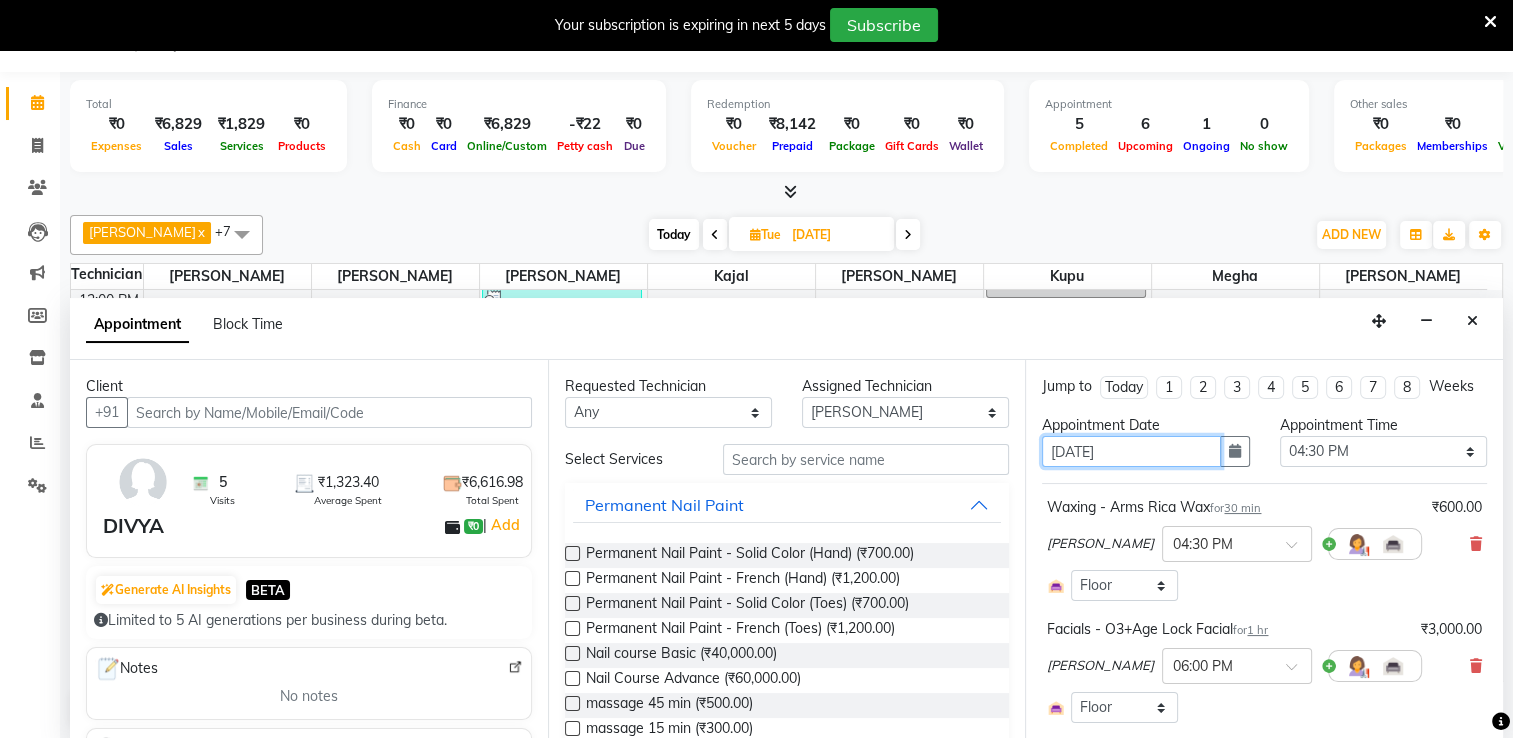 select on "990" 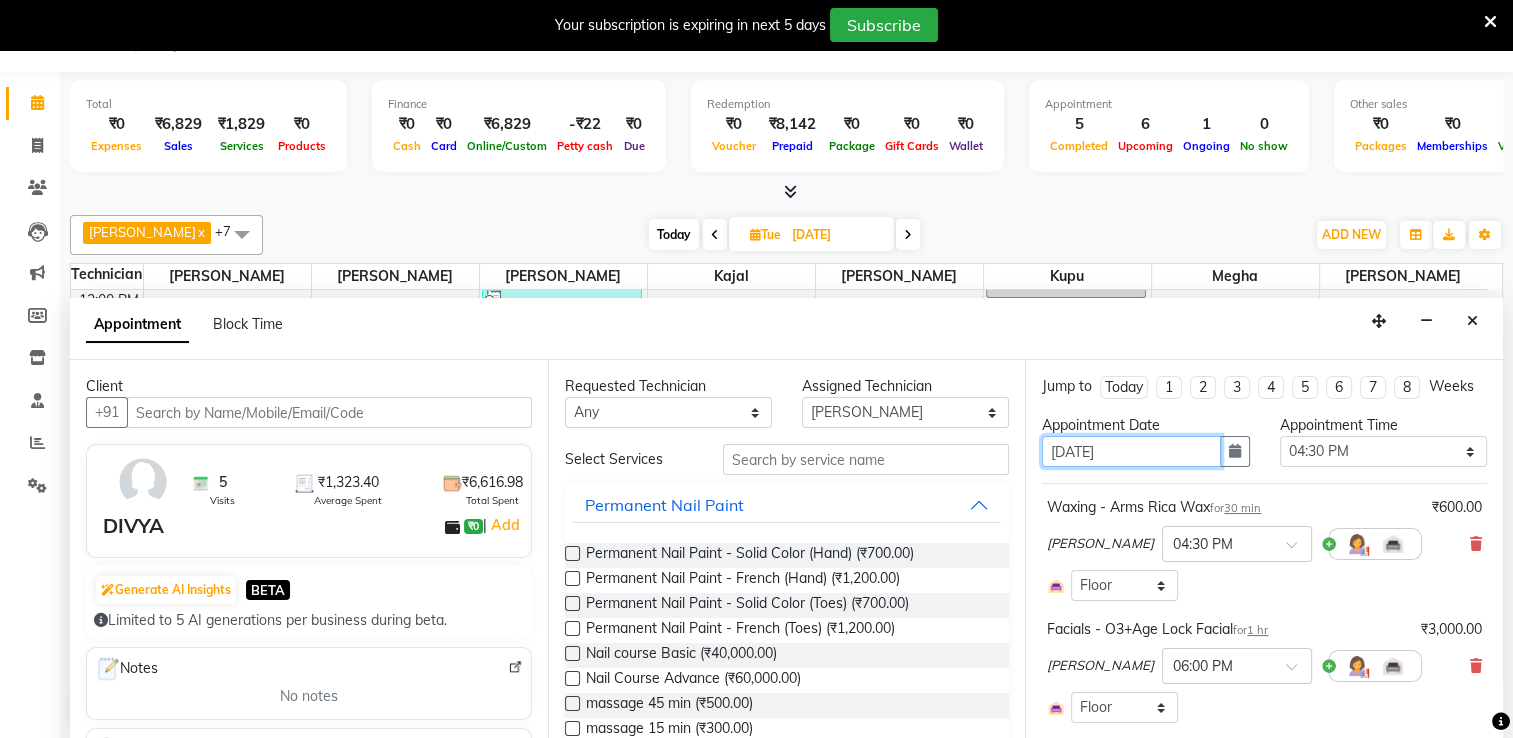 type on "[DATE]" 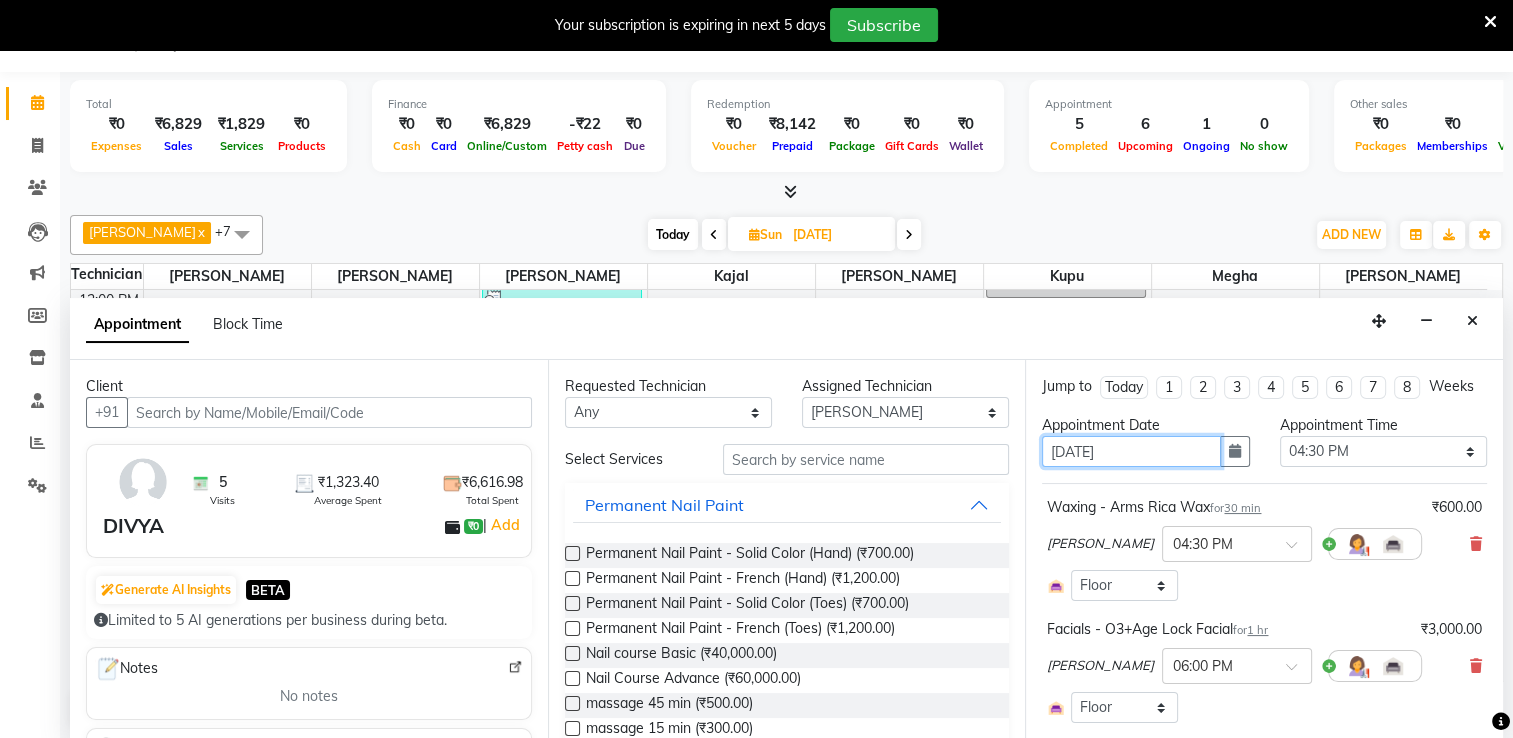 click on "[DATE]" at bounding box center [1131, 451] 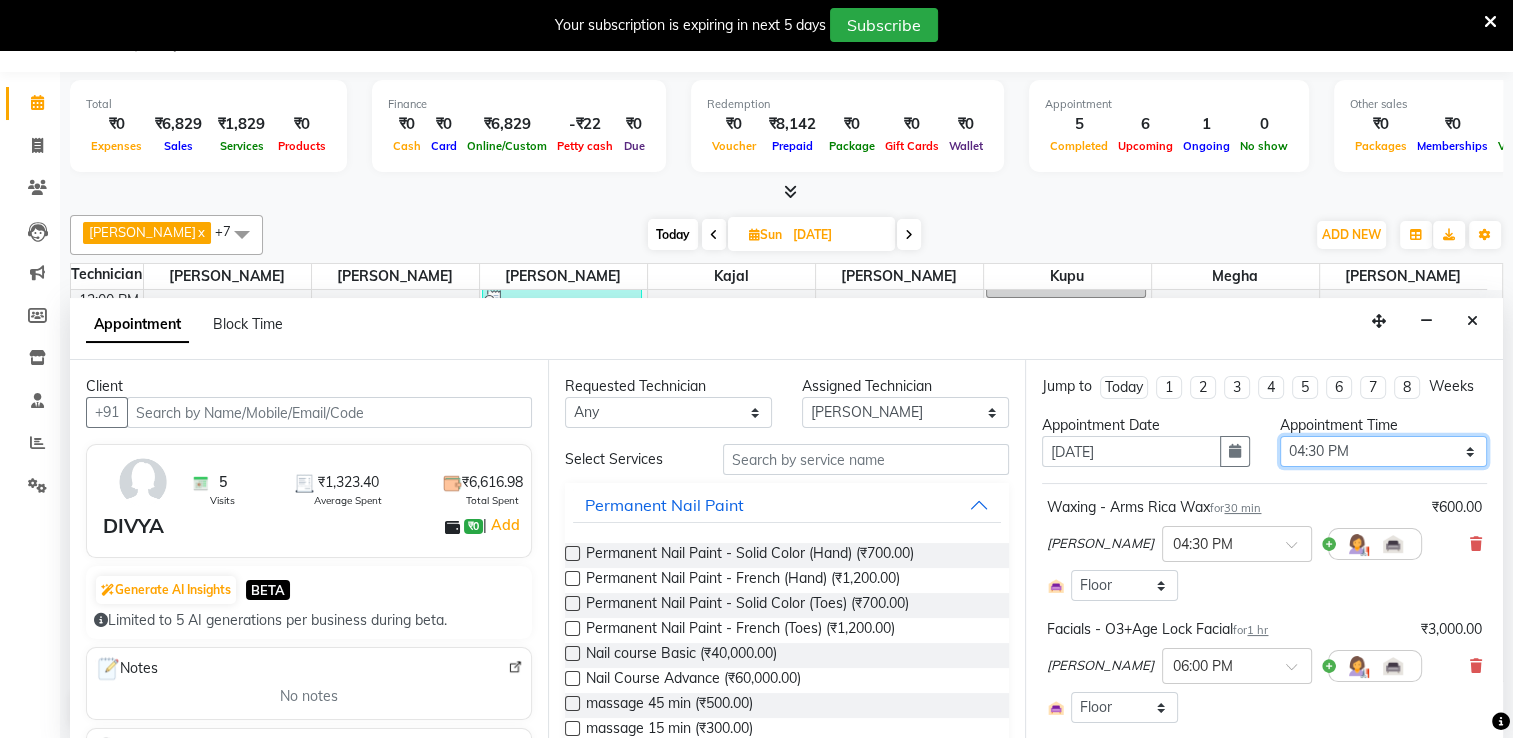 click on "Select 09:00 AM 09:15 AM 09:30 AM 09:45 AM 10:00 AM 10:15 AM 10:30 AM 10:45 AM 11:00 AM 11:15 AM 11:30 AM 11:45 AM 12:00 PM 12:15 PM 12:30 PM 12:45 PM 01:00 PM 01:15 PM 01:30 PM 01:45 PM 02:00 PM 02:15 PM 02:30 PM 02:45 PM 03:00 PM 03:15 PM 03:30 PM 03:45 PM 04:00 PM 04:15 PM 04:30 PM 04:45 PM 05:00 PM 05:15 PM 05:30 PM 05:45 PM 06:00 PM 06:15 PM 06:30 PM 06:45 PM 07:00 PM 07:15 PM 07:30 PM 07:45 PM 08:00 PM" at bounding box center (1383, 451) 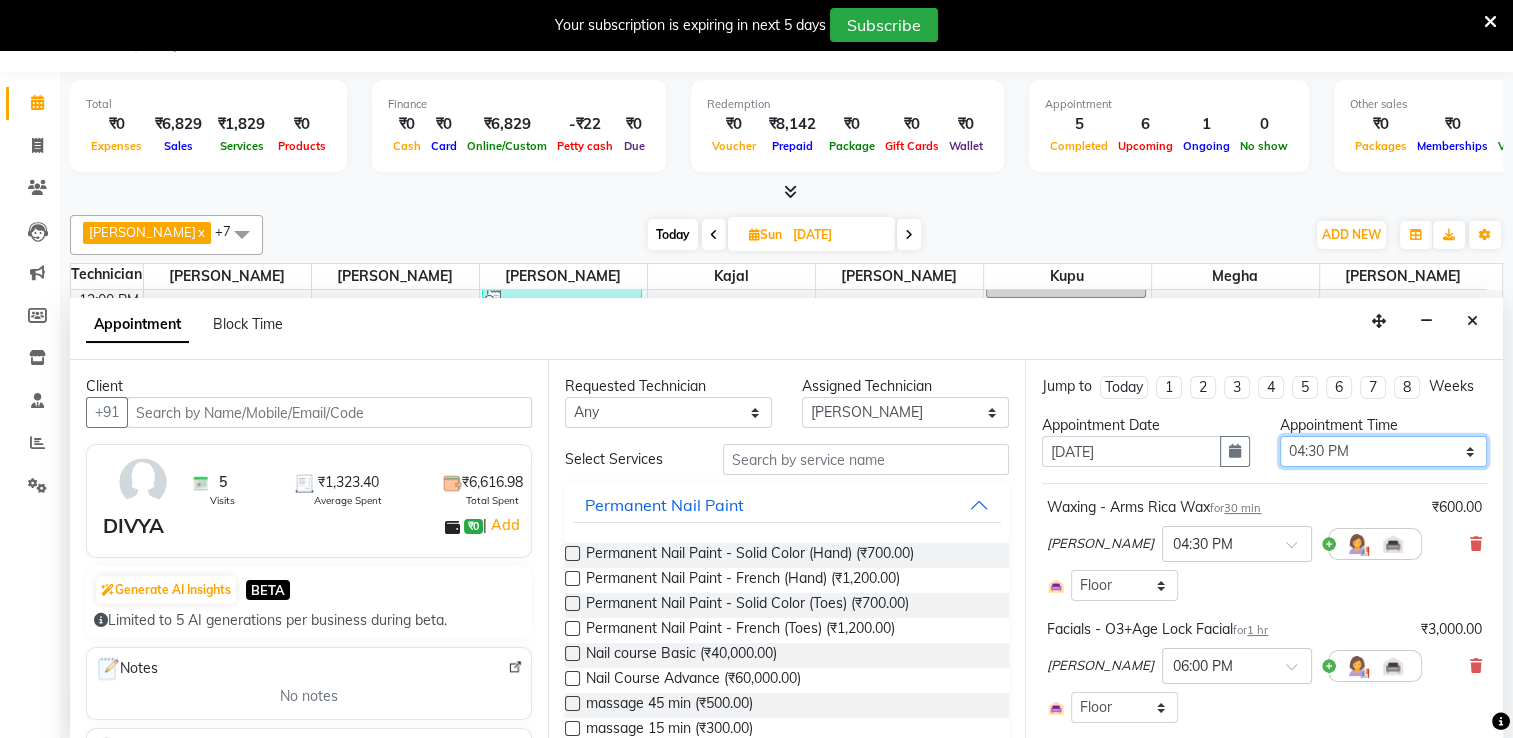 select on "780" 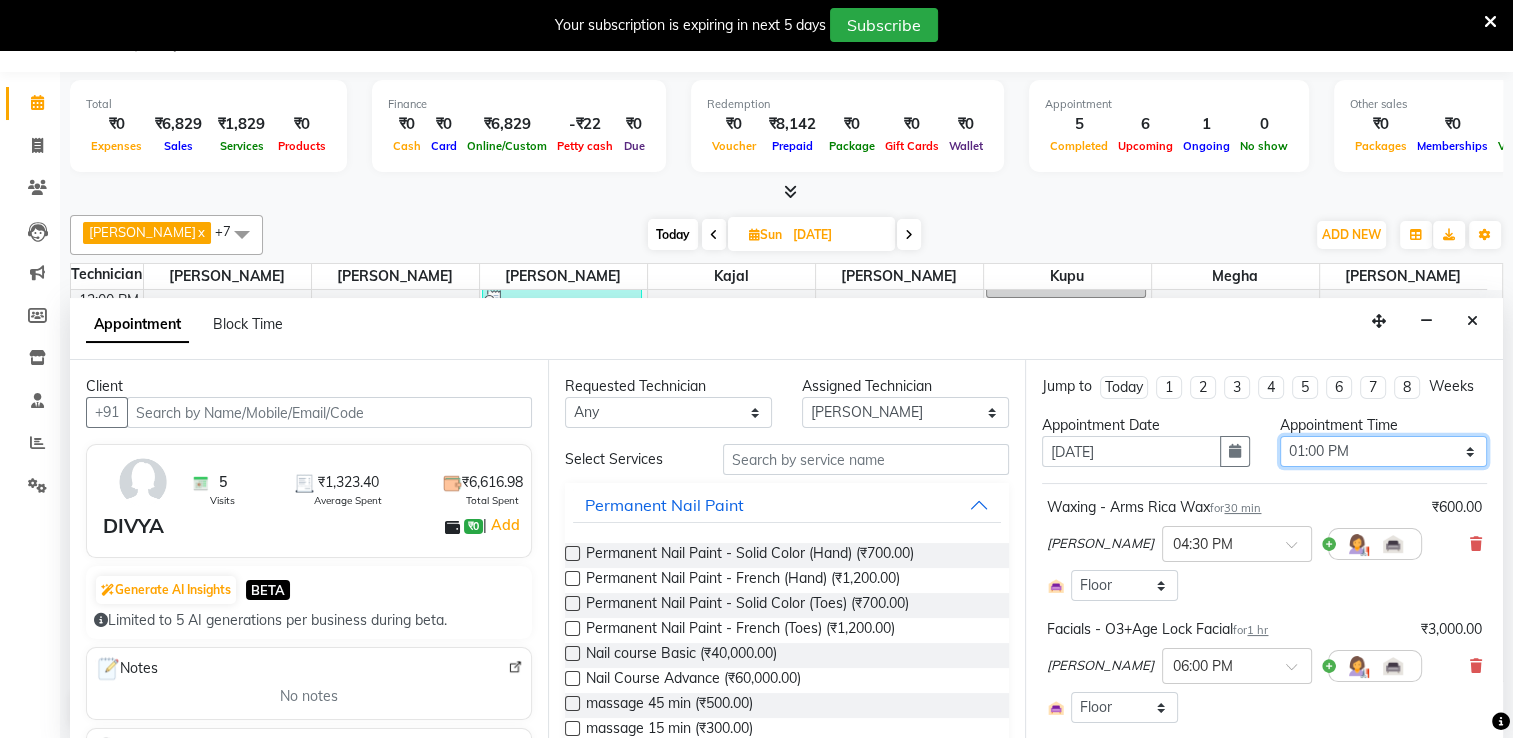 click on "Select 09:00 AM 09:15 AM 09:30 AM 09:45 AM 10:00 AM 10:15 AM 10:30 AM 10:45 AM 11:00 AM 11:15 AM 11:30 AM 11:45 AM 12:00 PM 12:15 PM 12:30 PM 12:45 PM 01:00 PM 01:15 PM 01:30 PM 01:45 PM 02:00 PM 02:15 PM 02:30 PM 02:45 PM 03:00 PM 03:15 PM 03:30 PM 03:45 PM 04:00 PM 04:15 PM 04:30 PM 04:45 PM 05:00 PM 05:15 PM 05:30 PM 05:45 PM 06:00 PM 06:15 PM 06:30 PM 06:45 PM 07:00 PM 07:15 PM 07:30 PM 07:45 PM 08:00 PM" at bounding box center (1383, 451) 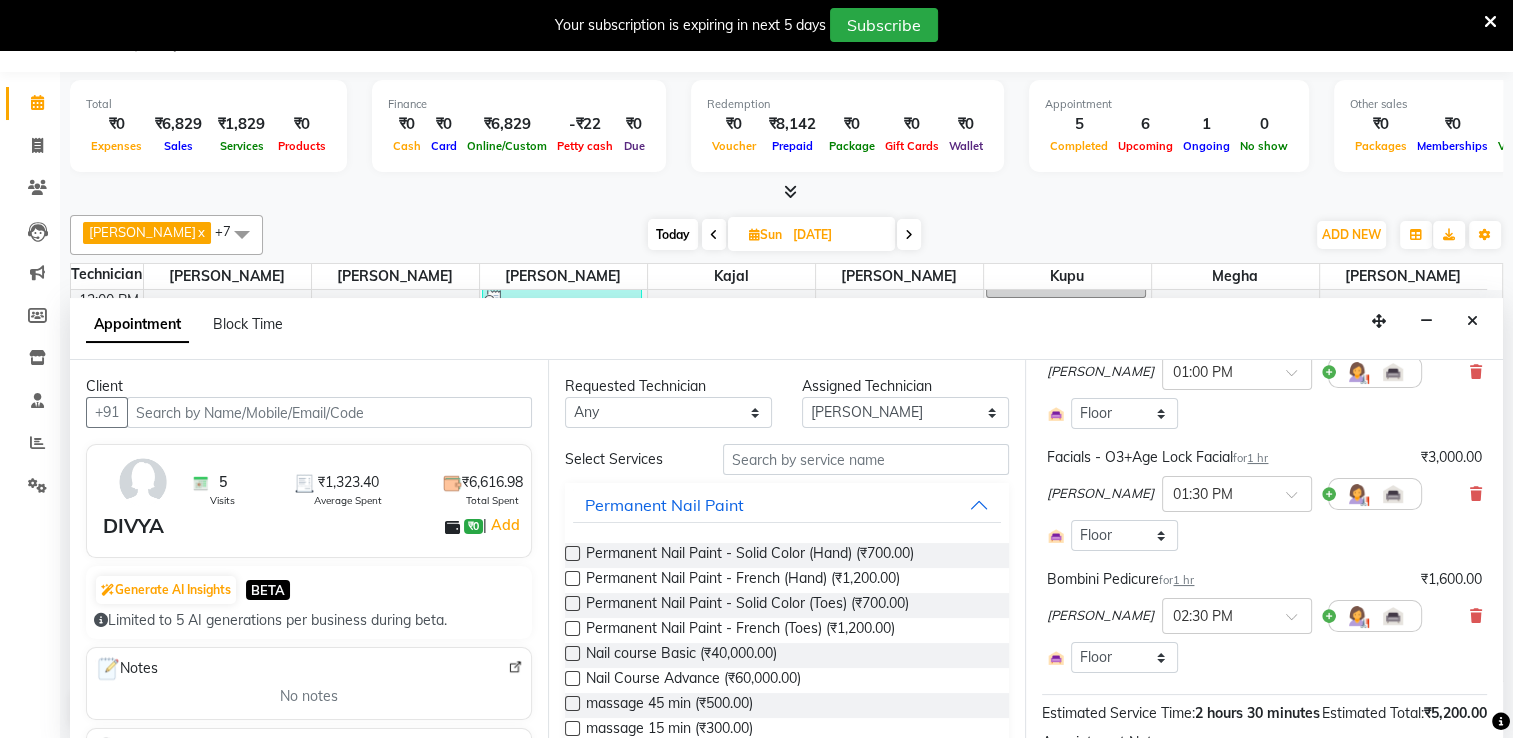 scroll, scrollTop: 382, scrollLeft: 0, axis: vertical 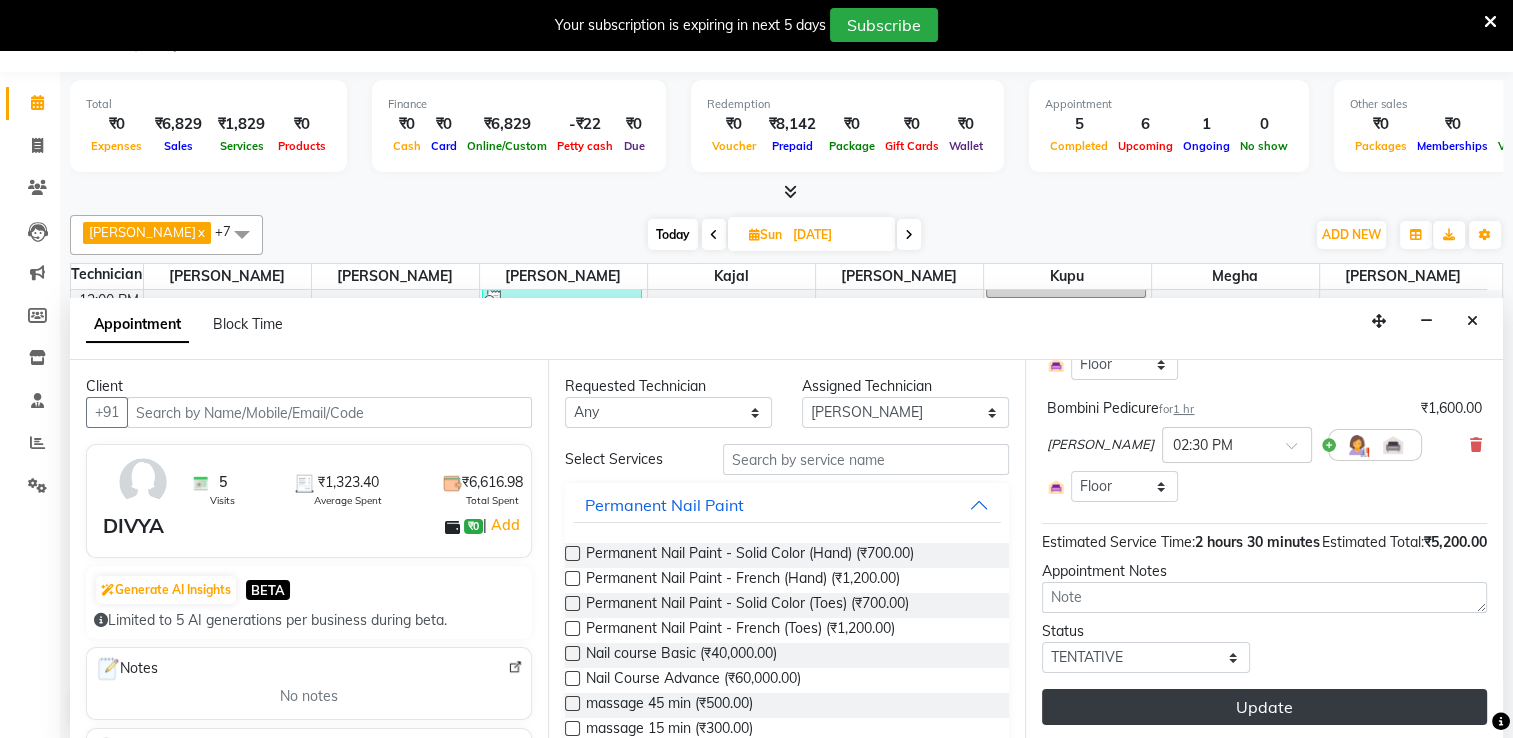 click on "Update" at bounding box center [1264, 707] 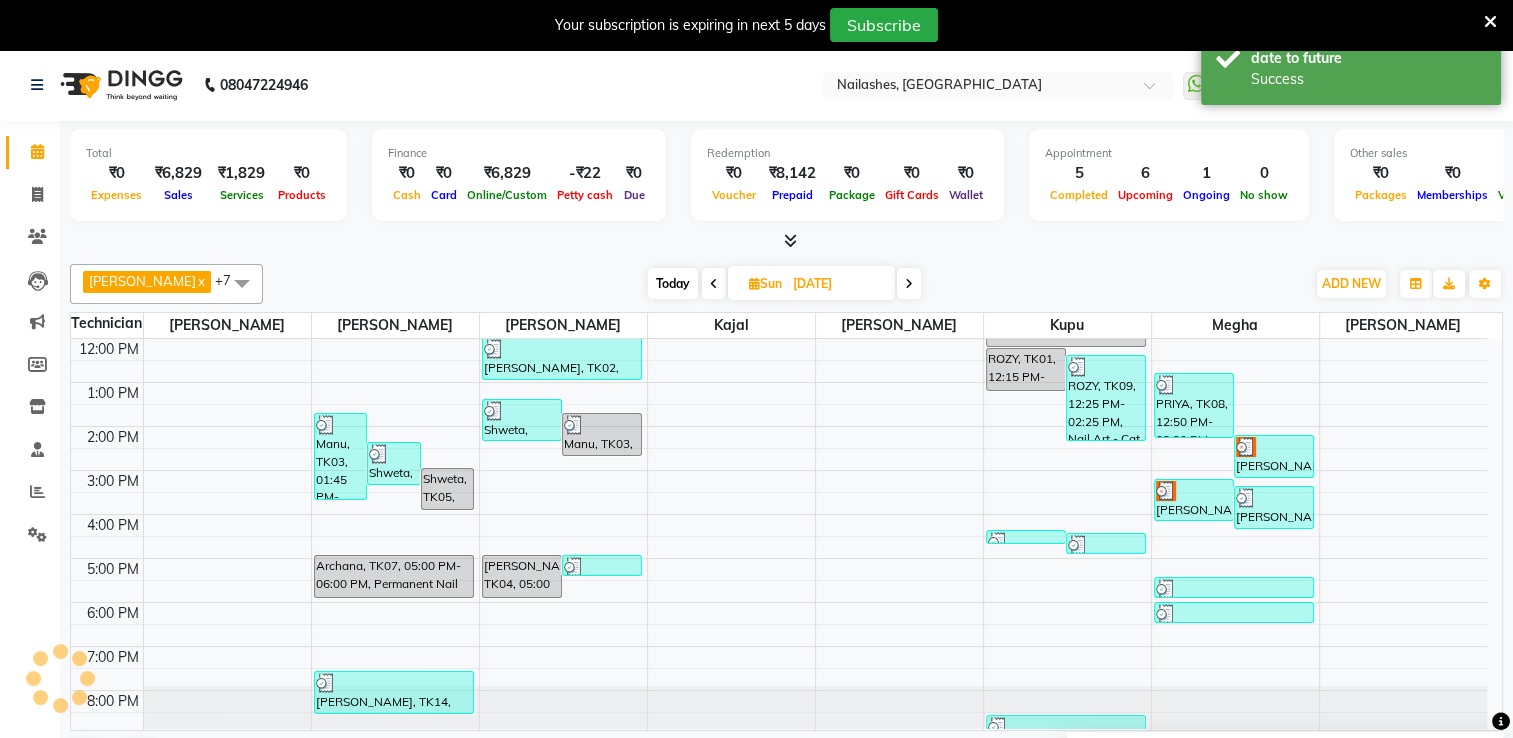 scroll, scrollTop: 0, scrollLeft: 0, axis: both 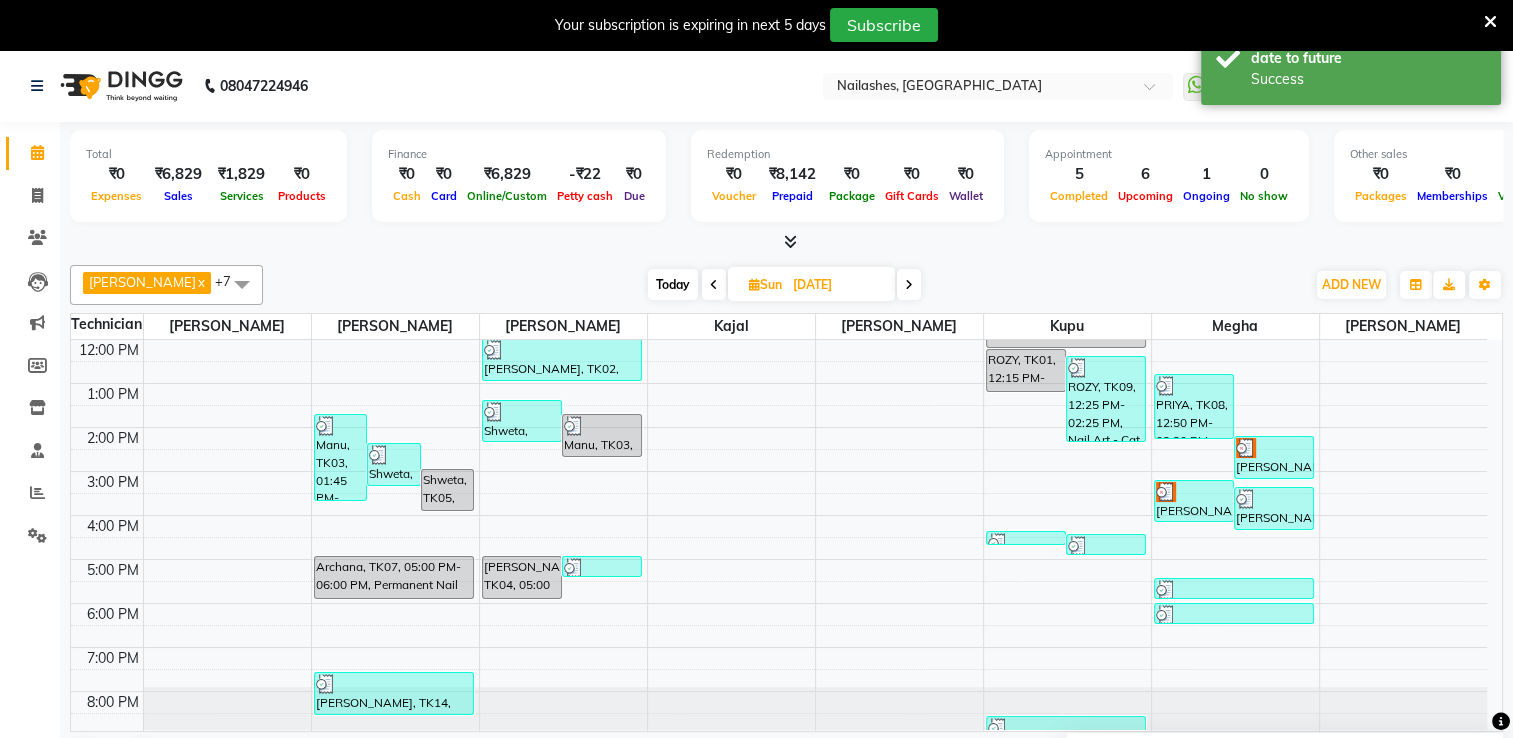 click at bounding box center (909, 284) 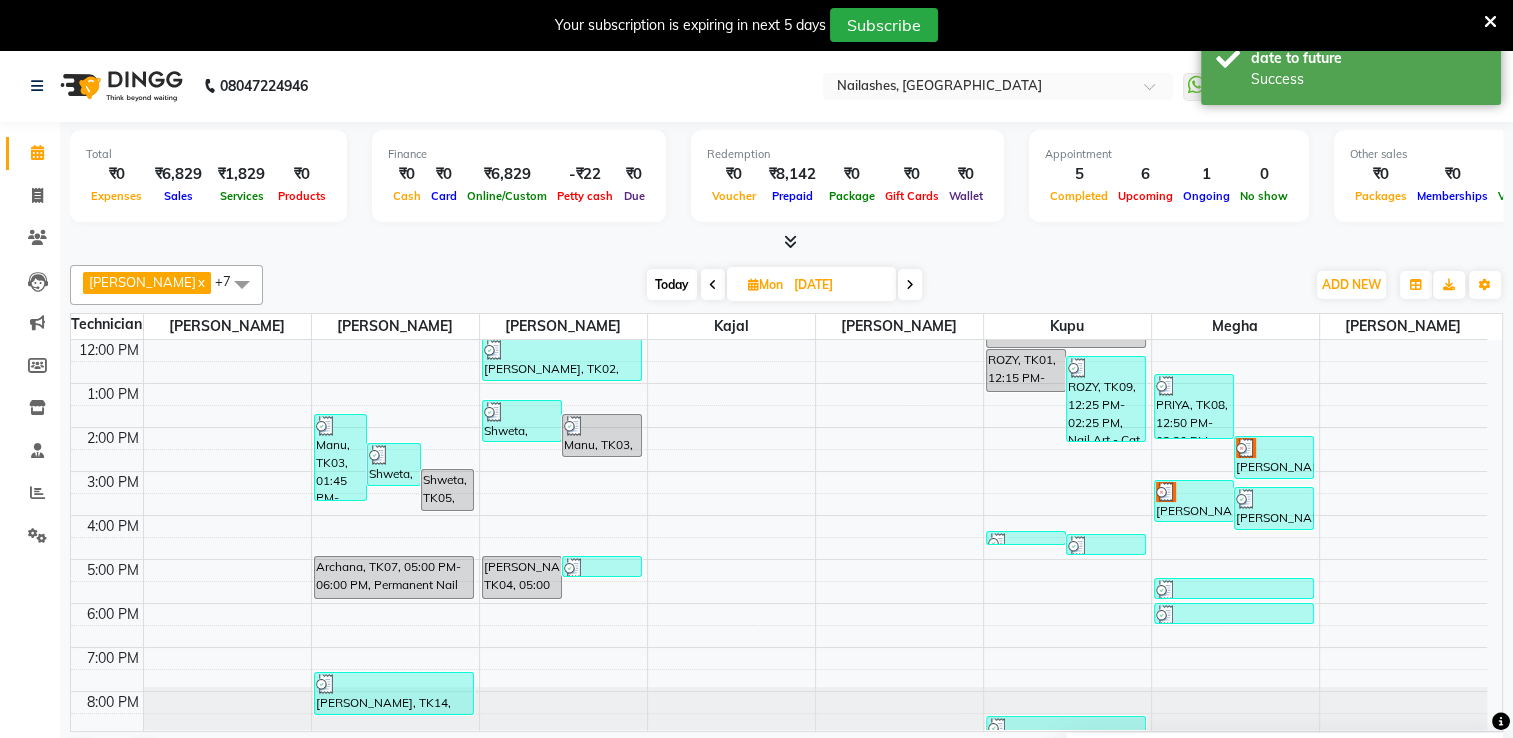 click at bounding box center [713, 285] 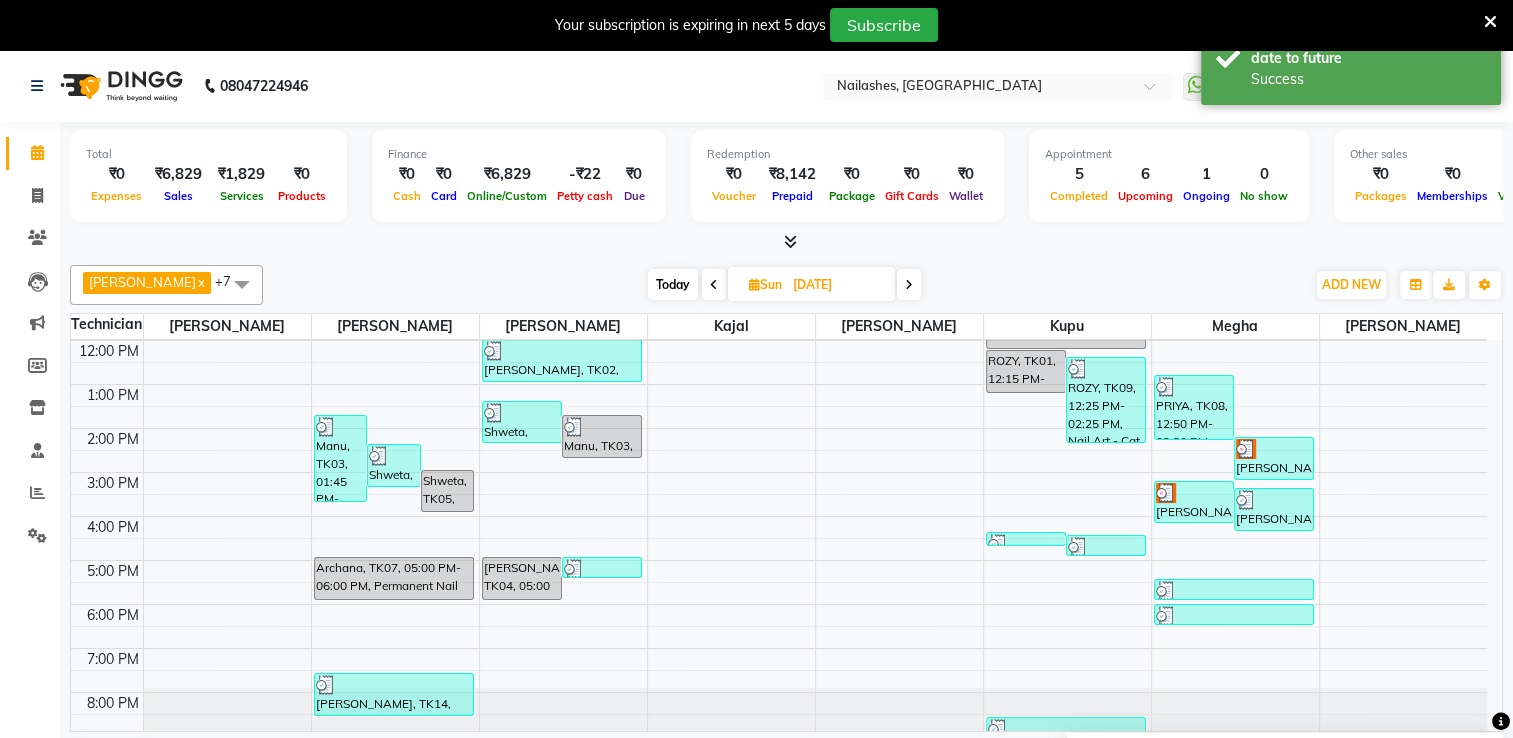 scroll, scrollTop: 0, scrollLeft: 0, axis: both 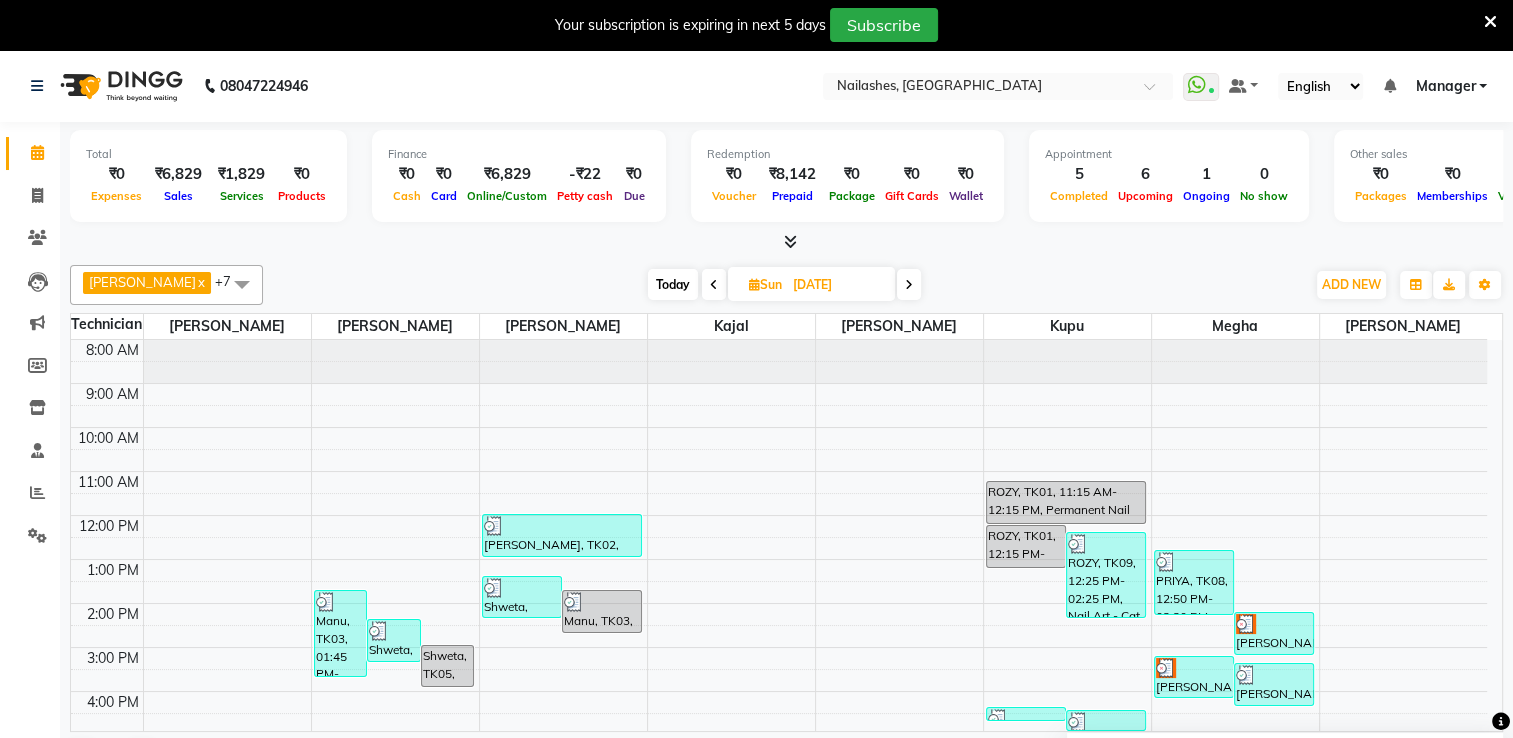 click at bounding box center (714, 284) 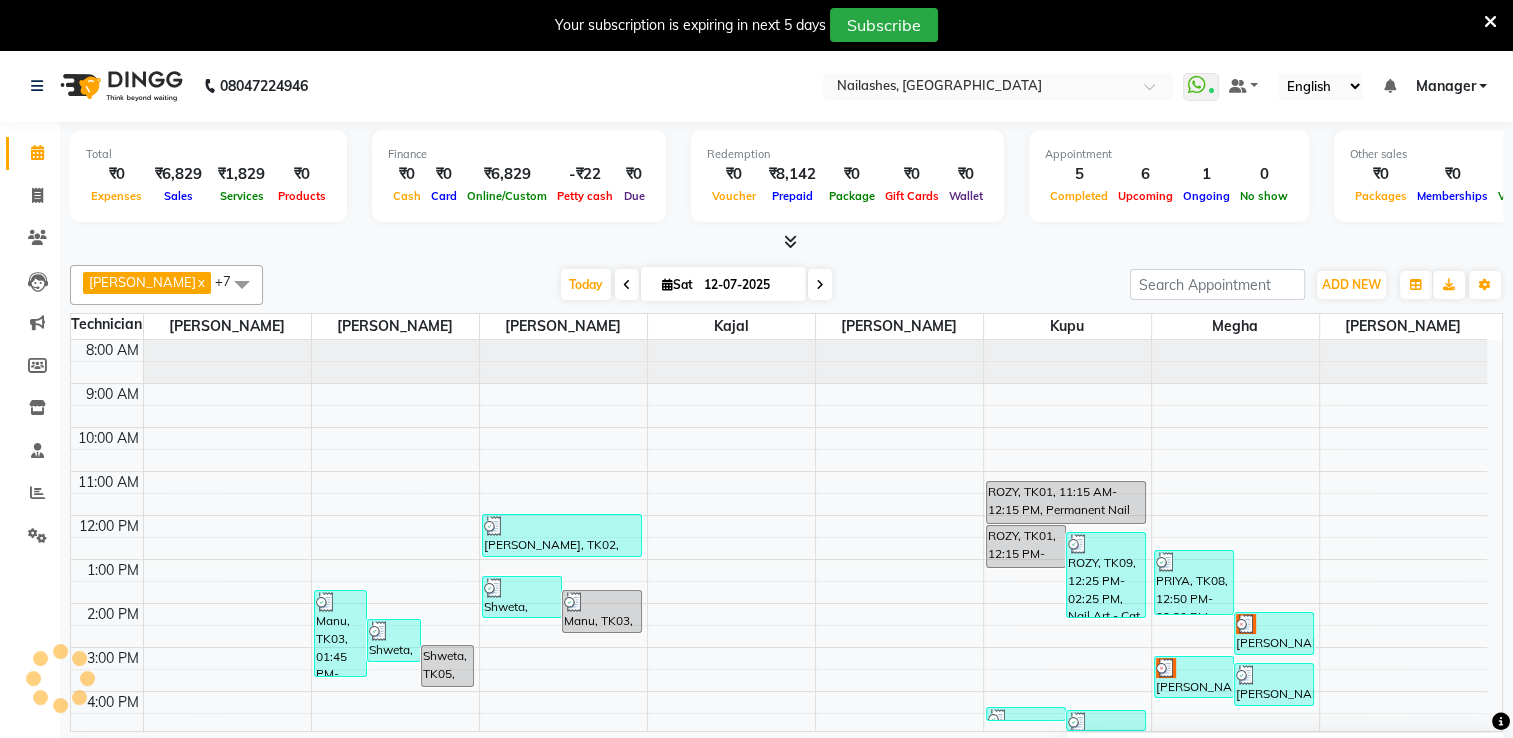 scroll, scrollTop: 176, scrollLeft: 0, axis: vertical 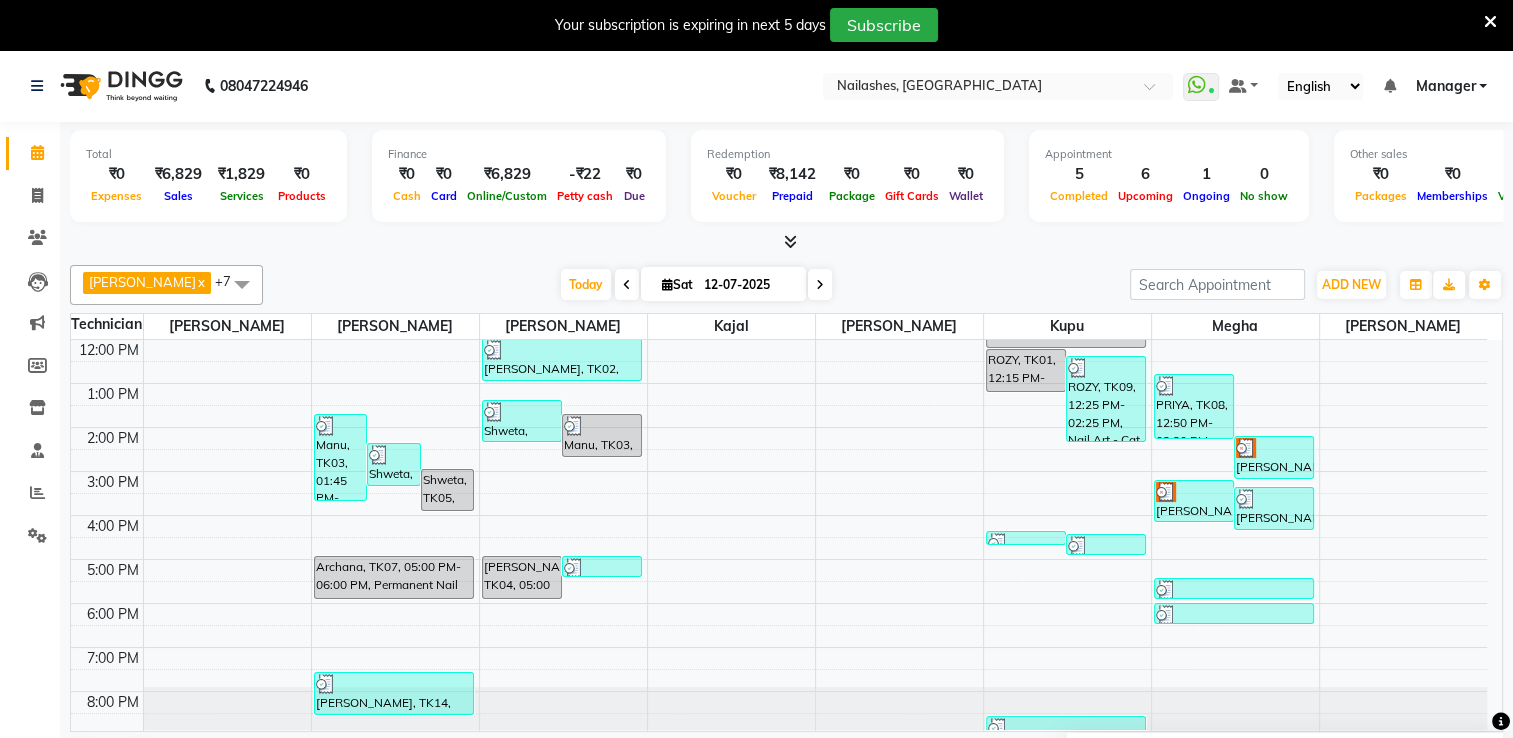 click at bounding box center (820, 284) 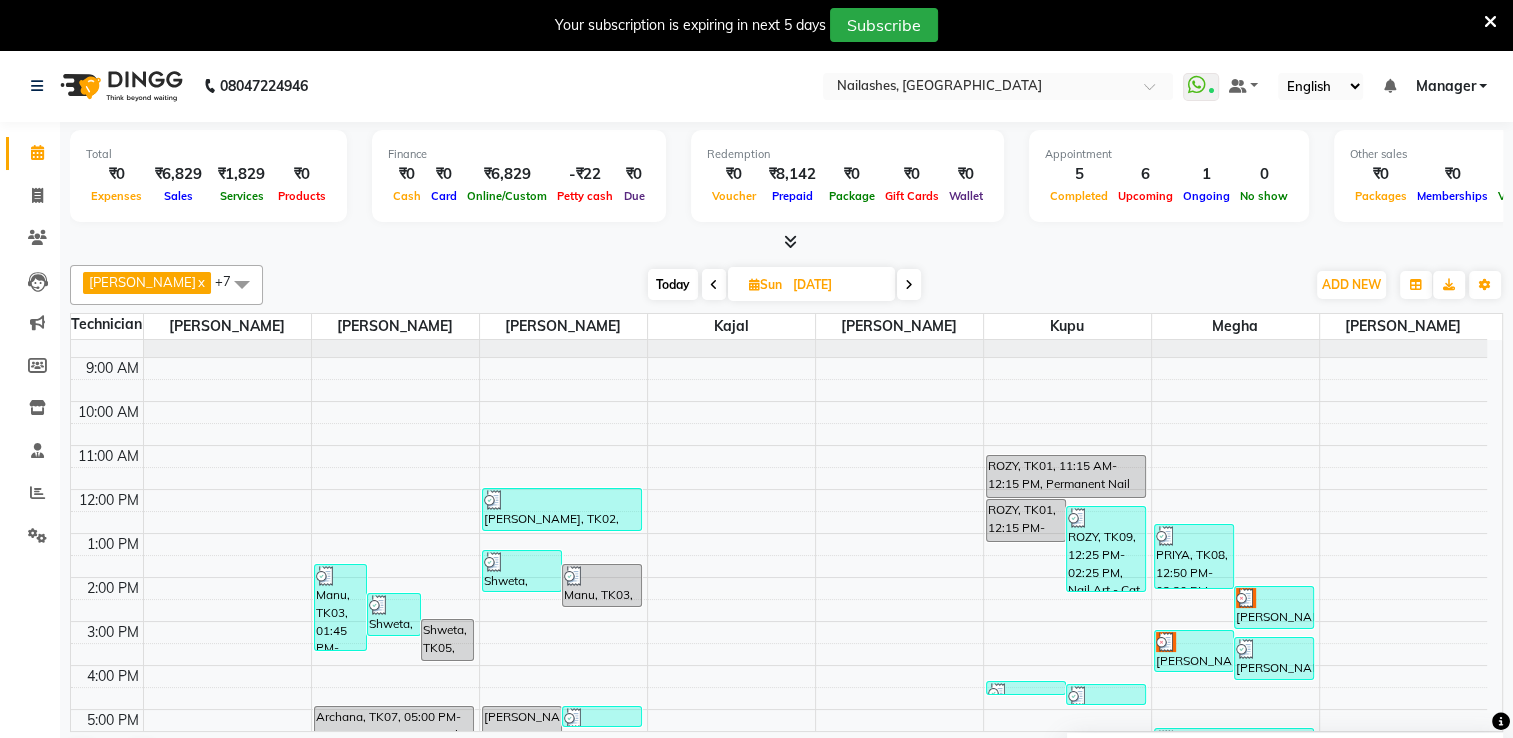 scroll, scrollTop: 16, scrollLeft: 0, axis: vertical 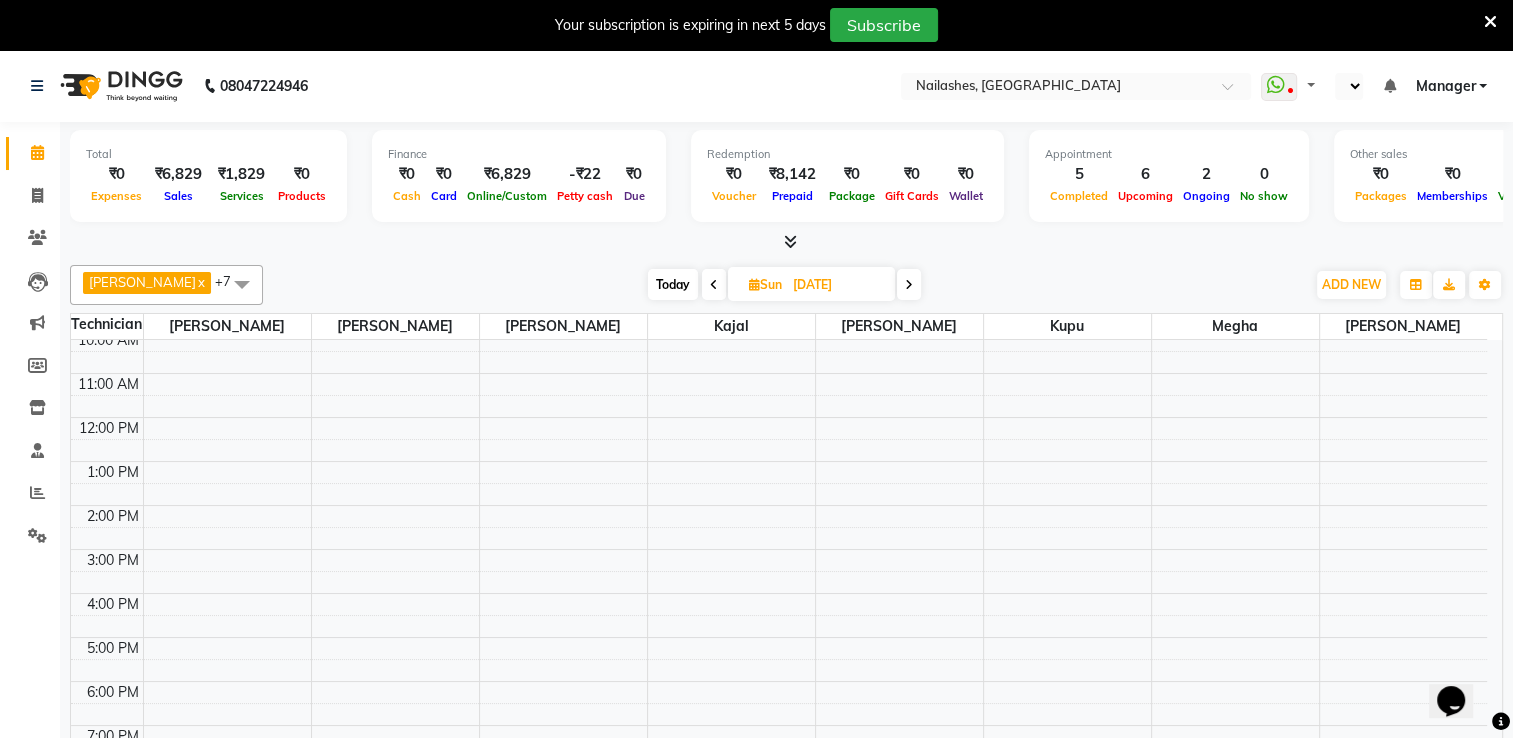 select on "en" 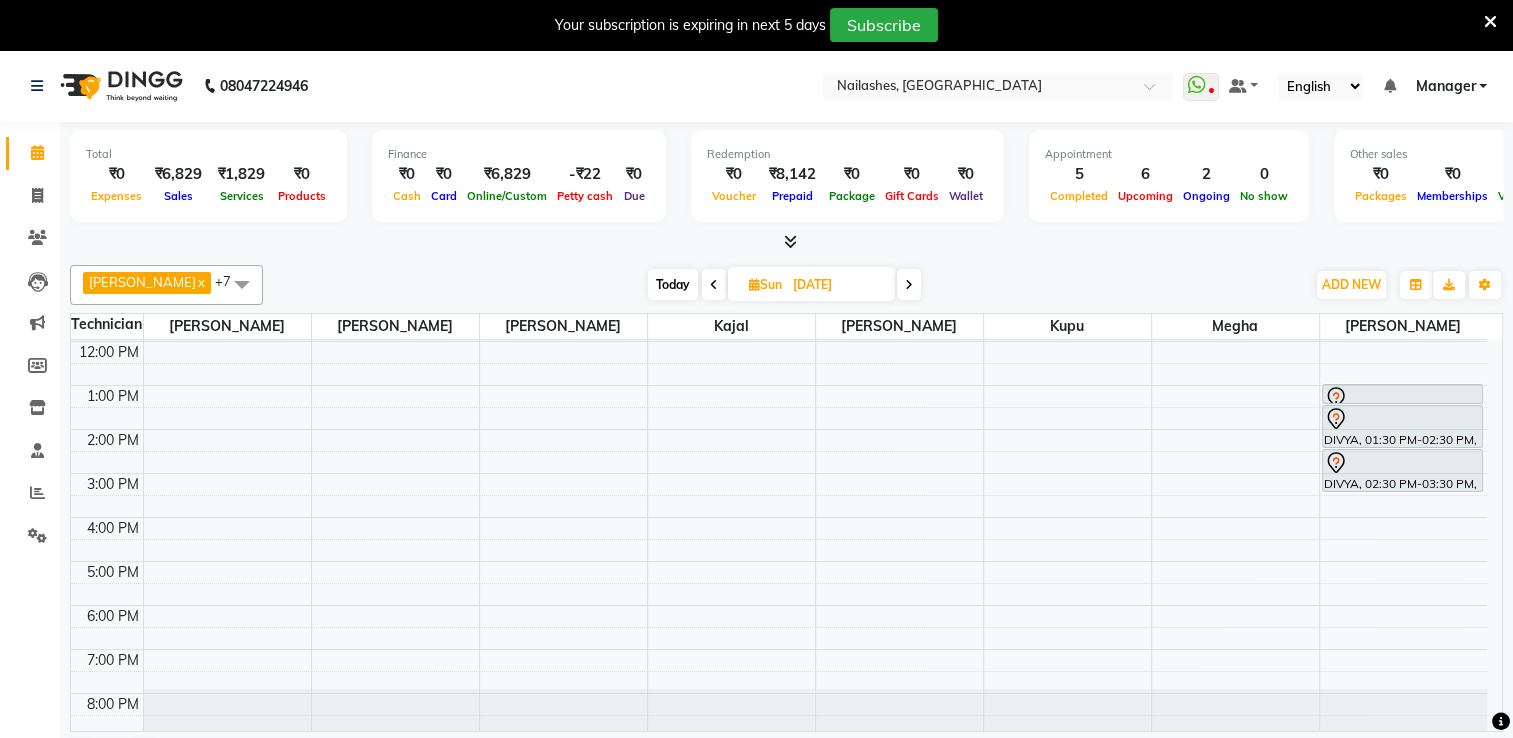 scroll, scrollTop: 0, scrollLeft: 0, axis: both 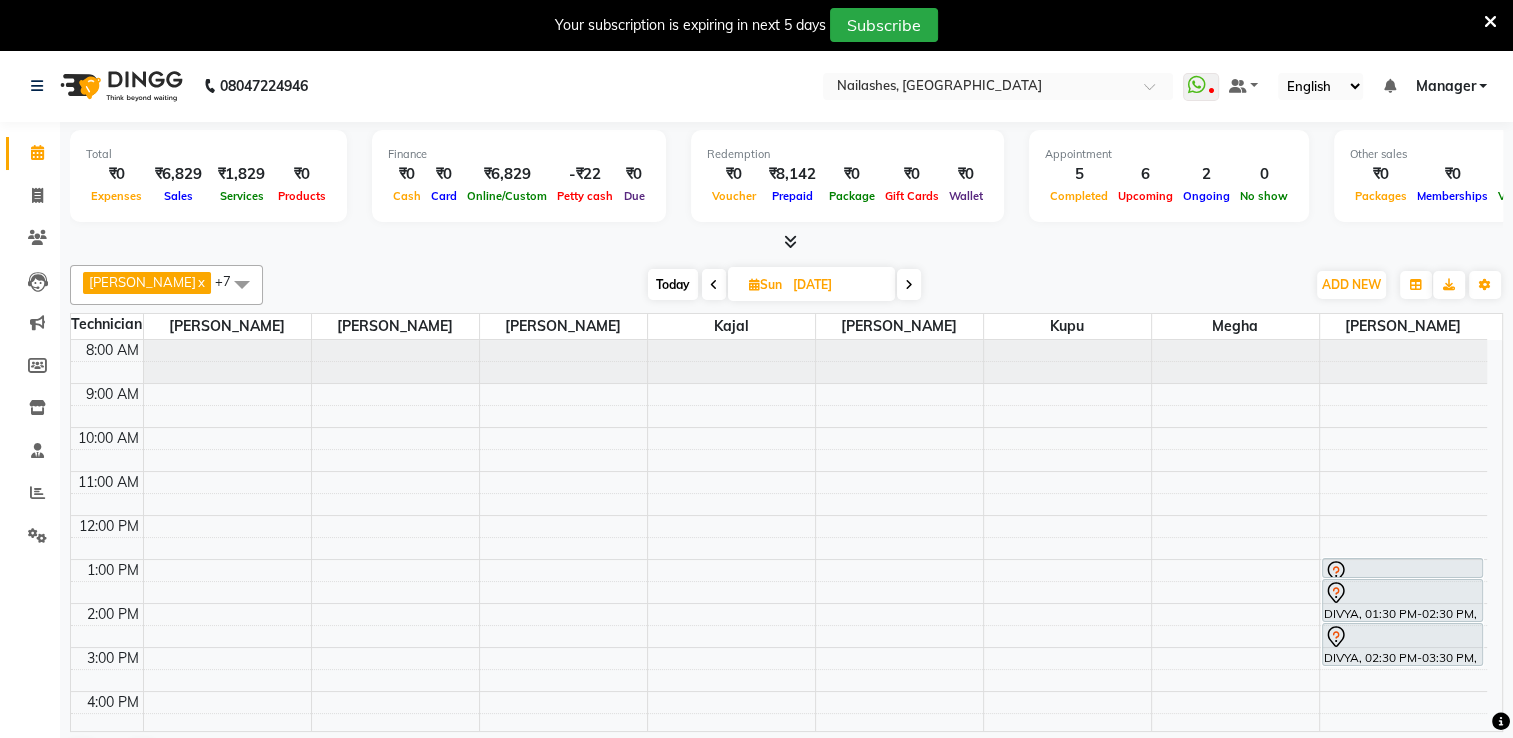 click at bounding box center [714, 285] 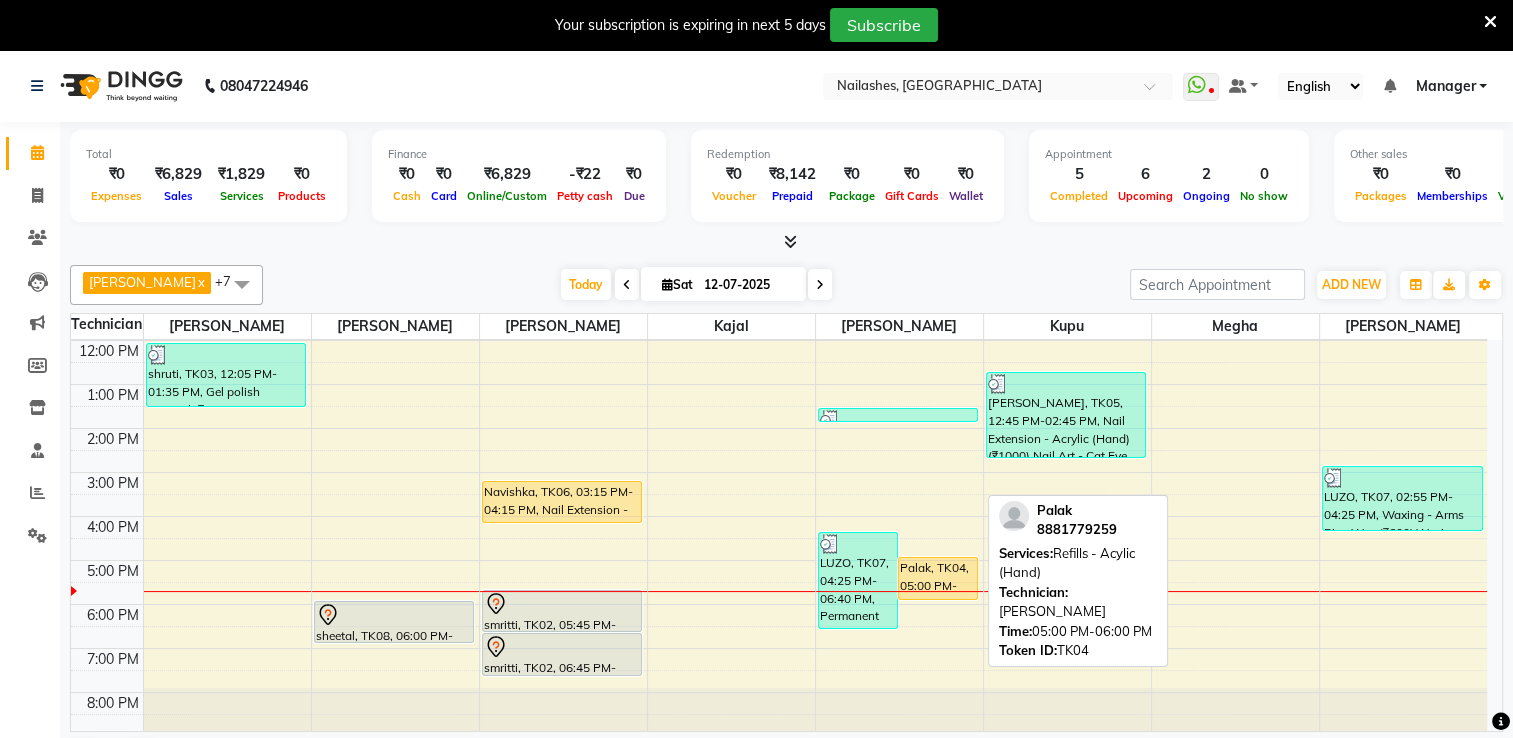 scroll, scrollTop: 174, scrollLeft: 0, axis: vertical 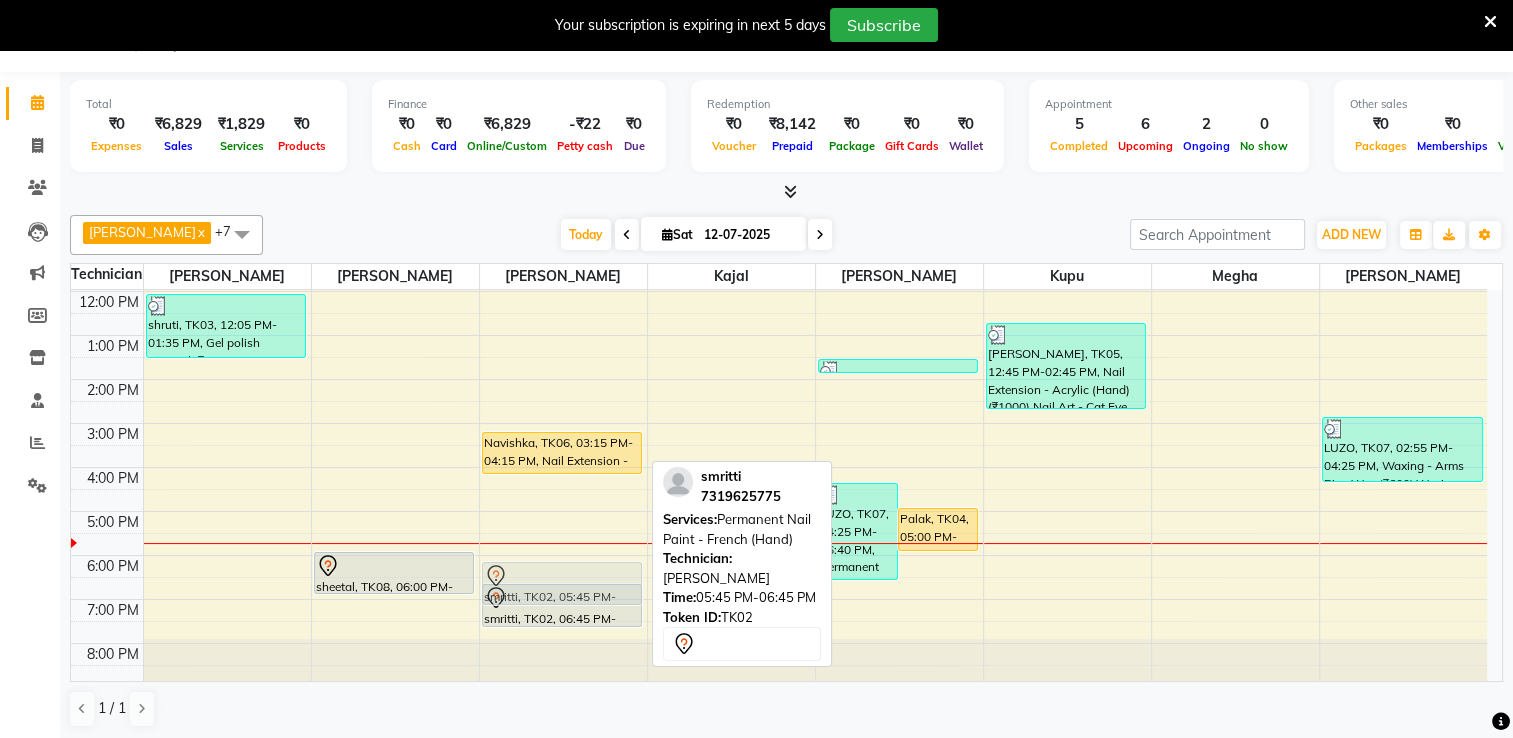 drag, startPoint x: 595, startPoint y: 571, endPoint x: 596, endPoint y: 602, distance: 31.016125 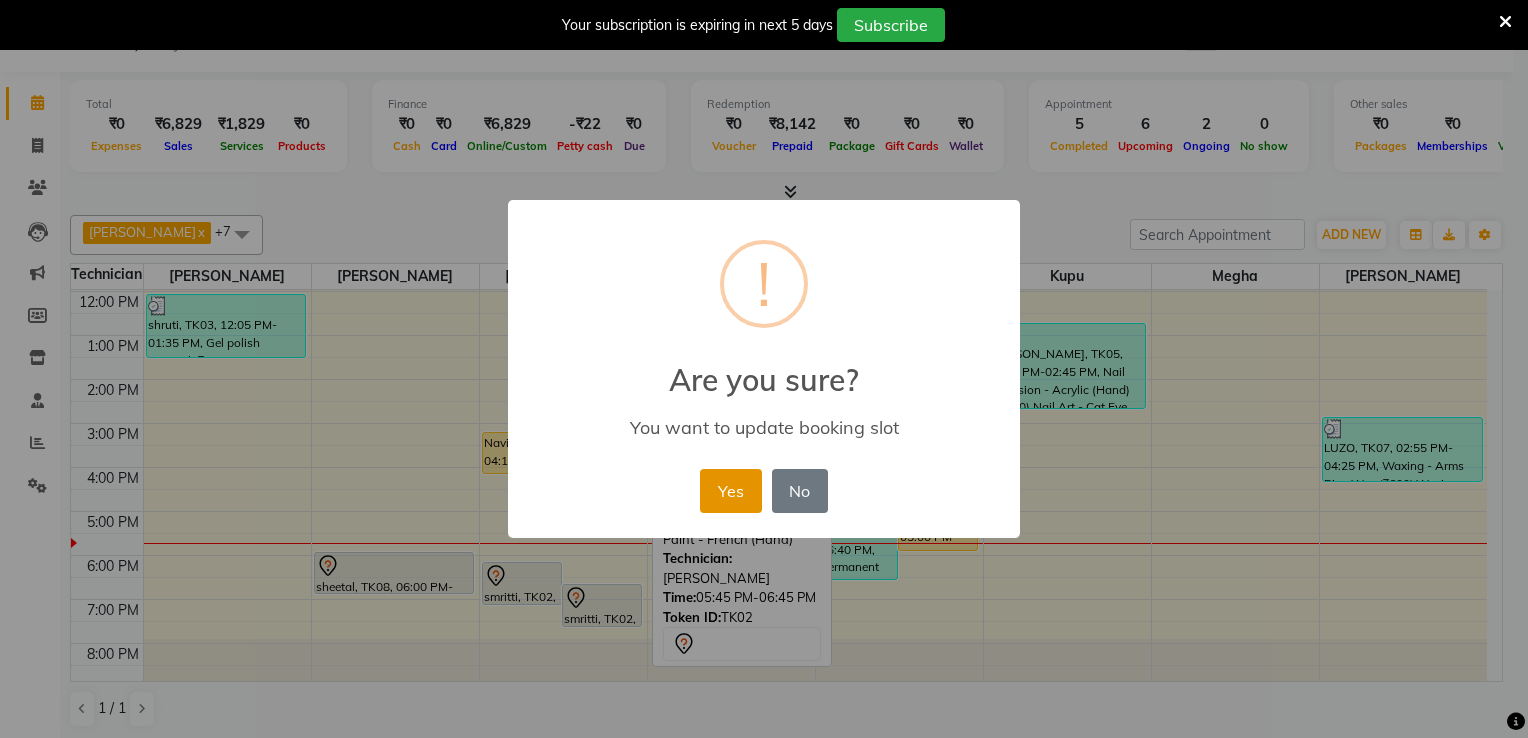 click on "Yes" at bounding box center [730, 491] 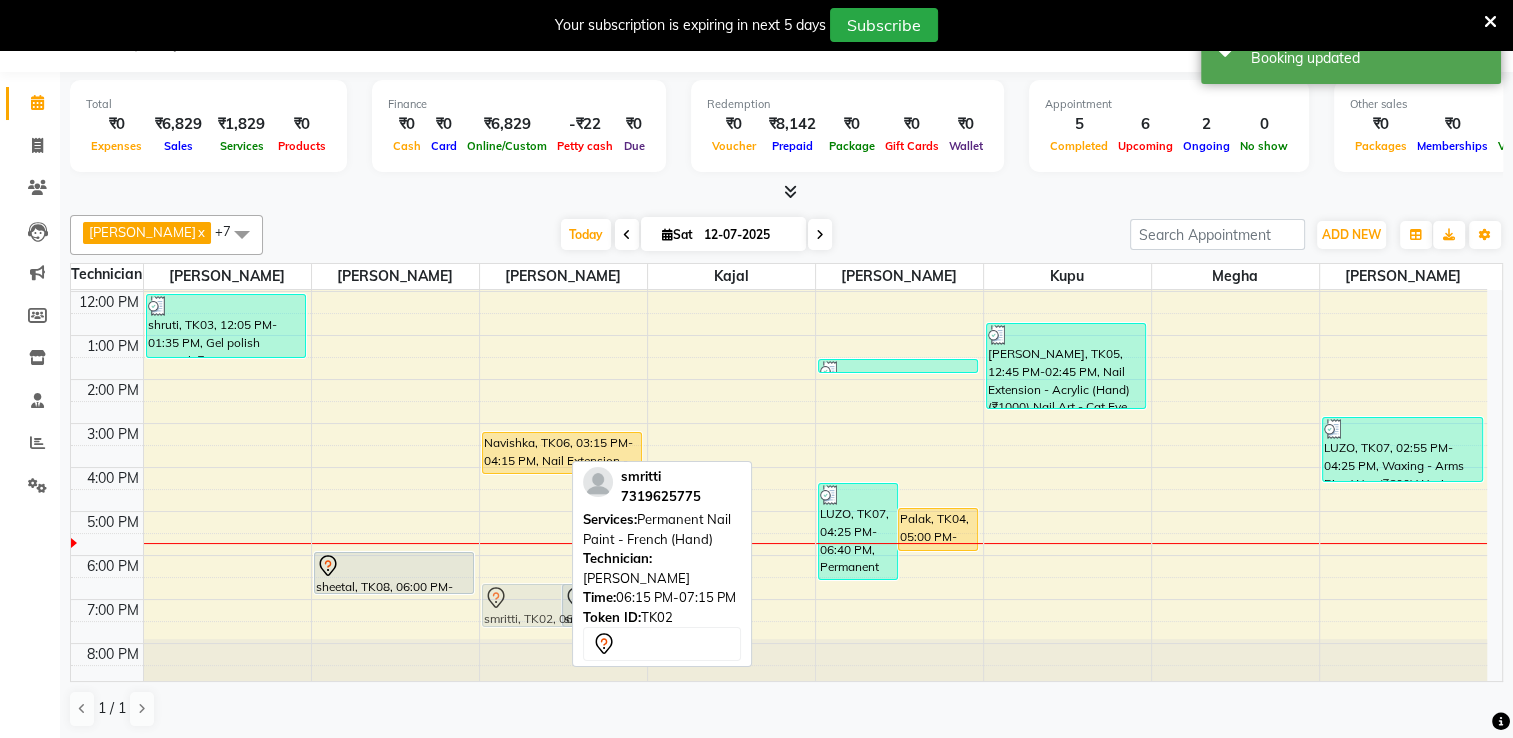 drag, startPoint x: 508, startPoint y: 592, endPoint x: 511, endPoint y: 605, distance: 13.341664 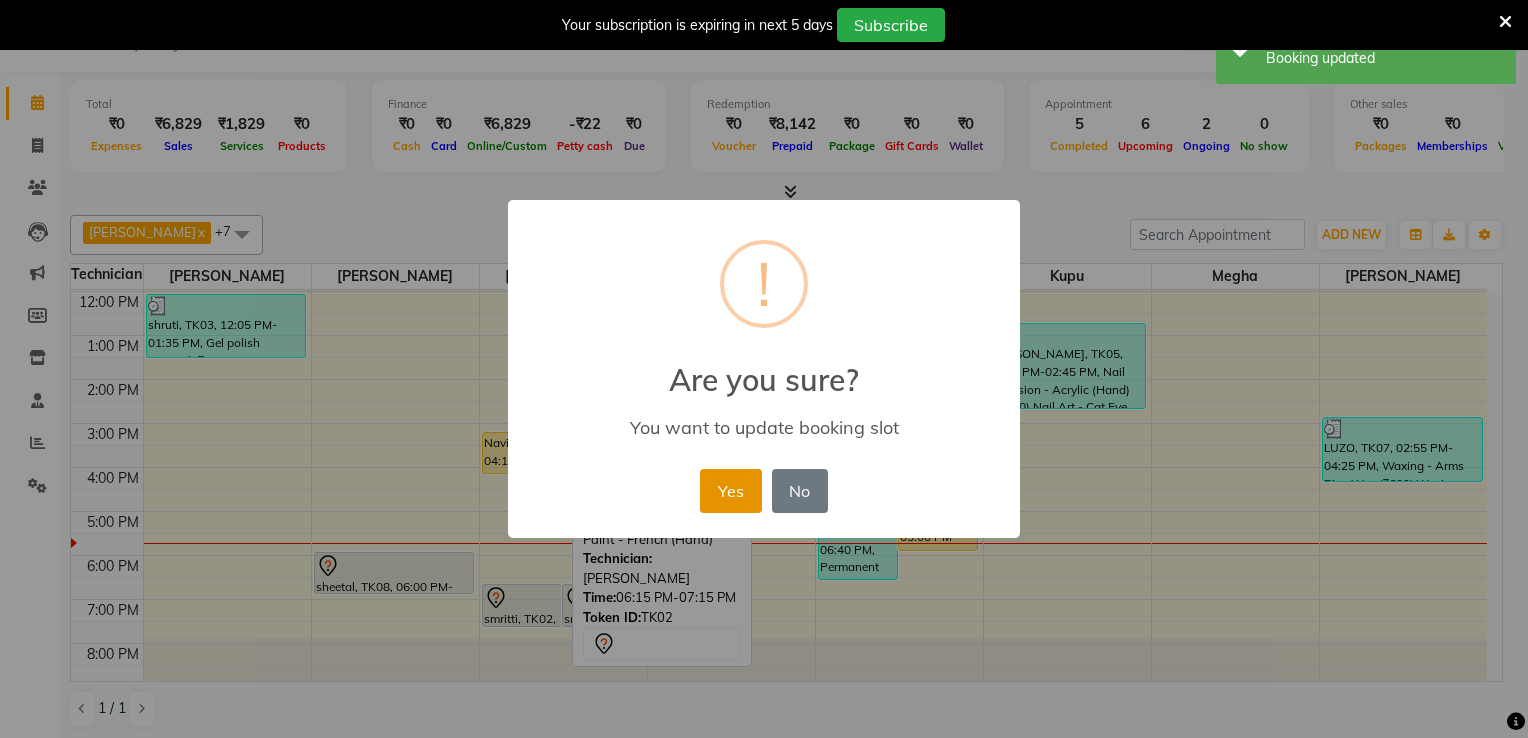 click on "Yes" at bounding box center (730, 491) 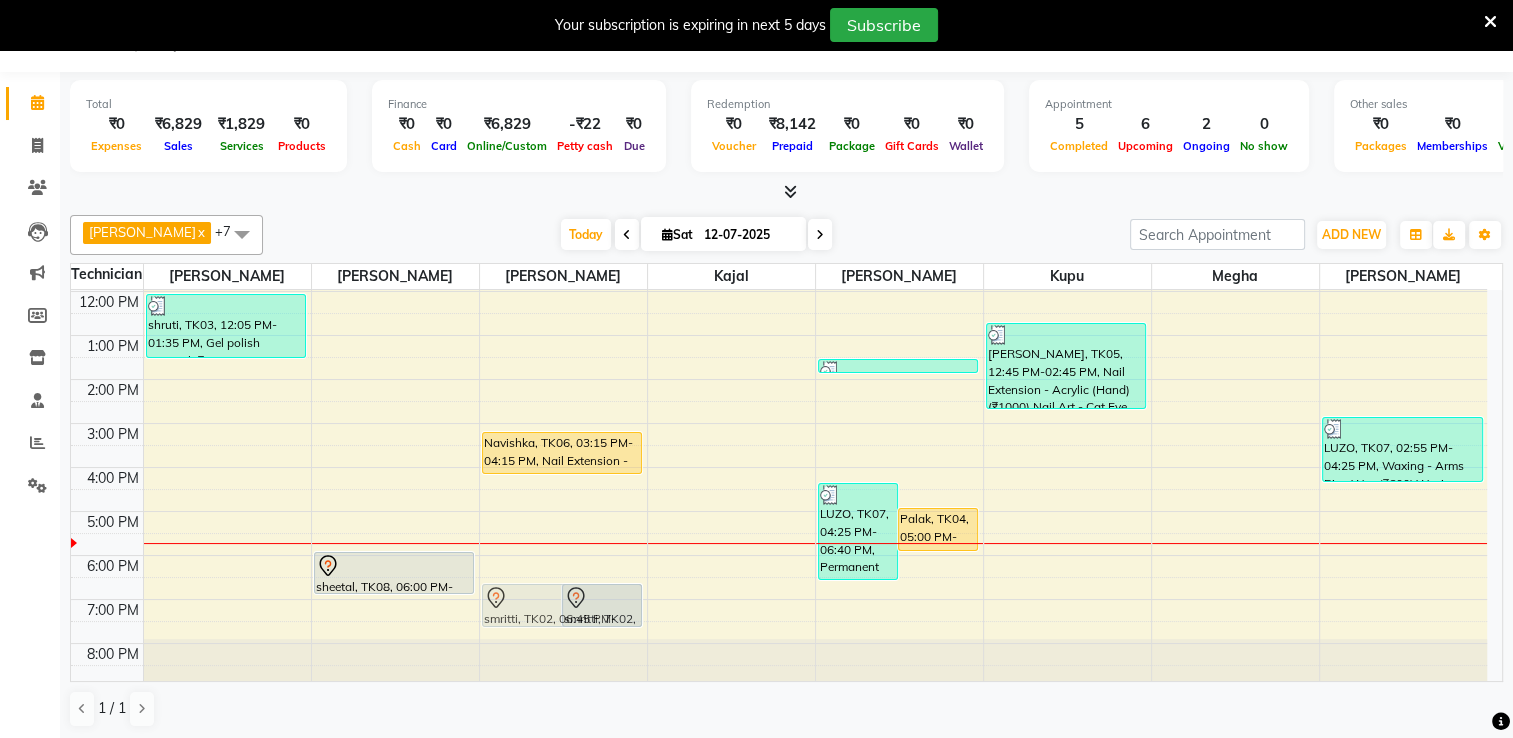 drag, startPoint x: 543, startPoint y: 585, endPoint x: 536, endPoint y: 571, distance: 15.652476 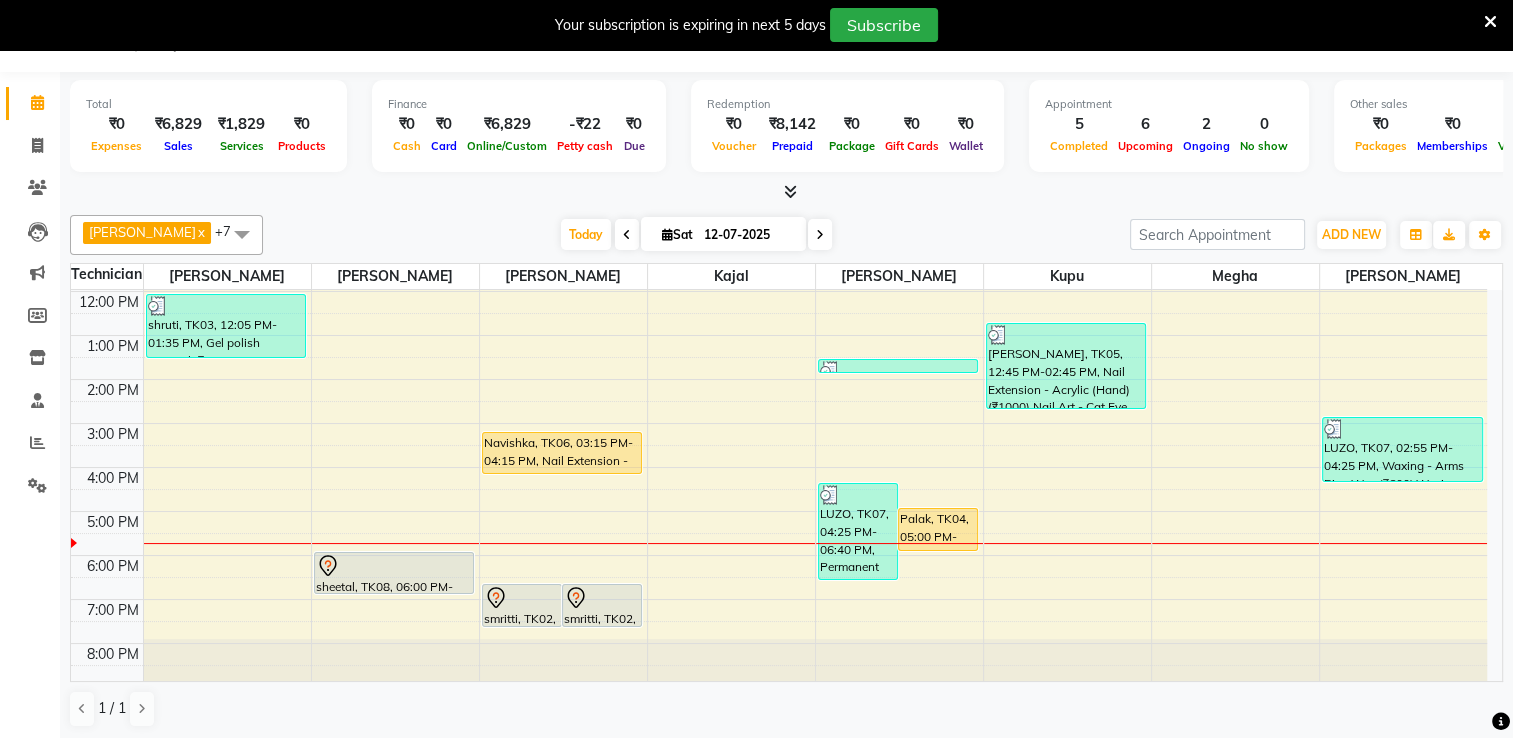click on "1 / 1" at bounding box center [786, 709] 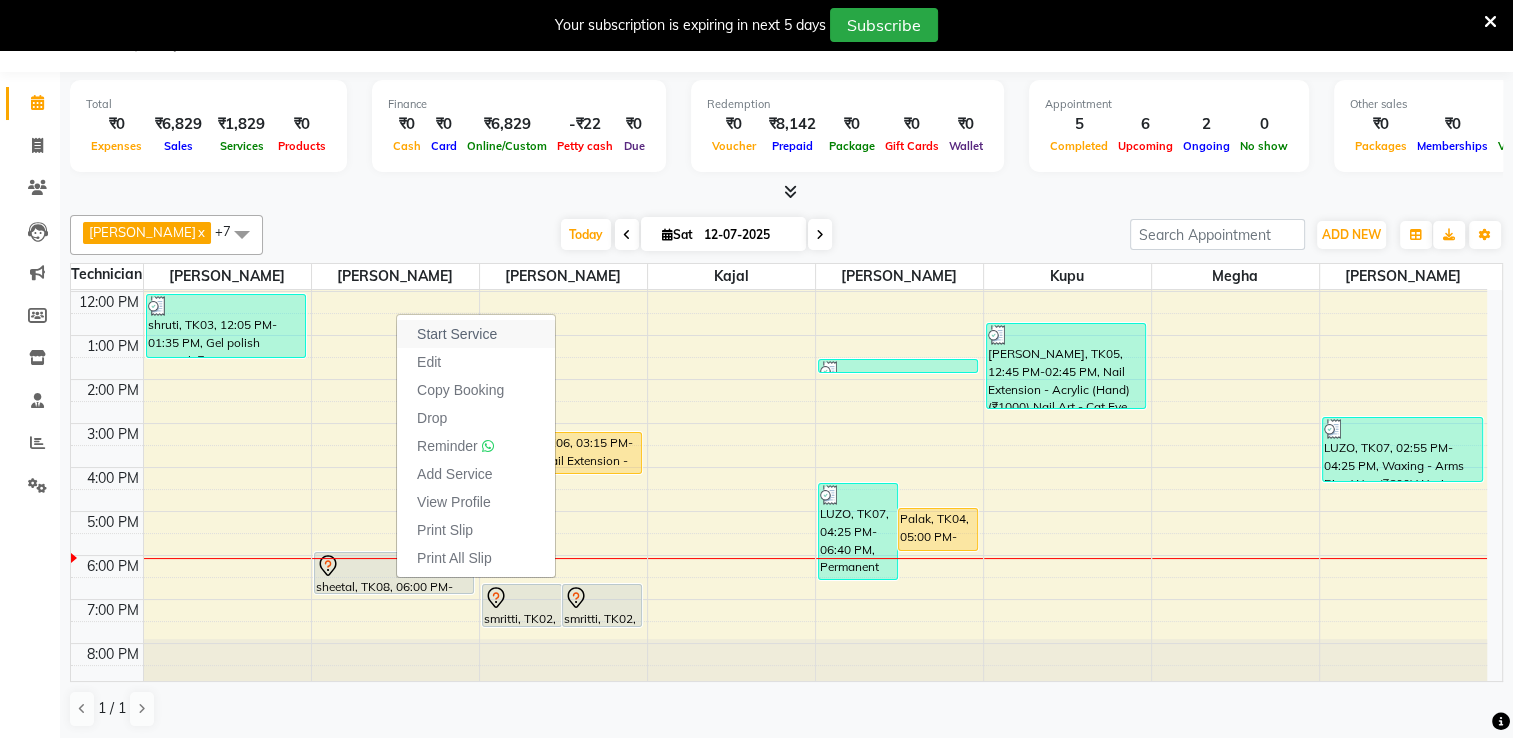 click on "Start Service" at bounding box center (457, 334) 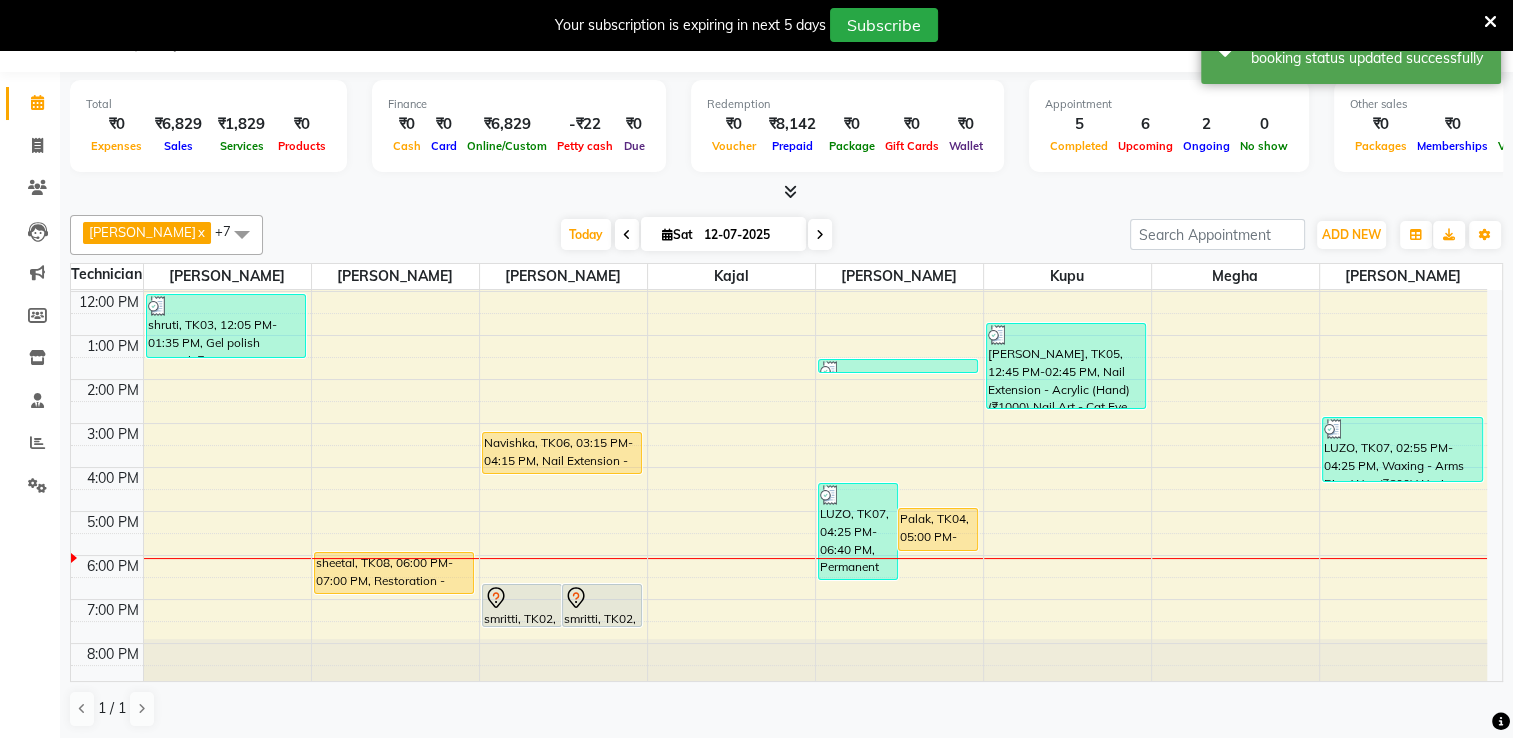 click on "Invoice" 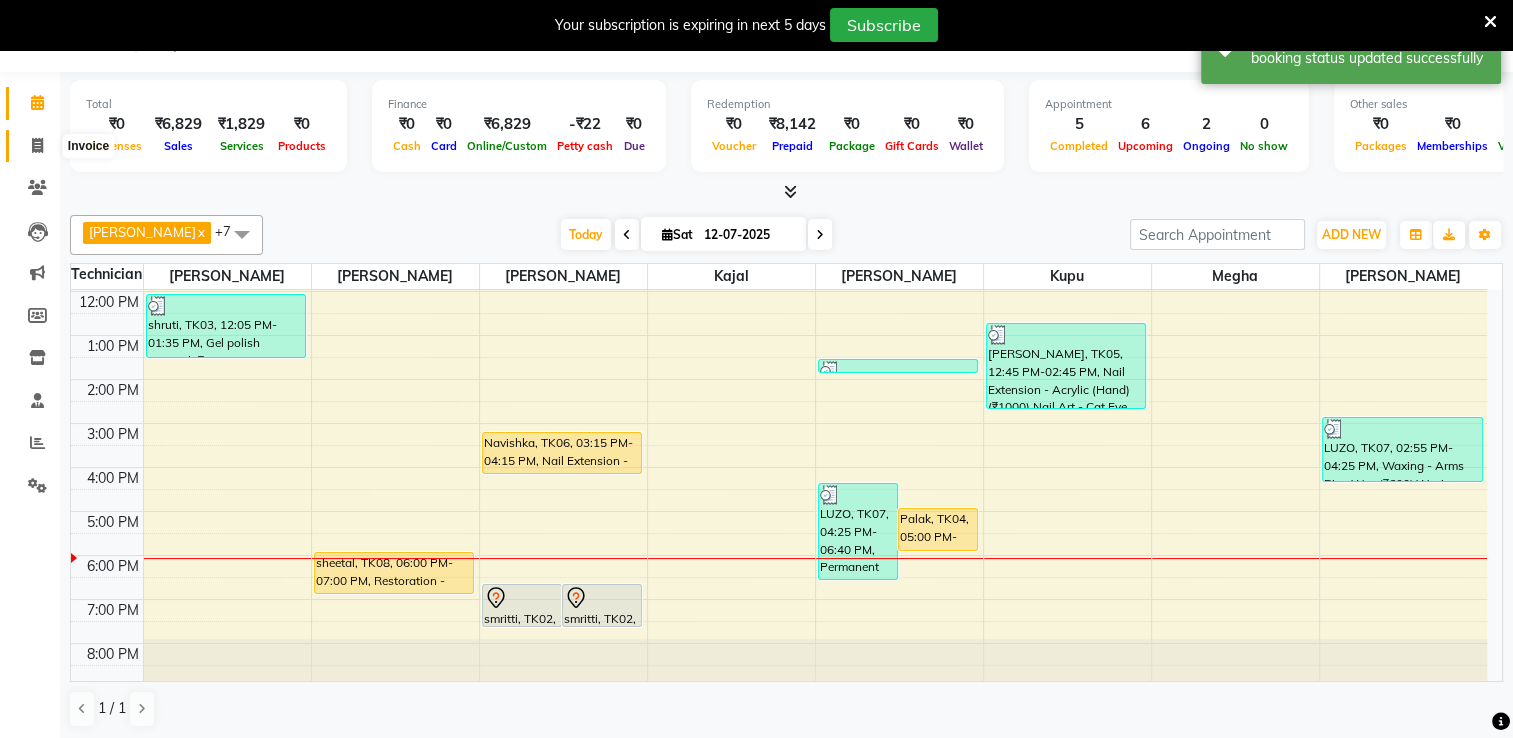 click 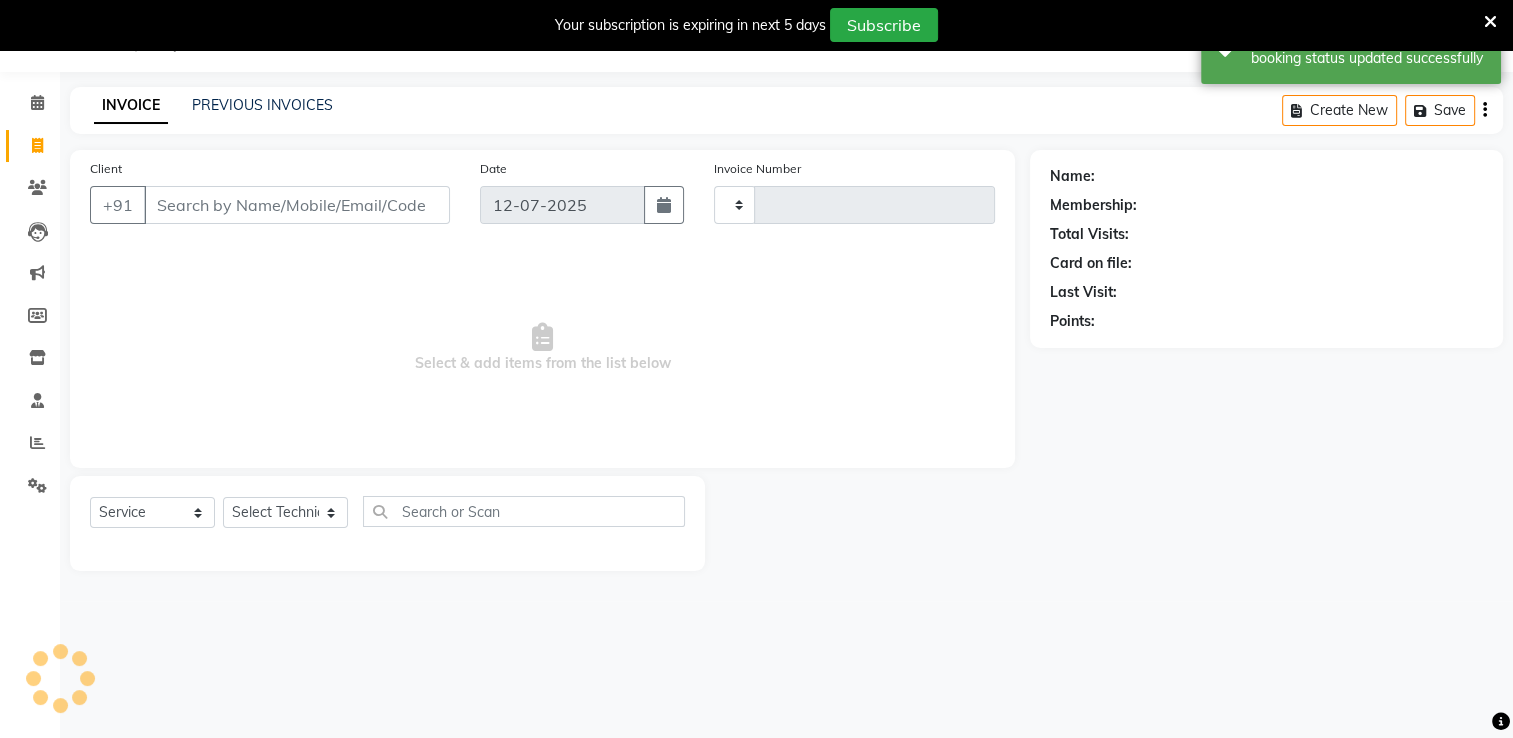 type on "1175" 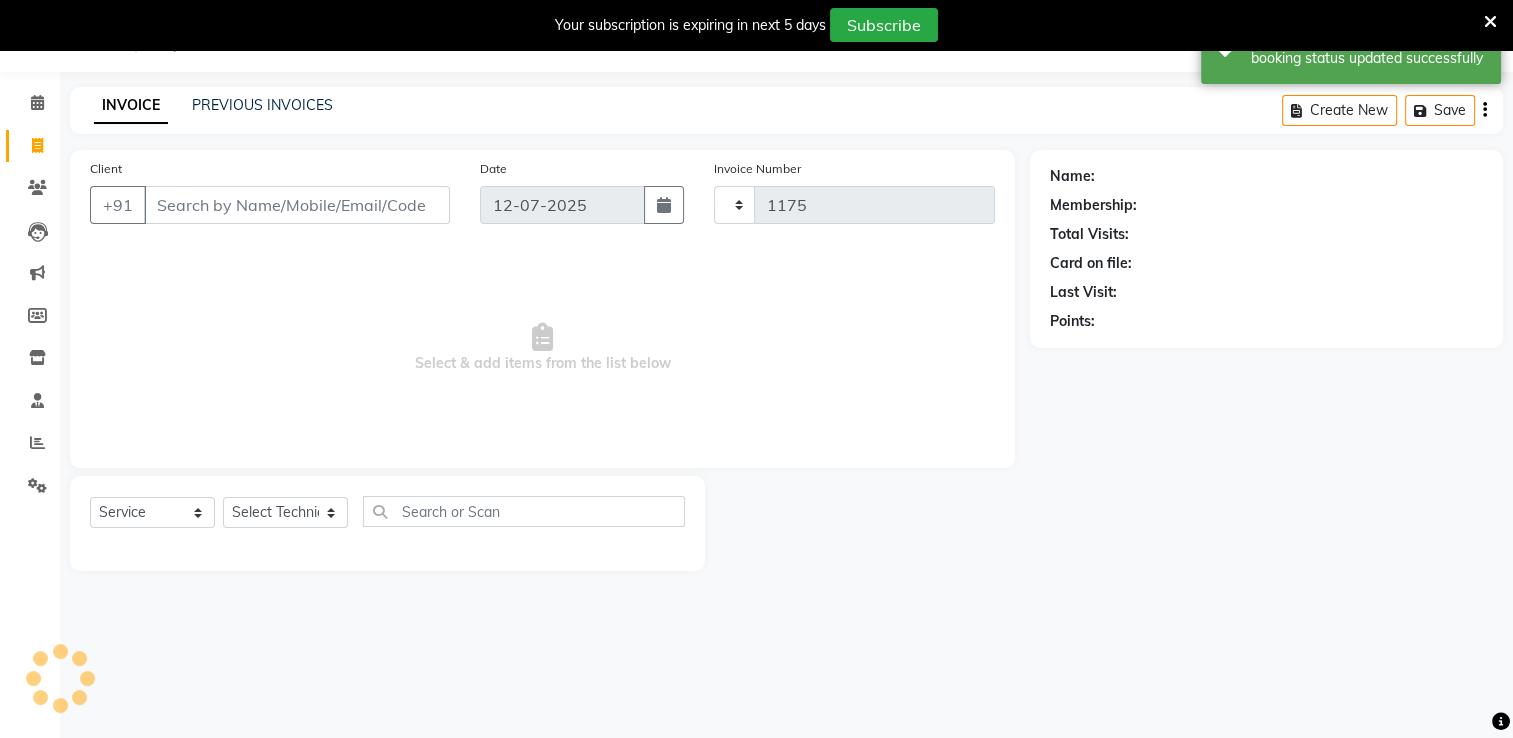 select on "6579" 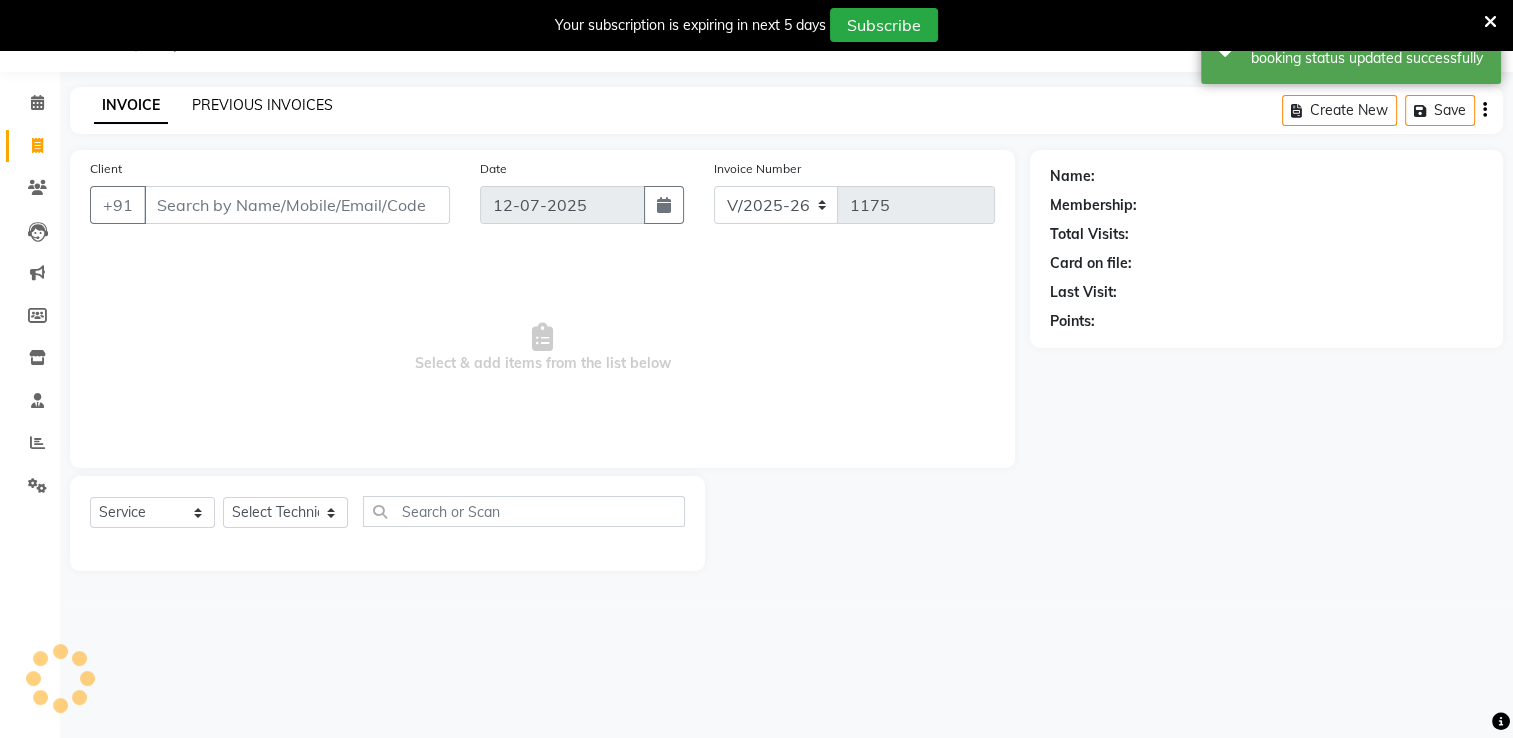 click on "PREVIOUS INVOICES" 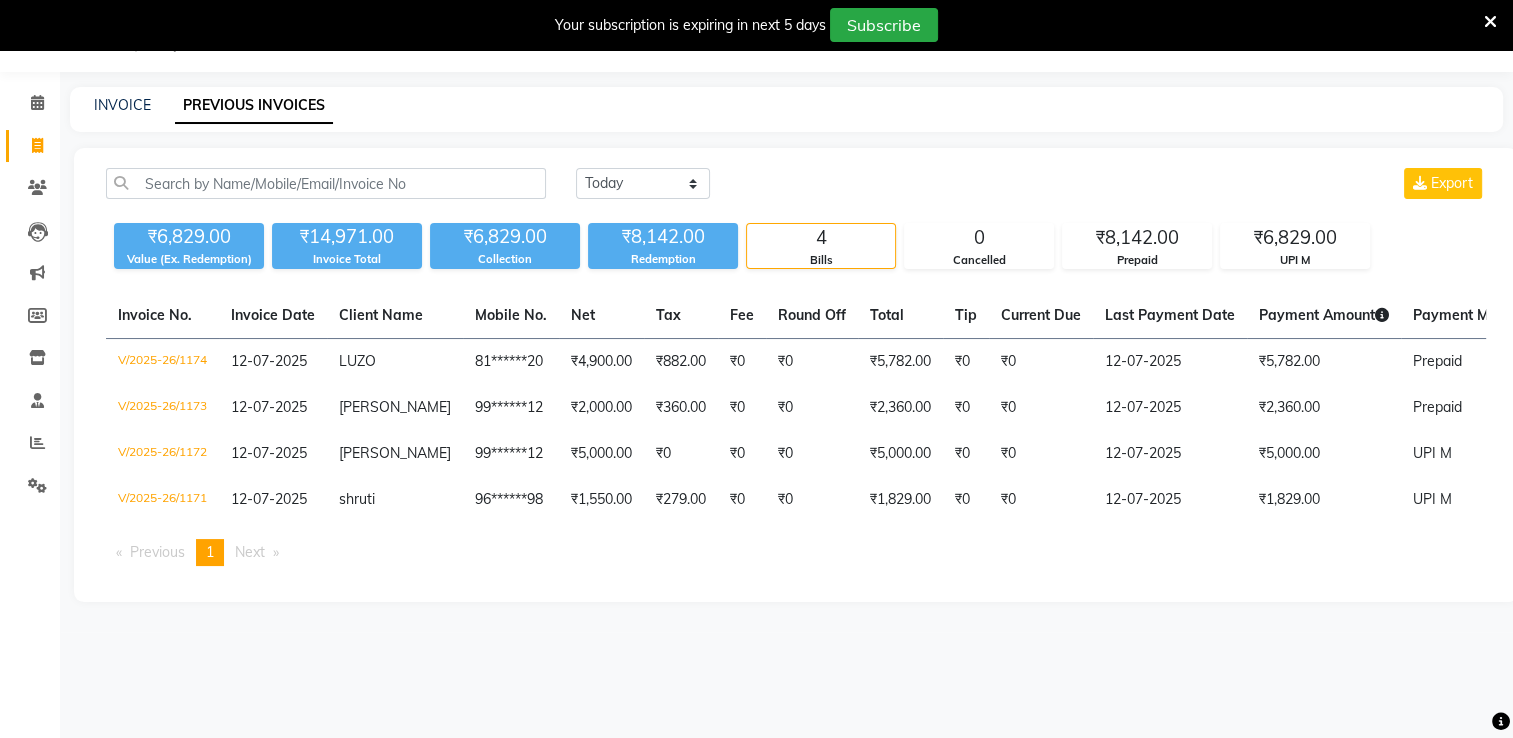click at bounding box center (1490, 22) 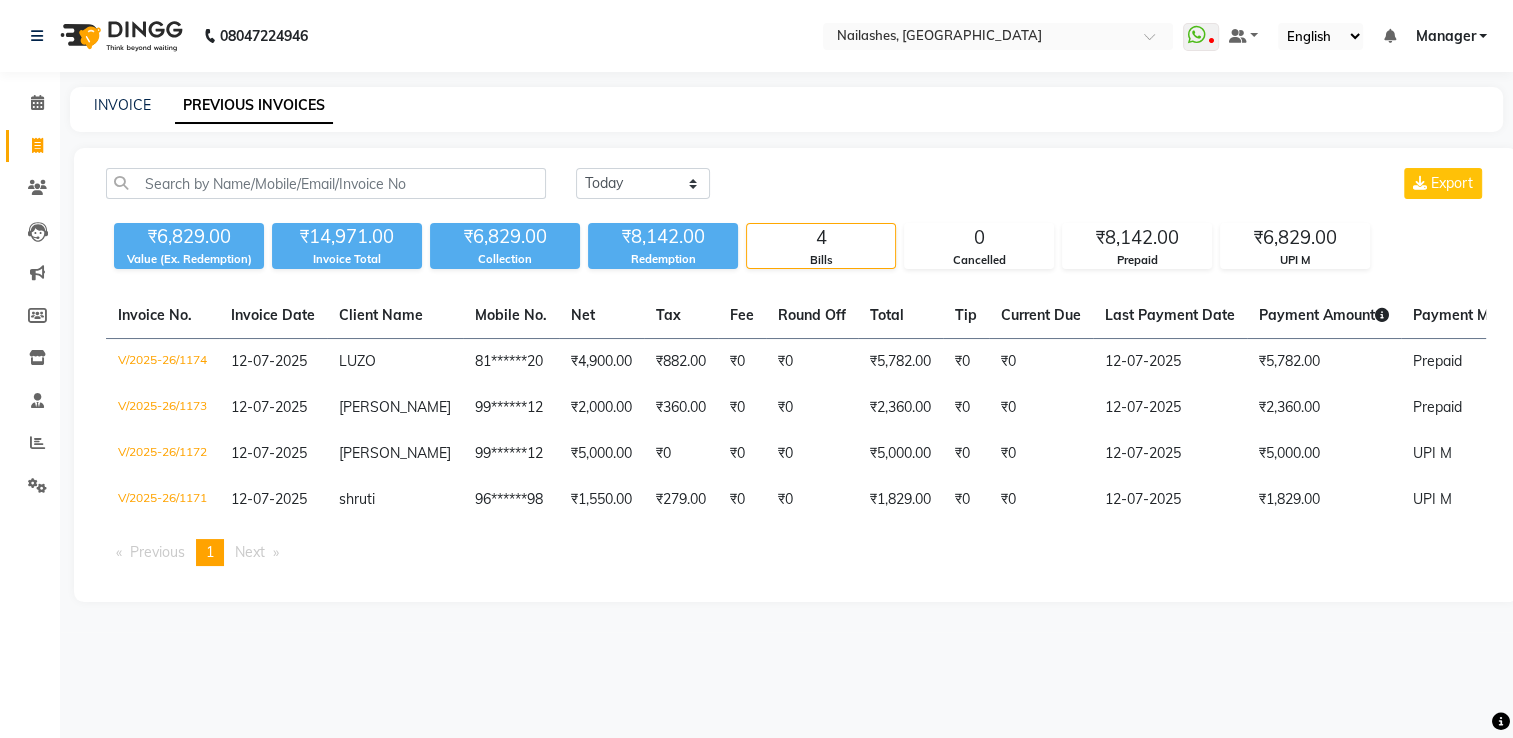scroll, scrollTop: 0, scrollLeft: 0, axis: both 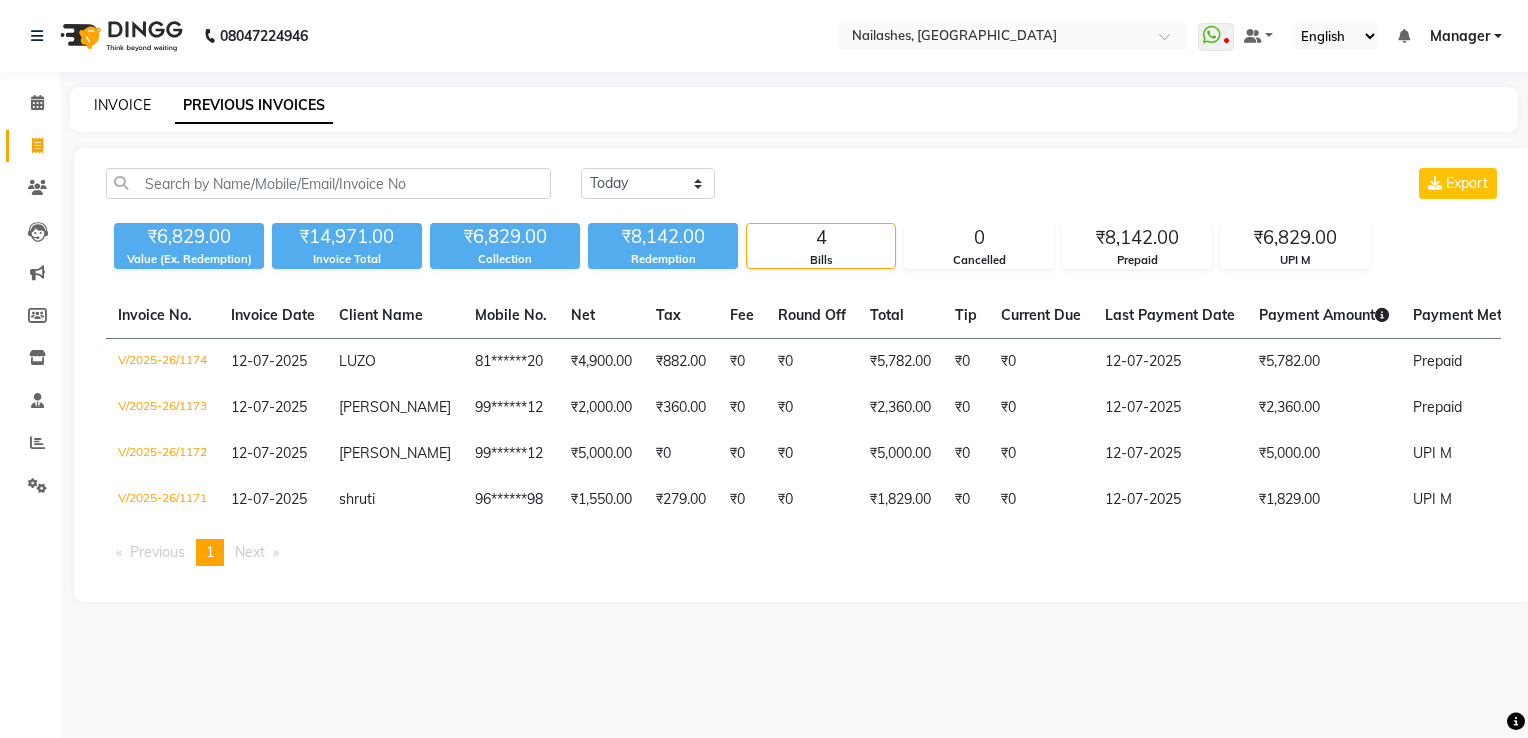 click on "INVOICE" 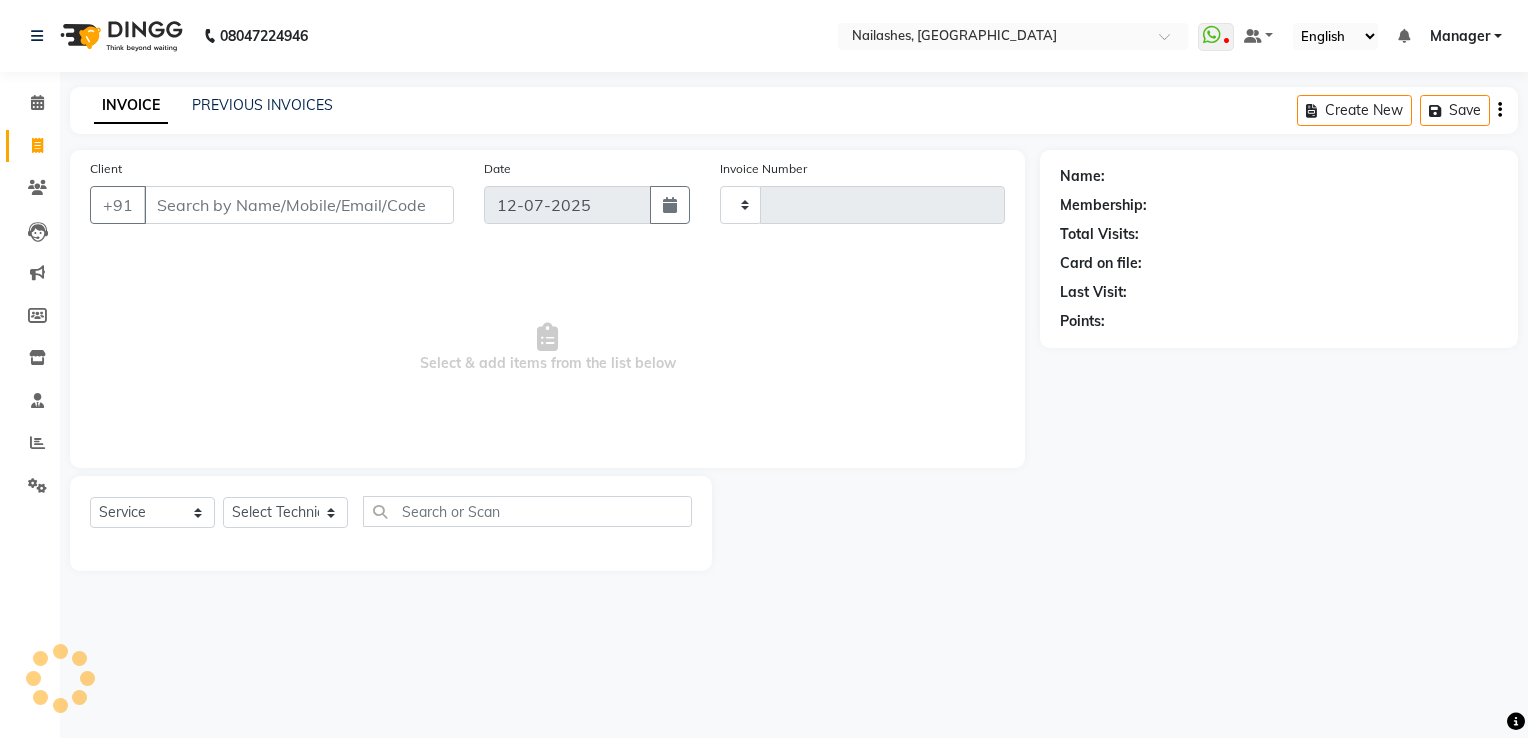 type on "1175" 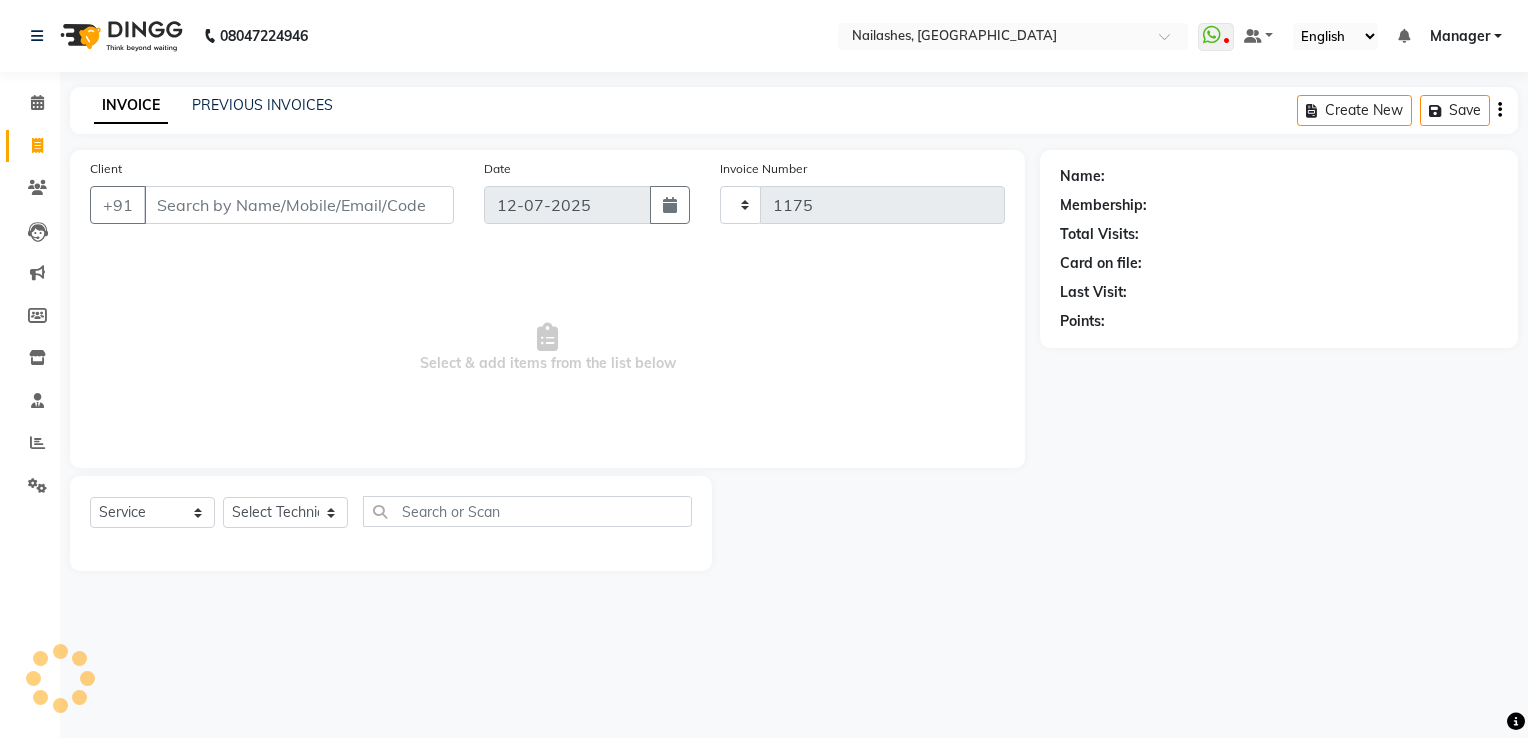 select on "6579" 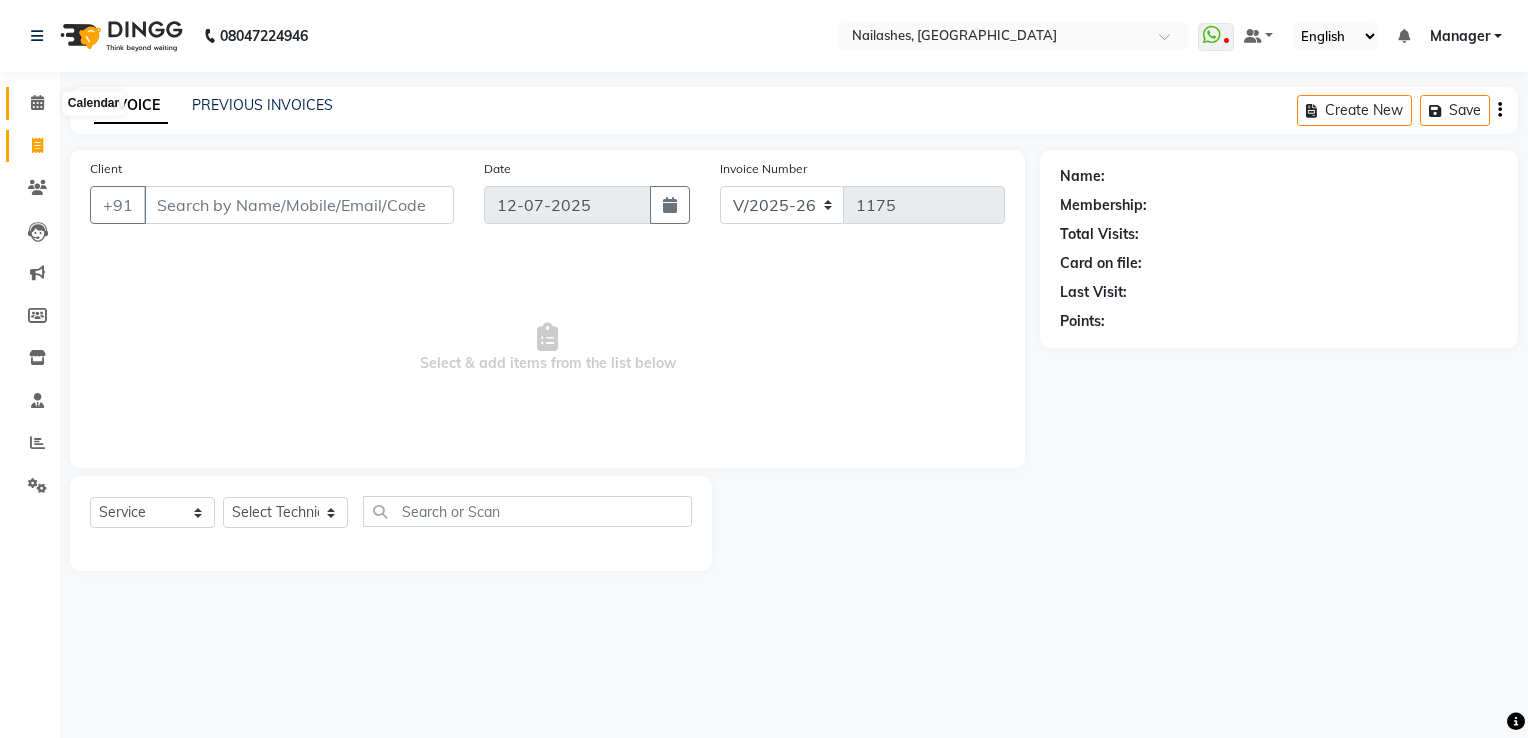 click 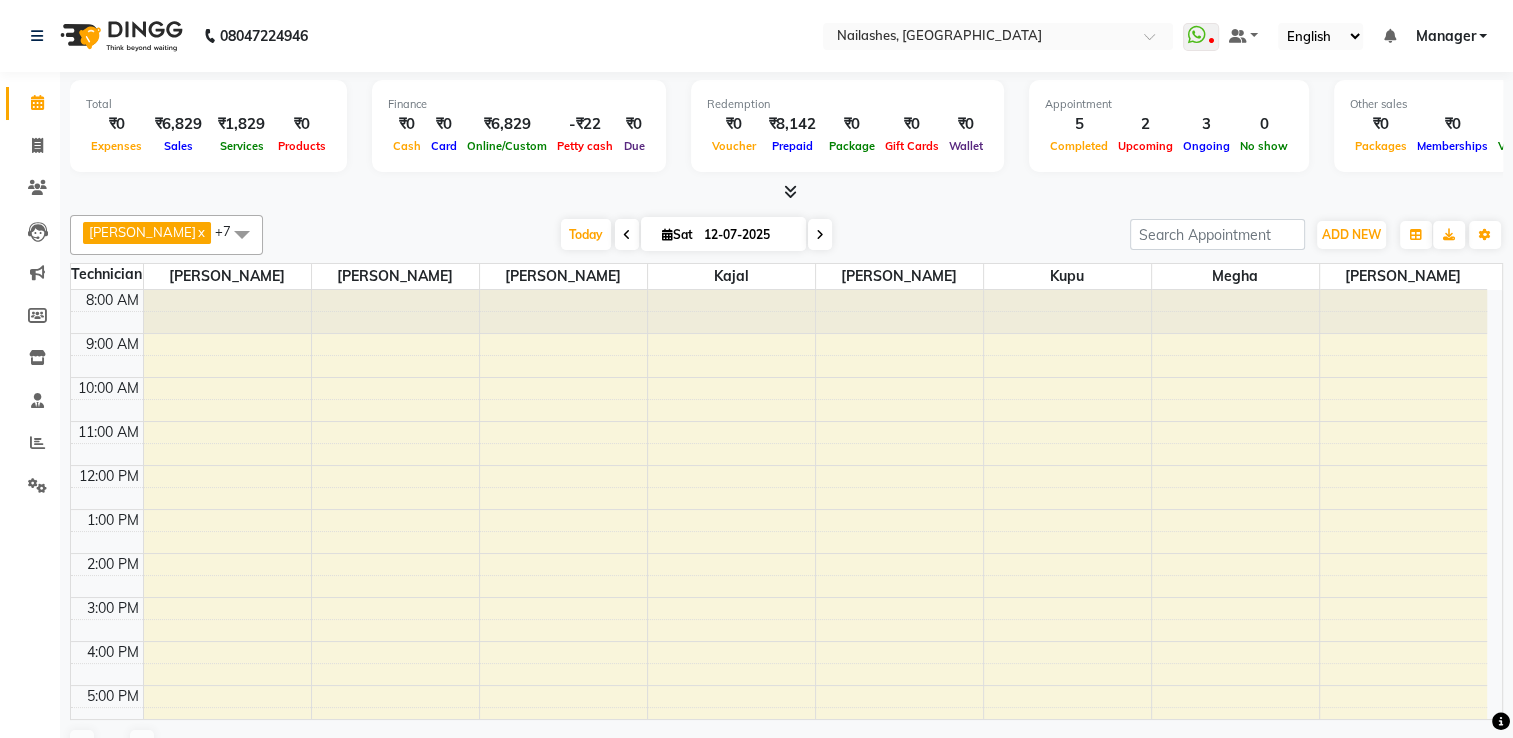 scroll, scrollTop: 136, scrollLeft: 0, axis: vertical 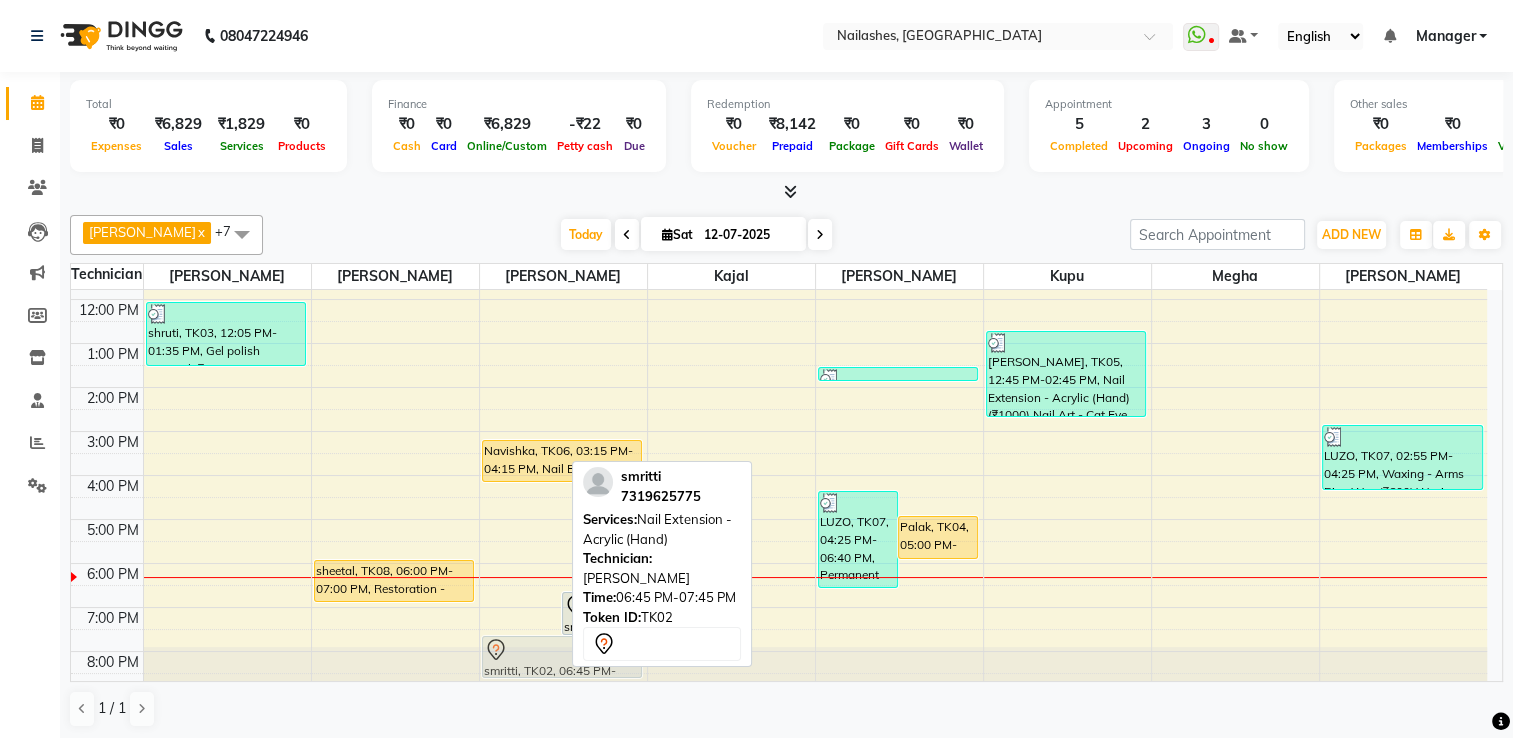 click on "smritti, TK02, 06:45 PM-07:45 PM, Nail Extension - Acrylic (Hand)             smritti, TK02, 06:45 PM-07:45 PM, Permanent Nail Paint - French (Hand)    Navishka, TK06, 03:15 PM-04:15 PM, Nail Extension - Acrylic (Hand)             smritti, TK02, 06:45 PM-07:45 PM, Nail Extension - Acrylic (Hand)" at bounding box center [563, 409] 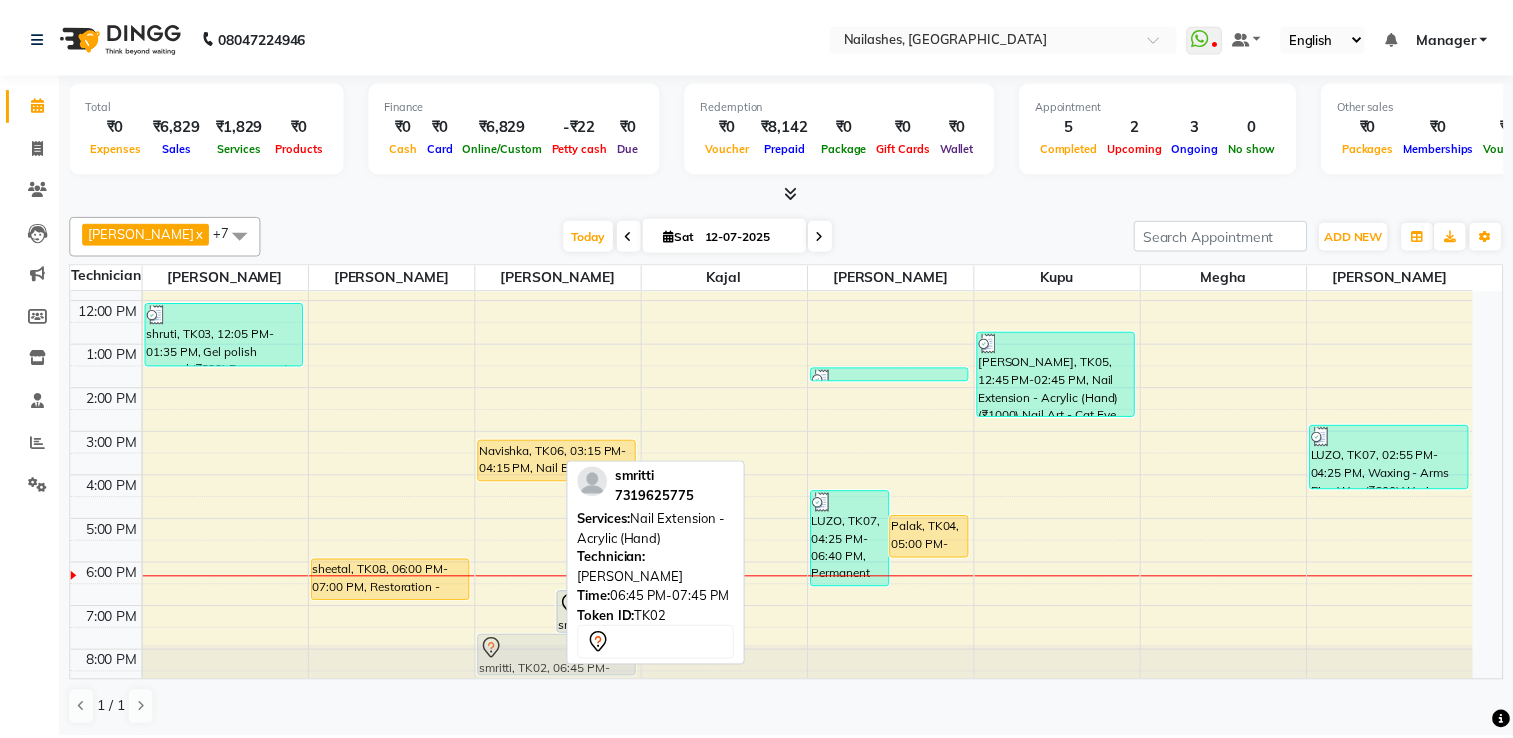 scroll, scrollTop: 166, scrollLeft: 0, axis: vertical 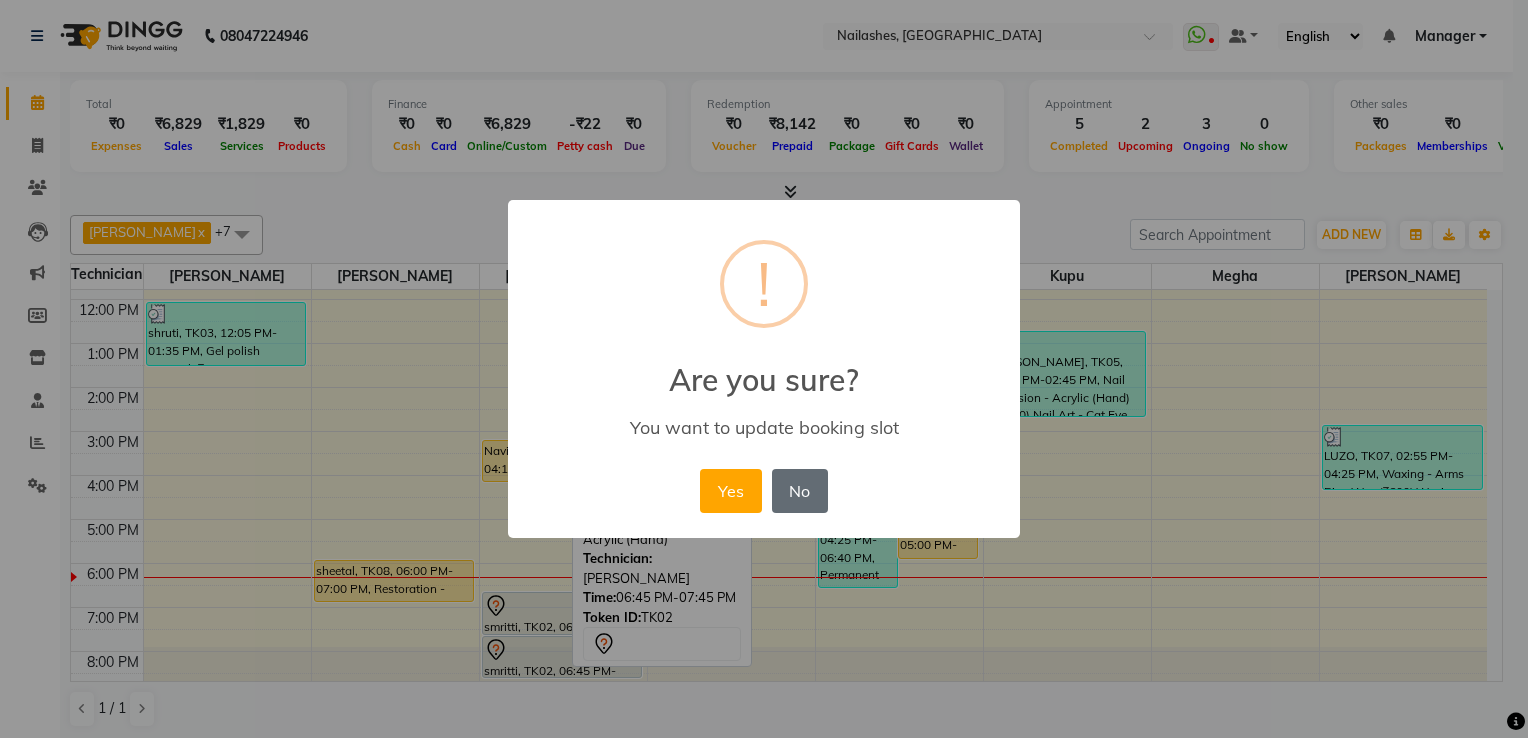 click on "No" at bounding box center [800, 491] 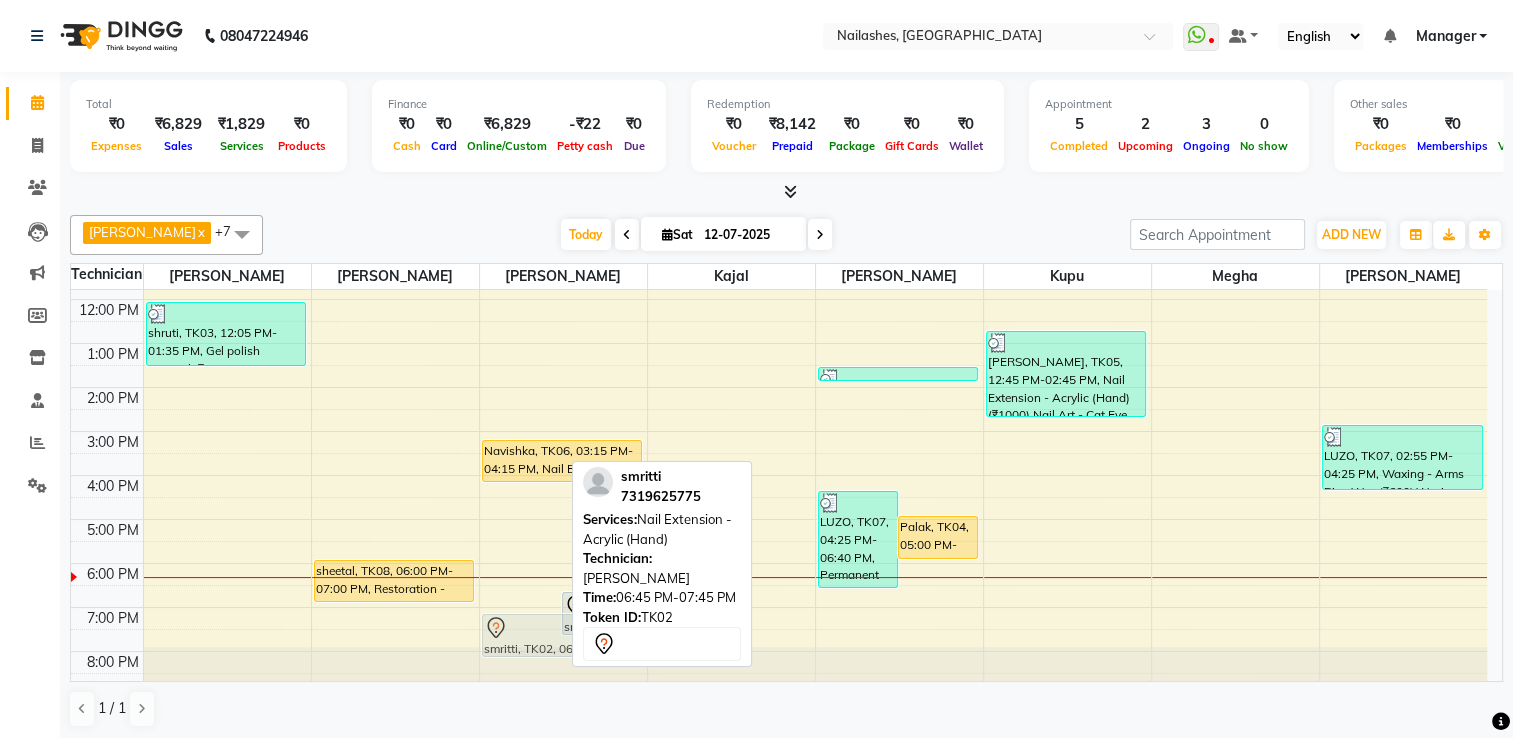drag, startPoint x: 520, startPoint y: 607, endPoint x: 513, endPoint y: 618, distance: 13.038404 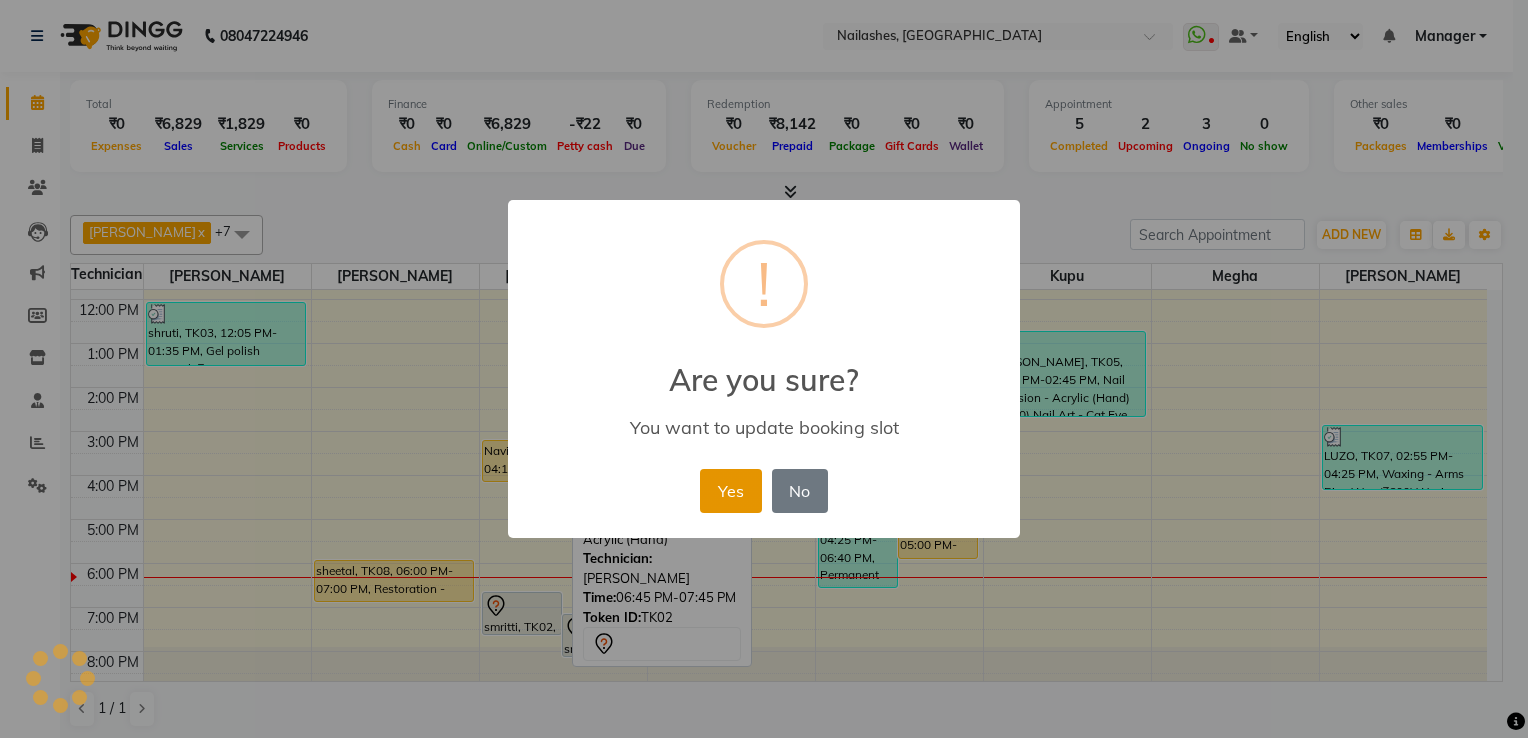 click on "Yes" at bounding box center [730, 491] 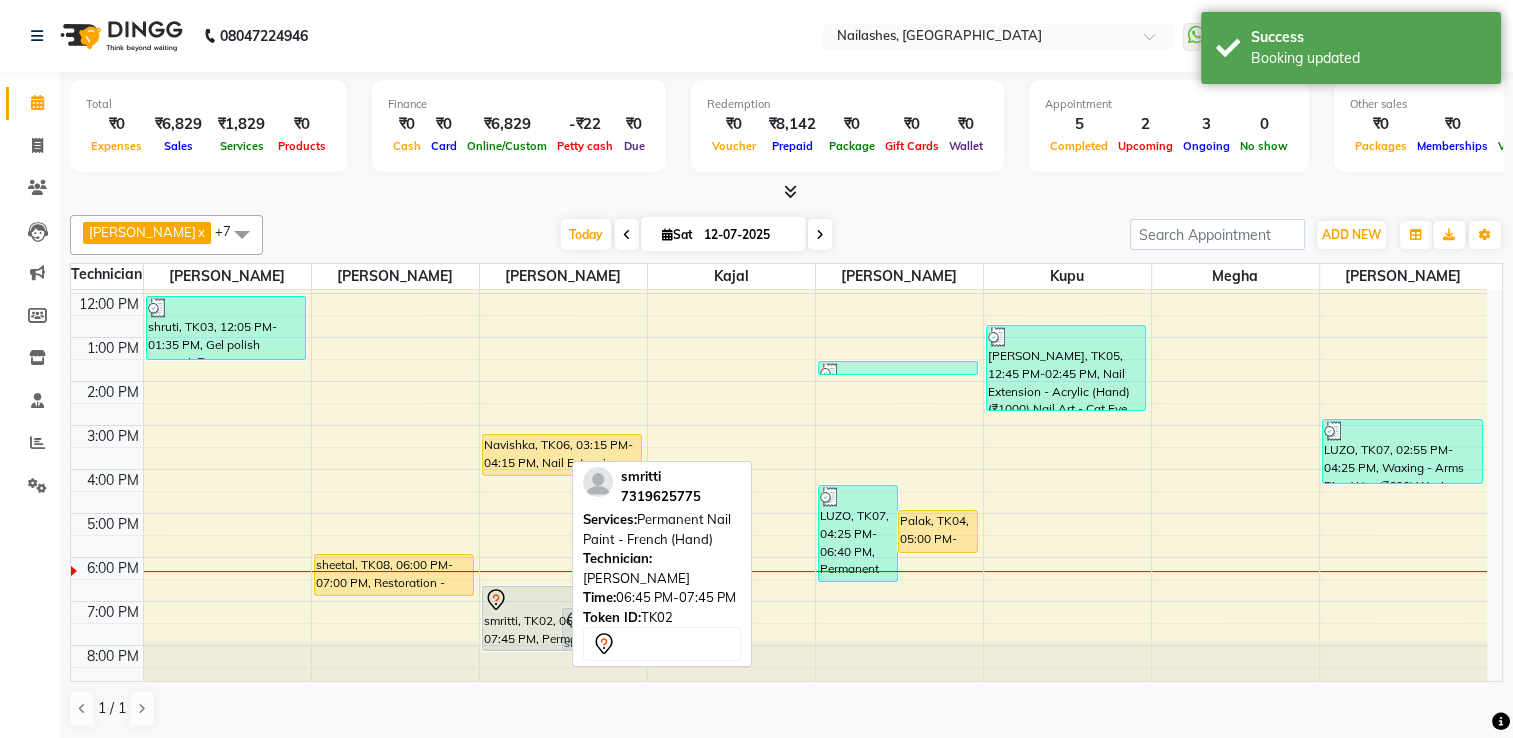 scroll, scrollTop: 174, scrollLeft: 0, axis: vertical 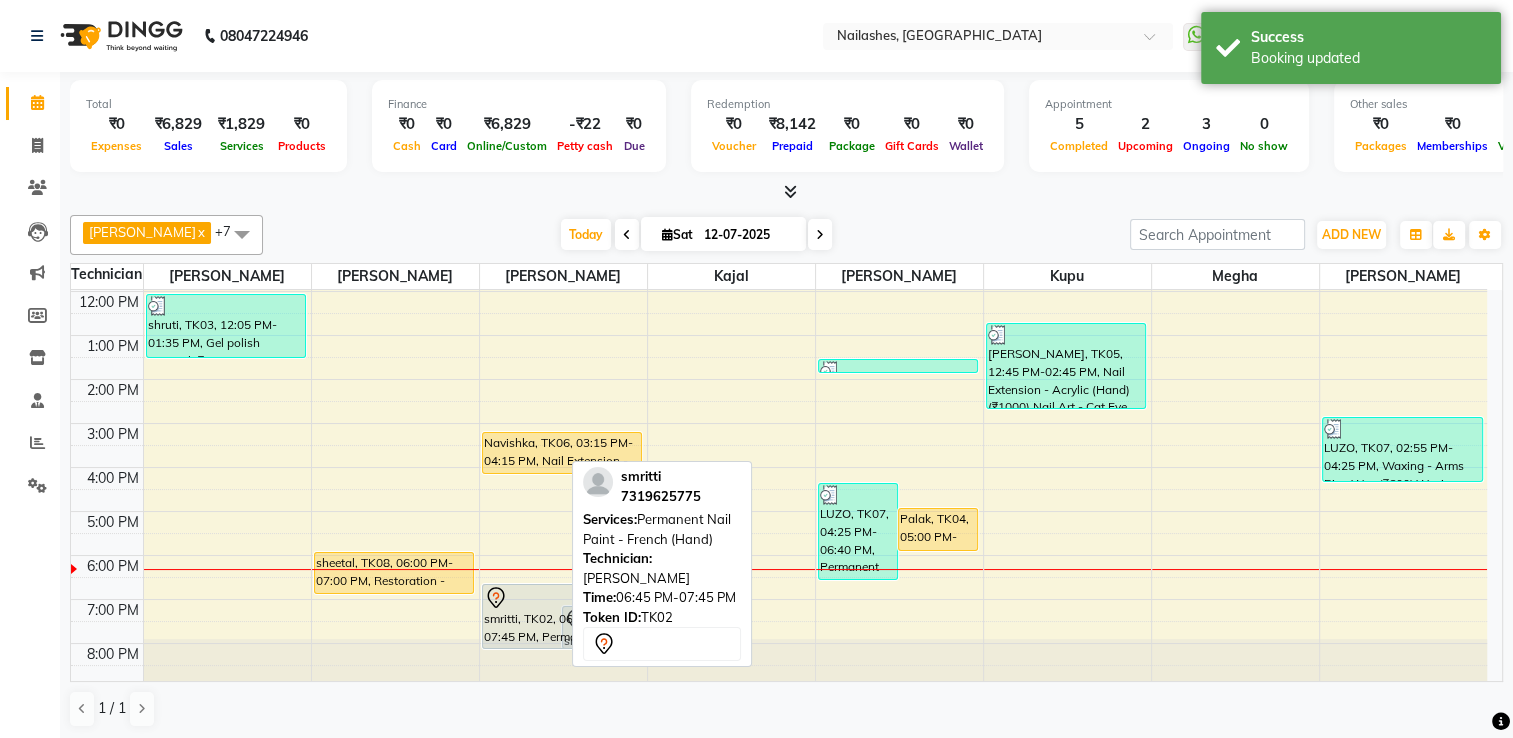 drag, startPoint x: 531, startPoint y: 626, endPoint x: 528, endPoint y: 642, distance: 16.27882 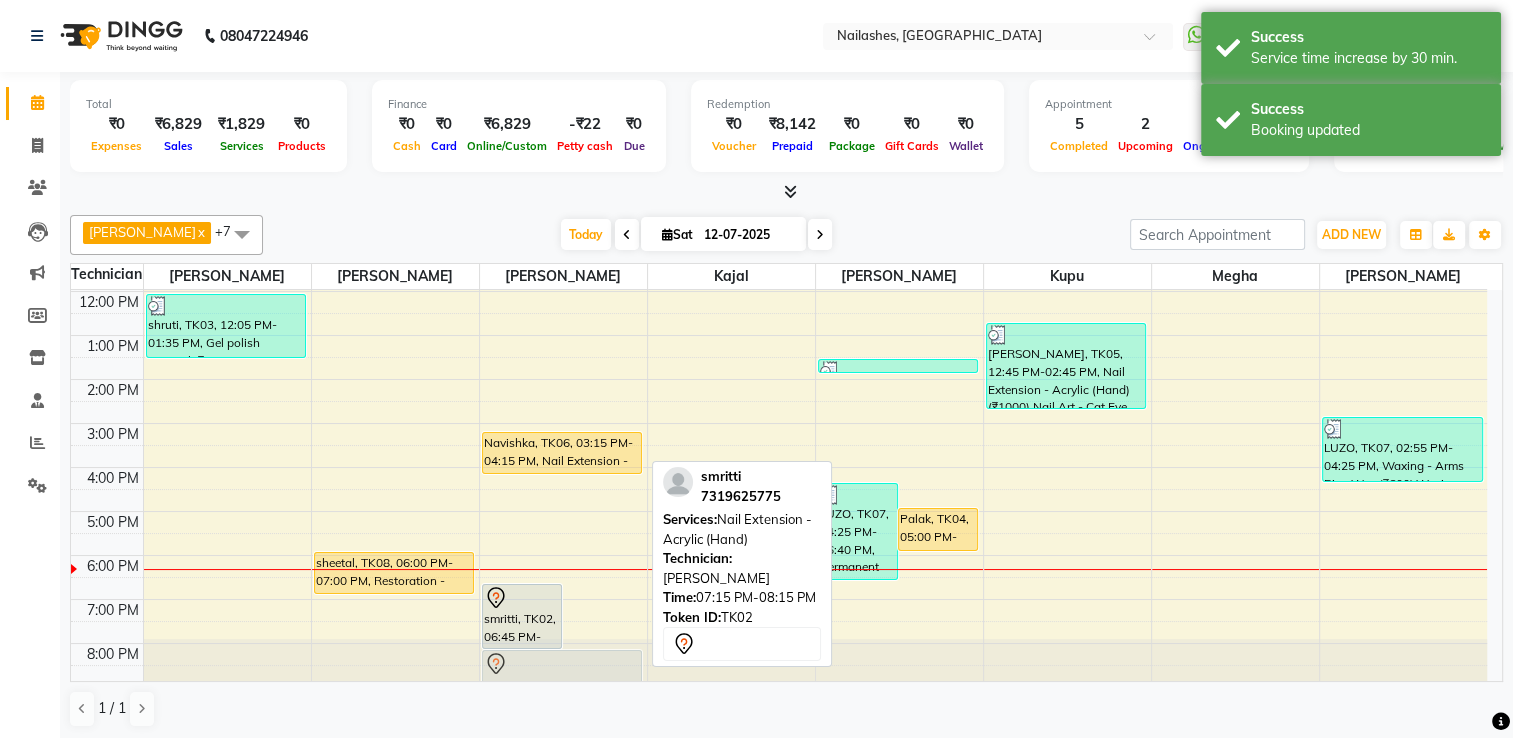 drag, startPoint x: 582, startPoint y: 617, endPoint x: 580, endPoint y: 645, distance: 28.071337 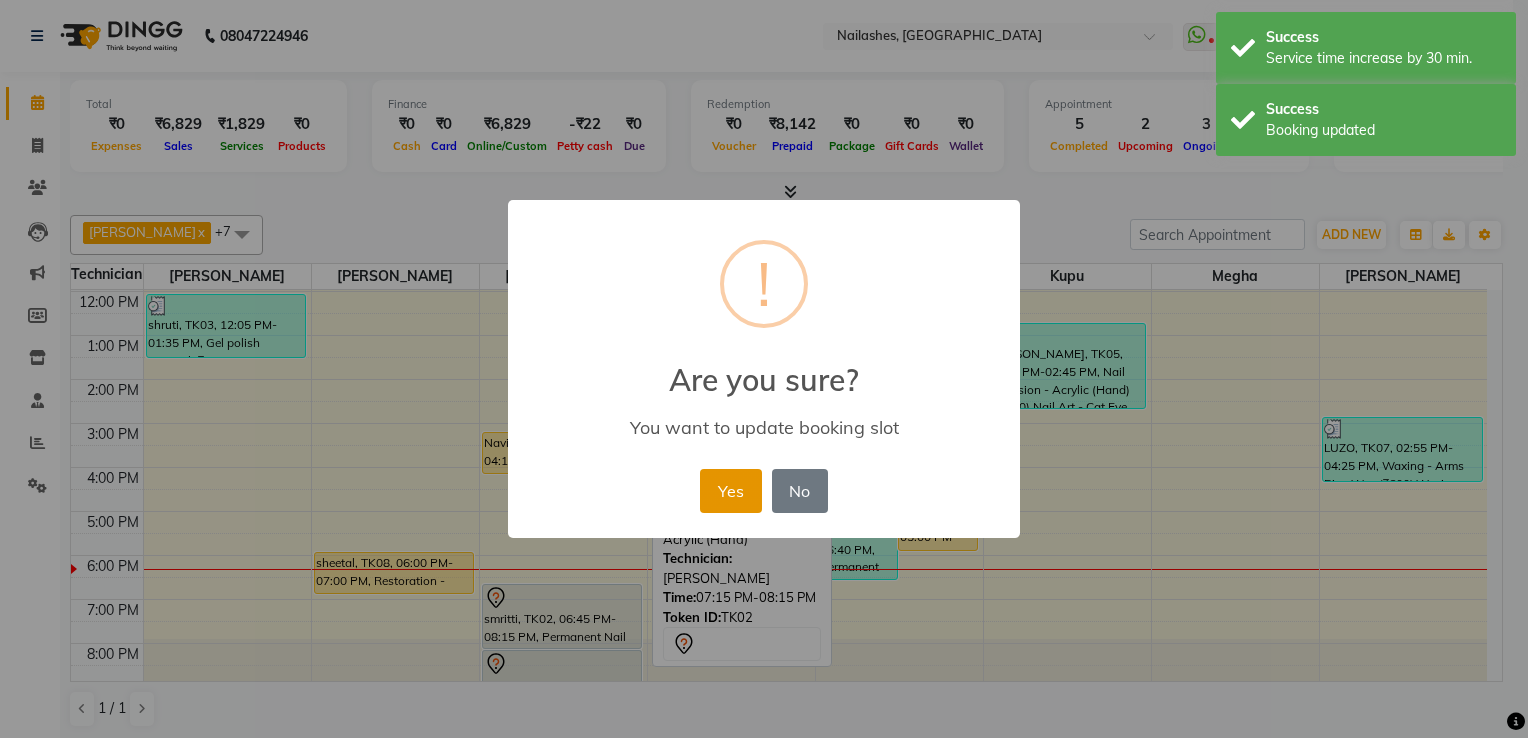 click on "Yes" at bounding box center [730, 491] 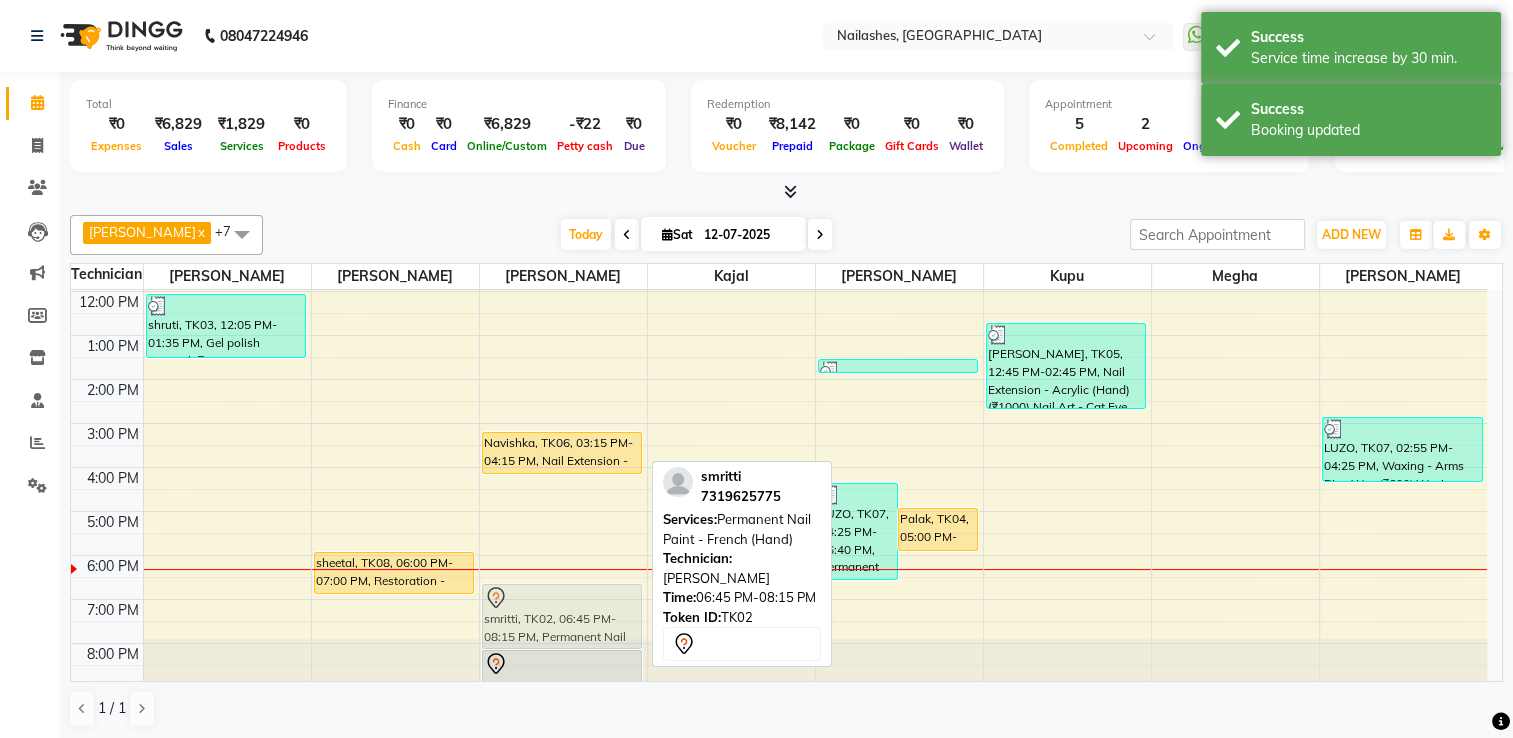 click on "Navishka, TK06, 03:15 PM-04:15 PM, Nail Extension - Acrylic (Hand)             smritti, TK02, 06:45 PM-08:15 PM, Permanent Nail Paint - French (Hand)             smritti, TK02, 08:15 PM-09:15 PM, Nail Extension - Acrylic (Hand)             smritti, TK02, 06:45 PM-08:15 PM, Permanent Nail Paint - French (Hand)" at bounding box center (563, 401) 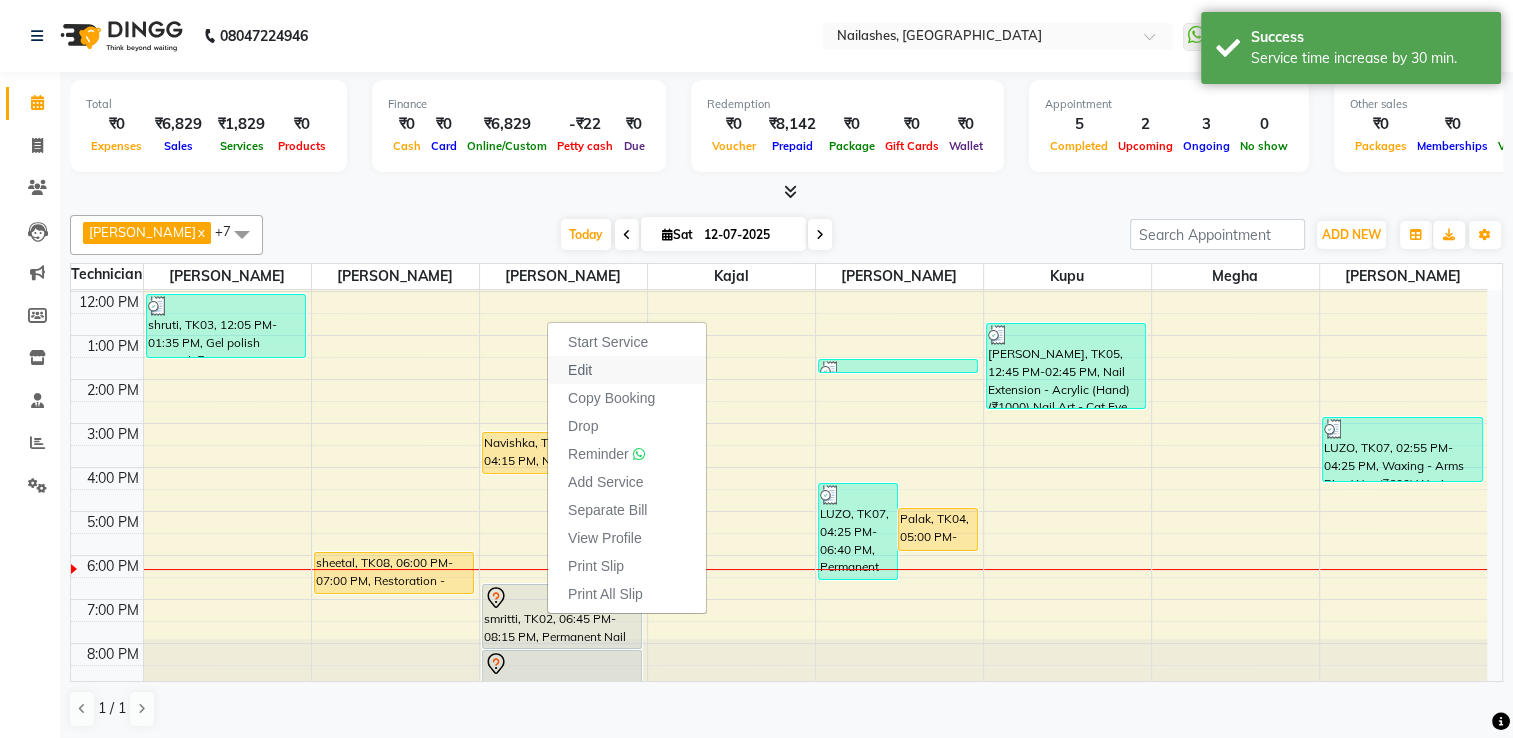 click on "Edit" at bounding box center [627, 370] 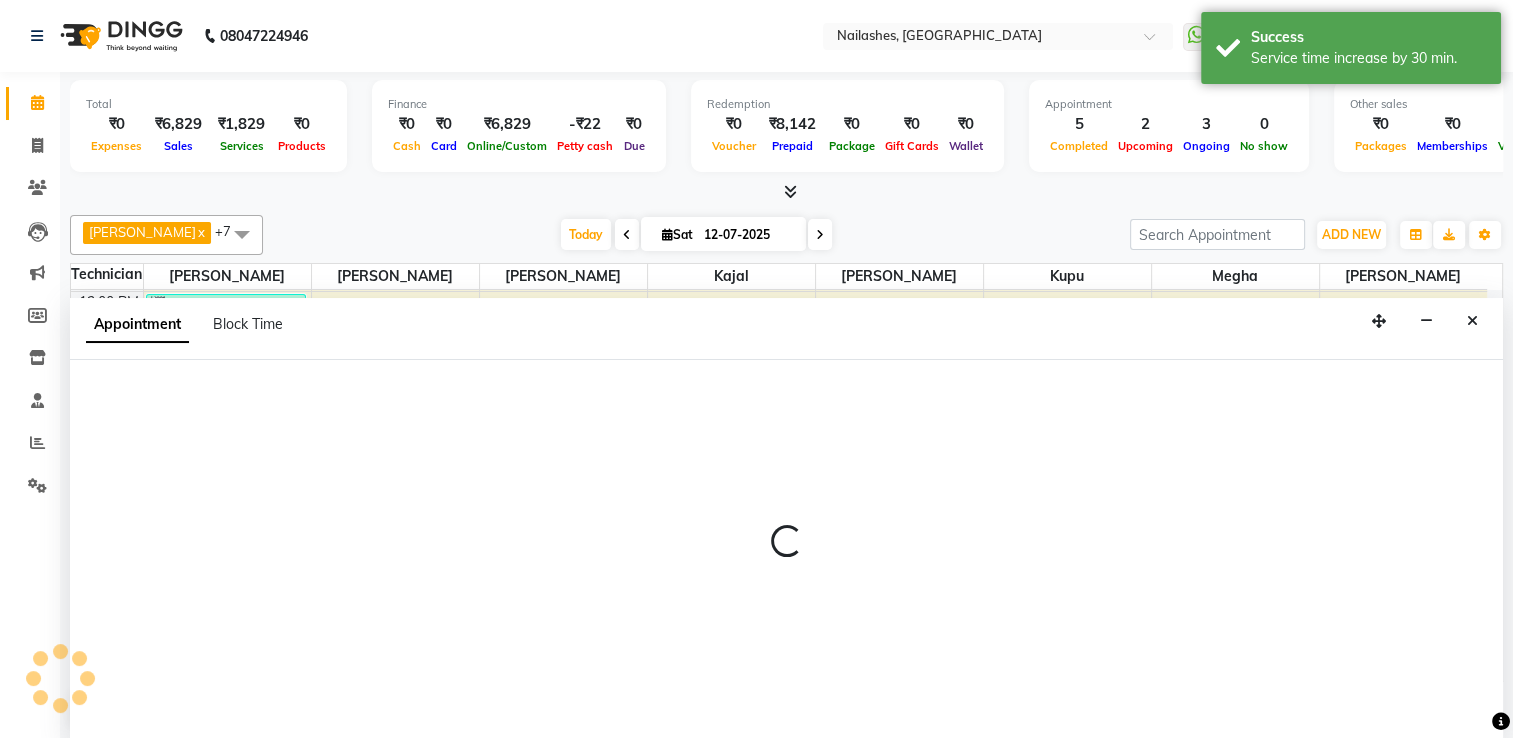 scroll, scrollTop: 0, scrollLeft: 0, axis: both 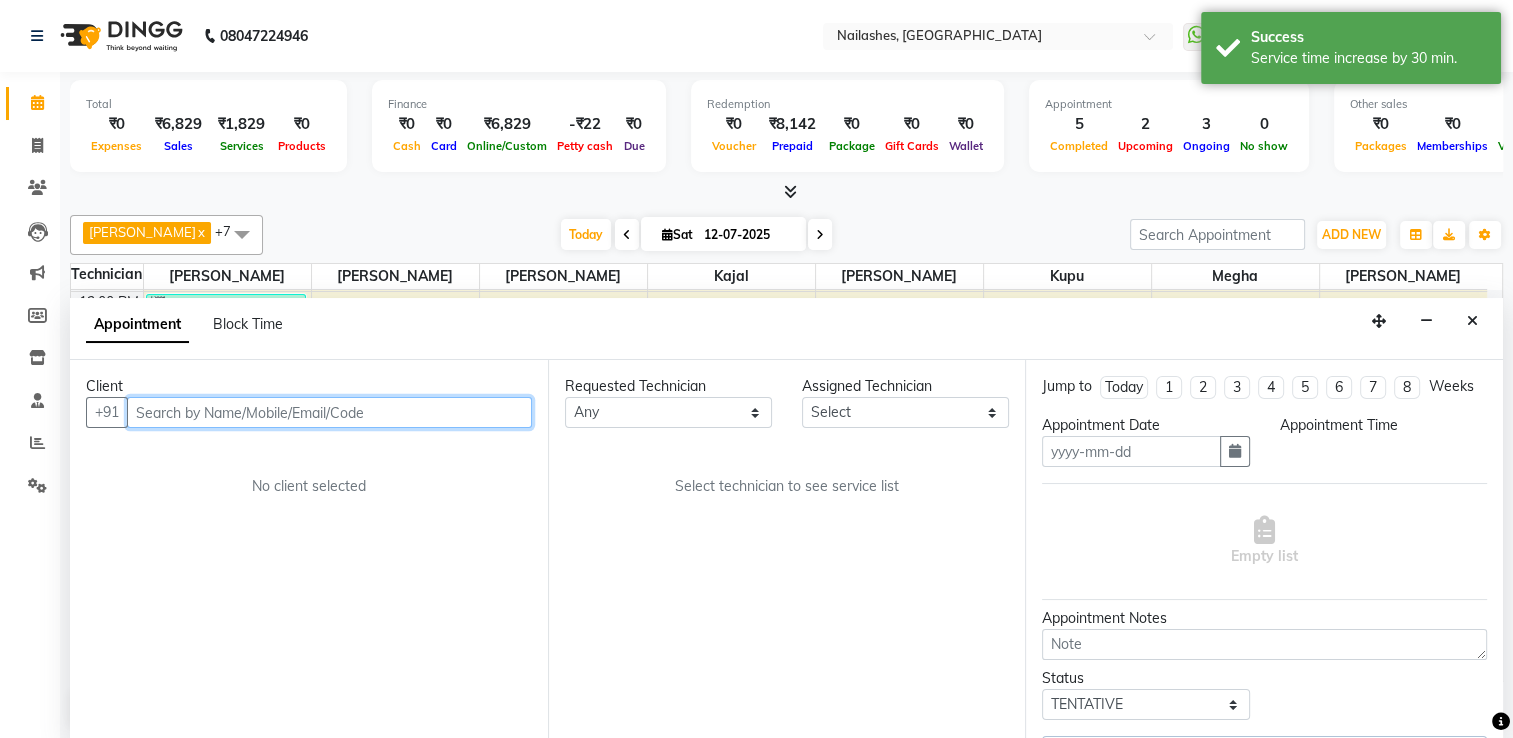 type on "12-07-2025" 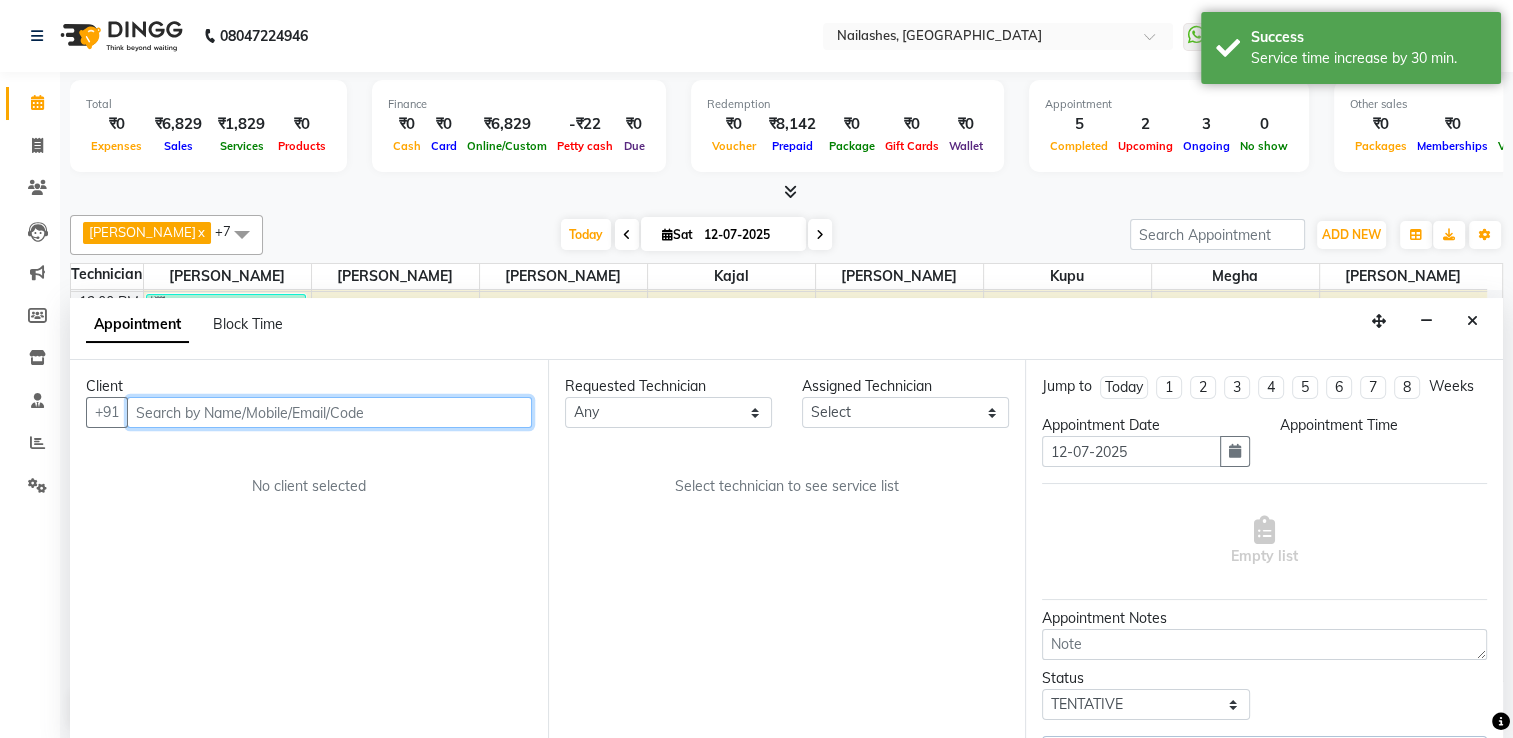 scroll, scrollTop: 0, scrollLeft: 0, axis: both 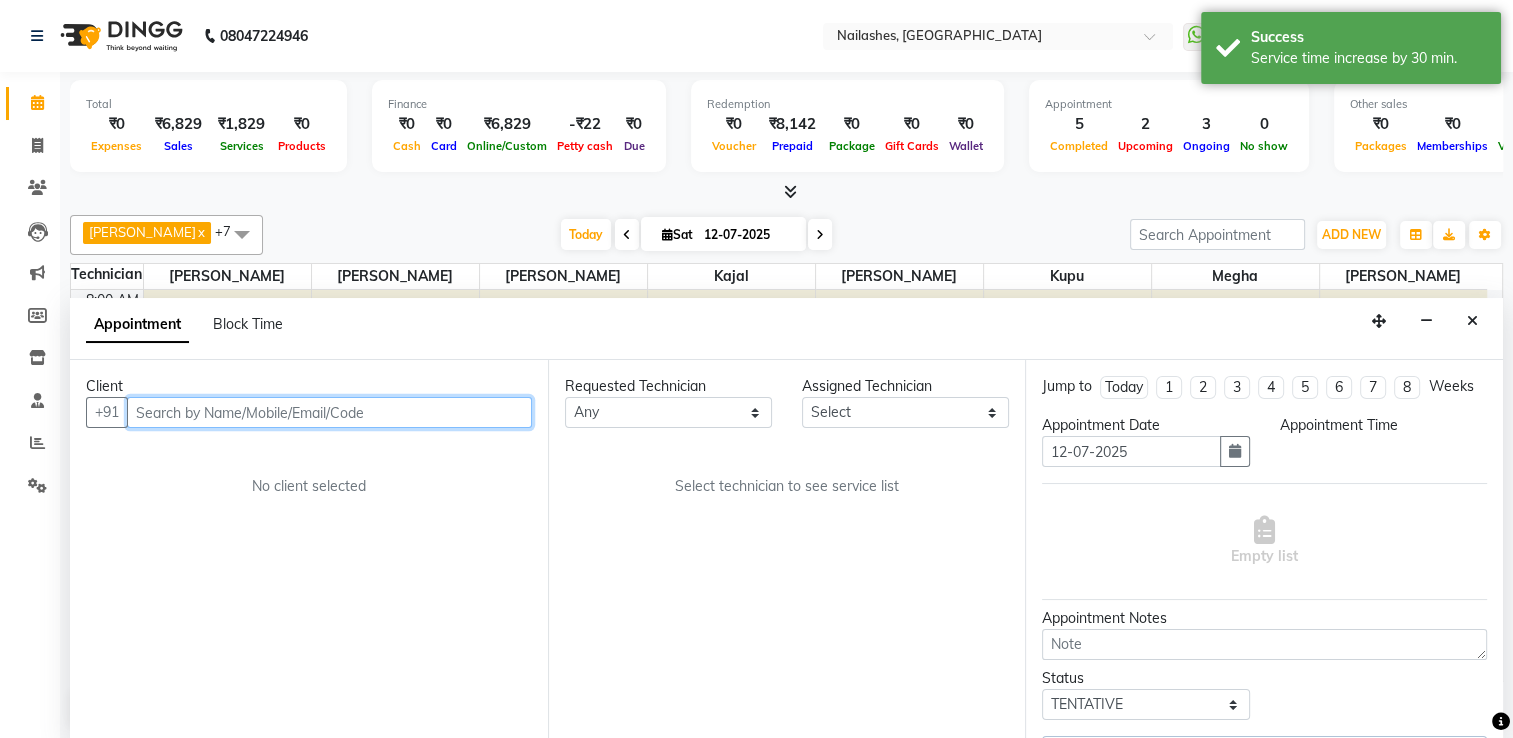 select on "1125" 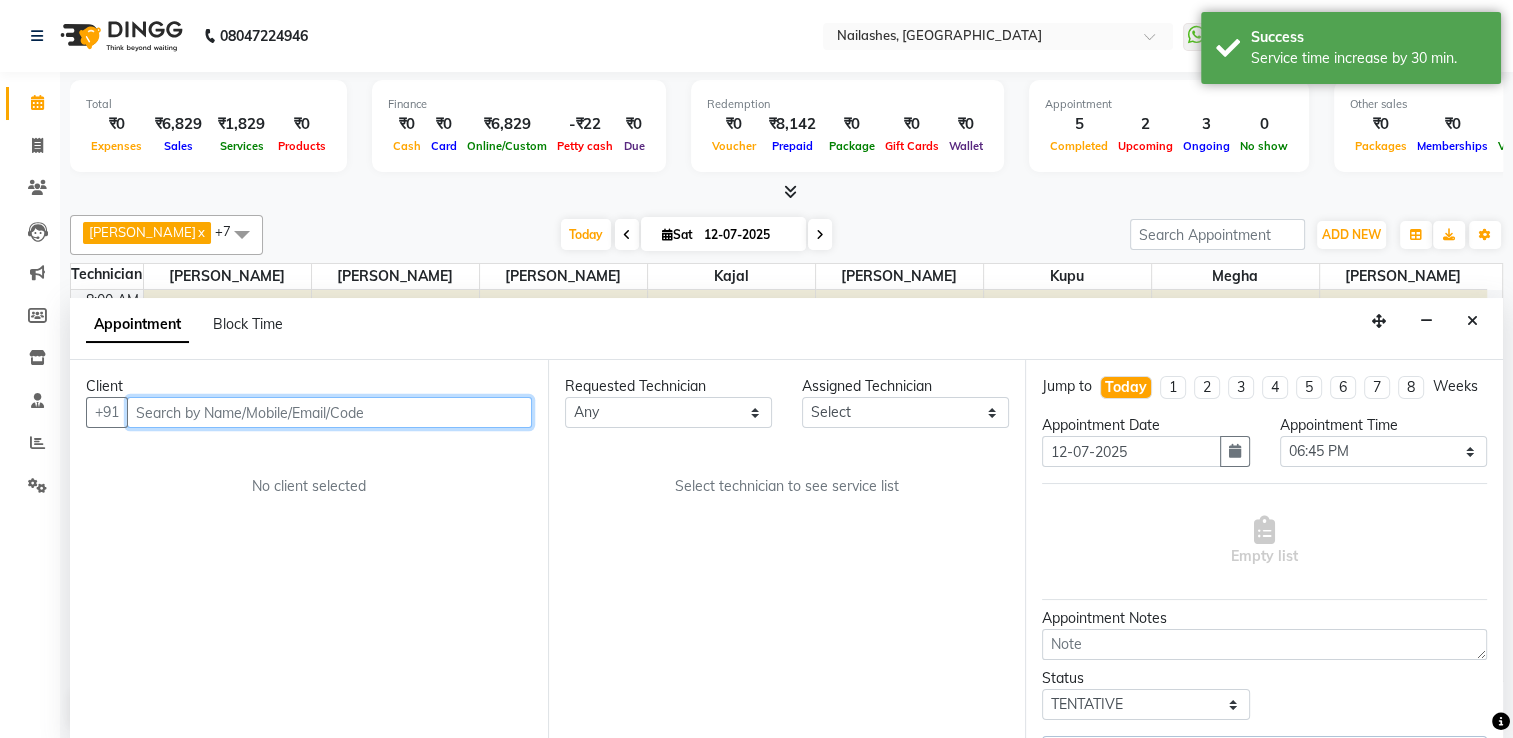 select on "68696" 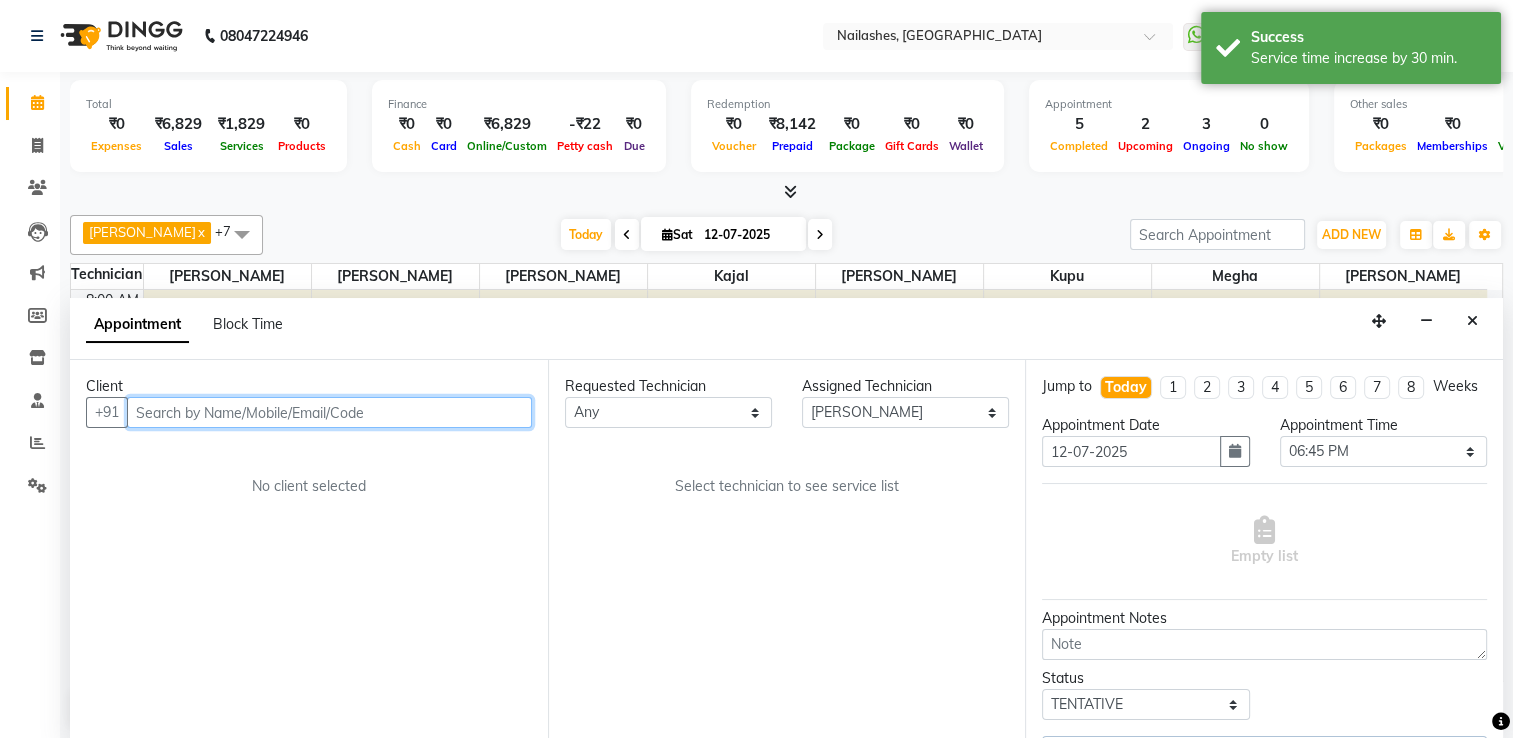 scroll, scrollTop: 175, scrollLeft: 0, axis: vertical 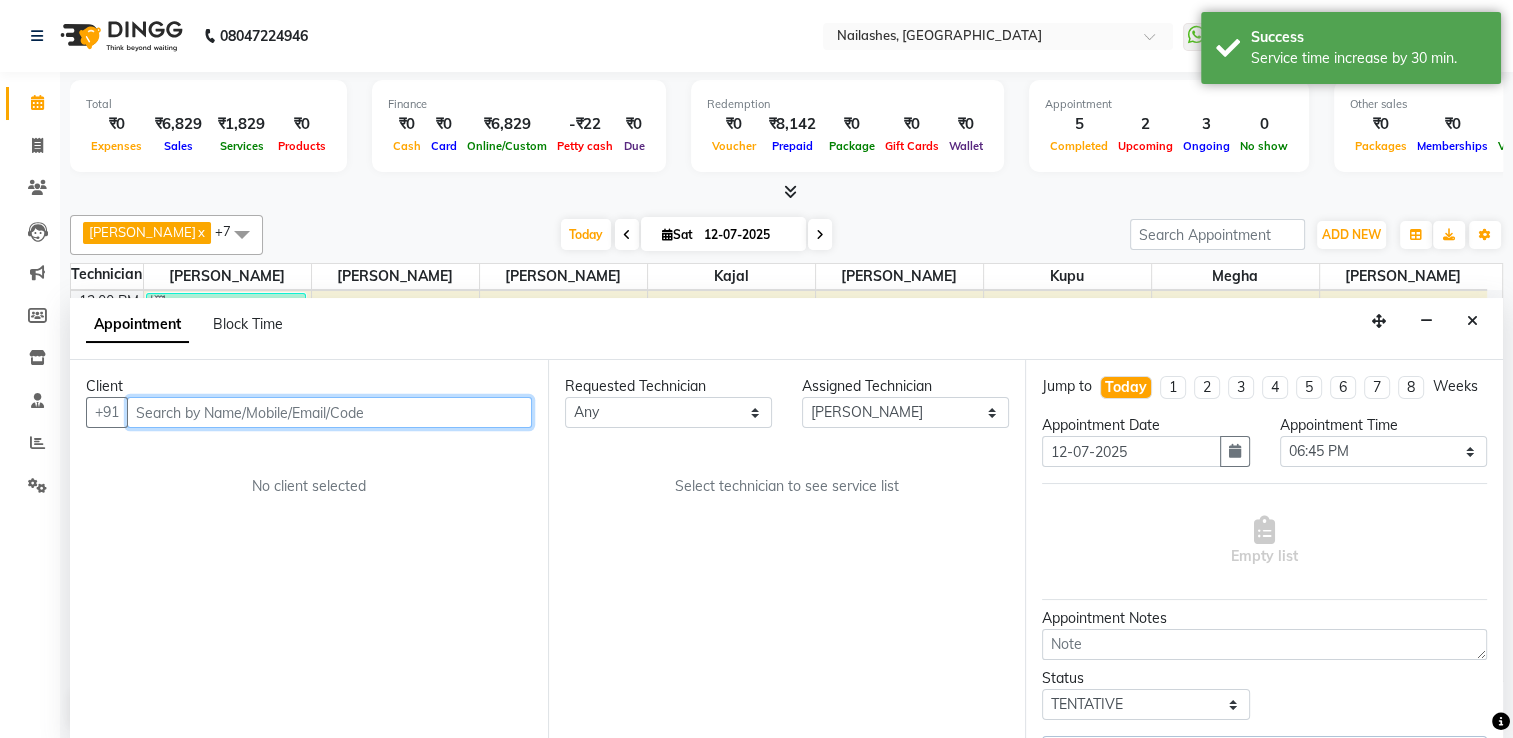 select on "3280" 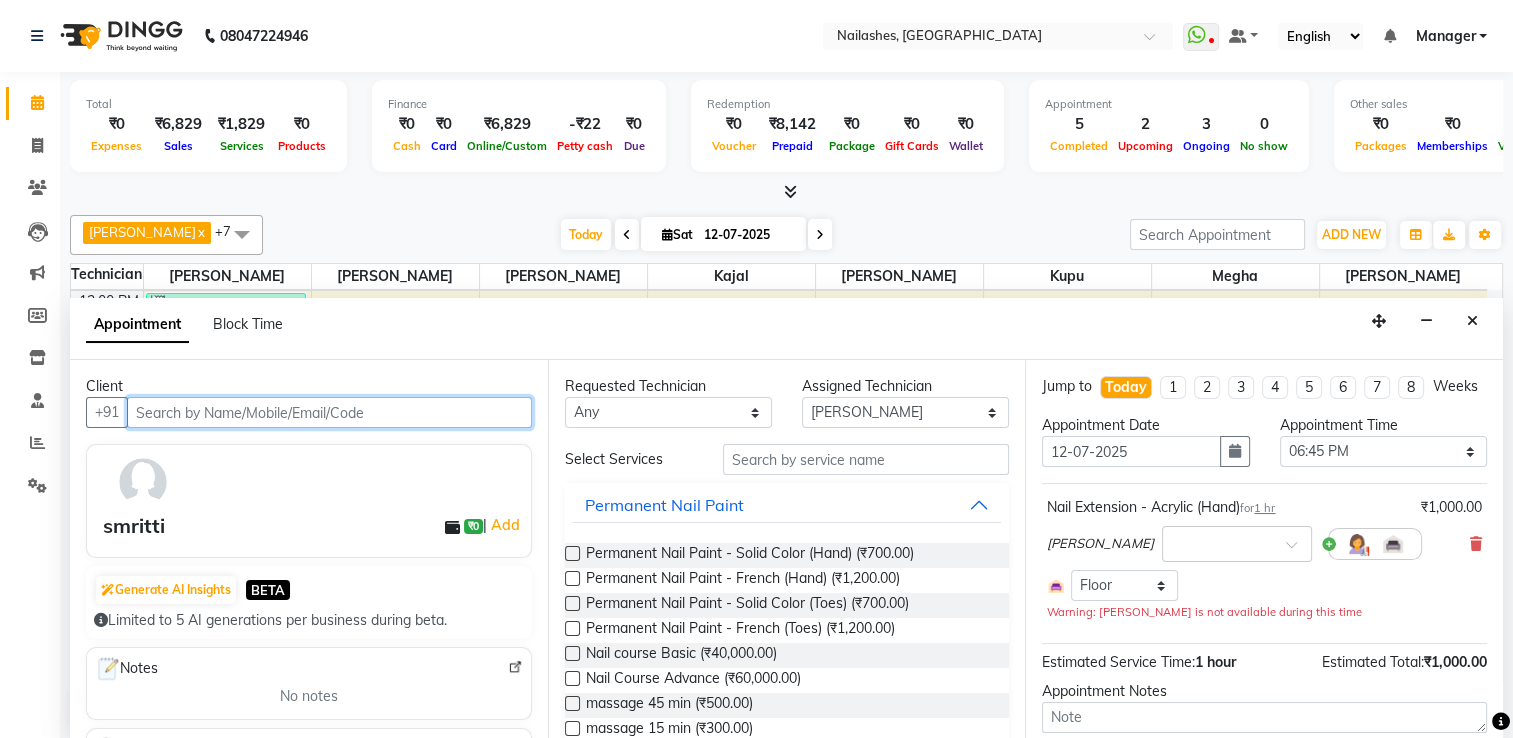 select on "3280" 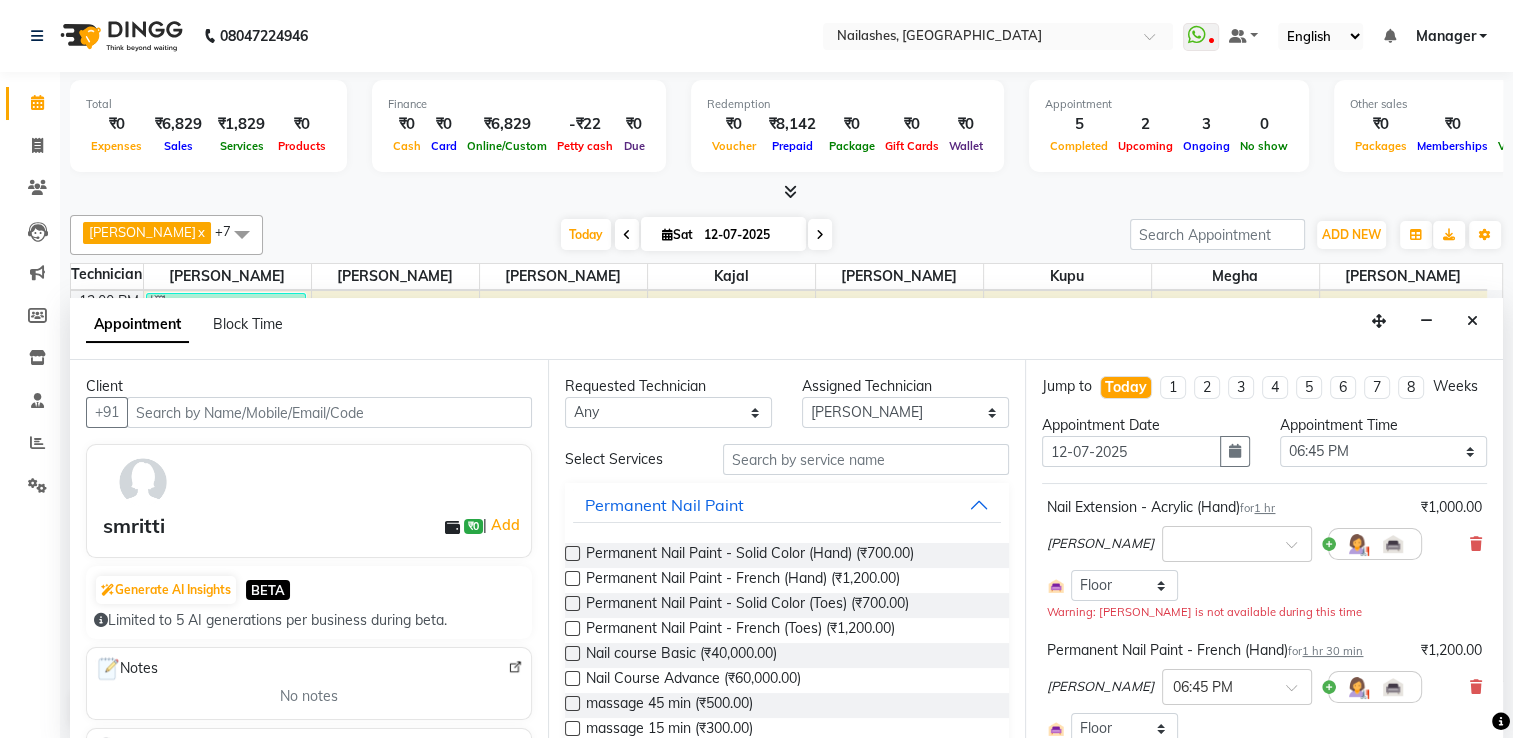 click on "Appointment Time Select 09:00 AM 09:15 AM 09:30 AM 09:45 AM 10:00 AM 10:15 AM 10:30 AM 10:45 AM 11:00 AM 11:15 AM 11:30 AM 11:45 AM 12:00 PM 12:15 PM 12:30 PM 12:45 PM 01:00 PM 01:15 PM 01:30 PM 01:45 PM 02:00 PM 02:15 PM 02:30 PM 02:45 PM 03:00 PM 03:15 PM 03:30 PM 03:45 PM 04:00 PM 04:15 PM 04:30 PM 04:45 PM 05:00 PM 05:15 PM 05:30 PM 05:45 PM 06:00 PM 06:15 PM 06:30 PM 06:45 PM 07:00 PM 07:15 PM 07:30 PM 07:45 PM 08:00 PM" at bounding box center [1383, 449] 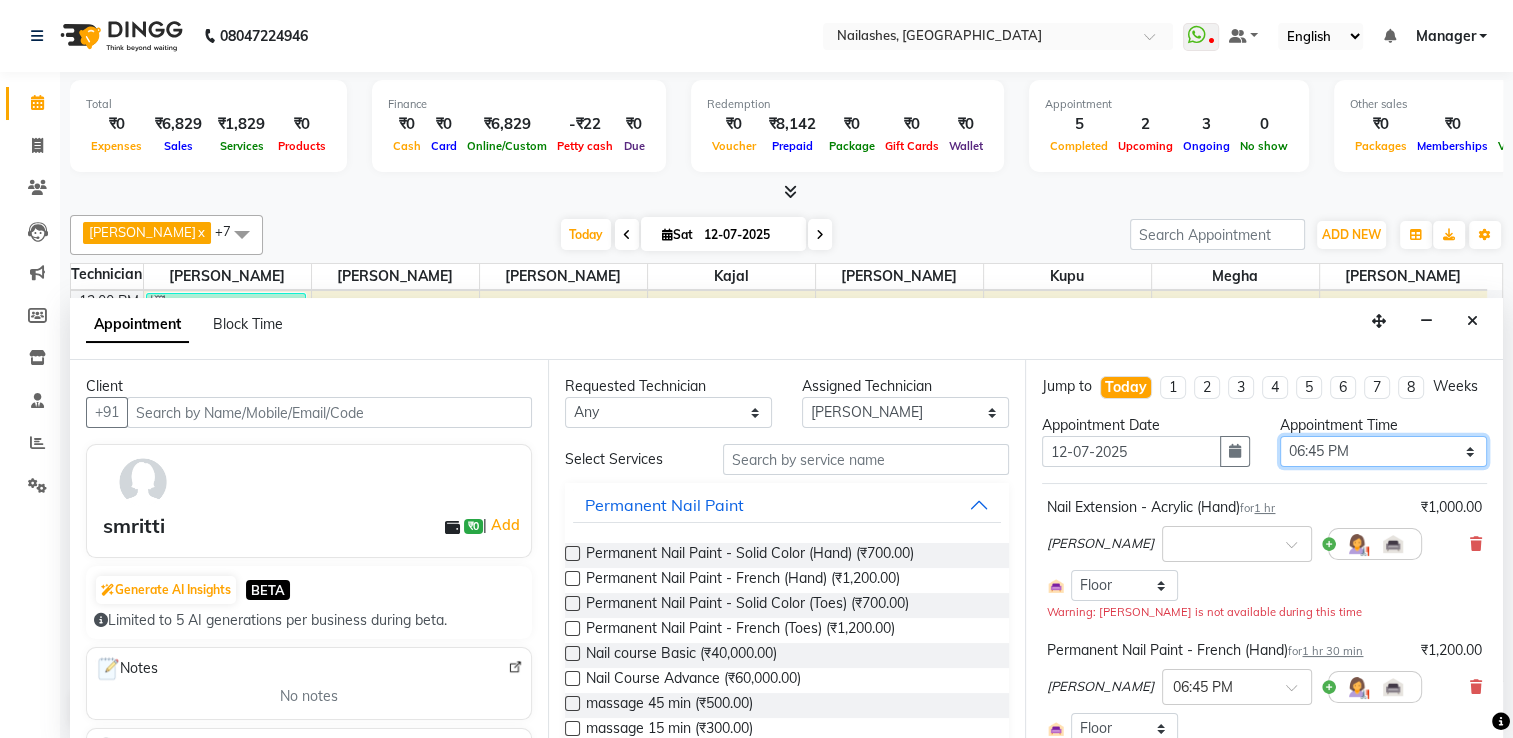 click on "Select 09:00 AM 09:15 AM 09:30 AM 09:45 AM 10:00 AM 10:15 AM 10:30 AM 10:45 AM 11:00 AM 11:15 AM 11:30 AM 11:45 AM 12:00 PM 12:15 PM 12:30 PM 12:45 PM 01:00 PM 01:15 PM 01:30 PM 01:45 PM 02:00 PM 02:15 PM 02:30 PM 02:45 PM 03:00 PM 03:15 PM 03:30 PM 03:45 PM 04:00 PM 04:15 PM 04:30 PM 04:45 PM 05:00 PM 05:15 PM 05:30 PM 05:45 PM 06:00 PM 06:15 PM 06:30 PM 06:45 PM 07:00 PM 07:15 PM 07:30 PM 07:45 PM 08:00 PM" at bounding box center [1383, 451] 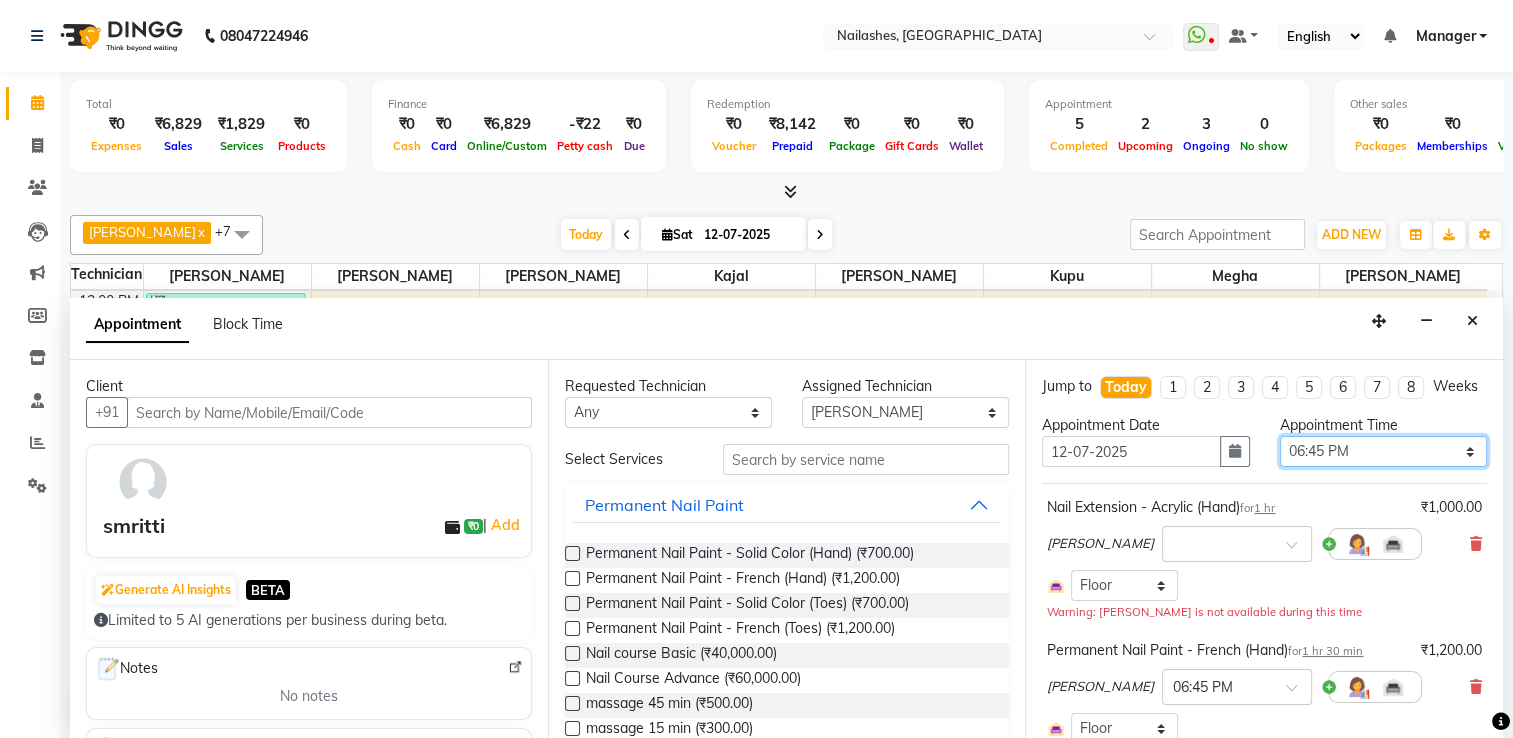 select on "1140" 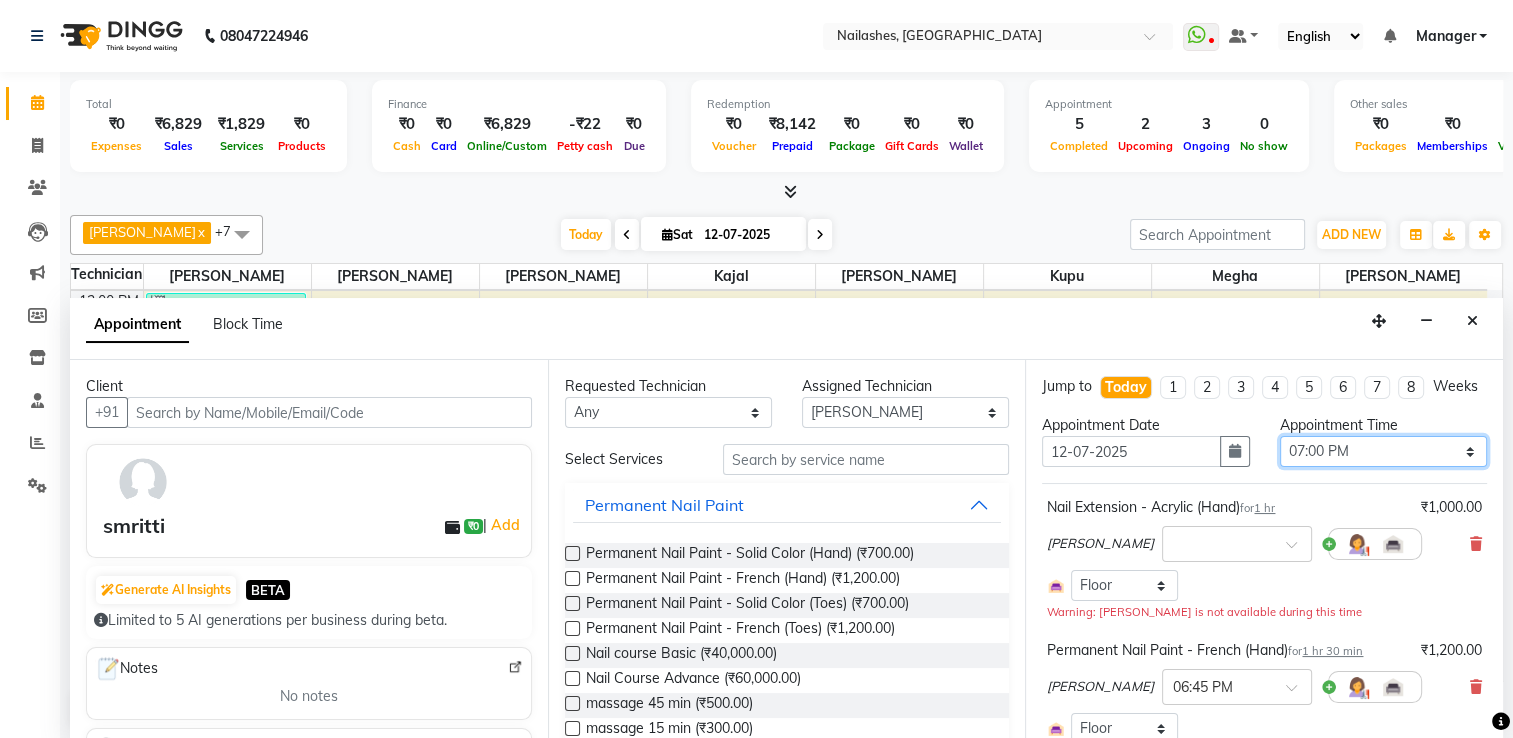 click on "Select 09:00 AM 09:15 AM 09:30 AM 09:45 AM 10:00 AM 10:15 AM 10:30 AM 10:45 AM 11:00 AM 11:15 AM 11:30 AM 11:45 AM 12:00 PM 12:15 PM 12:30 PM 12:45 PM 01:00 PM 01:15 PM 01:30 PM 01:45 PM 02:00 PM 02:15 PM 02:30 PM 02:45 PM 03:00 PM 03:15 PM 03:30 PM 03:45 PM 04:00 PM 04:15 PM 04:30 PM 04:45 PM 05:00 PM 05:15 PM 05:30 PM 05:45 PM 06:00 PM 06:15 PM 06:30 PM 06:45 PM 07:00 PM 07:15 PM 07:30 PM 07:45 PM 08:00 PM" at bounding box center [1383, 451] 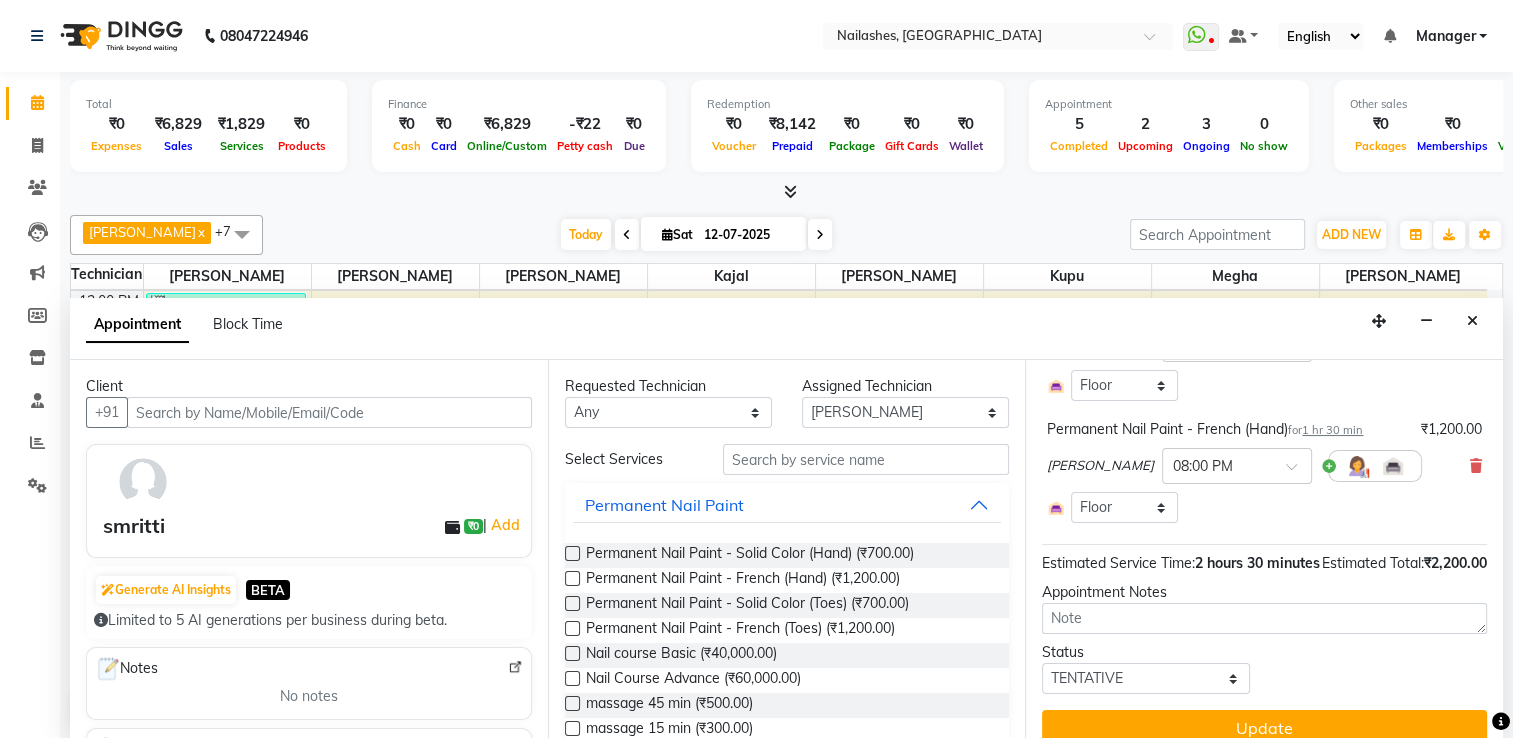 scroll, scrollTop: 260, scrollLeft: 0, axis: vertical 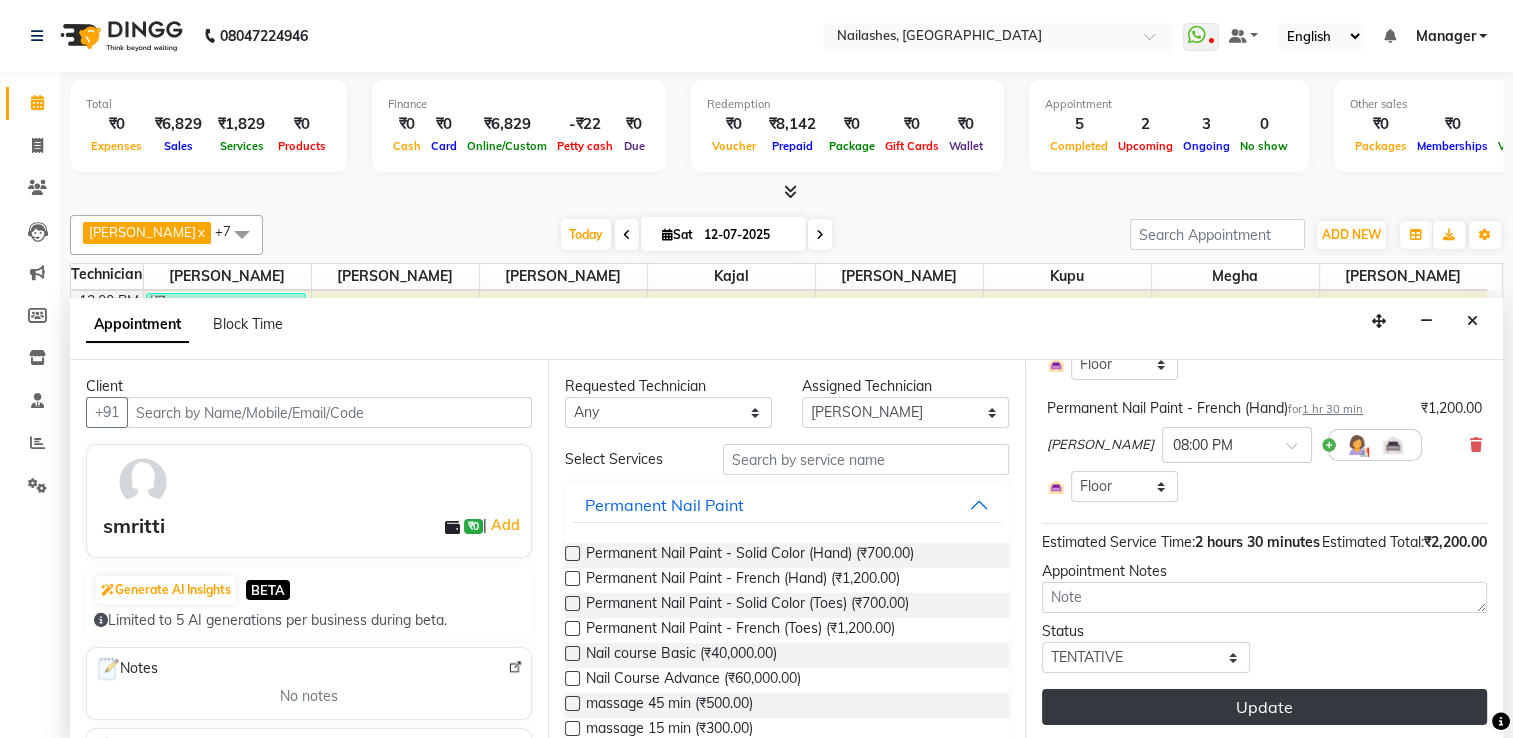 click on "Update" at bounding box center [1264, 707] 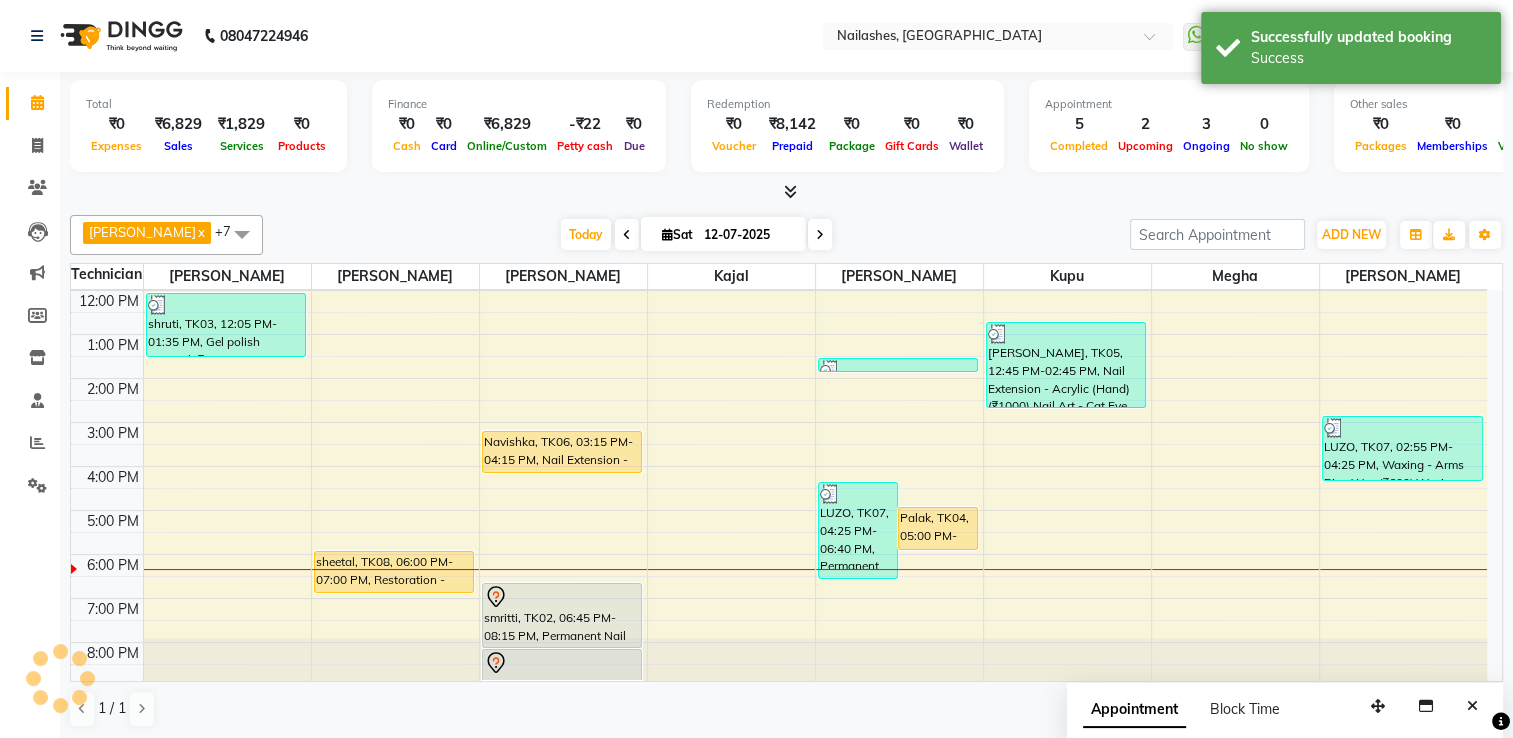 scroll, scrollTop: 0, scrollLeft: 0, axis: both 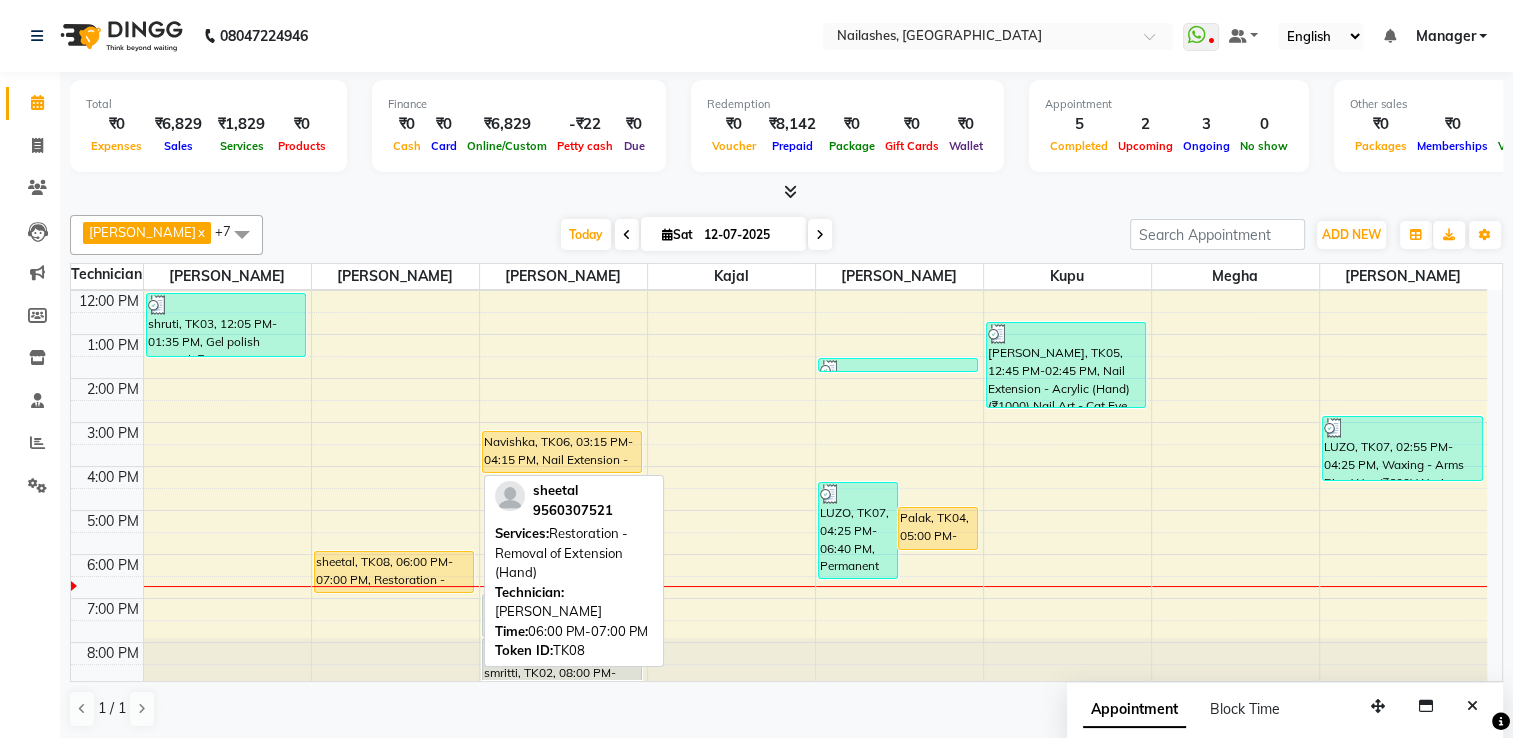 click on "sheetal, TK08, 06:00 PM-07:00 PM, Restoration - Removal of Extension (Hand)" at bounding box center (394, 572) 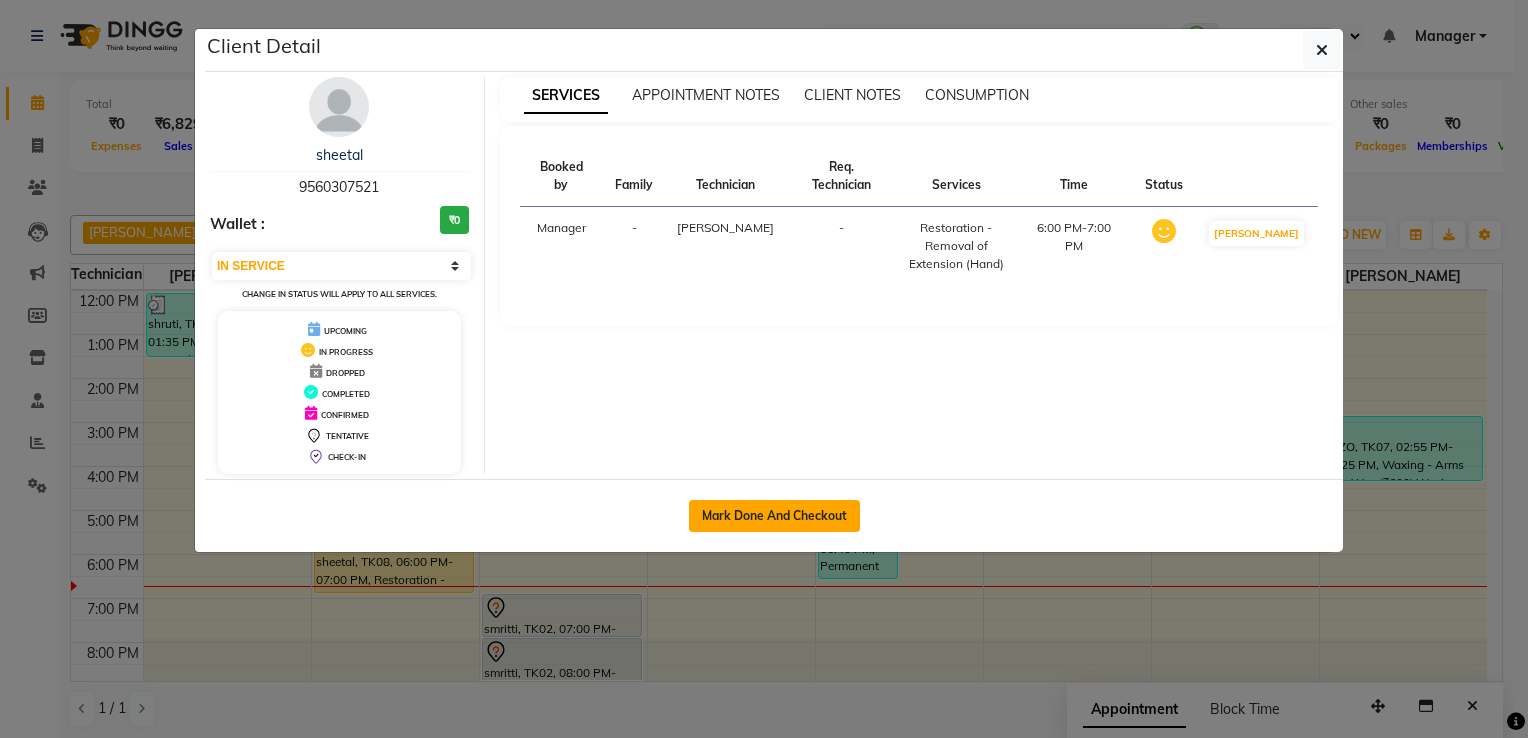 click on "Mark Done And Checkout" 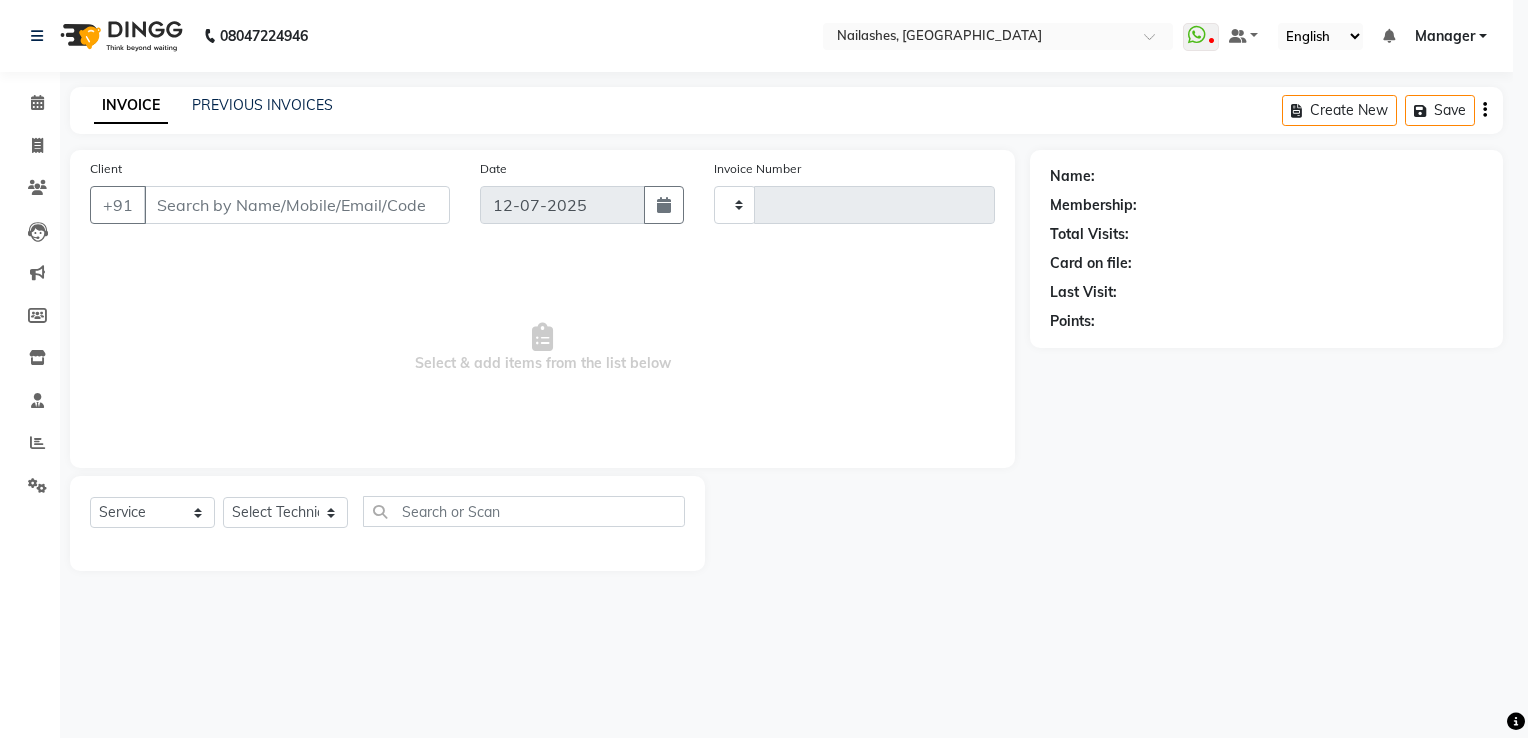 type on "1175" 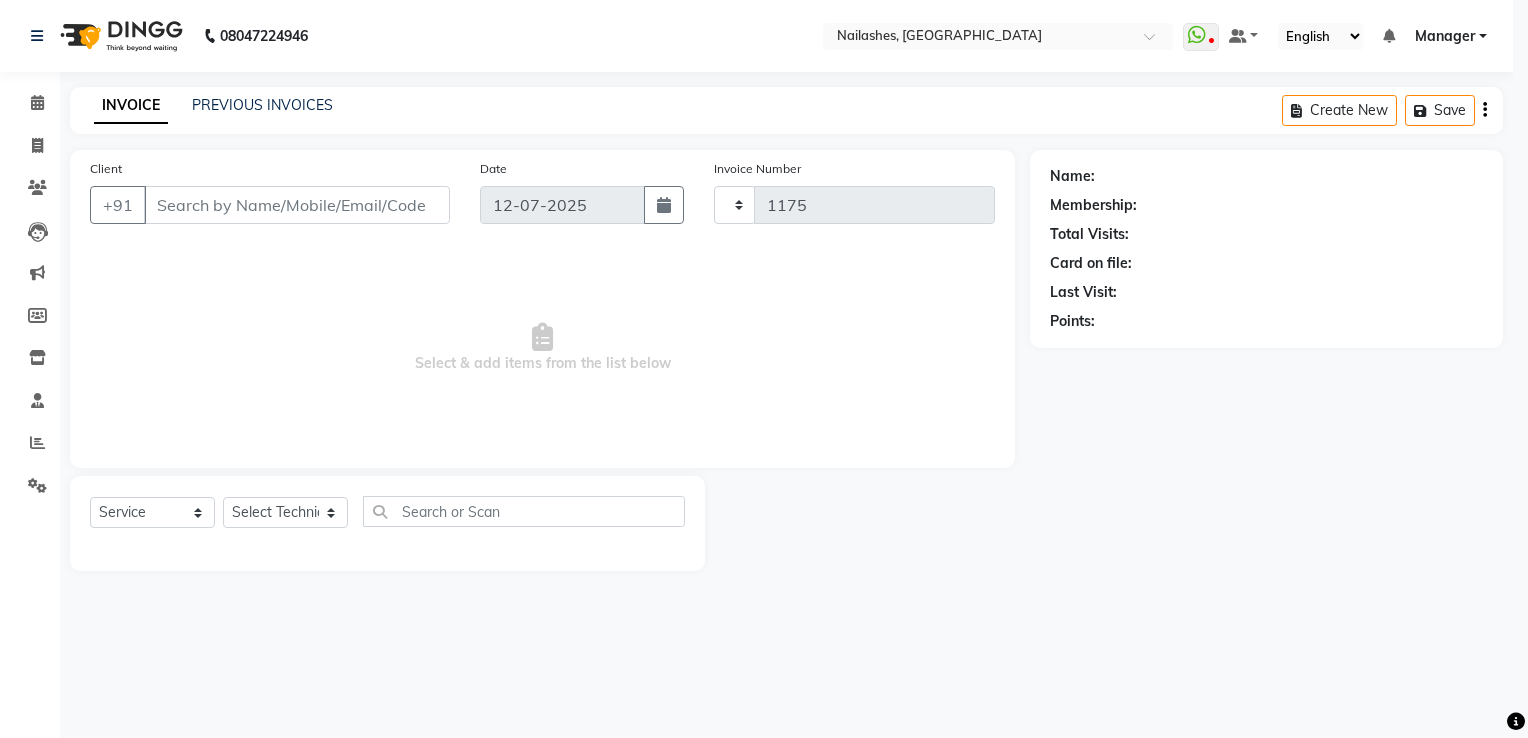 select on "6579" 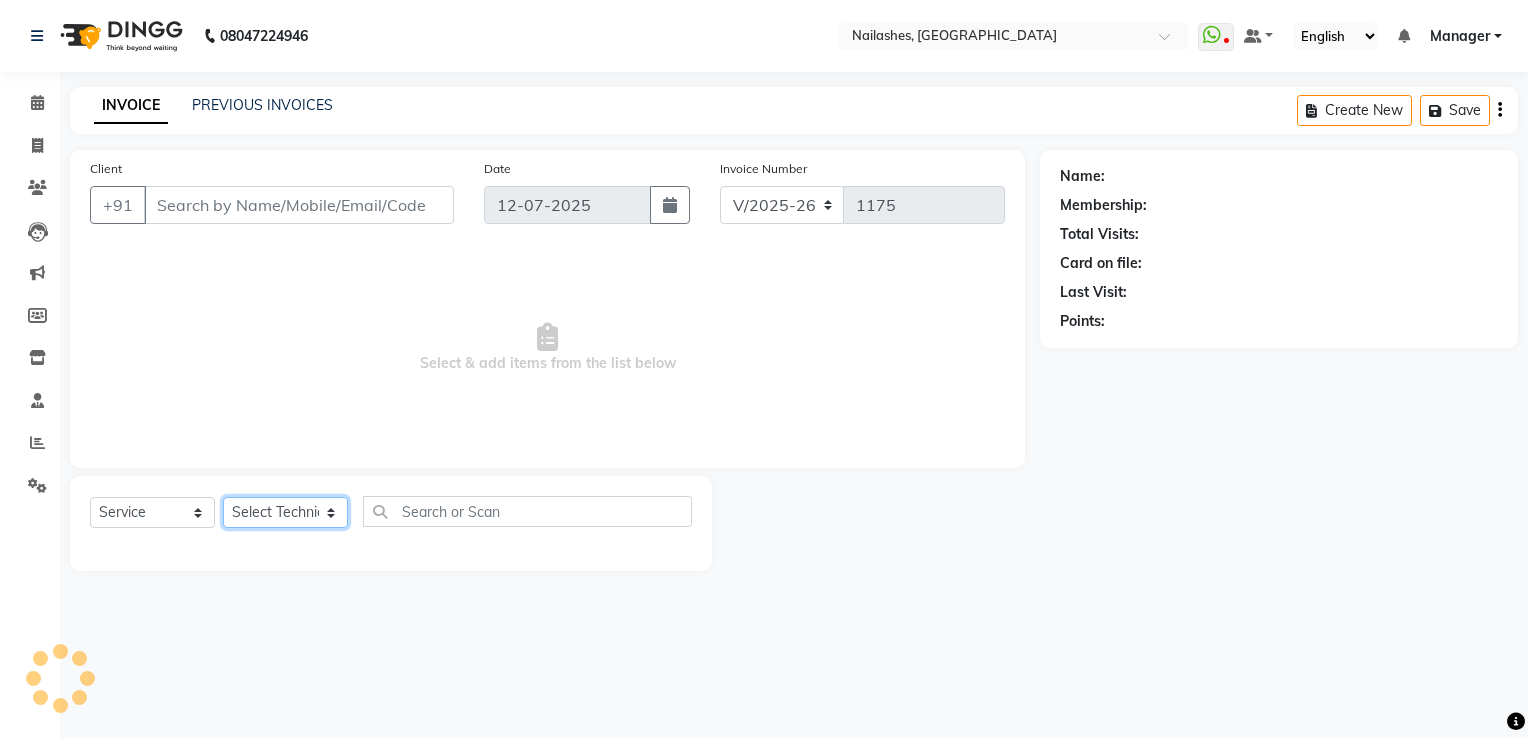 click on "Select Technician" 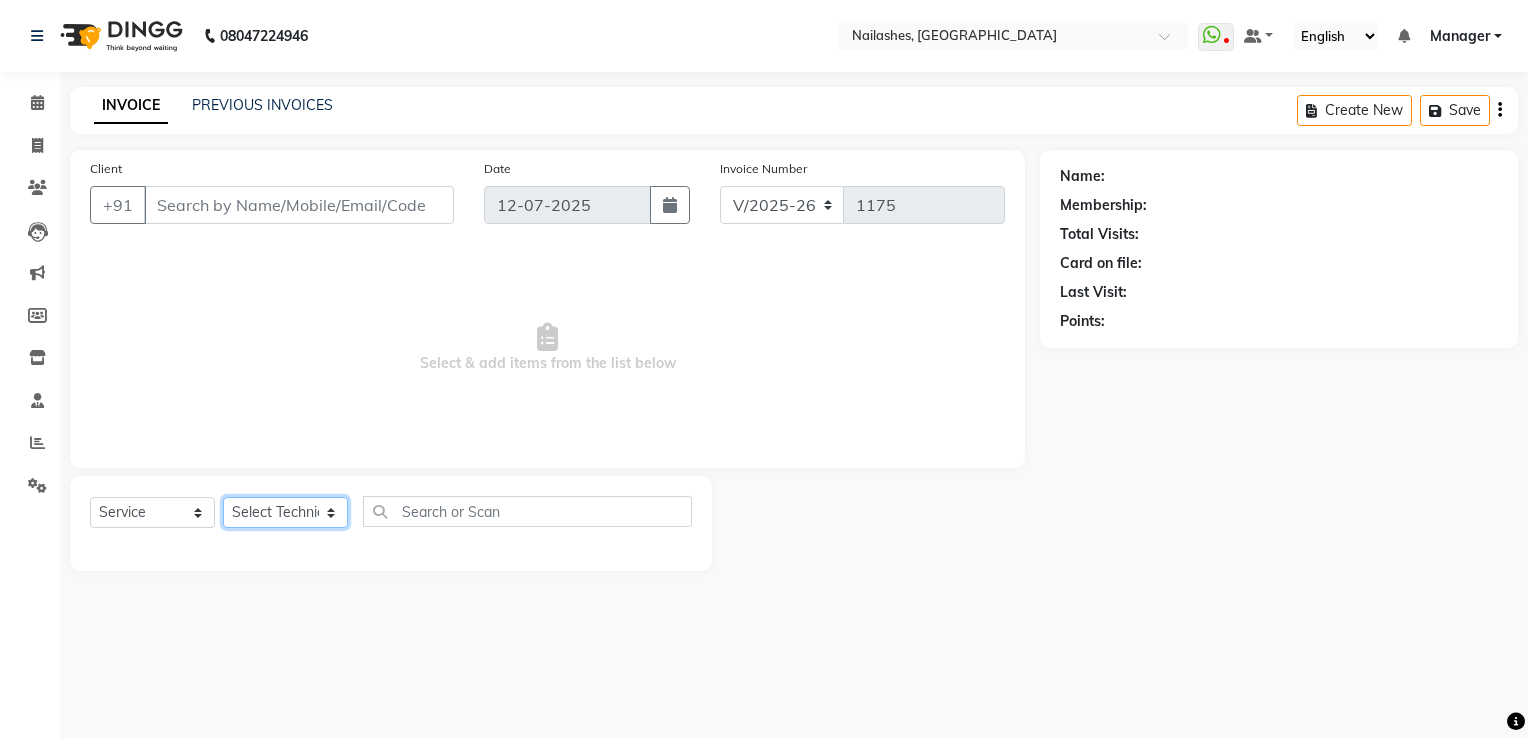 click on "Select Technician" 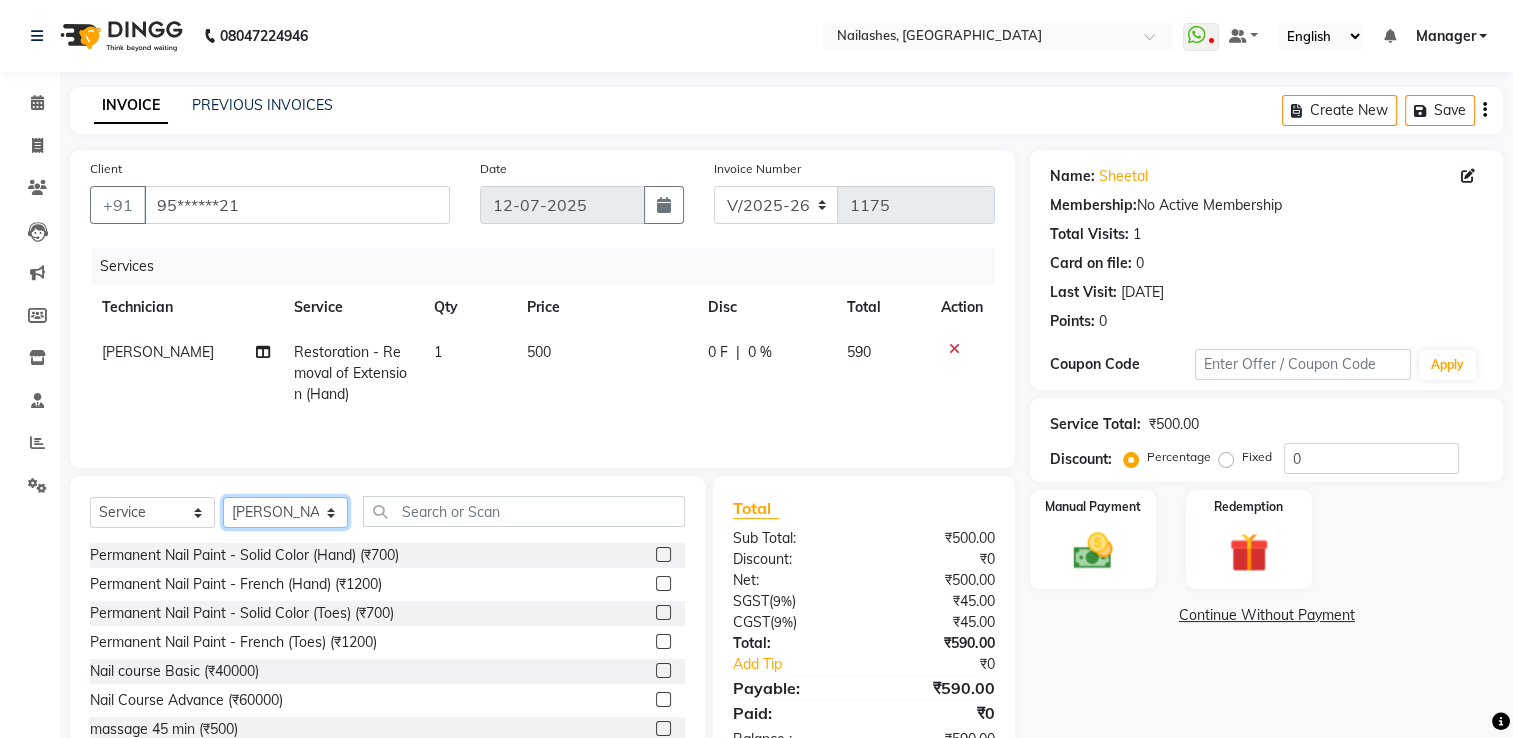 click on "Select Technician AMGHA ARISH [PERSON_NAME] [PERSON_NAME] [PERSON_NAME] [PERSON_NAME] kupu Manager [PERSON_NAME] Owner [PERSON_NAME] [PERSON_NAME]" 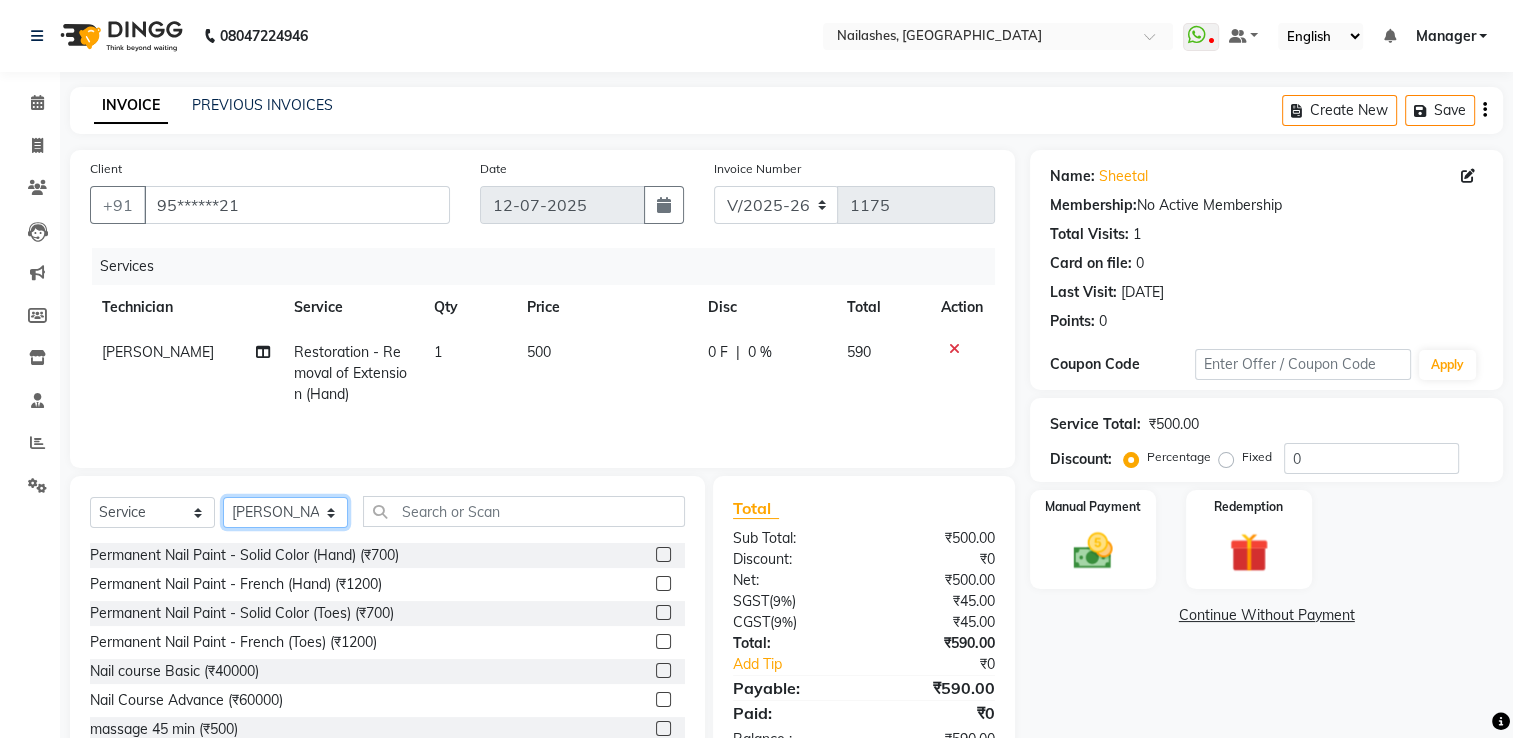 select on "80708" 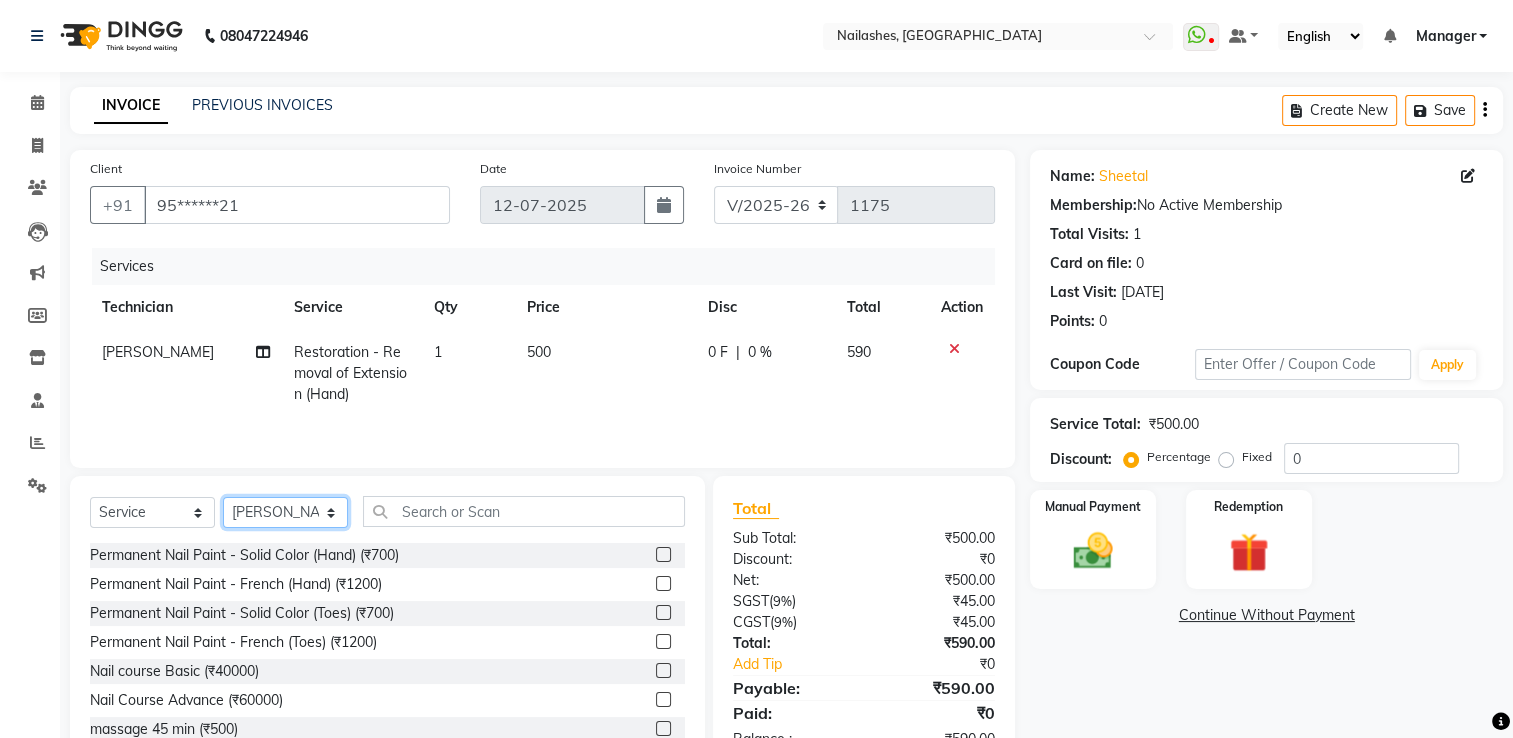 click on "Select Technician AMGHA ARISH [PERSON_NAME] [PERSON_NAME] [PERSON_NAME] [PERSON_NAME] kupu Manager [PERSON_NAME] Owner [PERSON_NAME] [PERSON_NAME]" 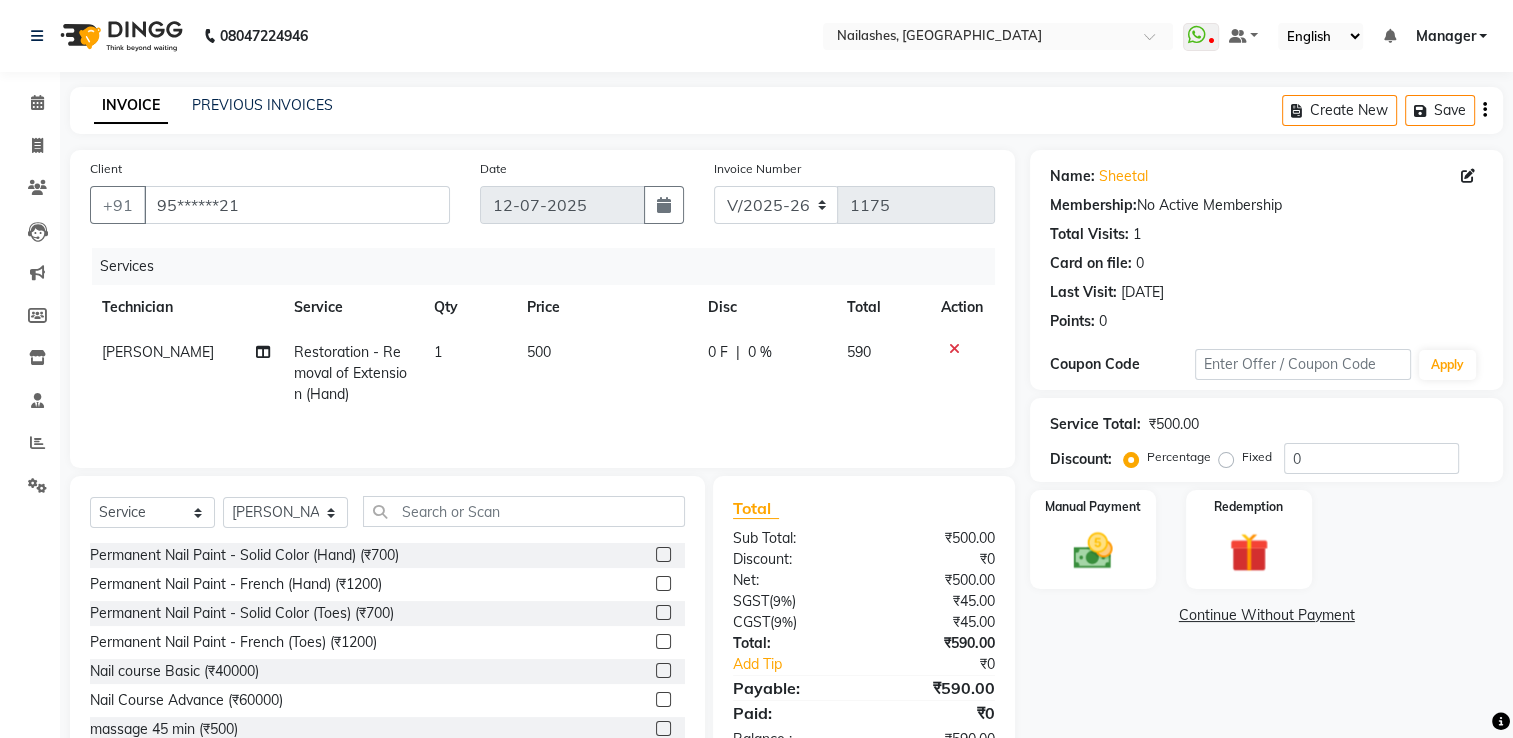 click on "Select  Service  Product  Membership  Package Voucher Prepaid Gift Card  Select Technician AMGHA ARISH Arvind chandu Dipen Gulafshan John Kajal kelly kupu Manager megha Nirjala Owner pankaj PARE SHAR MOHAMAND shradha Permanent Nail Paint - Solid Color (Hand) (₹700)  Permanent Nail Paint - French (Hand) (₹1200)  Permanent Nail Paint - Solid Color (Toes) (₹700)  Permanent Nail Paint - French (Toes) (₹1200)  Nail course Basic (₹40000)  Nail Course Advance (₹60000)  massage 45 min (₹500)  massage 15 min (₹300)  massage 30 min (₹400)  HAIR EXTENSIONS REMOVAL (₹50)  SINGLE  HAND  NAIL PAINT (₹400)  SINGLE HAND NAIL EXTENSIONS ACRYLIC (₹500)  SINGLE HAND NAIL EXTENSIONS GEL (₹600)  SINGLE HAND EXTENSIONS REMOVAL (₹250)  SINGLE HAND GEL POLISH REMOVAL (₹250)  HEAD MASSAGE WITH WASH (₹900)  NAILEXTENSINS POLISH (₹1356)  HAIR FALL TREATMENT (₹1500)  DANDRUFF TREATMENT (₹1500)  HAIR SPA (₹1250)  HAIR WASH BLOWDRY (₹850)  HYDRA FACIAL (₹5500)  D TAN HANDS (₹500)" 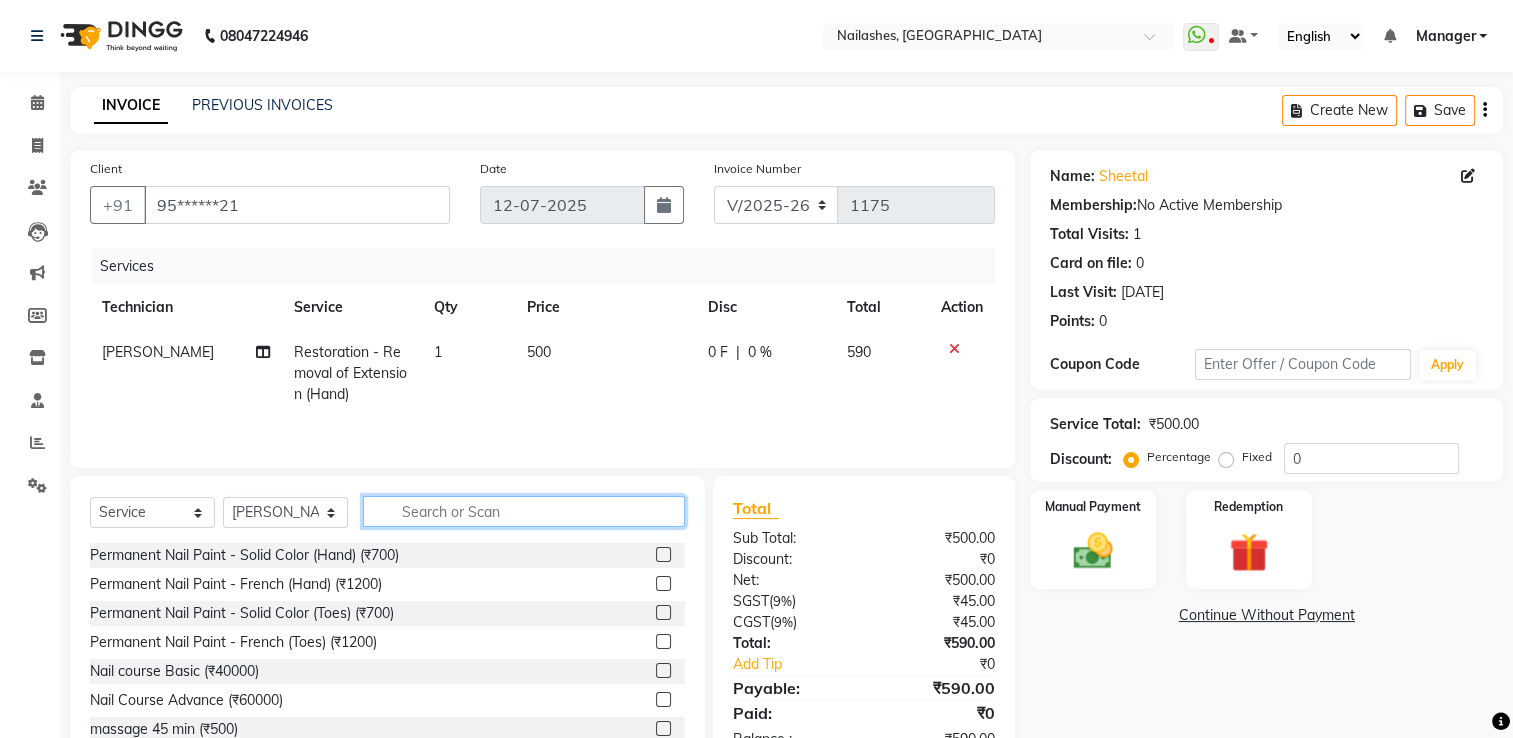 click 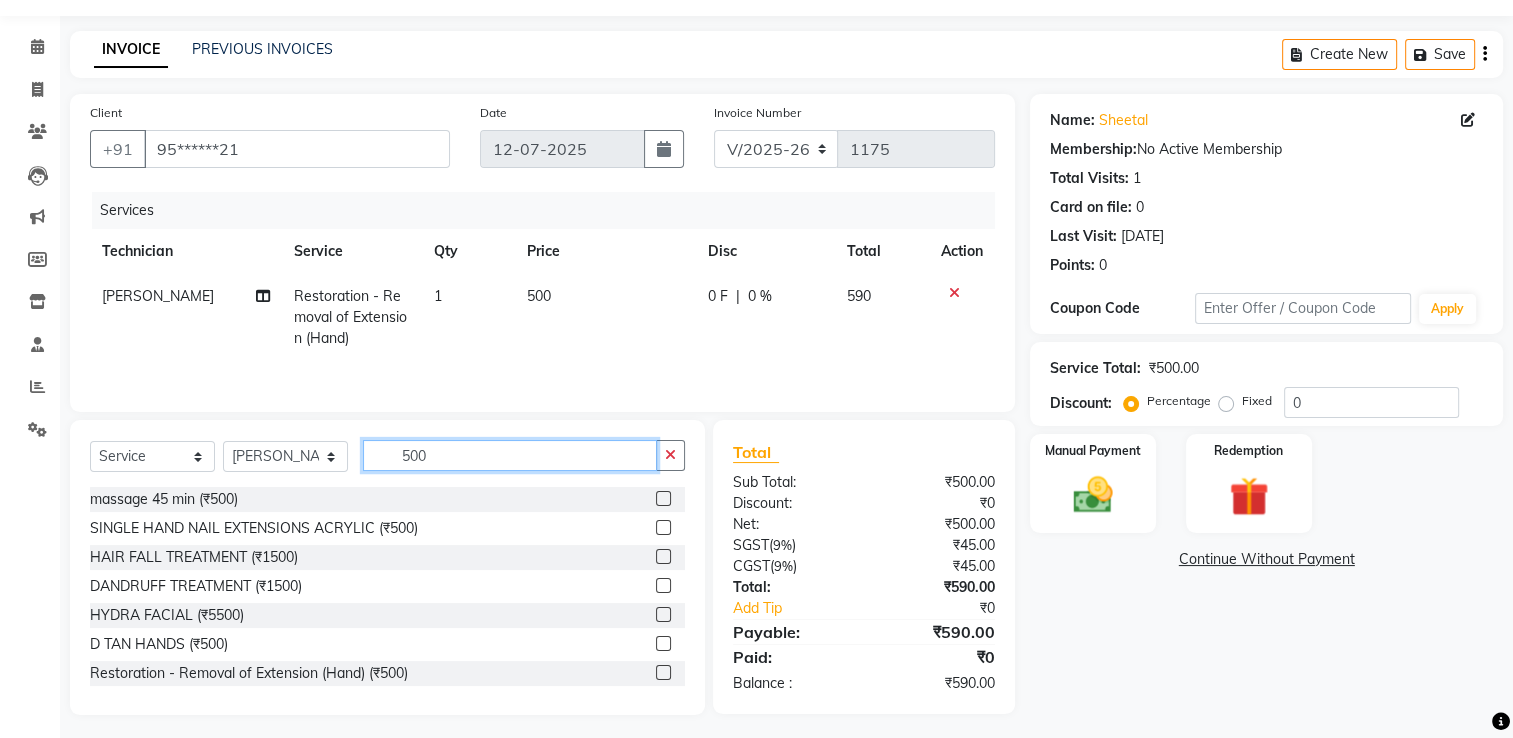 scroll, scrollTop: 64, scrollLeft: 0, axis: vertical 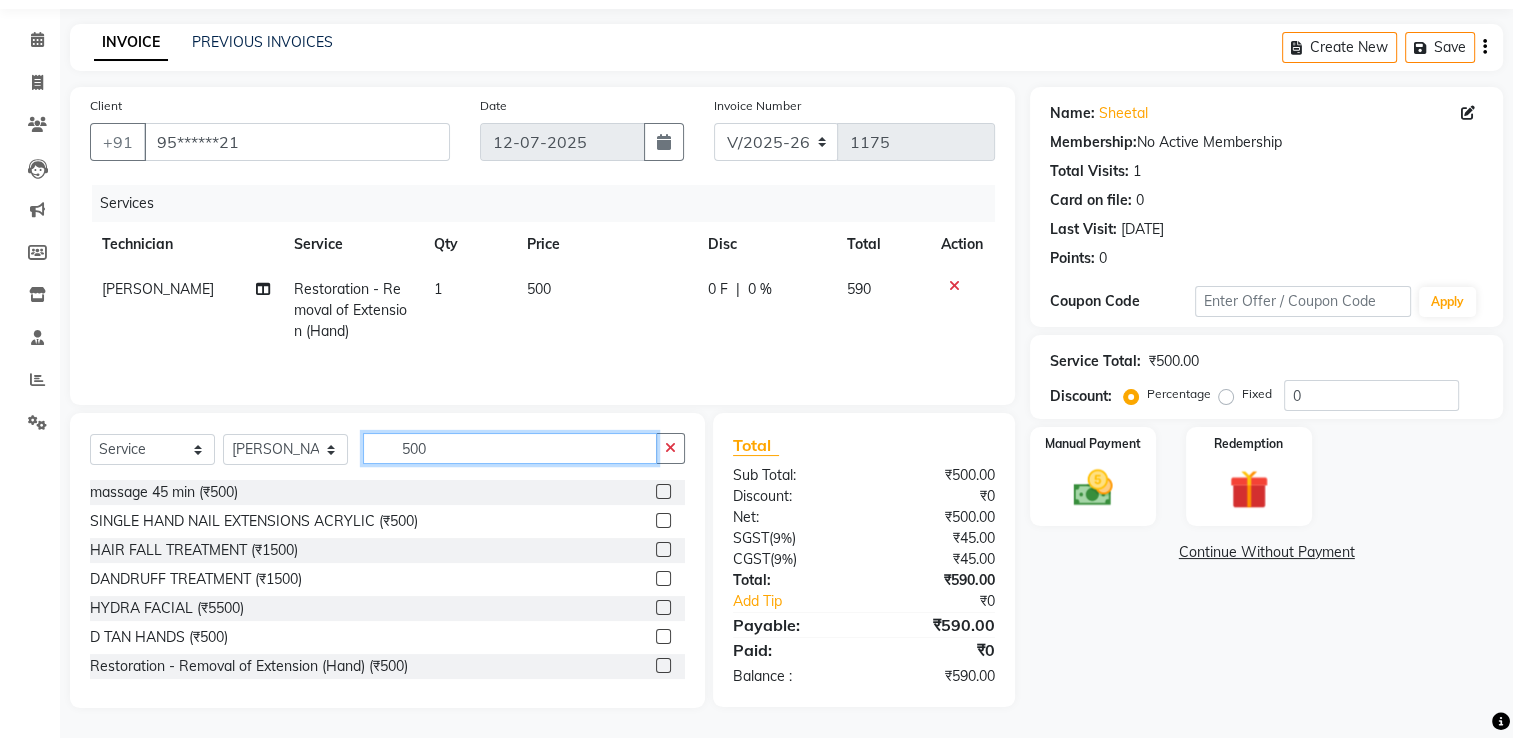type on "500" 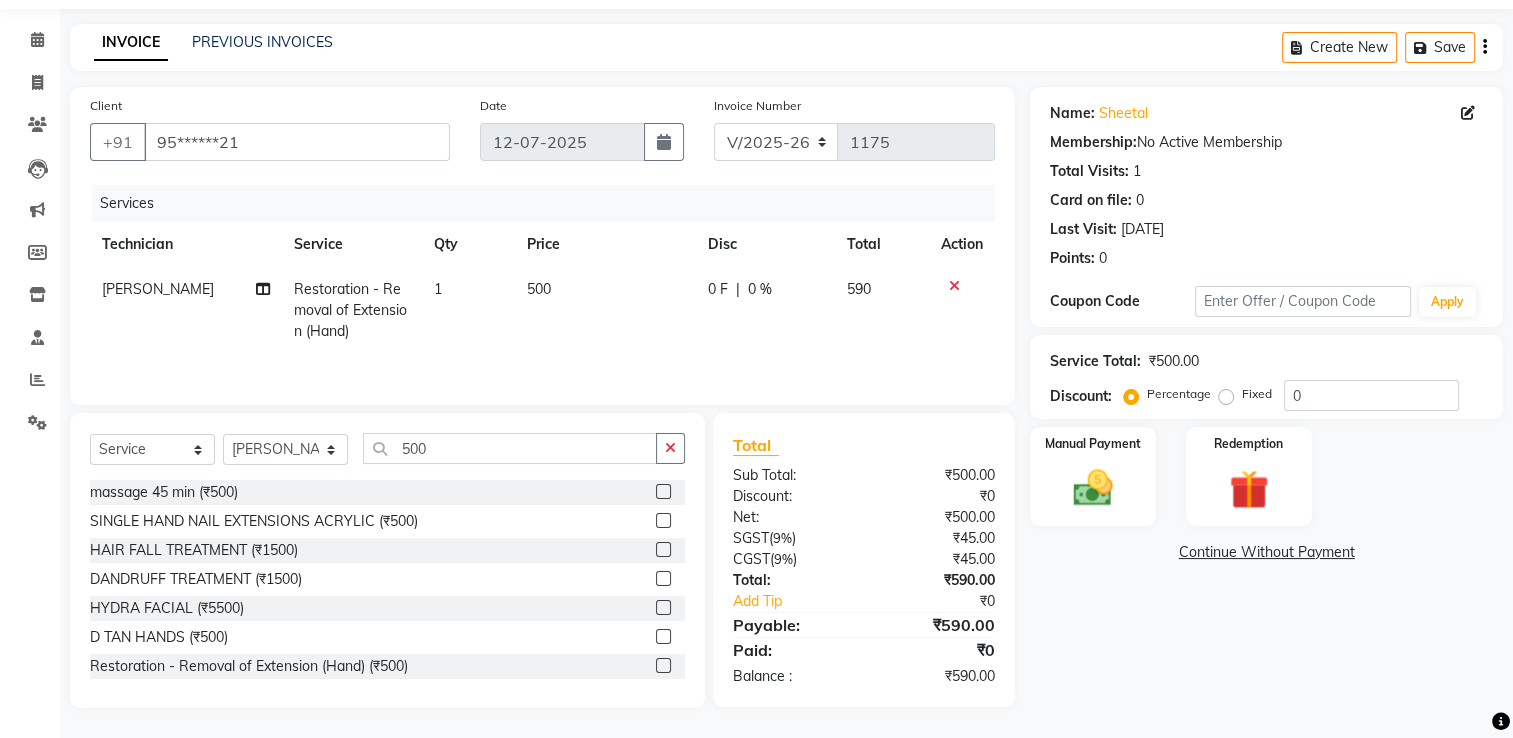 click 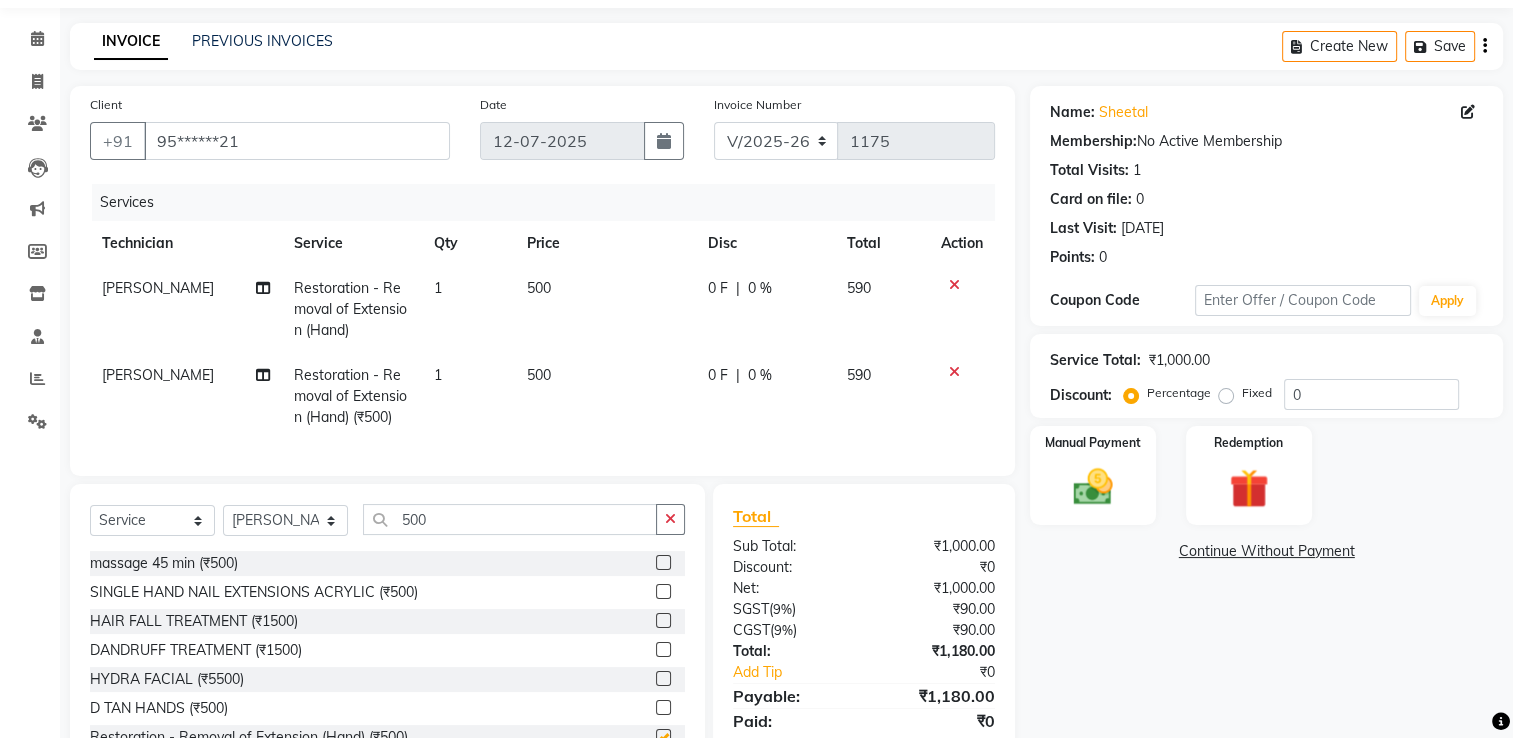 checkbox on "false" 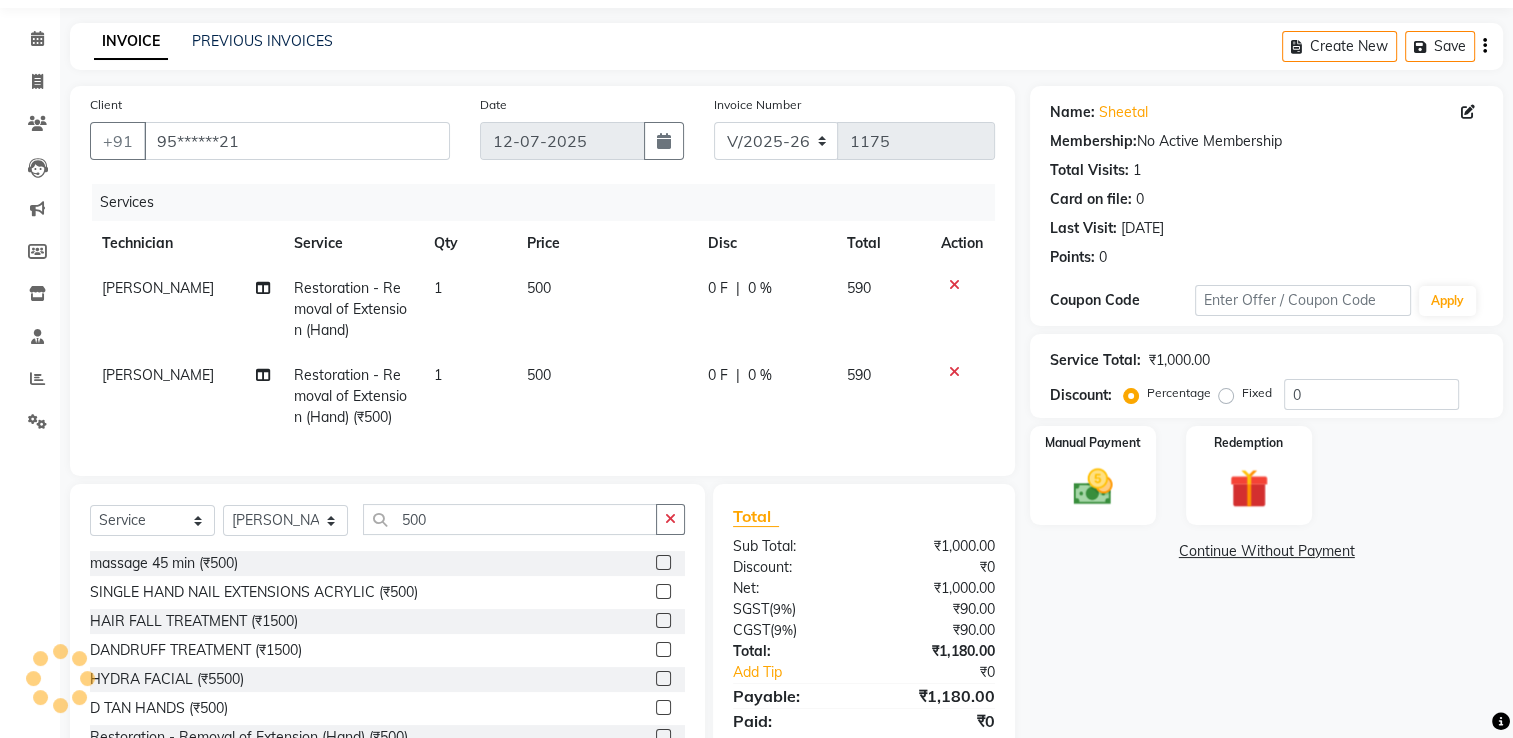 click 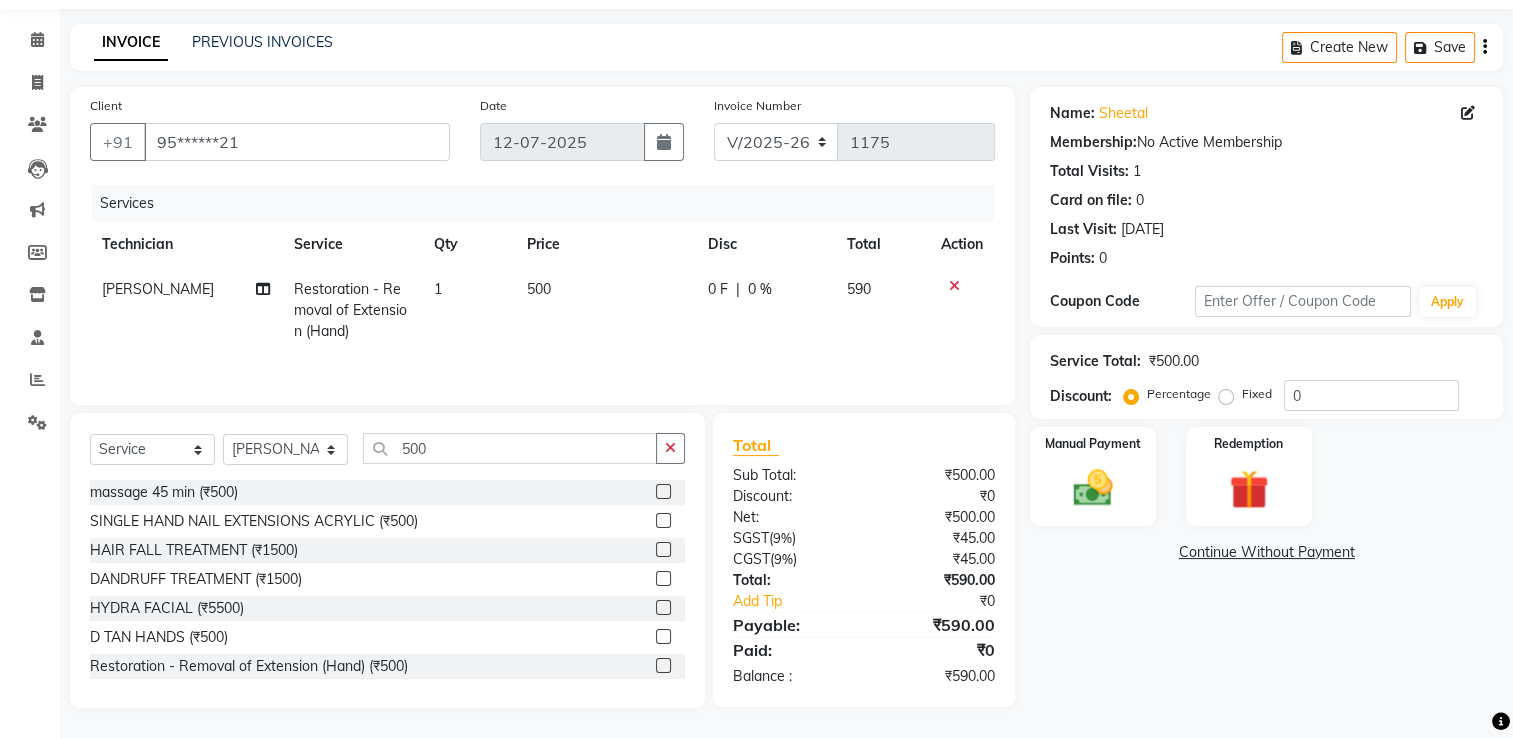 click on "[PERSON_NAME]" 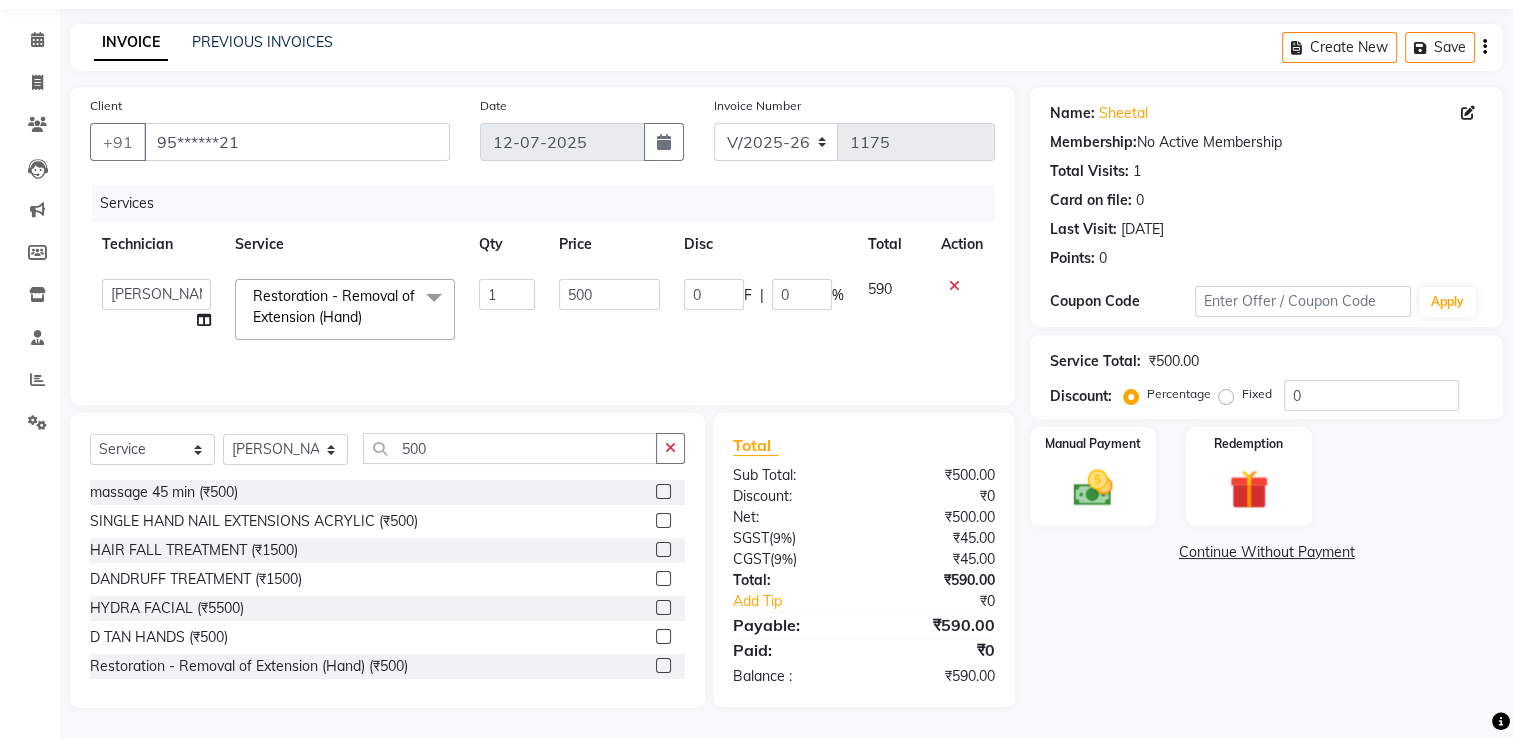 scroll, scrollTop: 63, scrollLeft: 0, axis: vertical 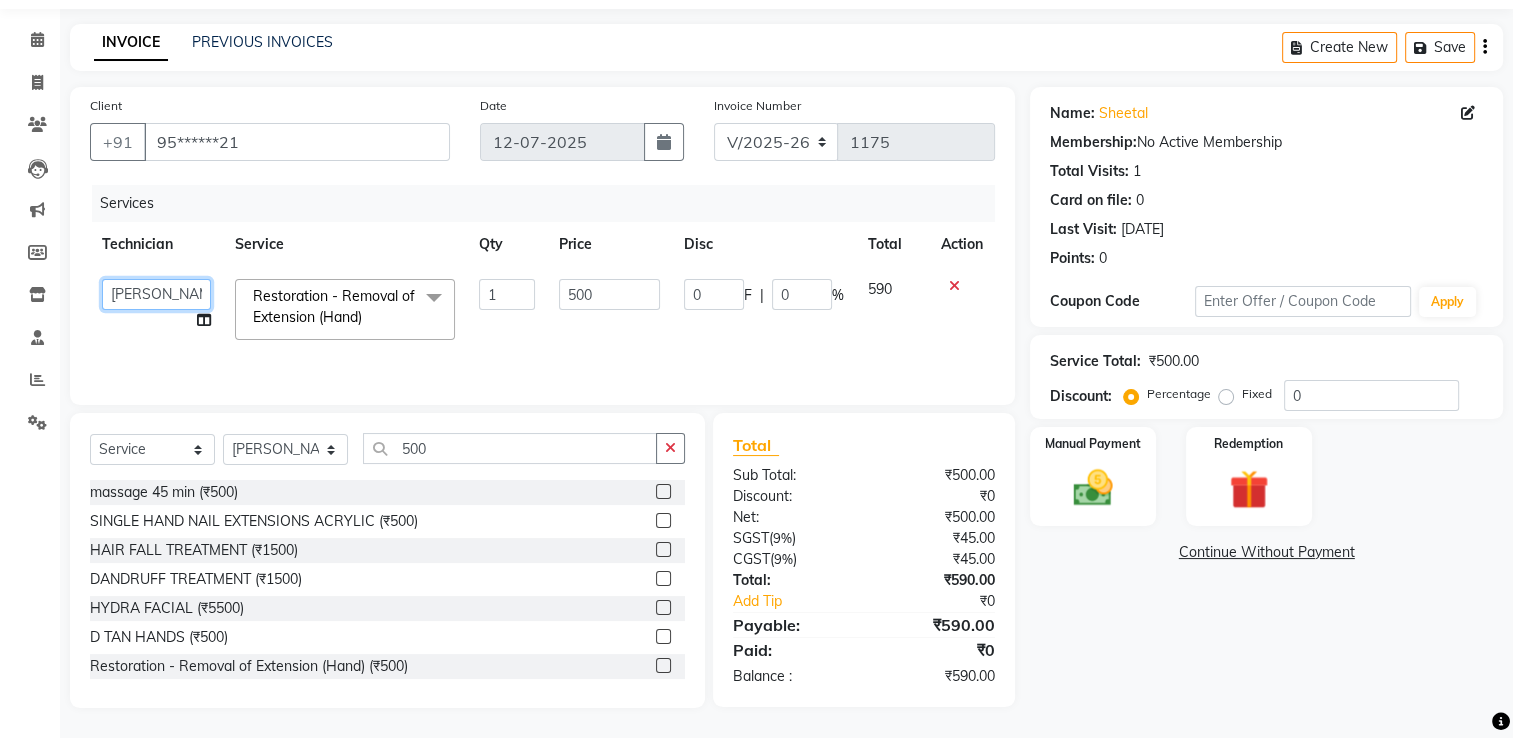 click on "AMGHA   ARISH   Arvind   chandu   Dipen   Gulafshan   John   Kajal   kelly   kupu   Manager   megha   Nirjala   Owner   pankaj   PARE   SHAR MOHAMAND   shradha" 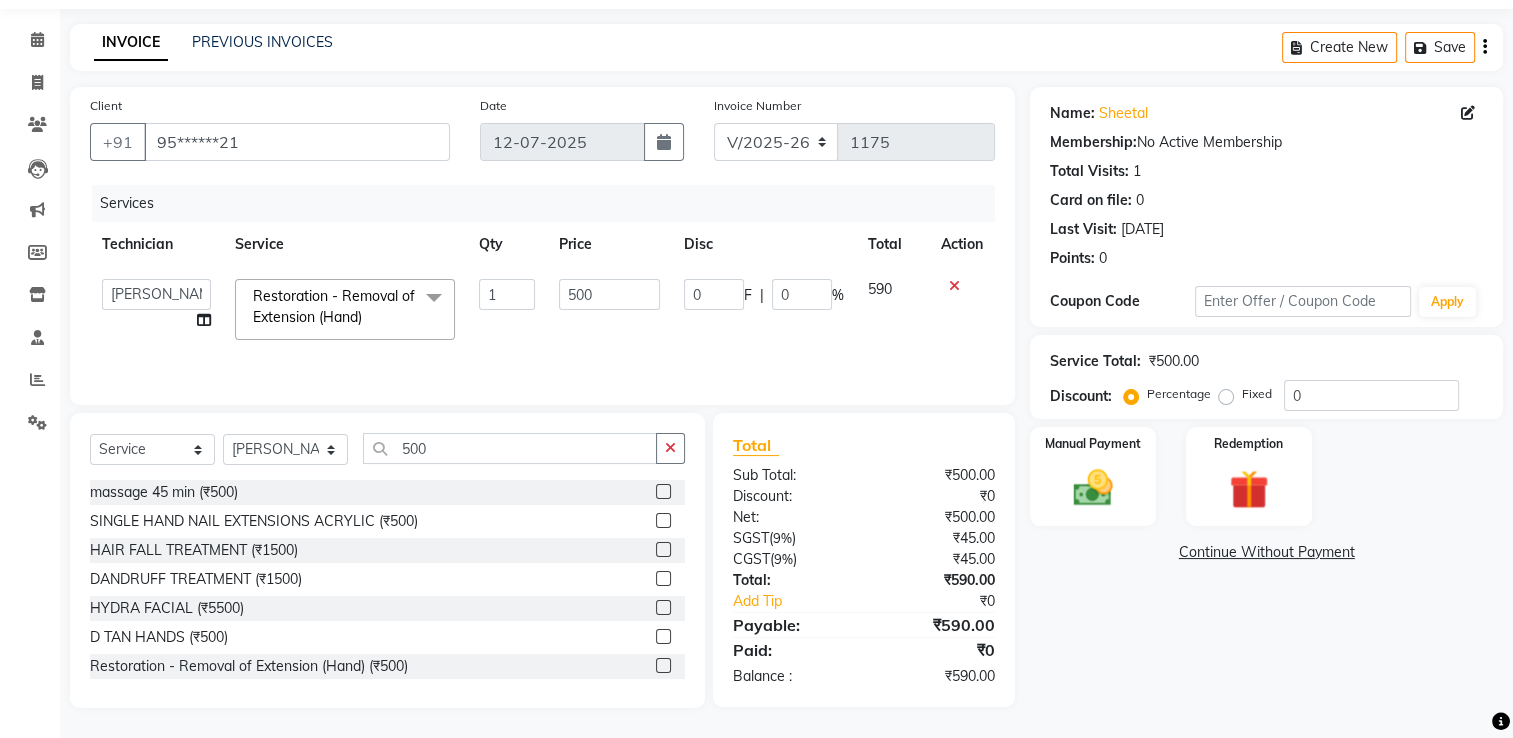 select on "80708" 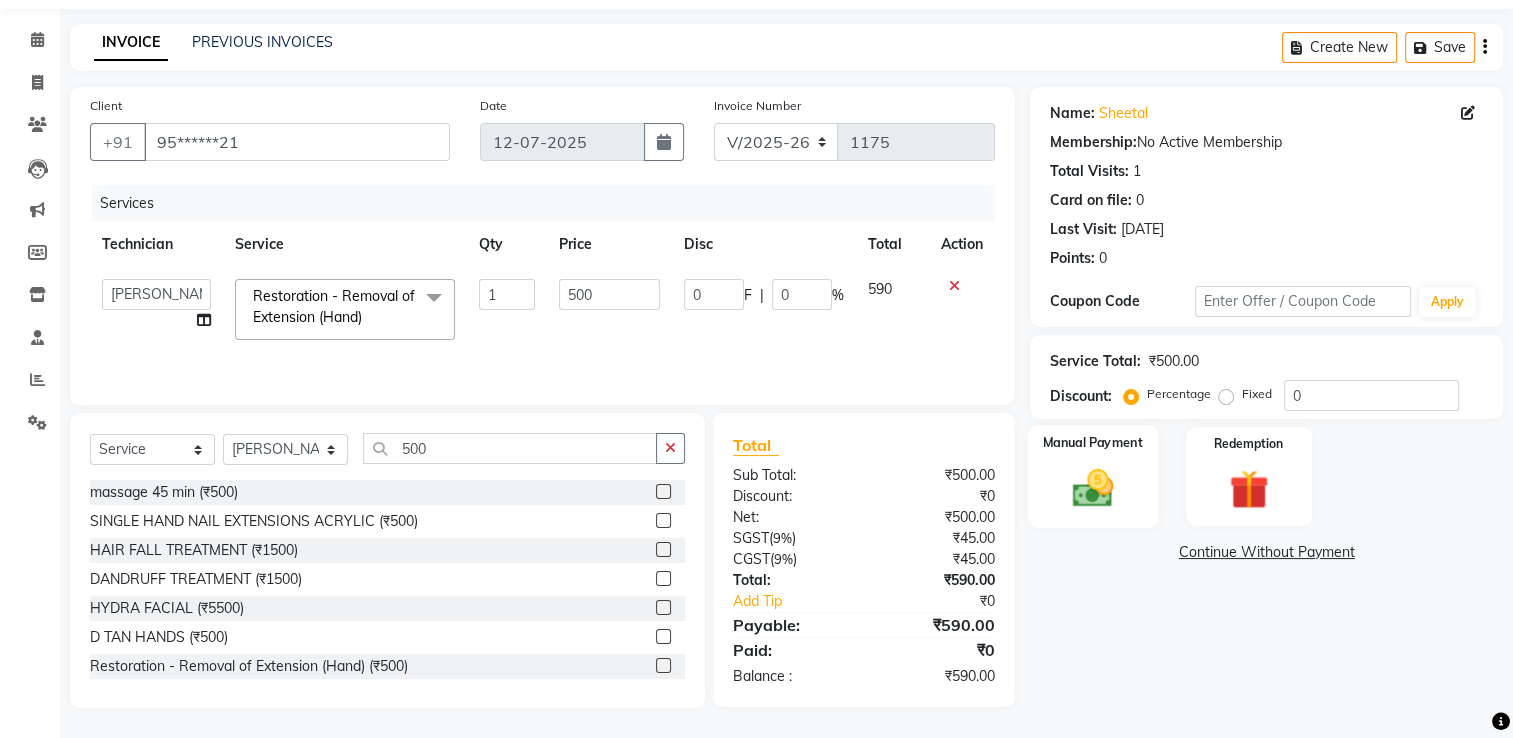 click 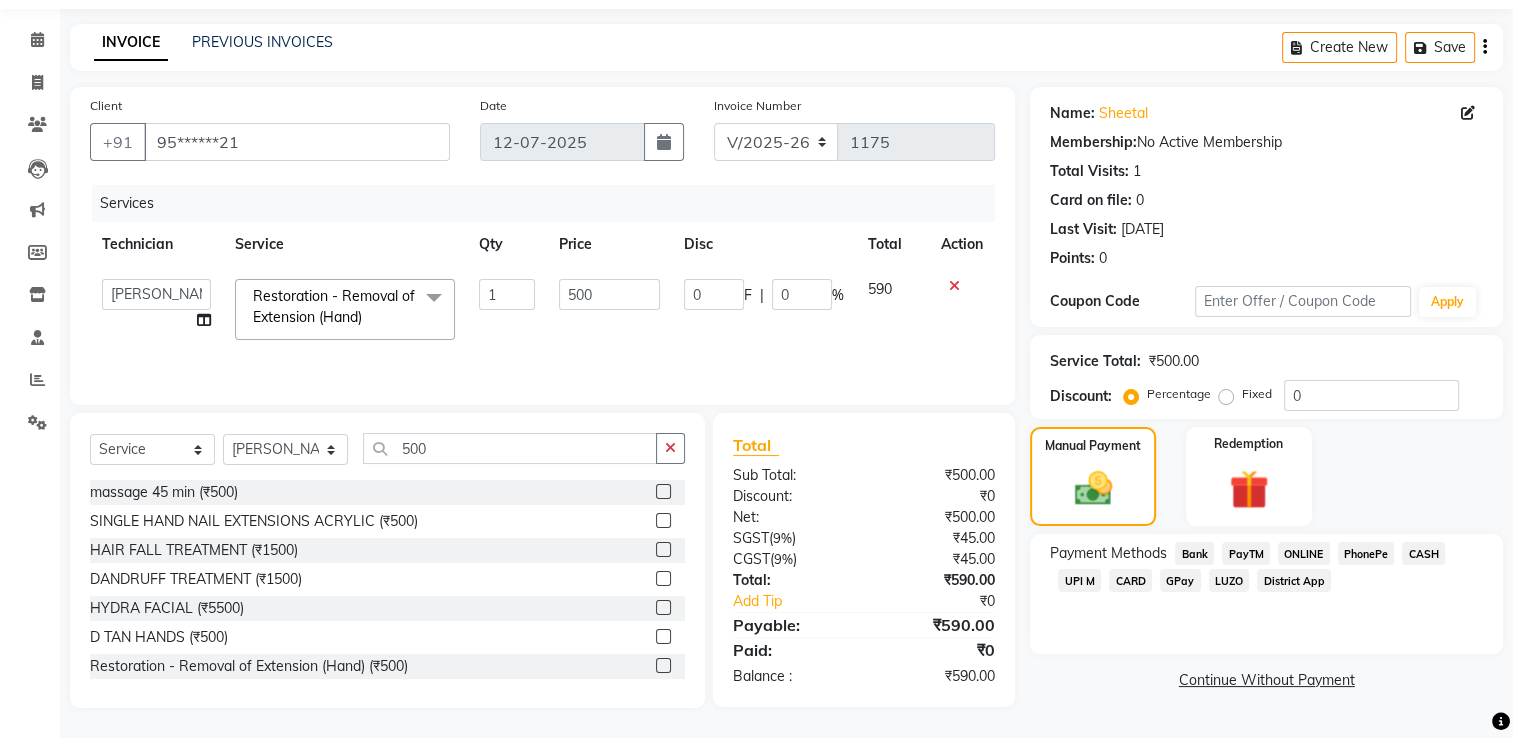 click on "UPI M" 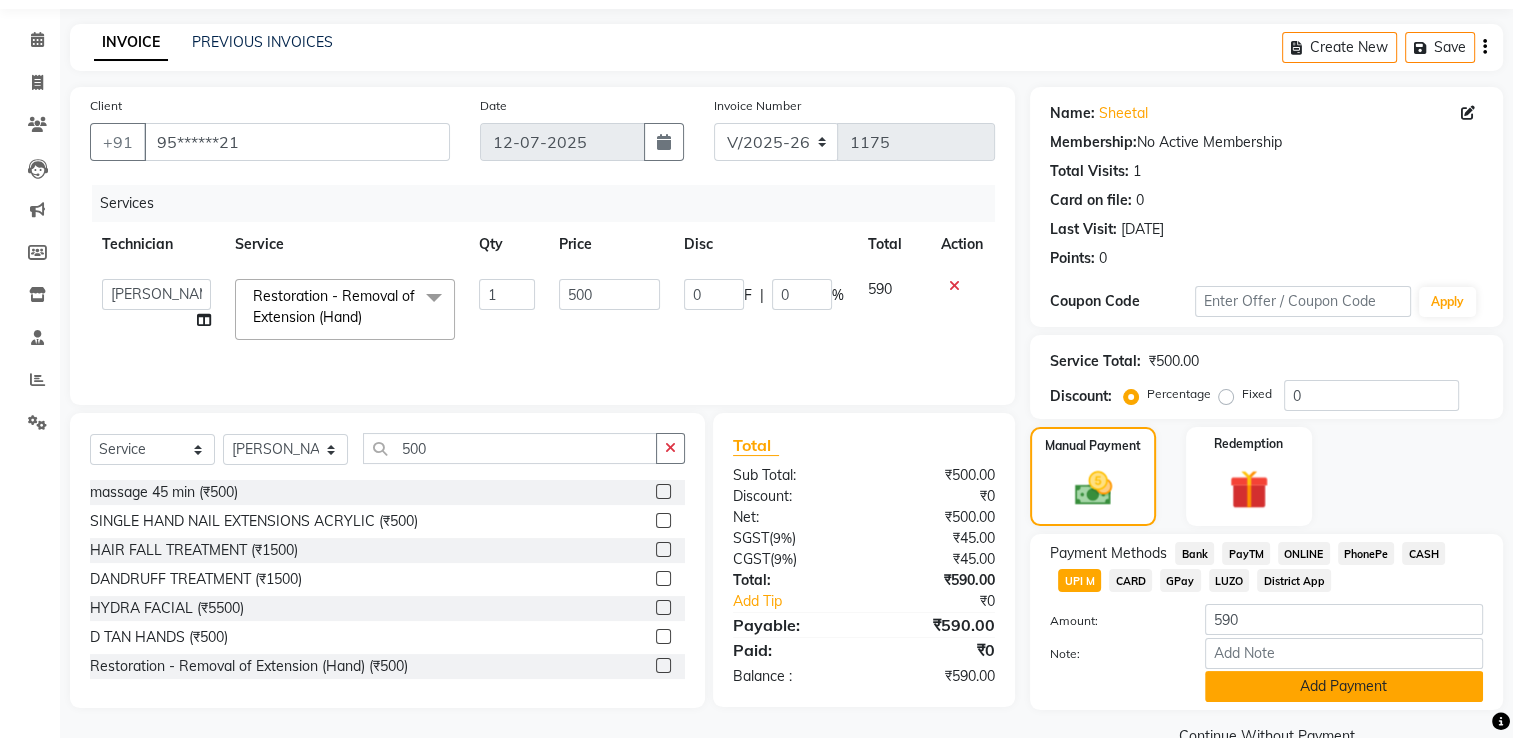 click on "Add Payment" 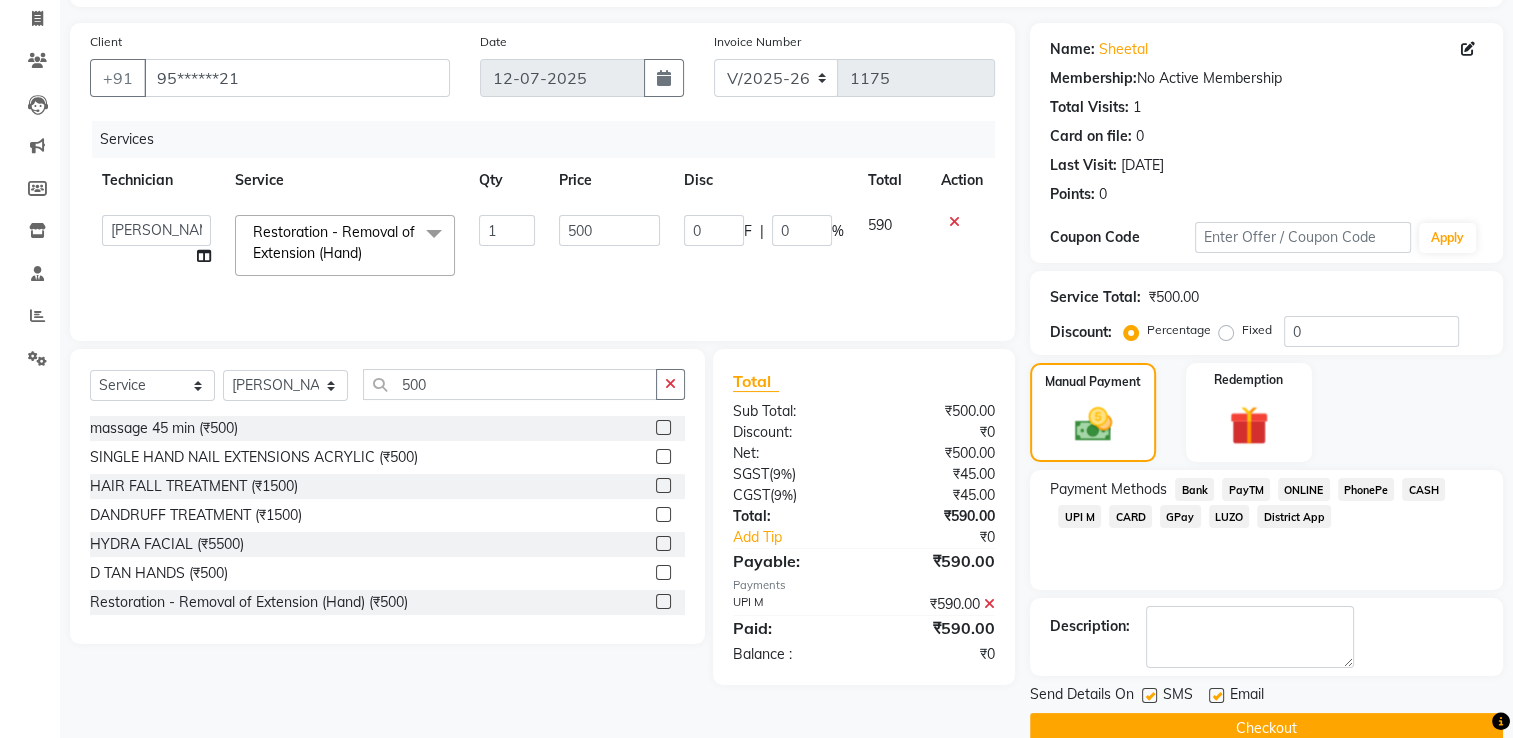 scroll, scrollTop: 161, scrollLeft: 0, axis: vertical 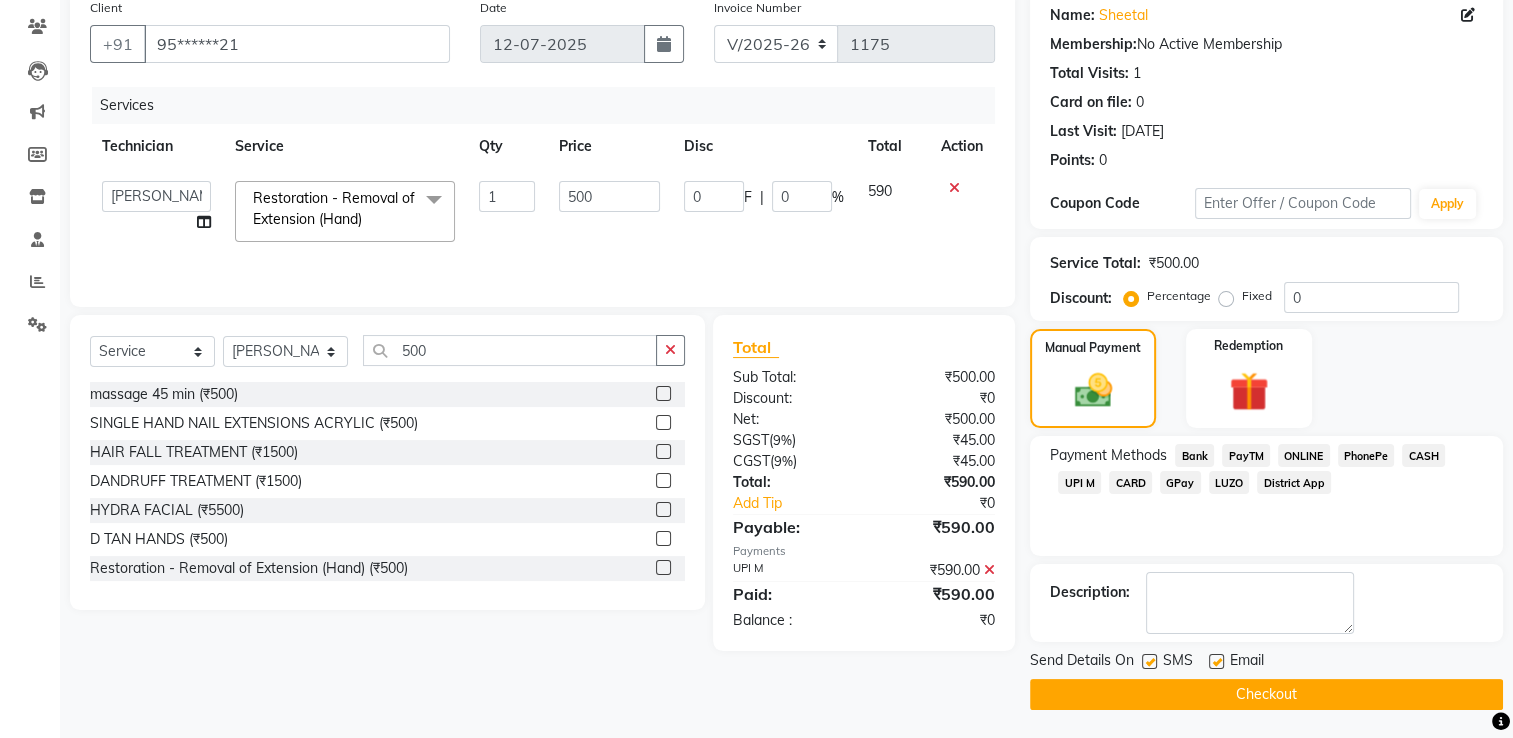 click on "Checkout" 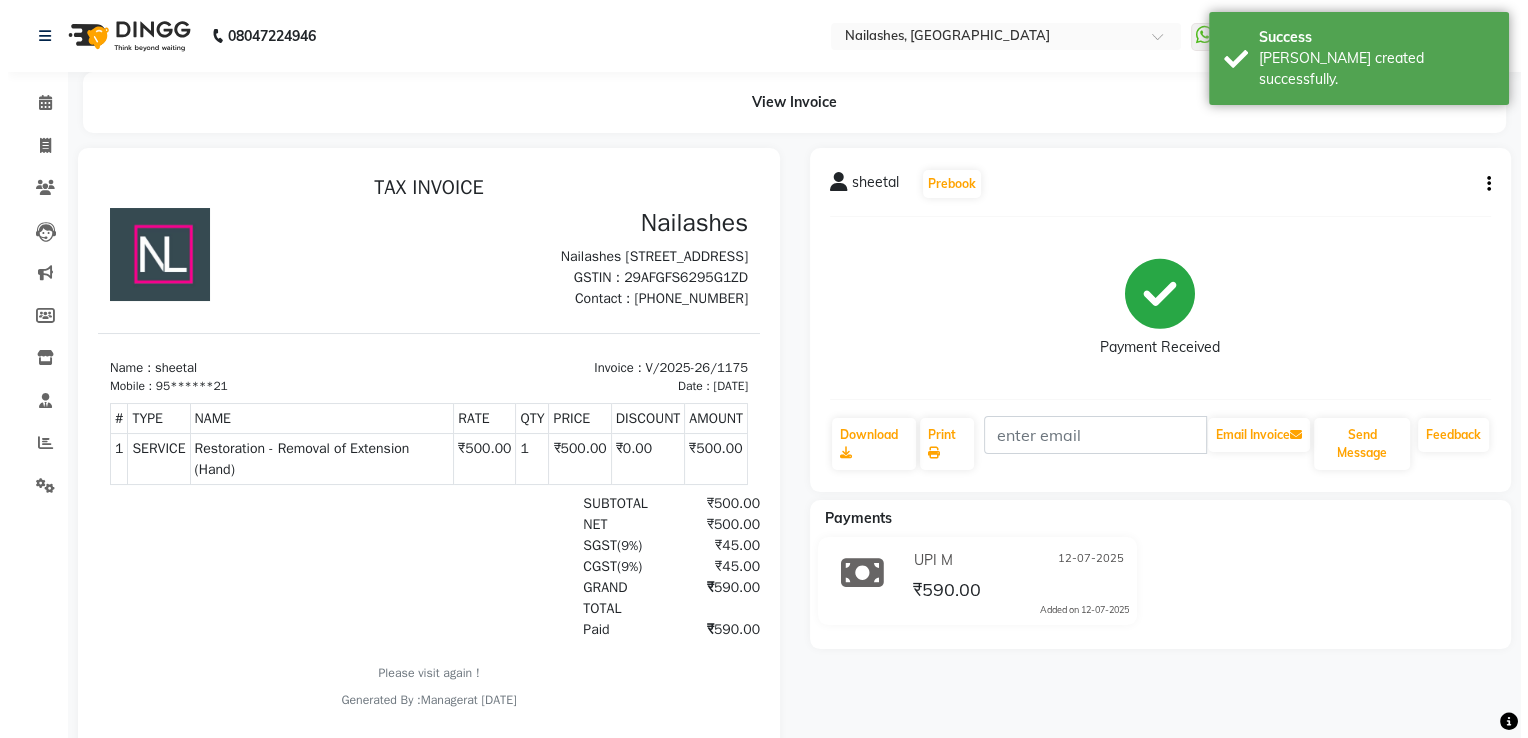 scroll, scrollTop: 0, scrollLeft: 0, axis: both 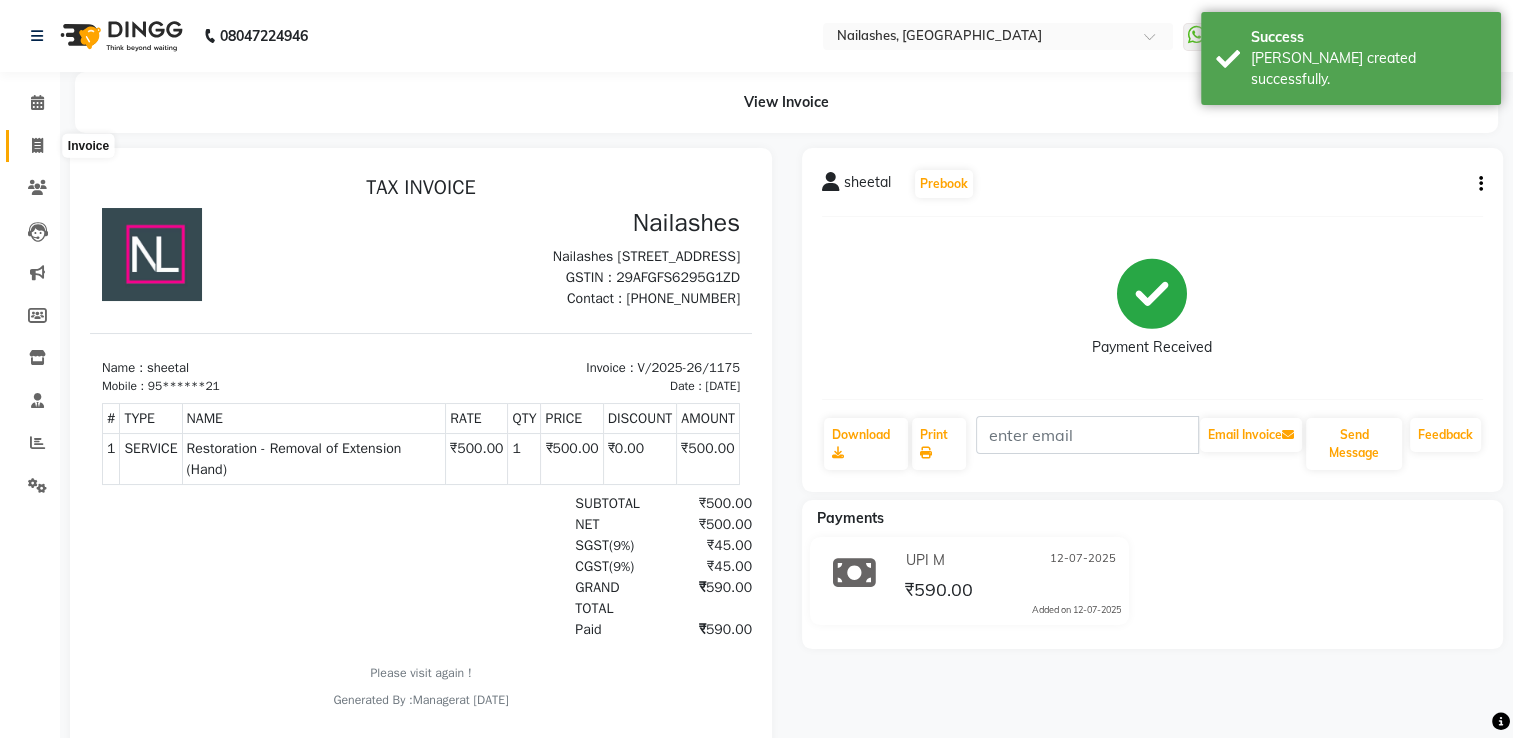 click 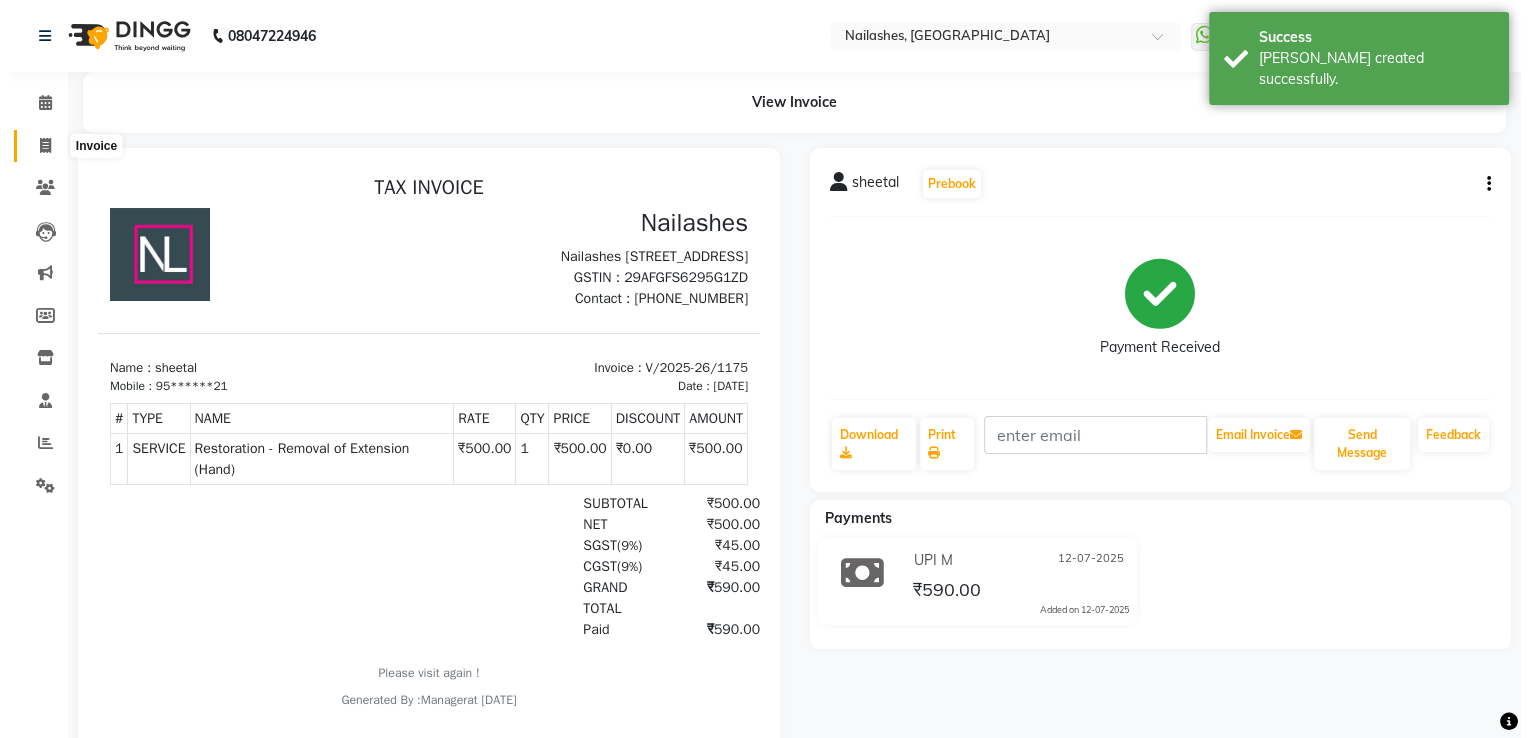 select on "service" 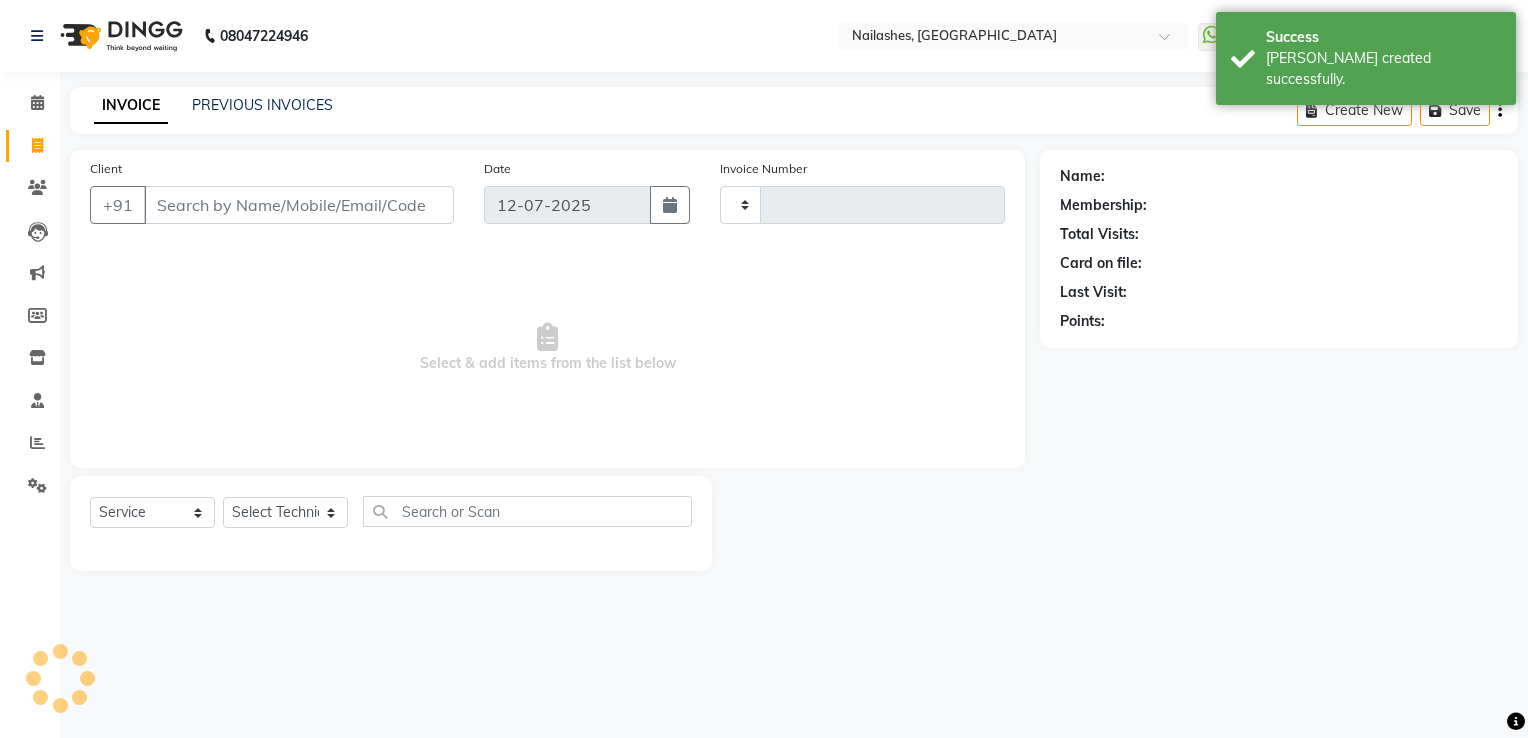 type on "1176" 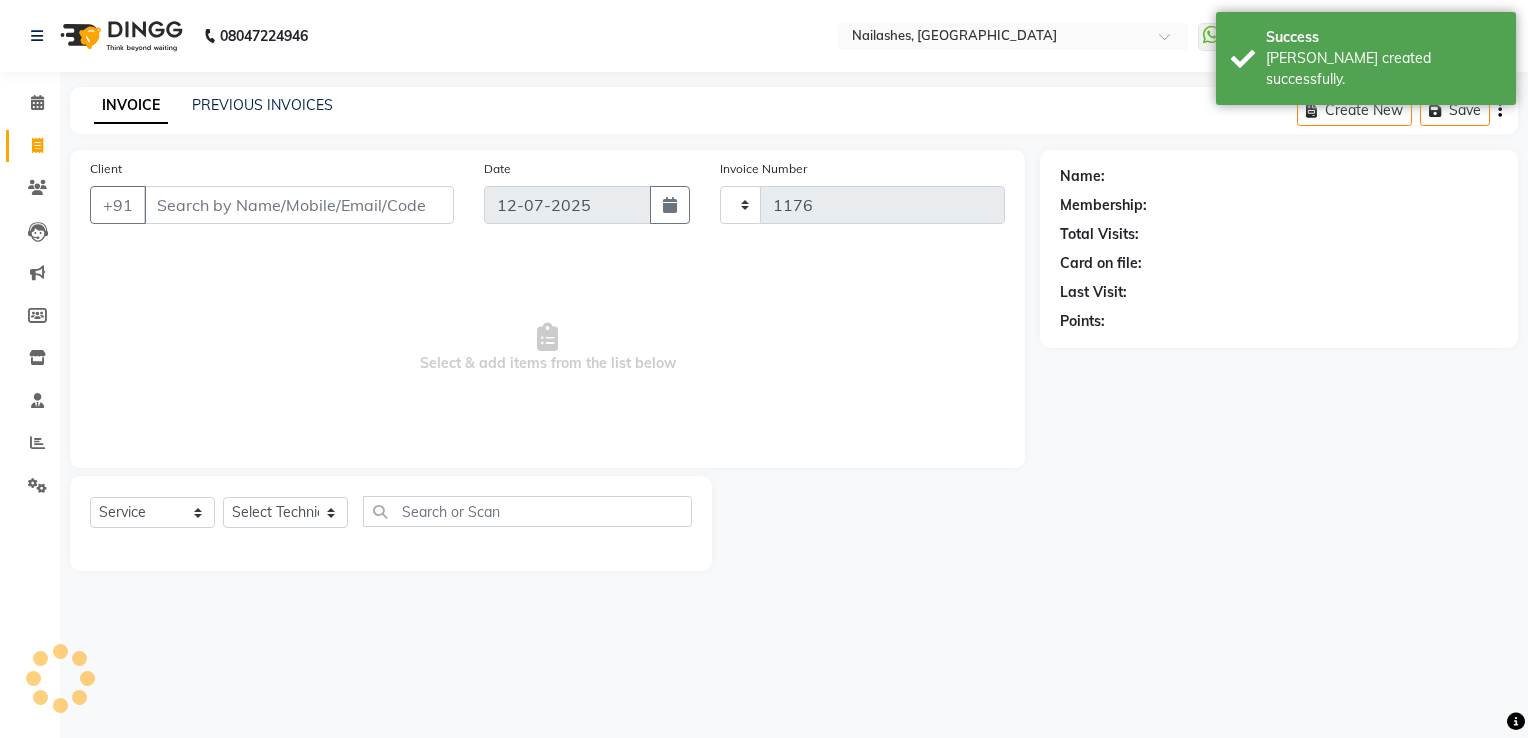 select on "6579" 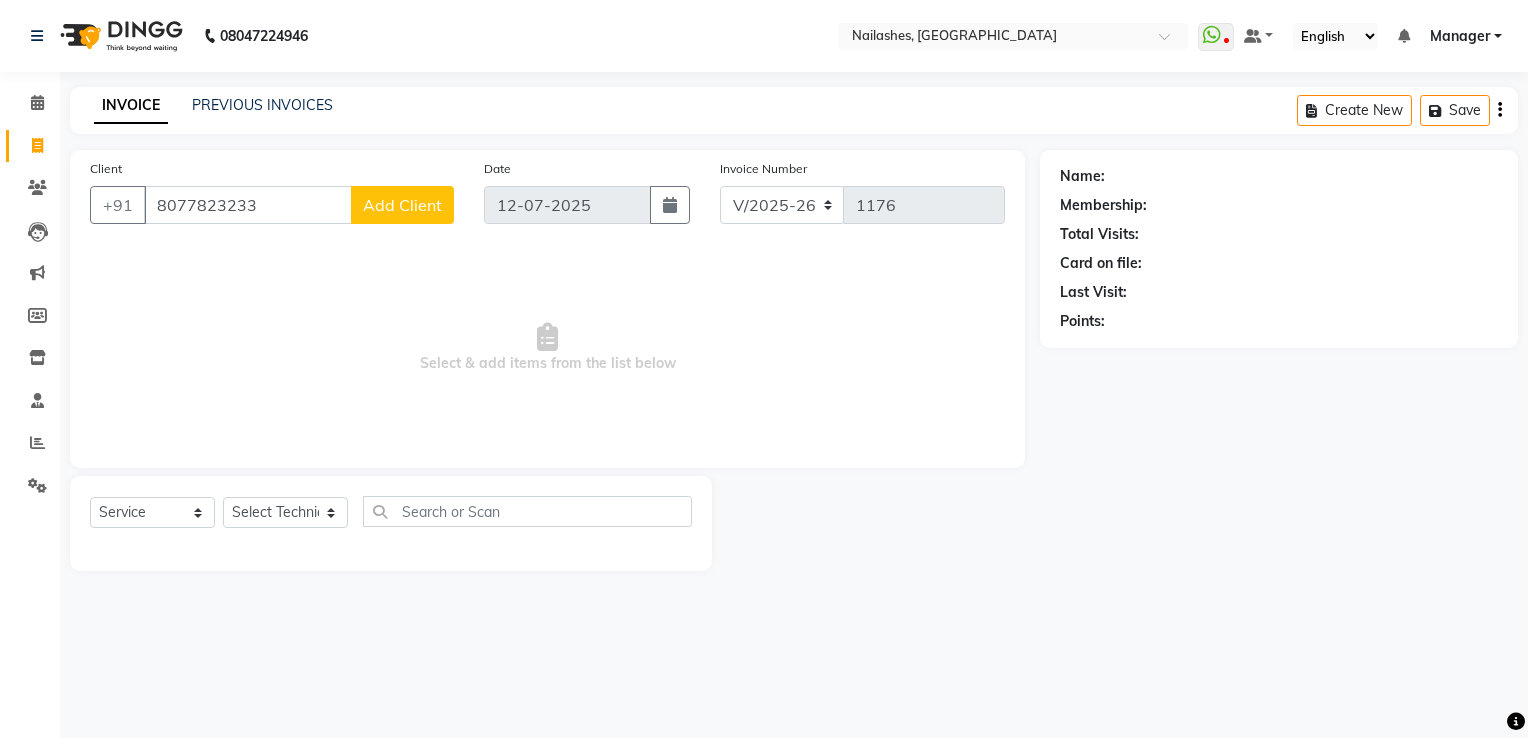 type on "8077823233" 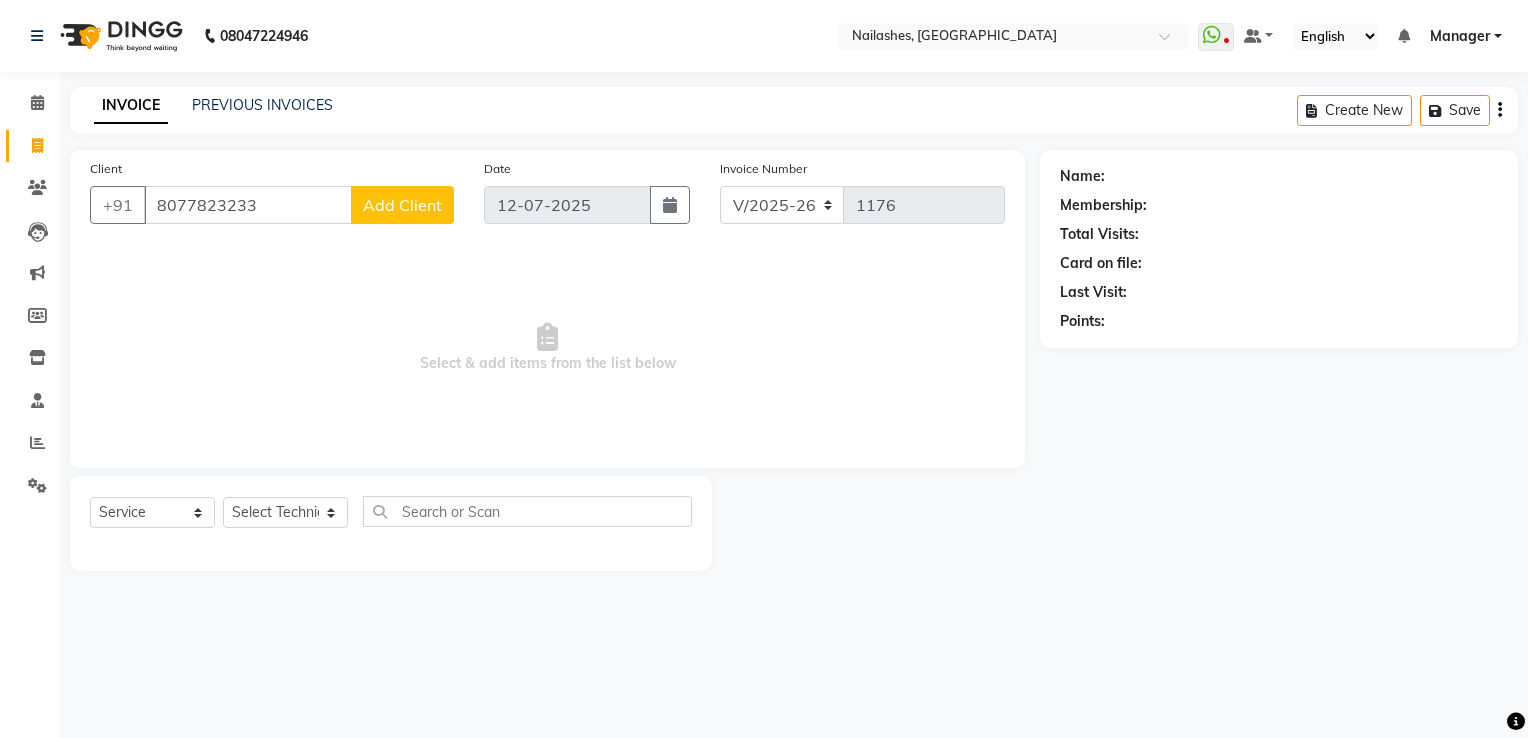 select on "21" 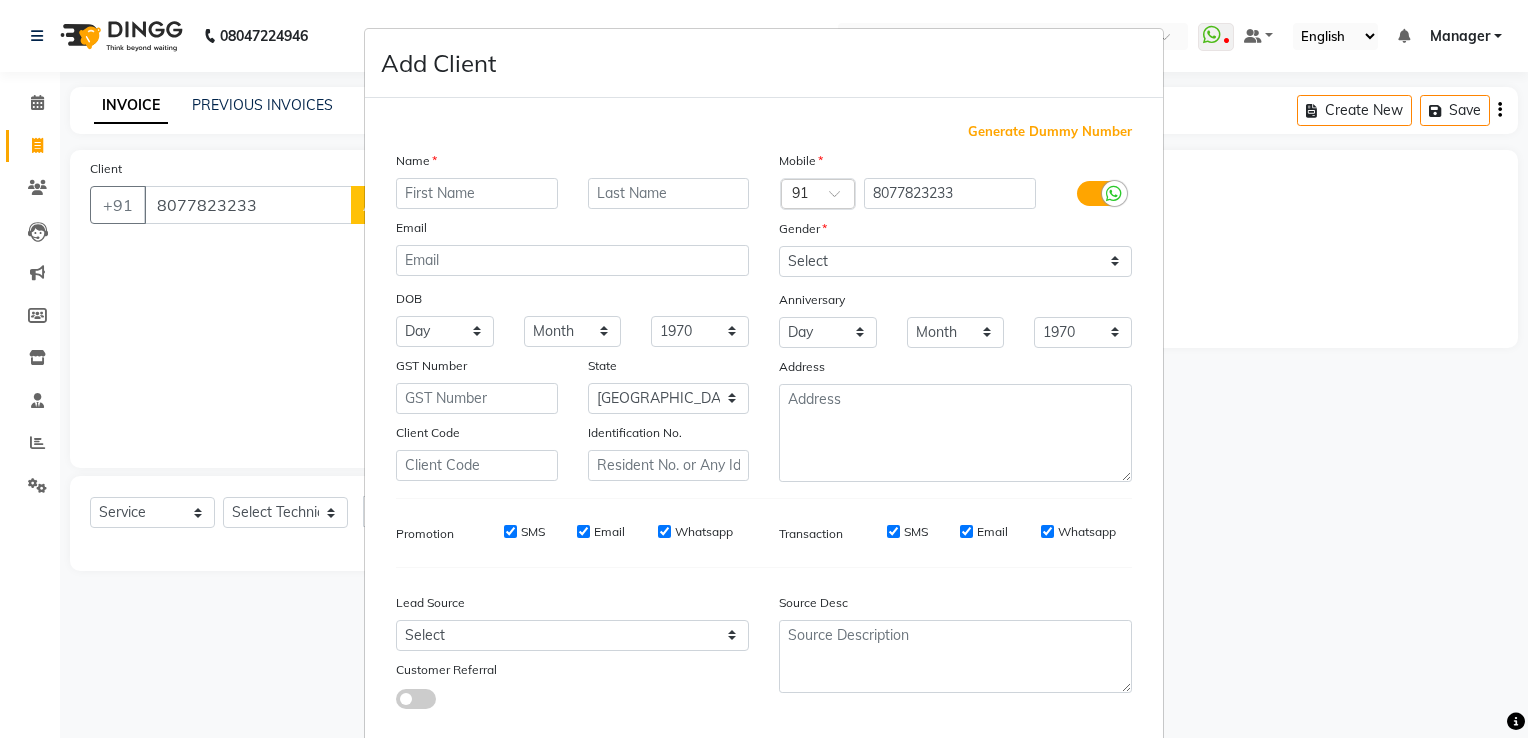click at bounding box center [477, 193] 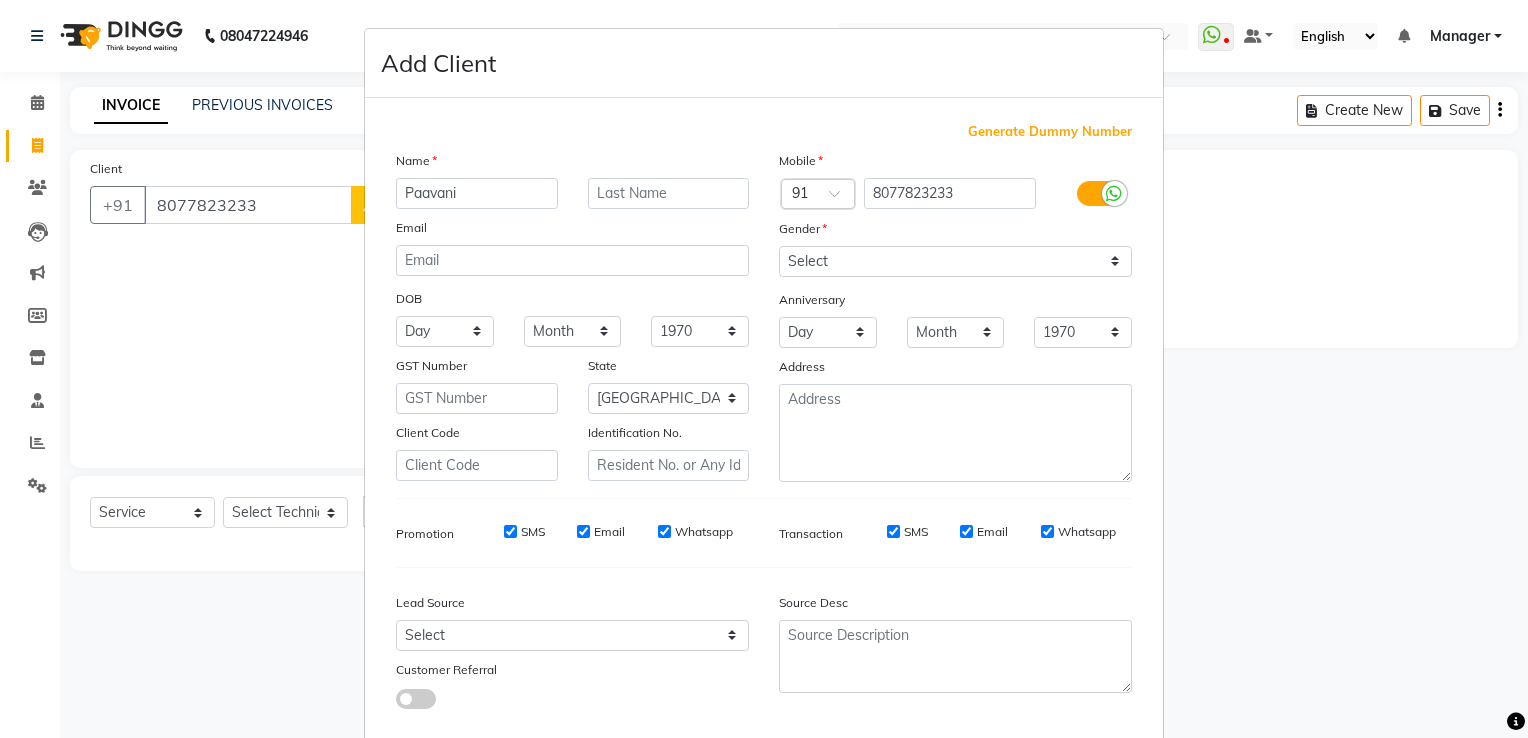 type on "Paavani" 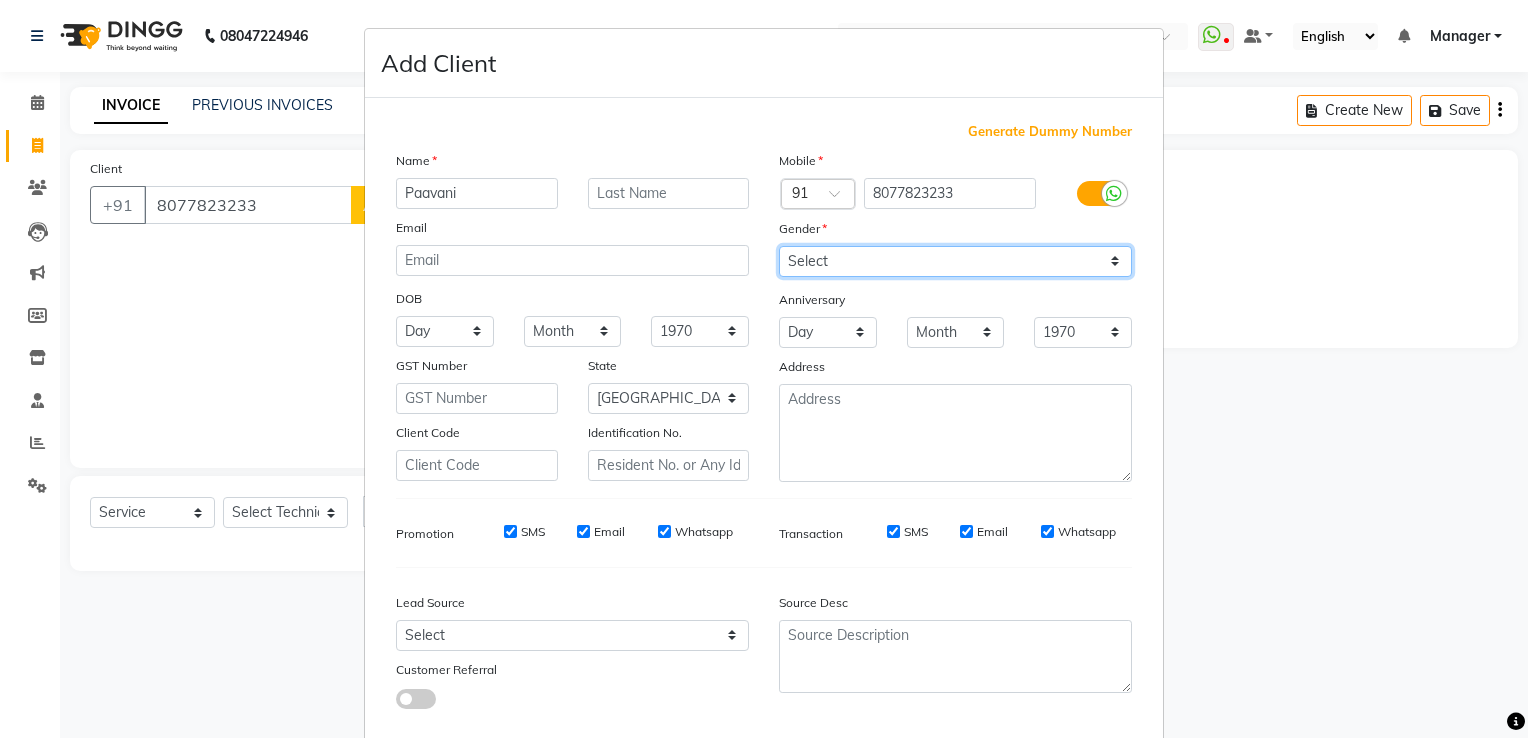 click on "Select [DEMOGRAPHIC_DATA] [DEMOGRAPHIC_DATA] Other Prefer Not To Say" at bounding box center (955, 261) 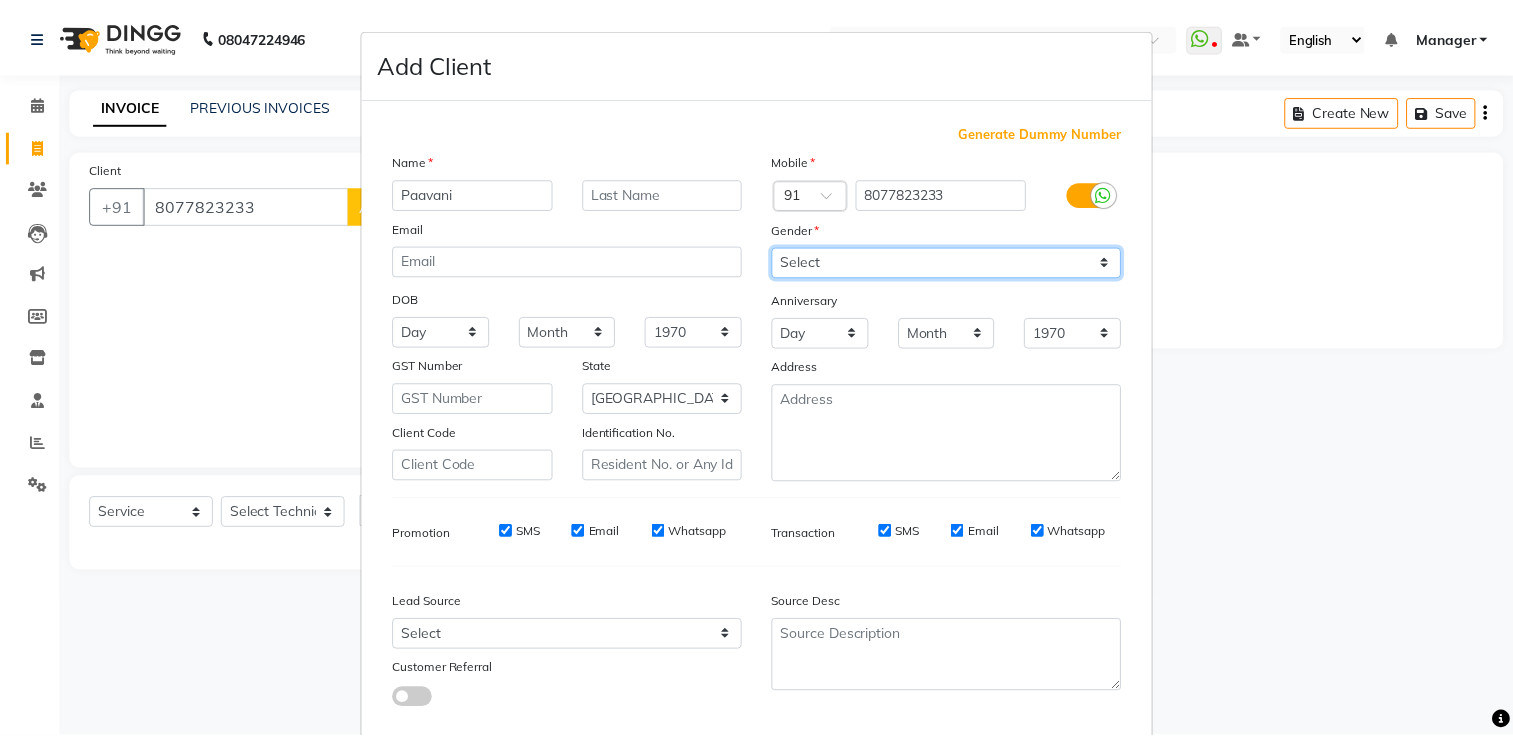 scroll, scrollTop: 118, scrollLeft: 0, axis: vertical 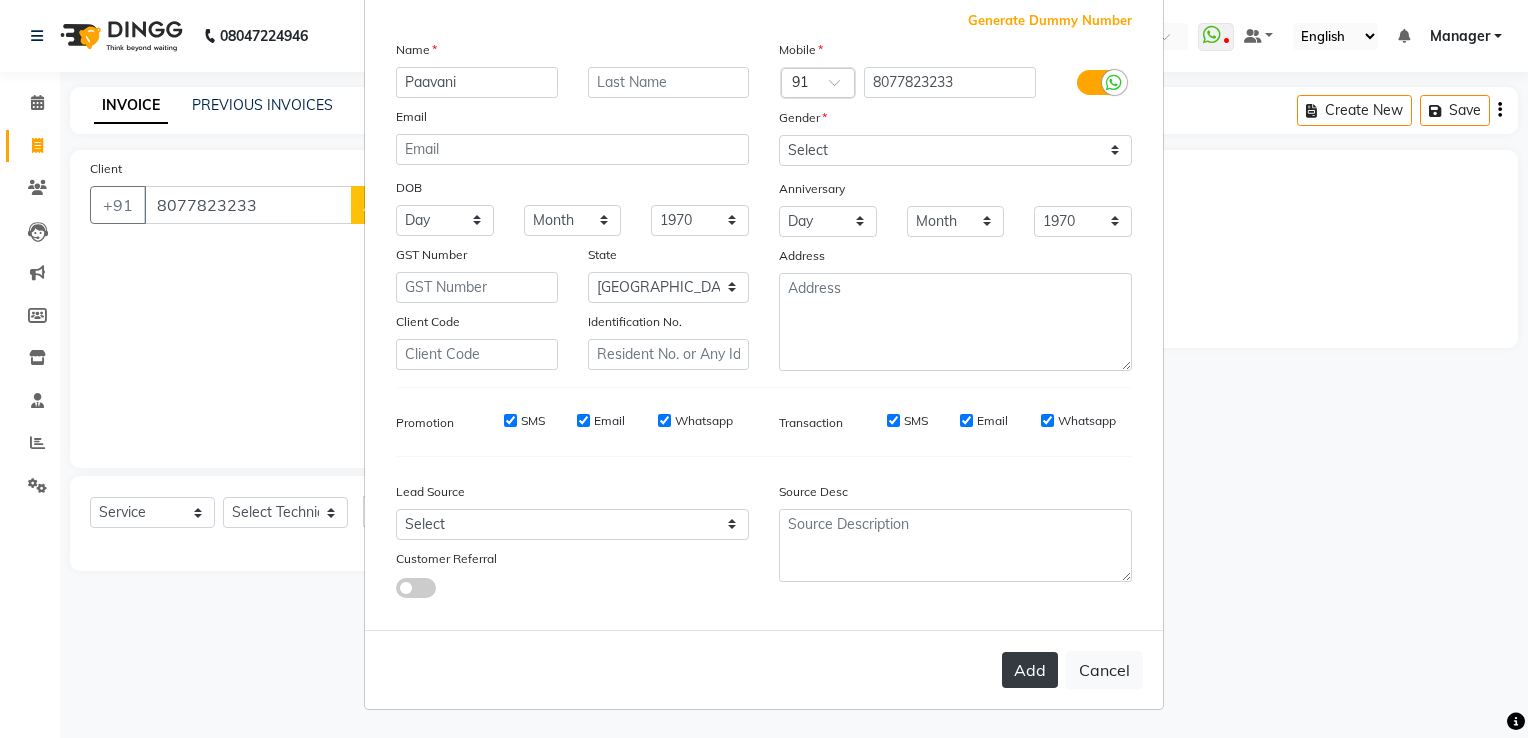 click on "Add" at bounding box center (1030, 670) 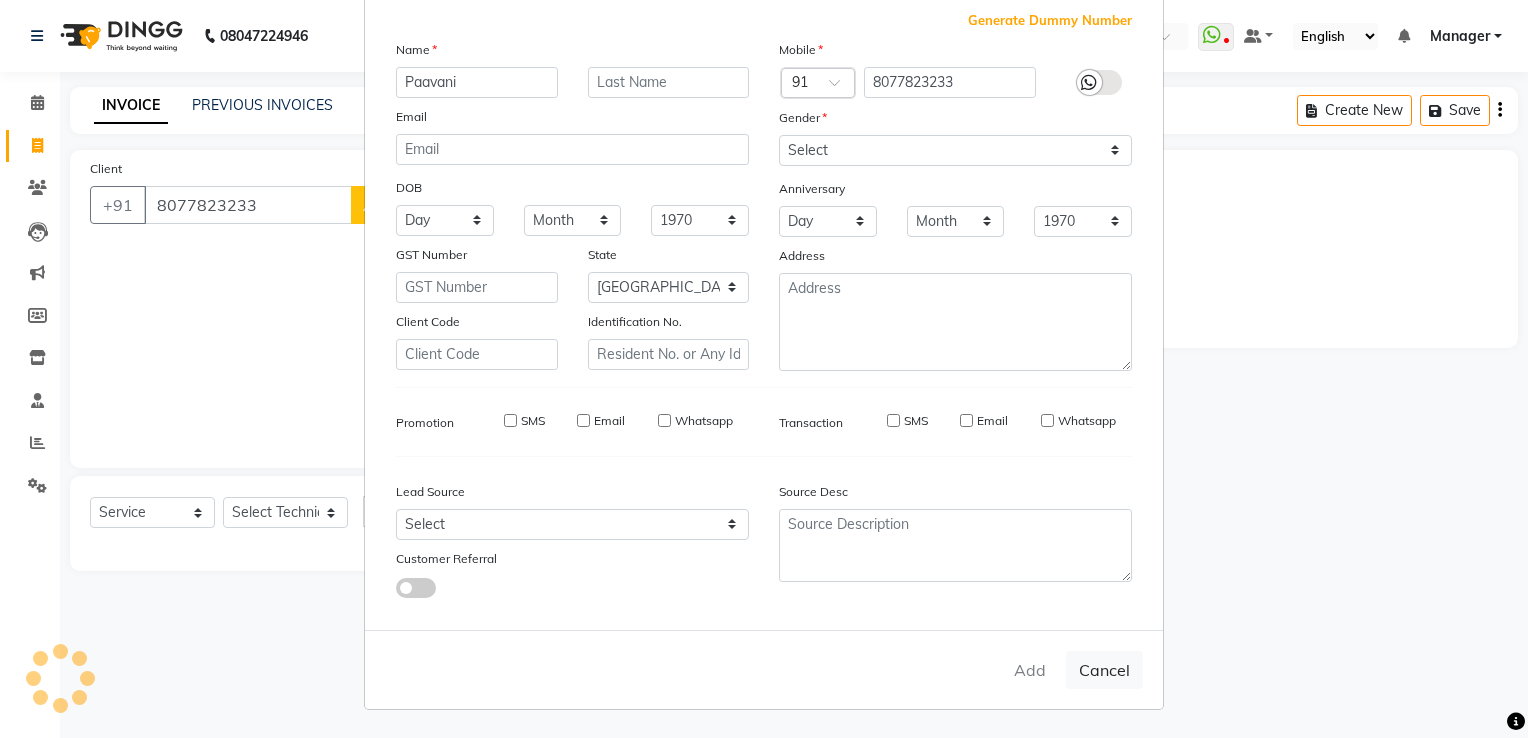 type on "80******33" 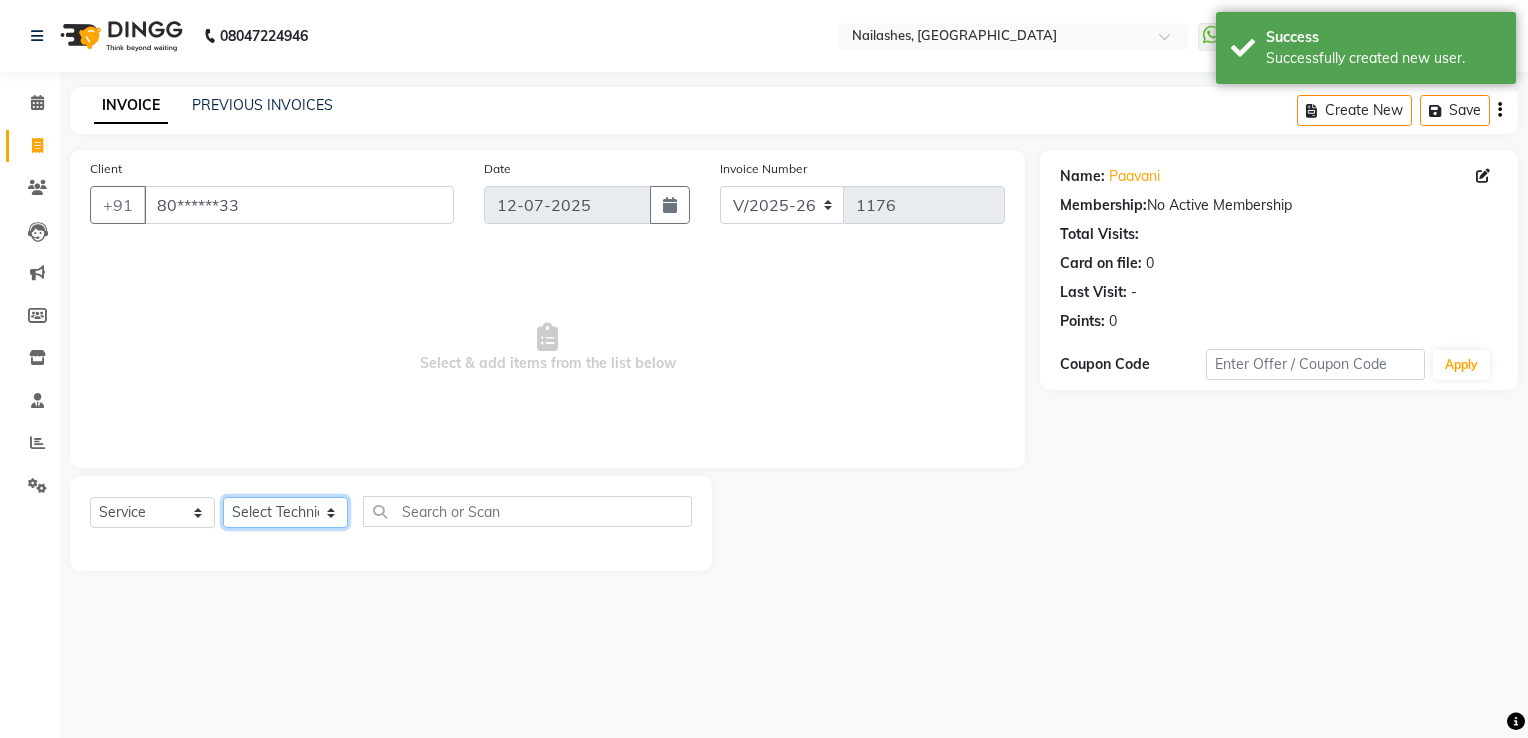 click on "Select Technician AMGHA ARISH Arvind chandu Dipen Gulafshan John Kajal kelly kupu Manager megha Nirjala Owner pankaj PARE SHAR MOHAMAND shradha" 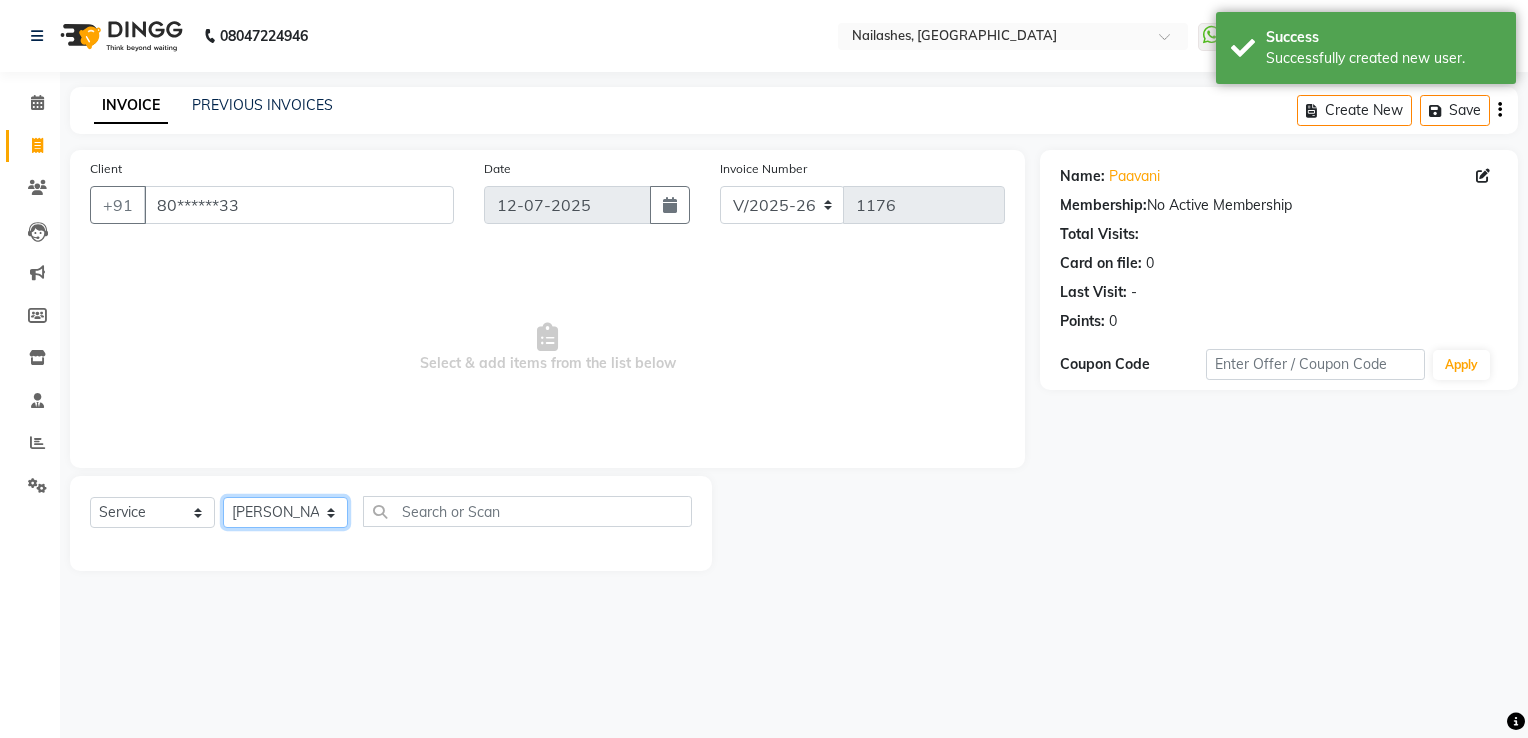 click on "Select Technician AMGHA ARISH Arvind chandu Dipen Gulafshan John Kajal kelly kupu Manager megha Nirjala Owner pankaj PARE SHAR MOHAMAND shradha" 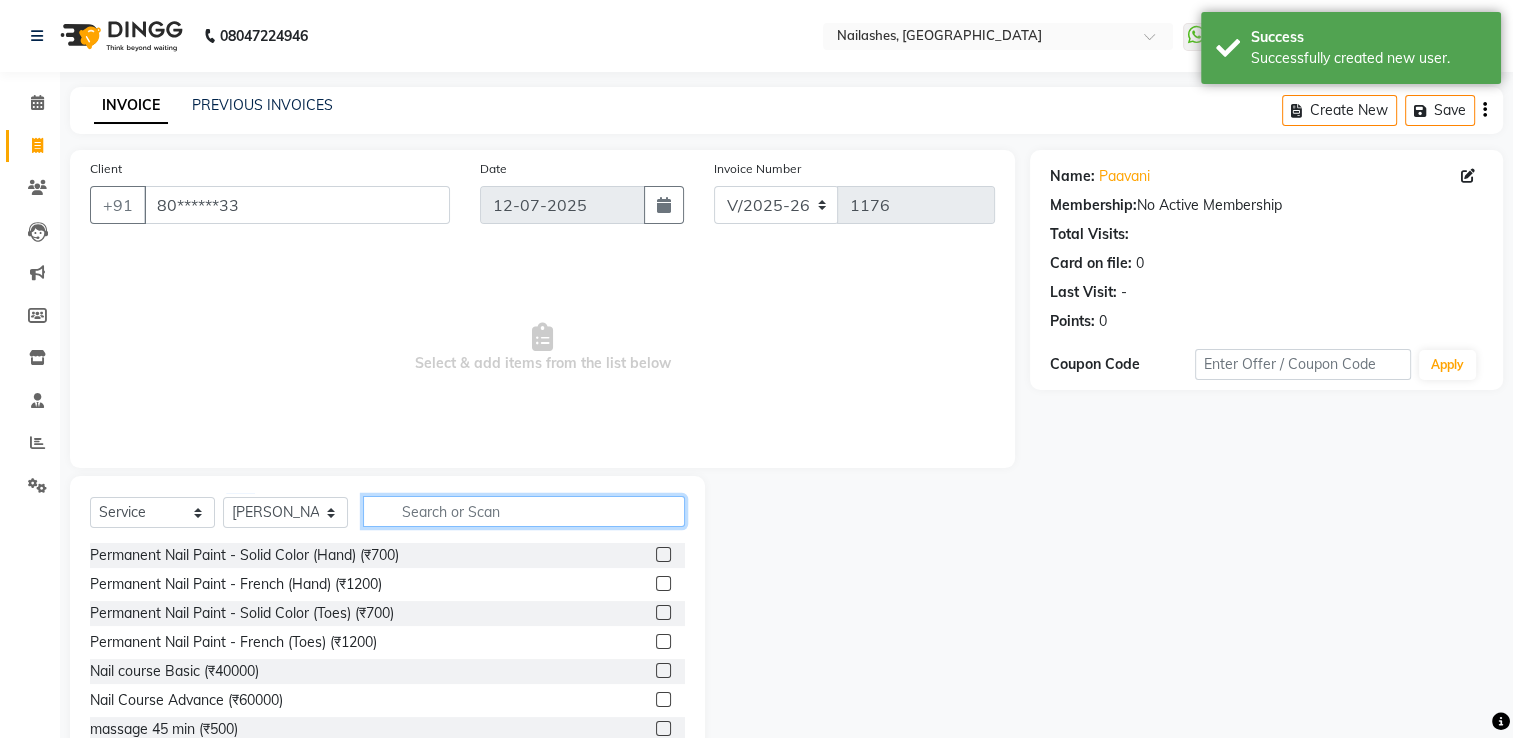 click 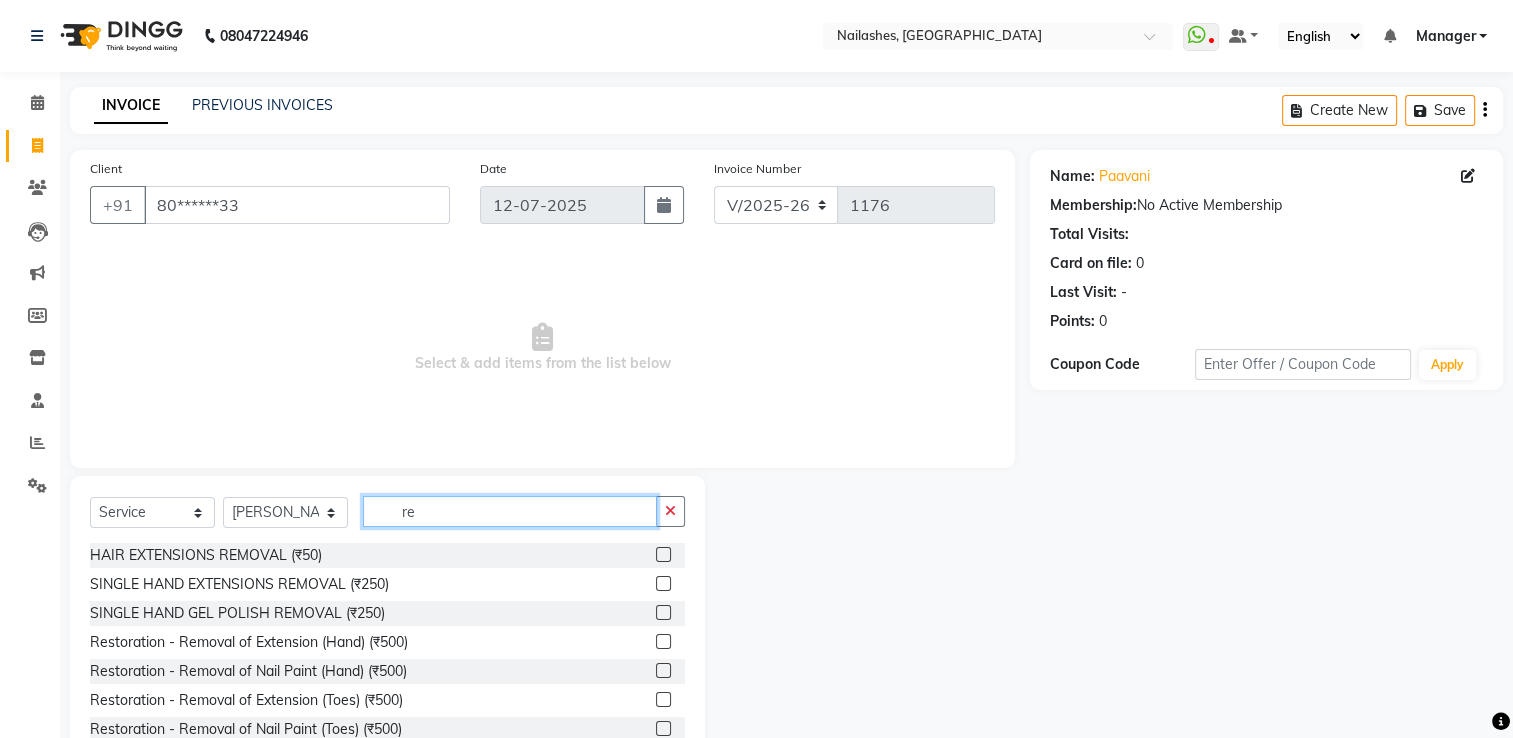 type on "r" 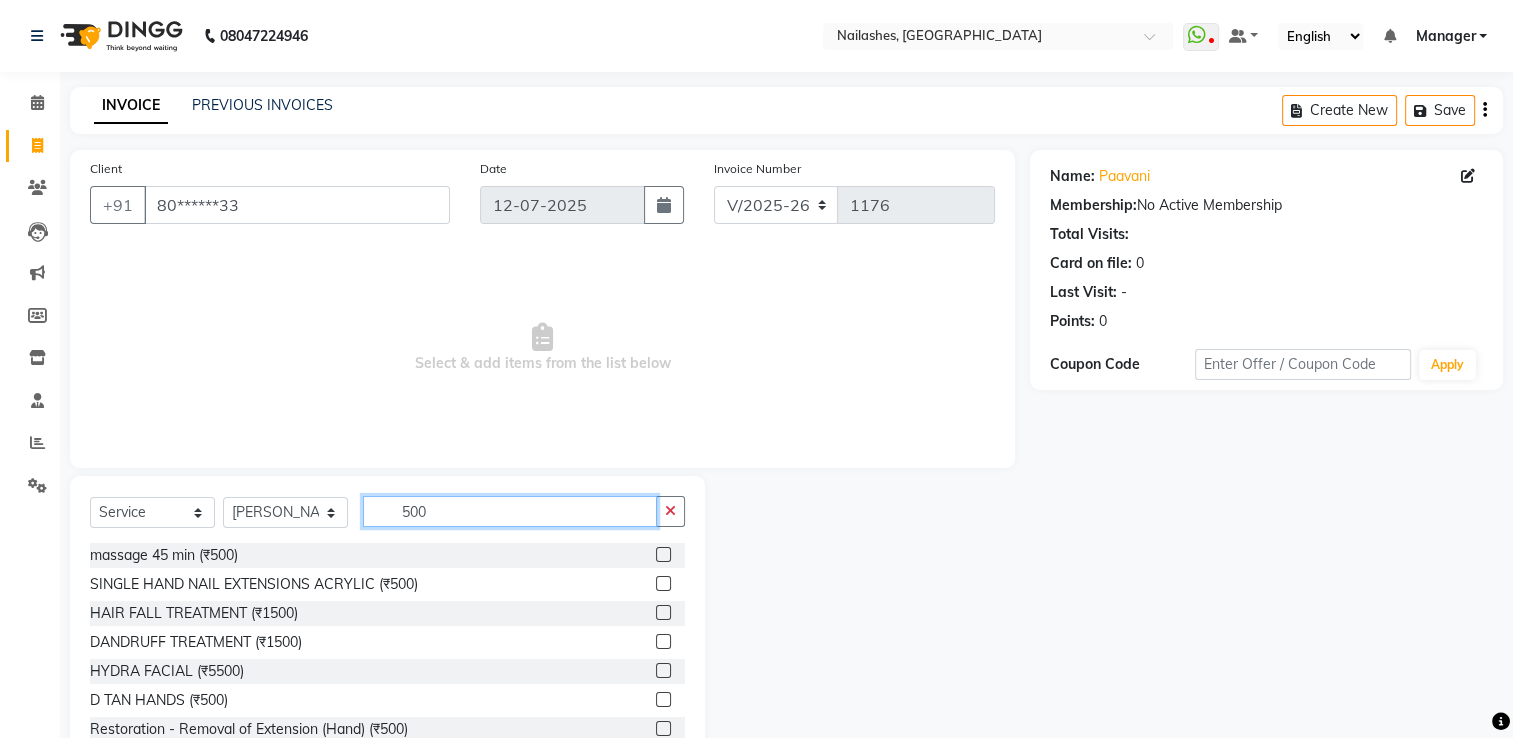 scroll, scrollTop: 104, scrollLeft: 0, axis: vertical 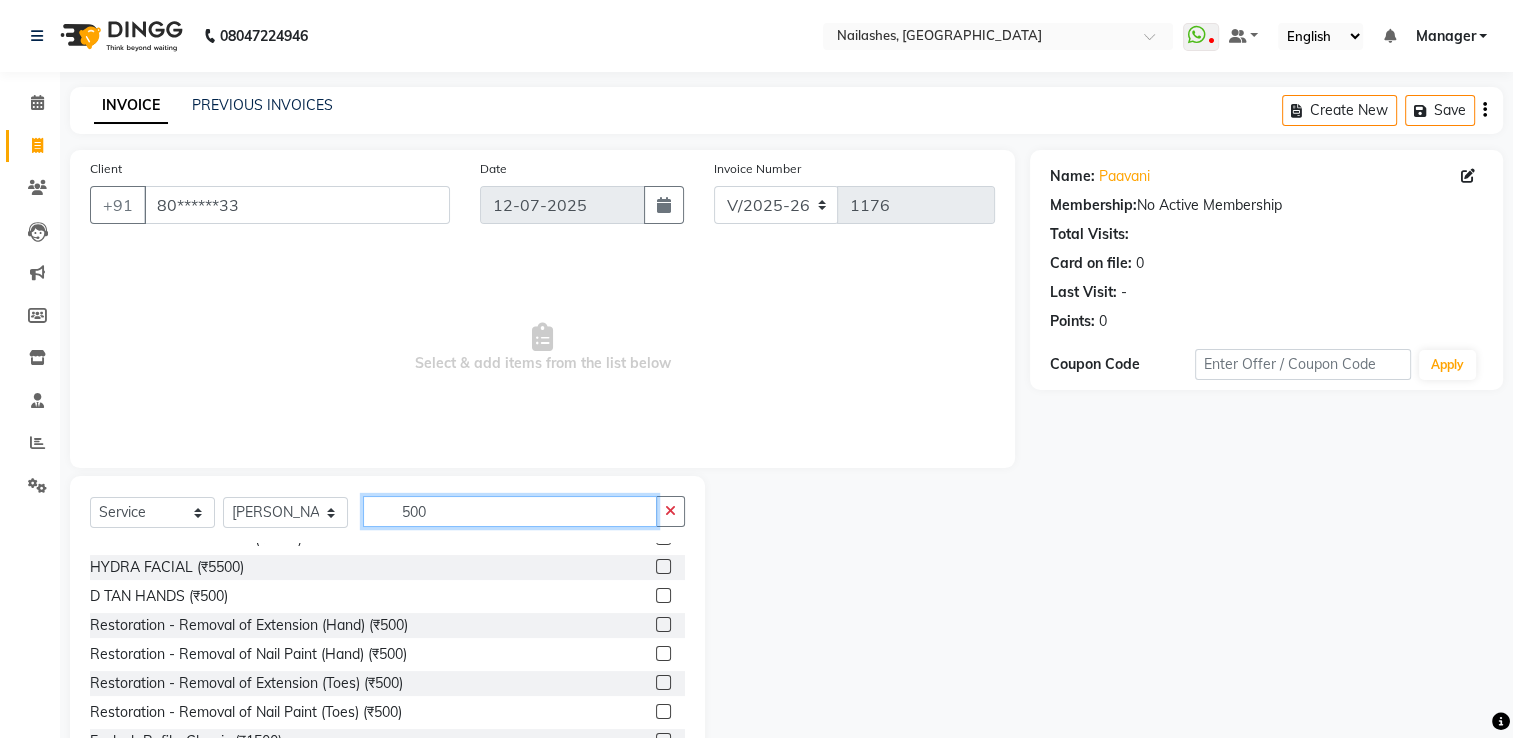 type on "500" 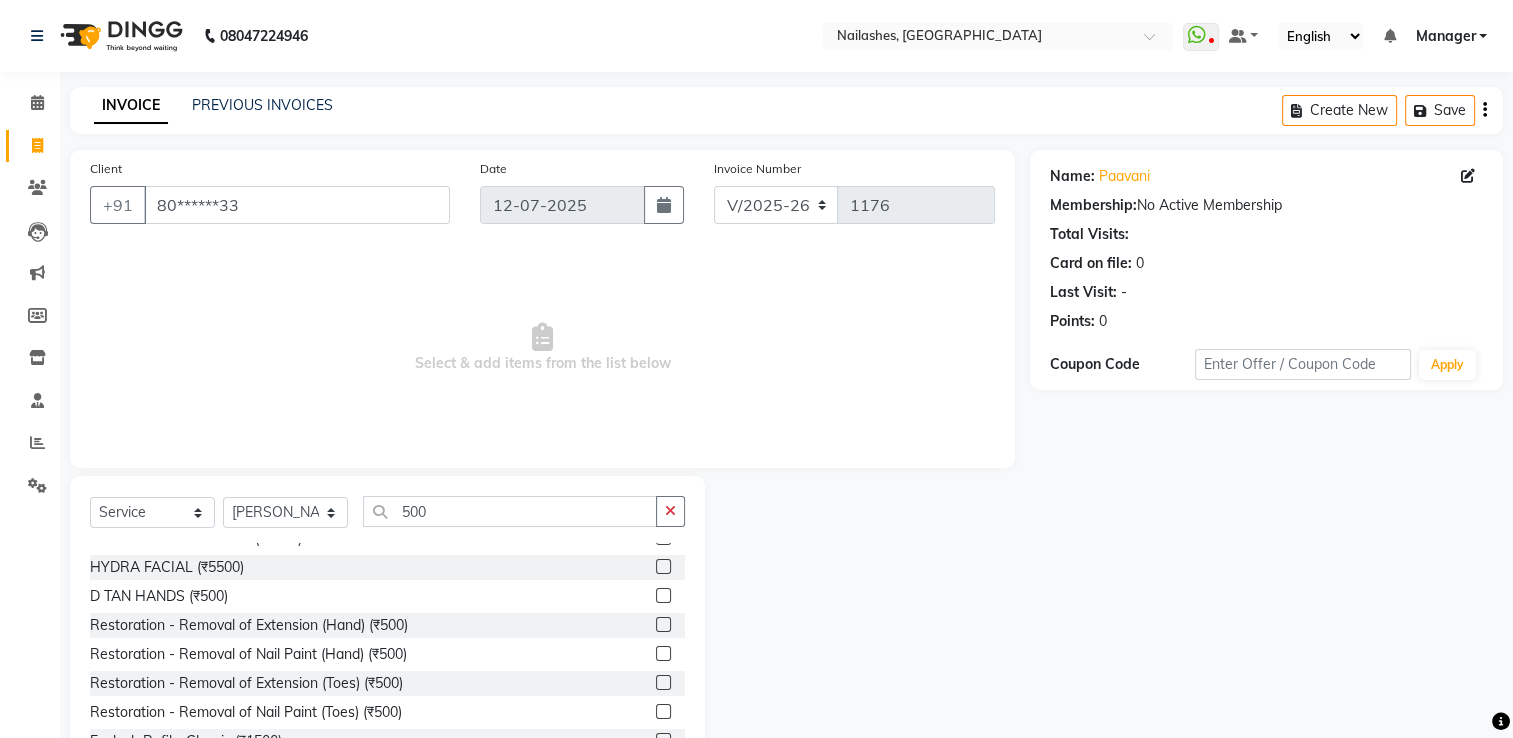 click 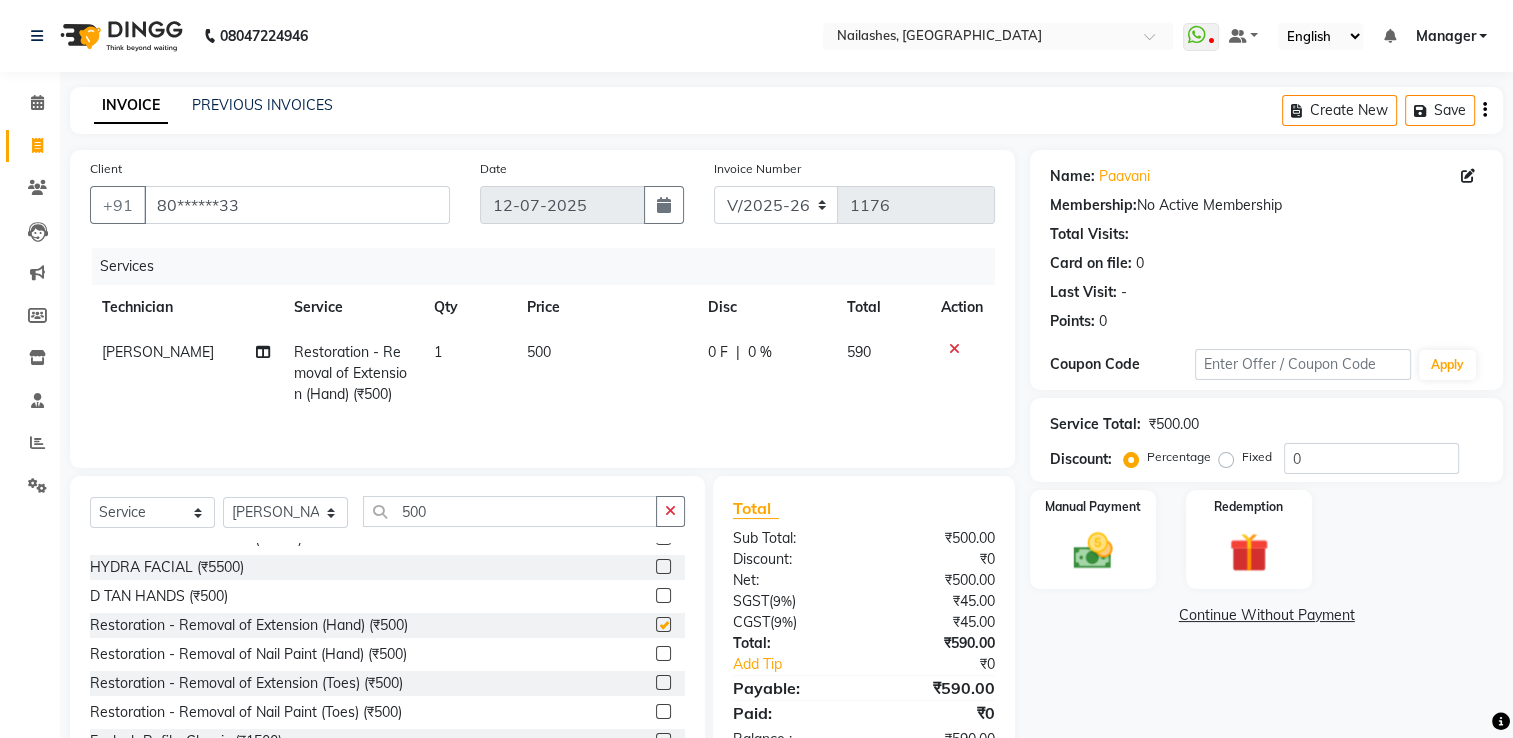 checkbox on "false" 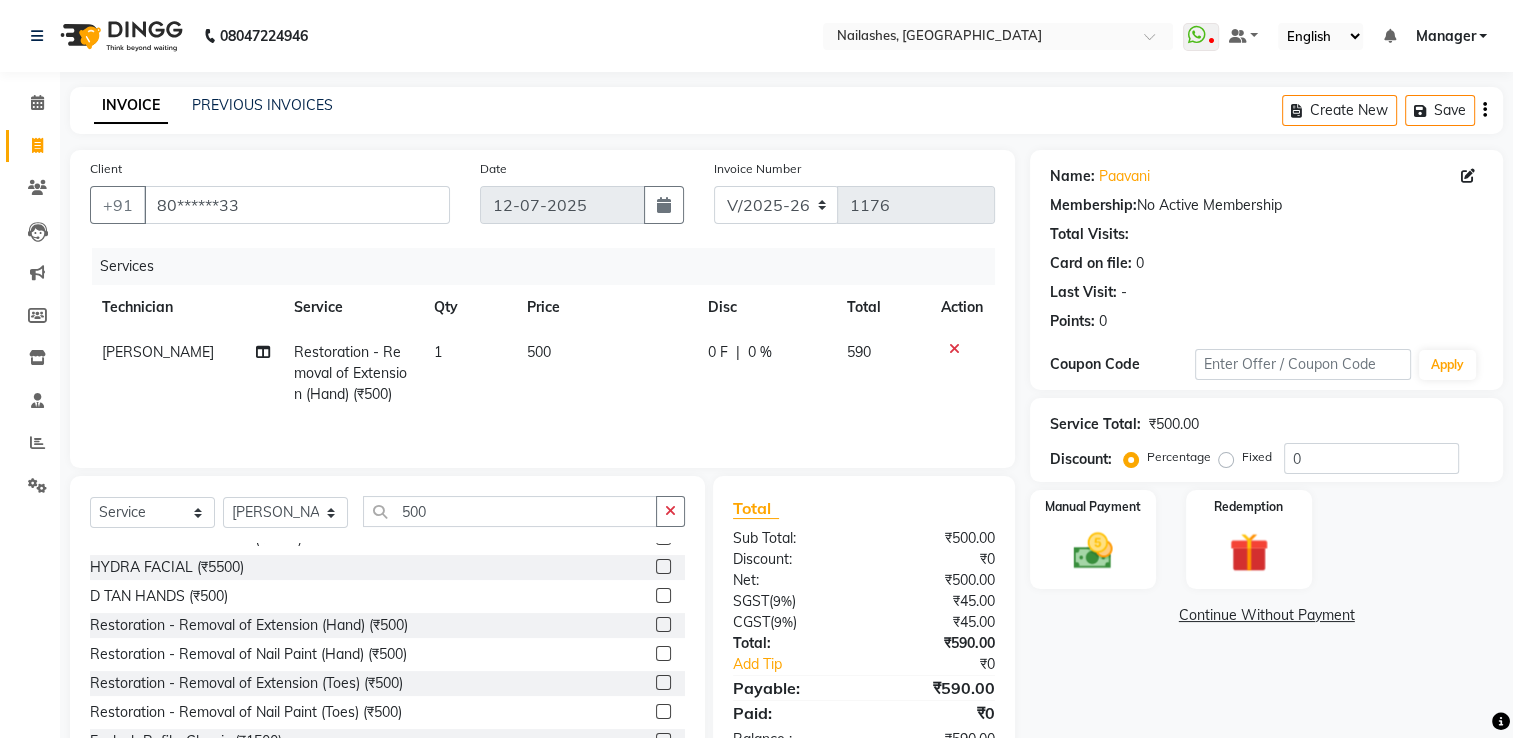 scroll, scrollTop: 64, scrollLeft: 0, axis: vertical 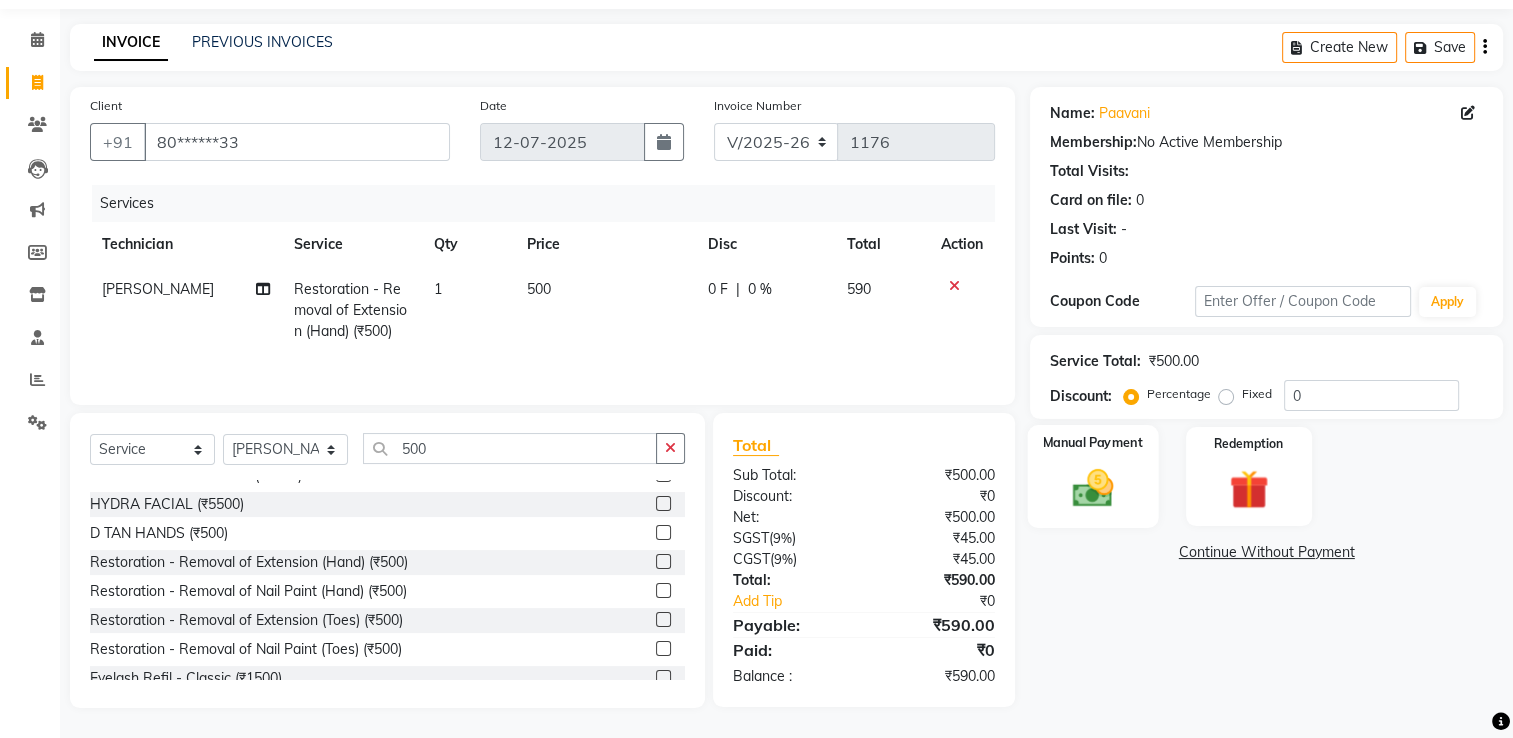 click 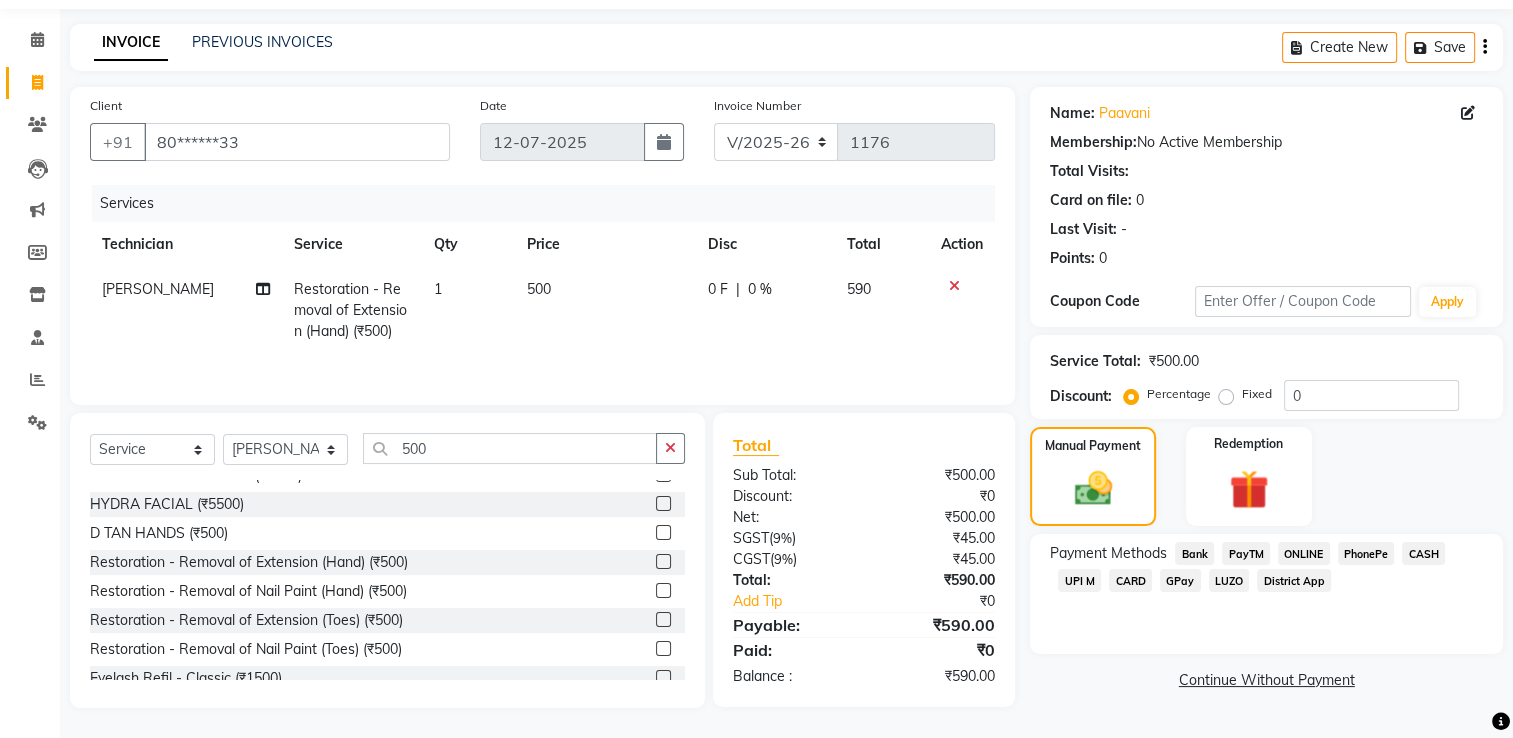 click on "UPI M" 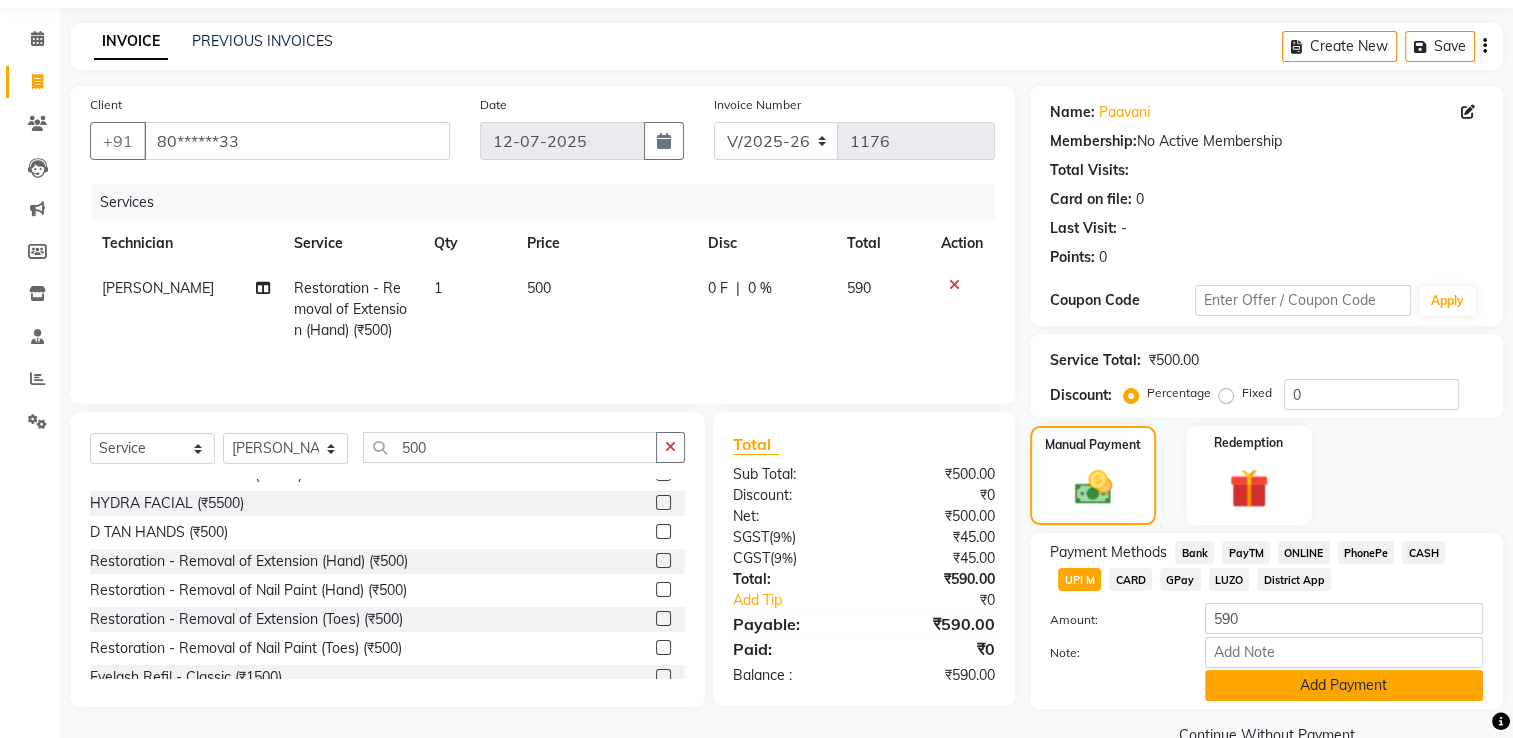 click on "Add Payment" 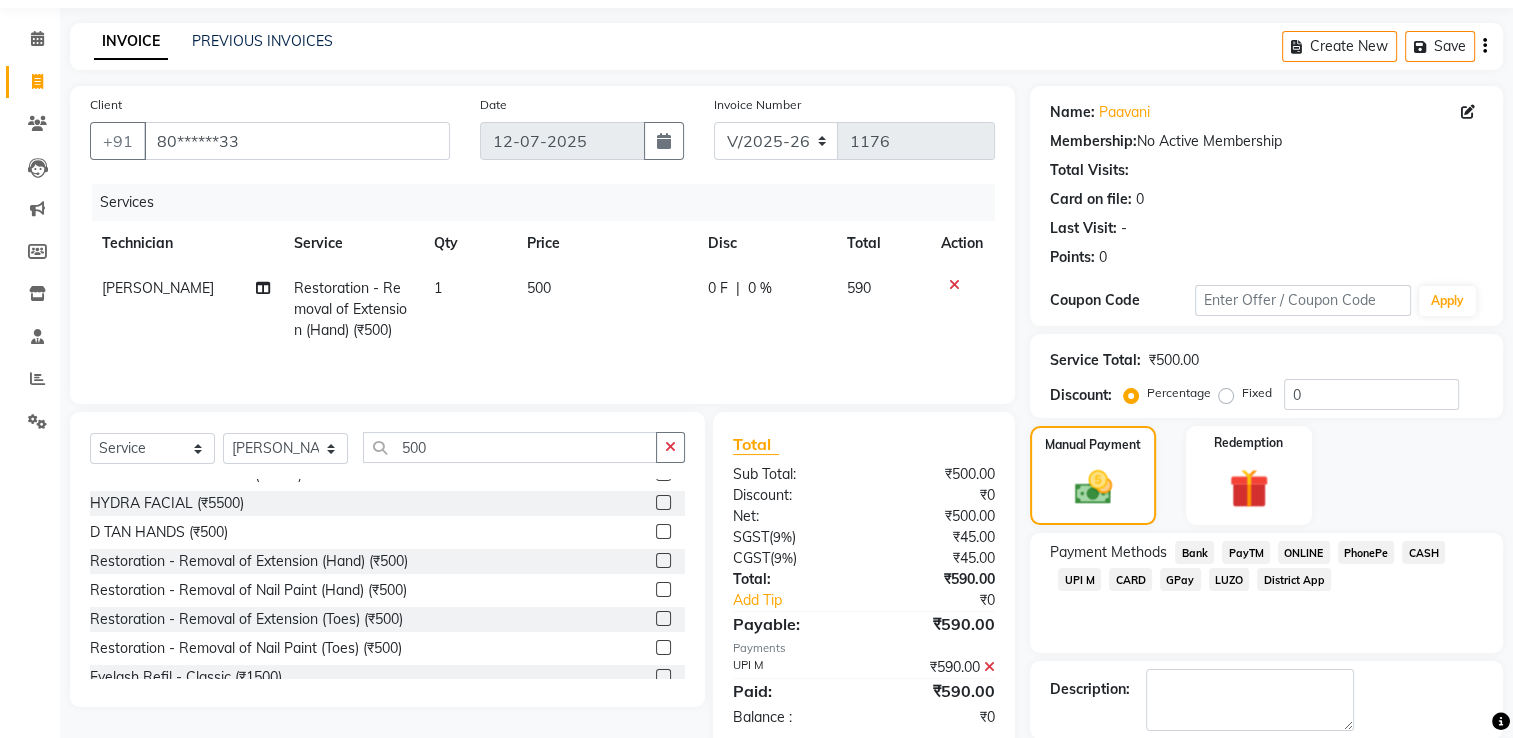 scroll, scrollTop: 161, scrollLeft: 0, axis: vertical 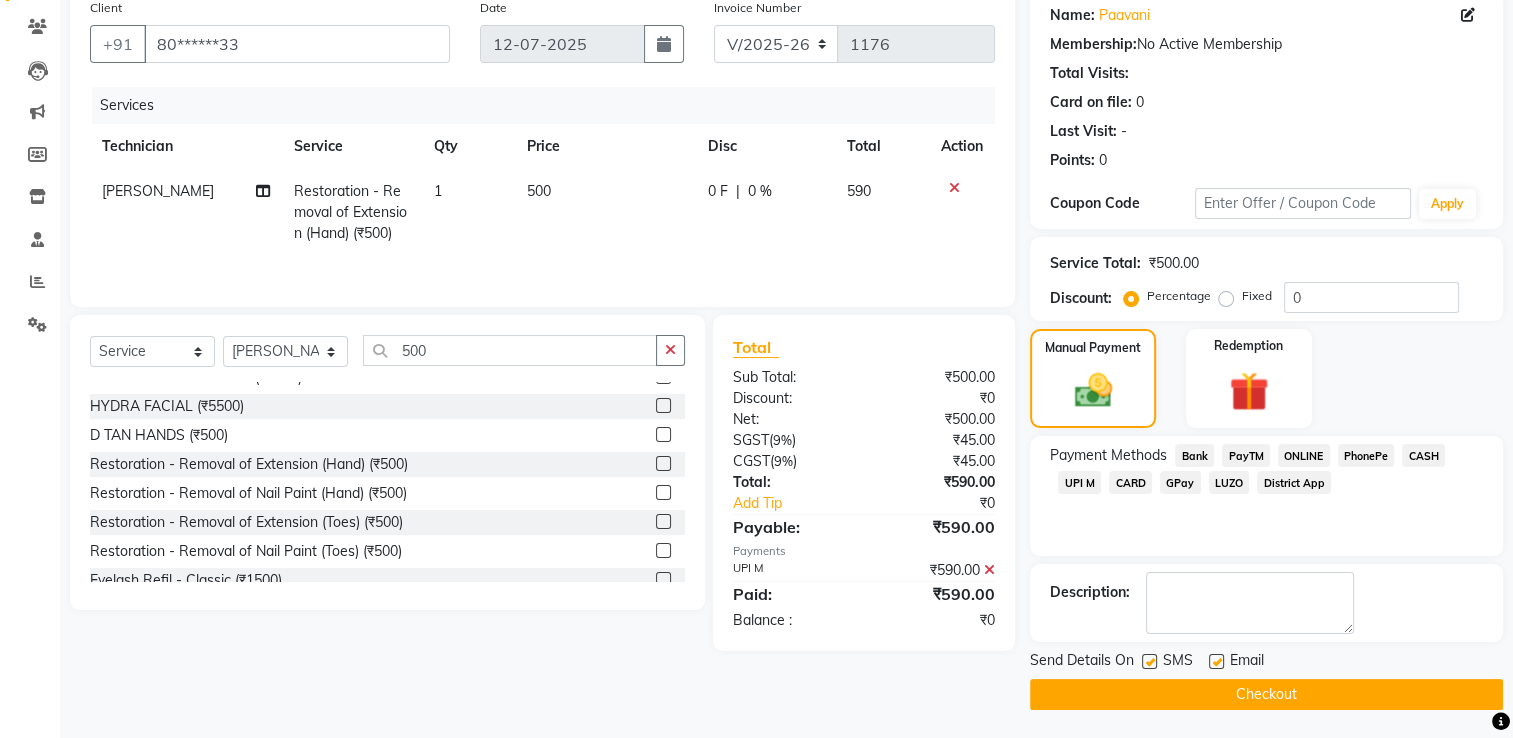 click on "Checkout" 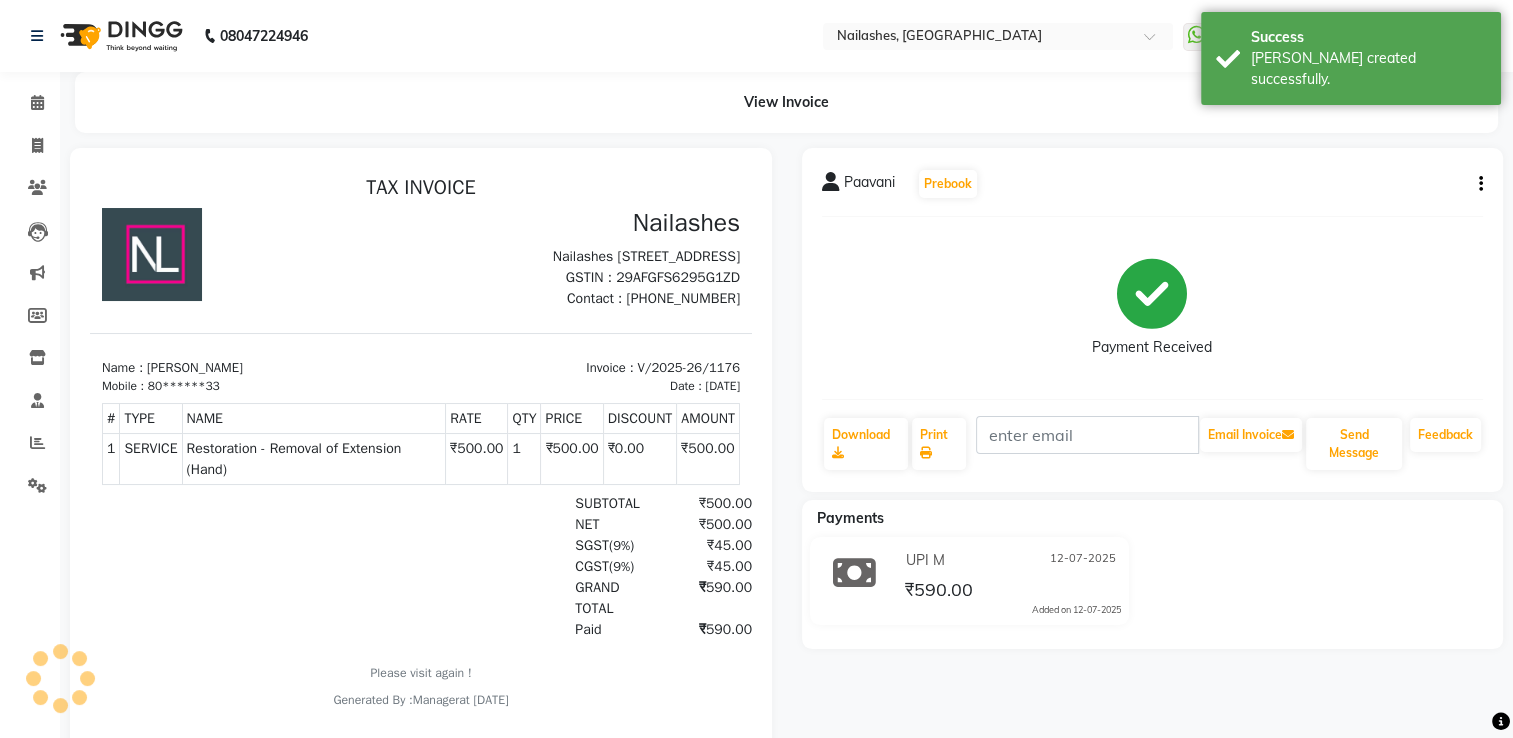scroll, scrollTop: 0, scrollLeft: 0, axis: both 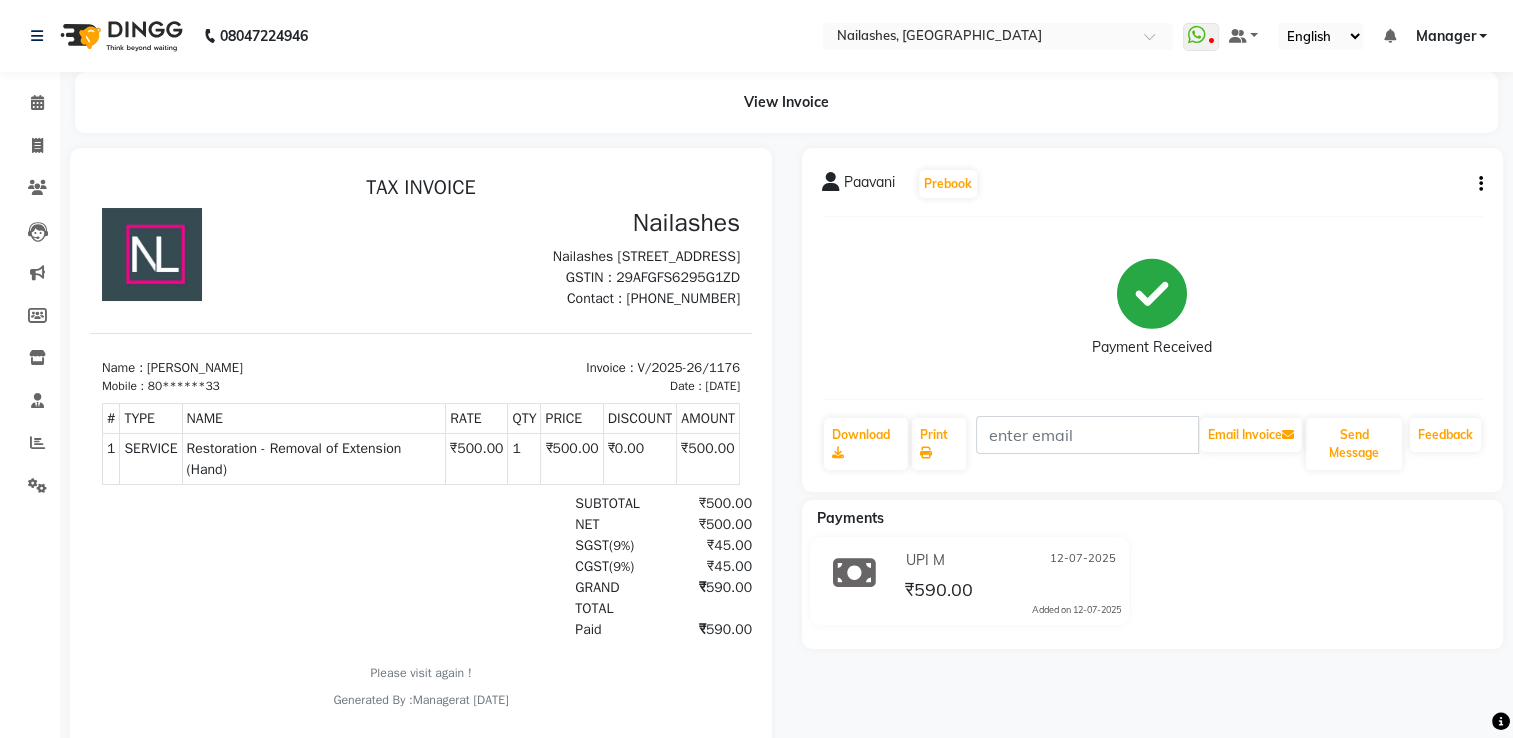 click 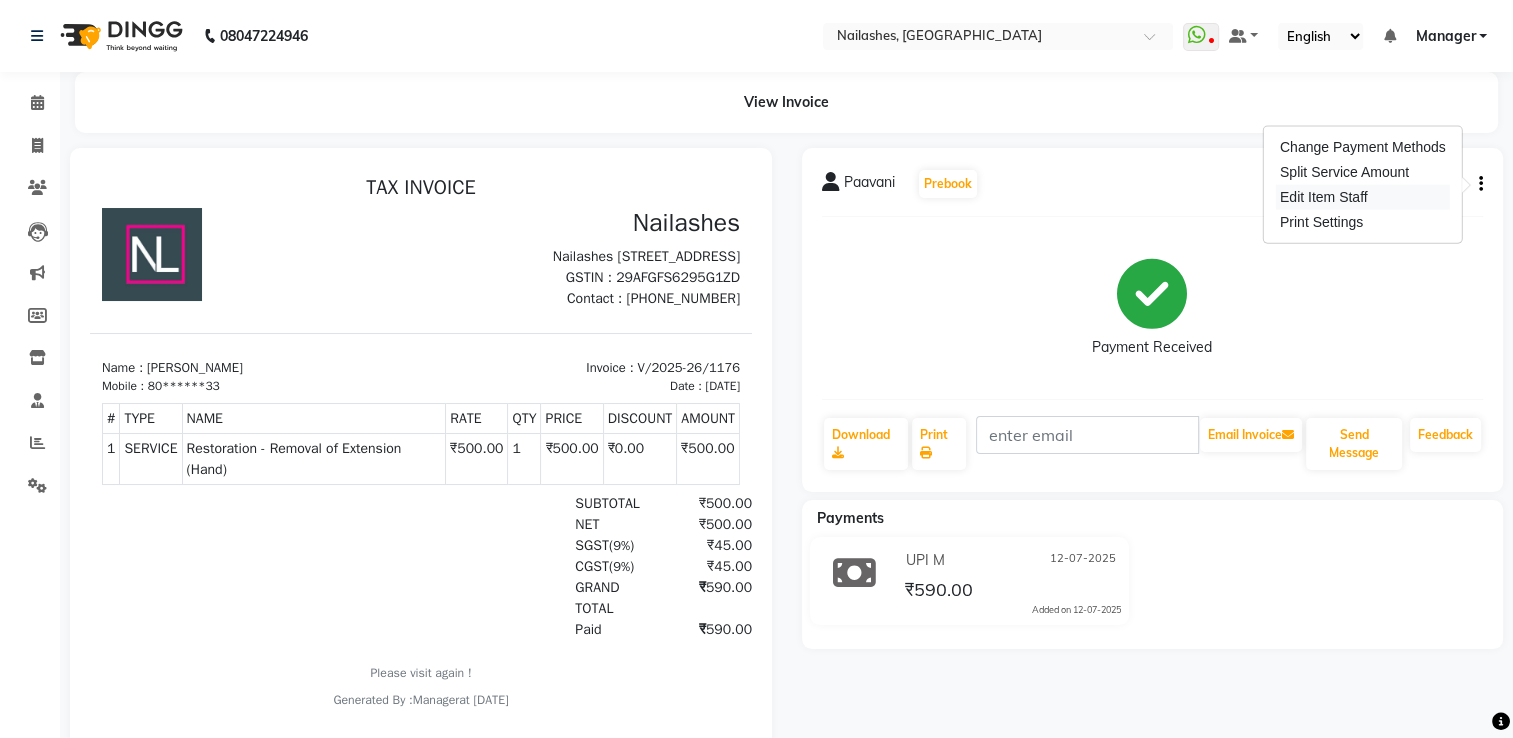 click on "Edit Item Staff" at bounding box center (1363, 197) 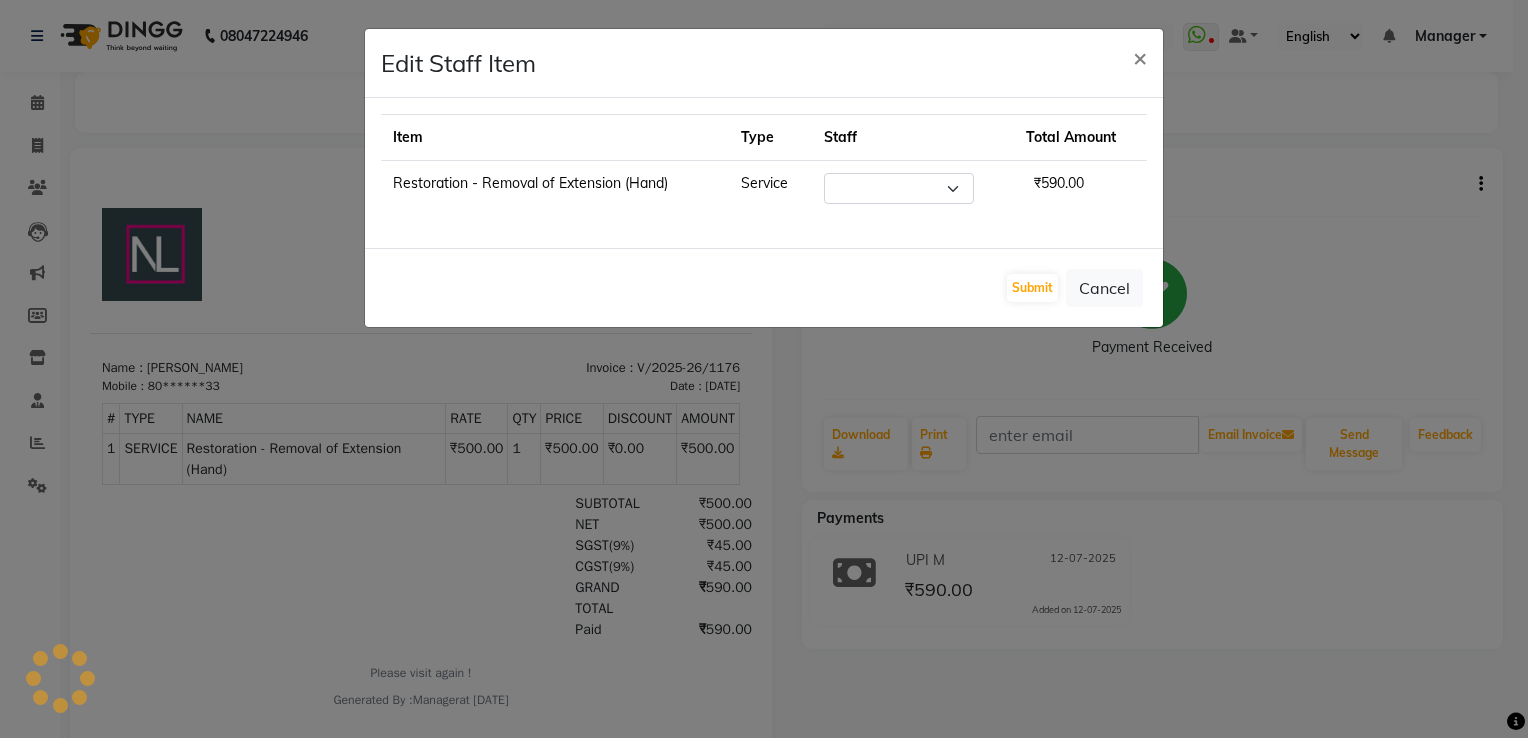click on "Edit Staff Item  × Item Type Staff Total Amount Restoration - Removal of Extension (Hand) Service Select ₹590.00  Submit   Cancel" 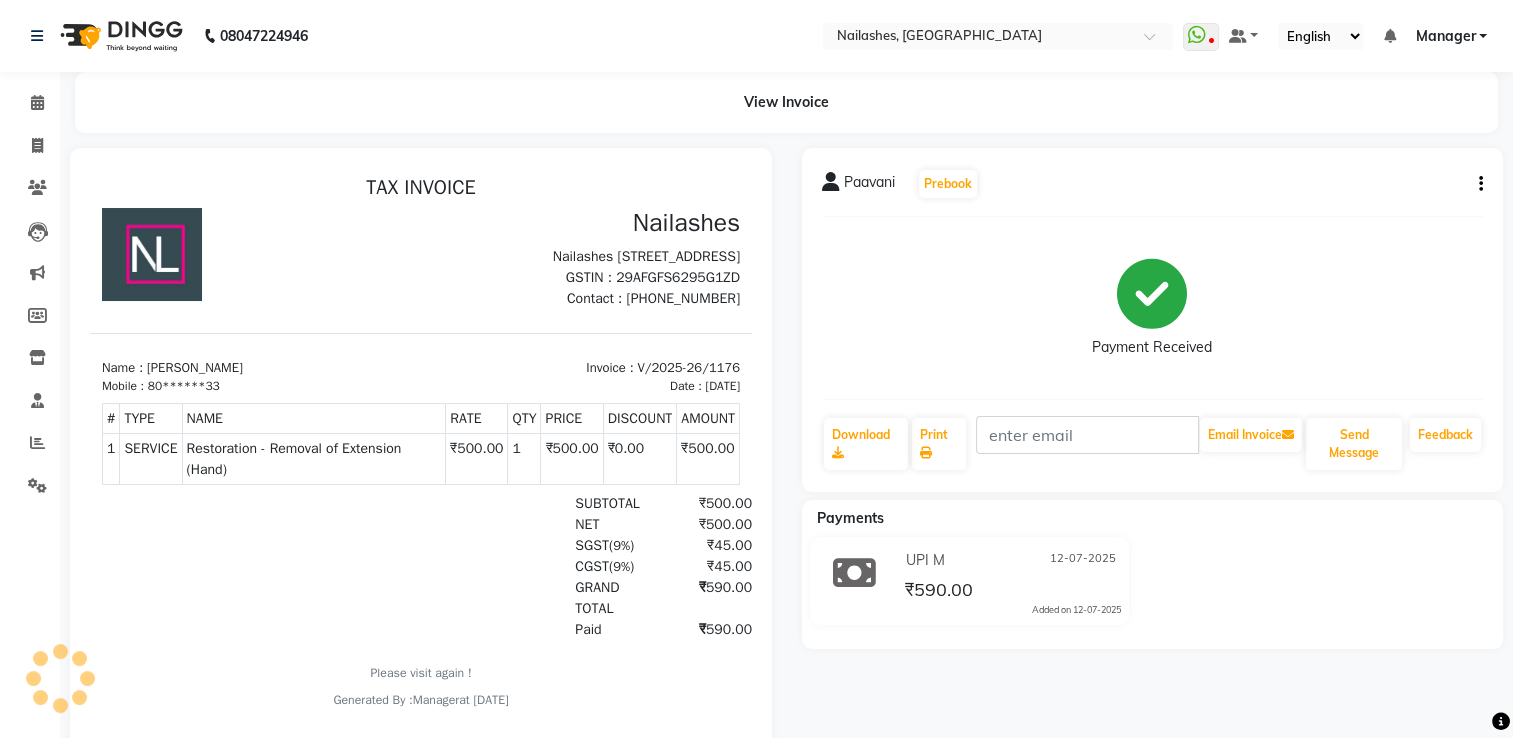 click 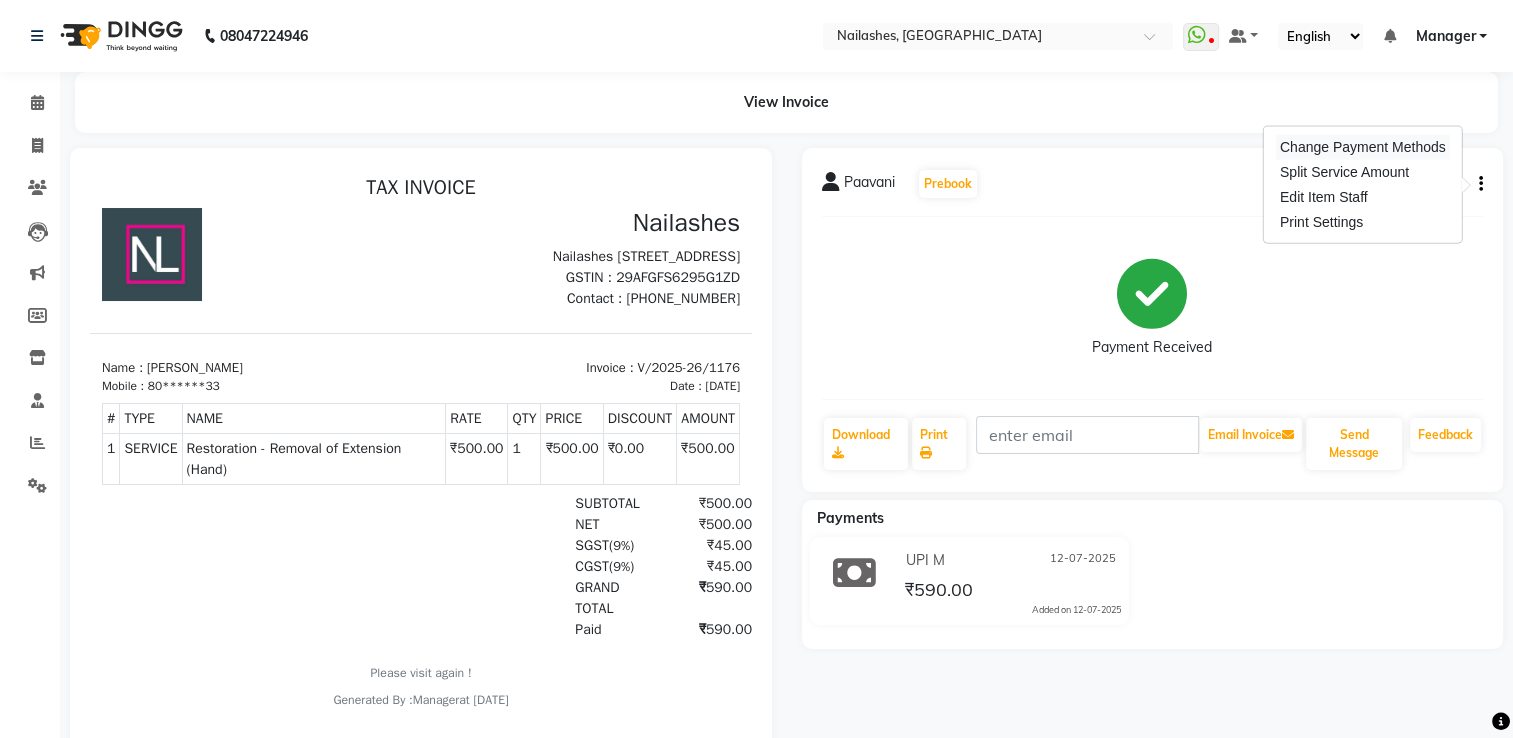 click on "Change Payment Methods" at bounding box center [1363, 147] 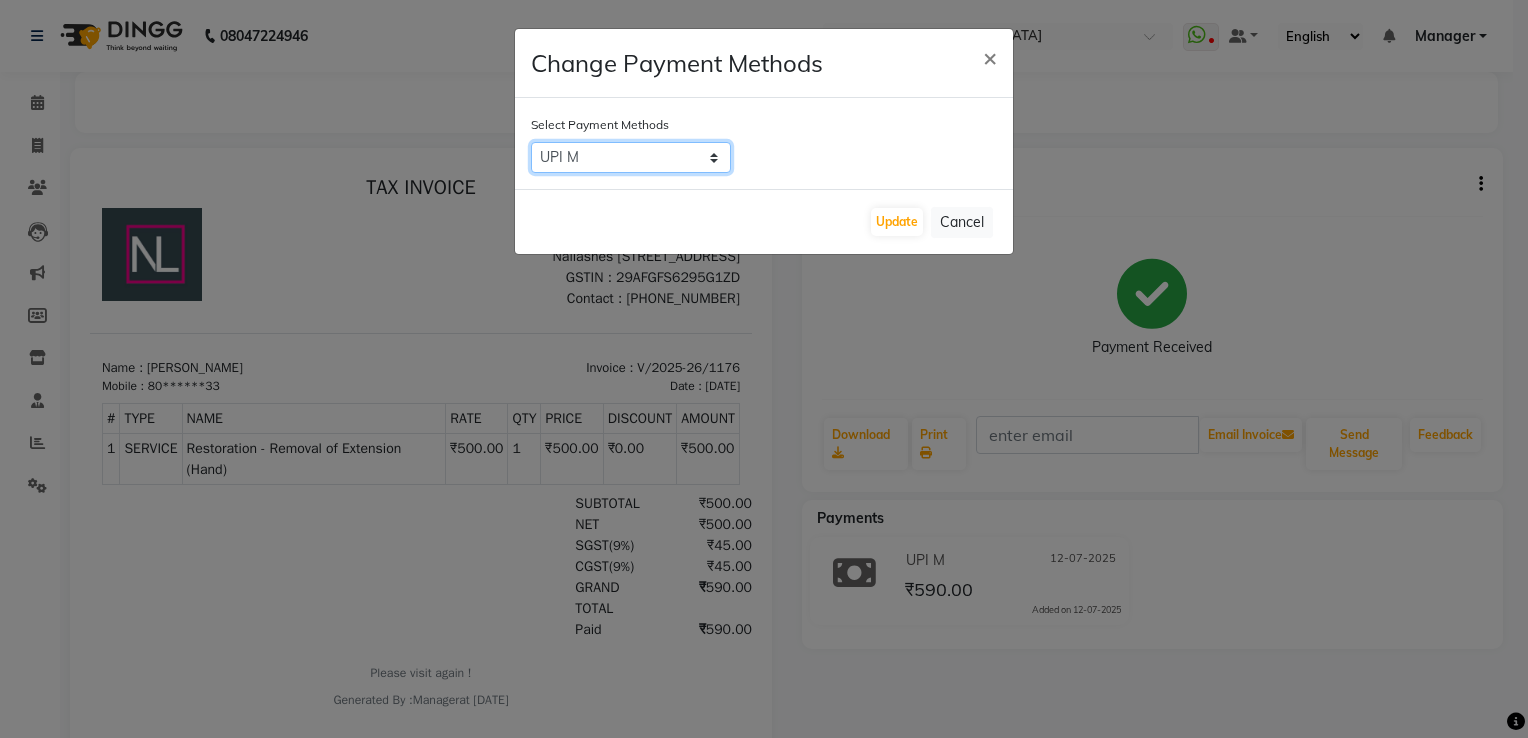 click on "Bank   PayTM   ONLINE   PhonePe   CASH   UPI M   CARD   GPay   LUZO   District App" 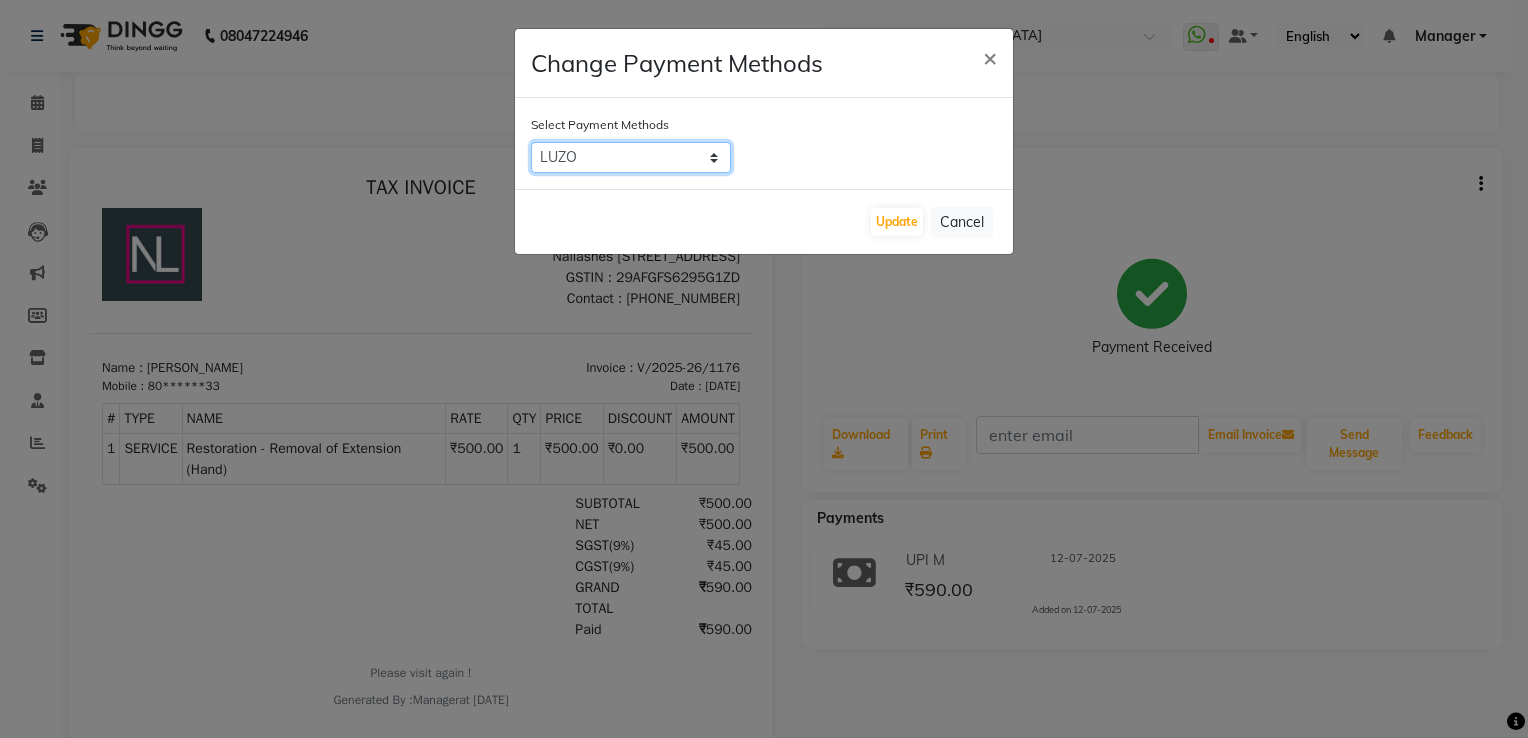 click on "Bank   PayTM   ONLINE   PhonePe   CASH   UPI M   CARD   GPay   LUZO   District App" 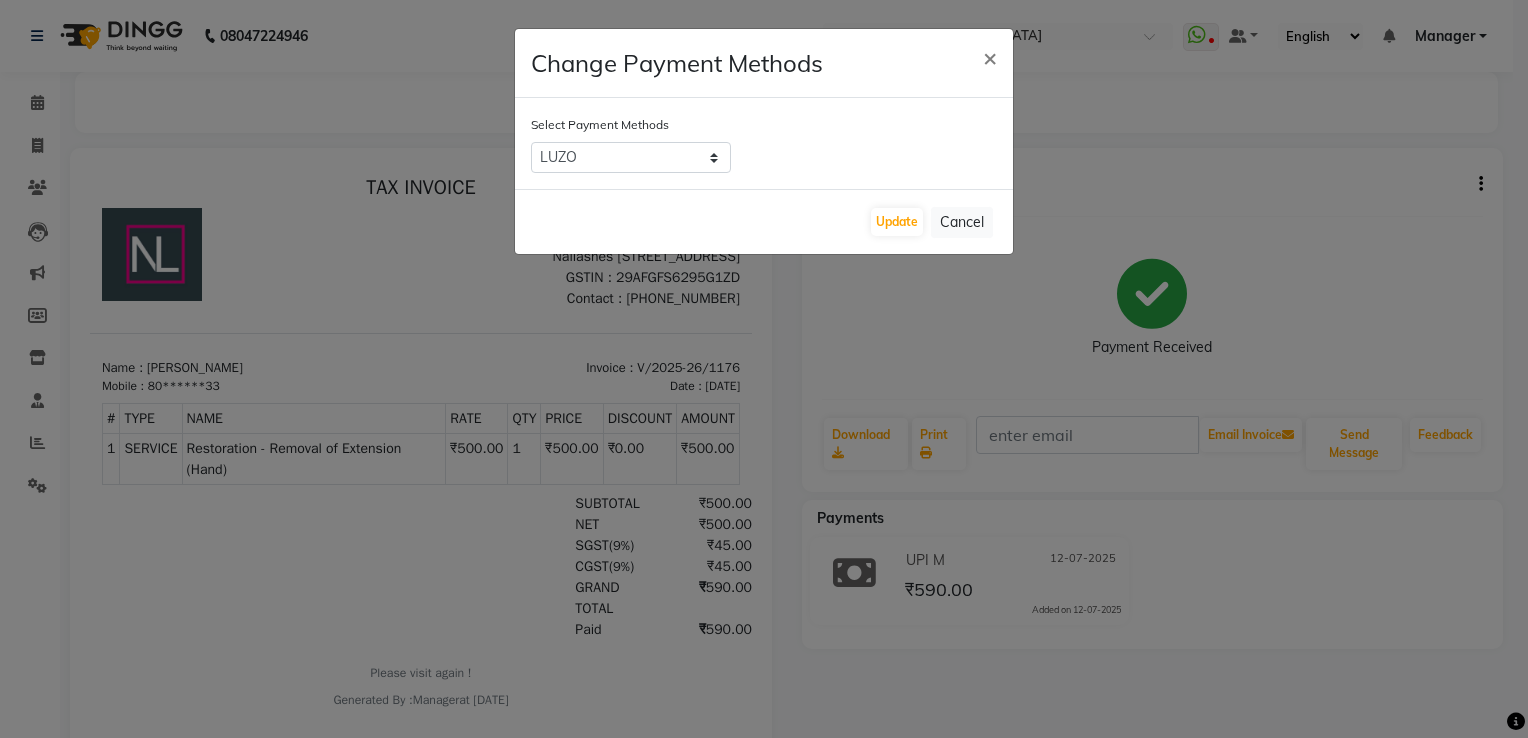 click on "Change Payment Methods × Select Payment Methods  Bank   PayTM   ONLINE   PhonePe   CASH   UPI M   CARD   GPay   LUZO   District App   Update   Cancel" 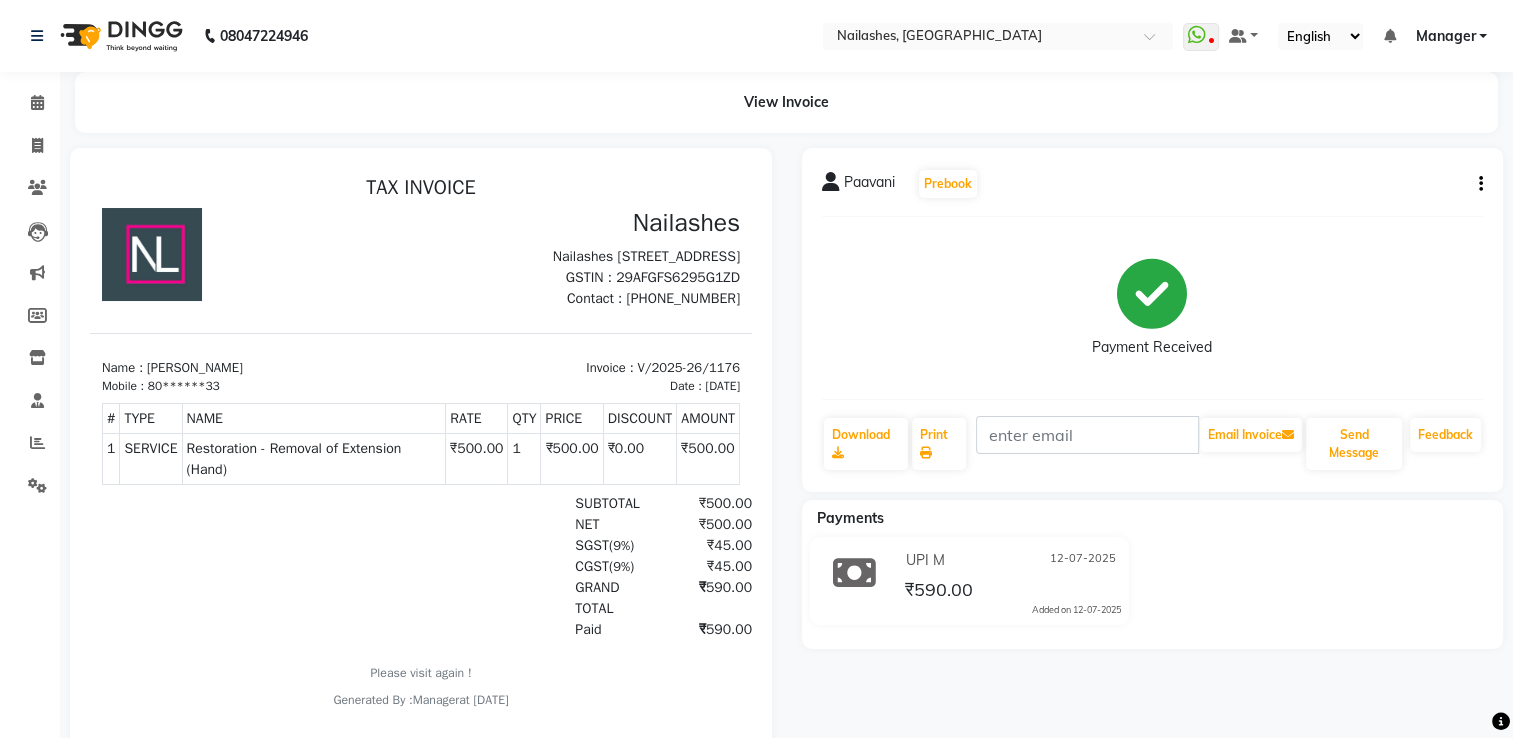 click 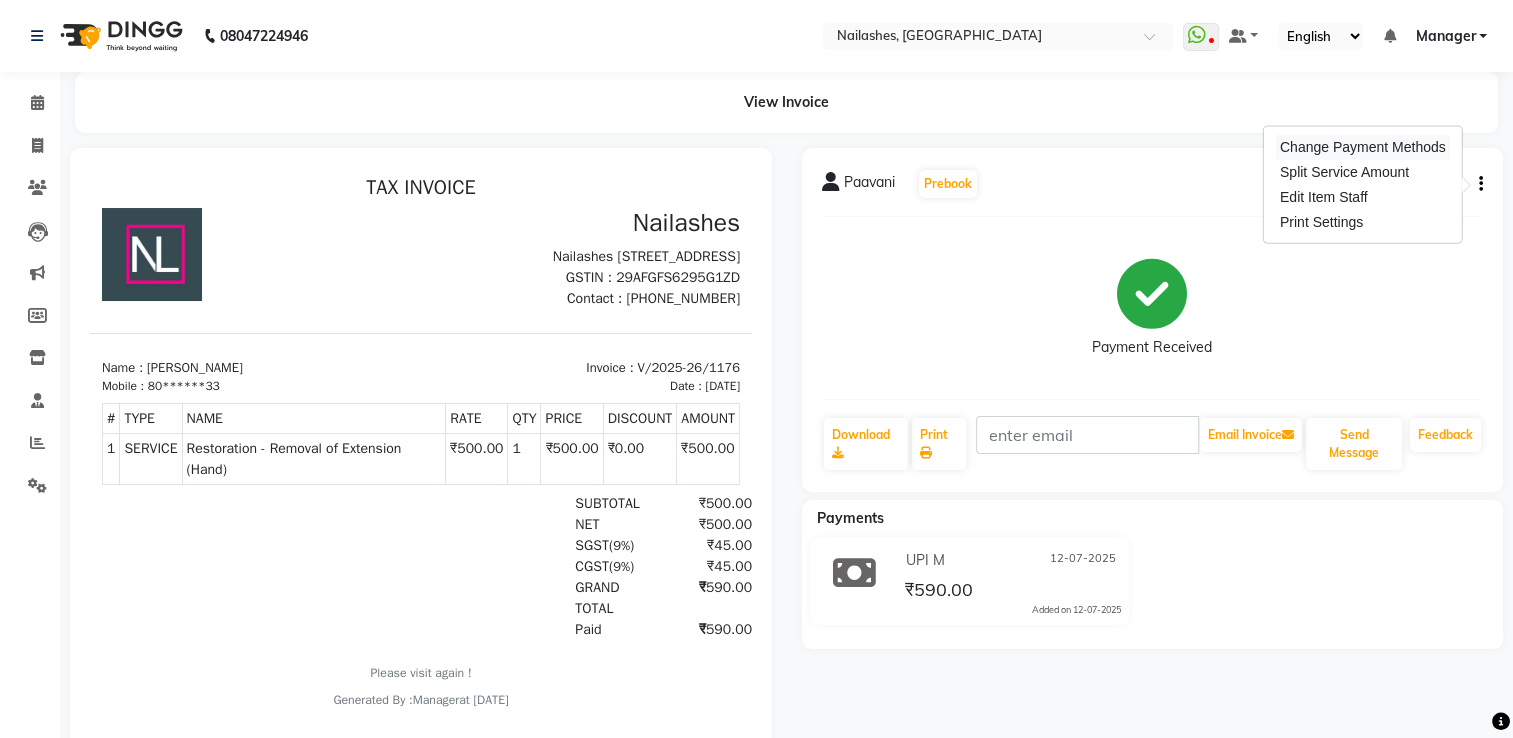 click on "Change Payment Methods" at bounding box center (1363, 147) 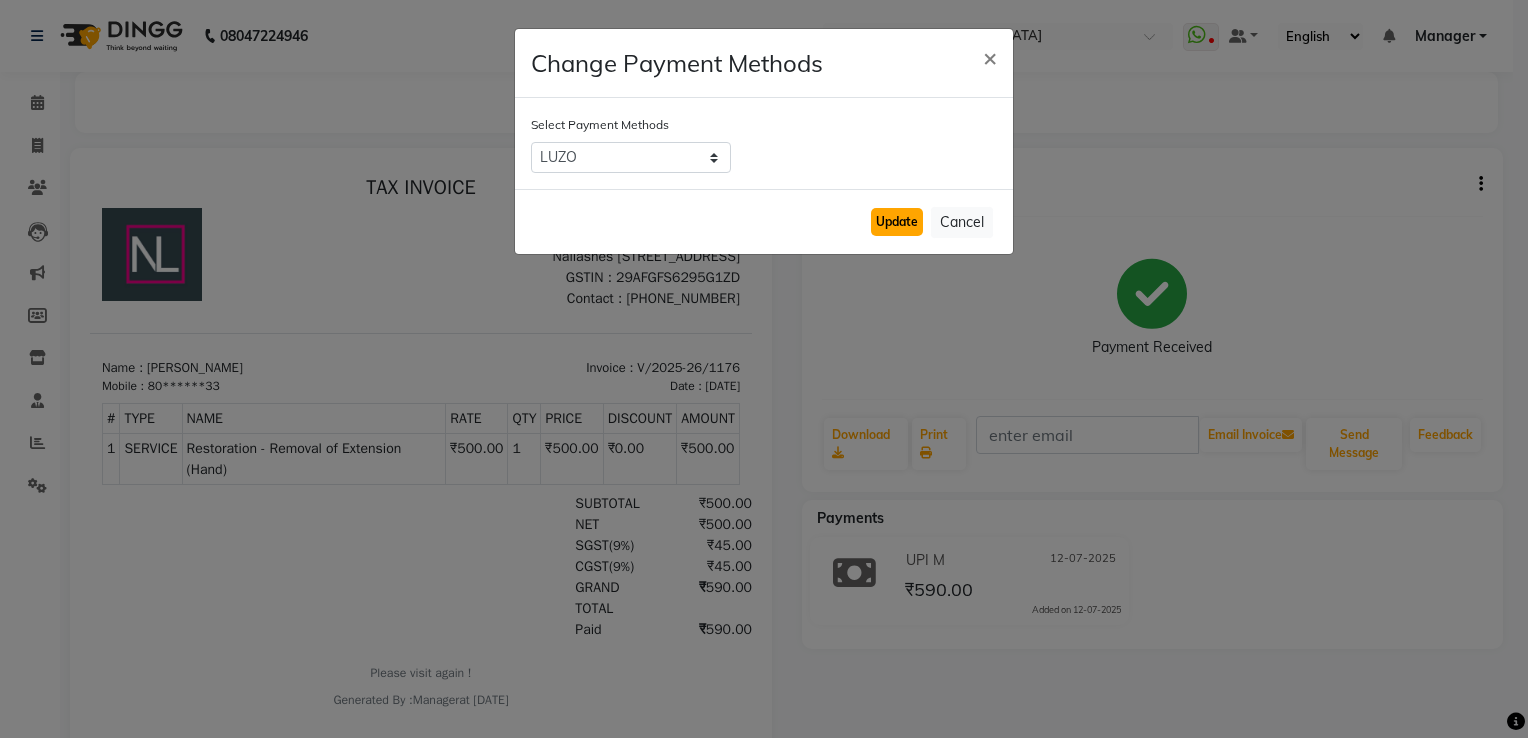click on "Update" 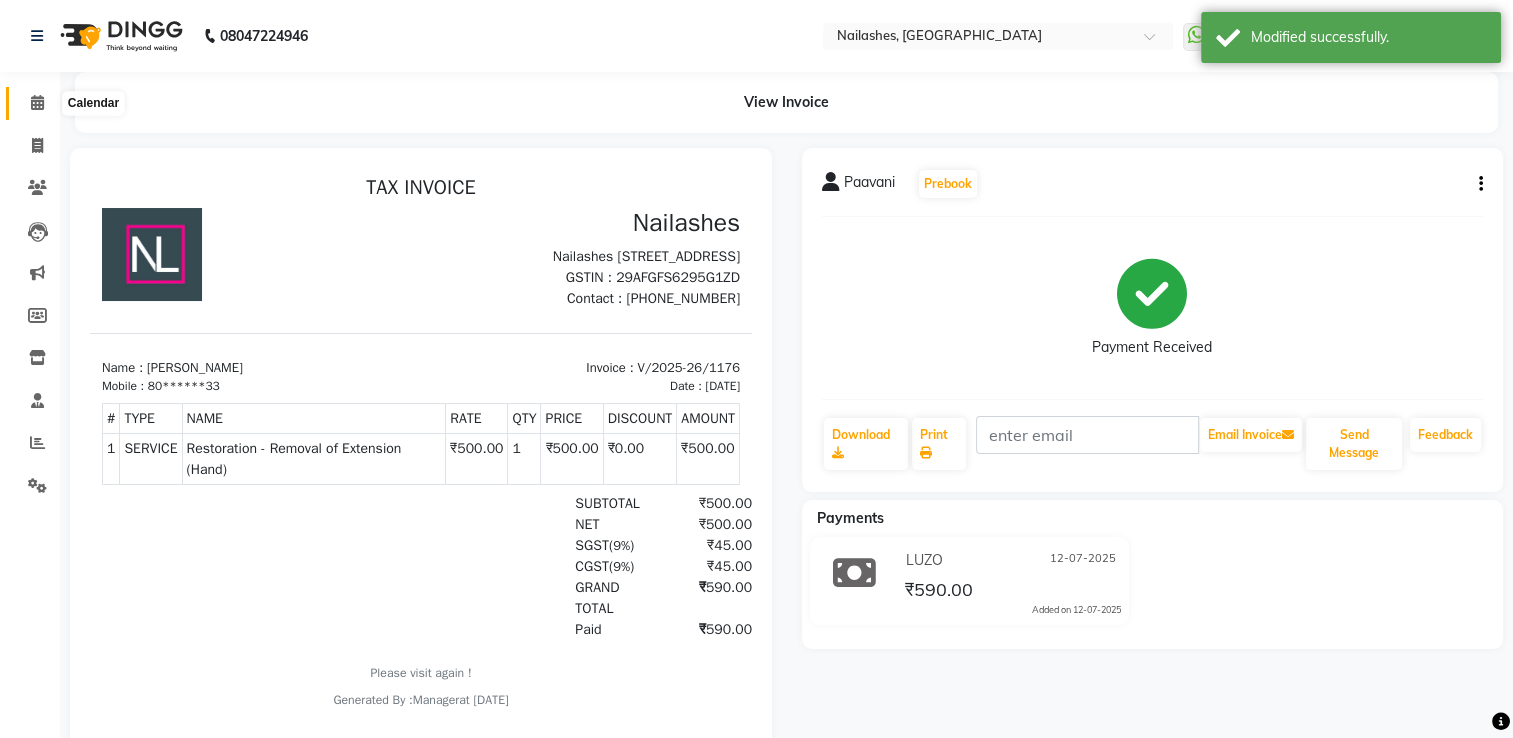 click 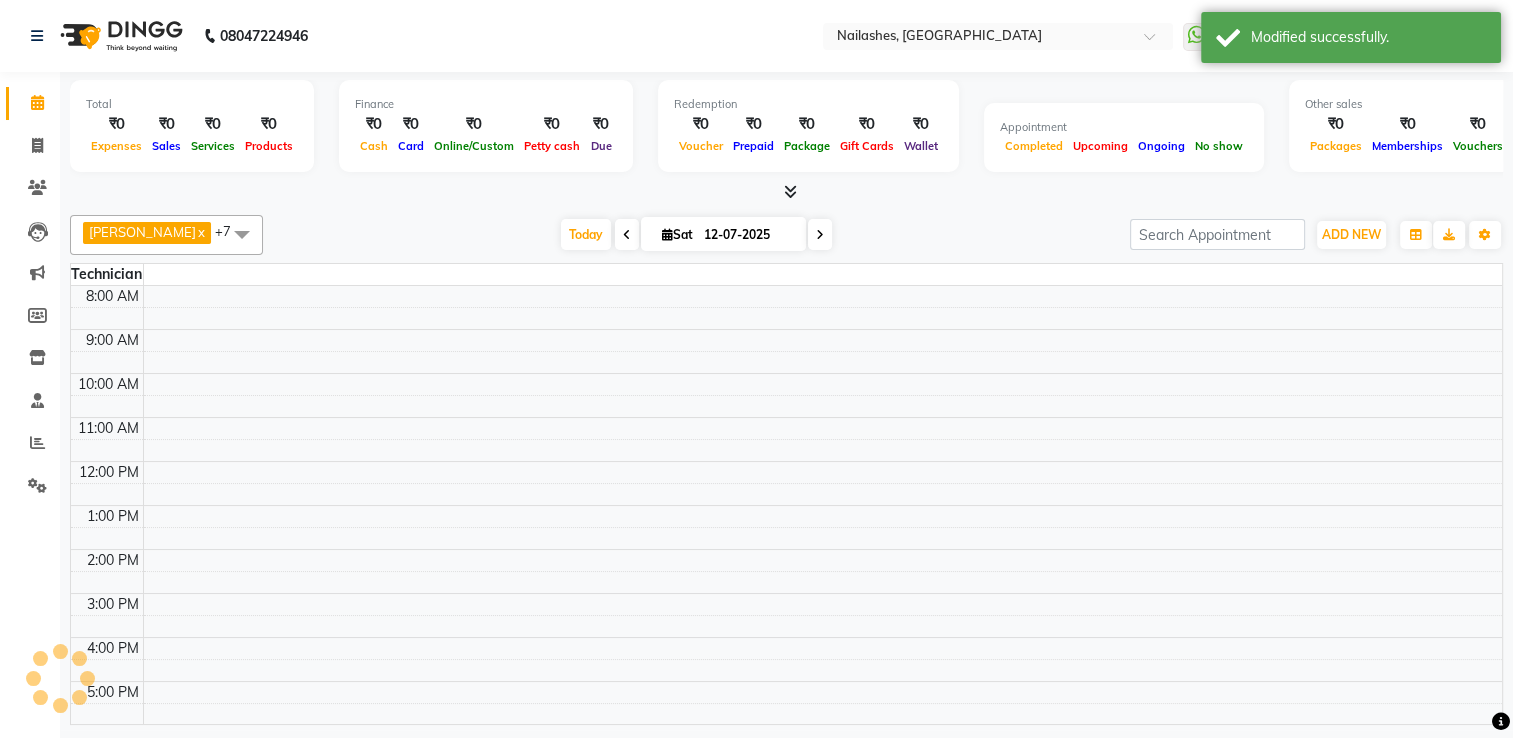 scroll, scrollTop: 0, scrollLeft: 0, axis: both 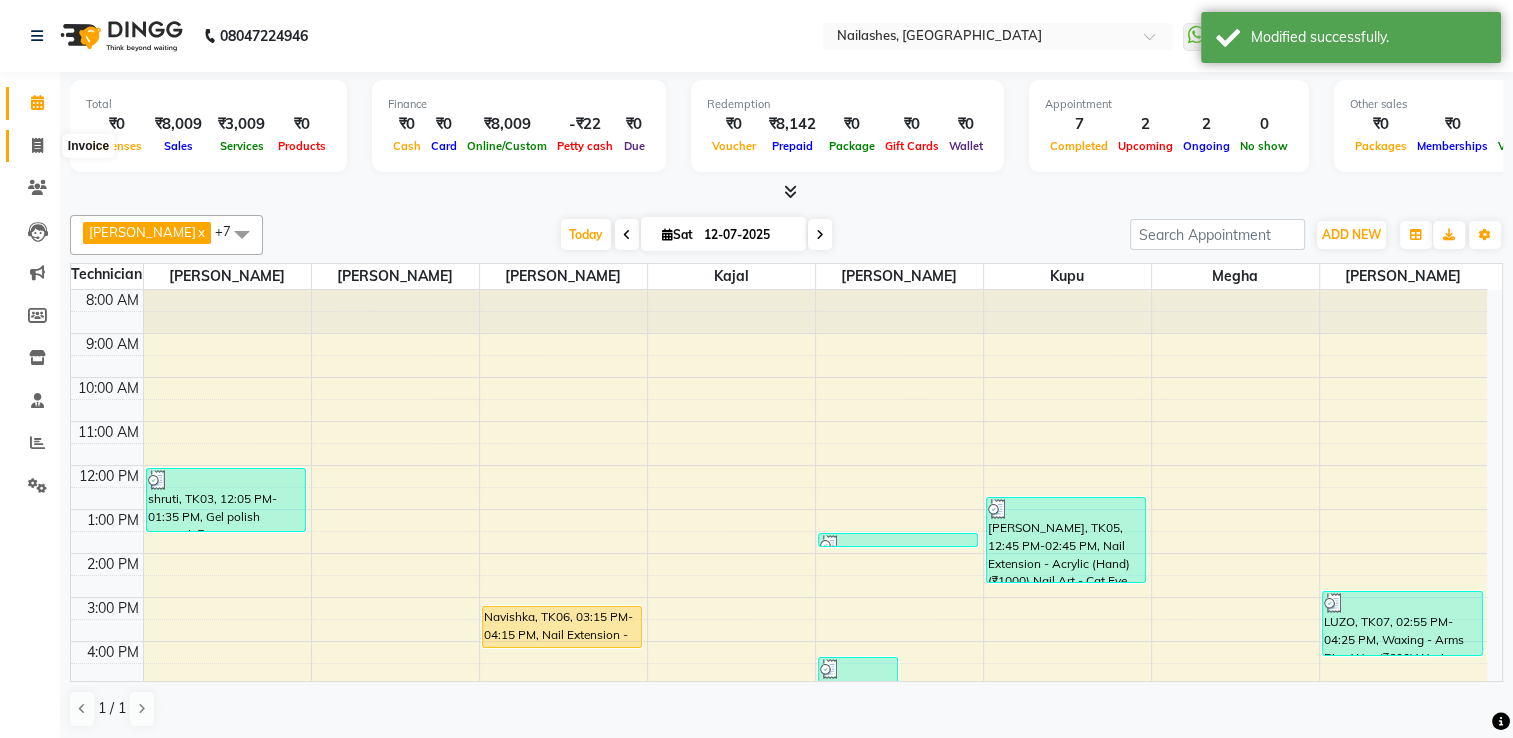 click 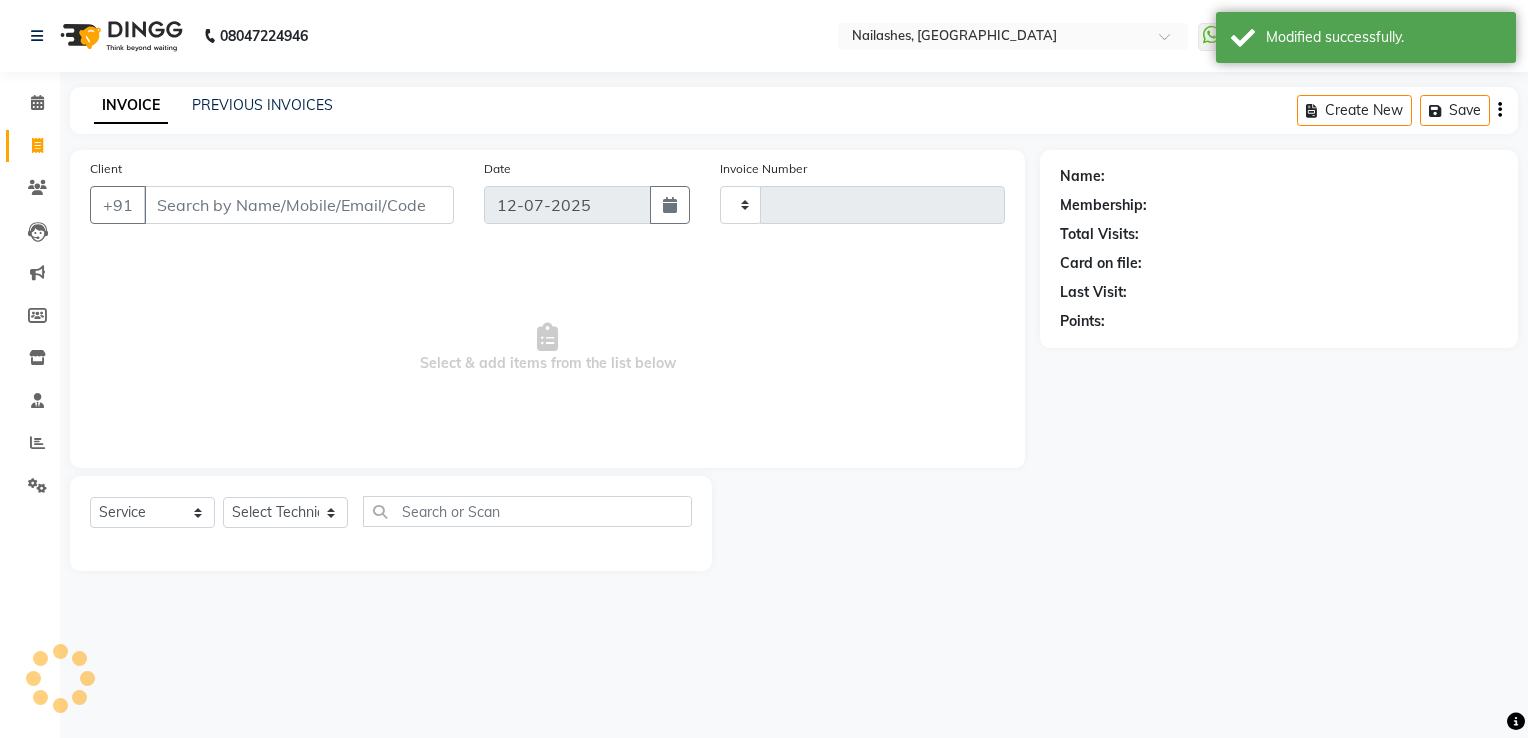 type on "1177" 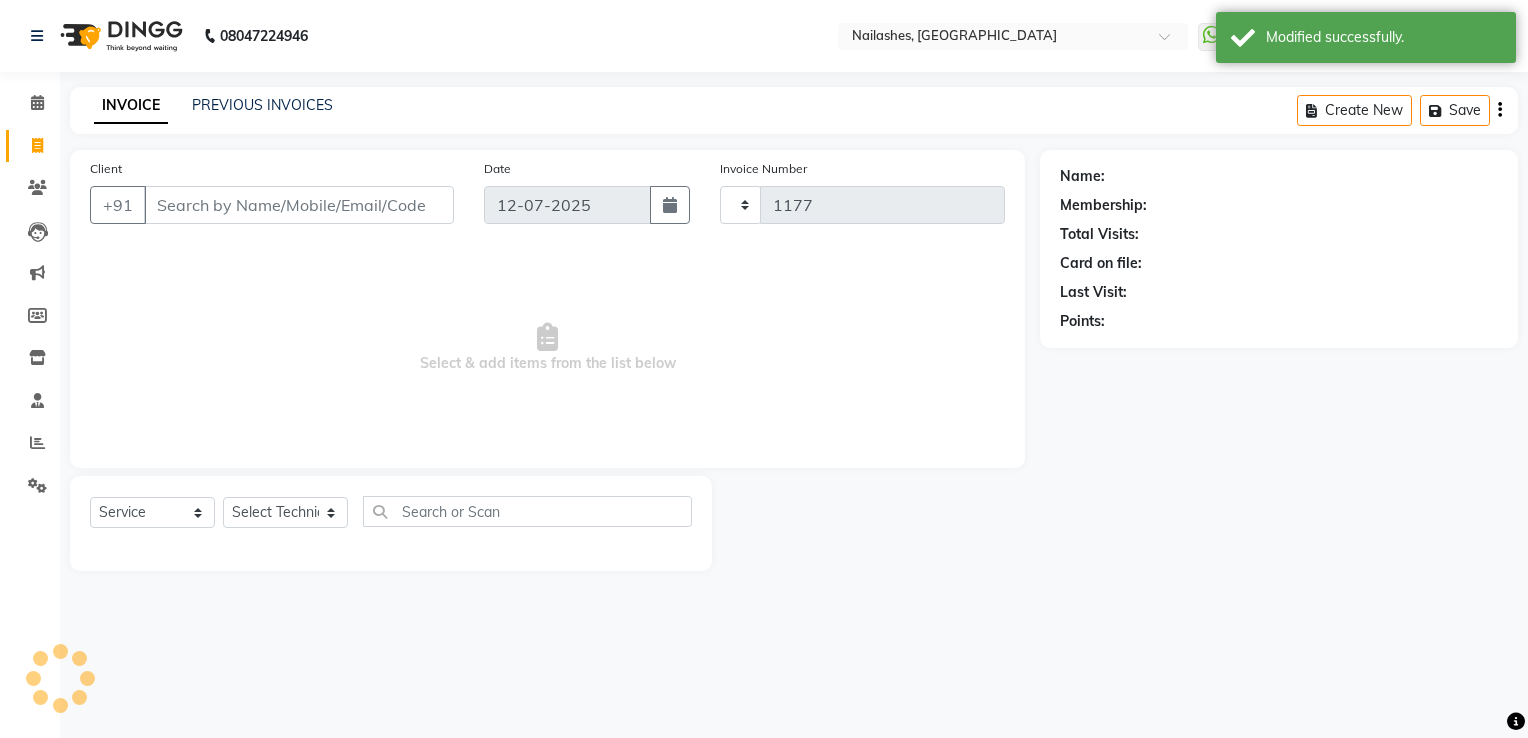 select on "6579" 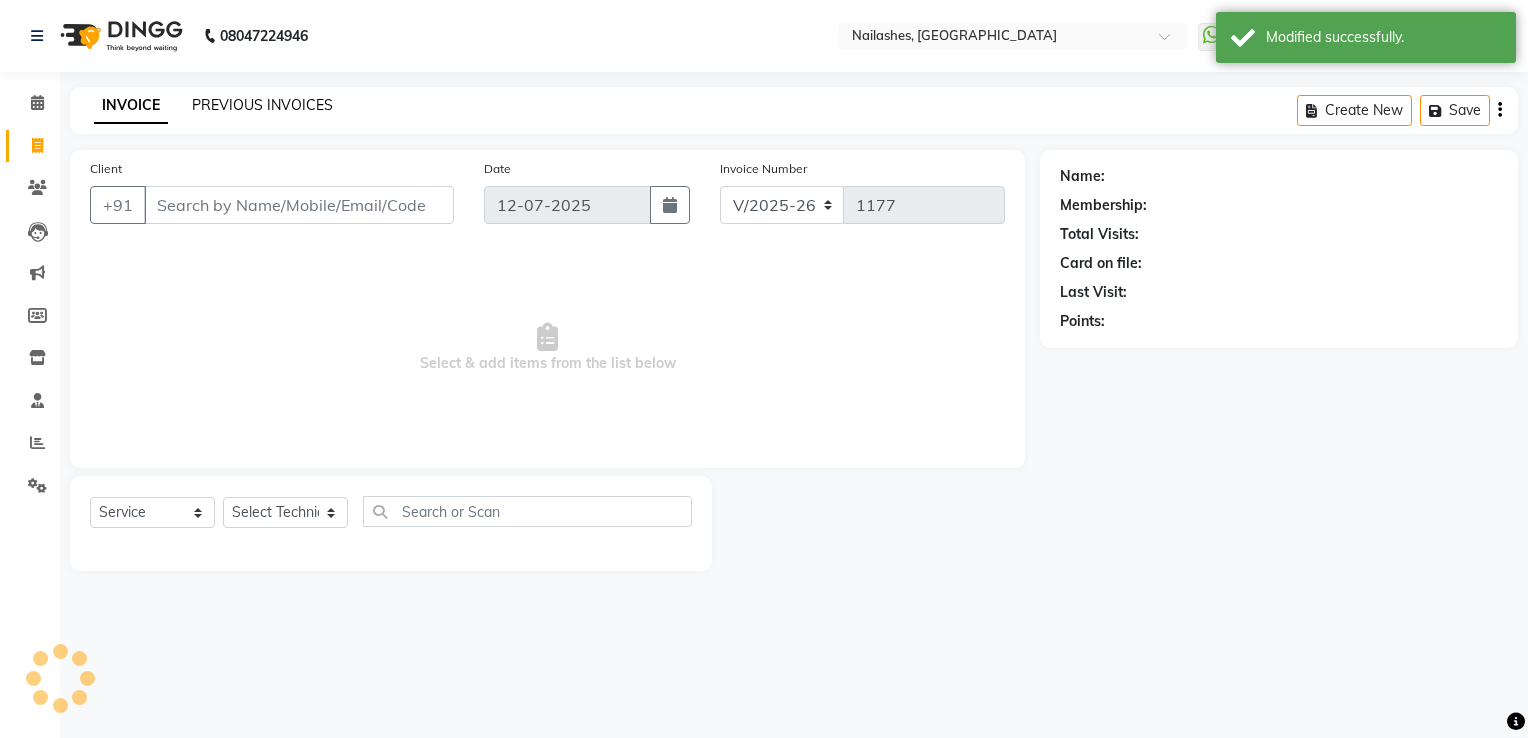 click on "PREVIOUS INVOICES" 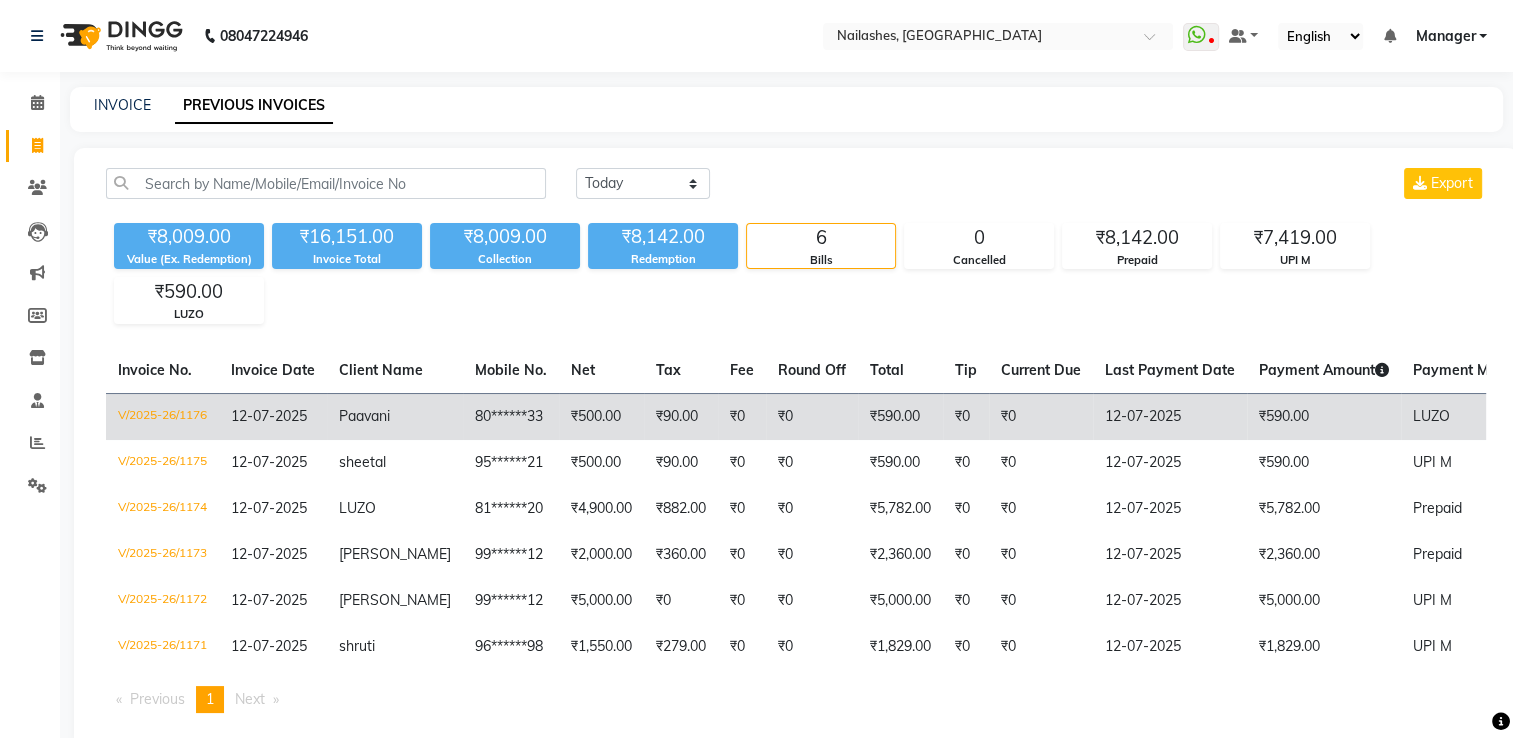 click on "V/2025-26/1176" 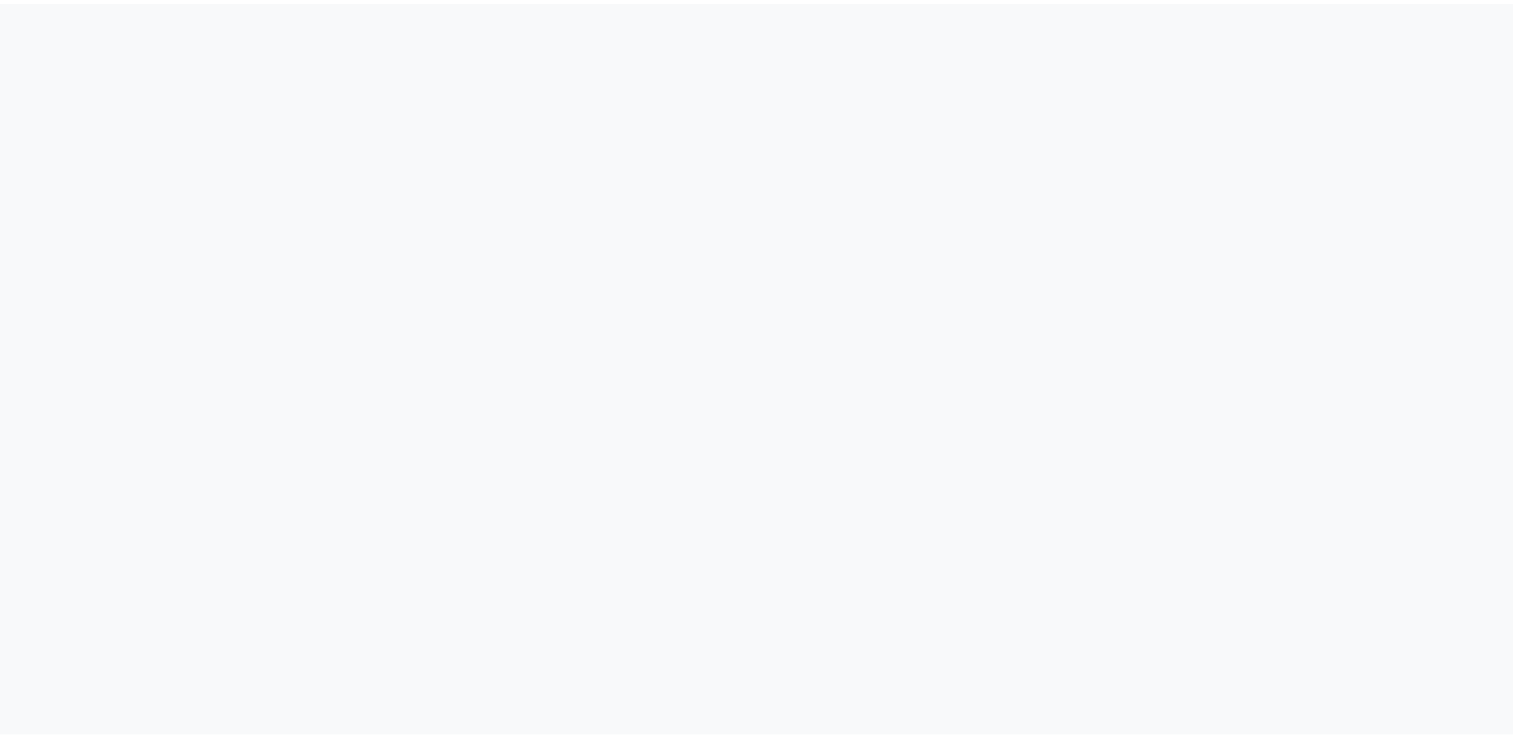 scroll, scrollTop: 0, scrollLeft: 0, axis: both 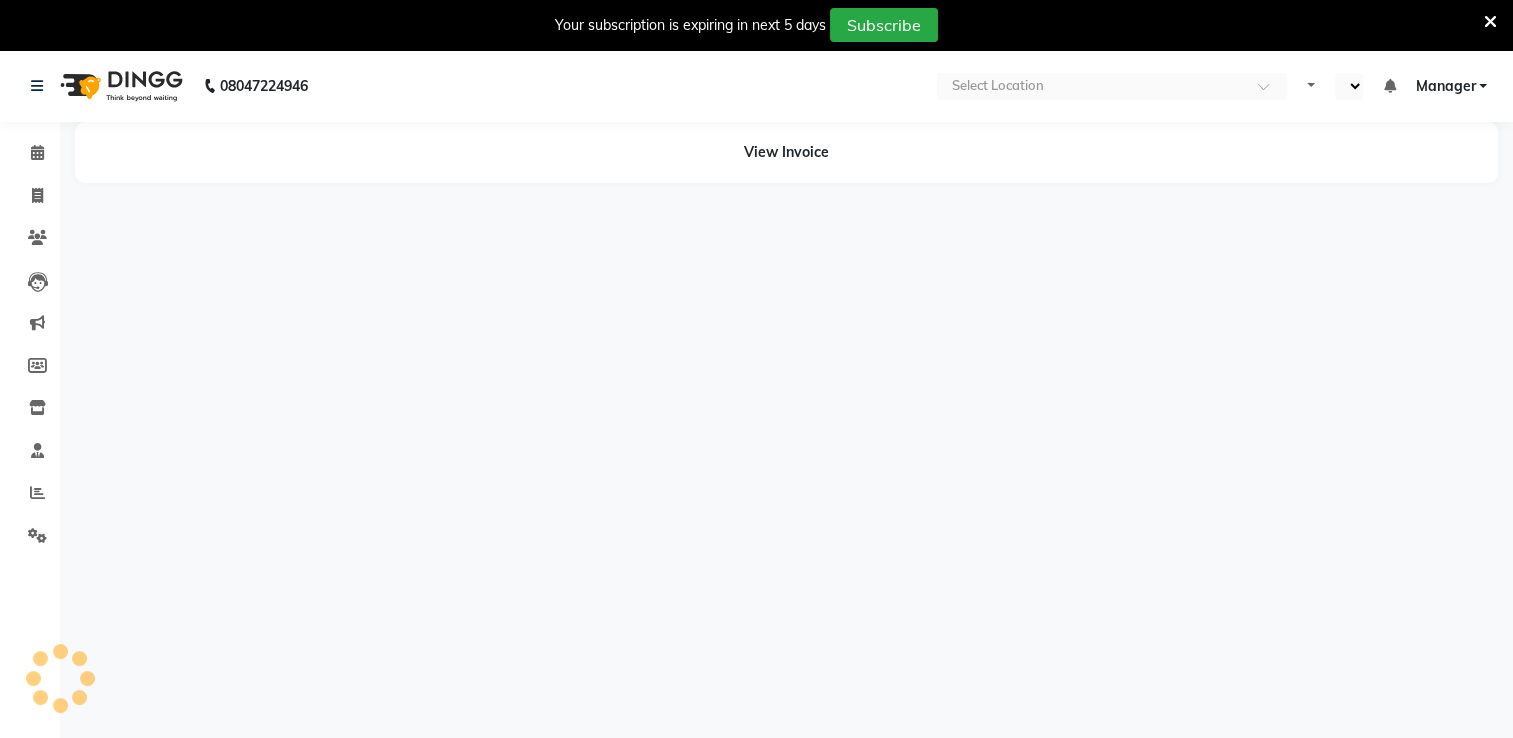 select on "en" 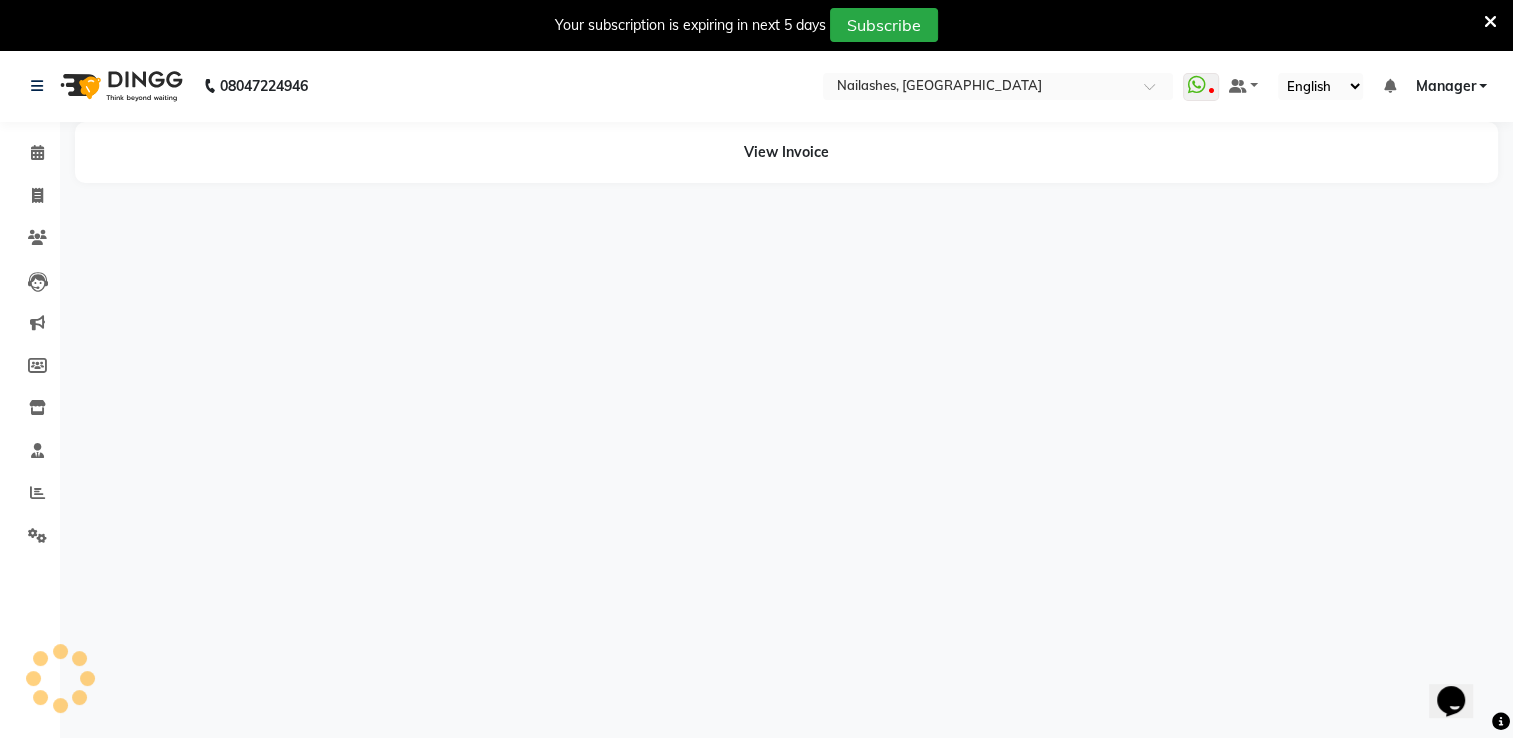 scroll, scrollTop: 0, scrollLeft: 0, axis: both 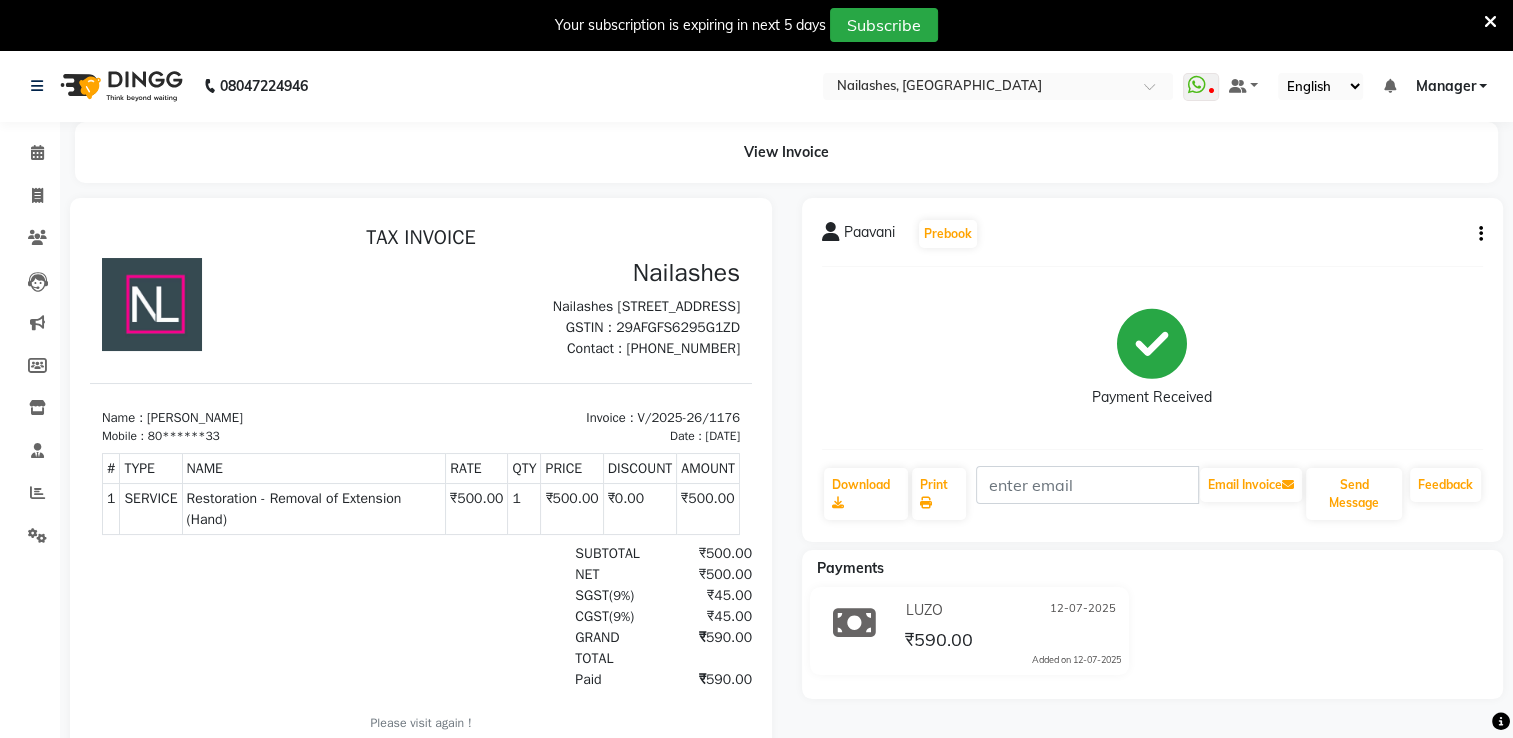 click 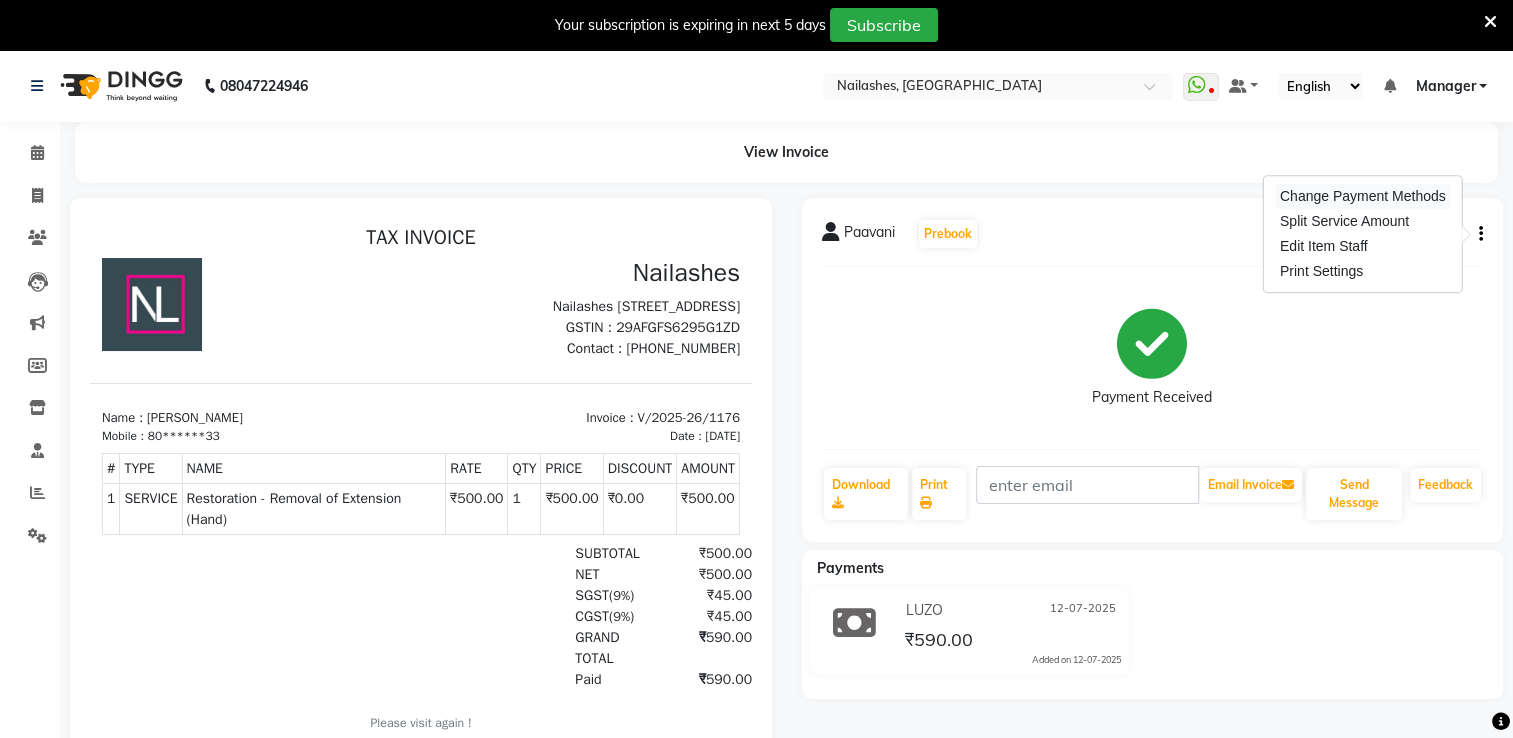 click on "Change Payment Methods" at bounding box center [1363, 196] 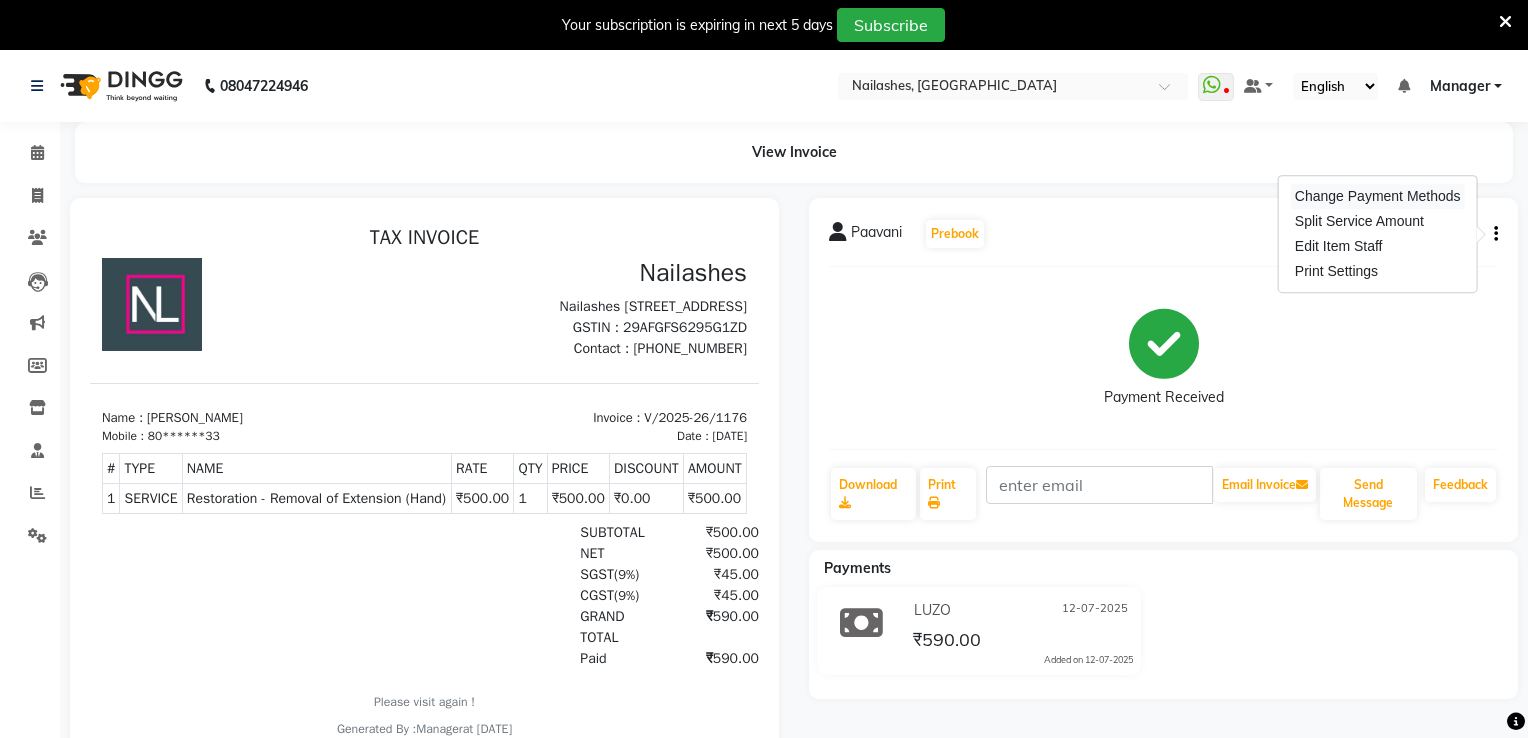 select on "75" 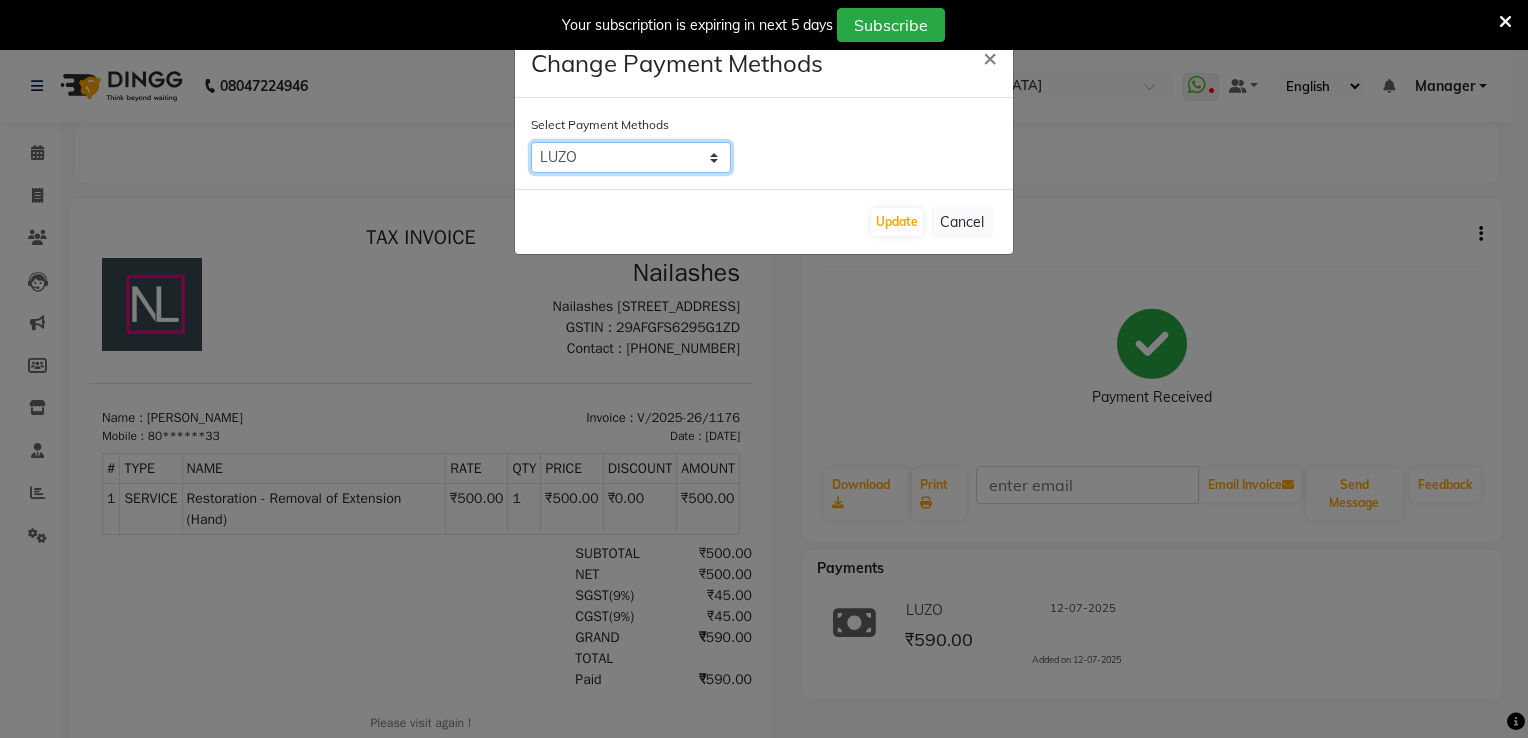 click on "Bank   PayTM   ONLINE   PhonePe   CASH   UPI M   CARD   GPay   LUZO   District App" 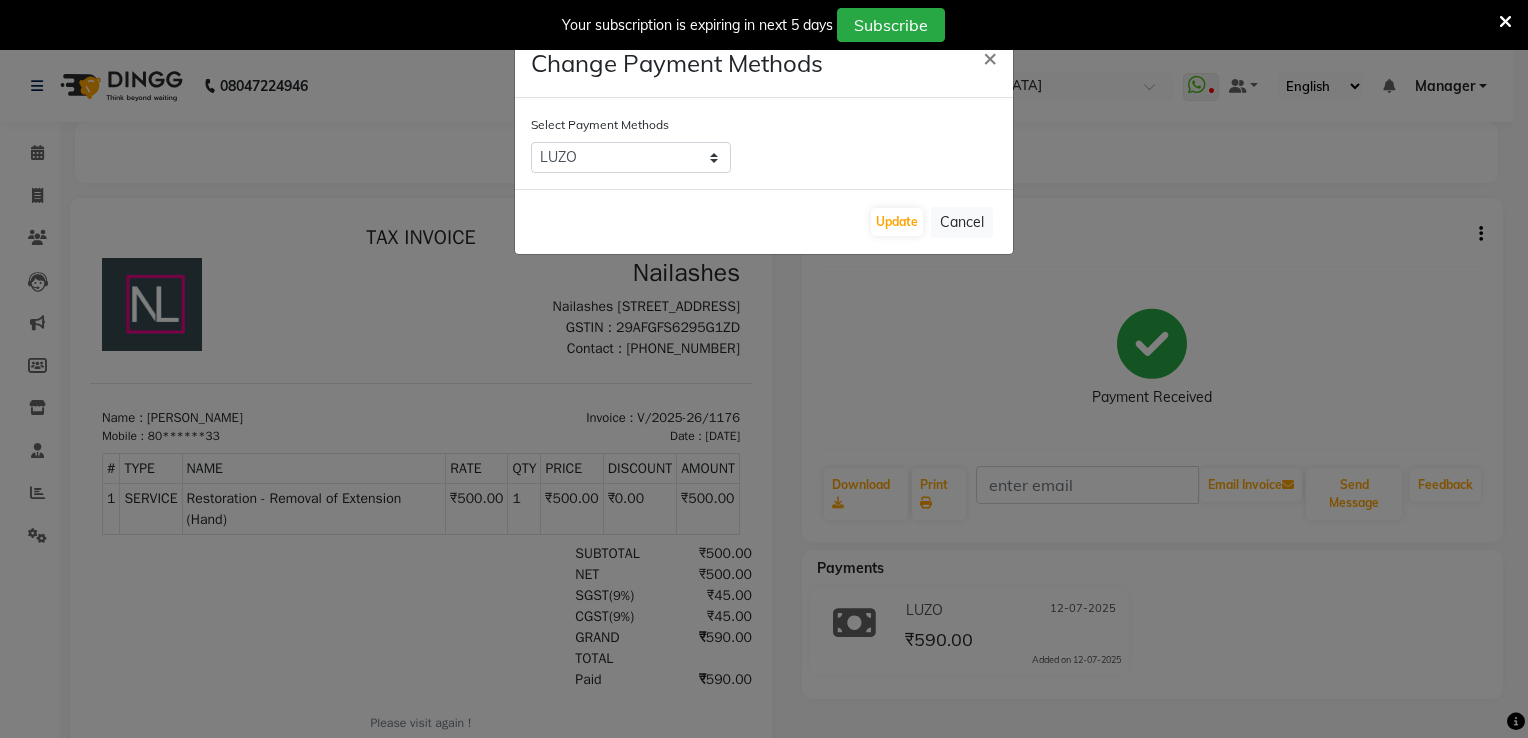 click on "Change Payment Methods × Select Payment Methods  Bank   PayTM   ONLINE   PhonePe   CASH   UPI M   CARD   GPay   LUZO   District App   Update   Cancel" 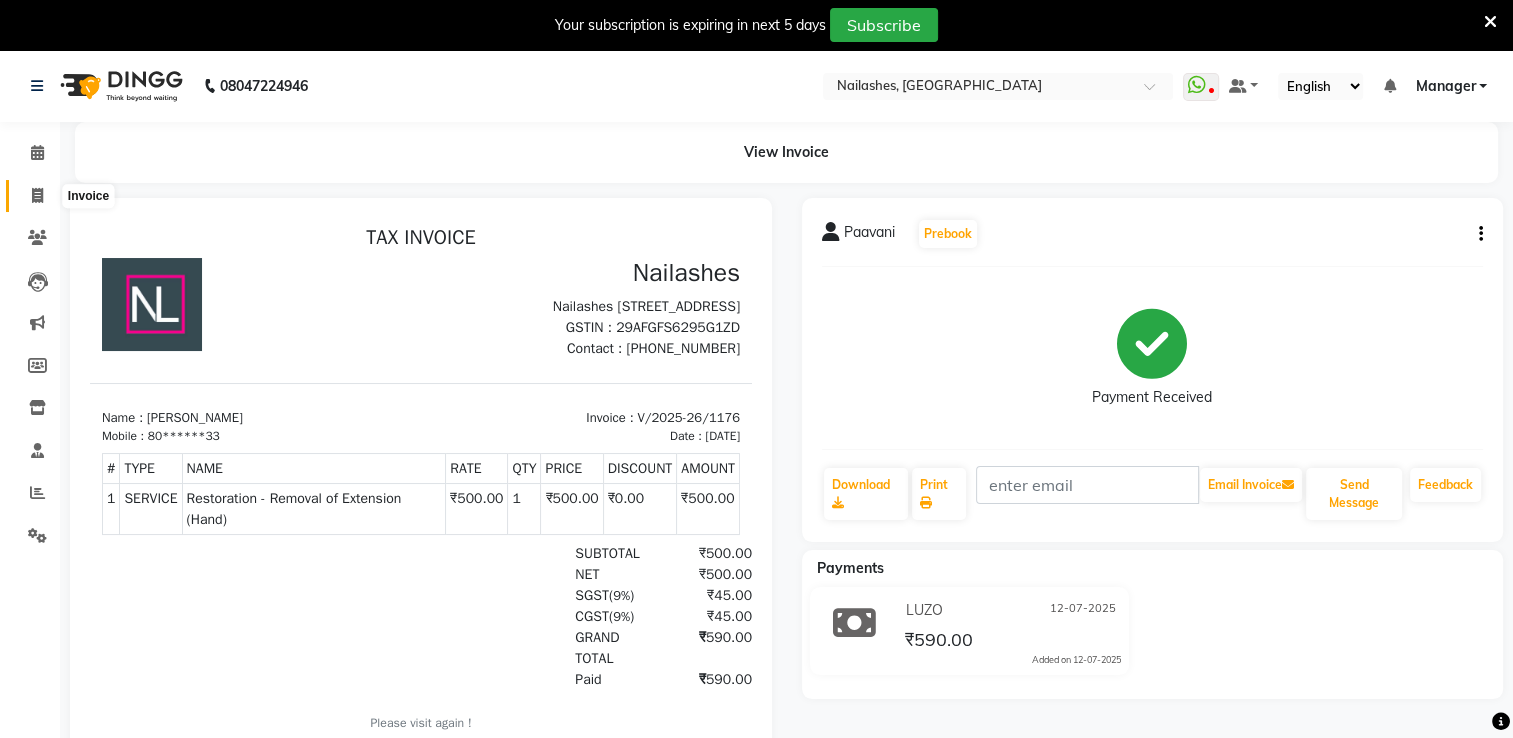 click 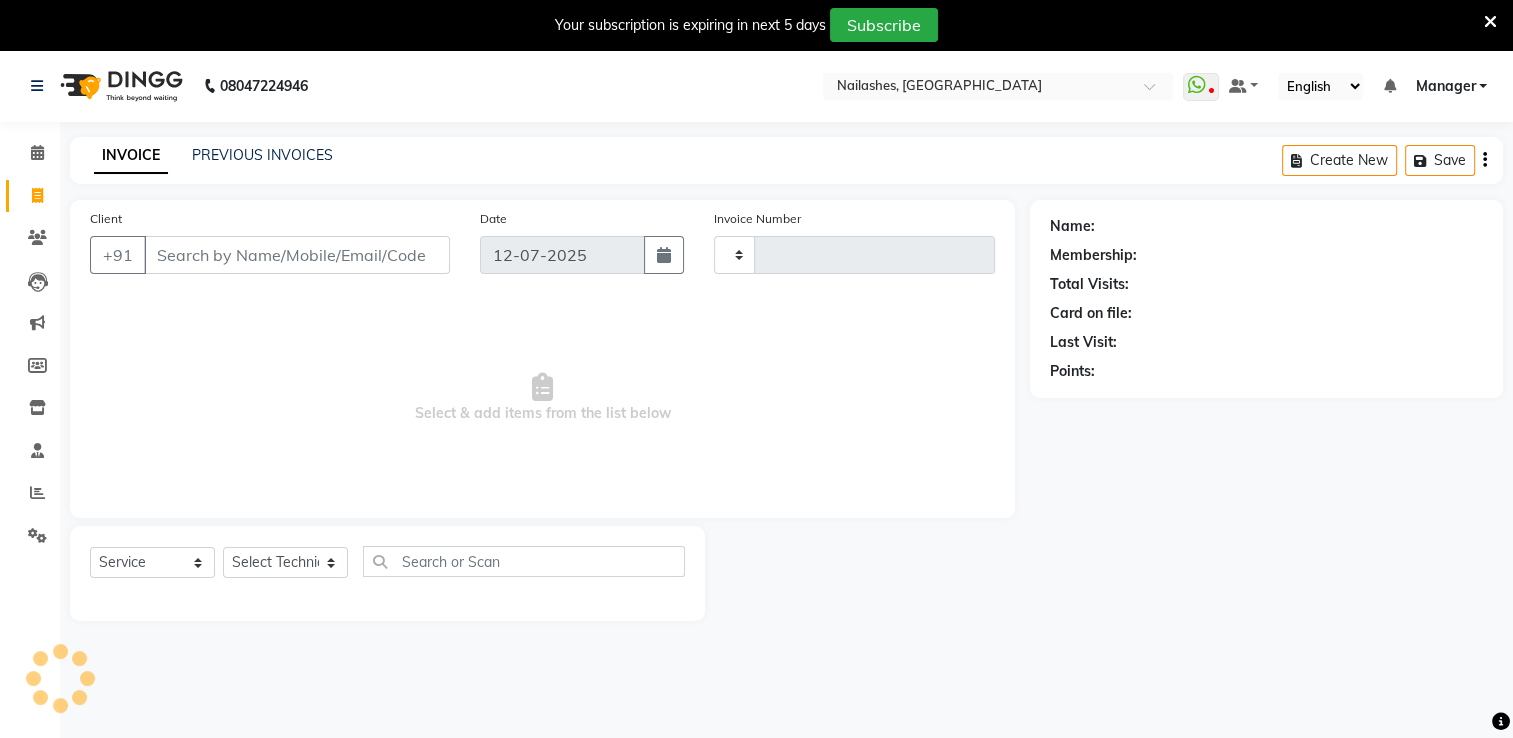 scroll, scrollTop: 50, scrollLeft: 0, axis: vertical 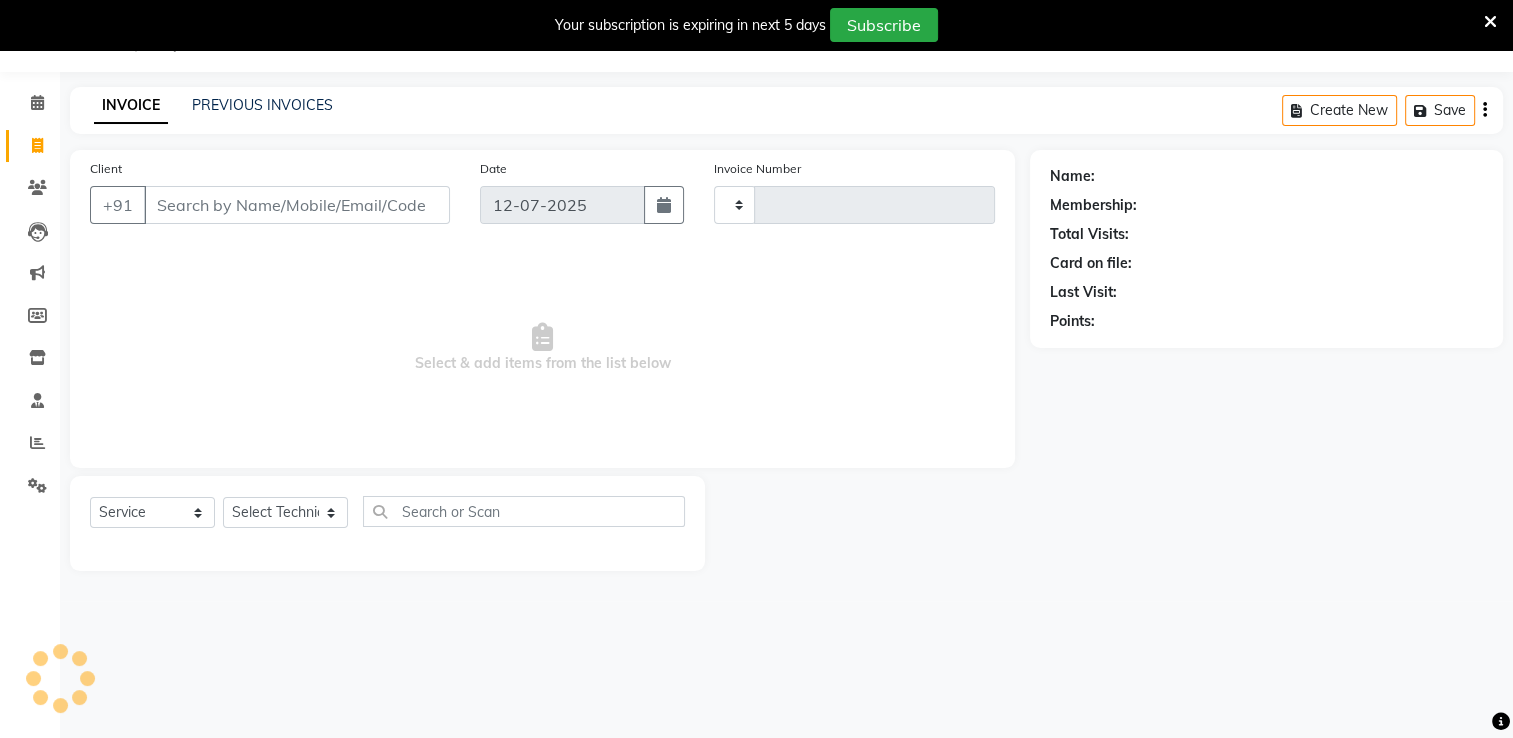 type on "1177" 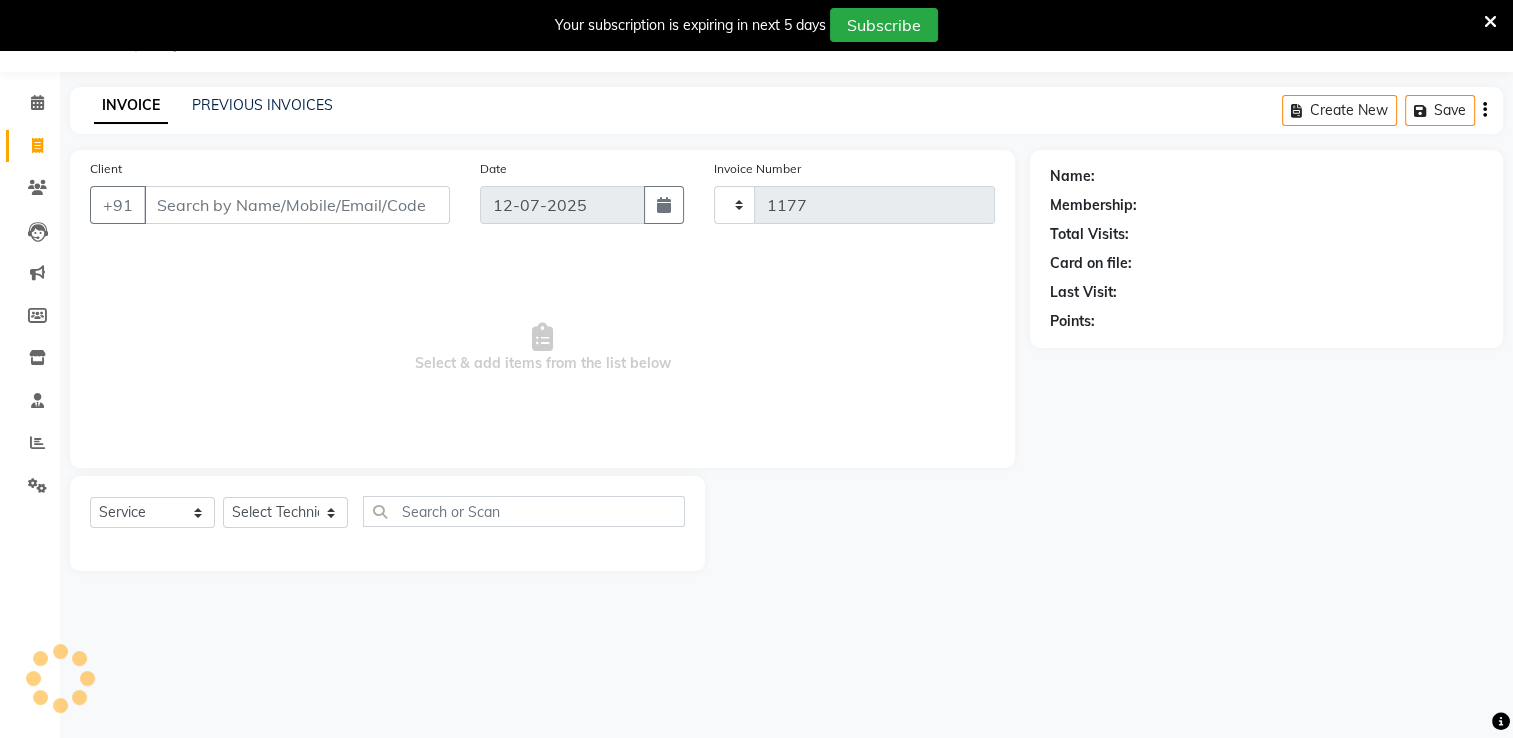 select on "6579" 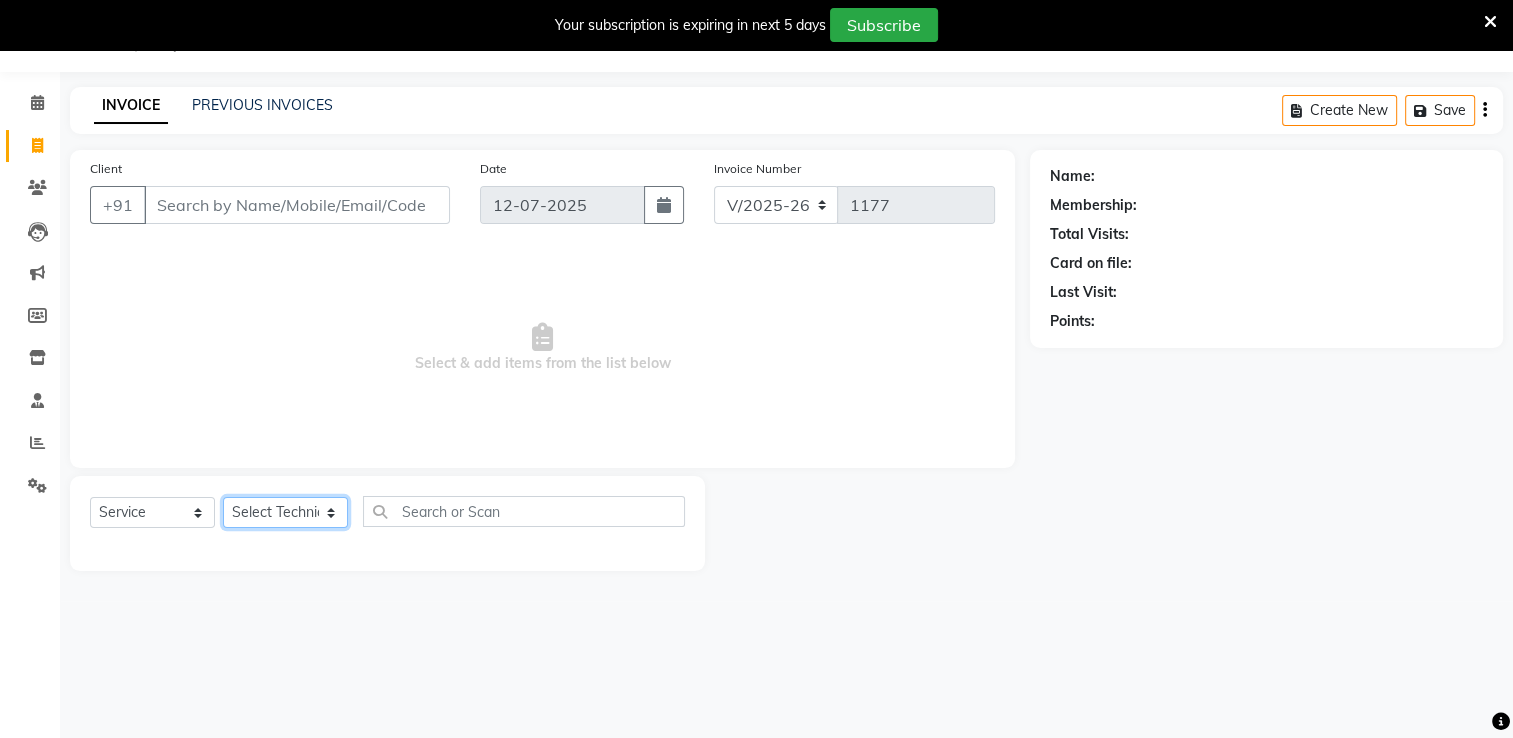 click on "Select Technician AMGHA ARISH [PERSON_NAME] [PERSON_NAME] [PERSON_NAME] [PERSON_NAME] kupu Manager [PERSON_NAME] Owner [PERSON_NAME] [PERSON_NAME]" 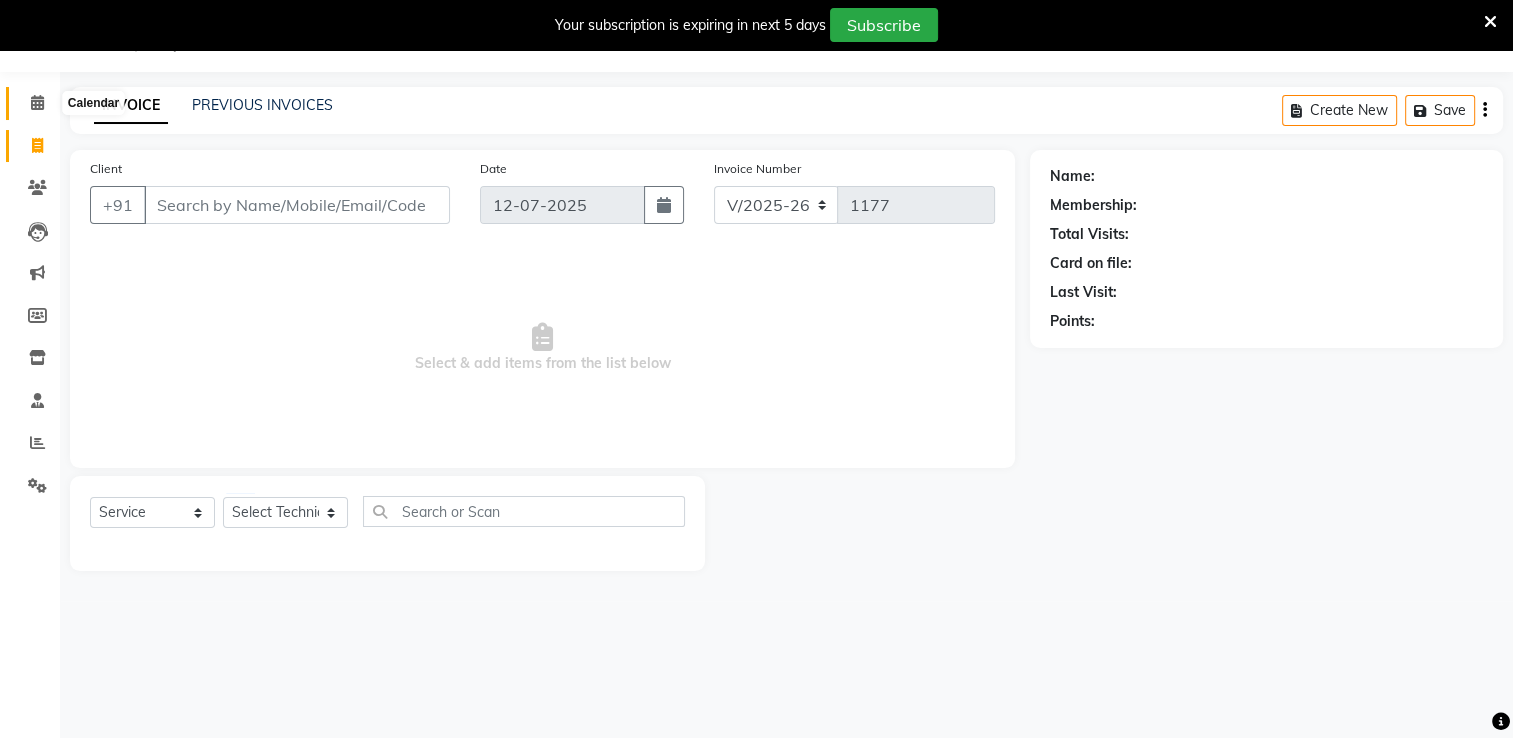 click 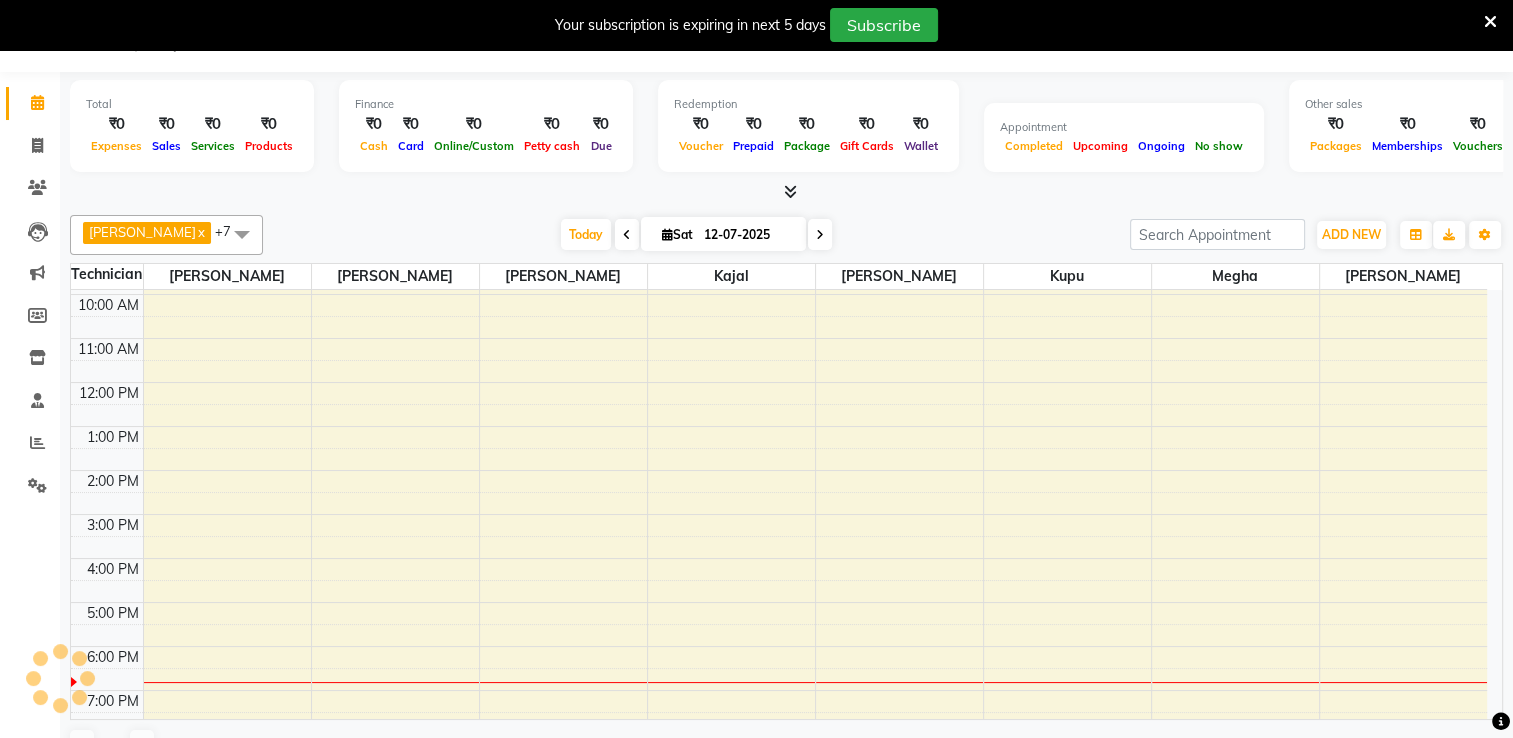 scroll, scrollTop: 92, scrollLeft: 0, axis: vertical 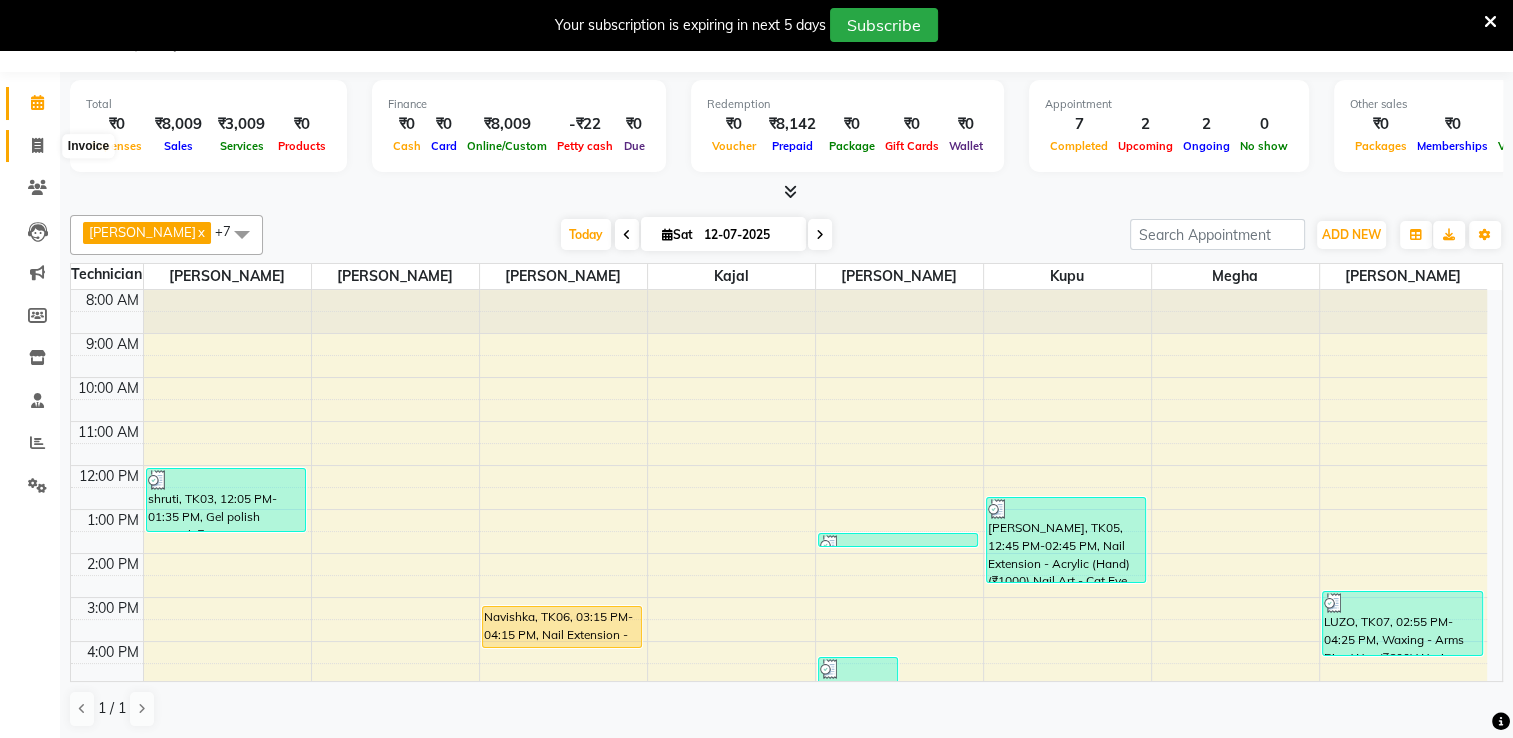 click 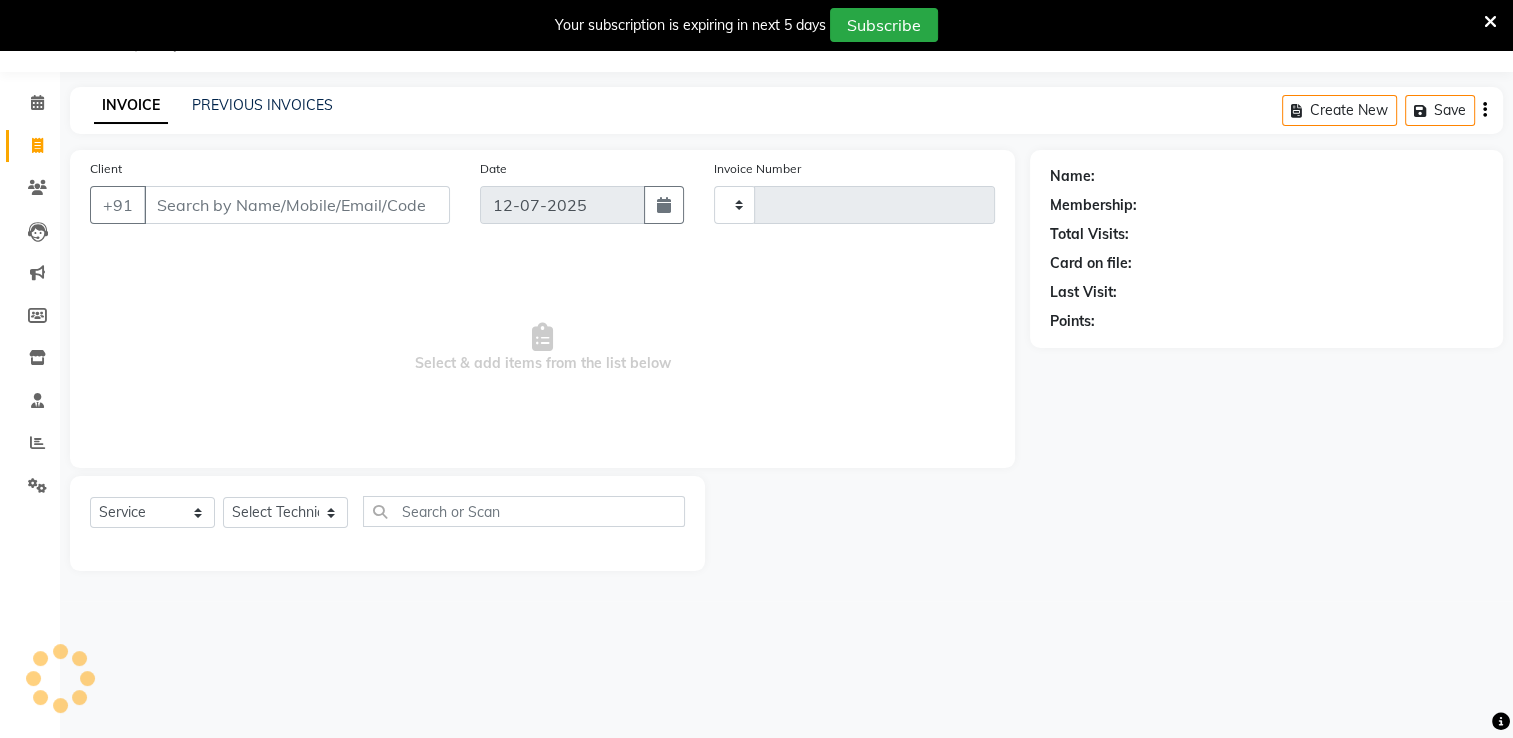 type on "1177" 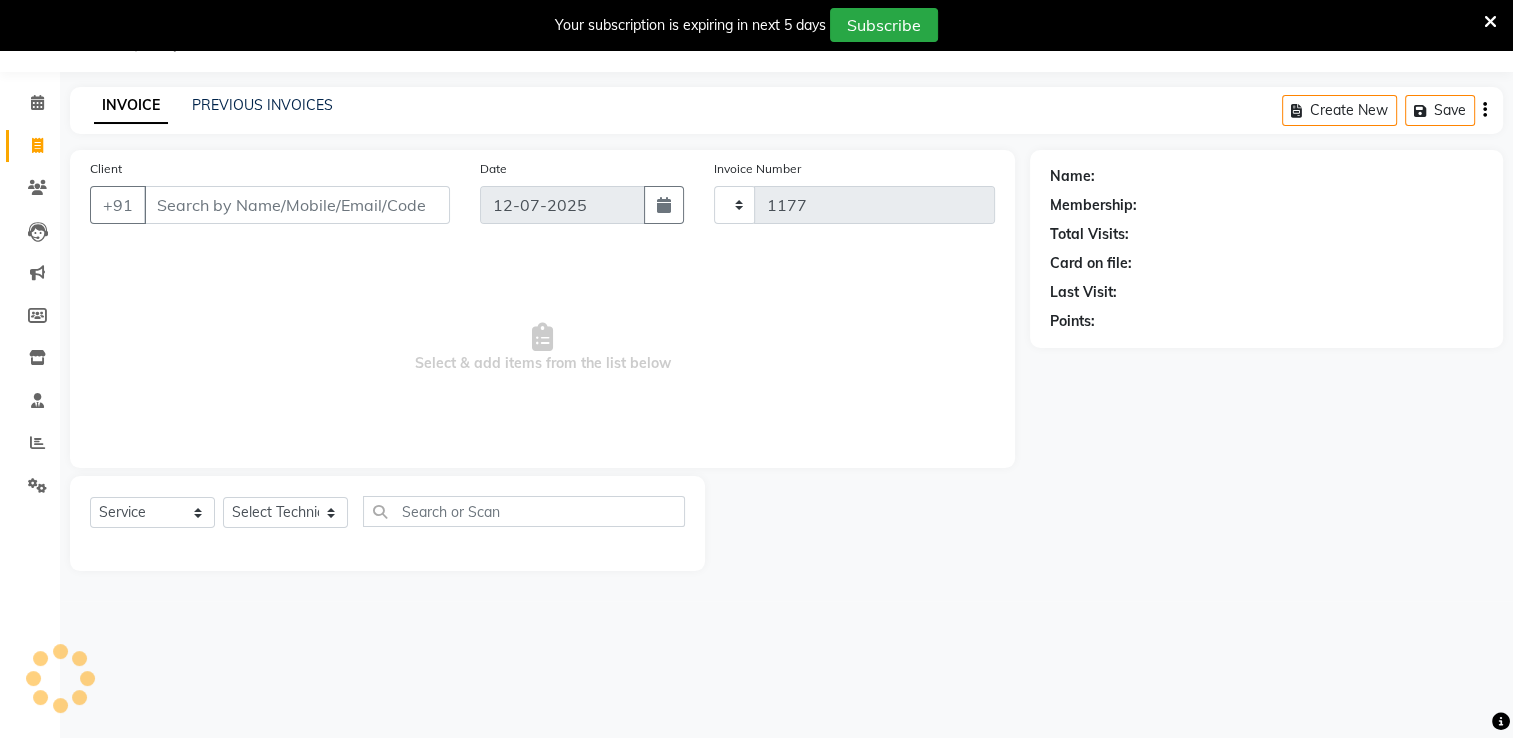 select on "6579" 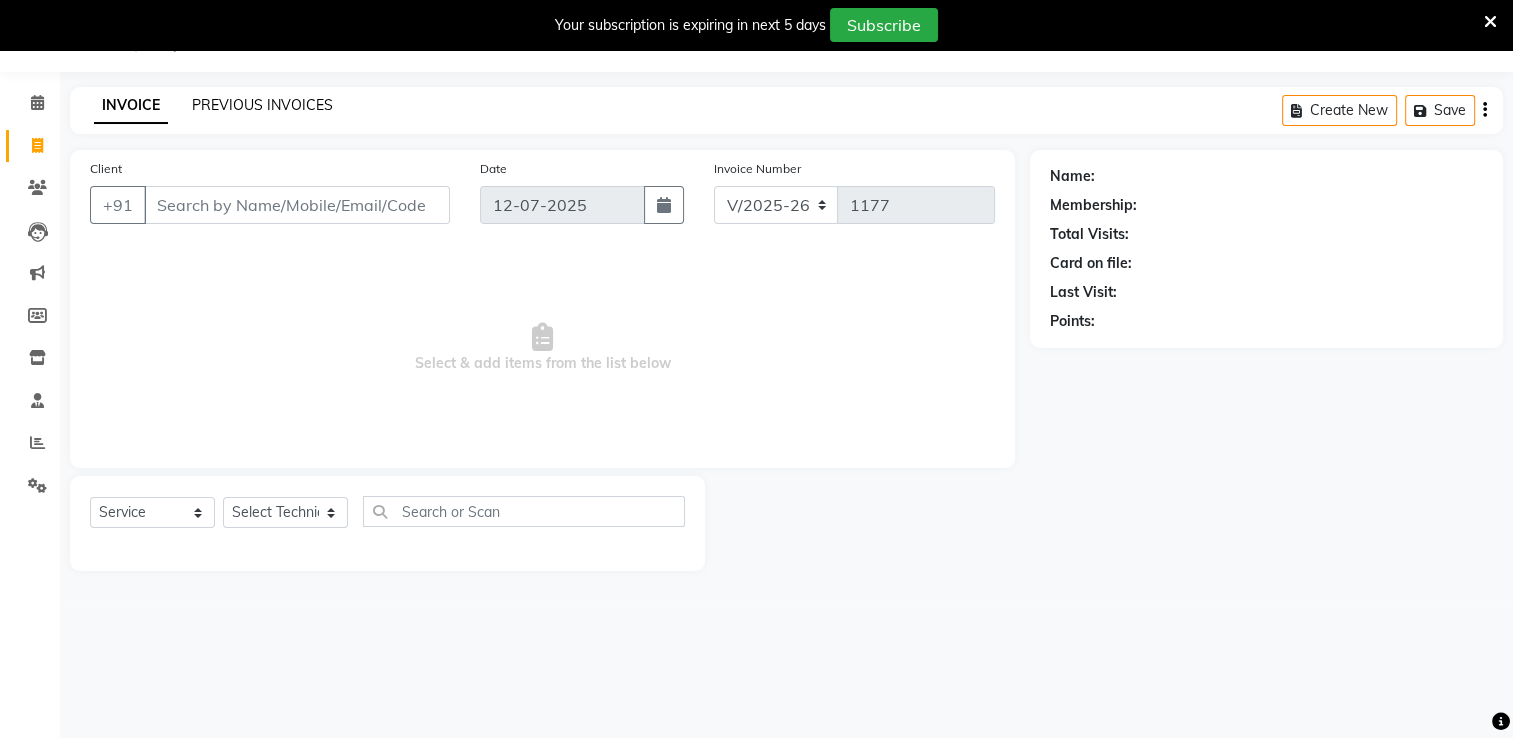 click on "PREVIOUS INVOICES" 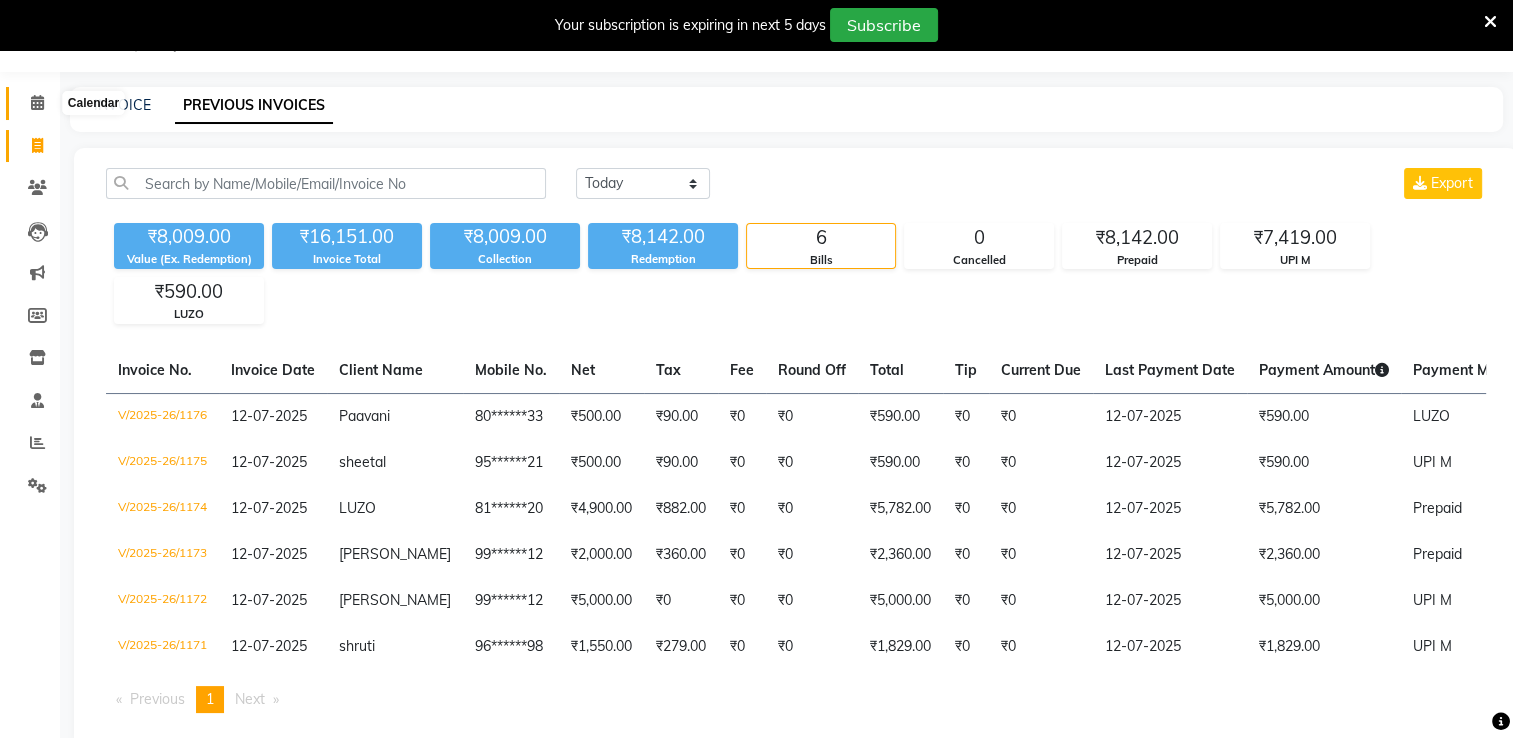 click 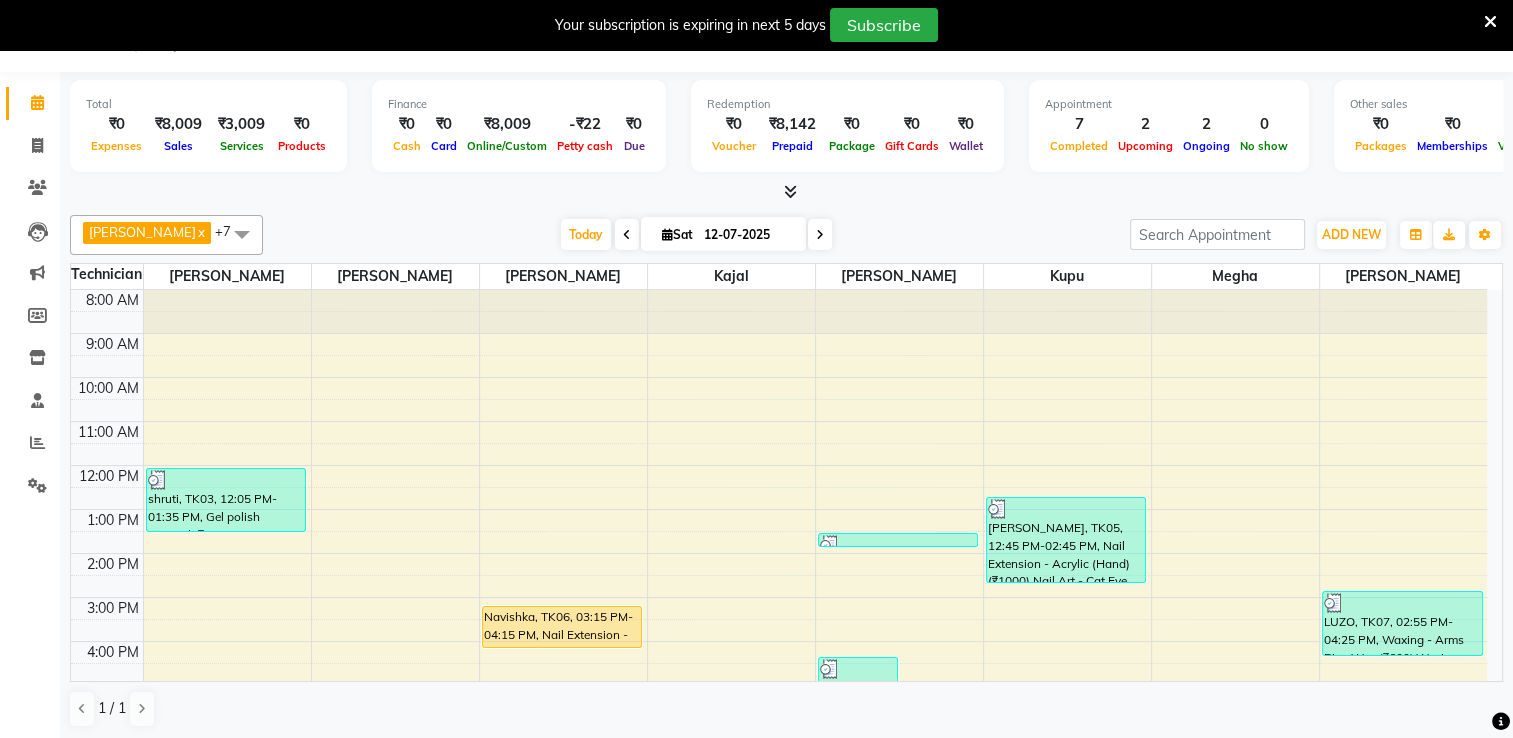 scroll, scrollTop: 174, scrollLeft: 0, axis: vertical 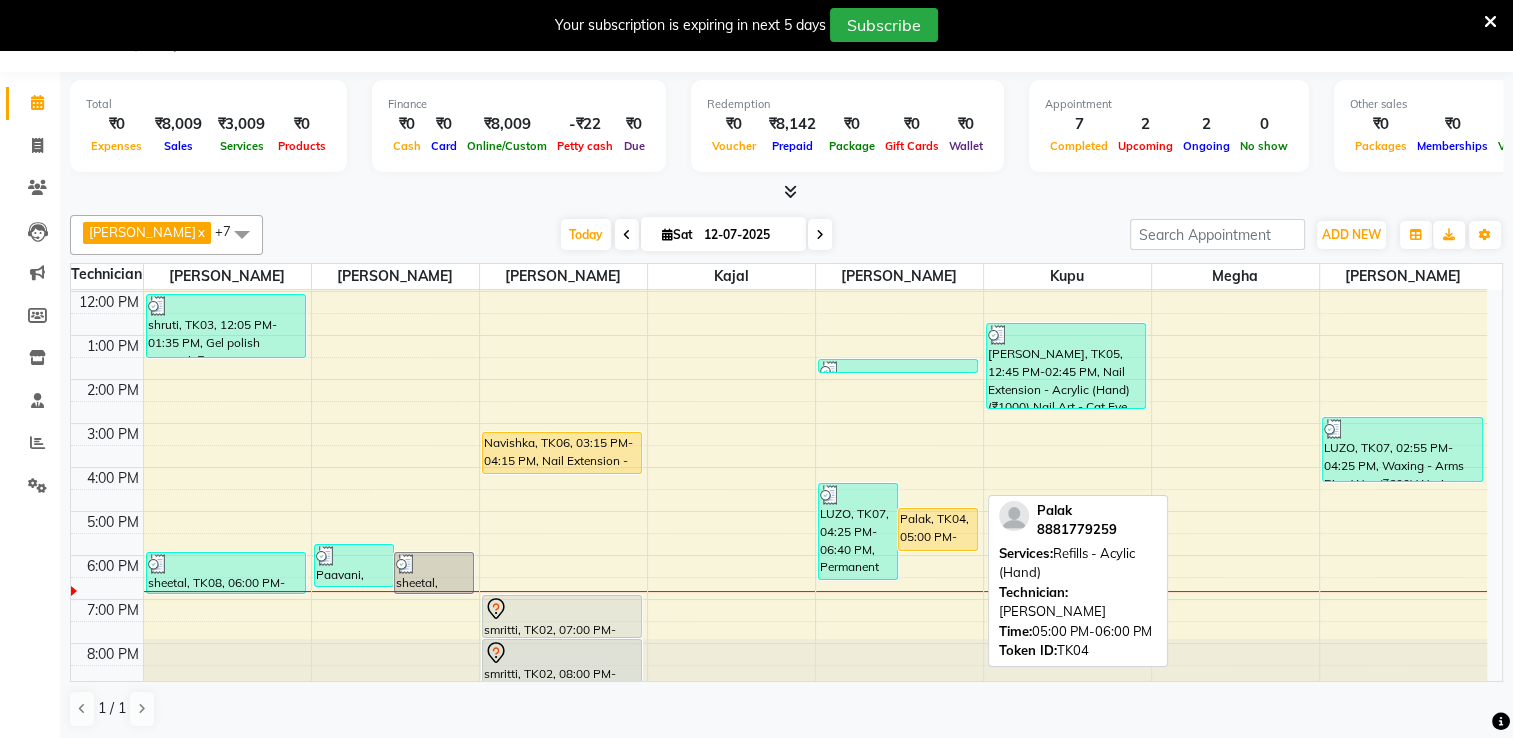 click on "Palak, TK04, 05:00 PM-06:00 PM, Refills - Acylic (Hand)" at bounding box center (938, 529) 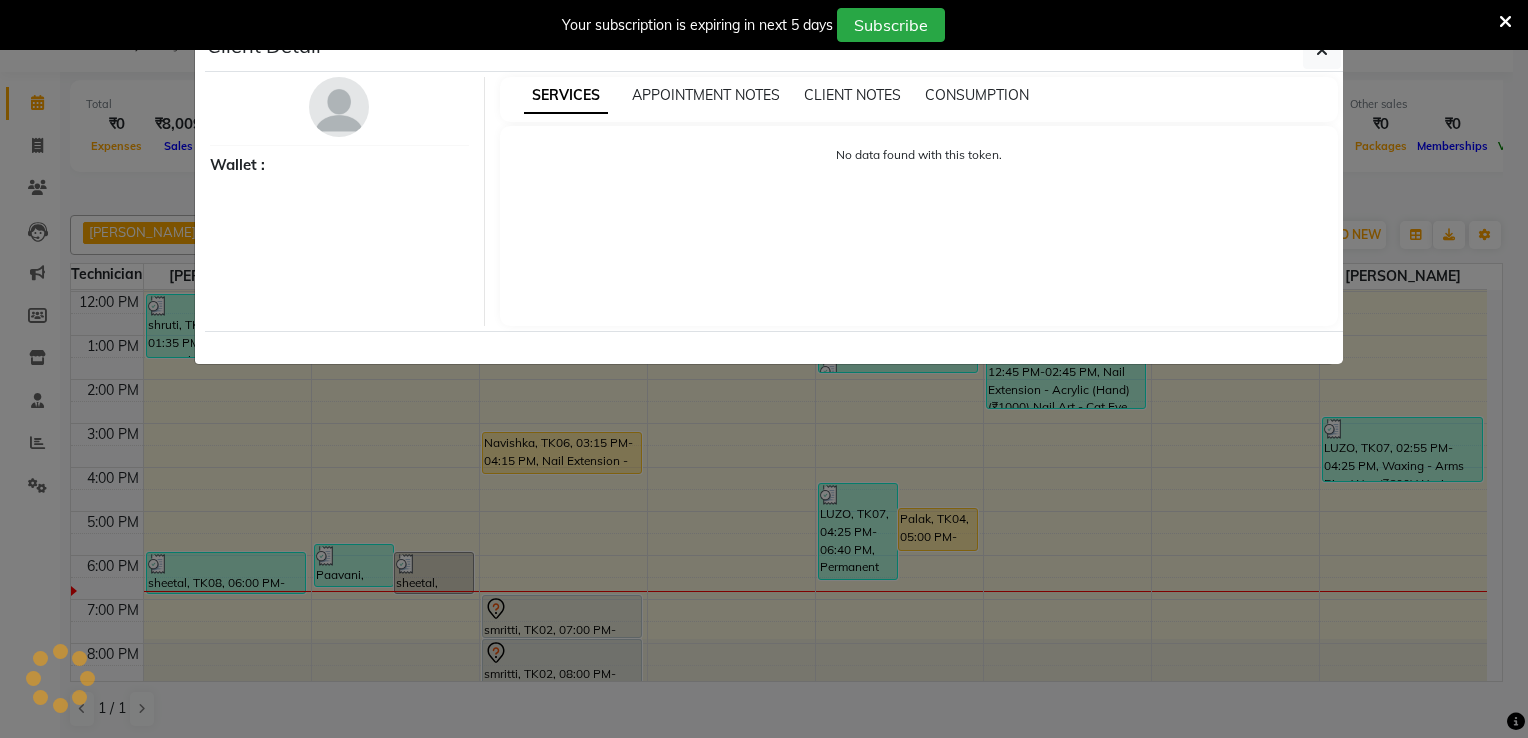select on "1" 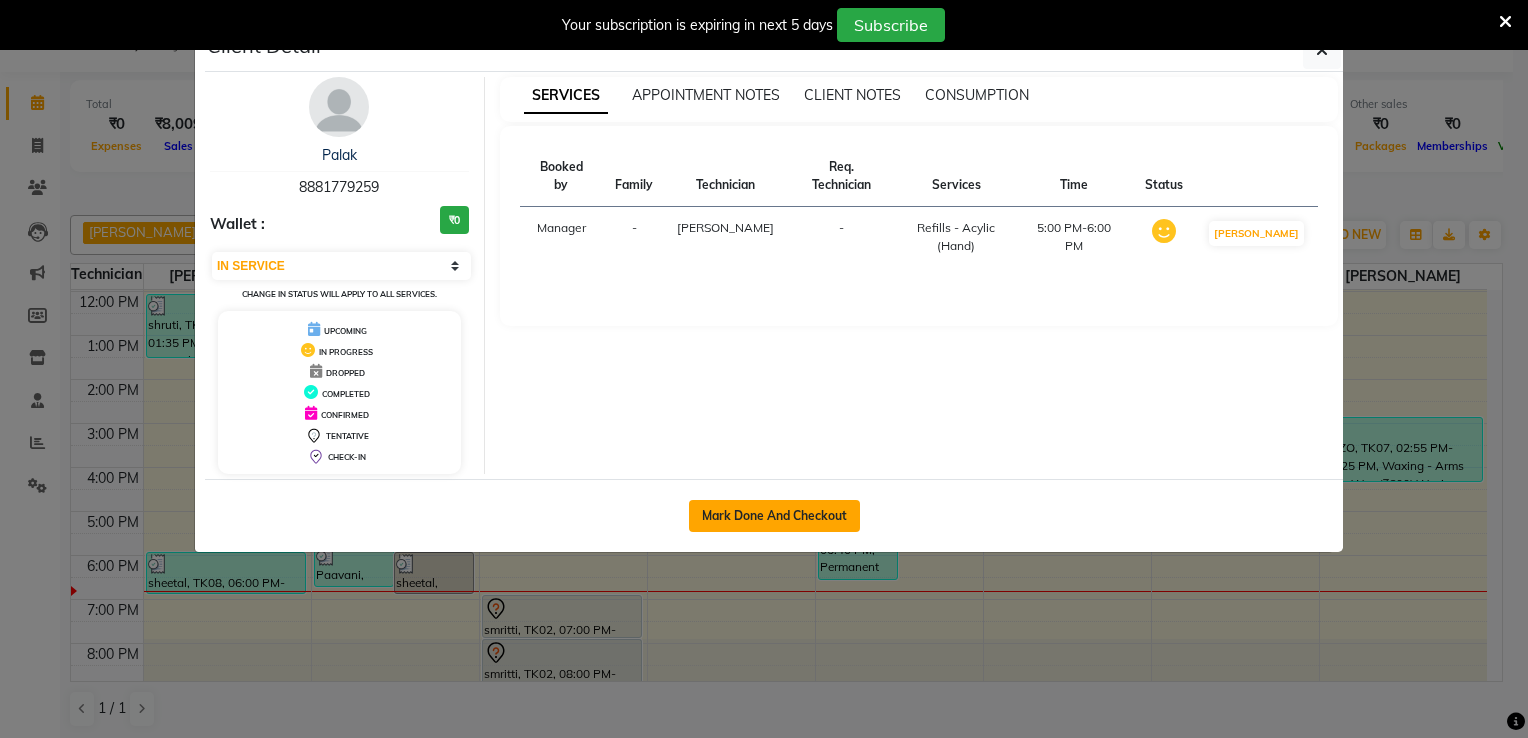 click on "Mark Done And Checkout" 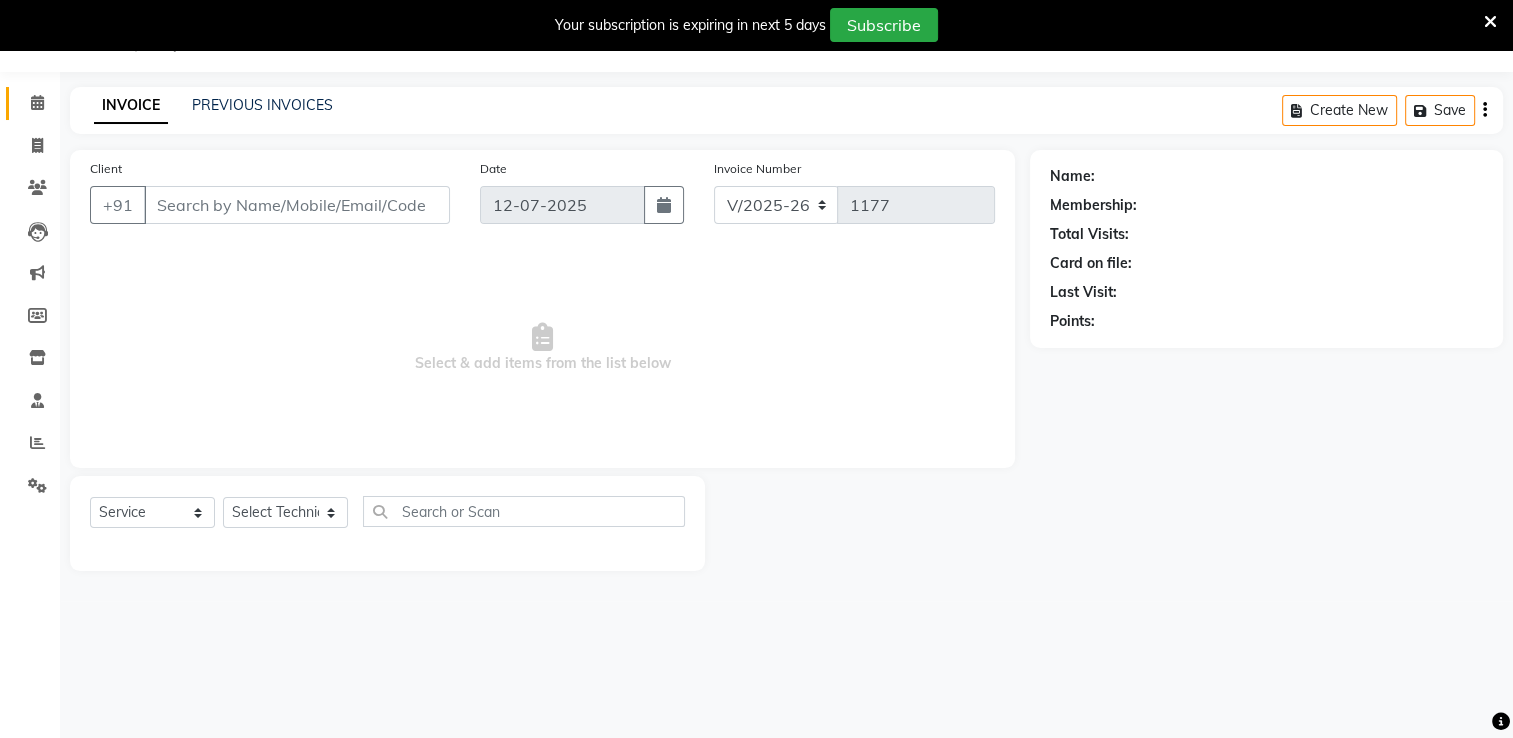 type on "88******59" 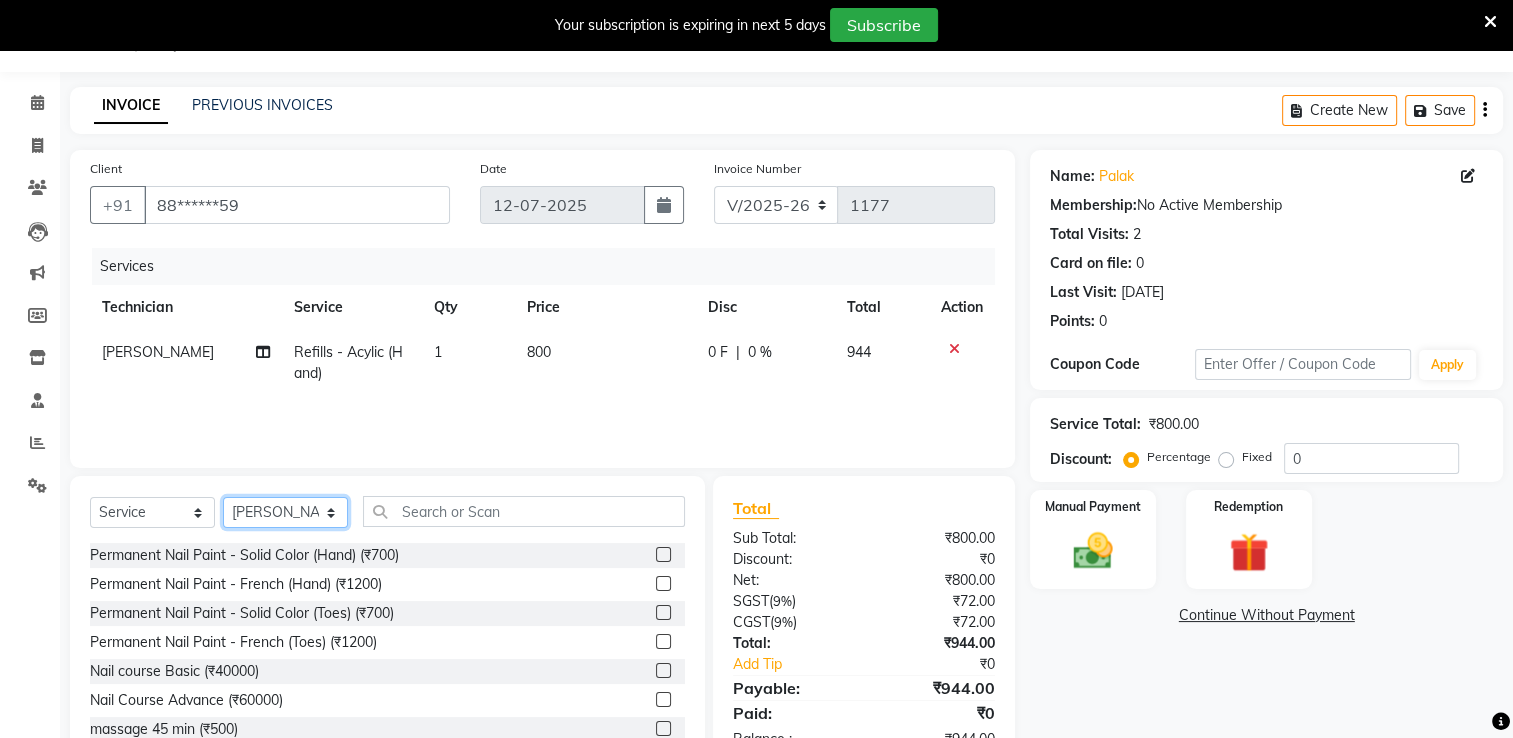 click on "Select Technician AMGHA ARISH [PERSON_NAME] [PERSON_NAME] [PERSON_NAME] [PERSON_NAME] kupu Manager [PERSON_NAME] Owner [PERSON_NAME] [PERSON_NAME]" 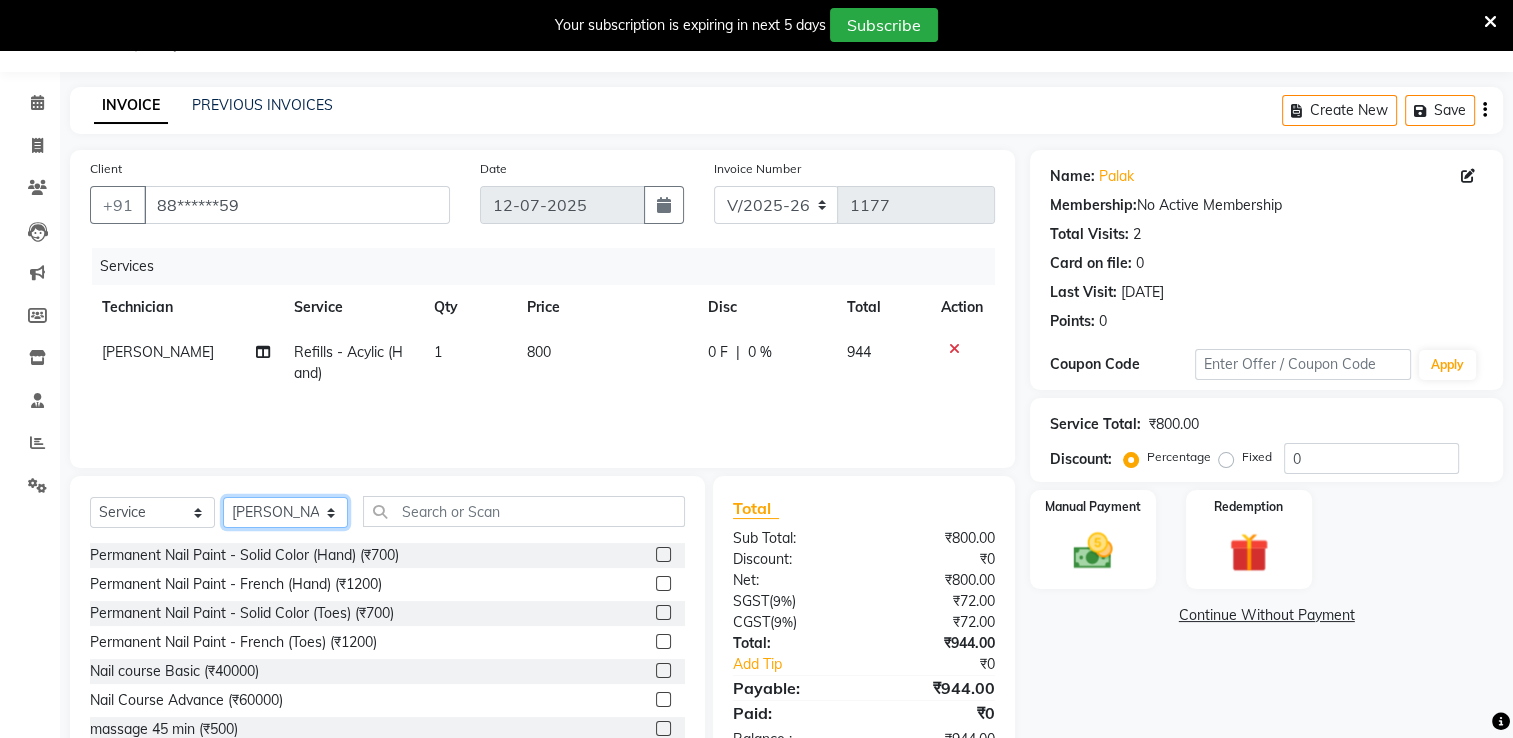 select on "68195" 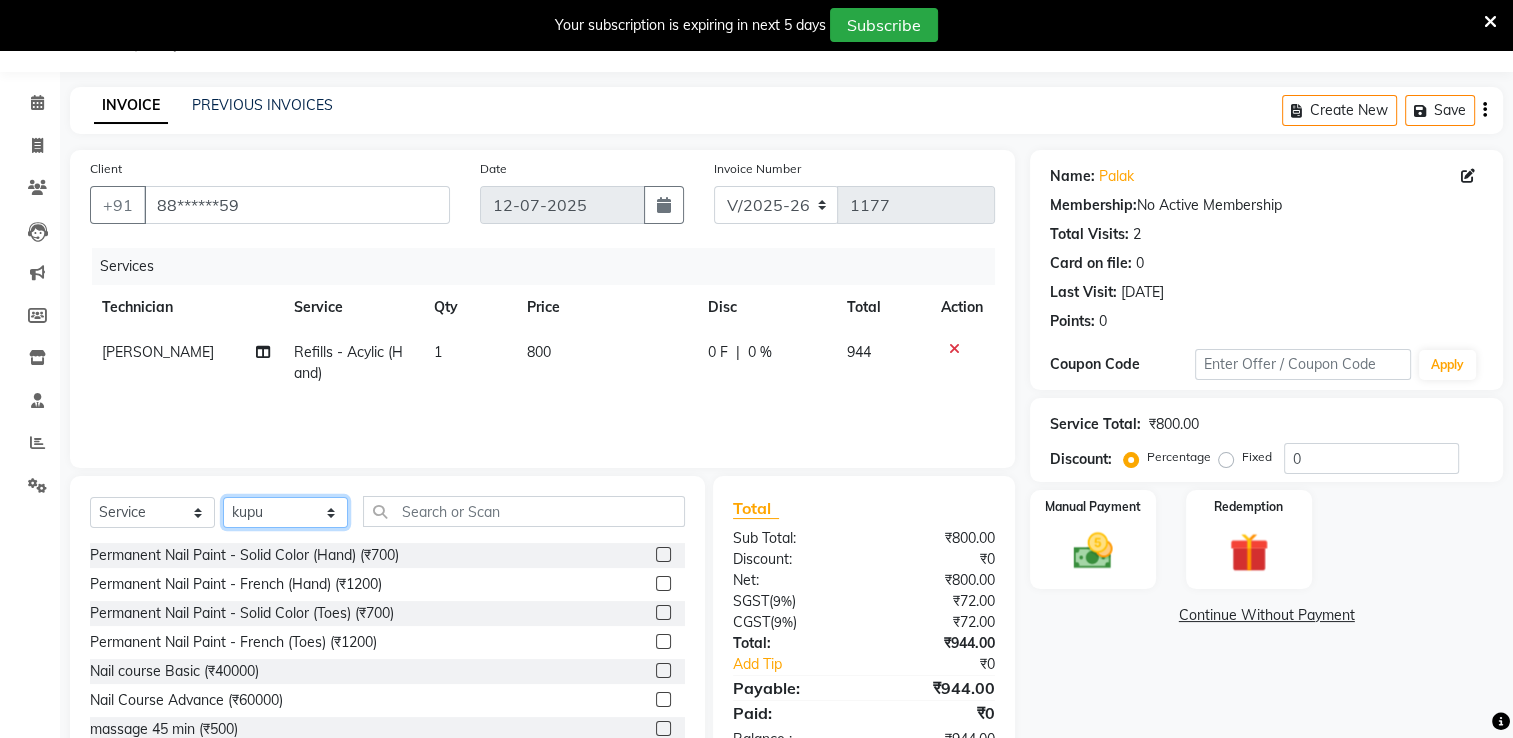 click on "Select Technician AMGHA ARISH [PERSON_NAME] [PERSON_NAME] [PERSON_NAME] [PERSON_NAME] kupu Manager [PERSON_NAME] Owner [PERSON_NAME] [PERSON_NAME]" 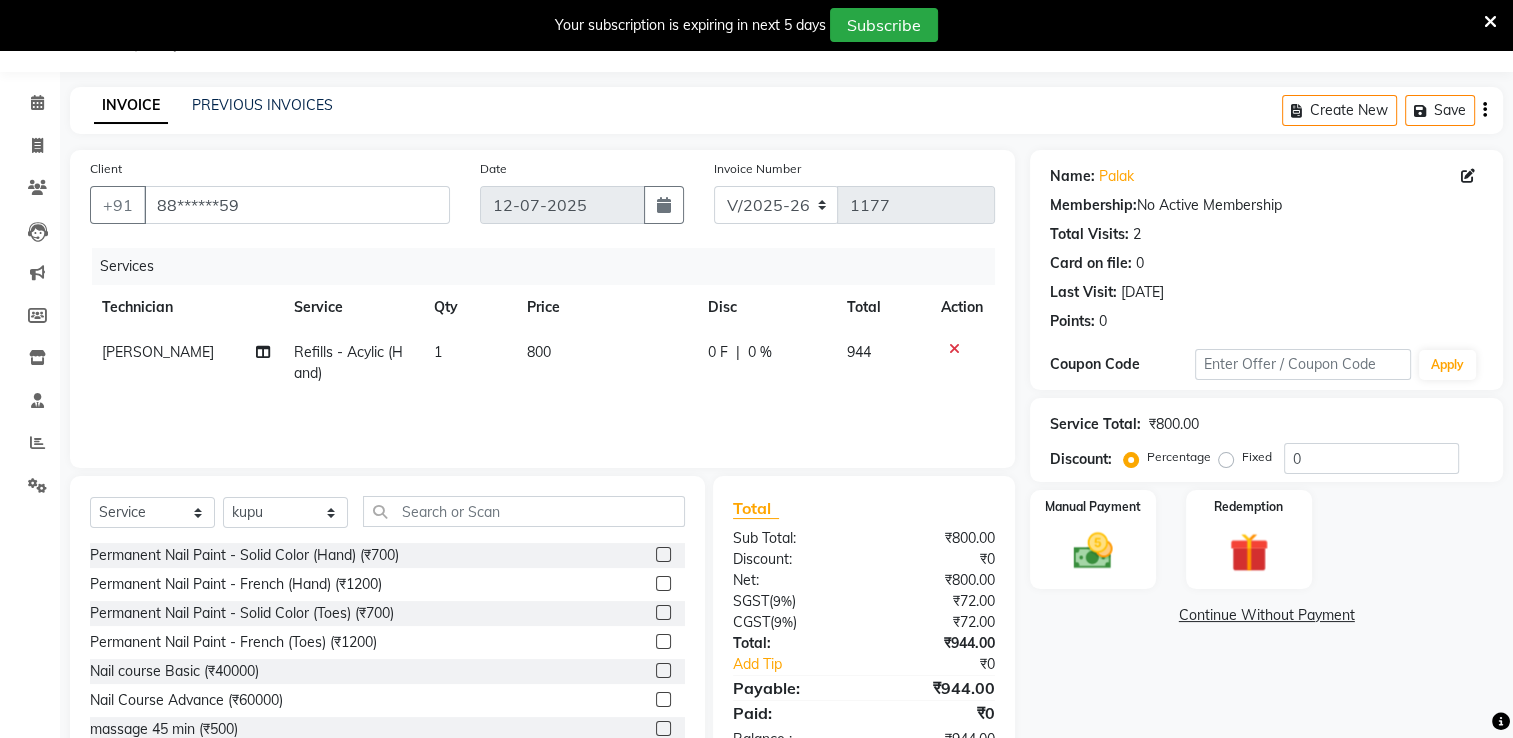 click on "[PERSON_NAME]" 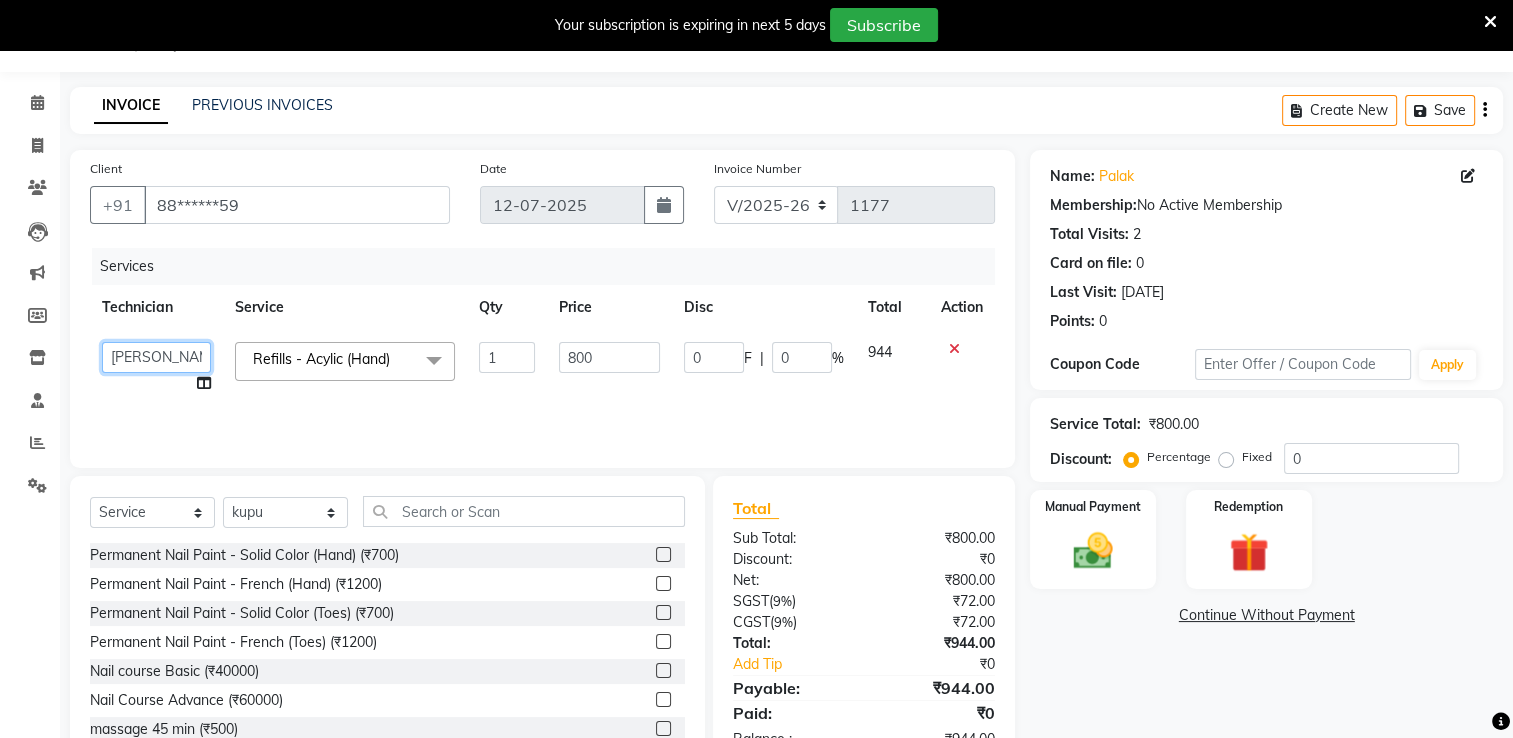 click on "AMGHA   ARISH   [PERSON_NAME]   [PERSON_NAME]   [PERSON_NAME]   [PERSON_NAME]   kupu   Manager   [PERSON_NAME]   Owner   [PERSON_NAME]   [PERSON_NAME]" 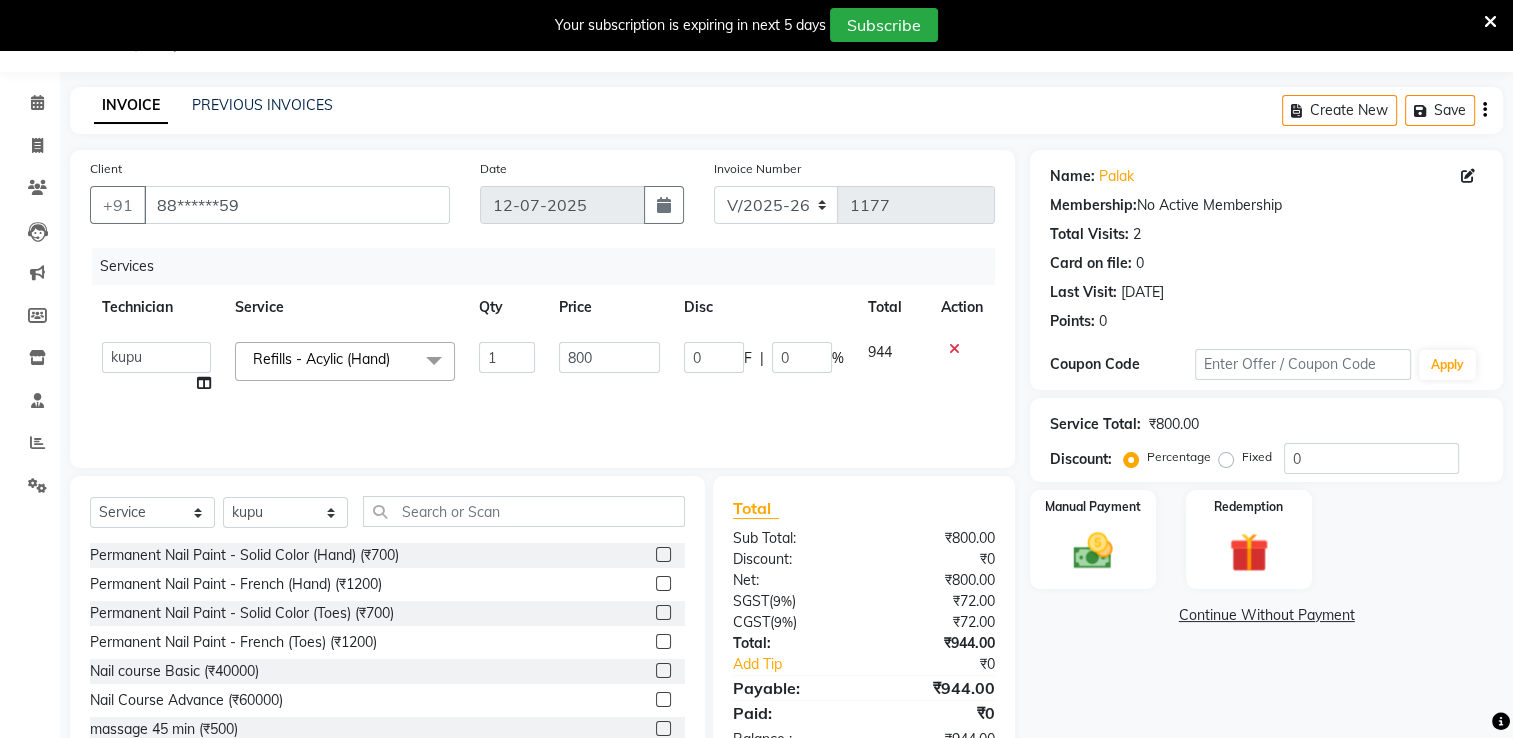 select on "68195" 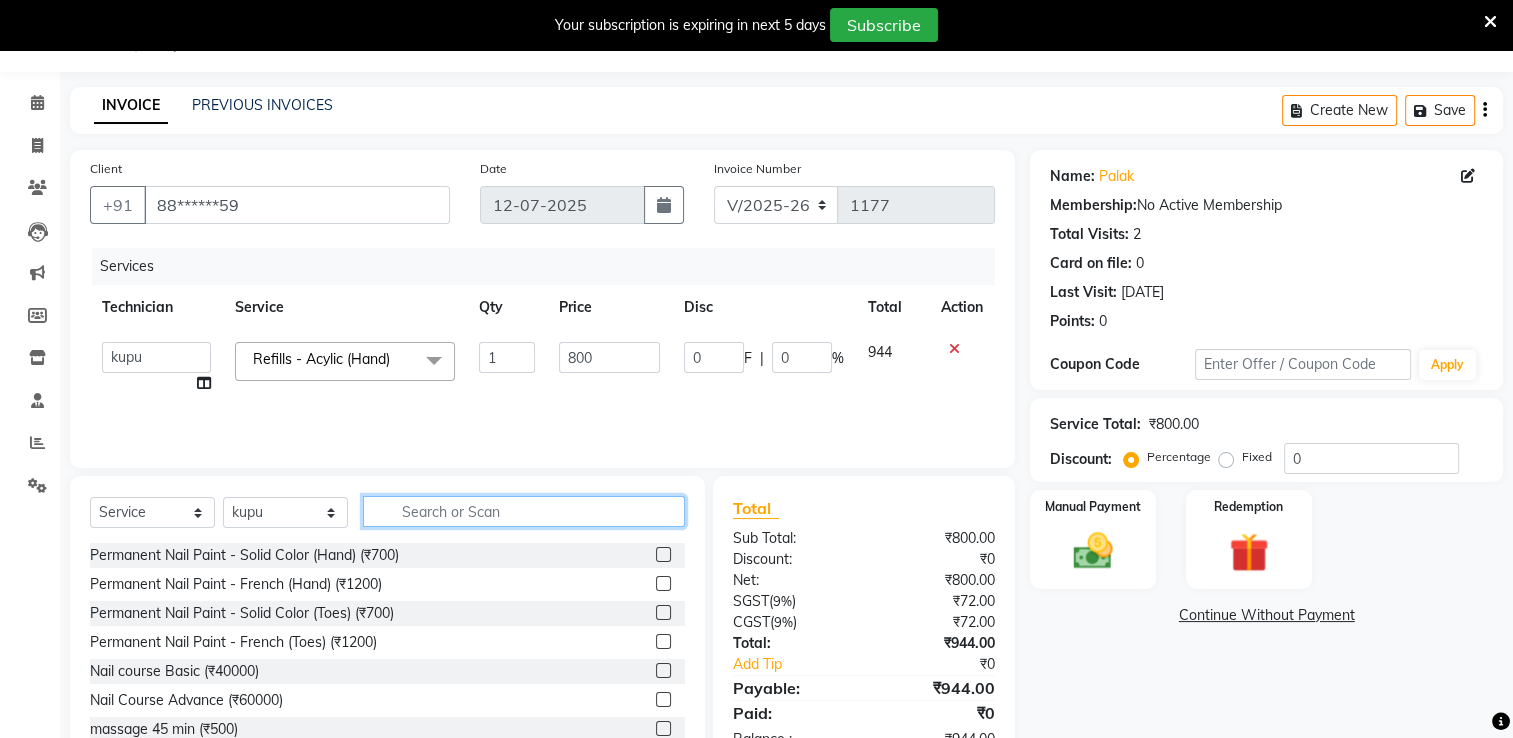 click 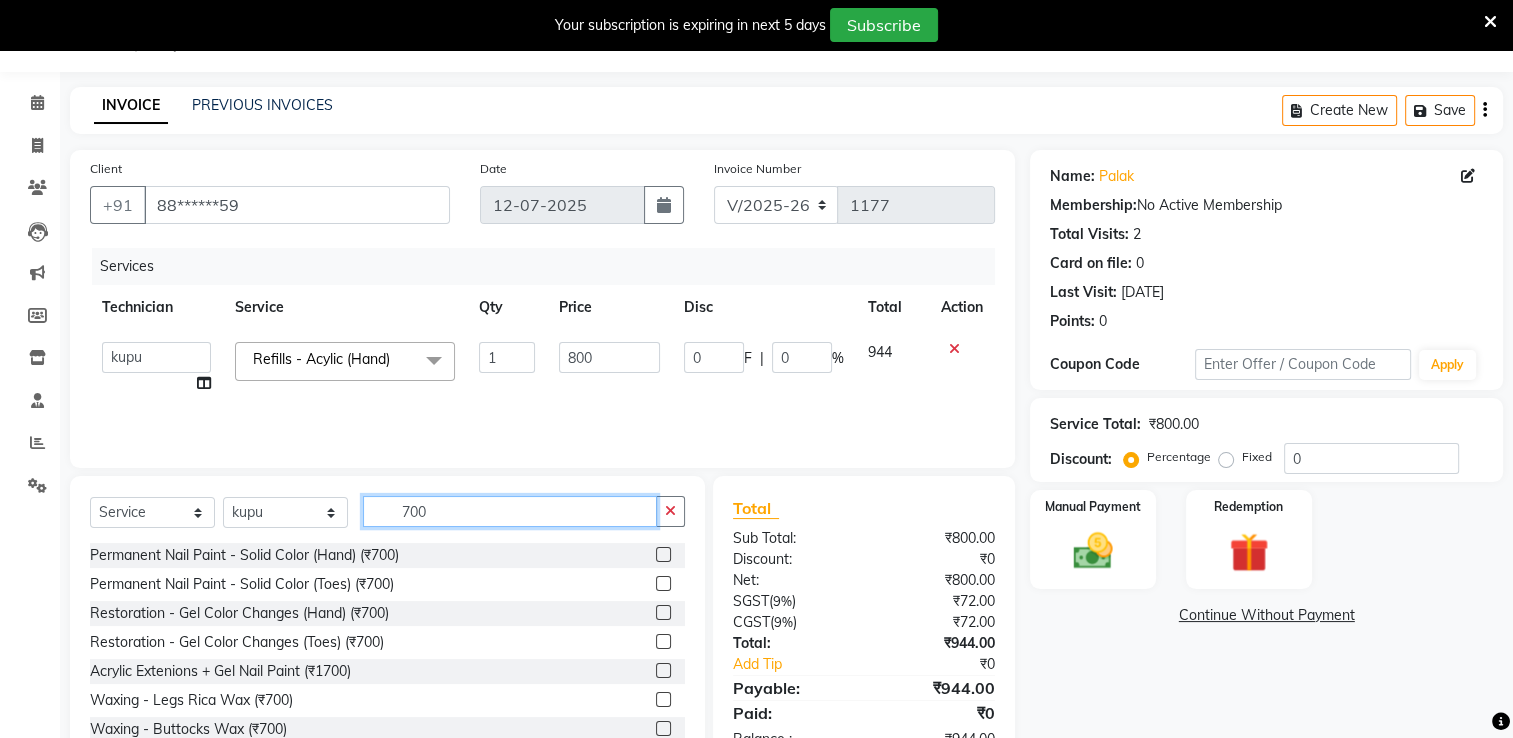 type on "700" 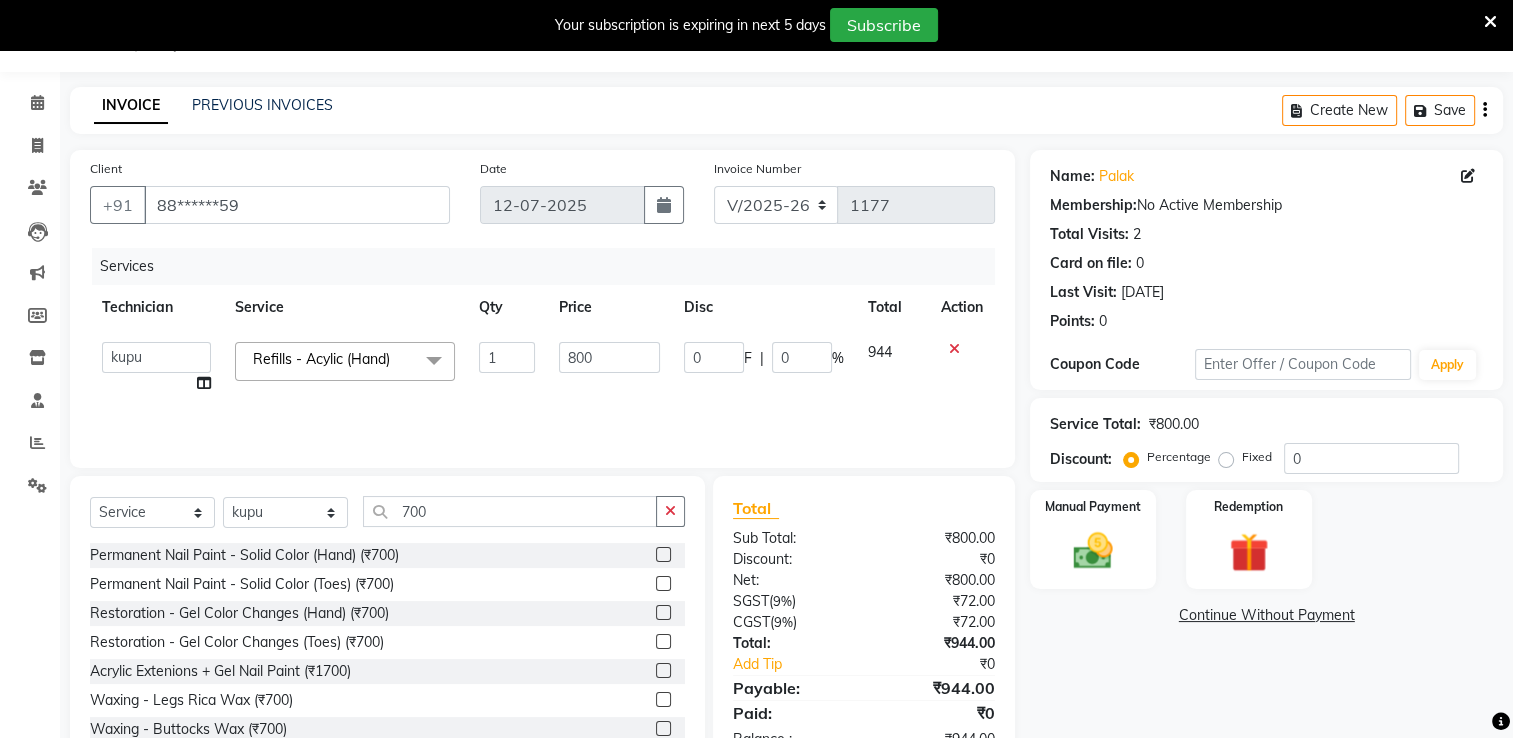click 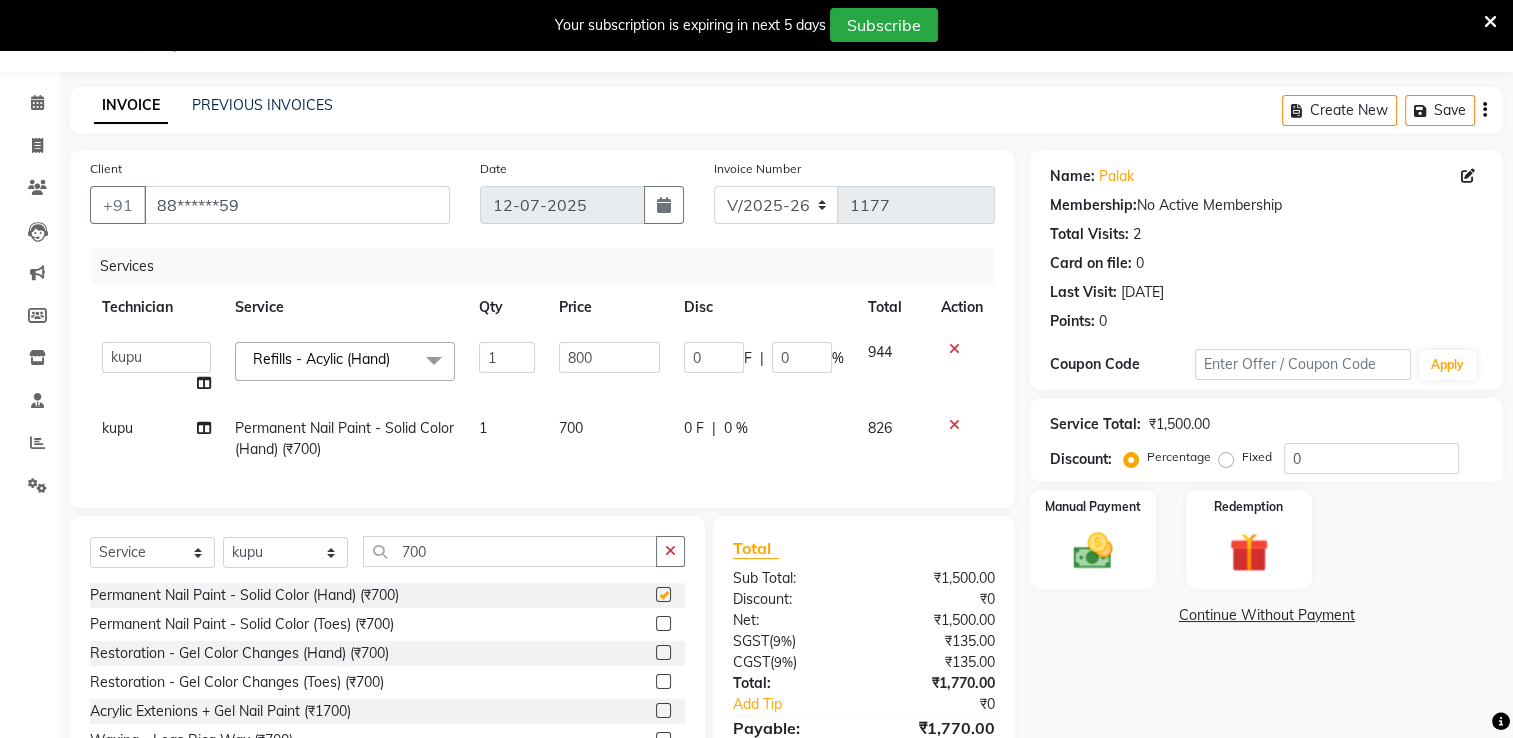 checkbox on "false" 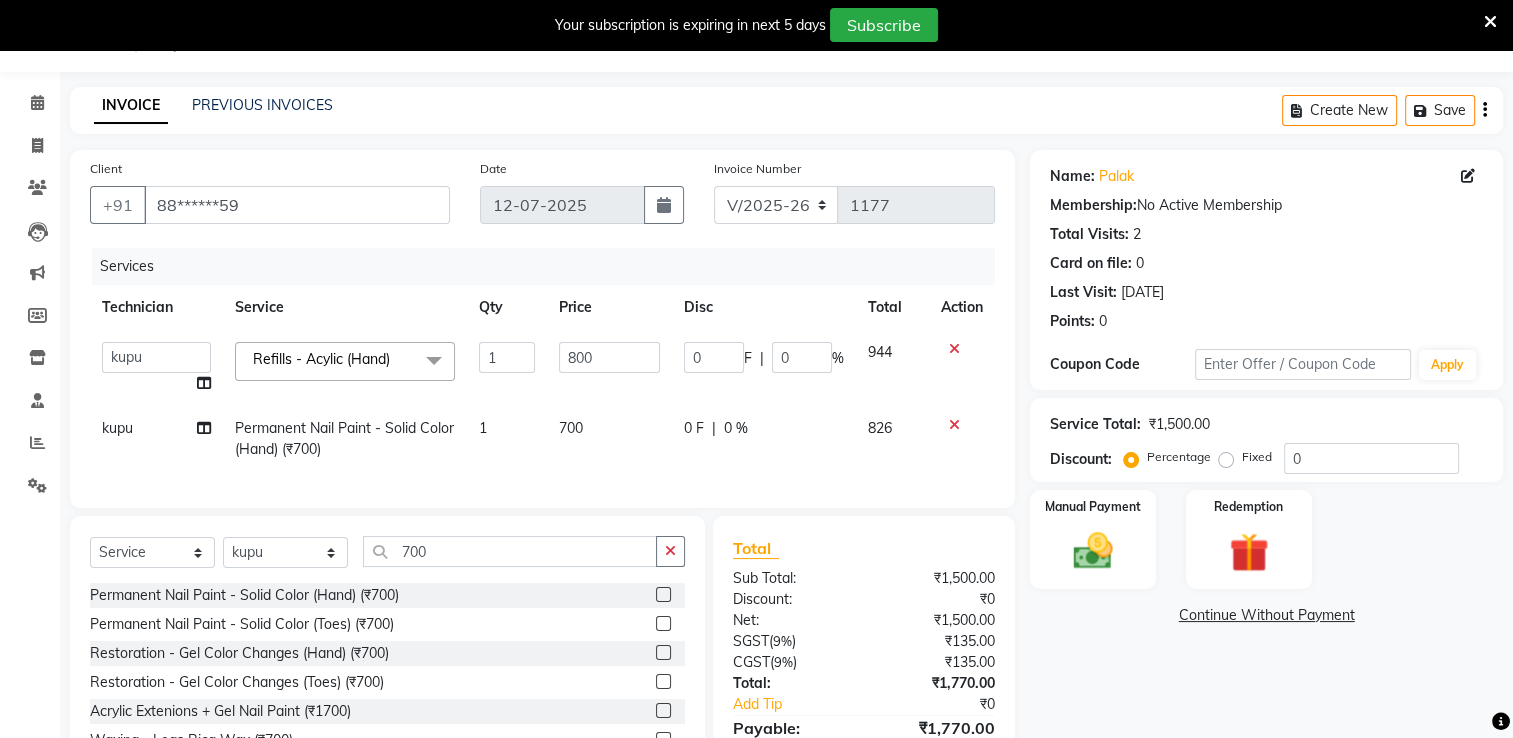 scroll, scrollTop: 168, scrollLeft: 0, axis: vertical 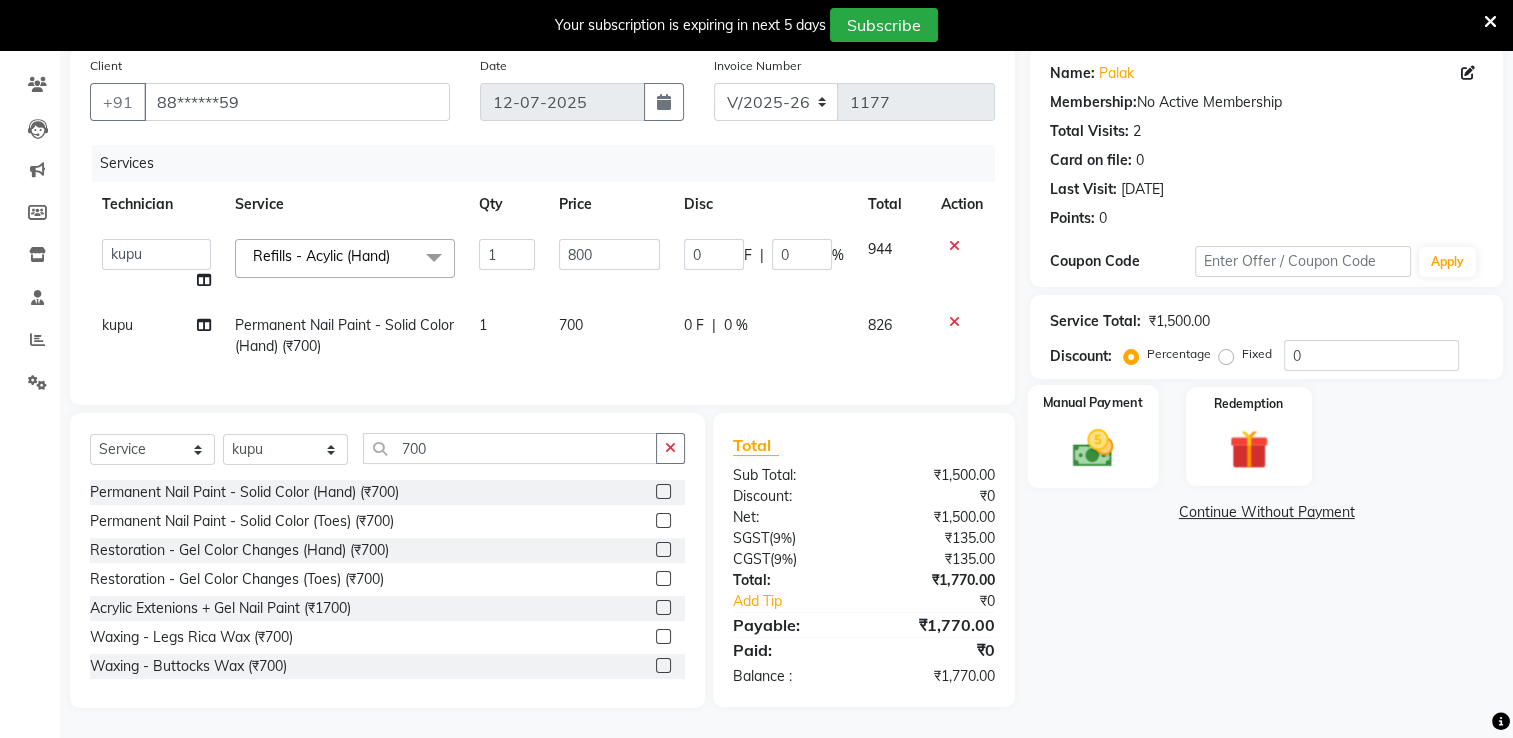 click 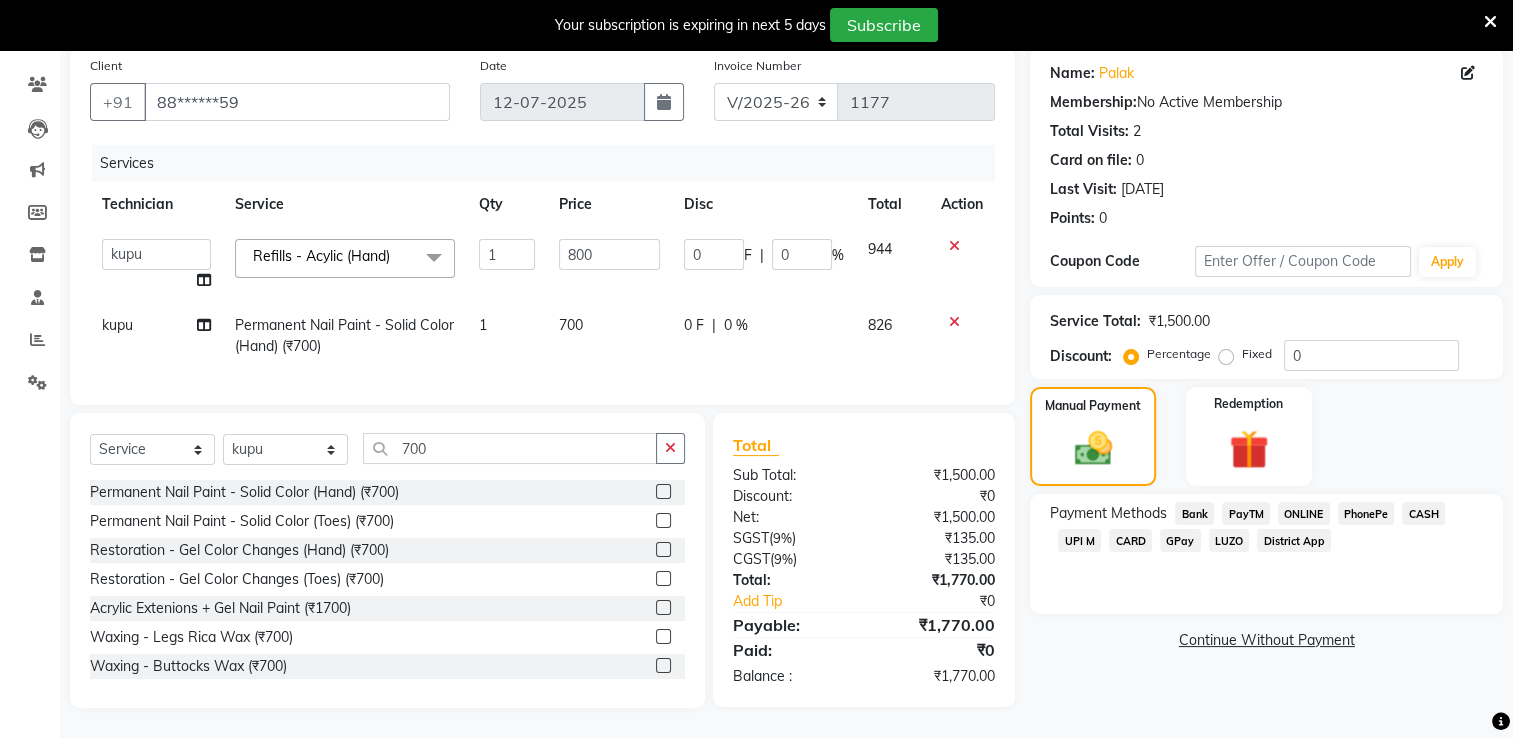 click on "CARD" 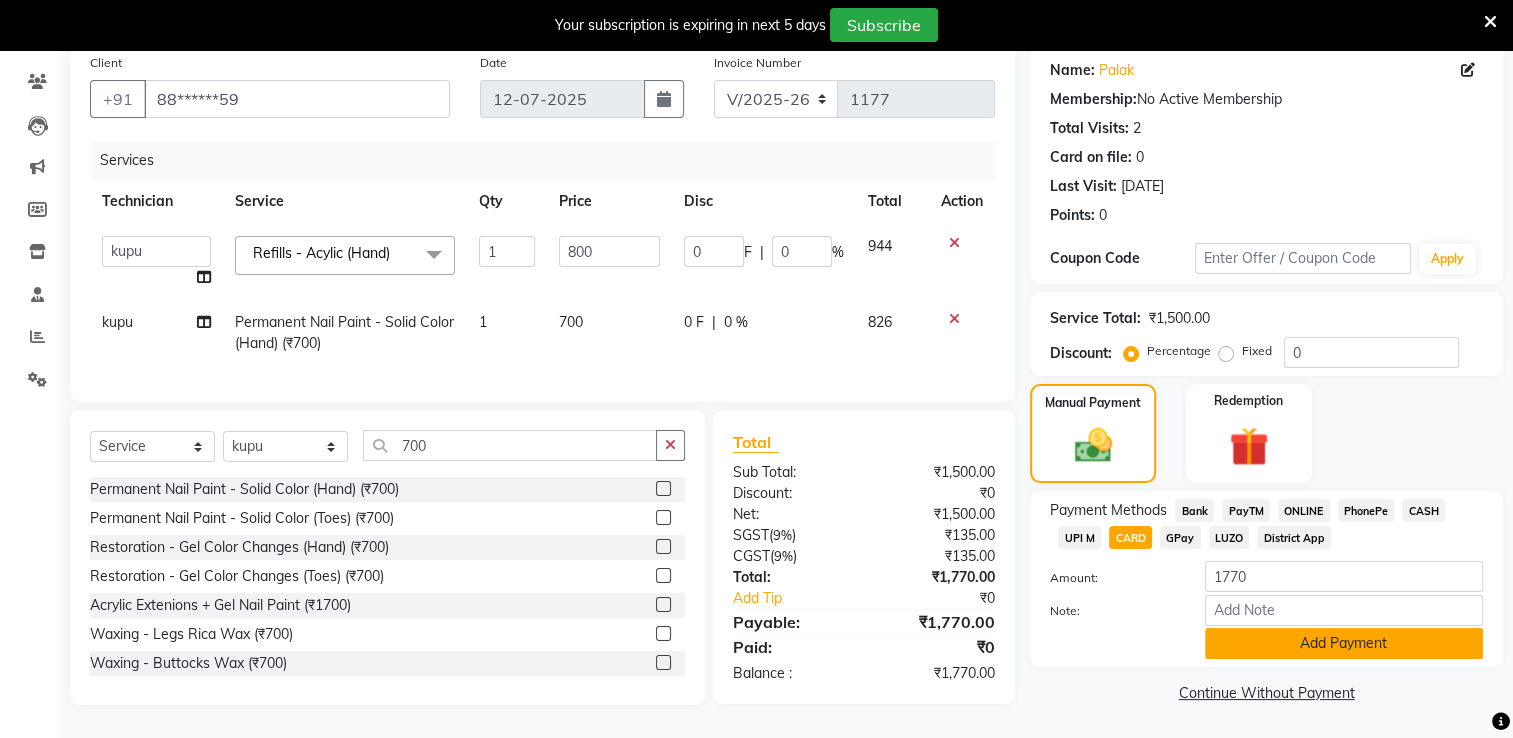 click on "Add Payment" 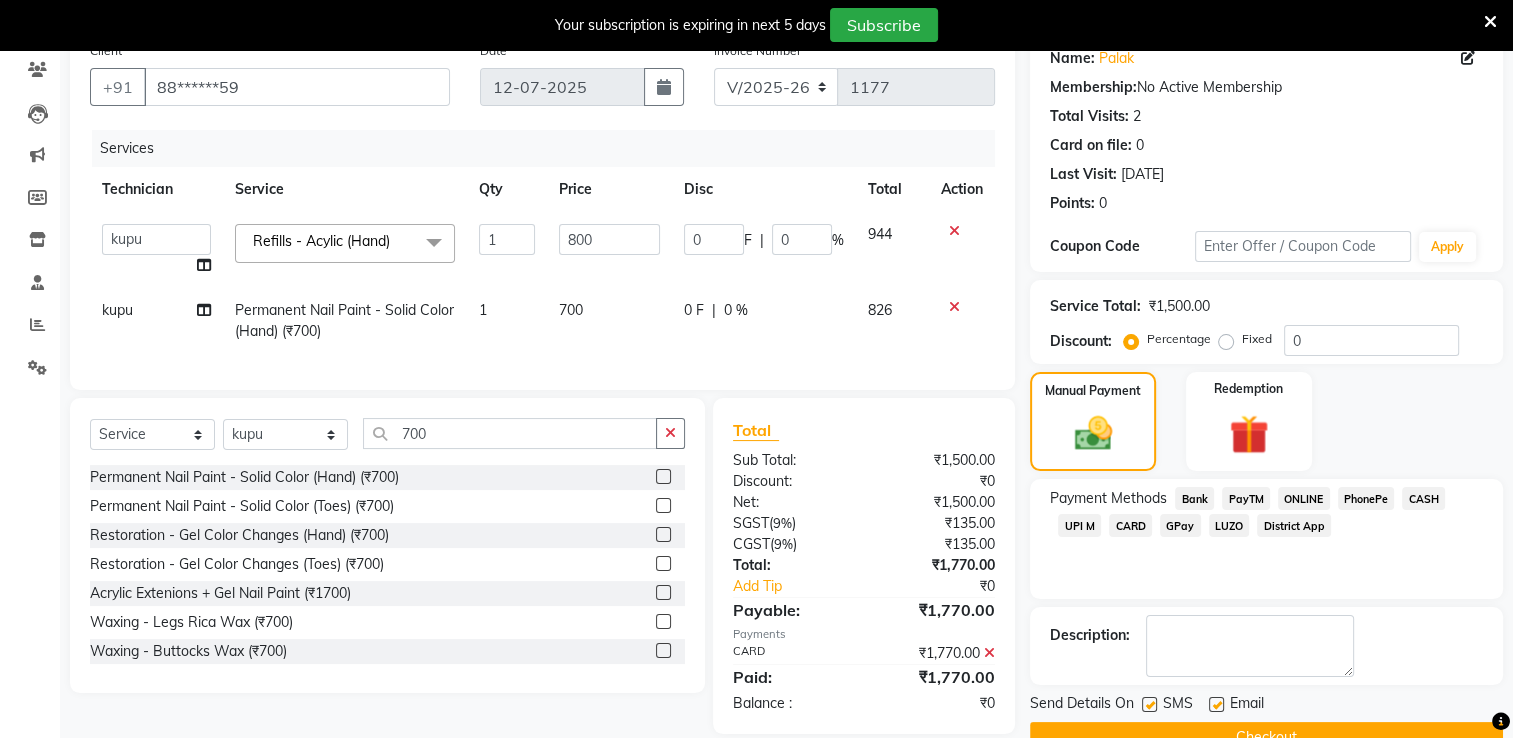 scroll, scrollTop: 212, scrollLeft: 0, axis: vertical 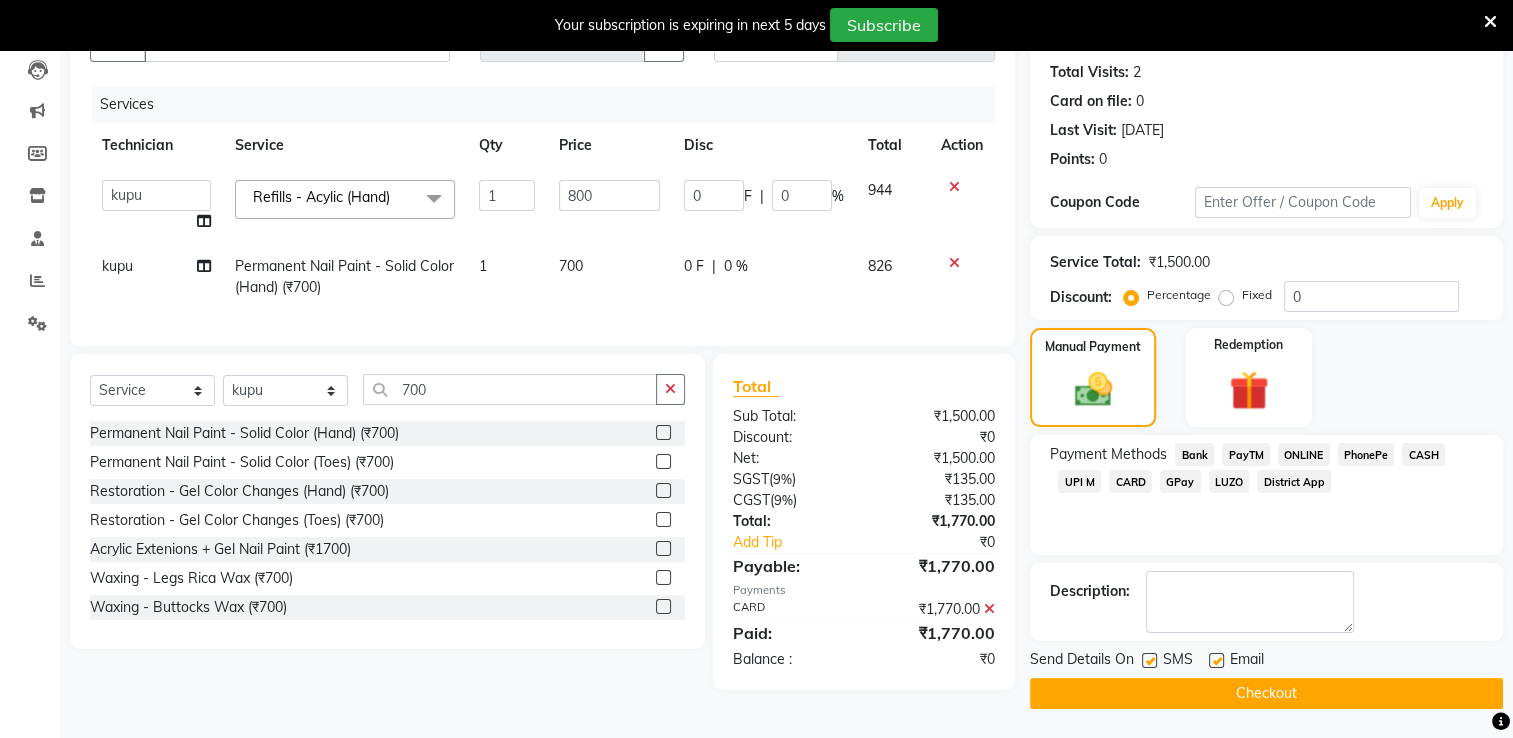 click on "Checkout" 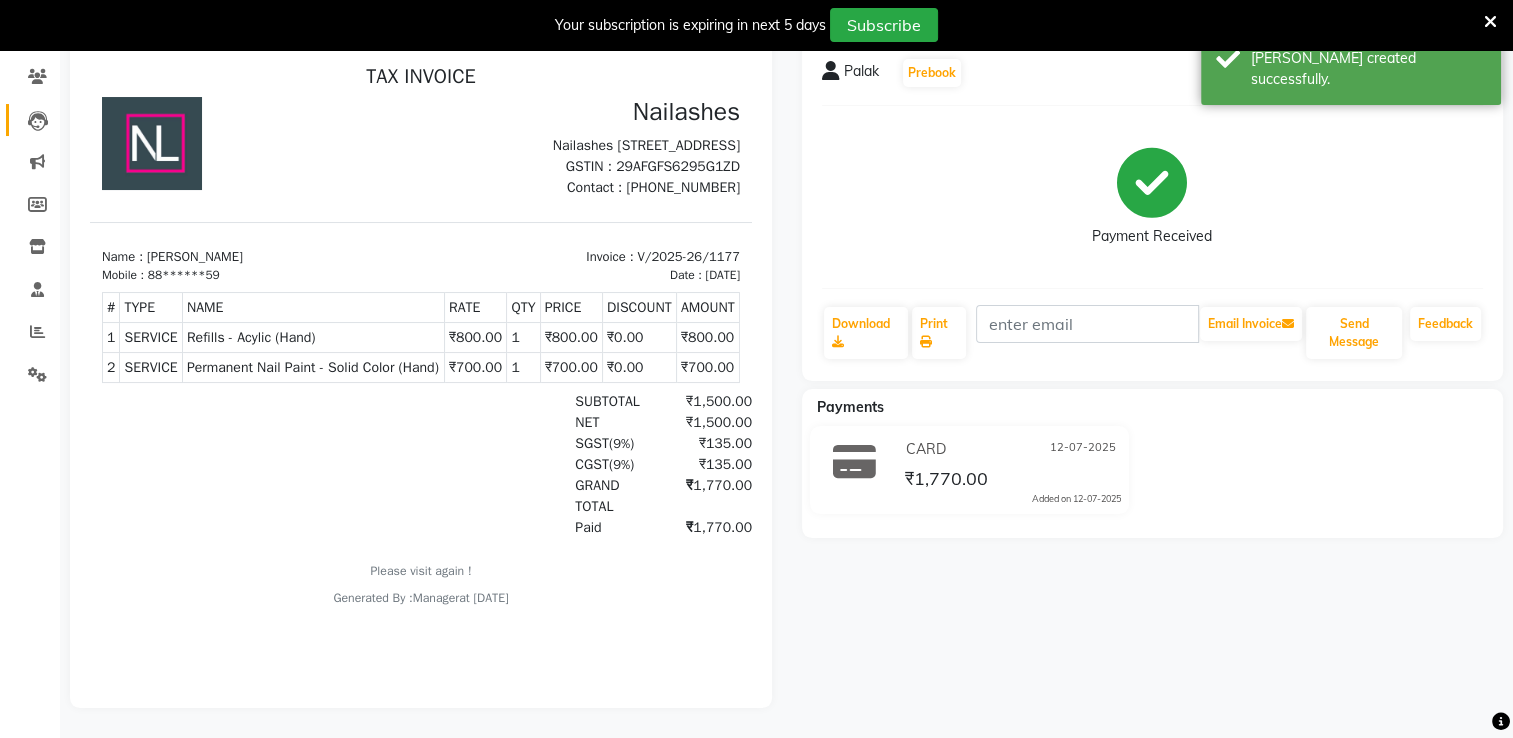 scroll, scrollTop: 0, scrollLeft: 0, axis: both 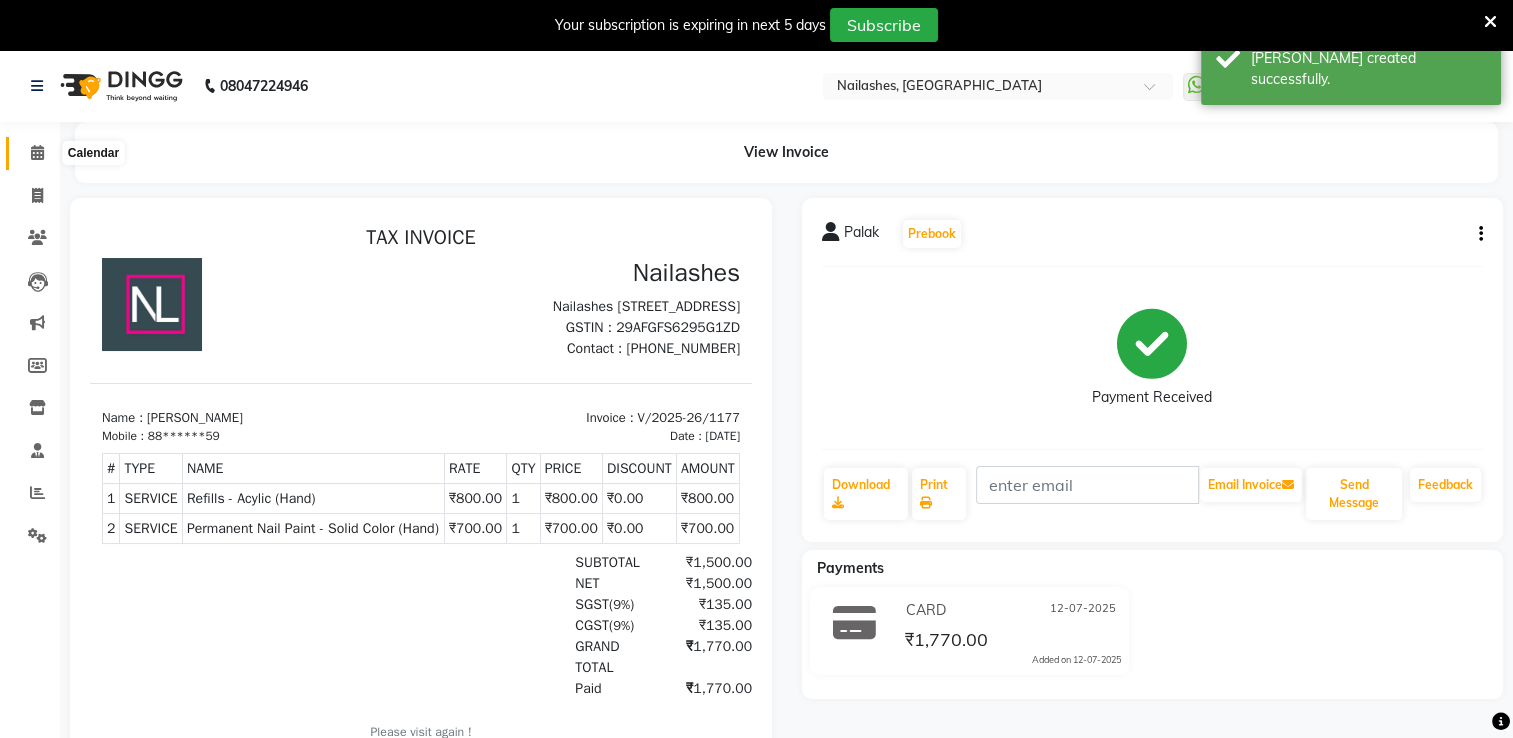 click 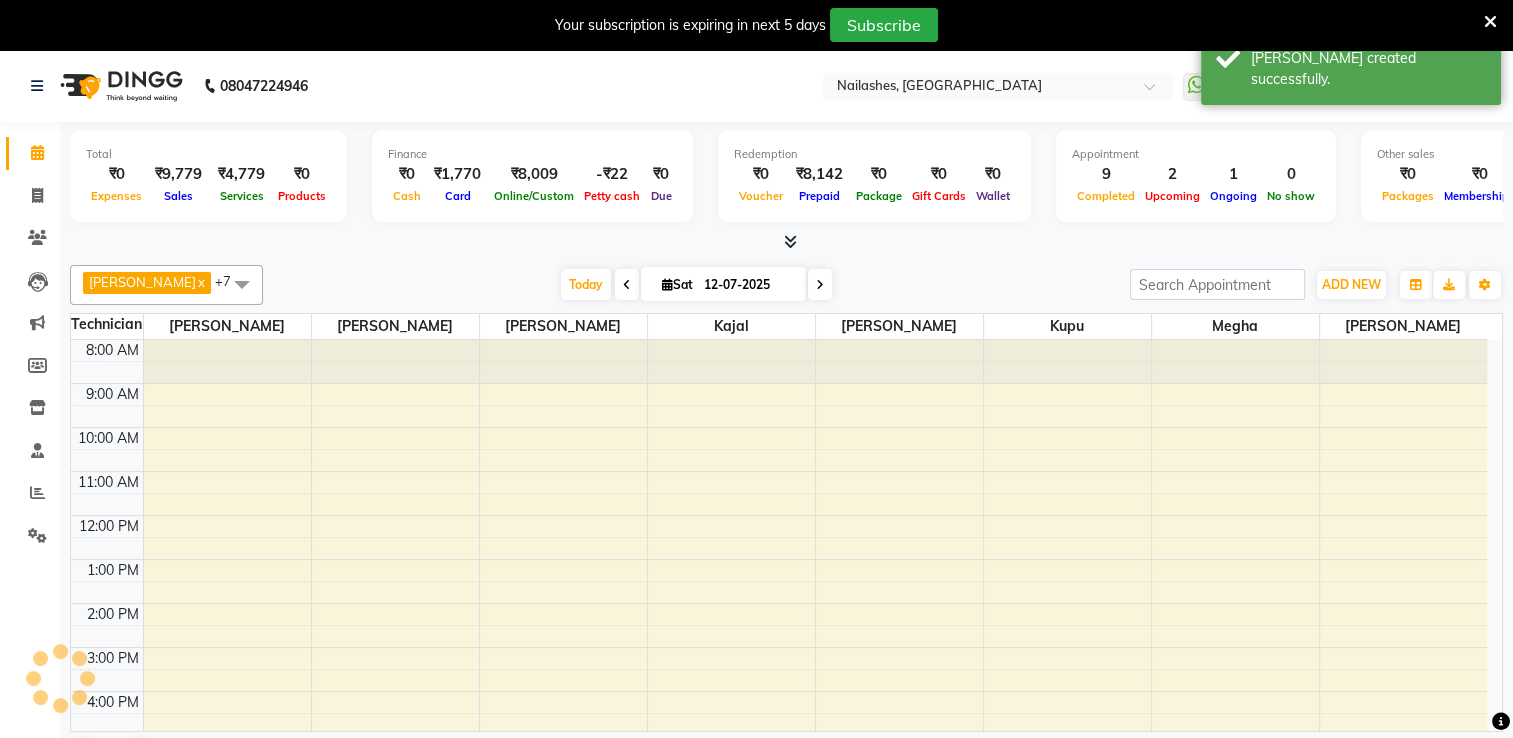 scroll, scrollTop: 0, scrollLeft: 0, axis: both 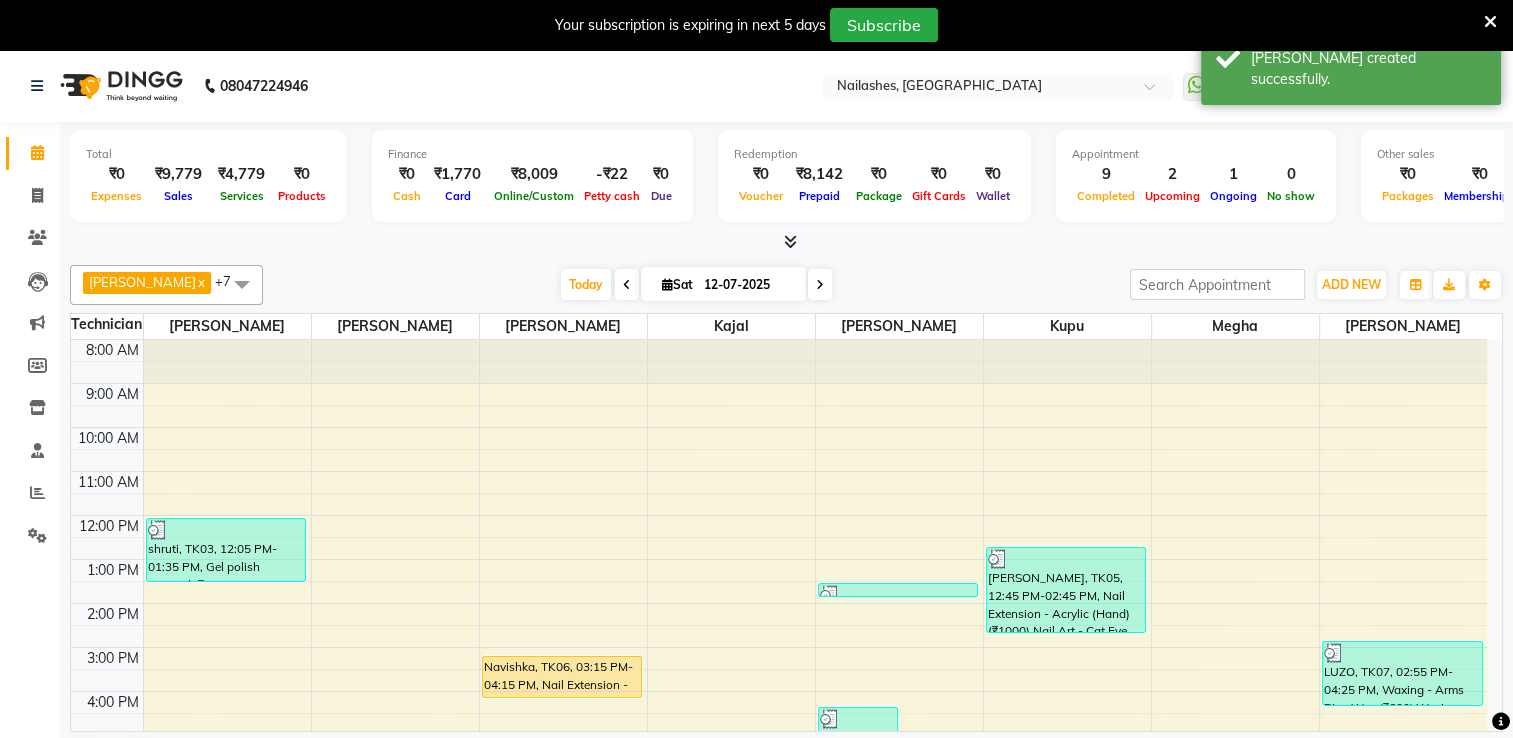 click at bounding box center (790, 241) 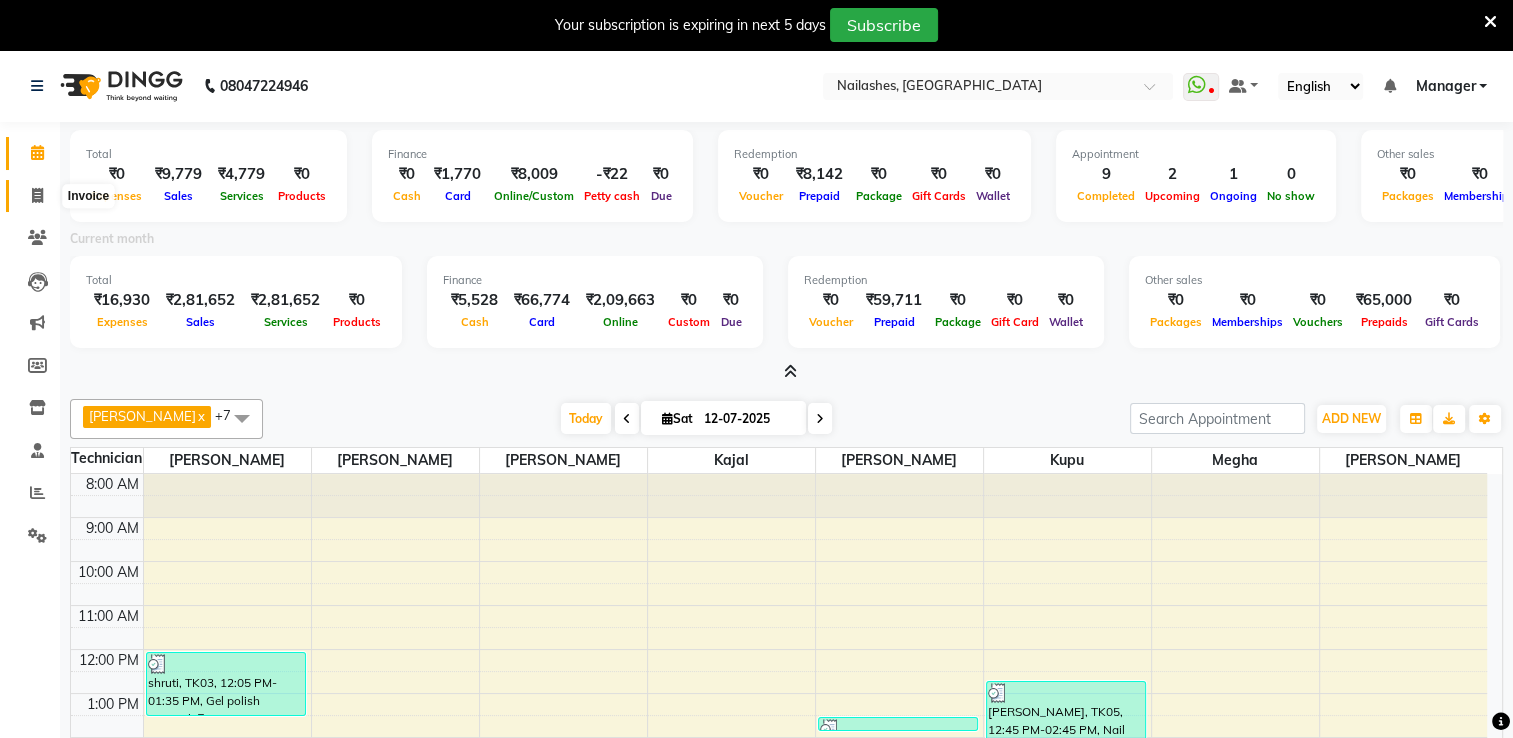 click 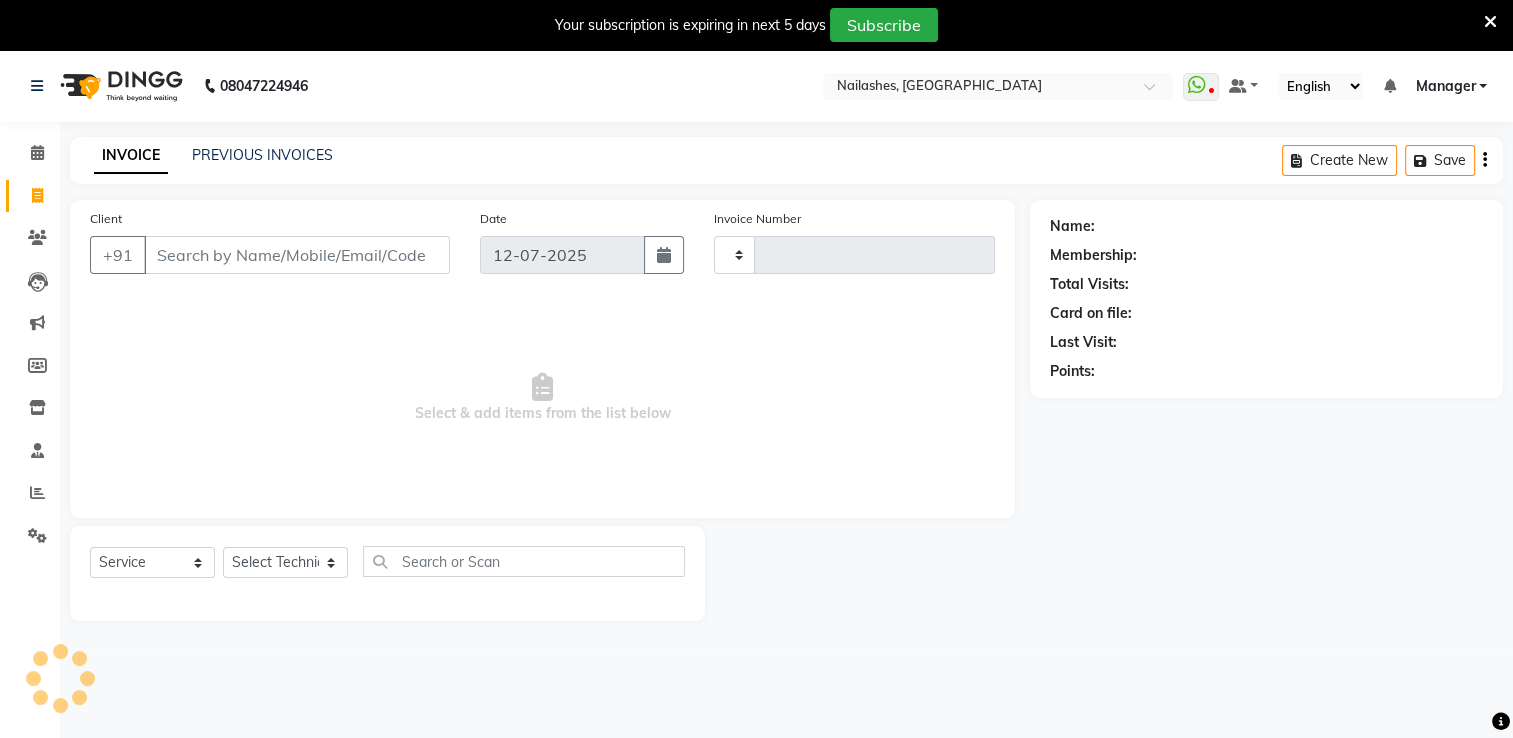 type on "1178" 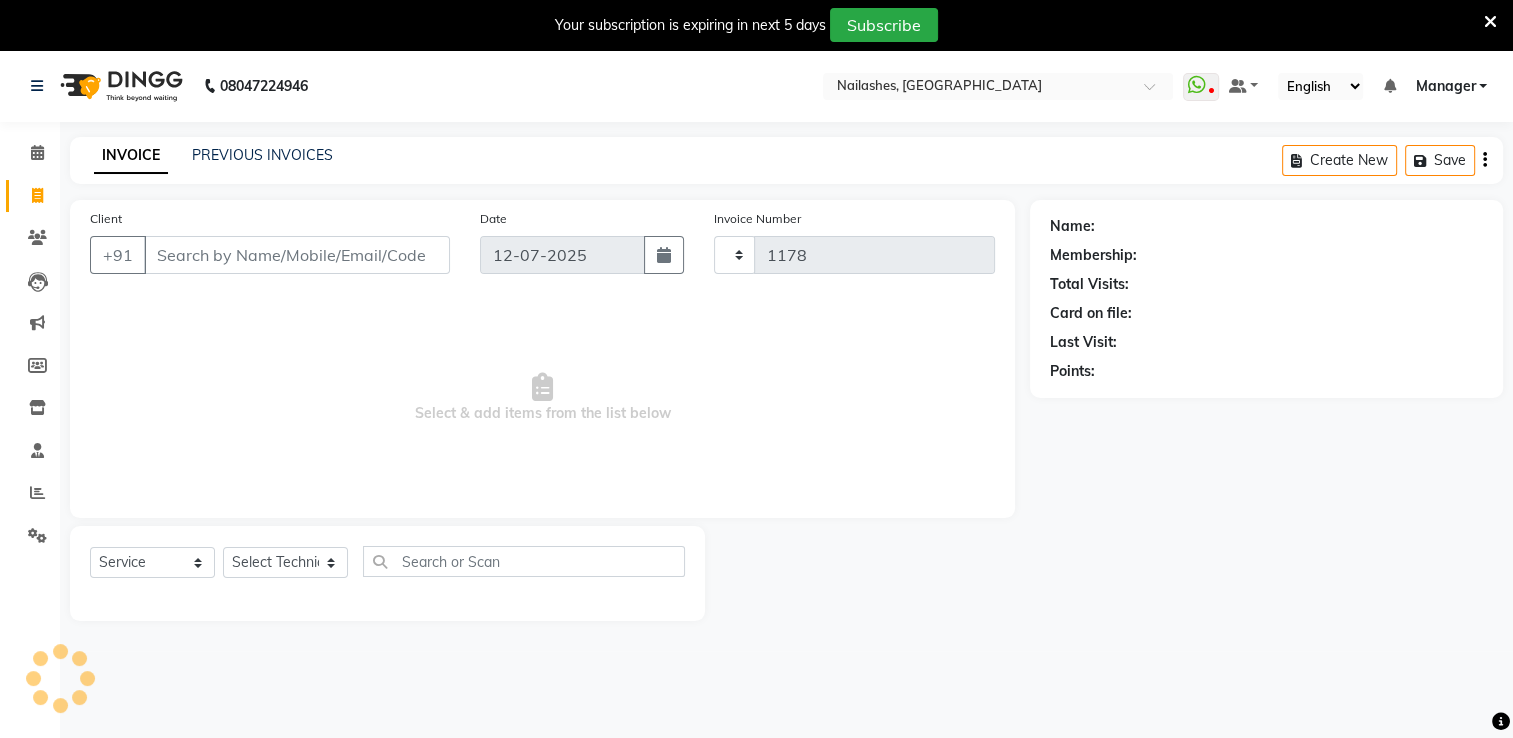 select on "6579" 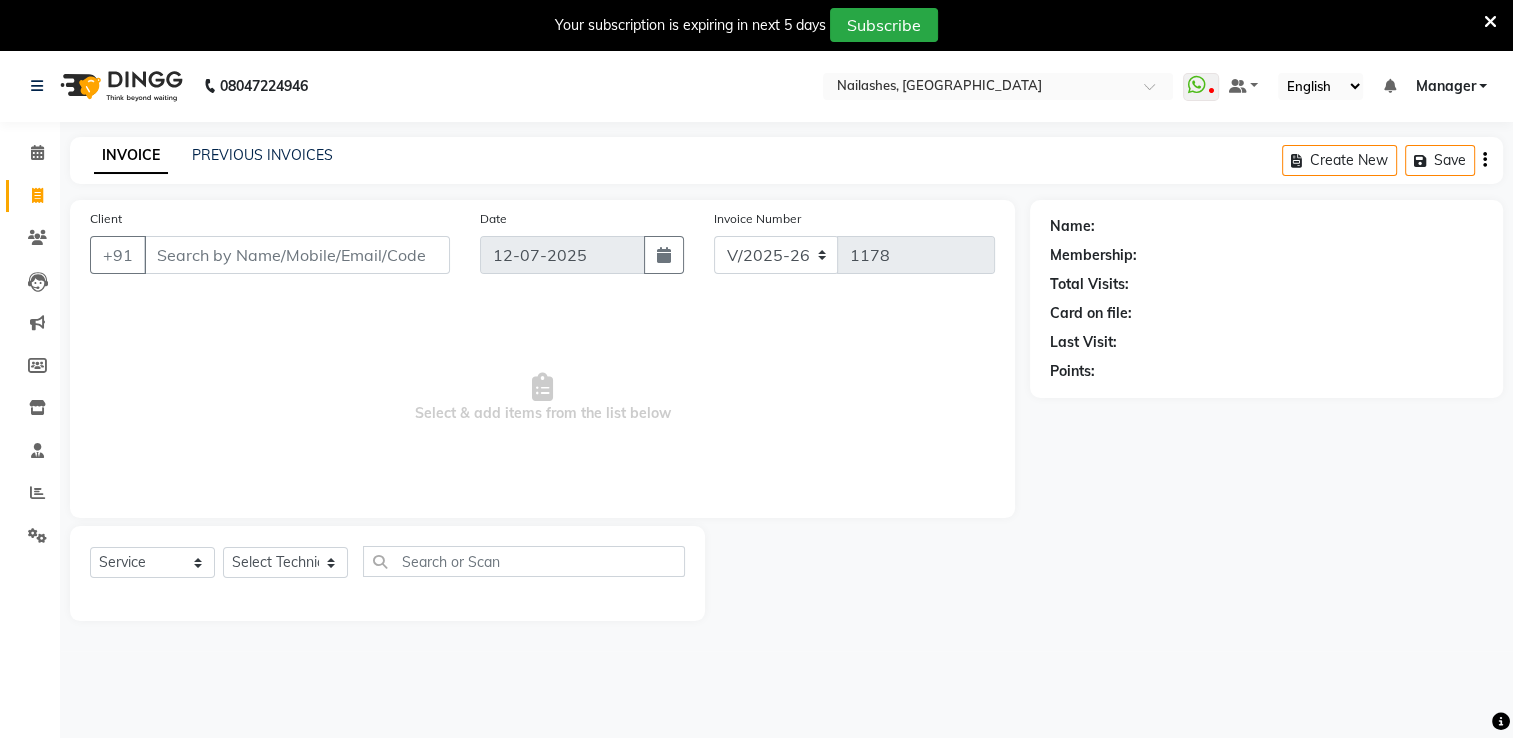 click on "INVOICE PREVIOUS INVOICES" 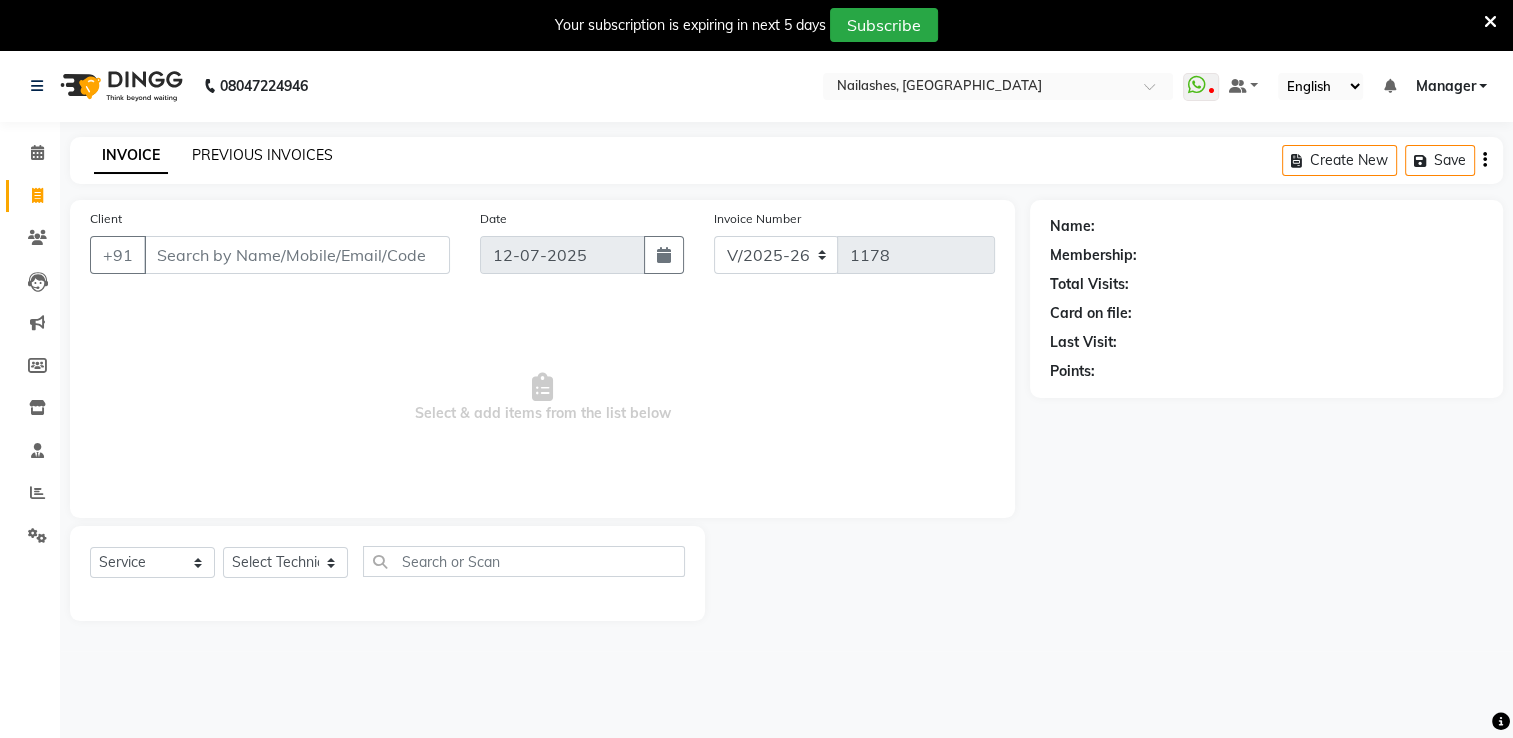 click on "PREVIOUS INVOICES" 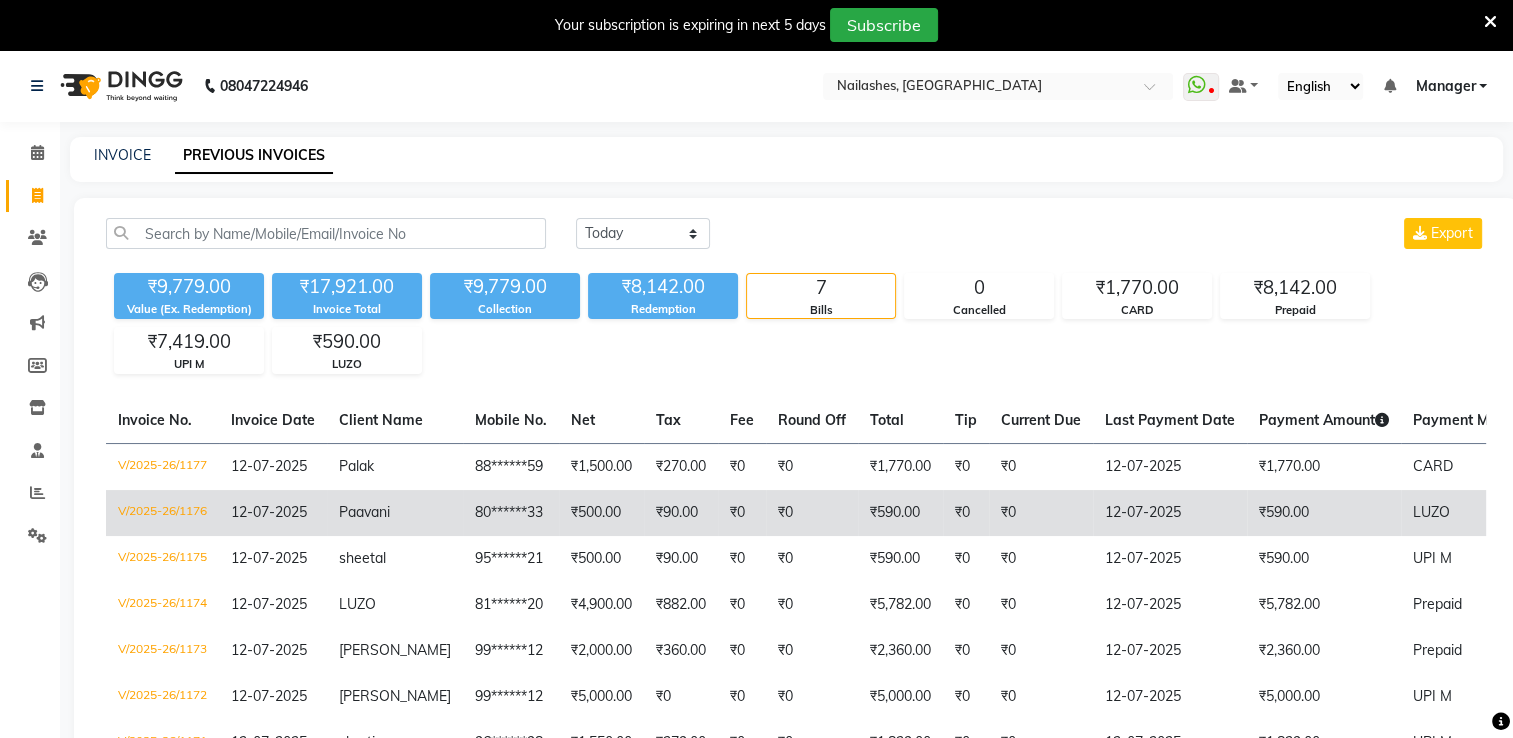 click on "Paavani" 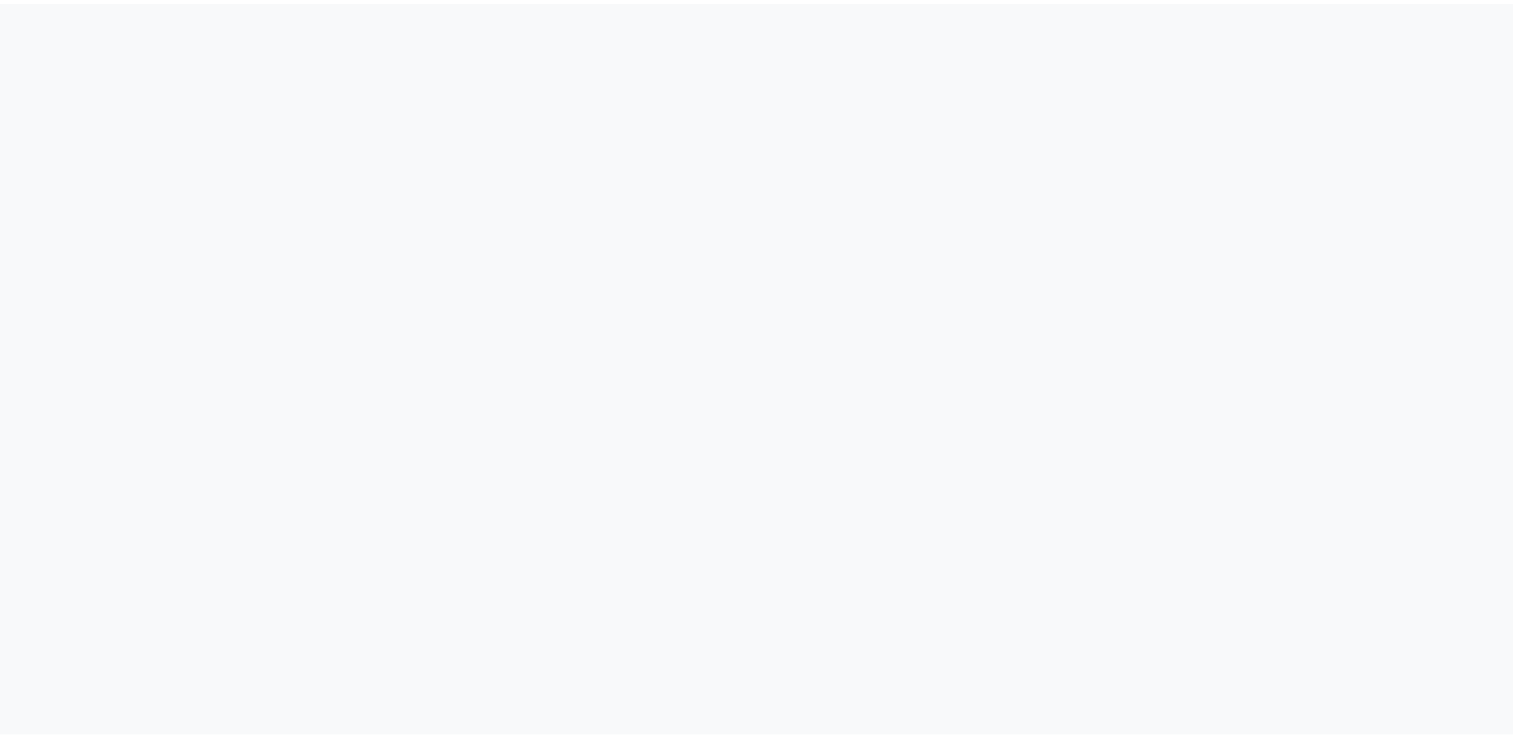 scroll, scrollTop: 0, scrollLeft: 0, axis: both 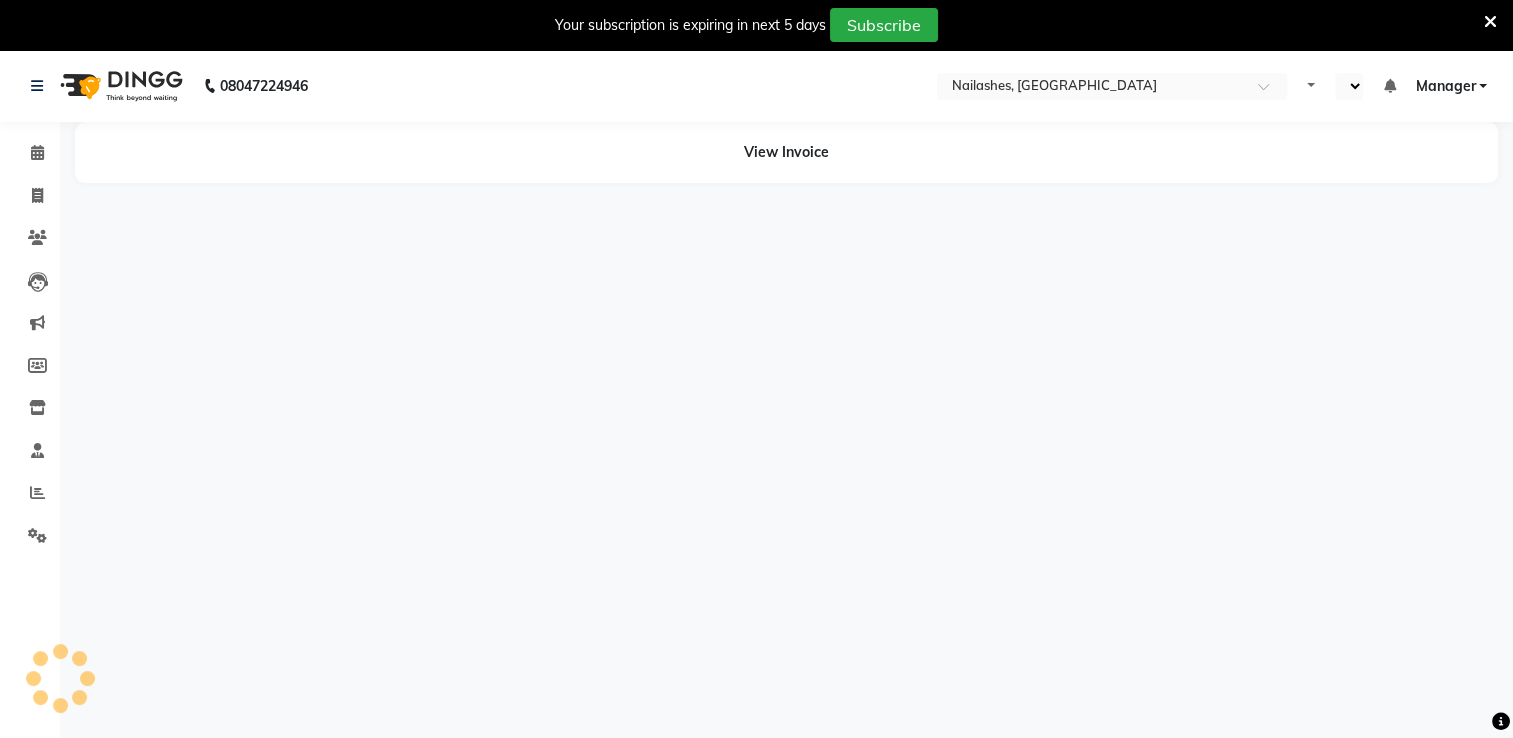 select on "en" 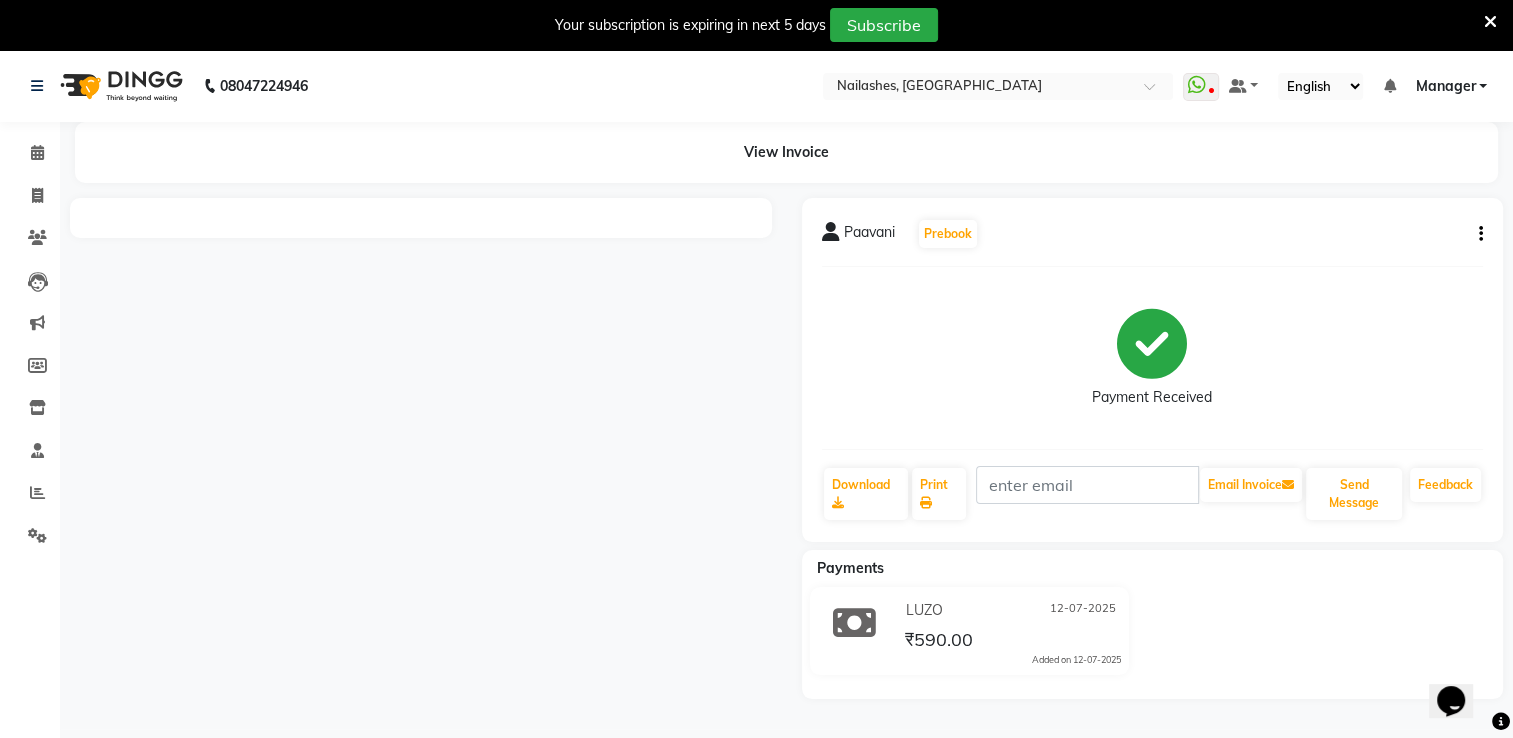 scroll, scrollTop: 0, scrollLeft: 0, axis: both 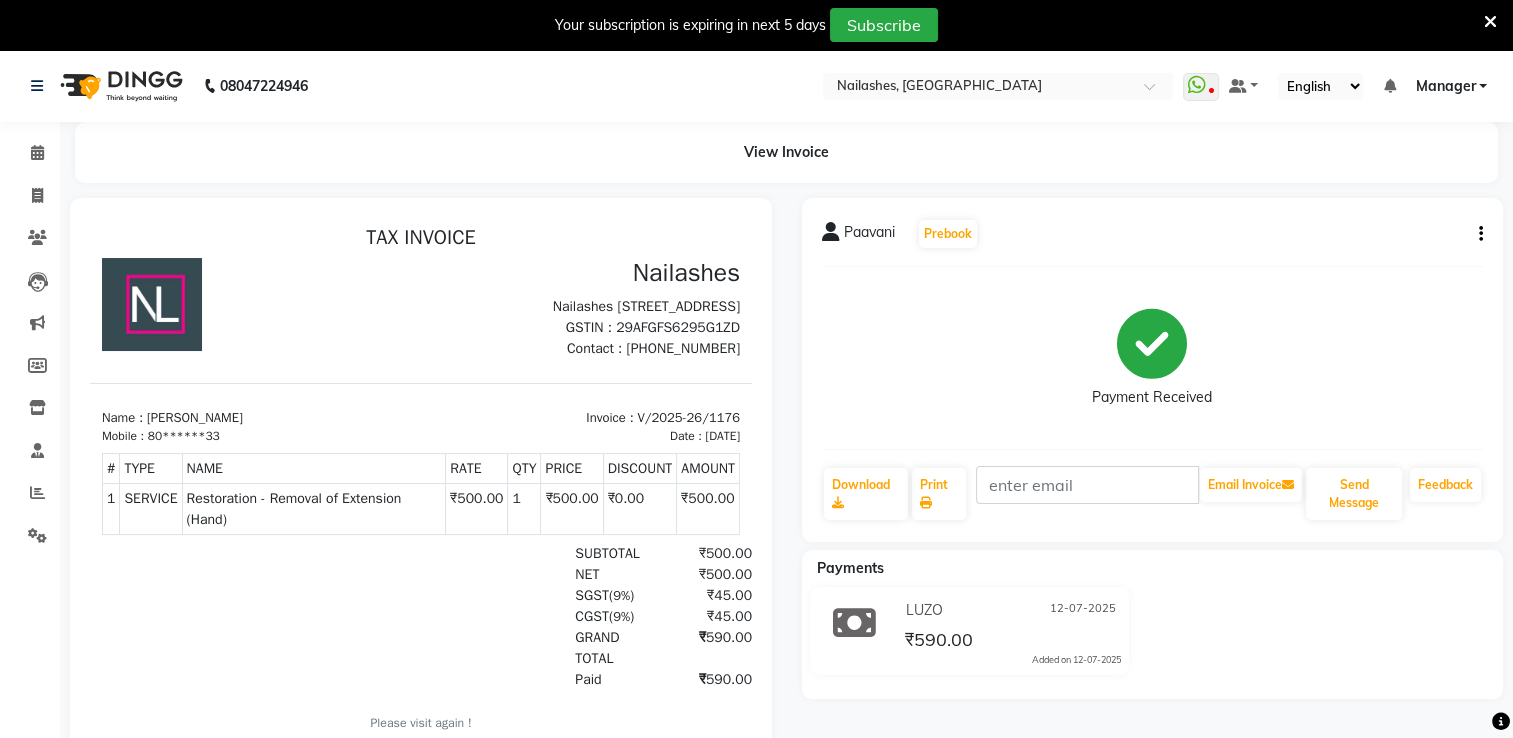 click 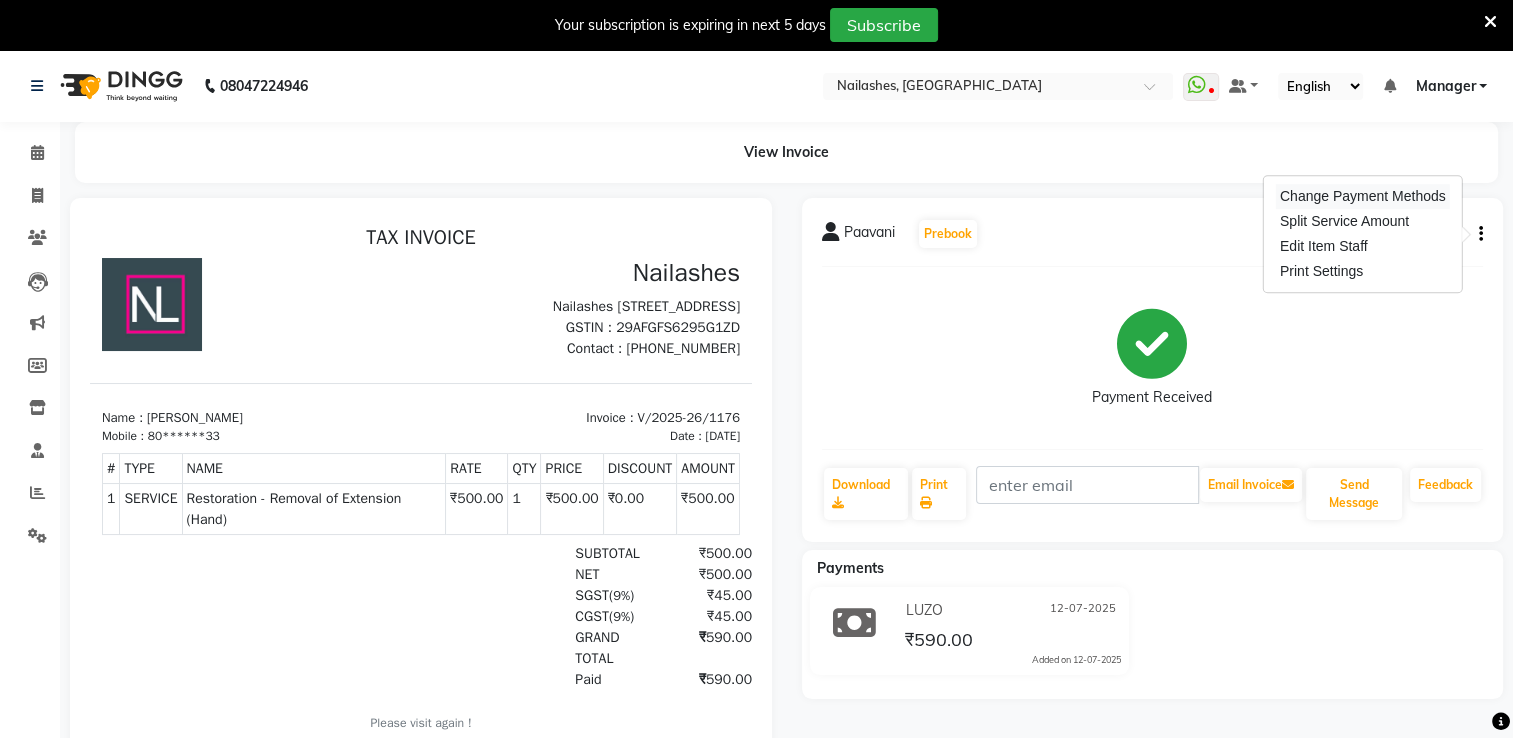 click on "Change Payment Methods" at bounding box center (1363, 196) 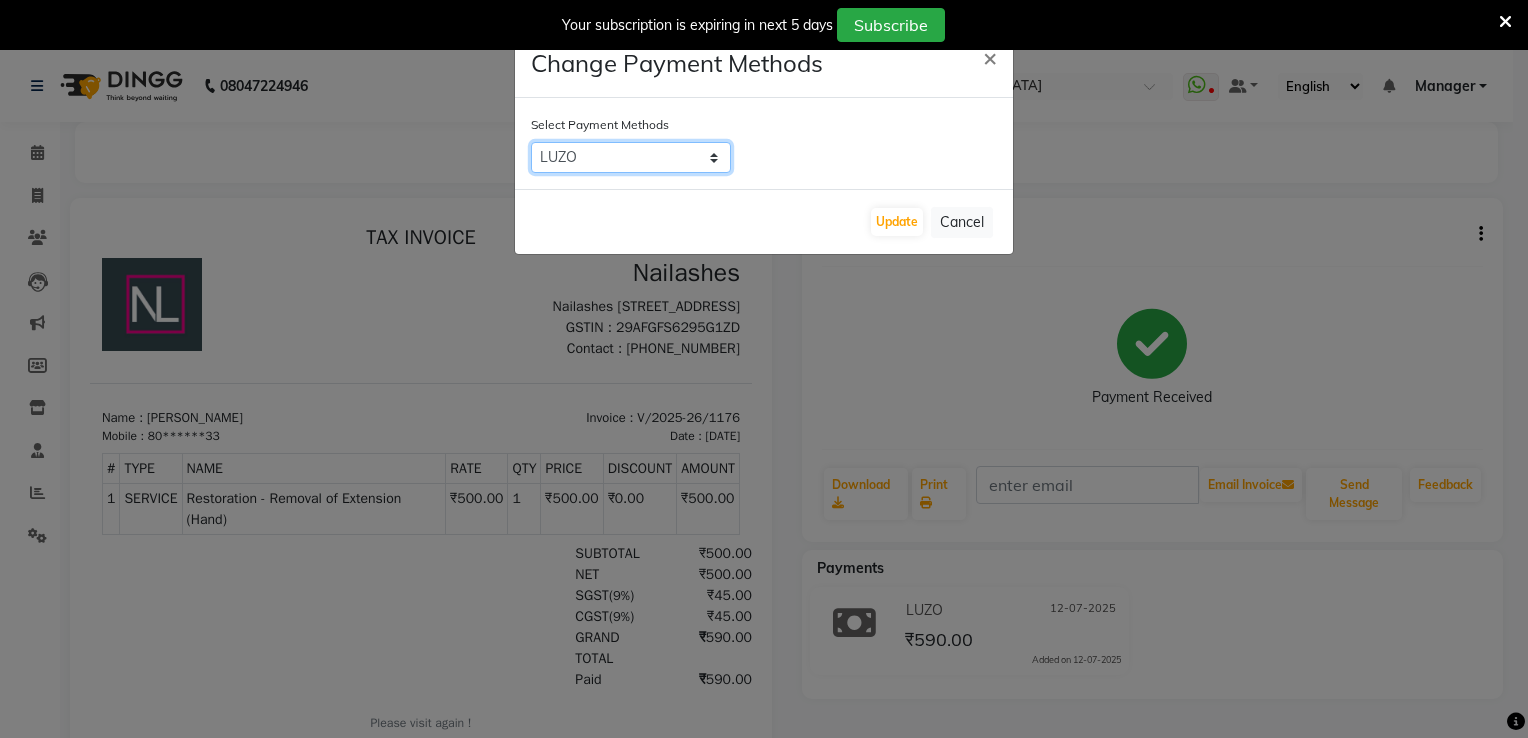 click on "Bank   PayTM   ONLINE   PhonePe   CASH   UPI M   CARD   GPay   LUZO   District App" 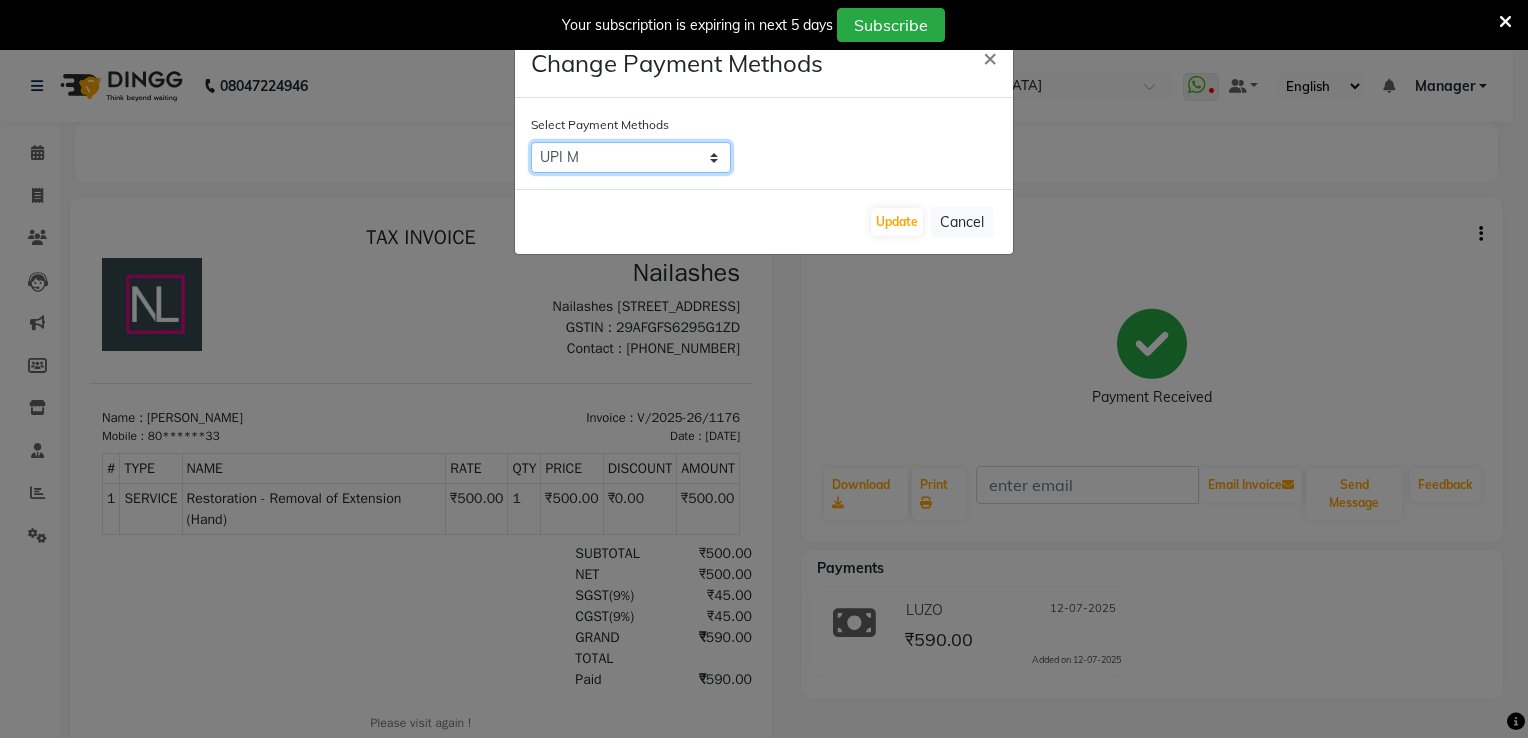 click on "Bank   PayTM   ONLINE   PhonePe   CASH   UPI M   CARD   GPay   LUZO   District App" 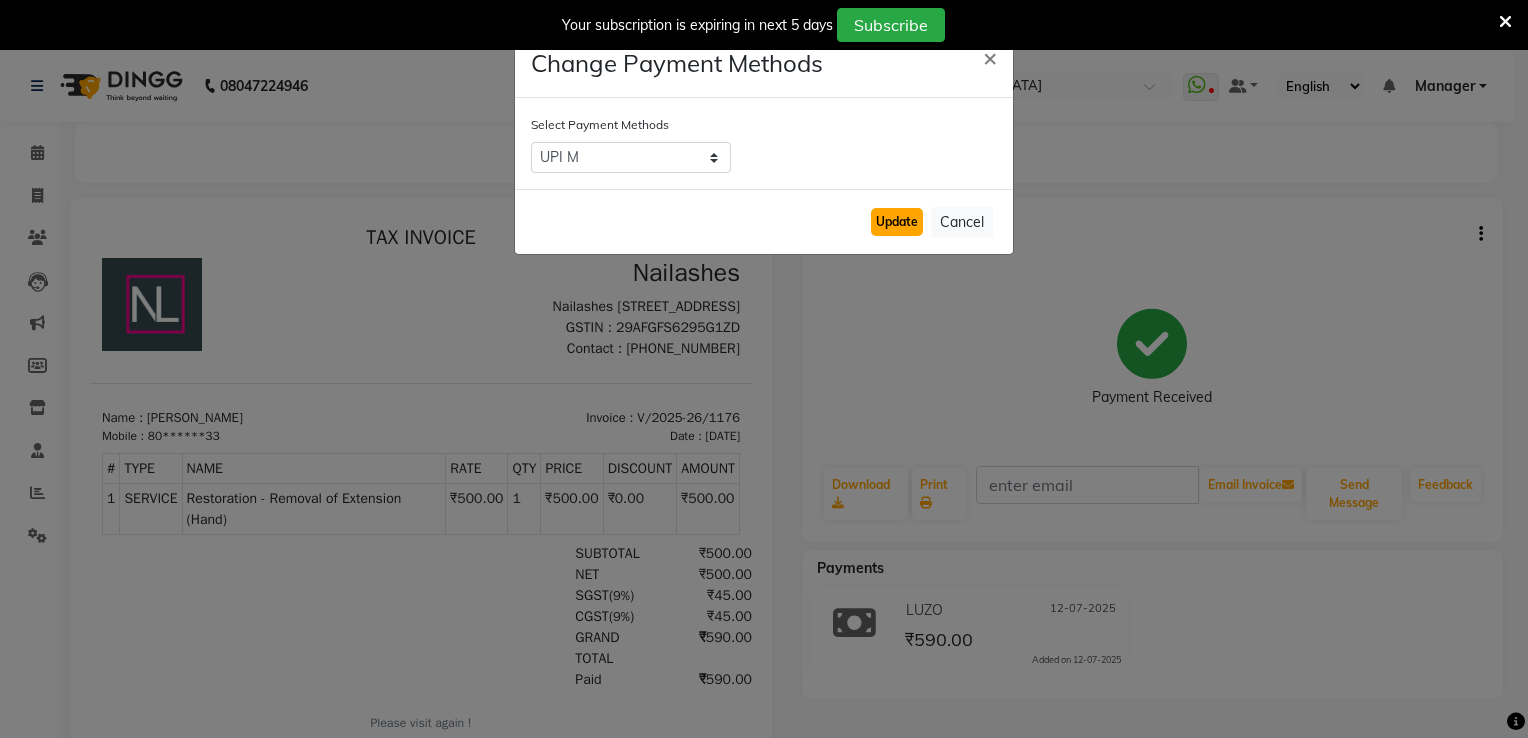 click on "Update" 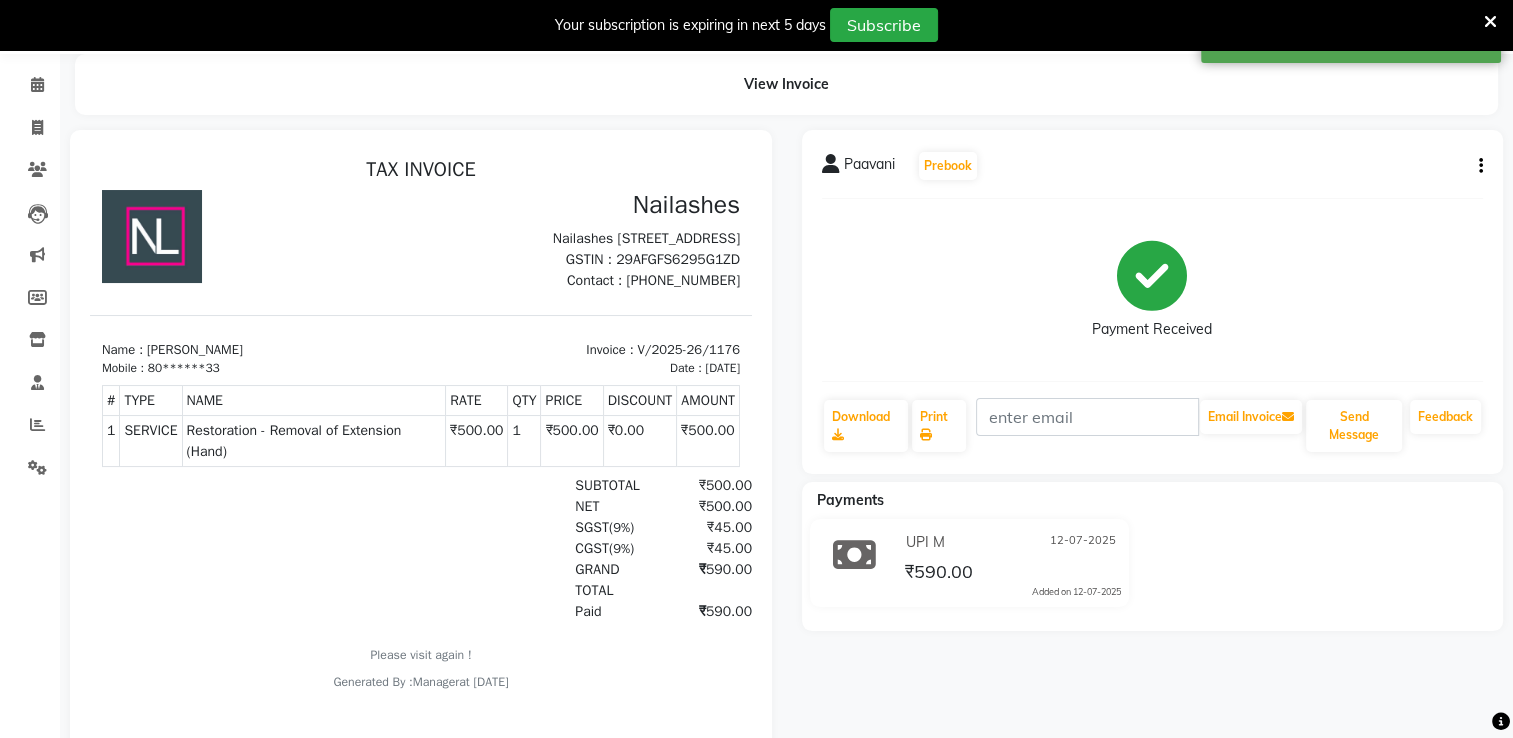 scroll, scrollTop: 0, scrollLeft: 0, axis: both 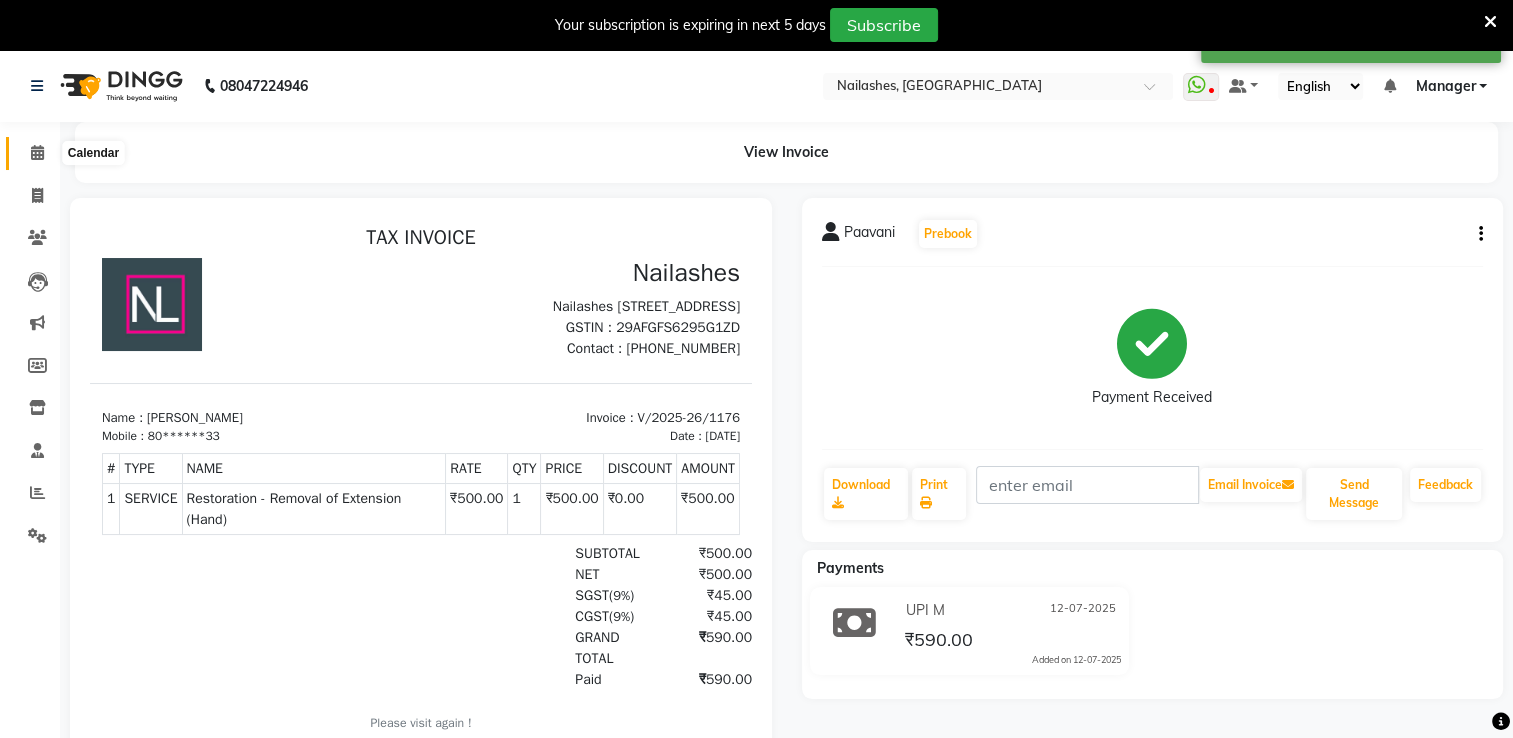 click 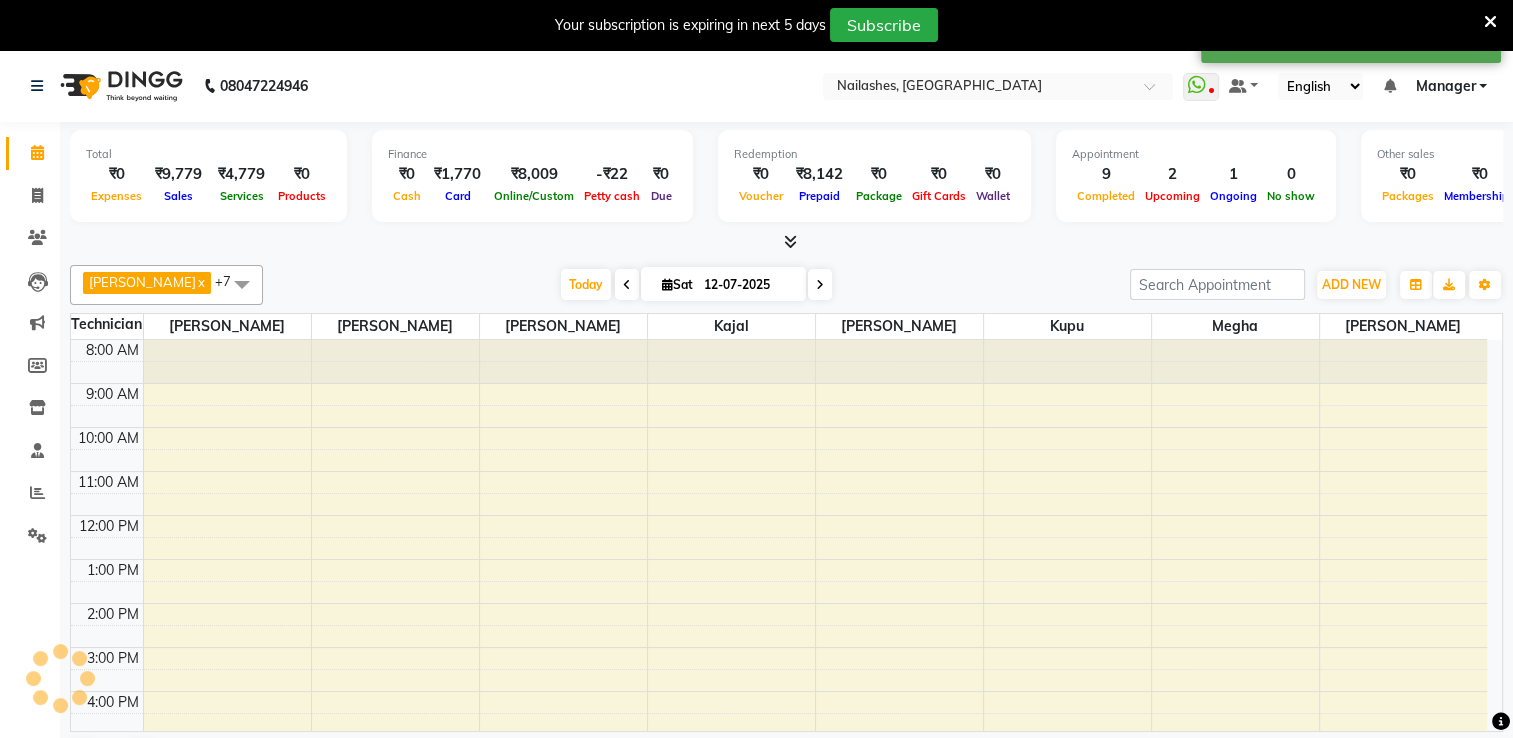 scroll, scrollTop: 0, scrollLeft: 0, axis: both 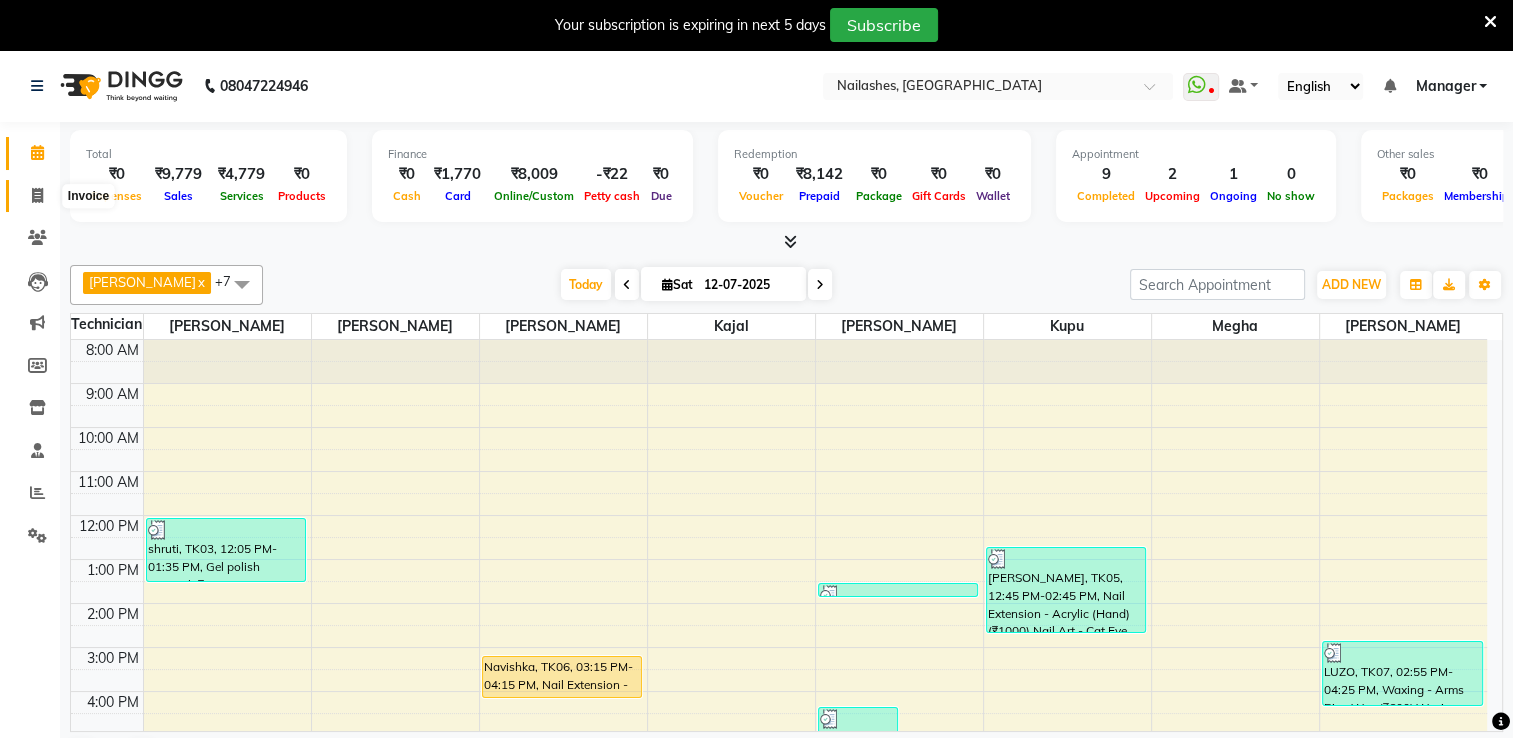 click 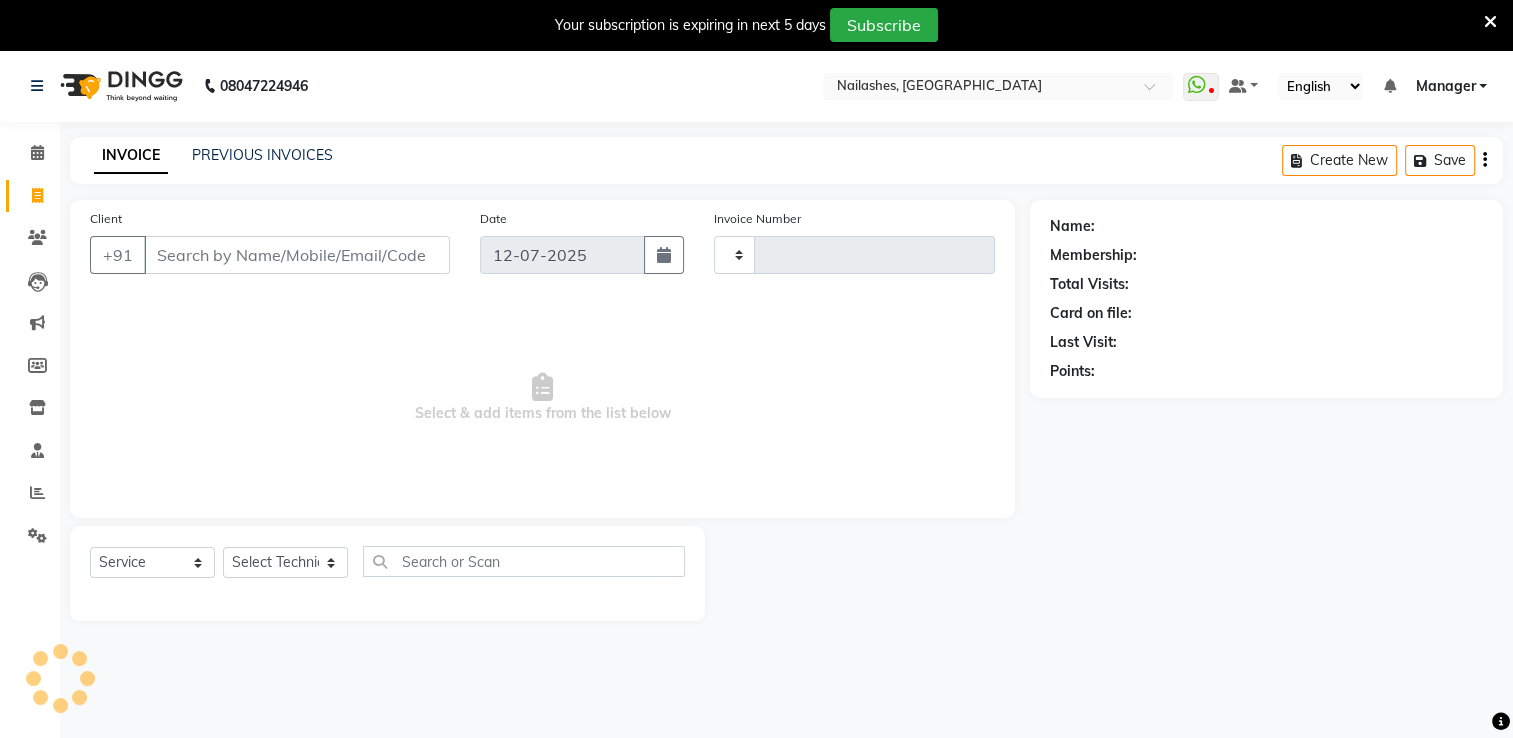 type on "1178" 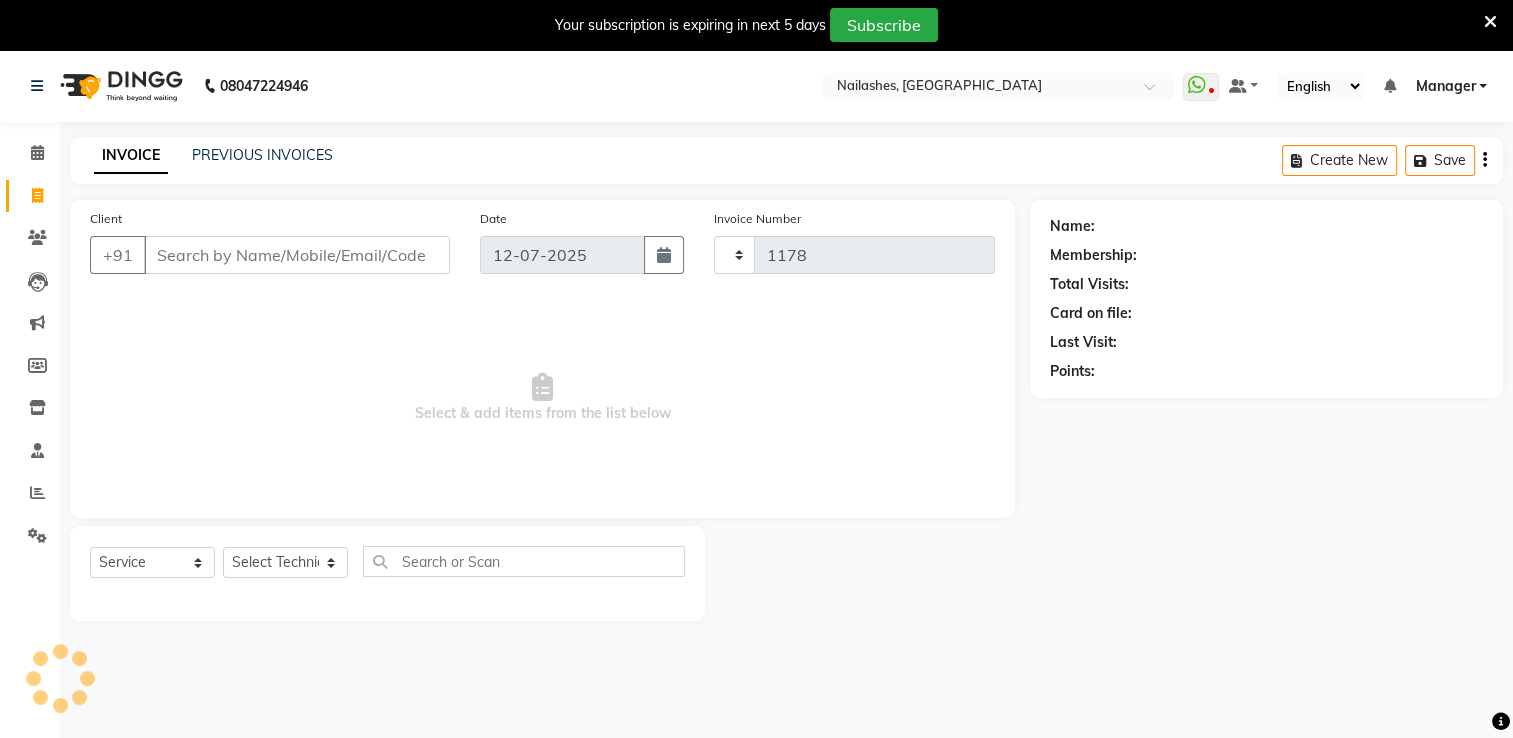 select on "6579" 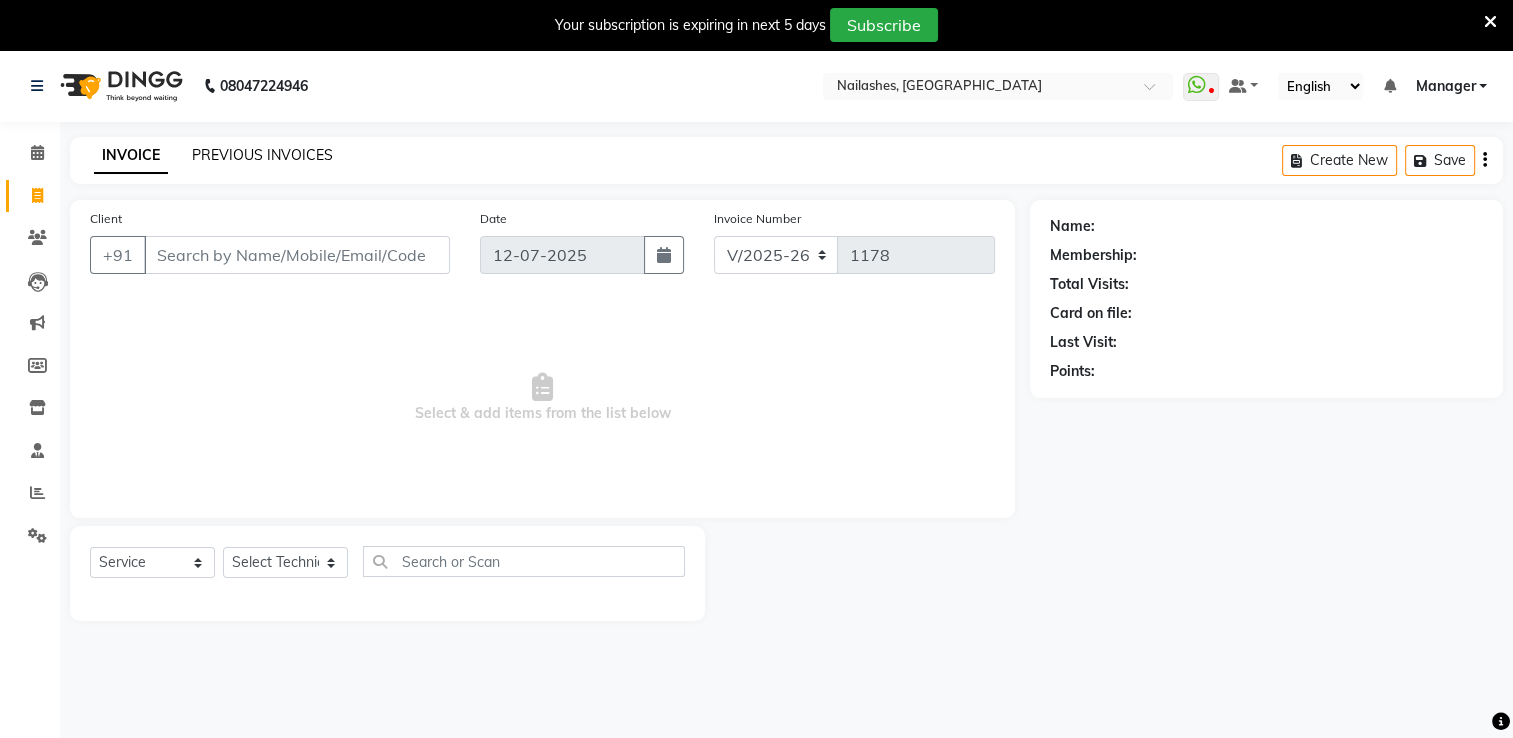 click on "PREVIOUS INVOICES" 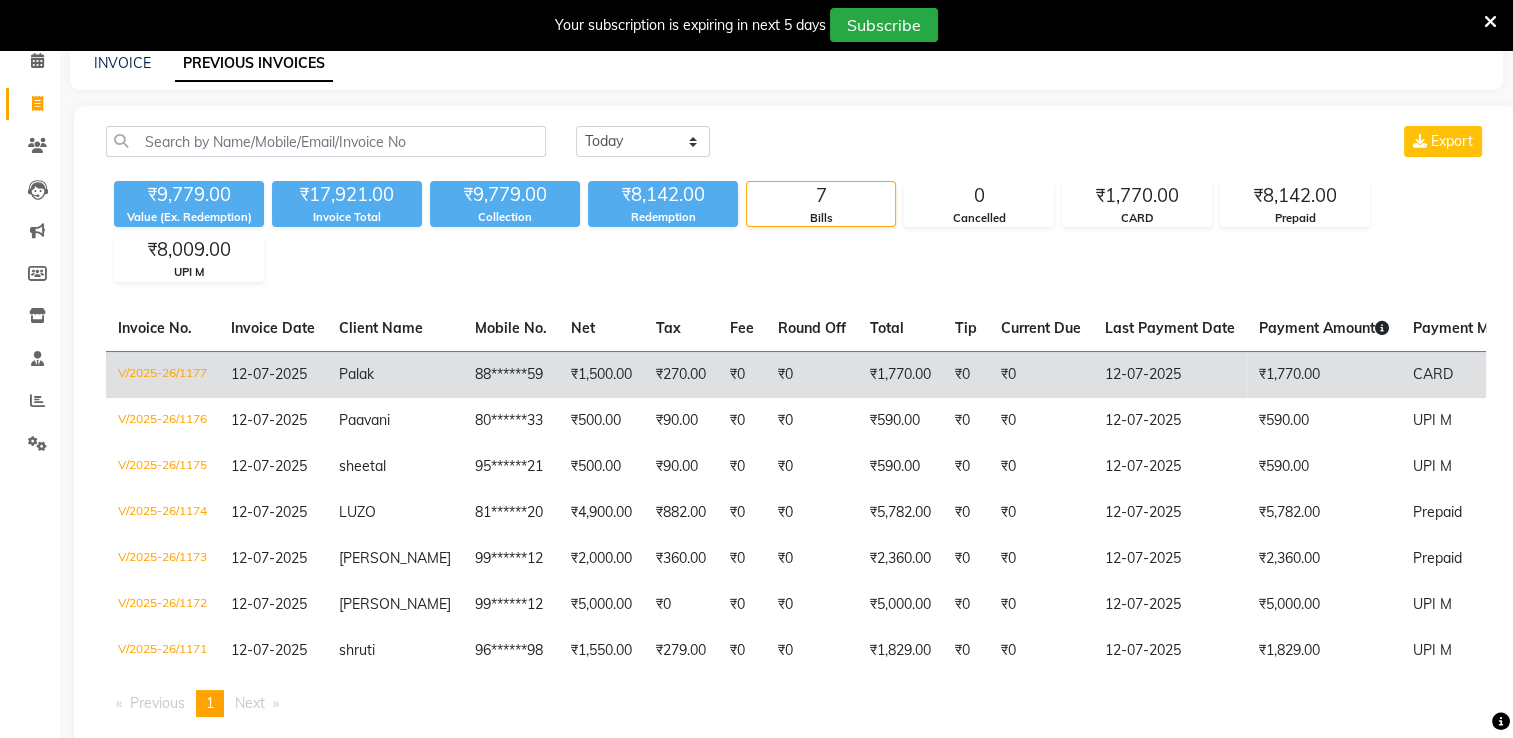 scroll, scrollTop: 0, scrollLeft: 0, axis: both 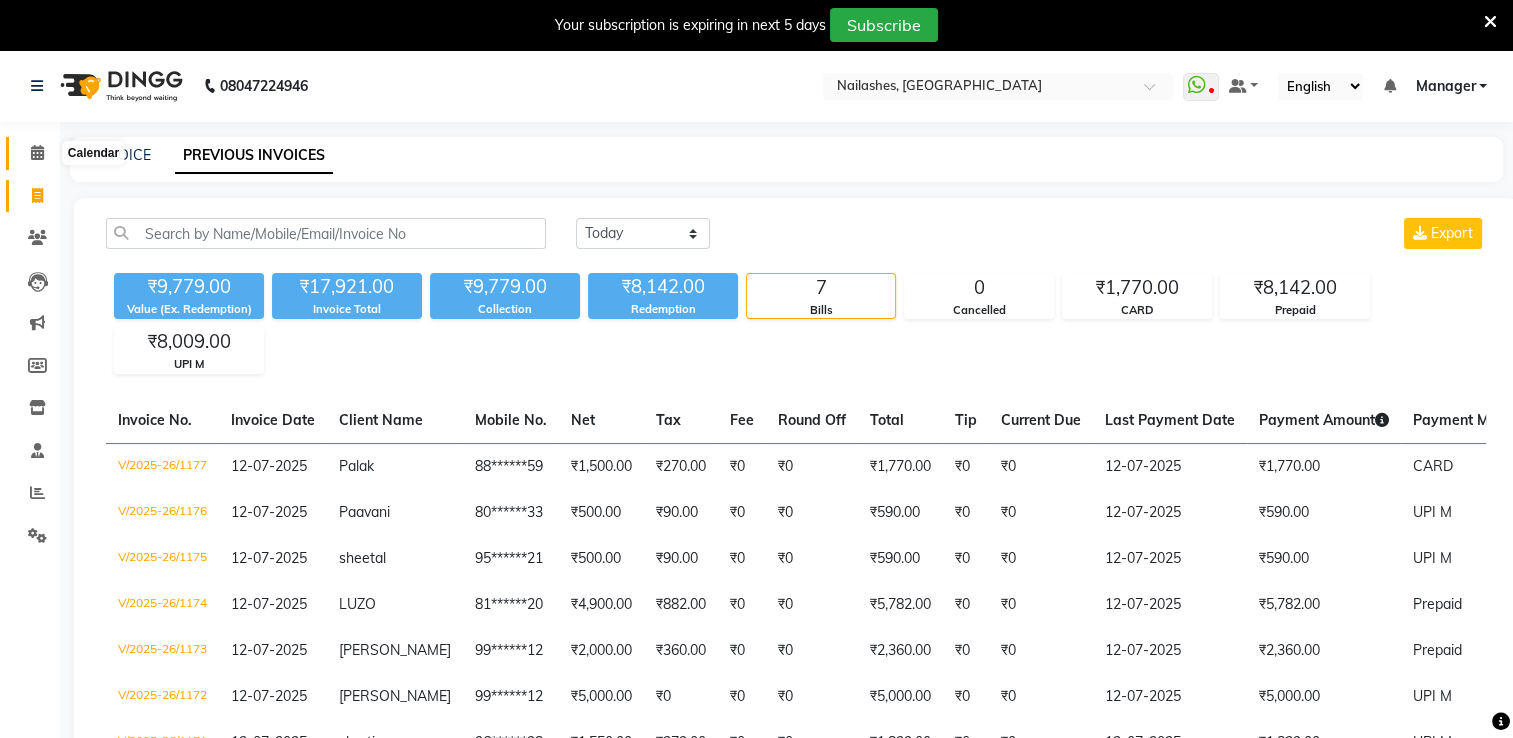 click 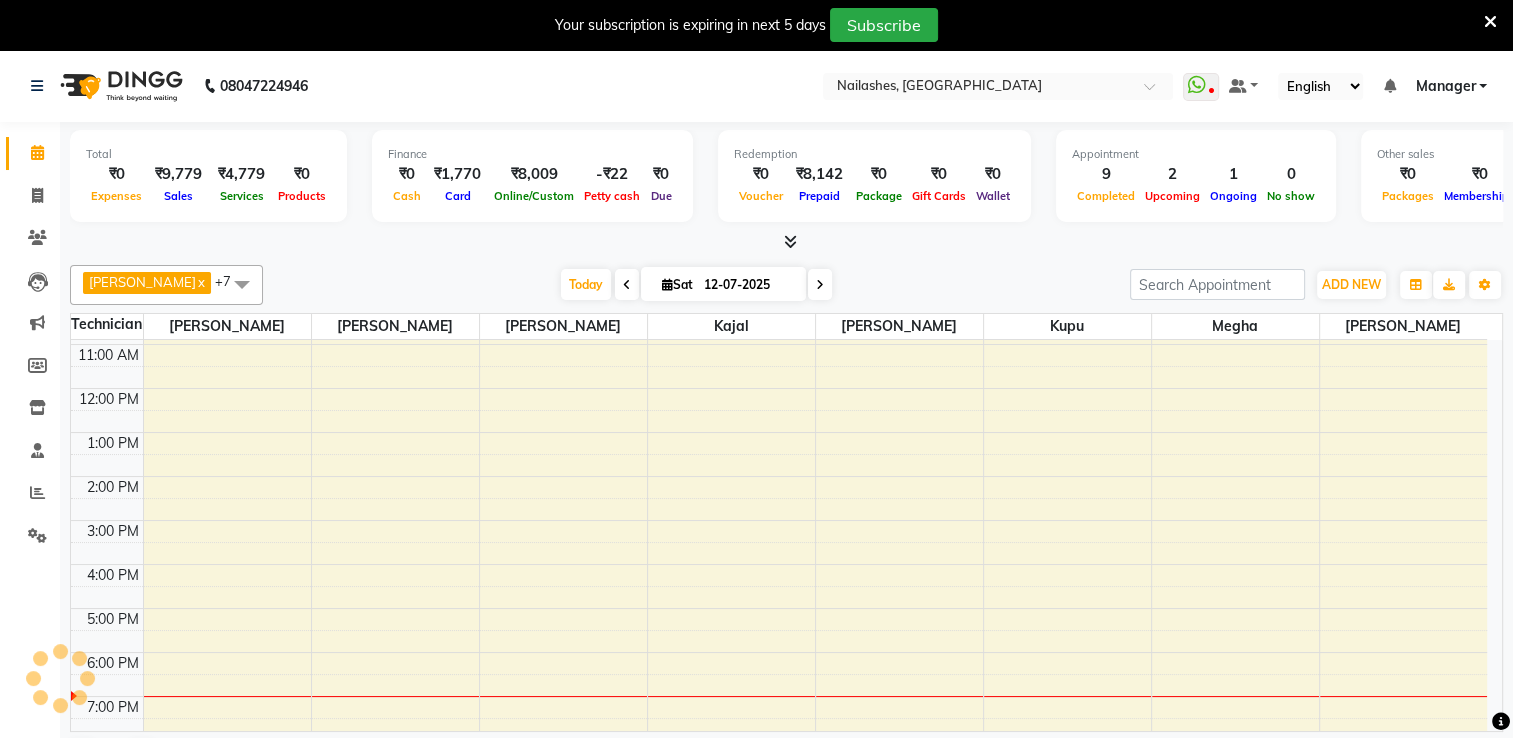 scroll, scrollTop: 0, scrollLeft: 0, axis: both 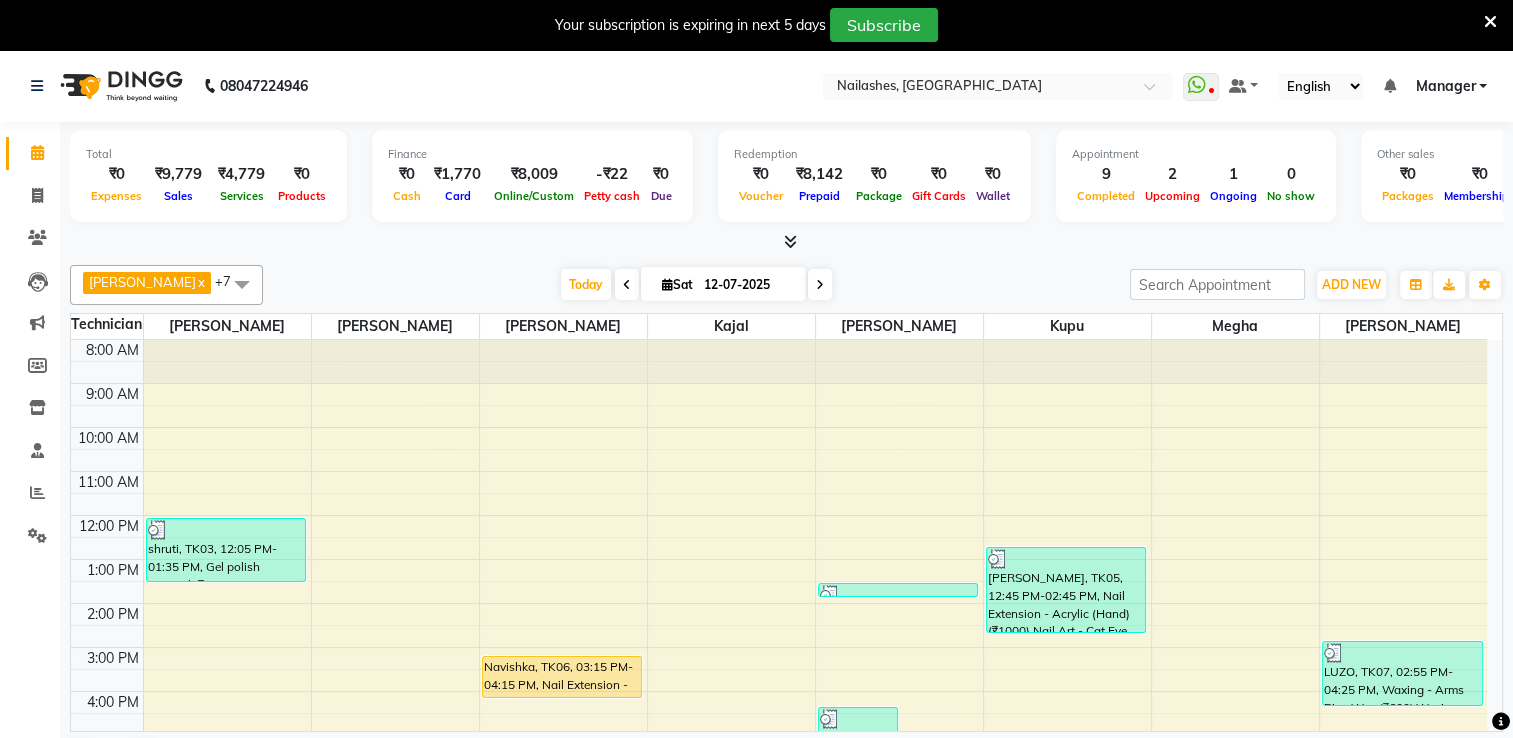 click at bounding box center [820, 284] 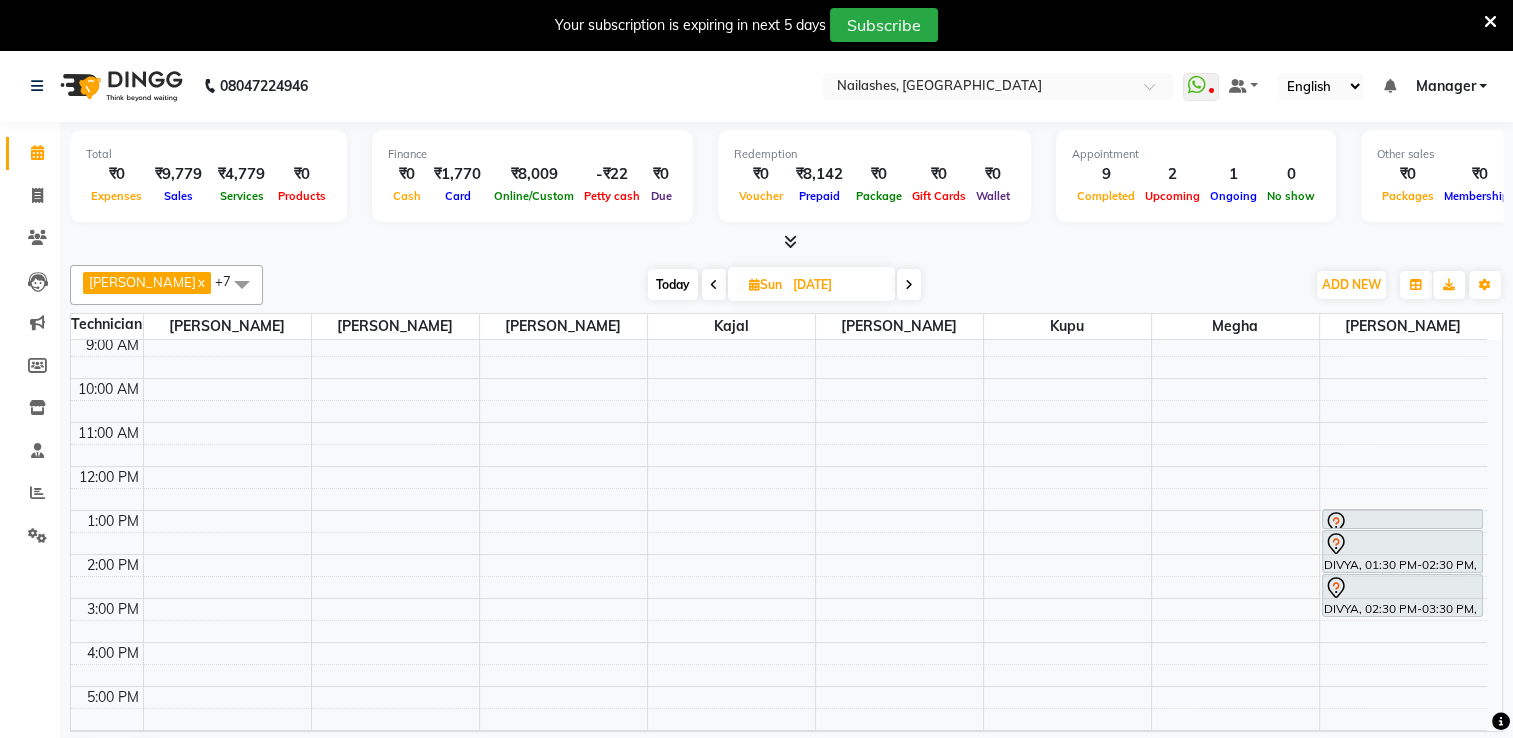 scroll, scrollTop: 50, scrollLeft: 0, axis: vertical 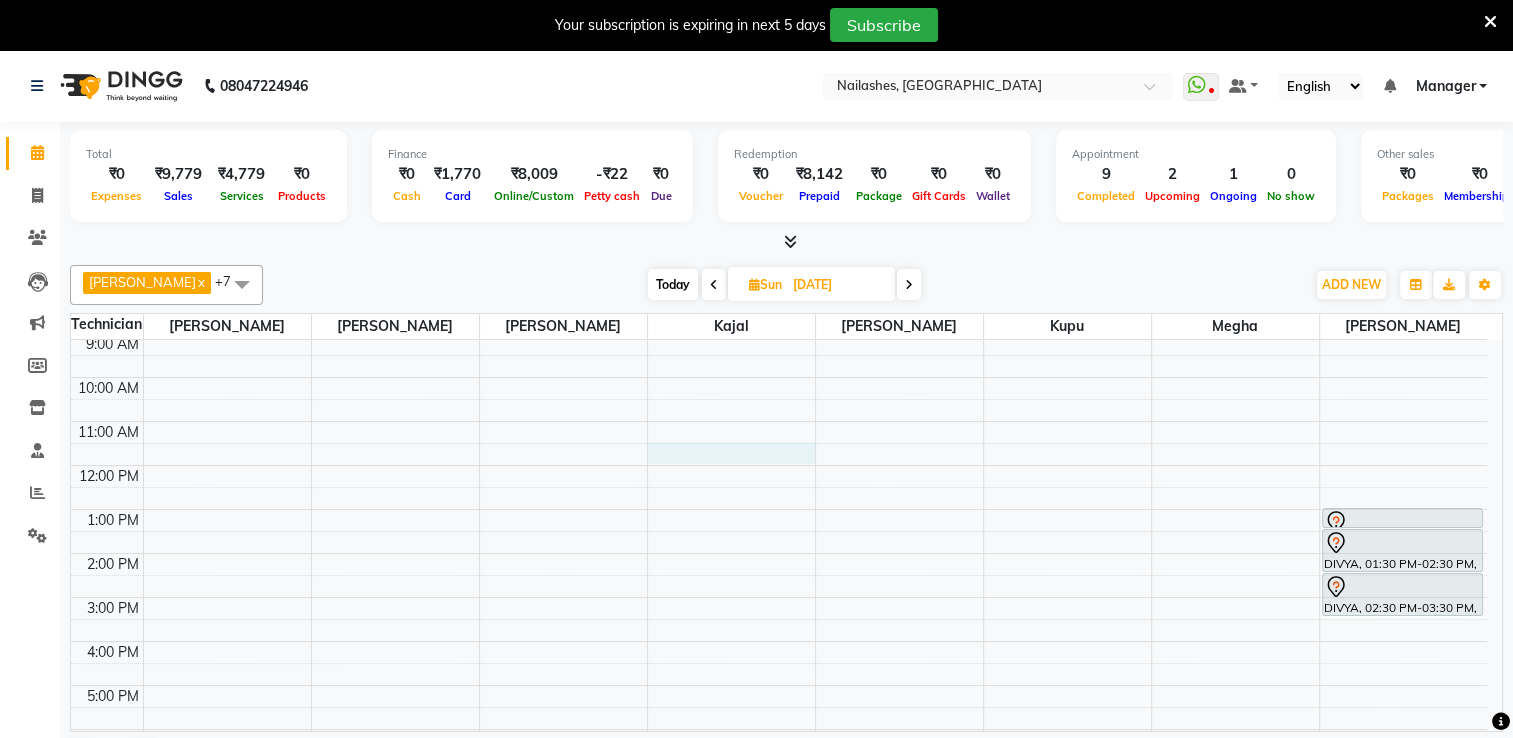 click on "8:00 AM 9:00 AM 10:00 AM 11:00 AM 12:00 PM 1:00 PM 2:00 PM 3:00 PM 4:00 PM 5:00 PM 6:00 PM 7:00 PM 8:00 PM             DIVYA, 01:00 PM-01:30 PM, Waxing - Arms Rica Wax             DIVYA, 01:30 PM-02:30 PM, Facials  - O3+Age Lock Facial             DIVYA, 02:30 PM-03:30 PM, Bombini Pedicure" at bounding box center (779, 575) 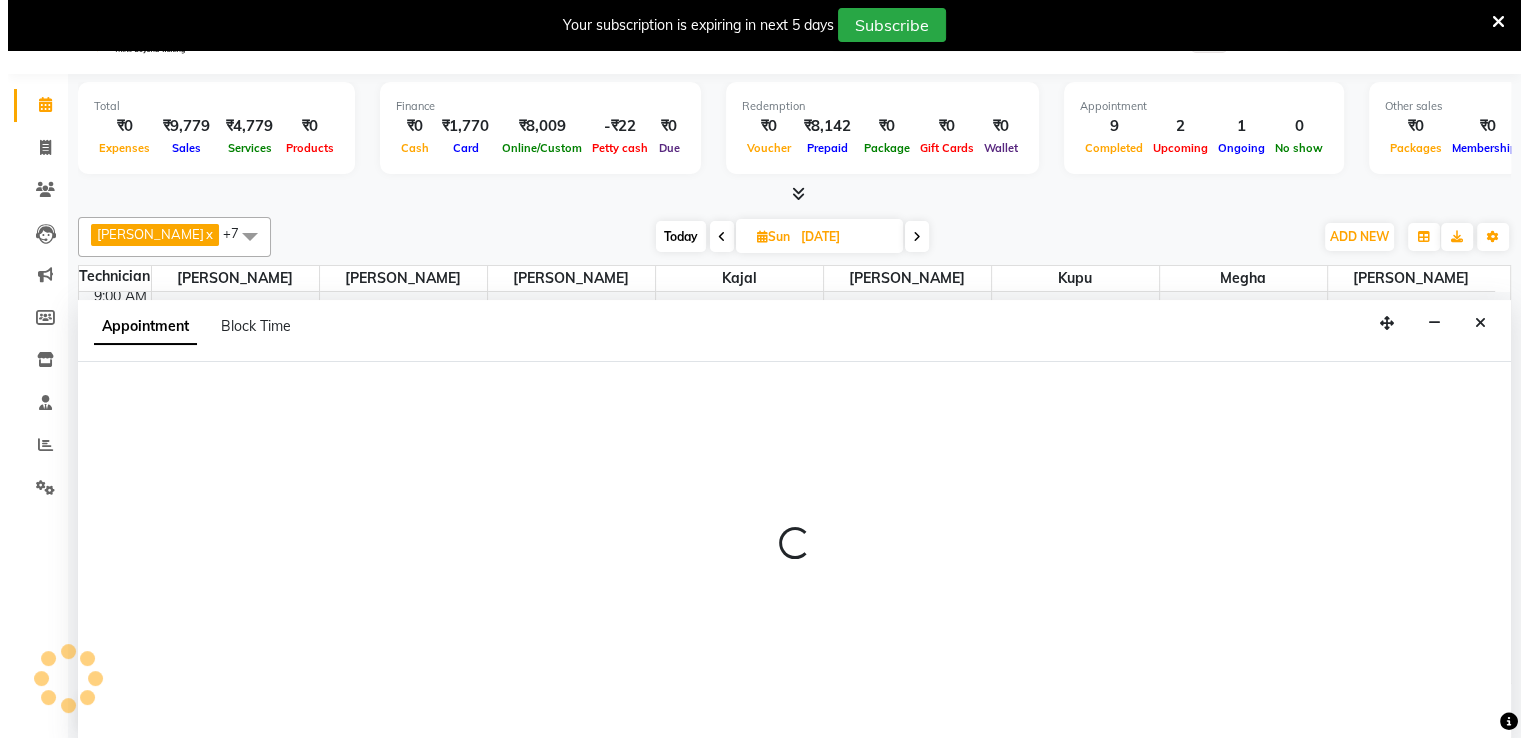 scroll, scrollTop: 50, scrollLeft: 0, axis: vertical 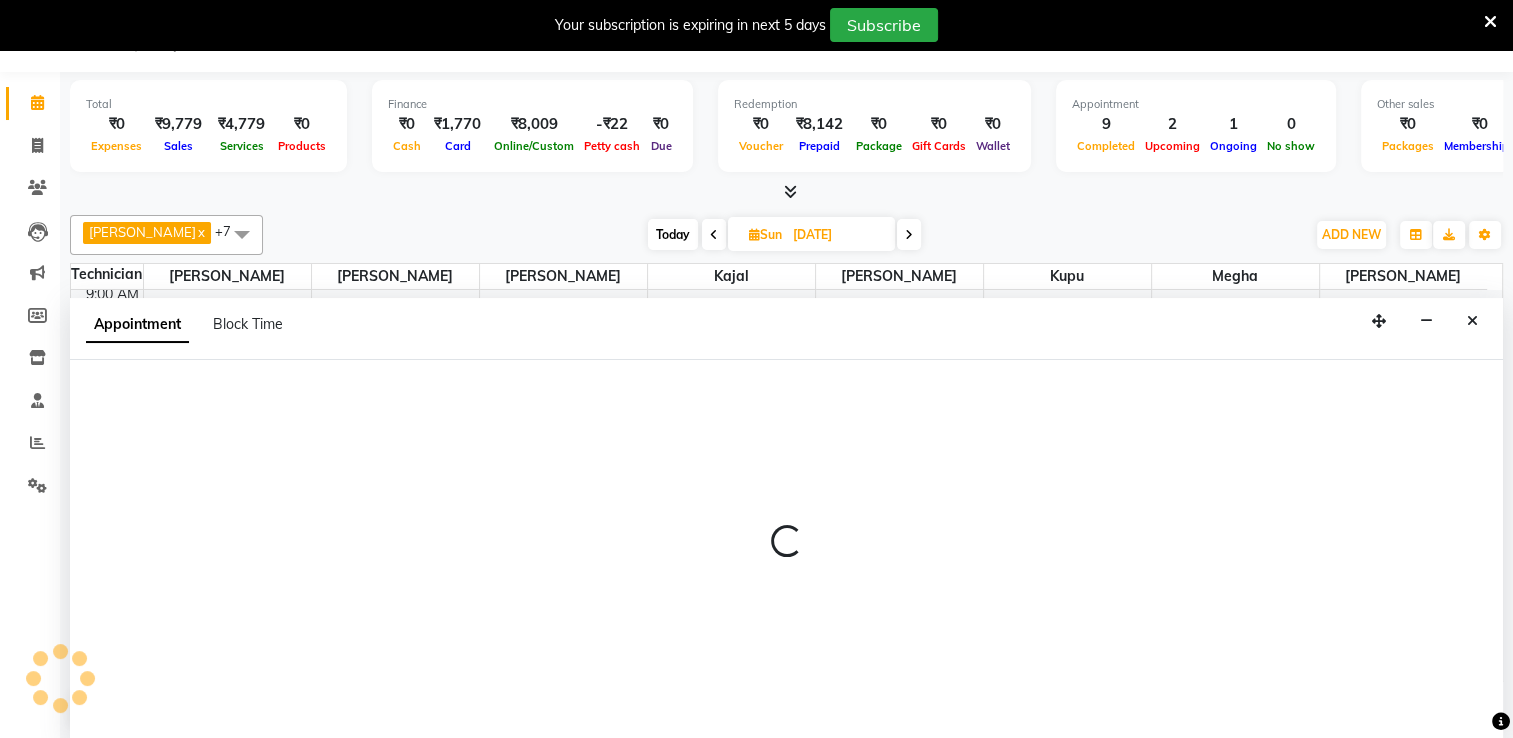 select on "62952" 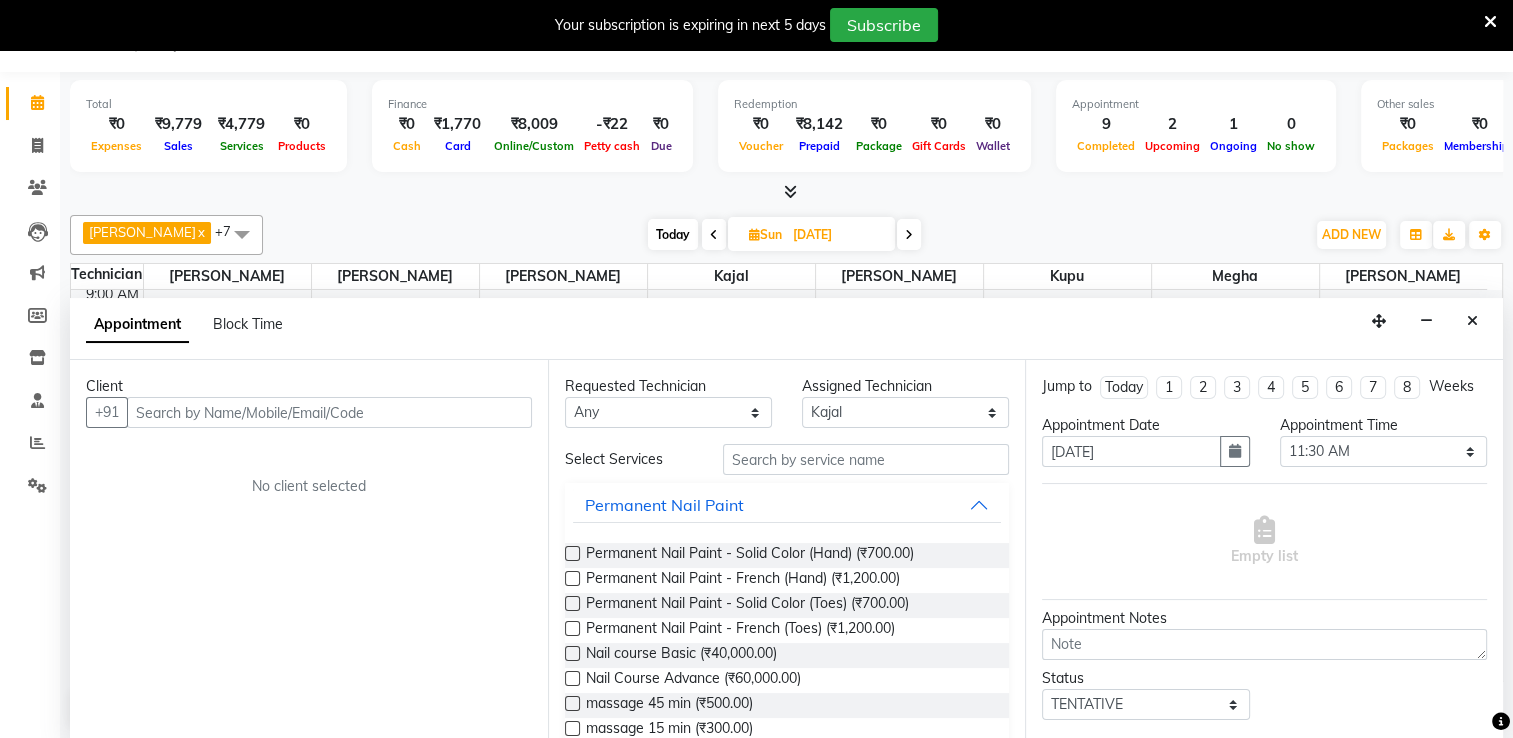 click at bounding box center [329, 412] 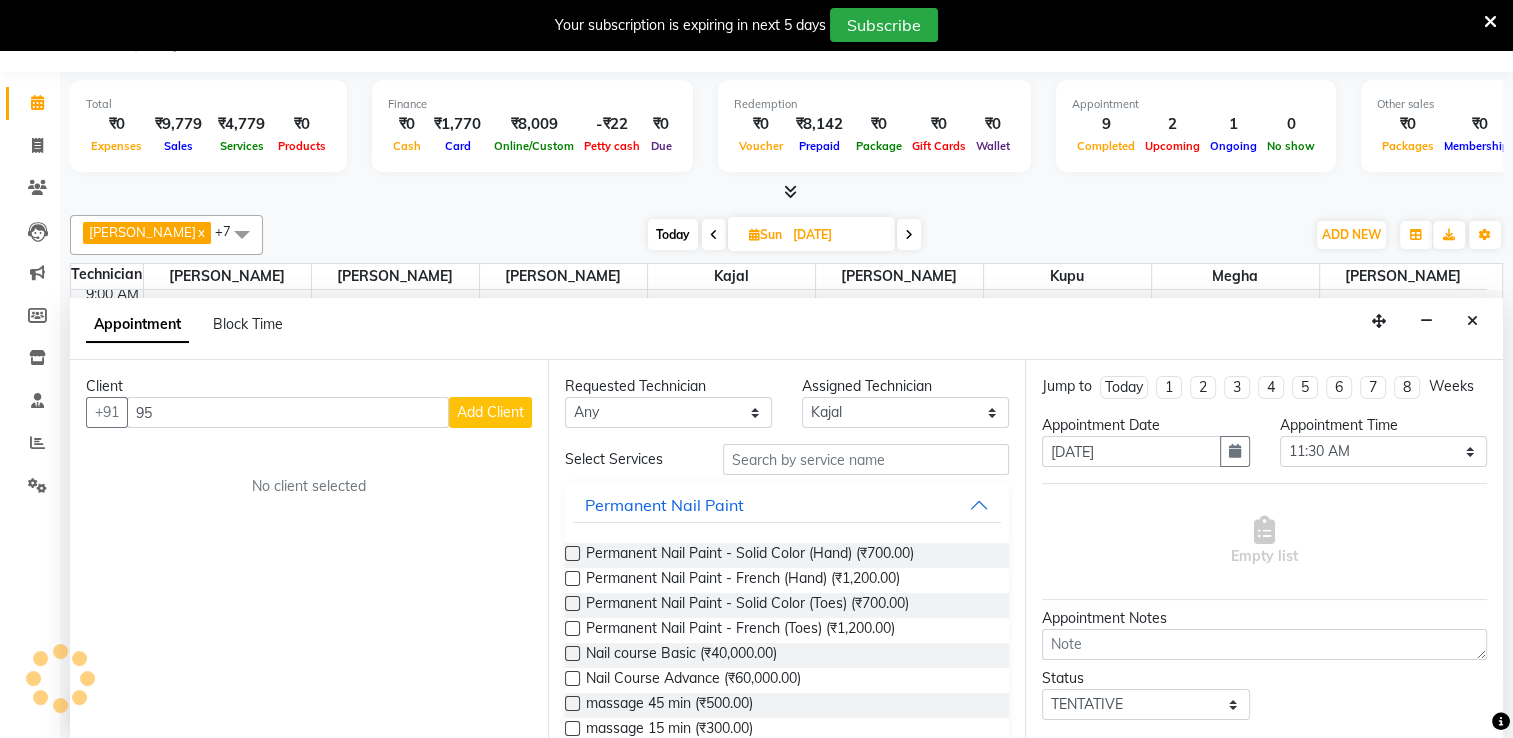type on "9" 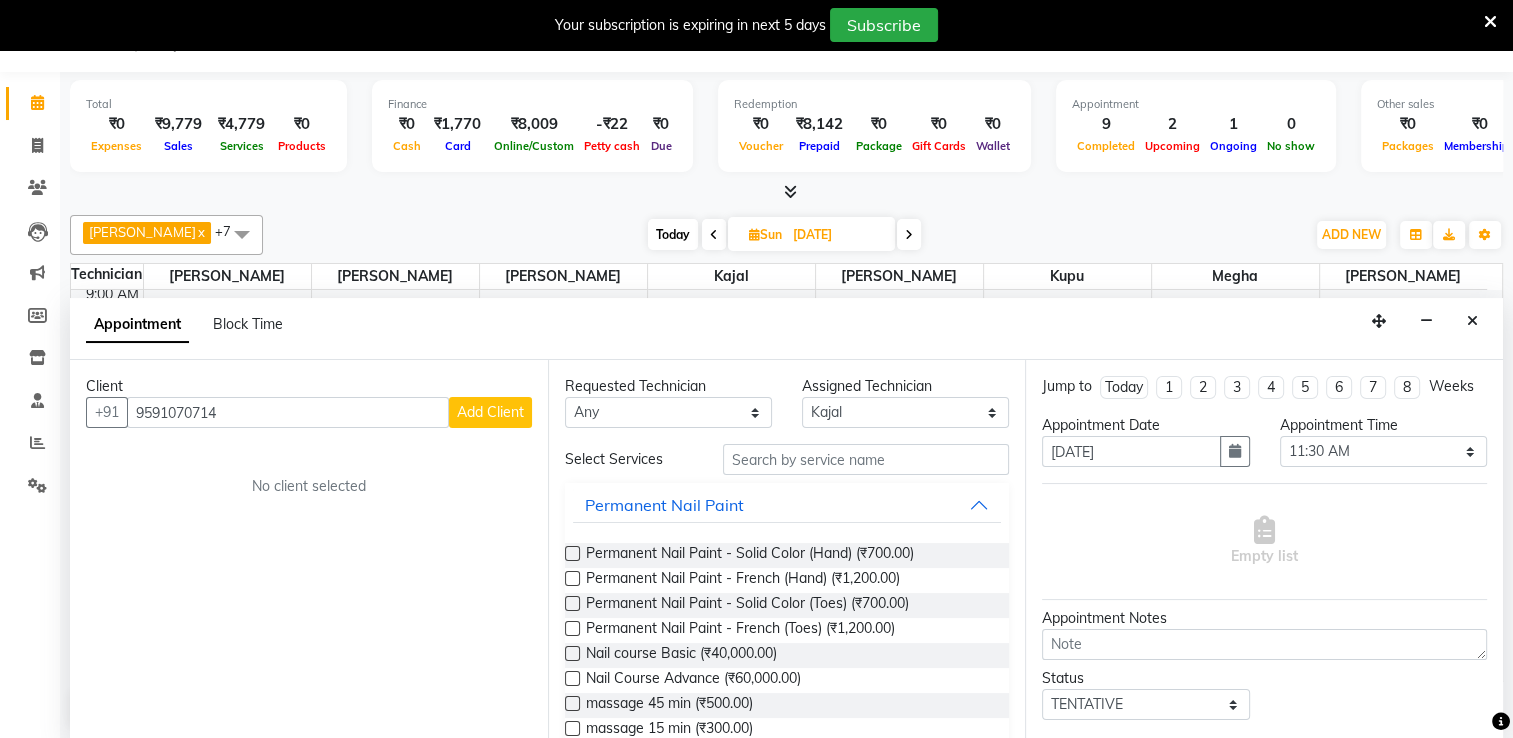 type on "9591070714" 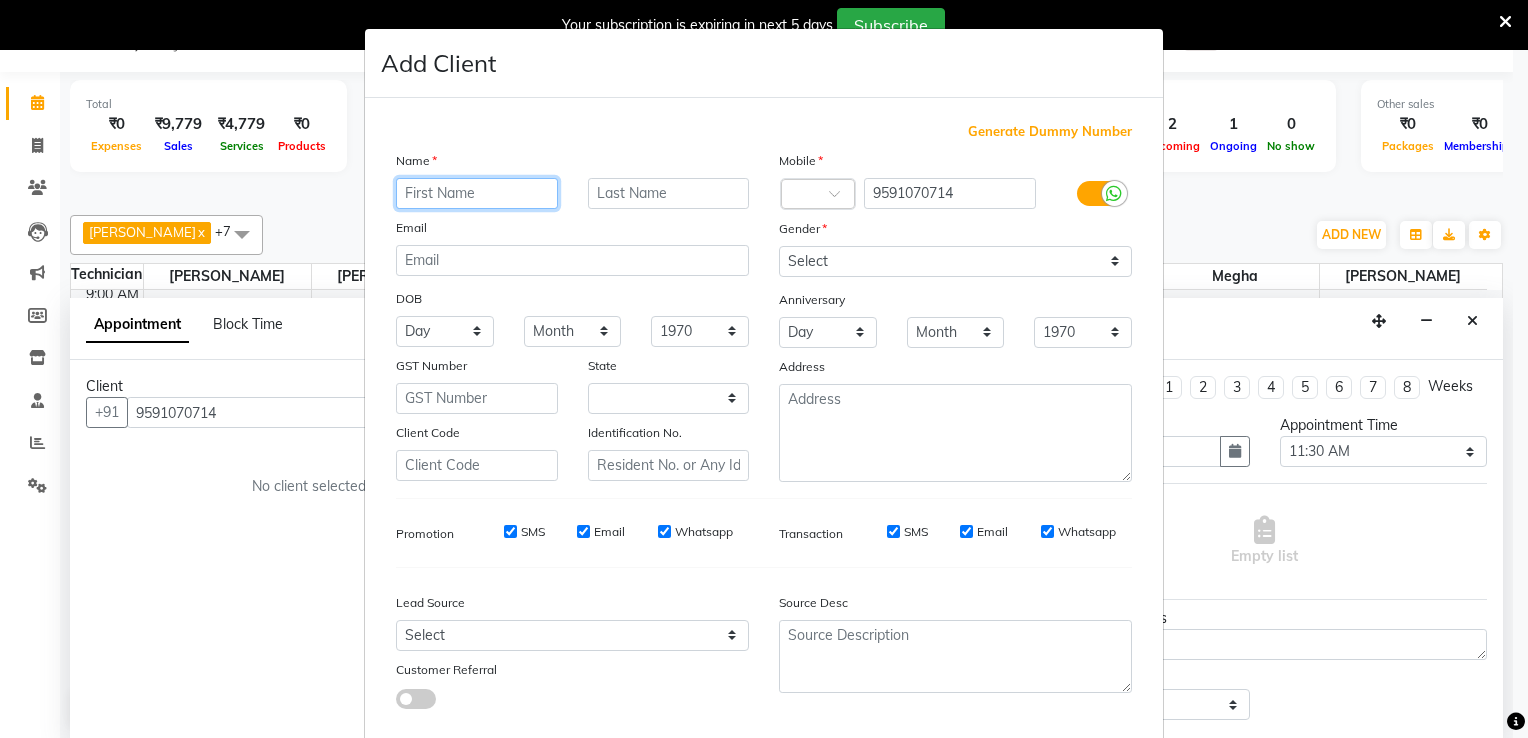 click at bounding box center (477, 193) 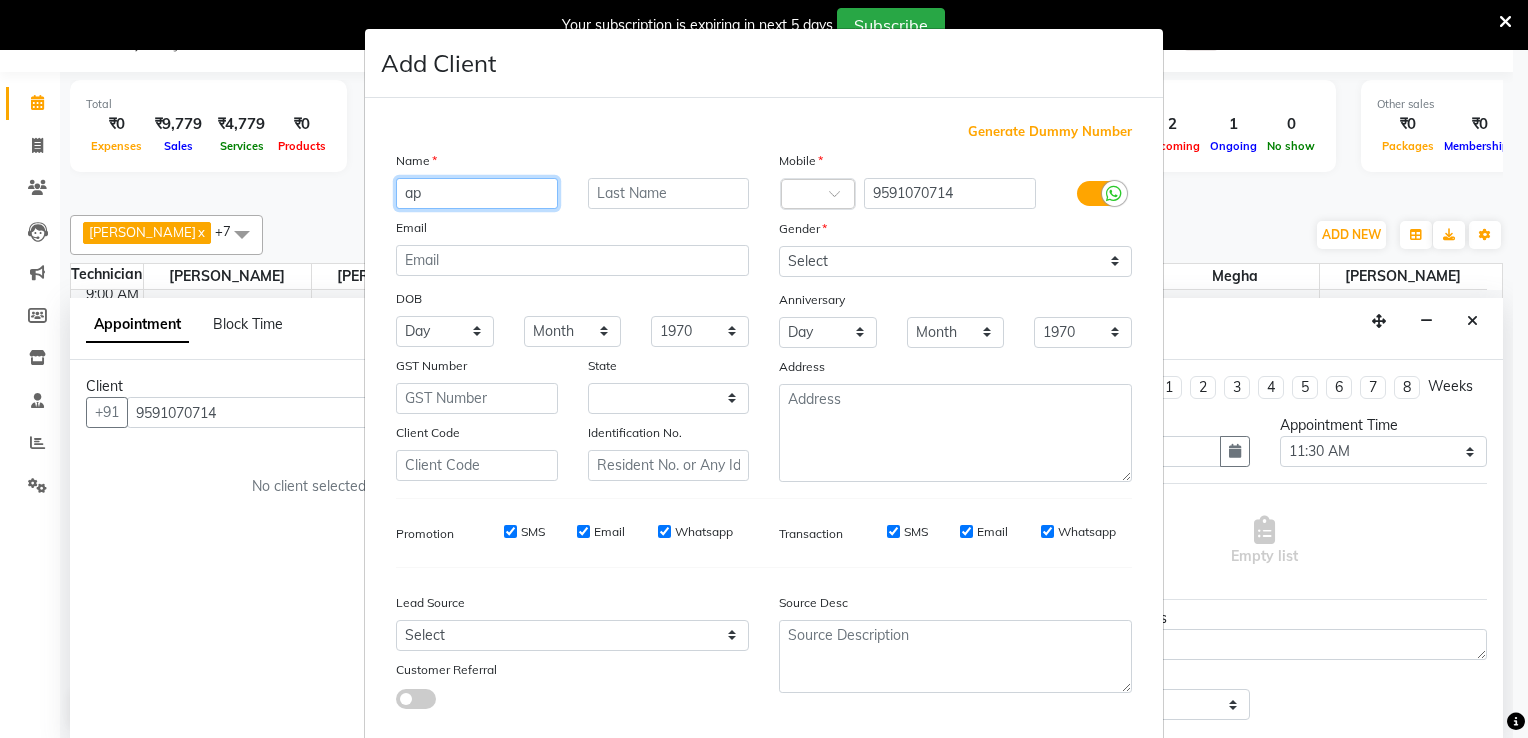type on "a" 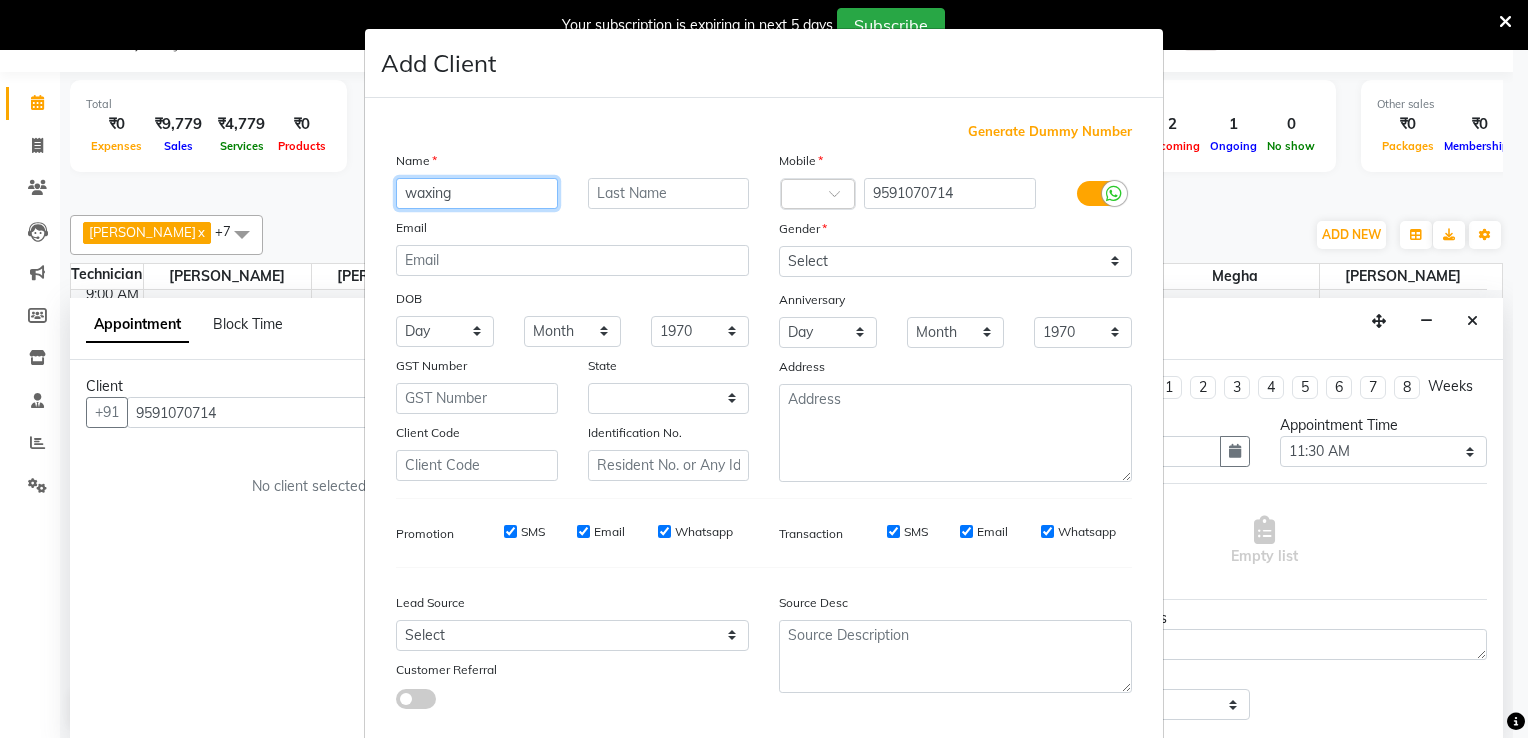 type on "waxing" 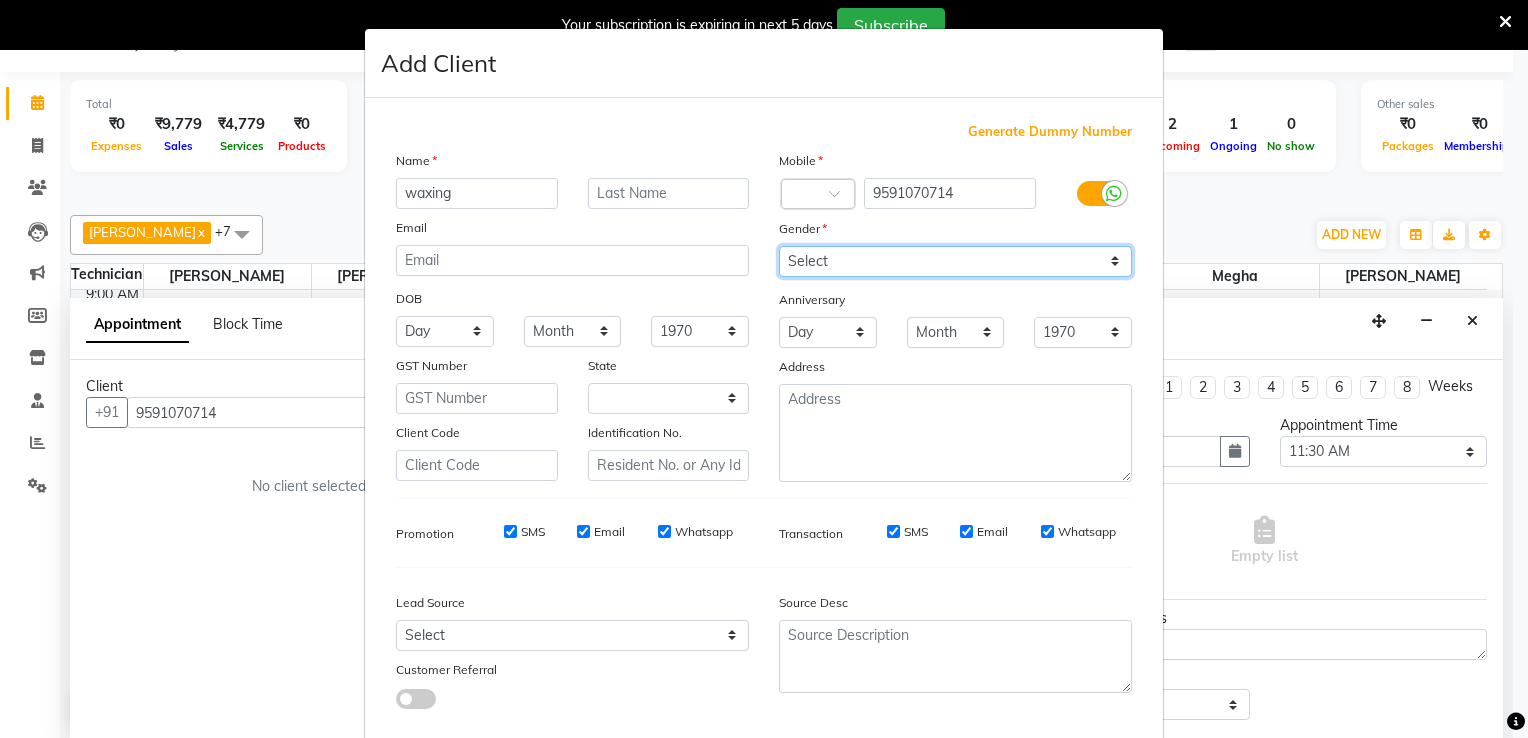 click on "Select [DEMOGRAPHIC_DATA] [DEMOGRAPHIC_DATA] Other Prefer Not To Say" at bounding box center (955, 261) 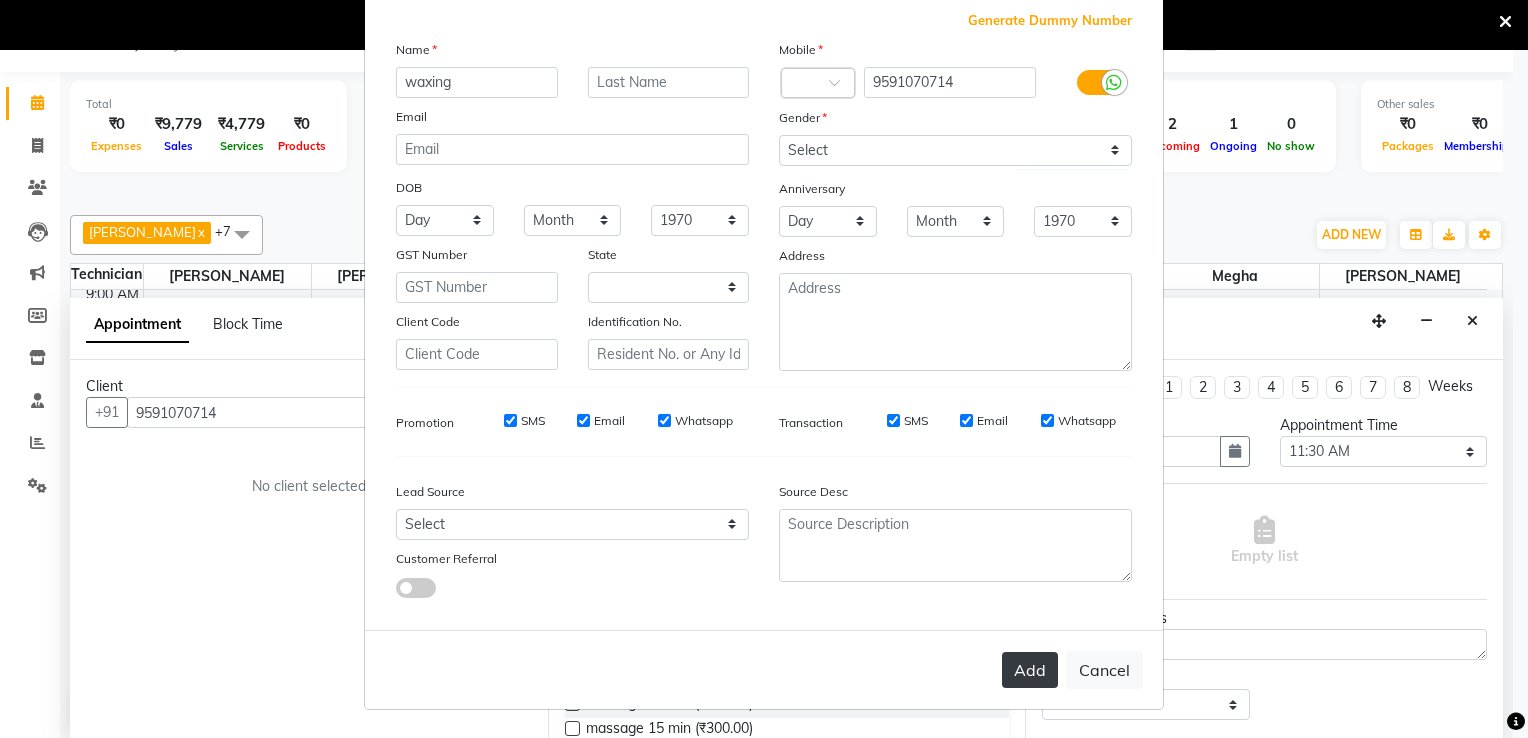click on "Add" at bounding box center (1030, 670) 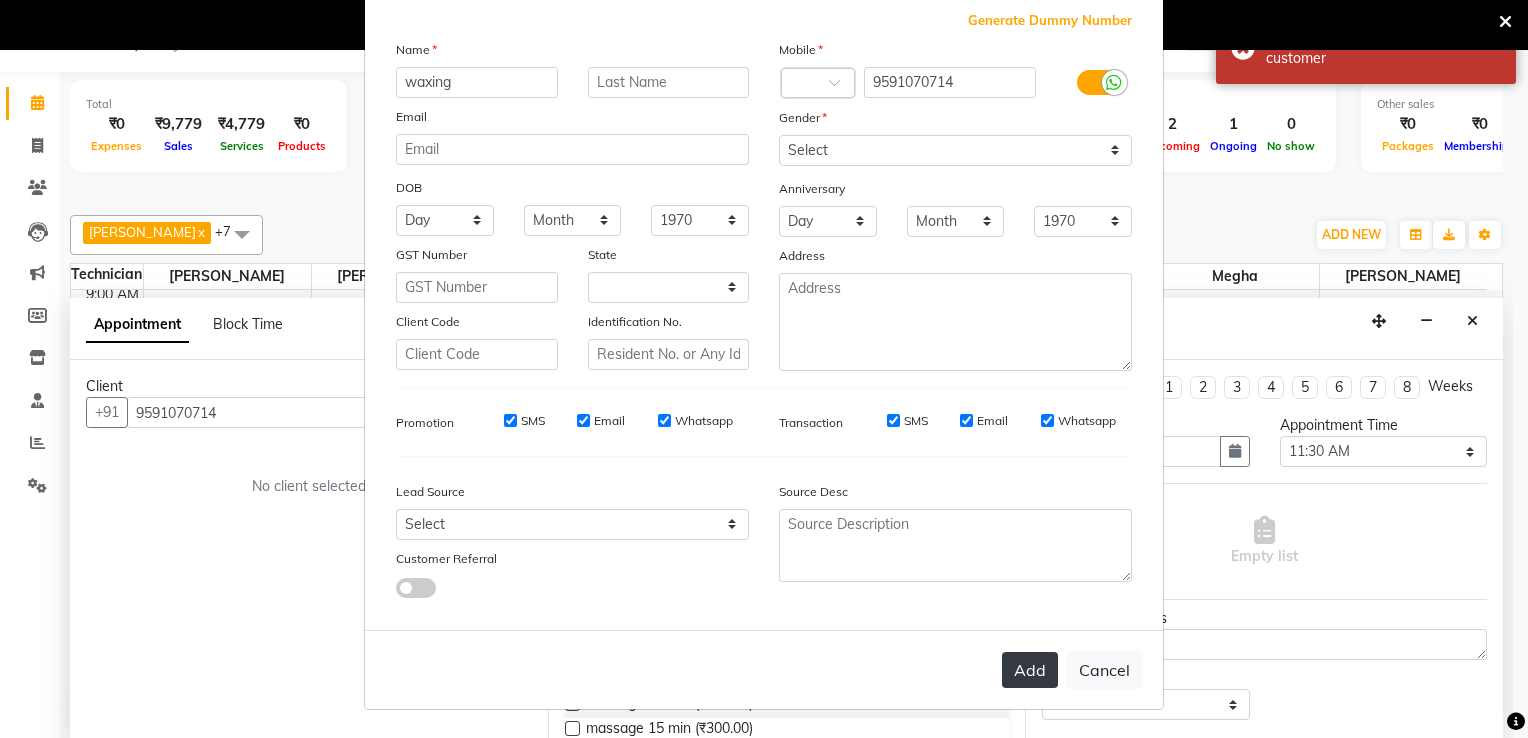 click on "Add" at bounding box center (1030, 670) 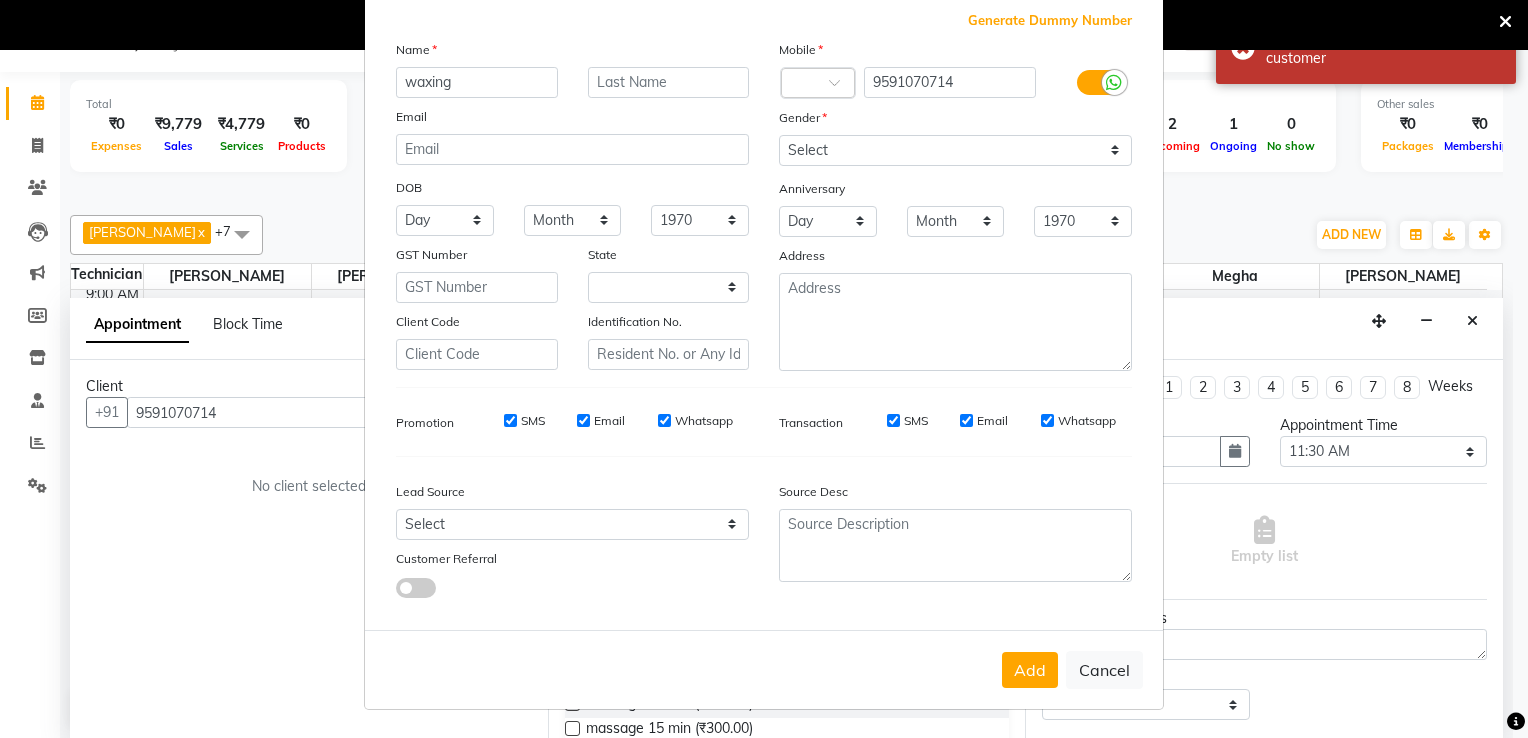 scroll, scrollTop: 0, scrollLeft: 0, axis: both 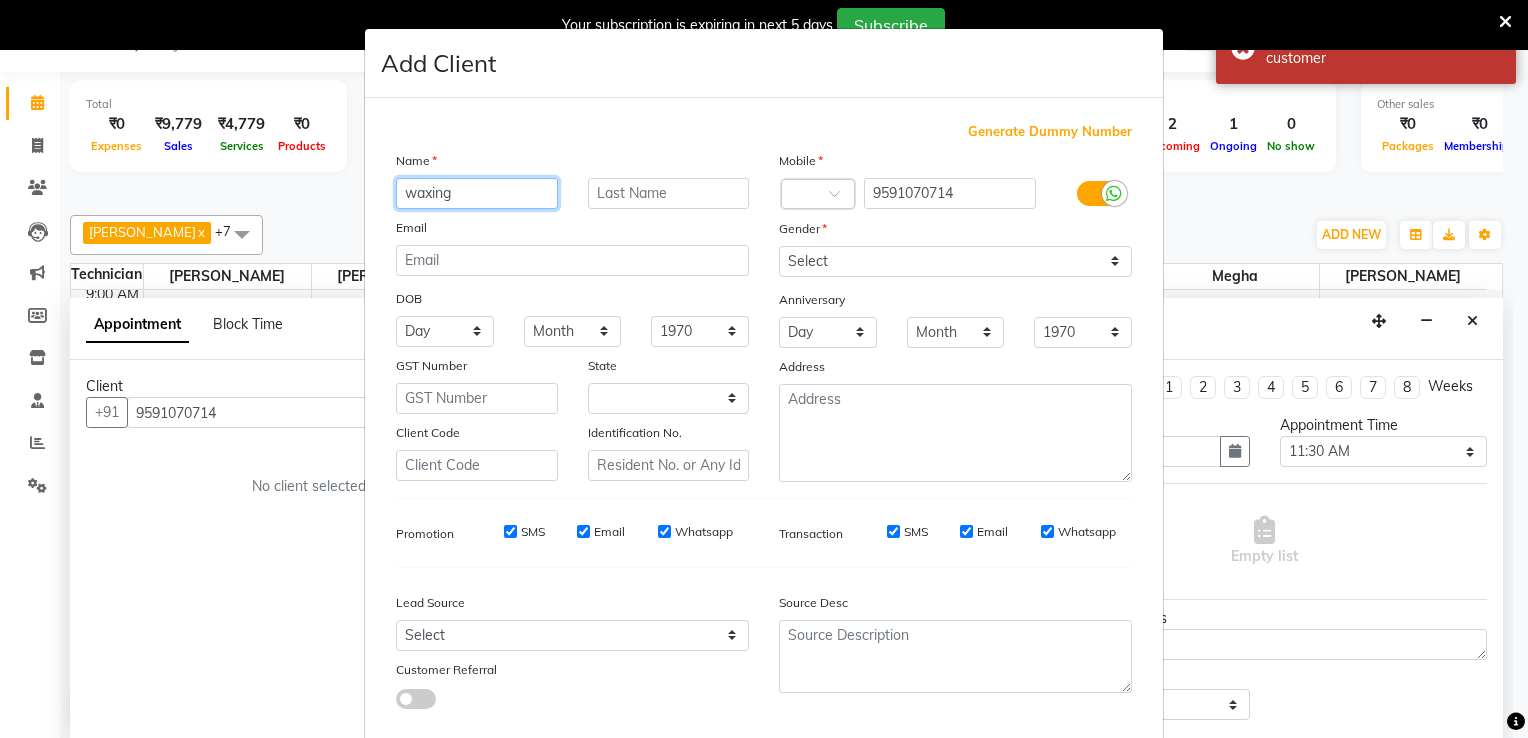 click on "waxing" at bounding box center (477, 193) 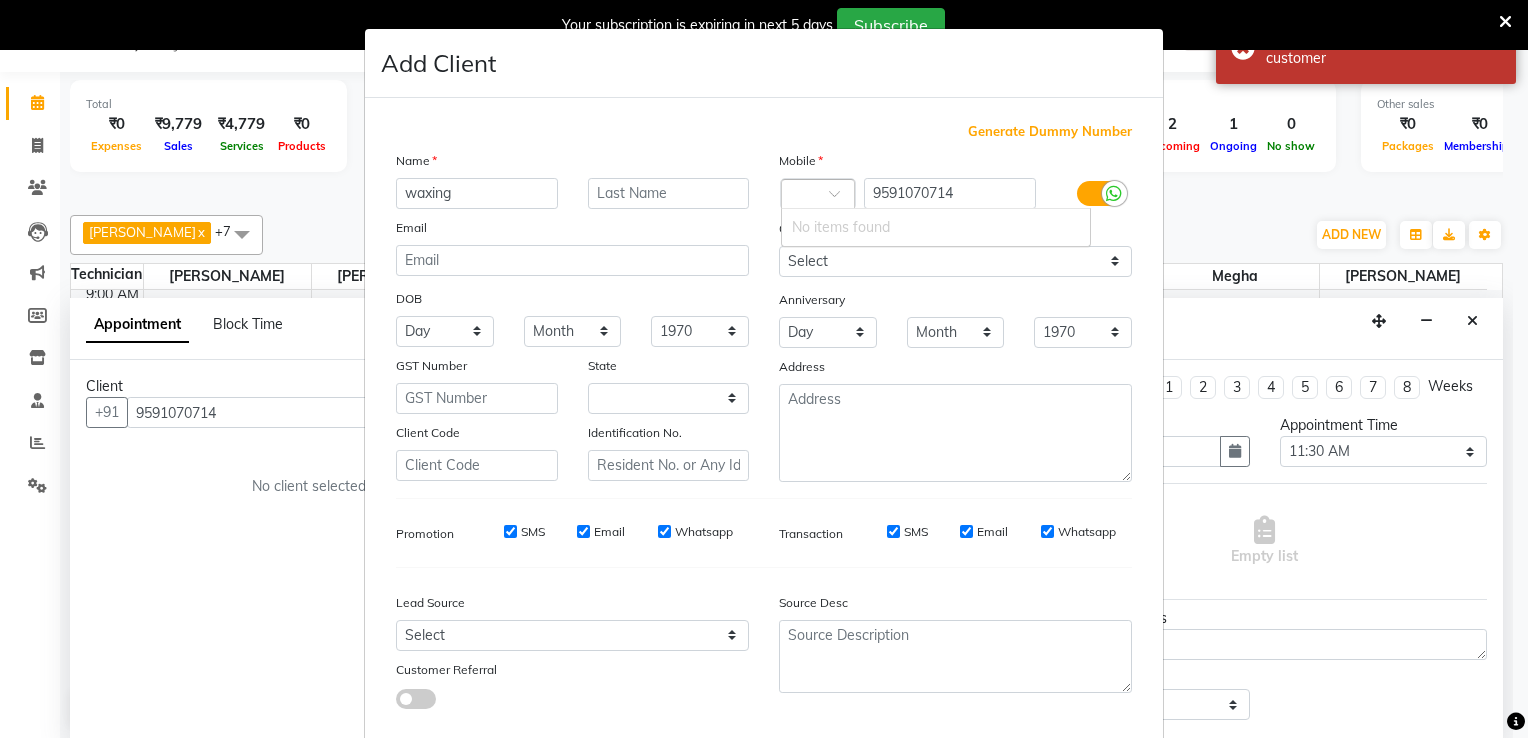 click at bounding box center [841, 199] 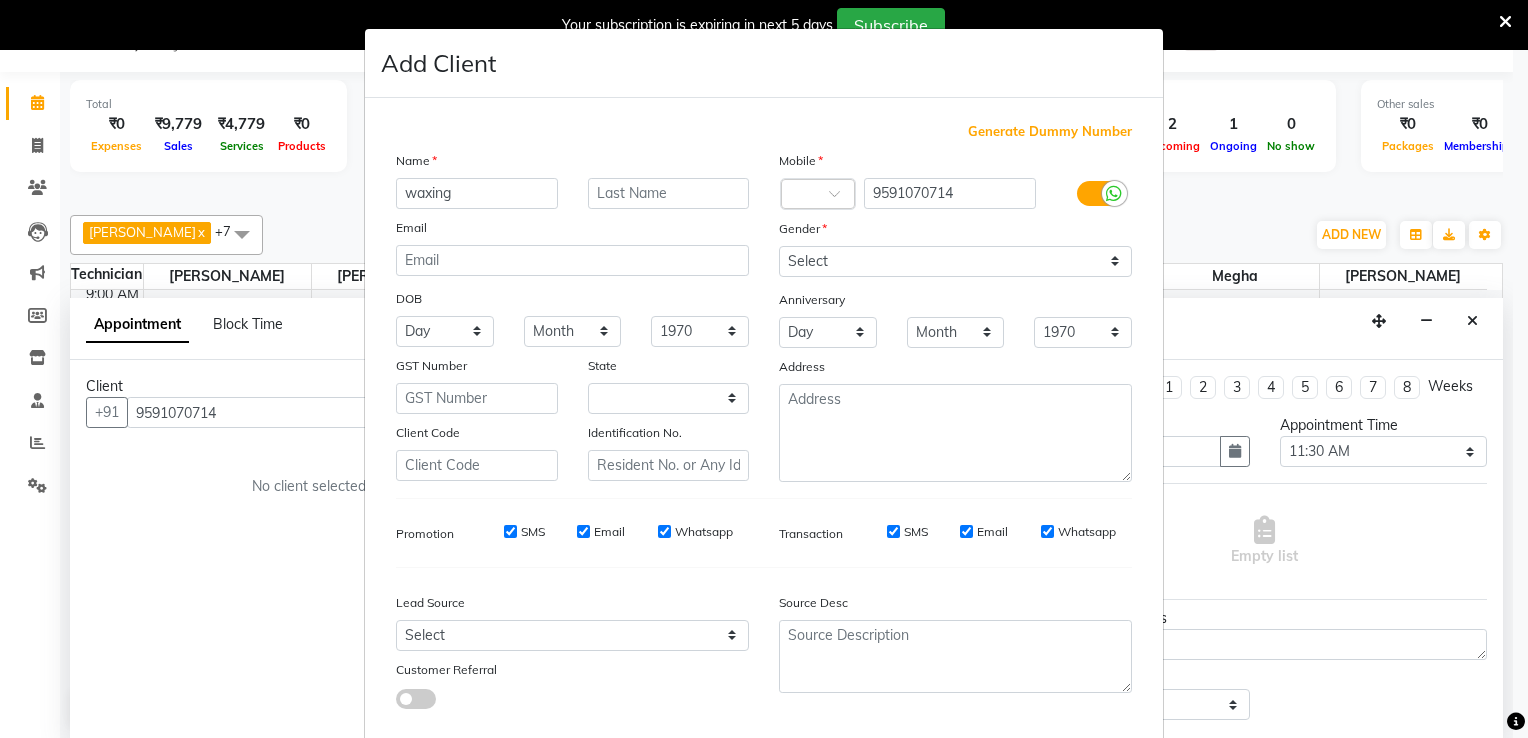 click at bounding box center (669, 193) 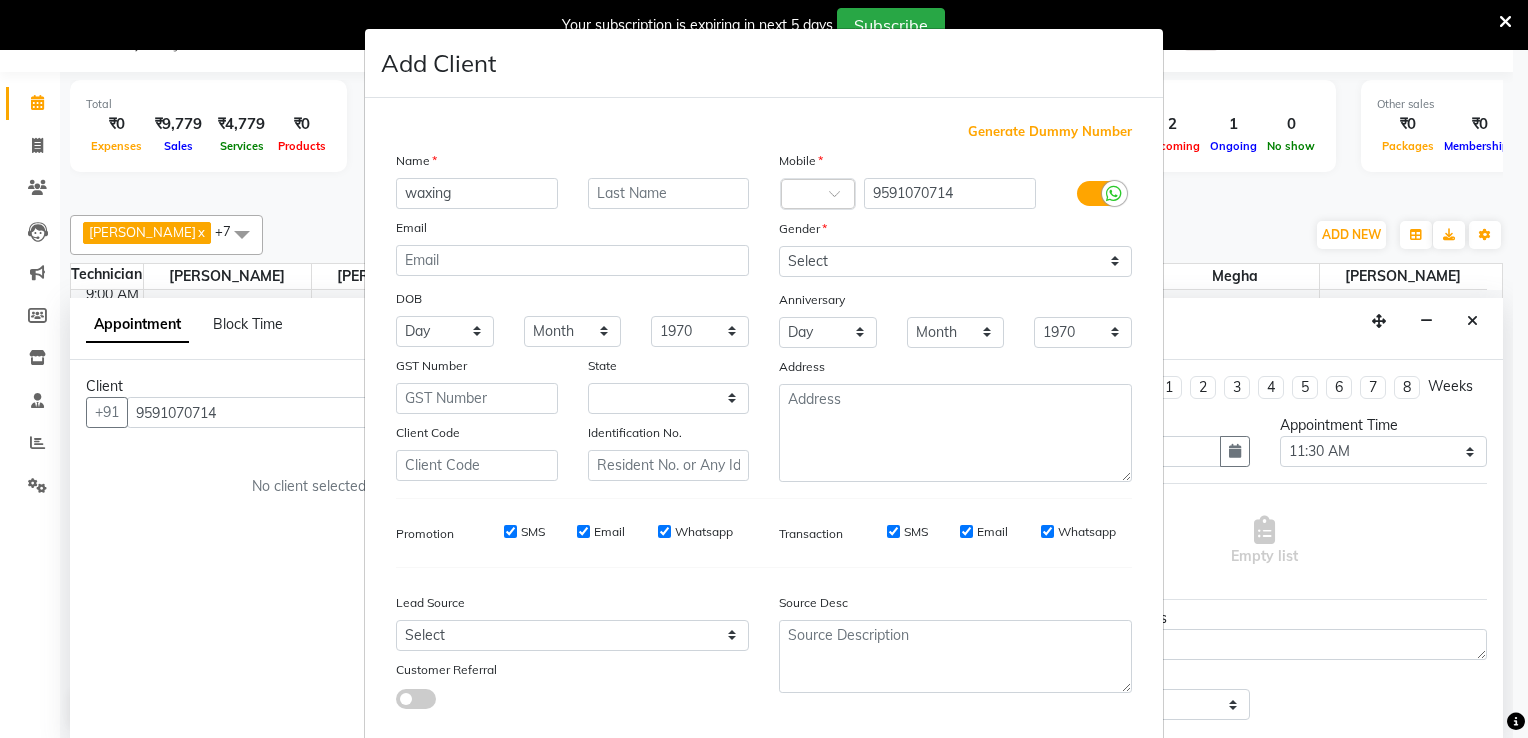 drag, startPoint x: 574, startPoint y: 179, endPoint x: 548, endPoint y: 182, distance: 26.172504 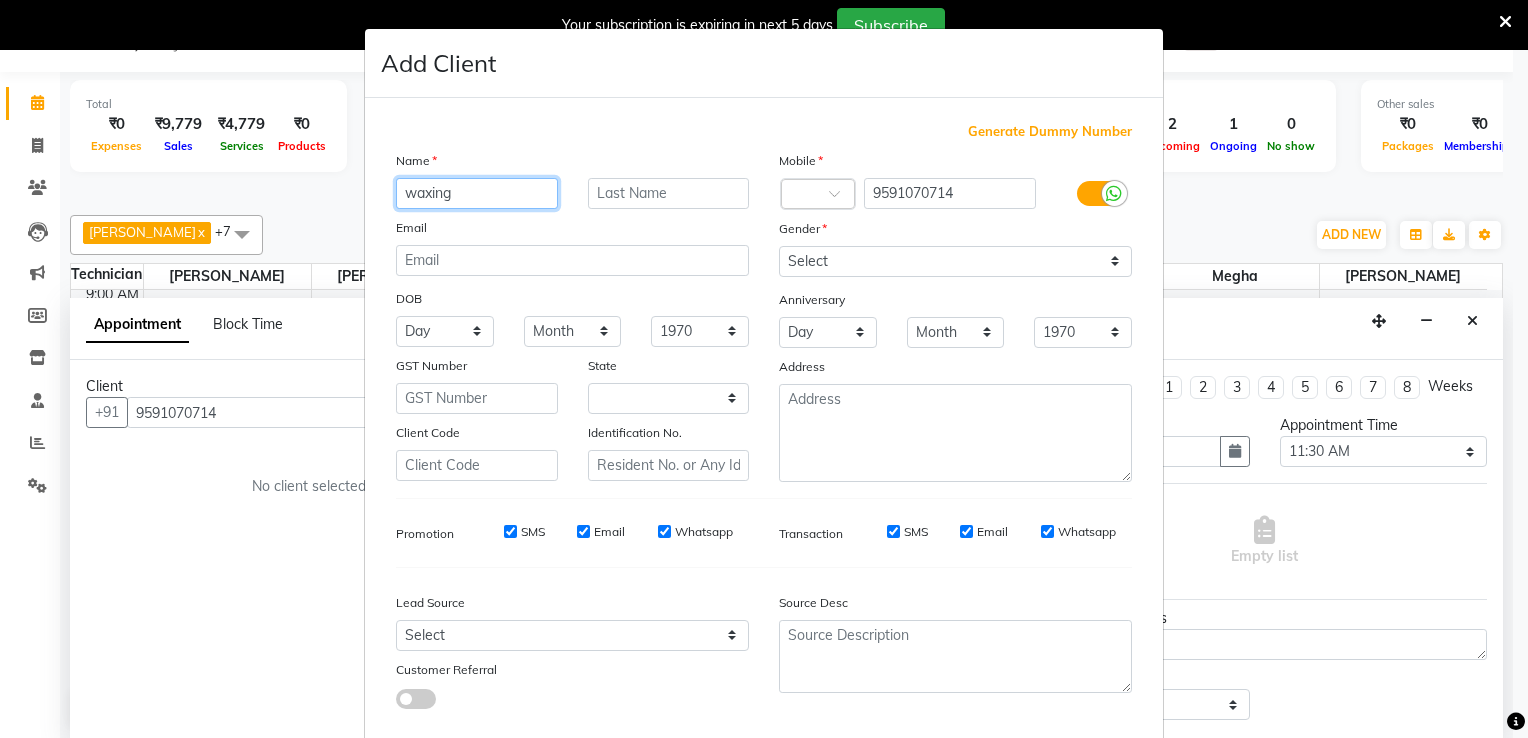 click on "waxing" at bounding box center (477, 193) 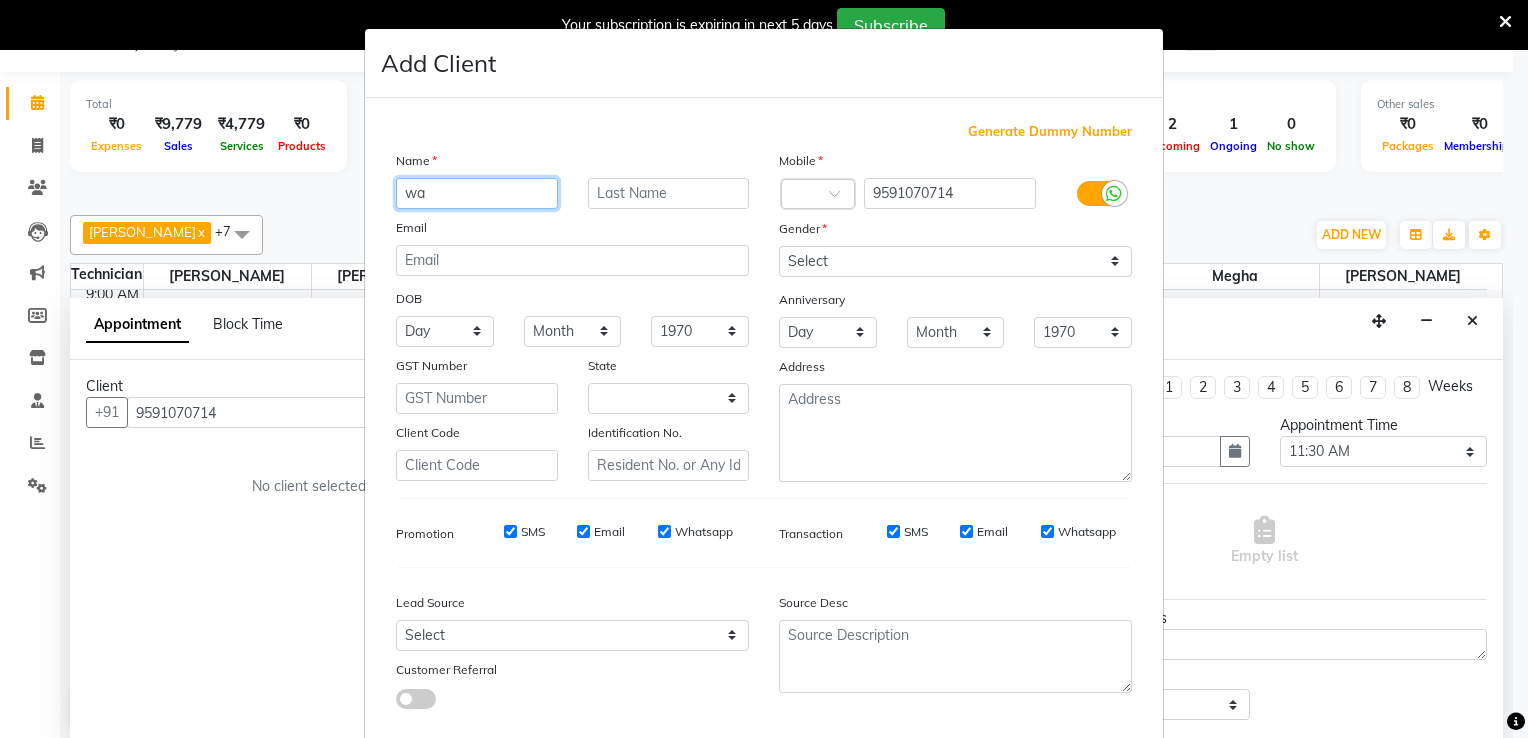 type on "w" 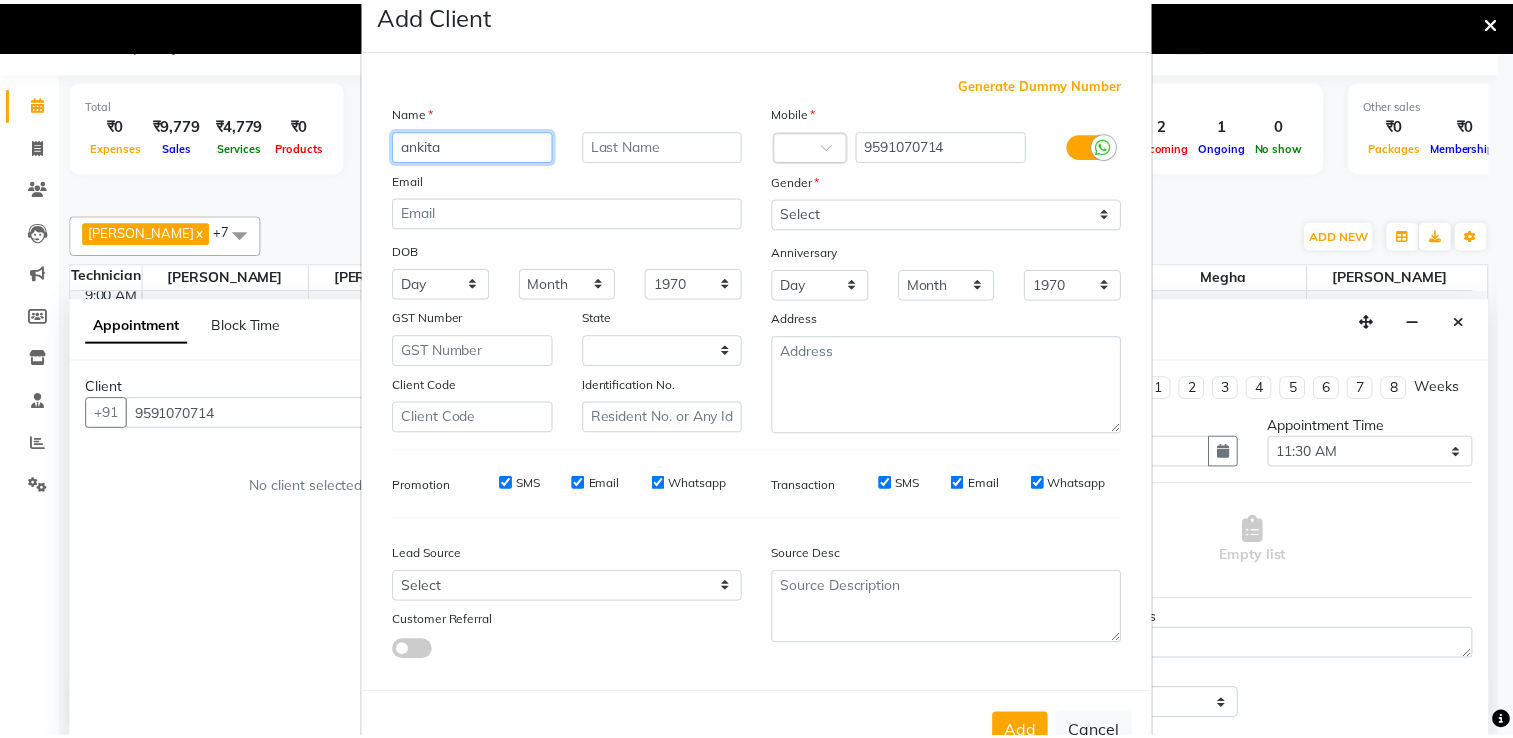 scroll, scrollTop: 118, scrollLeft: 0, axis: vertical 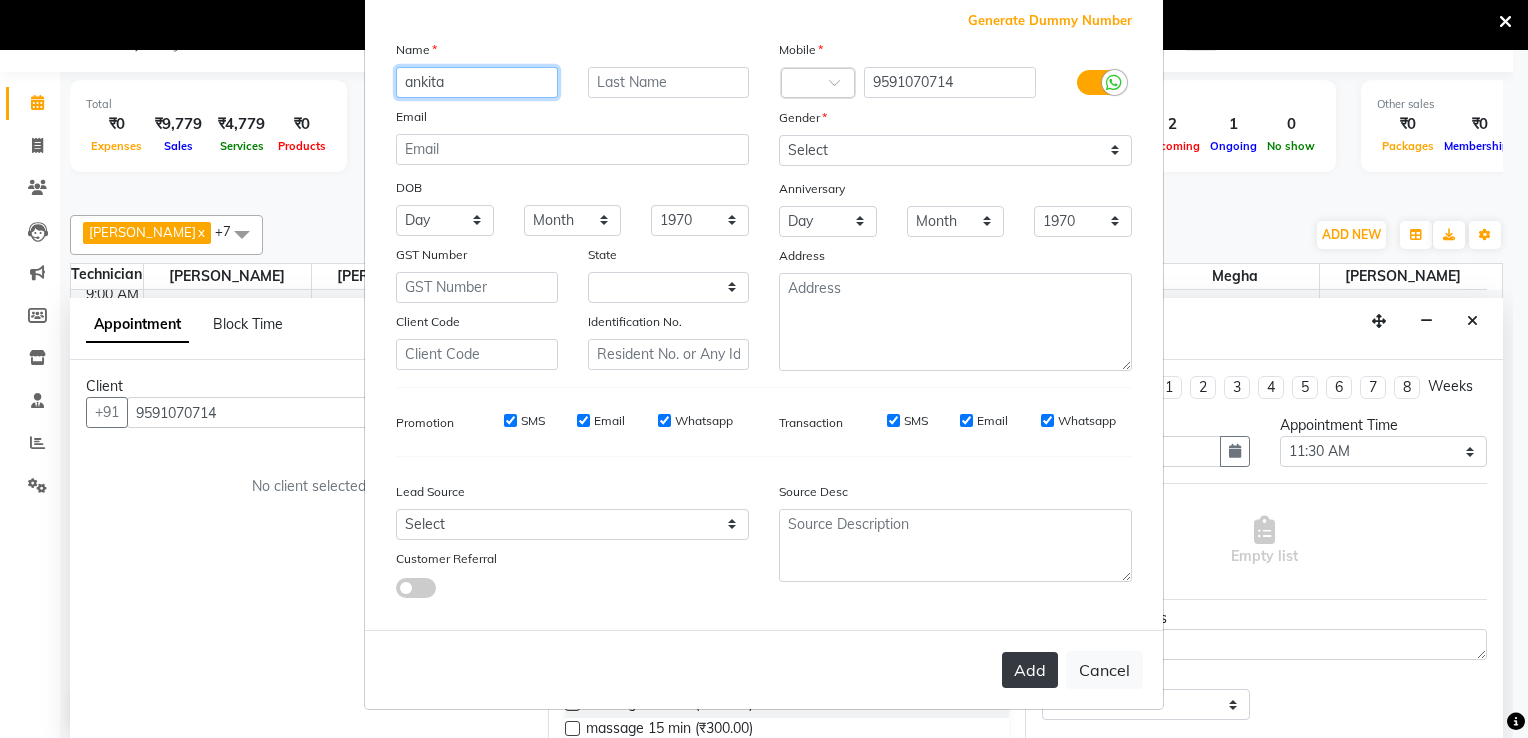 type on "ankita" 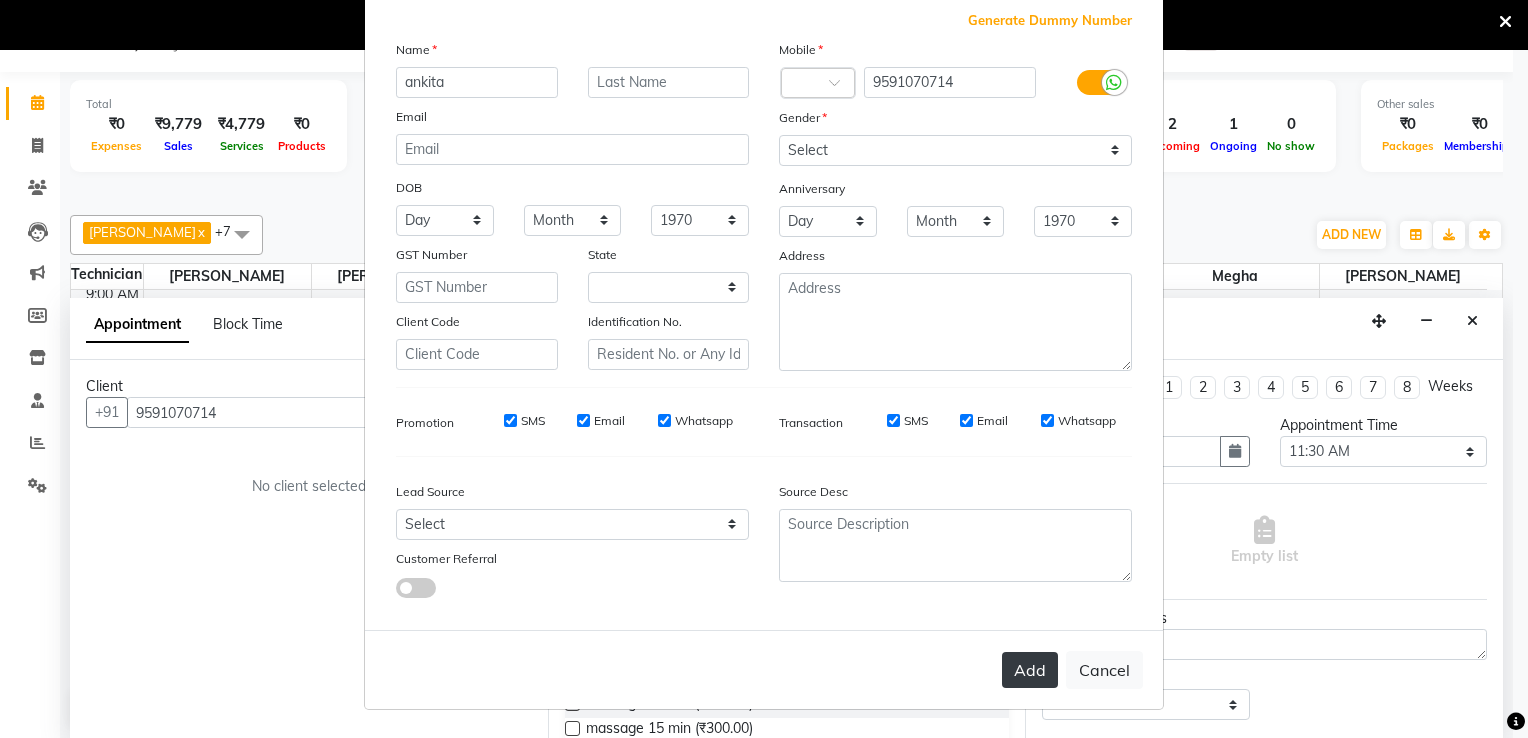 click on "Add" at bounding box center [1030, 670] 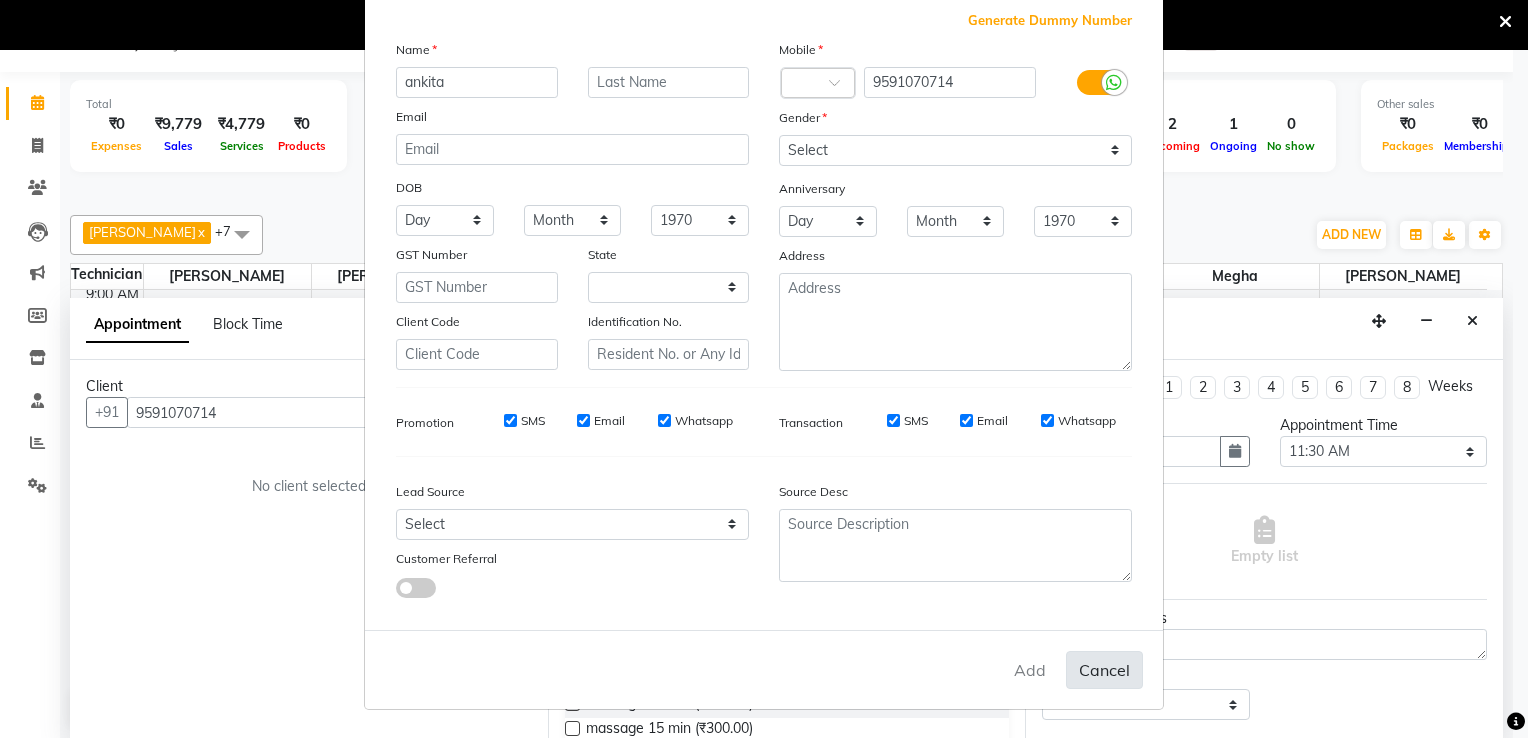 click on "Cancel" at bounding box center [1104, 670] 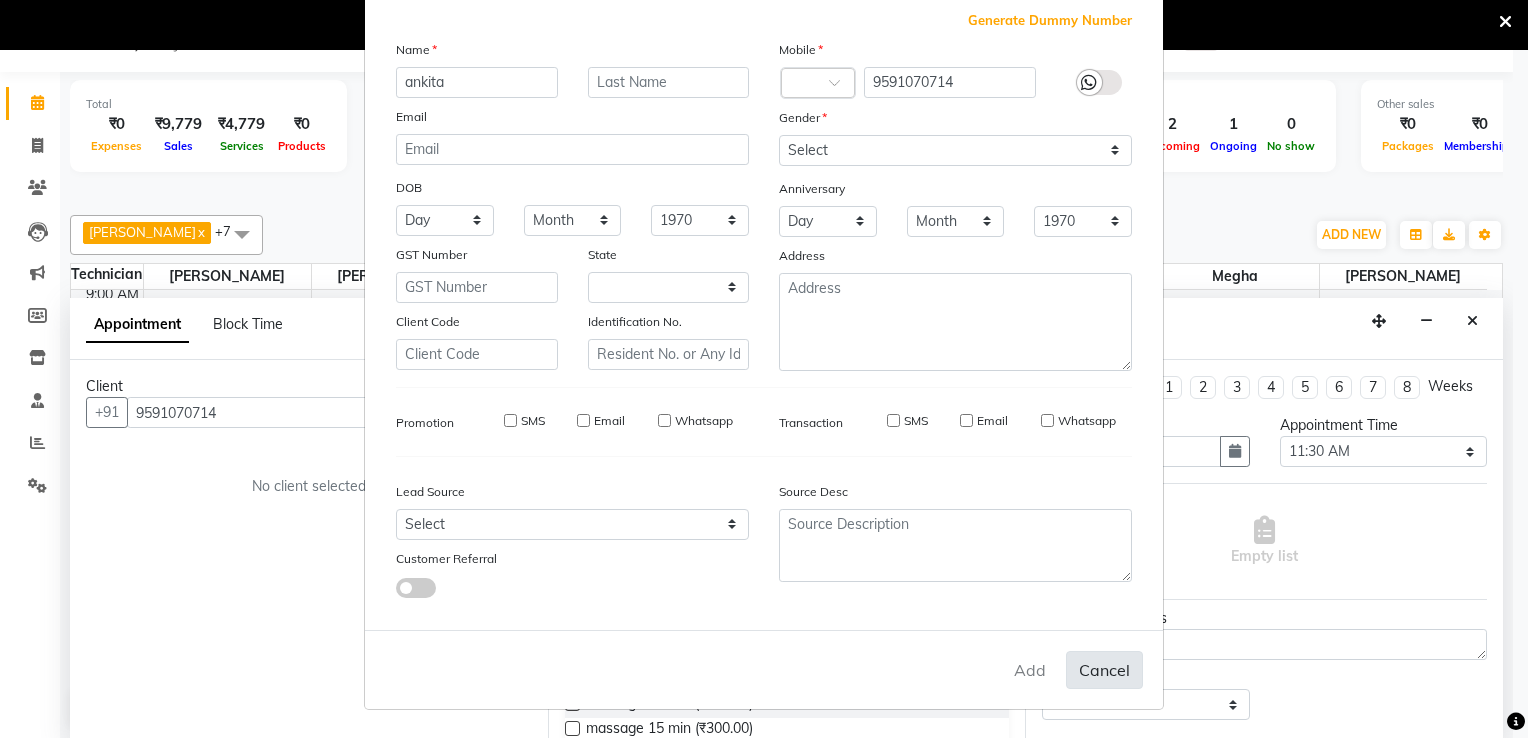 type 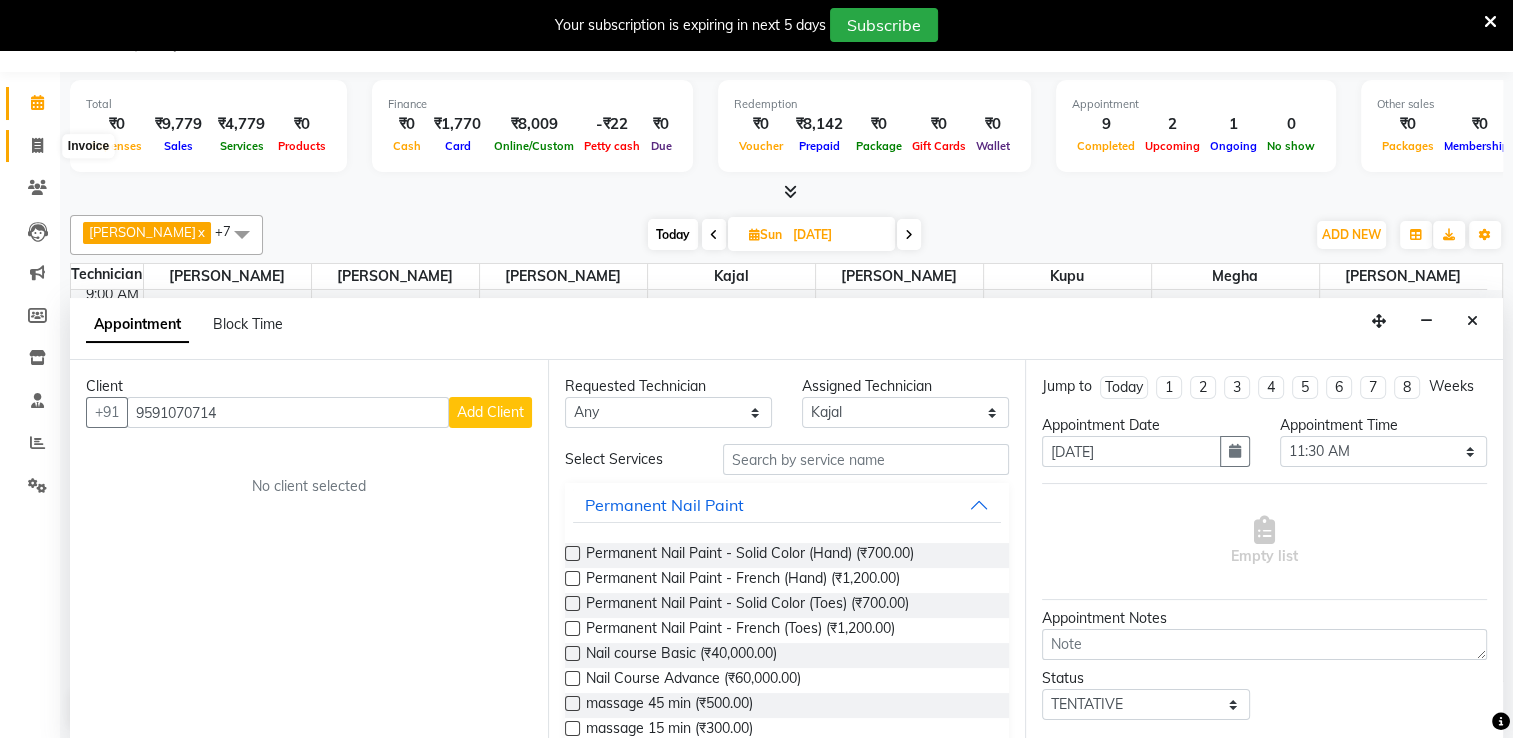 click 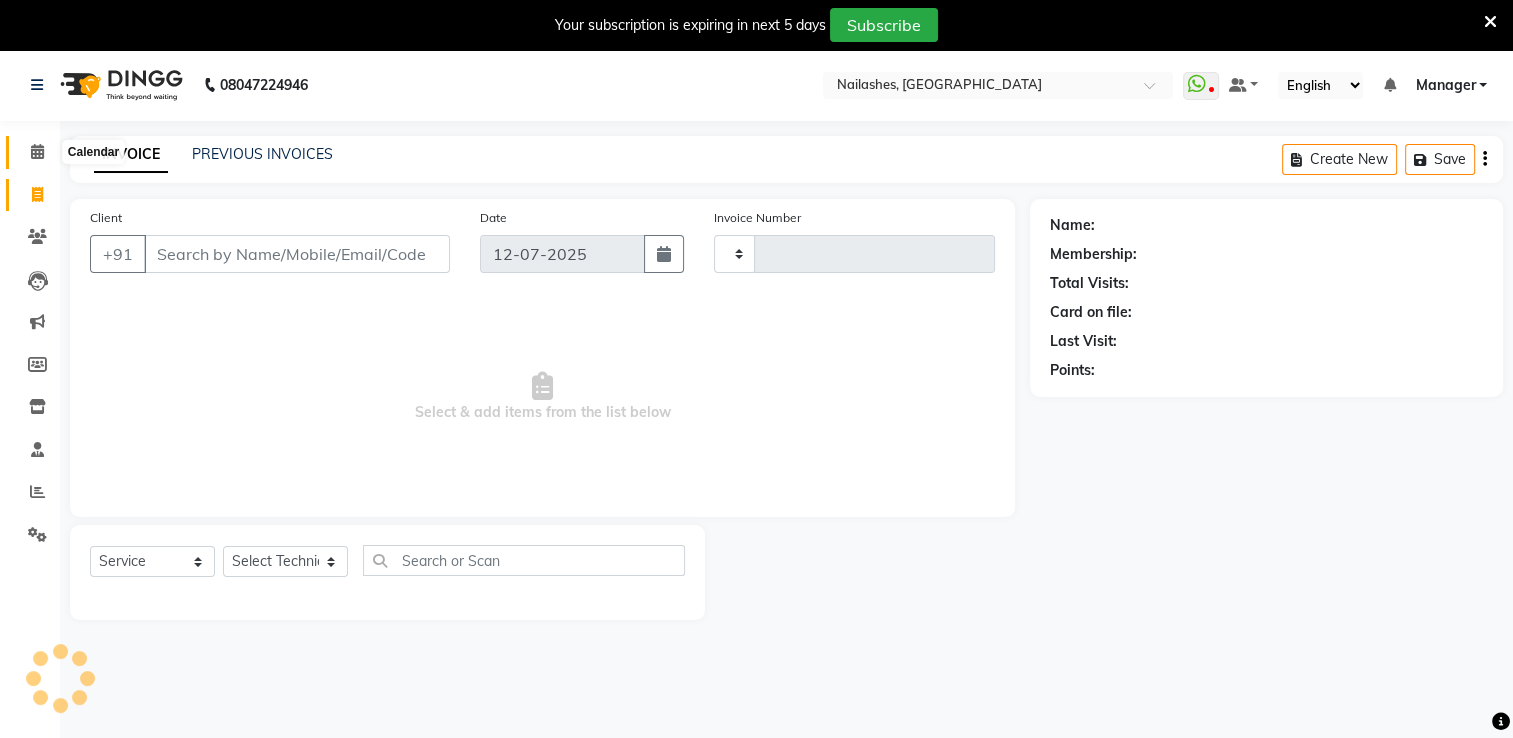 scroll, scrollTop: 0, scrollLeft: 0, axis: both 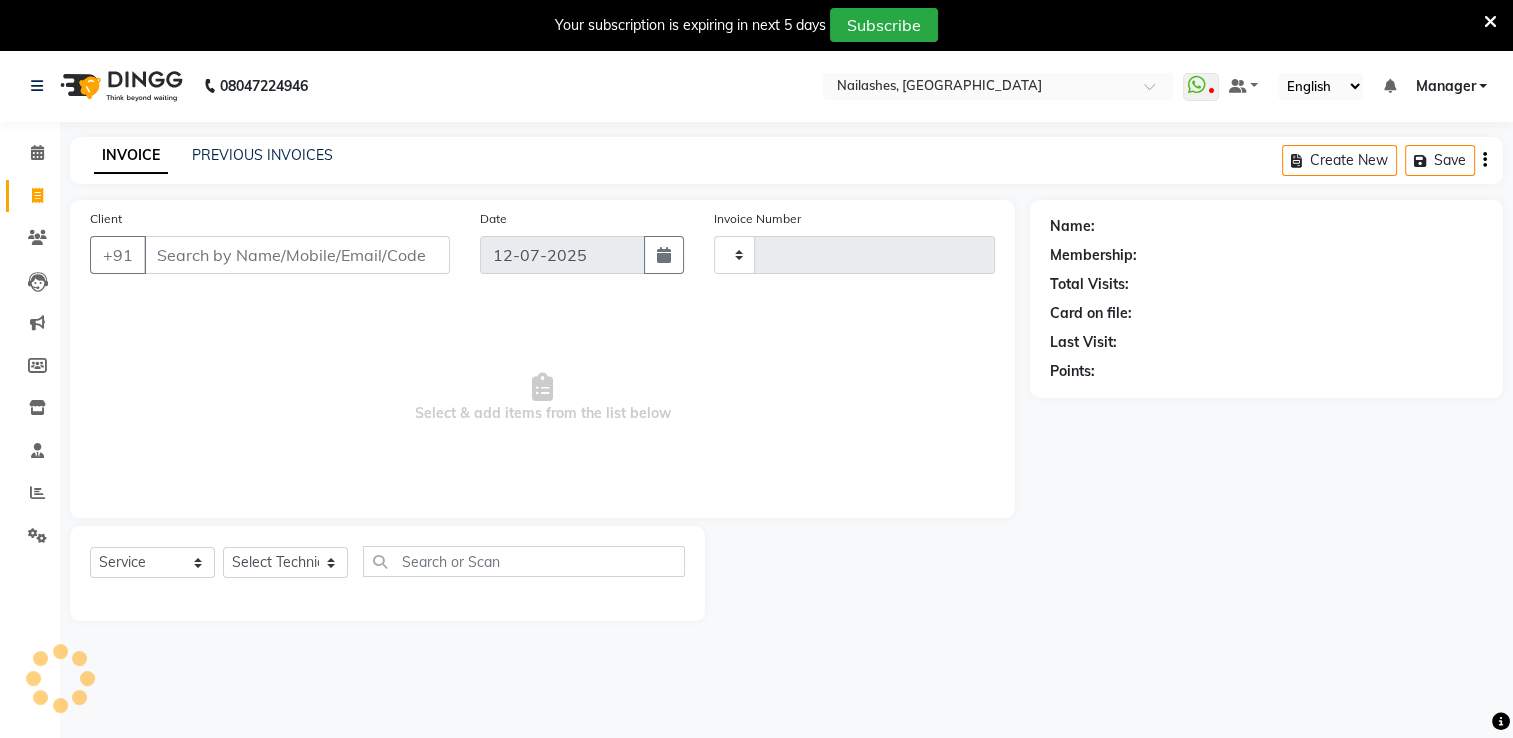 type on "1178" 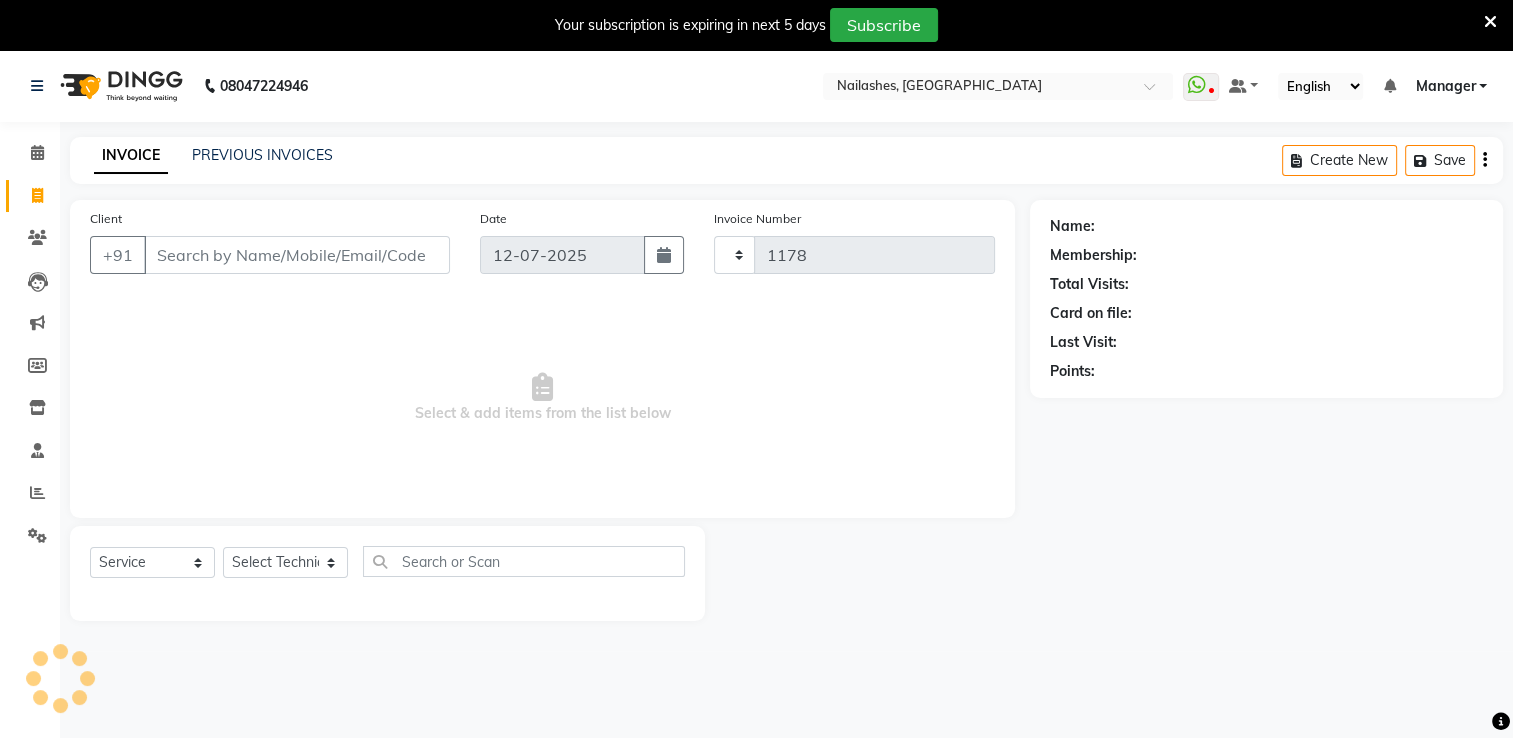 select on "6579" 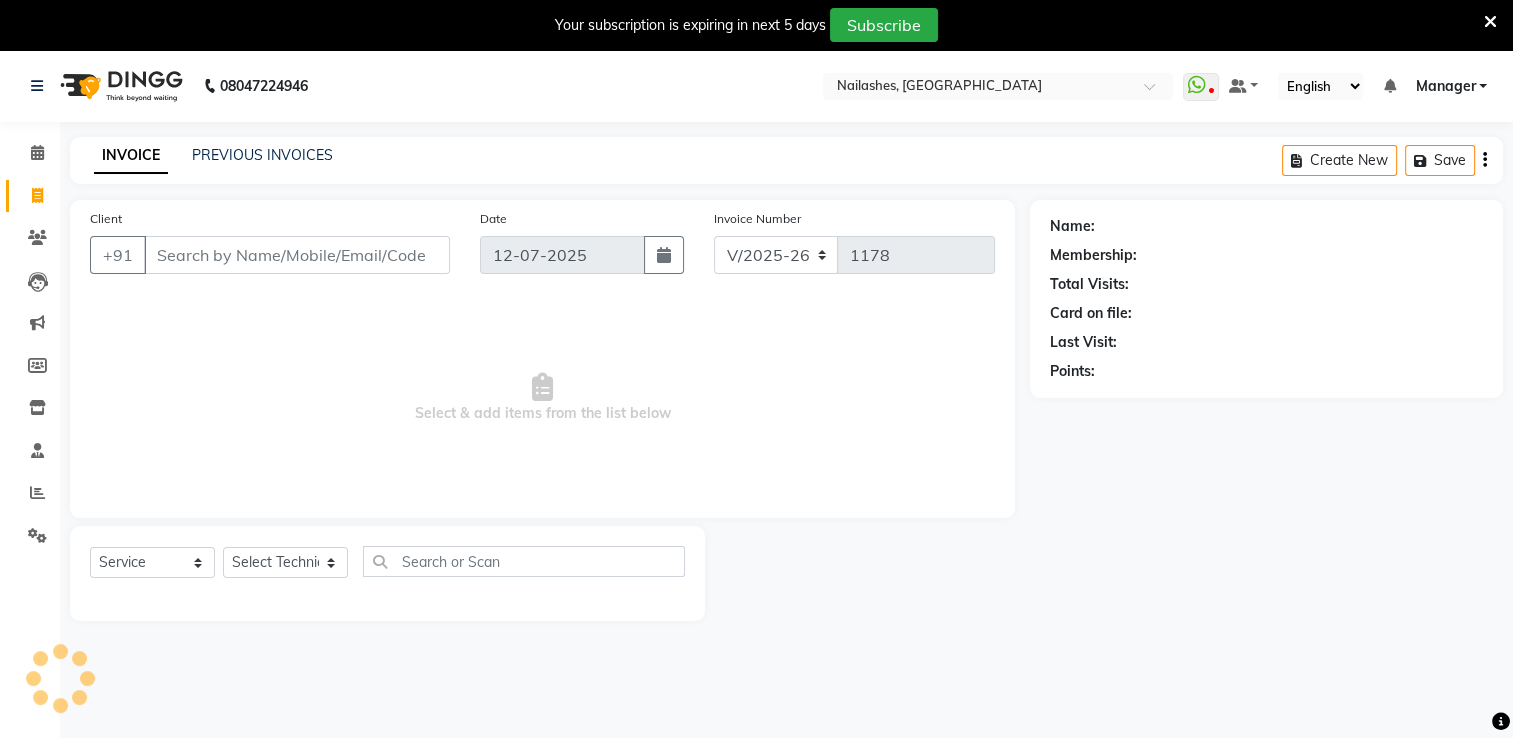 click on "Client" at bounding box center (297, 255) 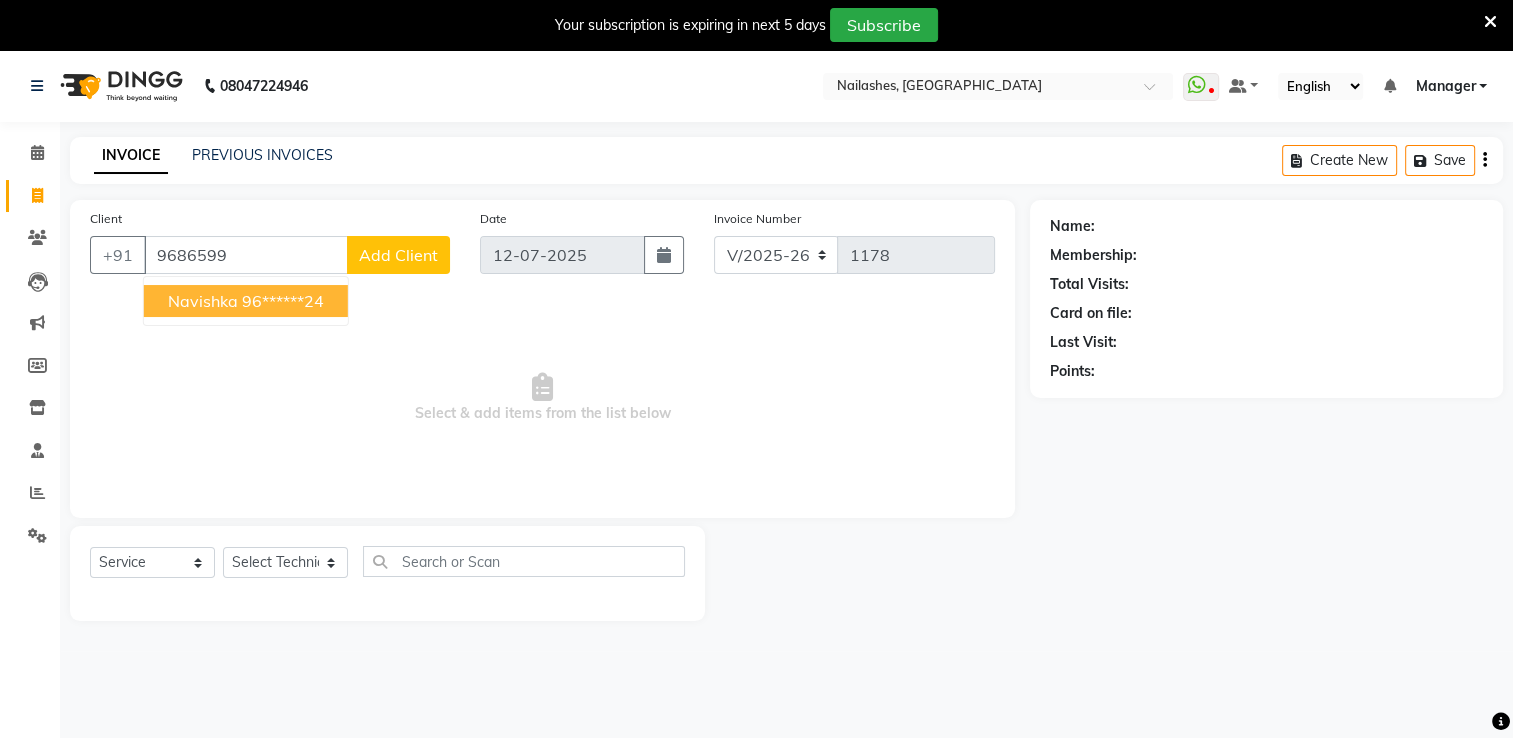 click on "96******24" at bounding box center [283, 301] 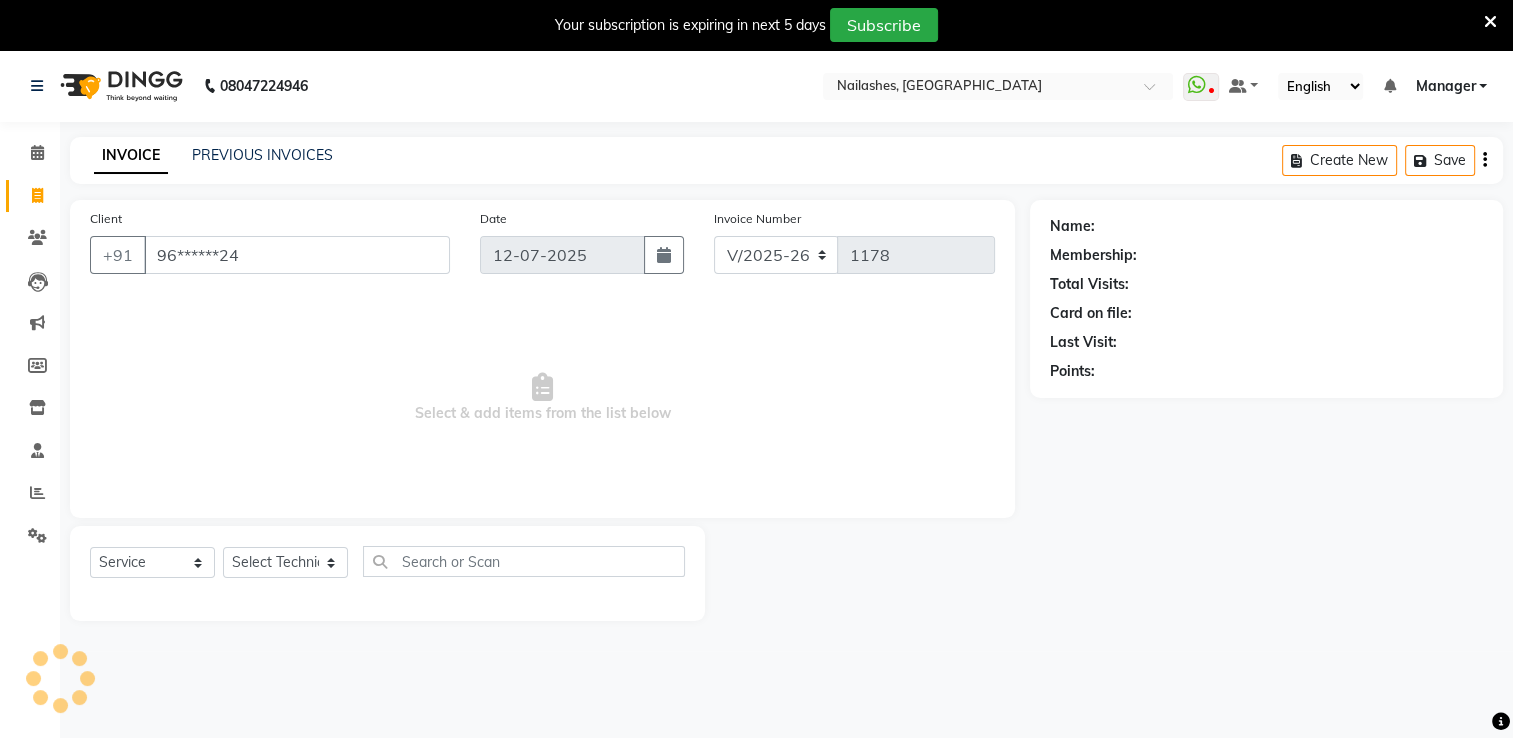 type on "96******24" 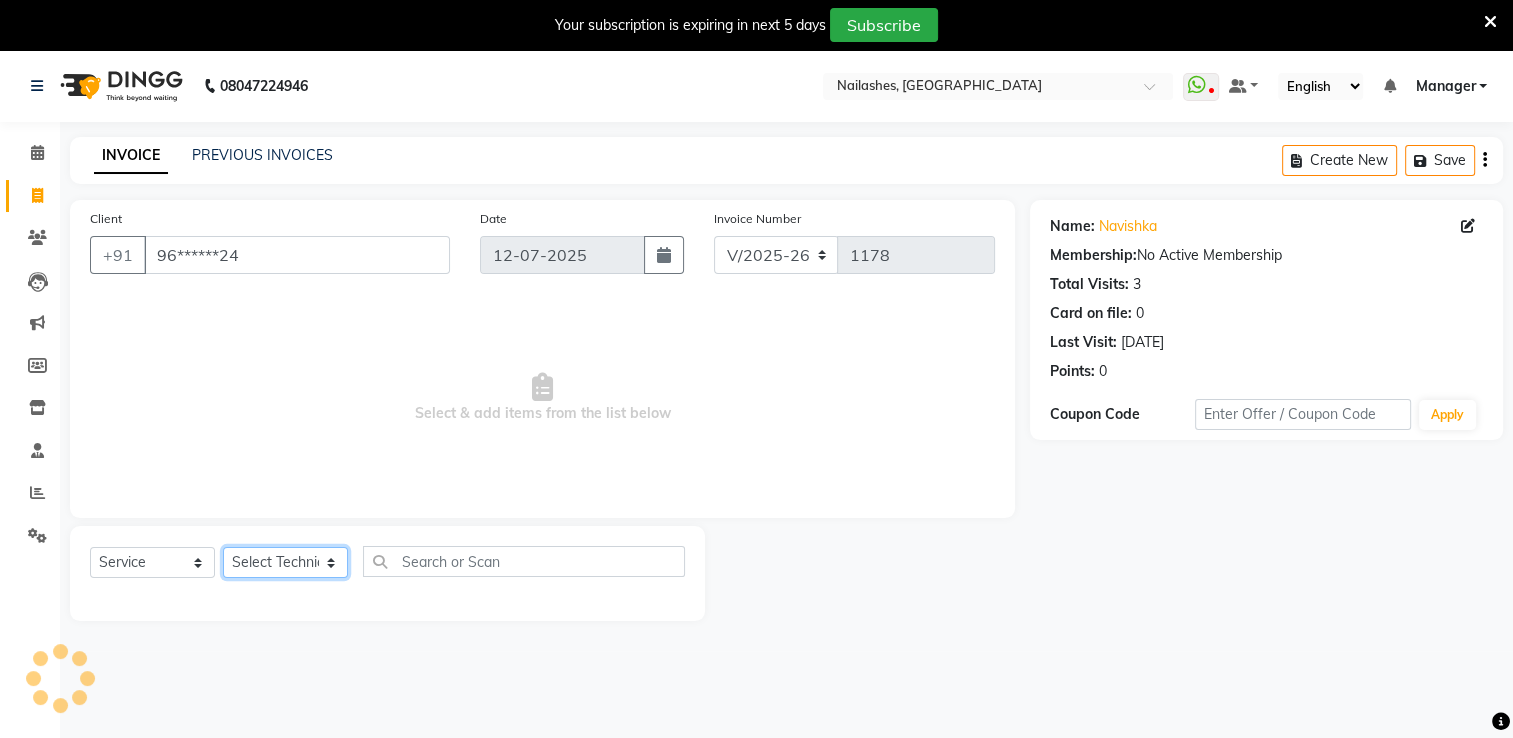 click on "Select Technician AMGHA ARISH Arvind chandu Dipen Gulafshan John Kajal kelly kupu Manager megha Nirjala Owner pankaj PARE SHAR MOHAMAND shradha" 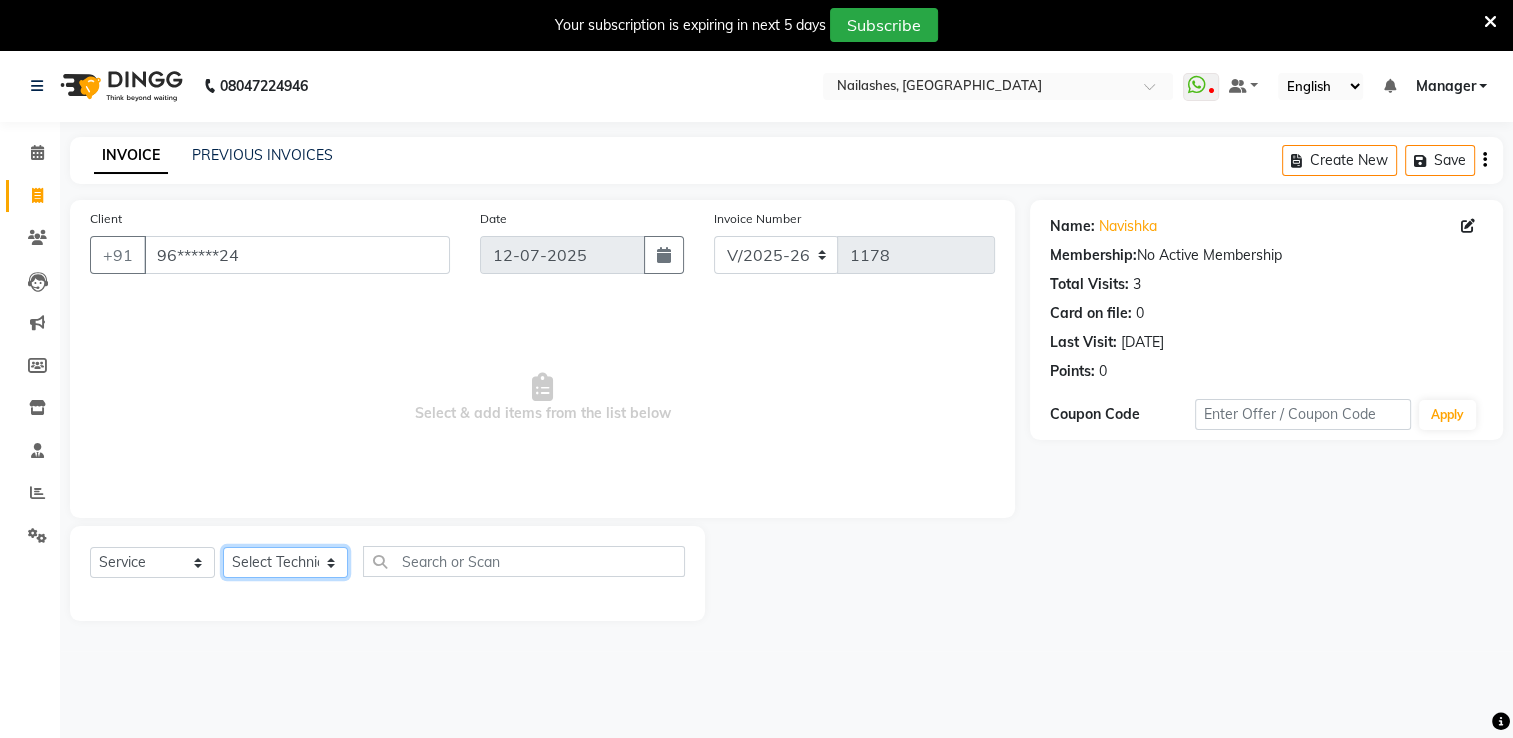 select on "68696" 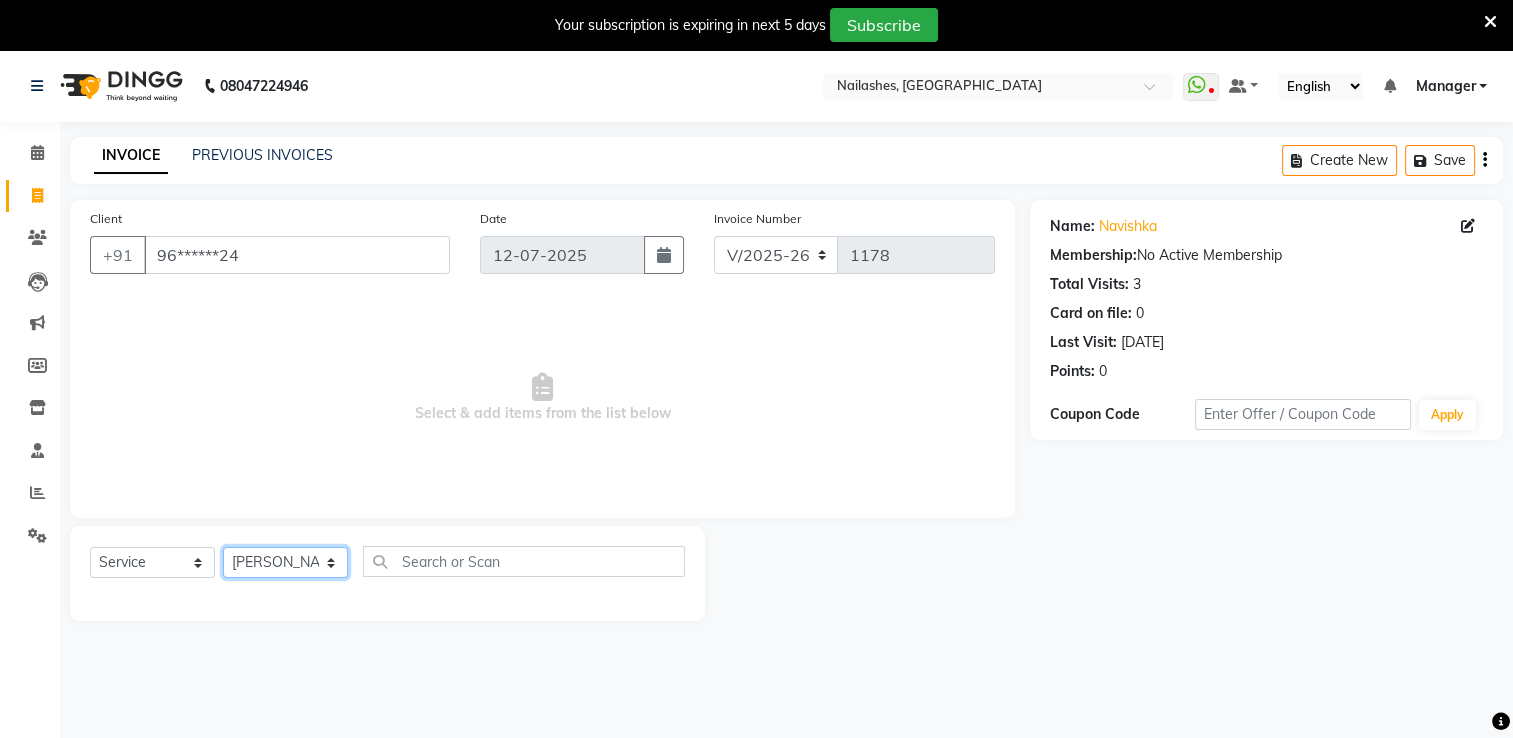 click on "Select Technician AMGHA ARISH Arvind chandu Dipen Gulafshan John Kajal kelly kupu Manager megha Nirjala Owner pankaj PARE SHAR MOHAMAND shradha" 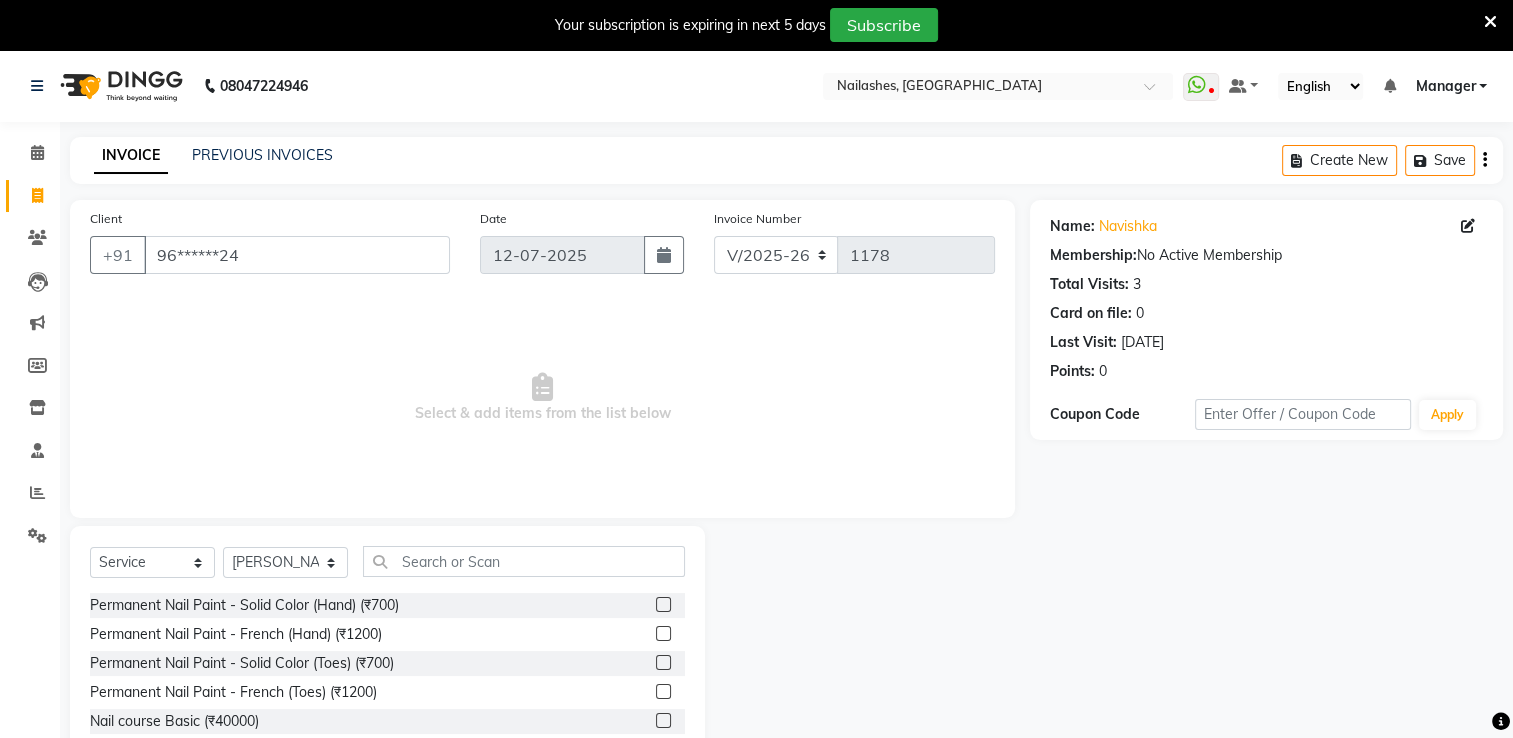 click 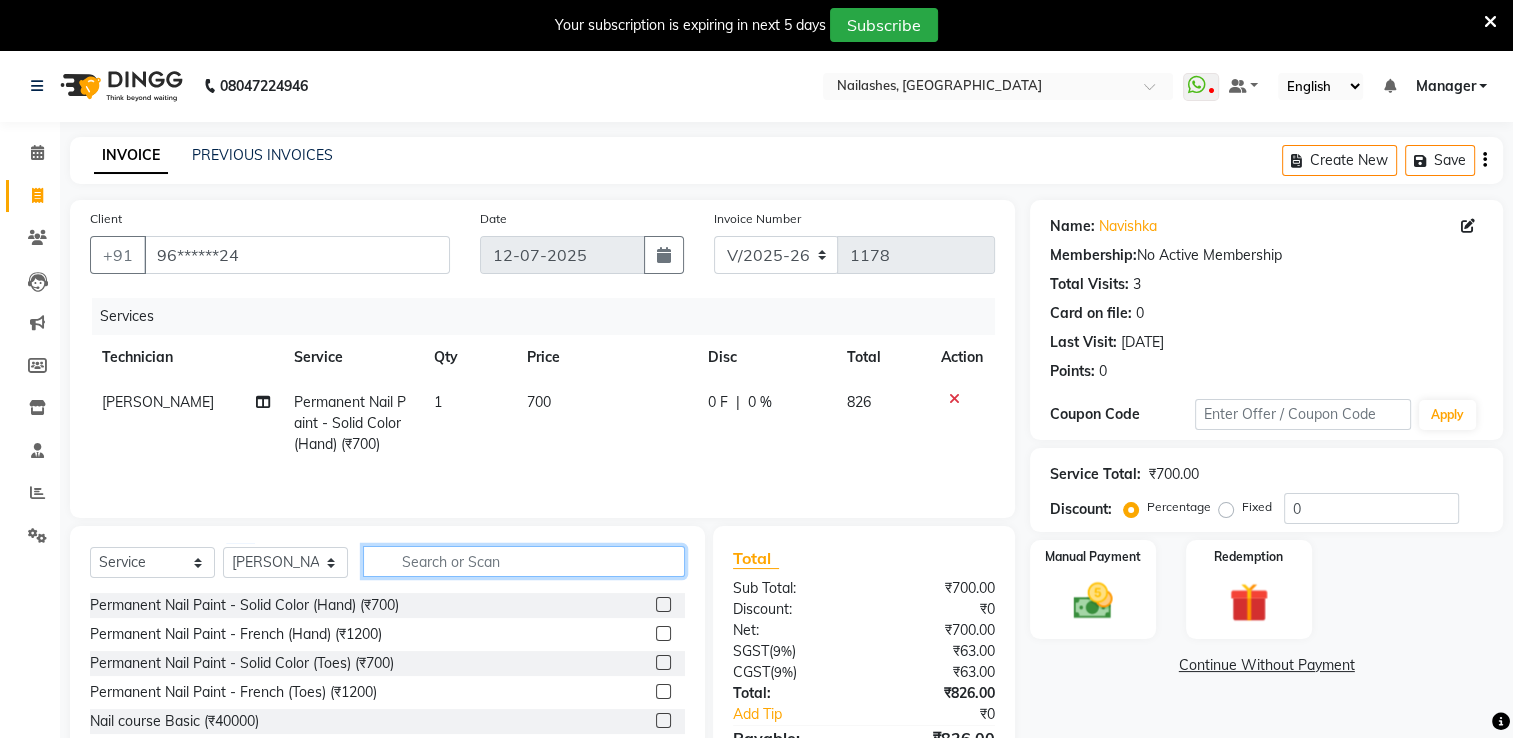checkbox on "false" 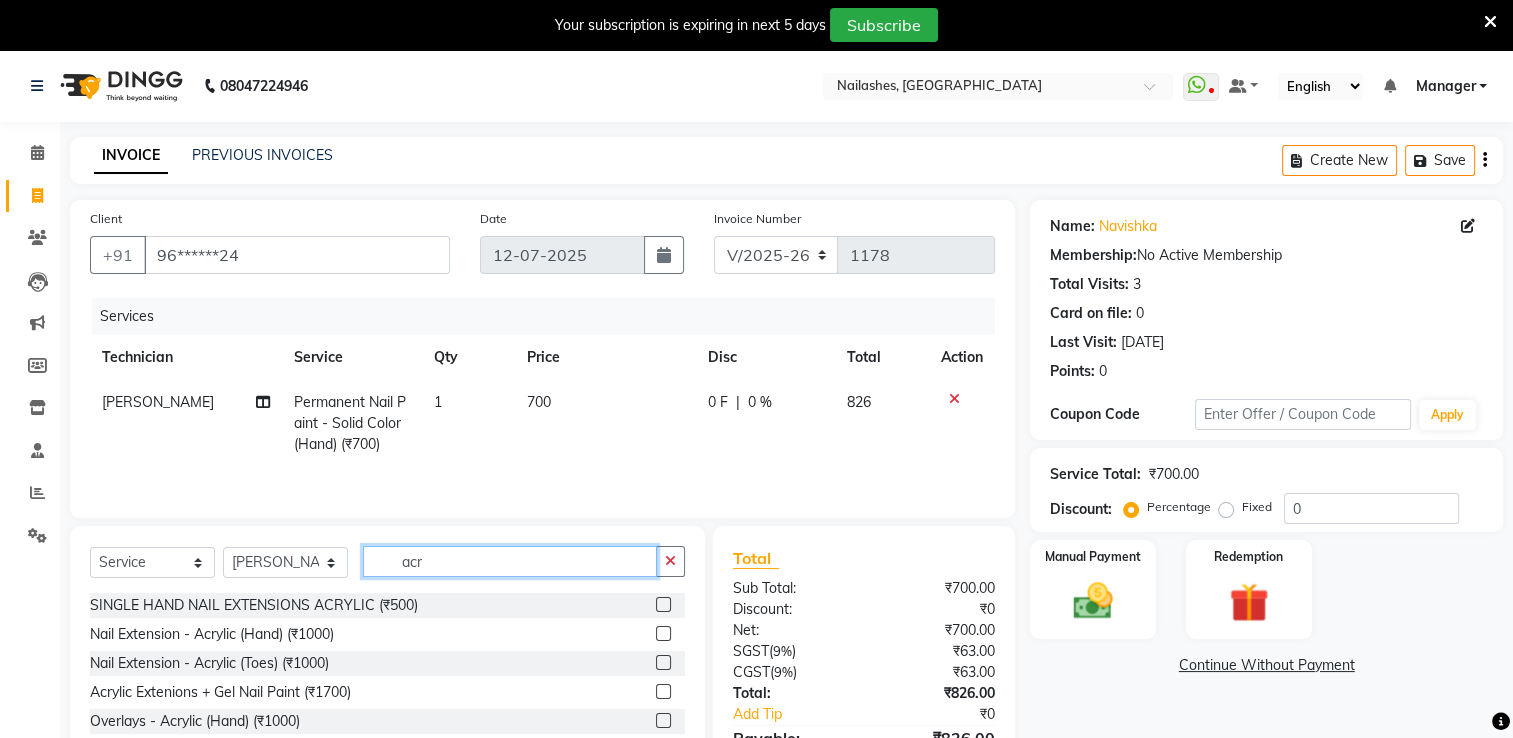 type on "acr" 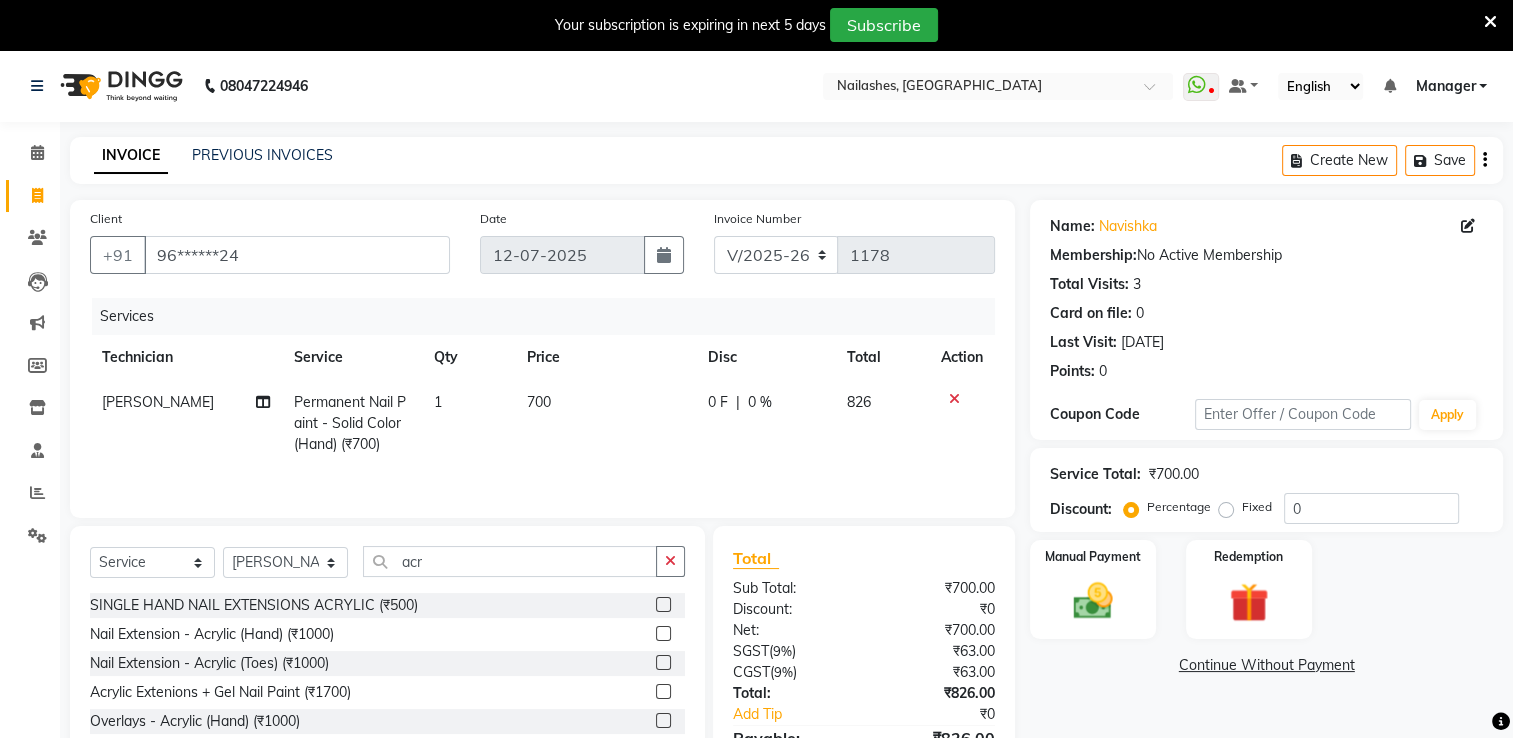 click 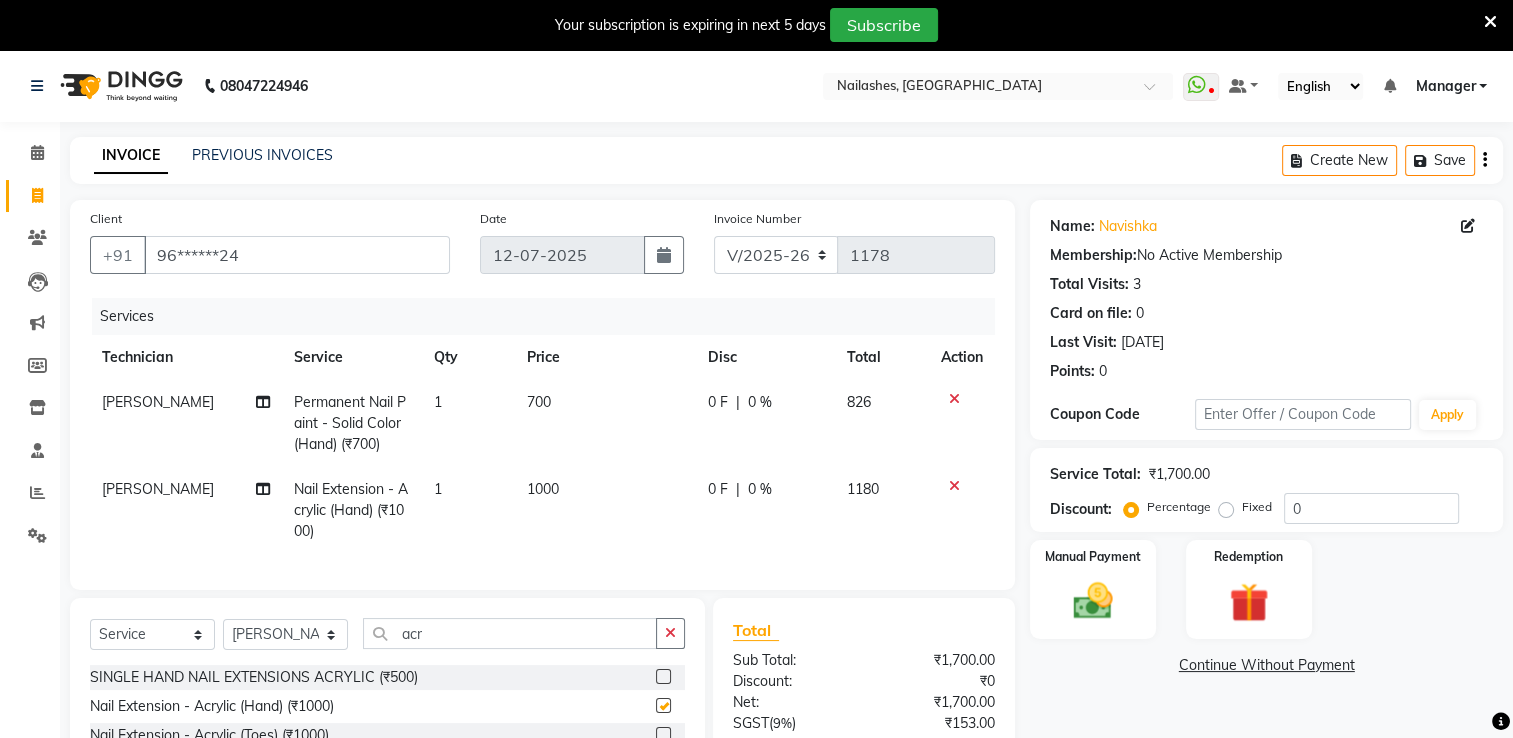 checkbox on "false" 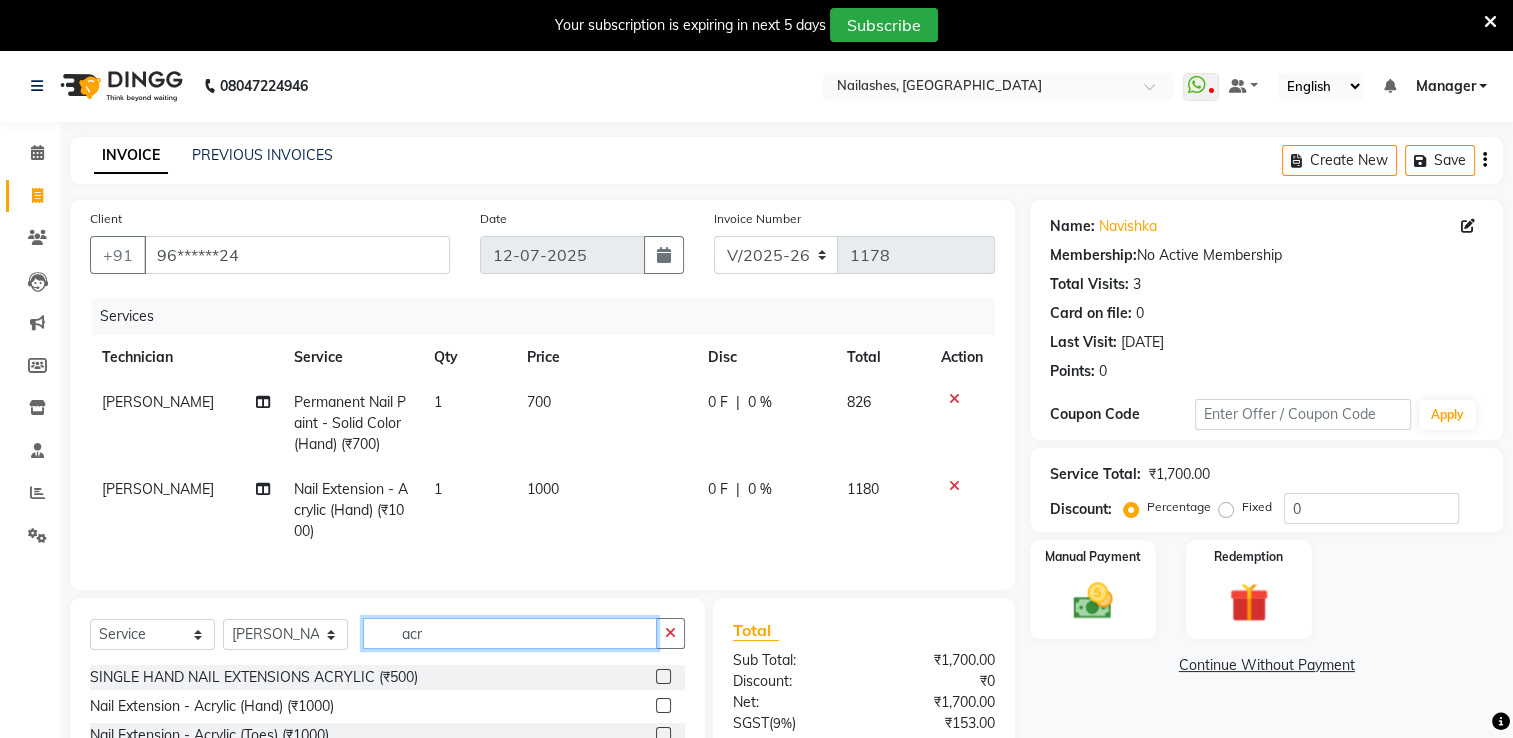 click on "acr" 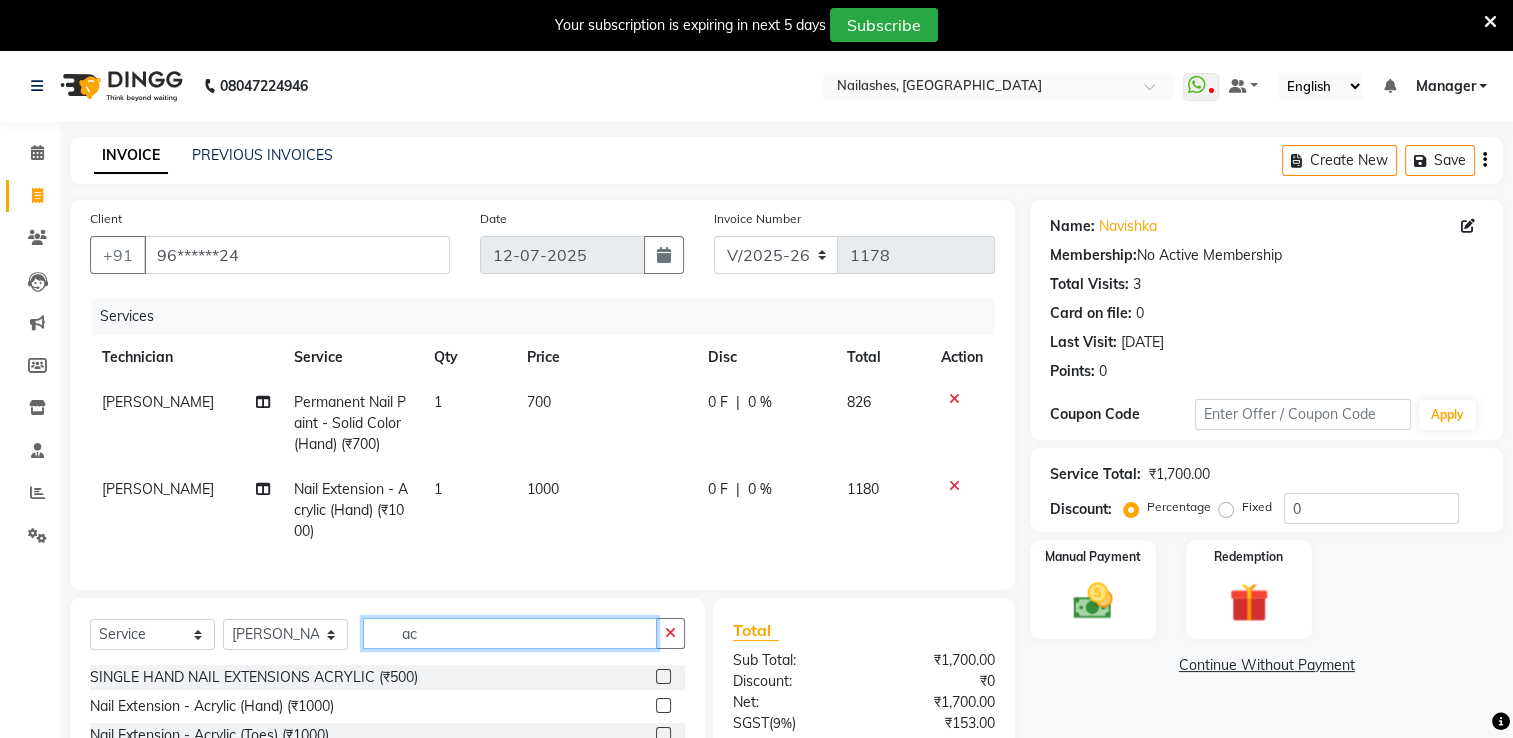 type on "a" 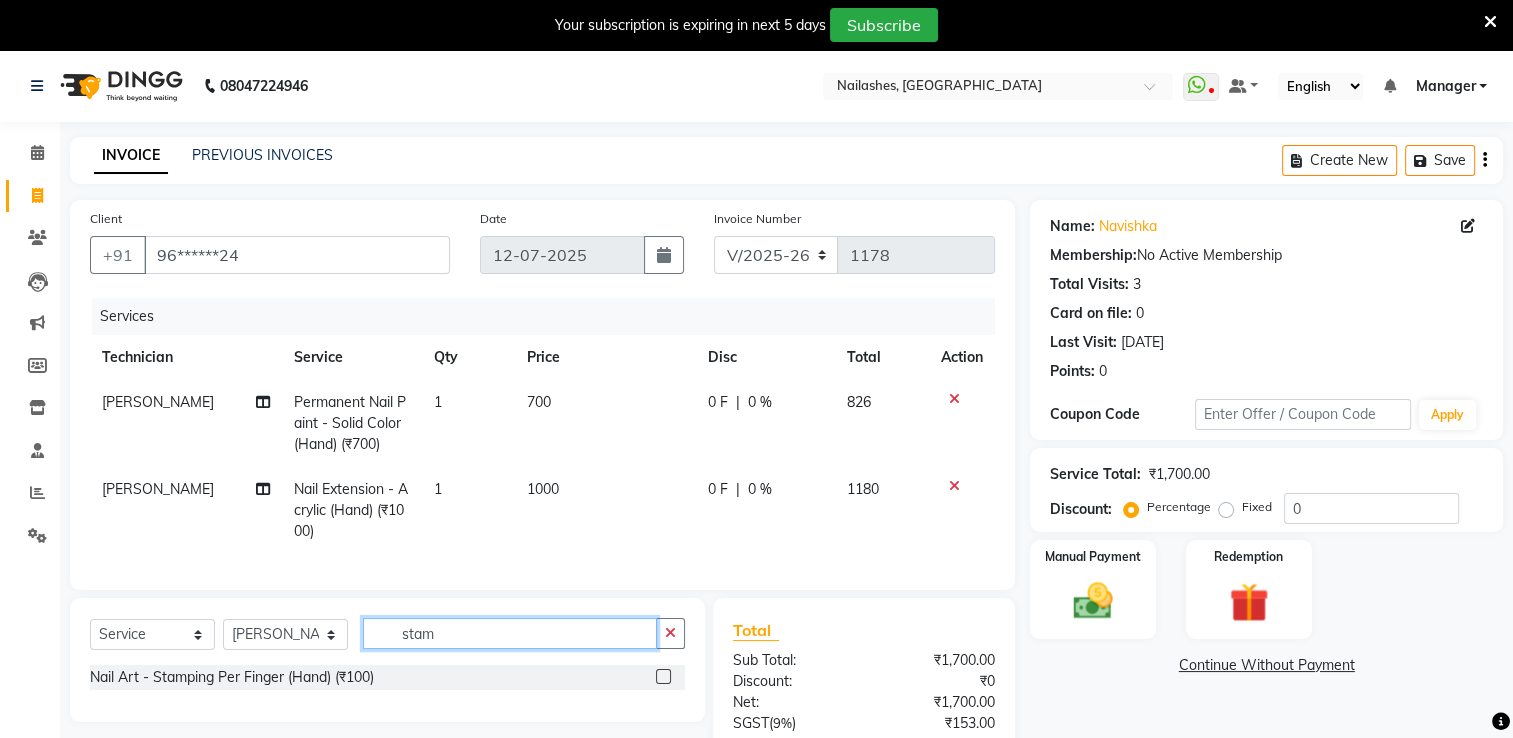 type on "stam" 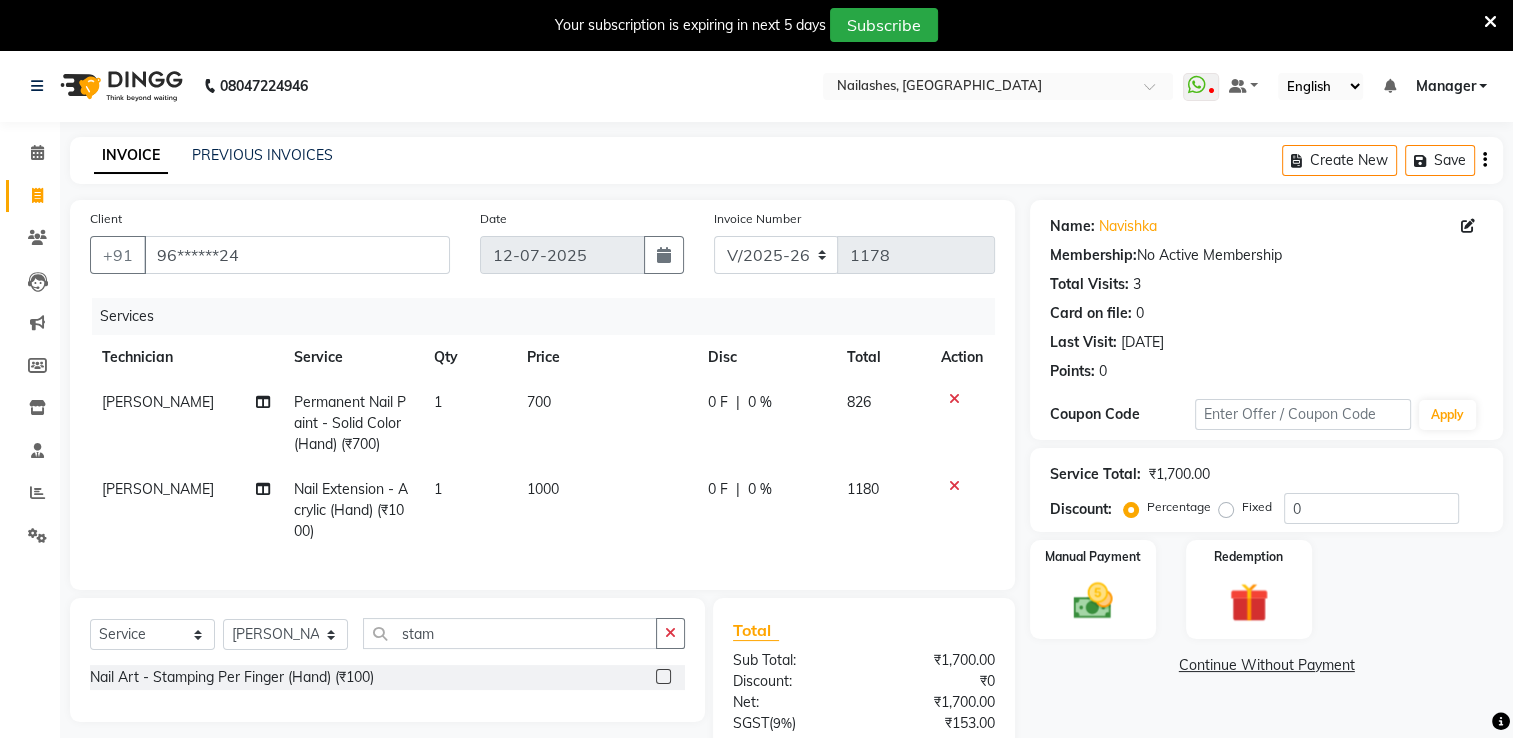 click 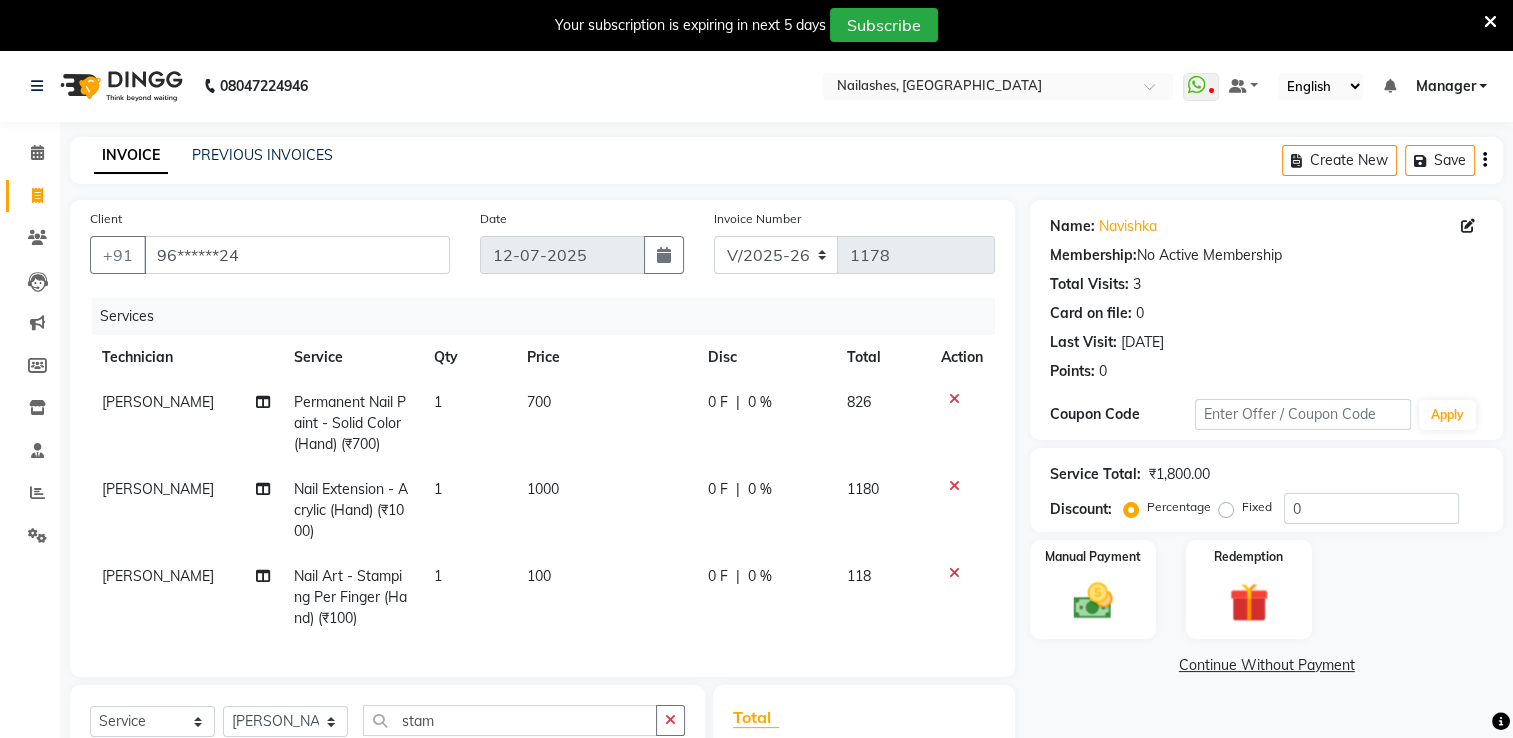 checkbox on "false" 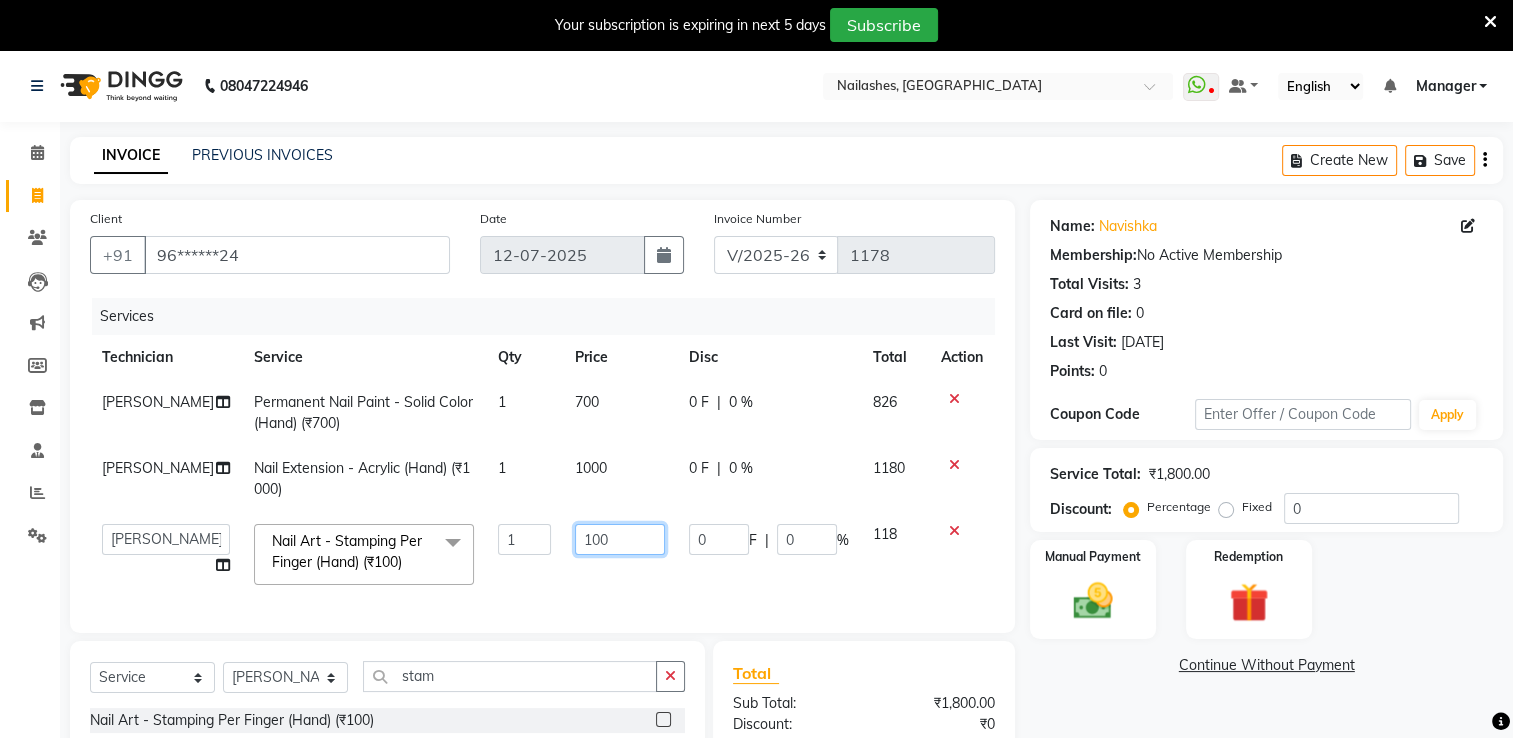 click on "100" 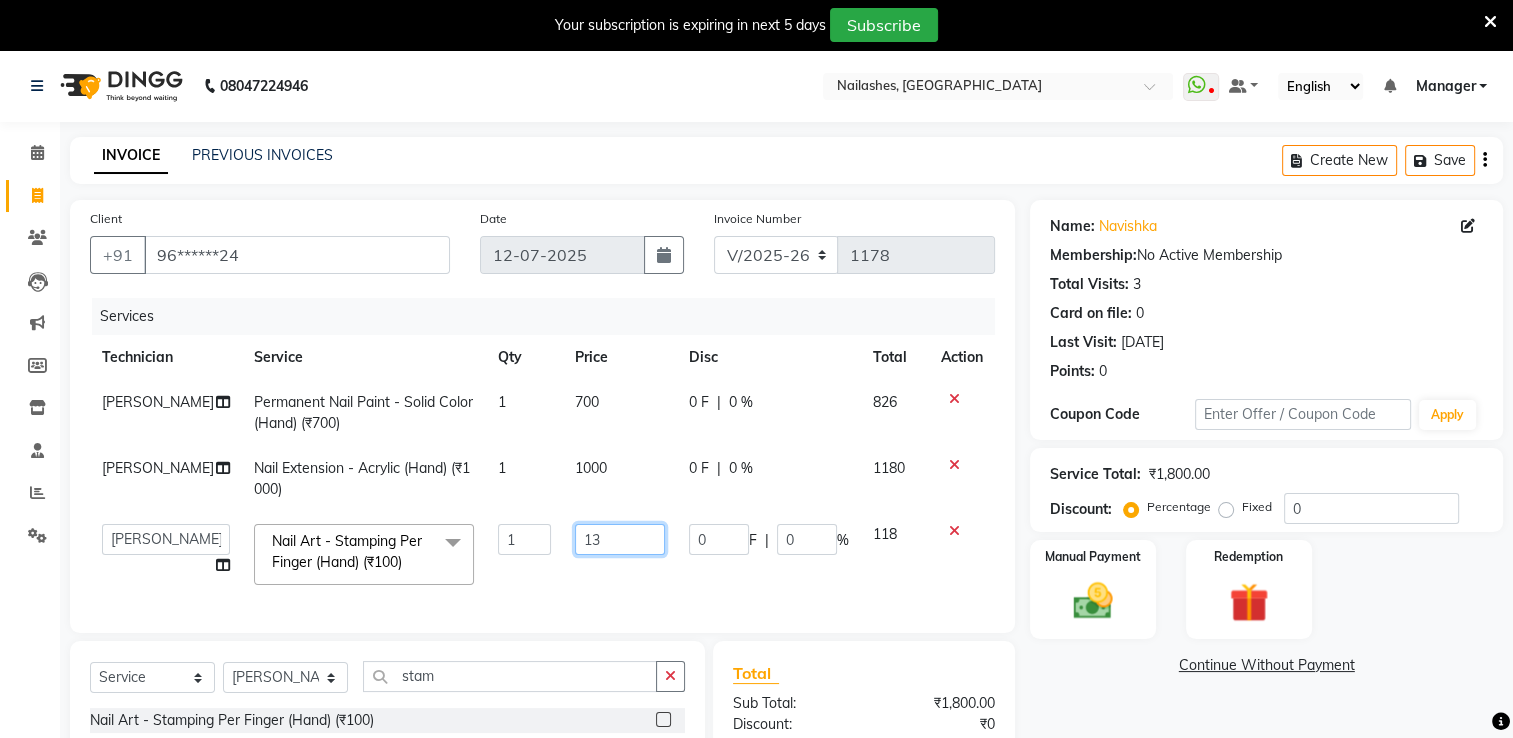 type on "130" 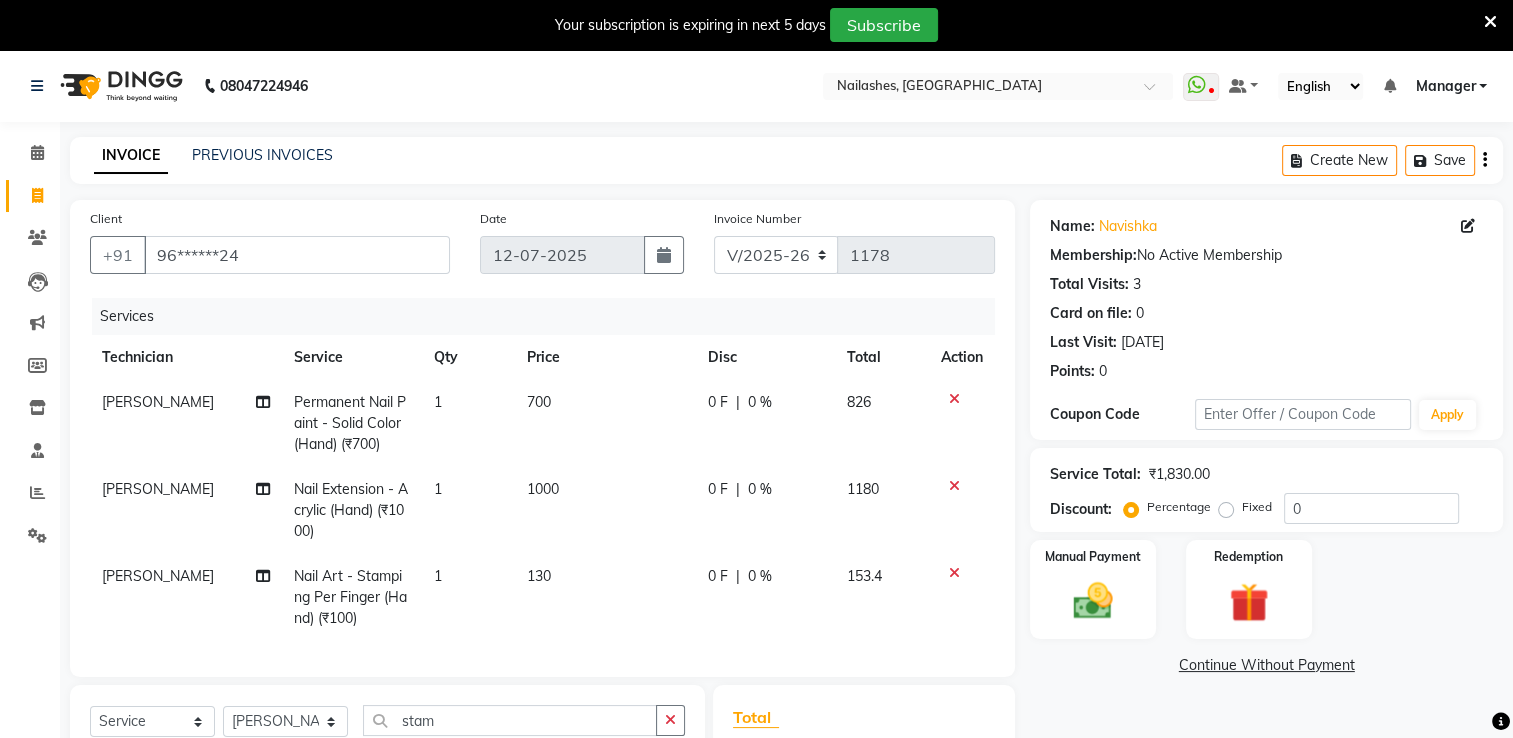 click on "1" 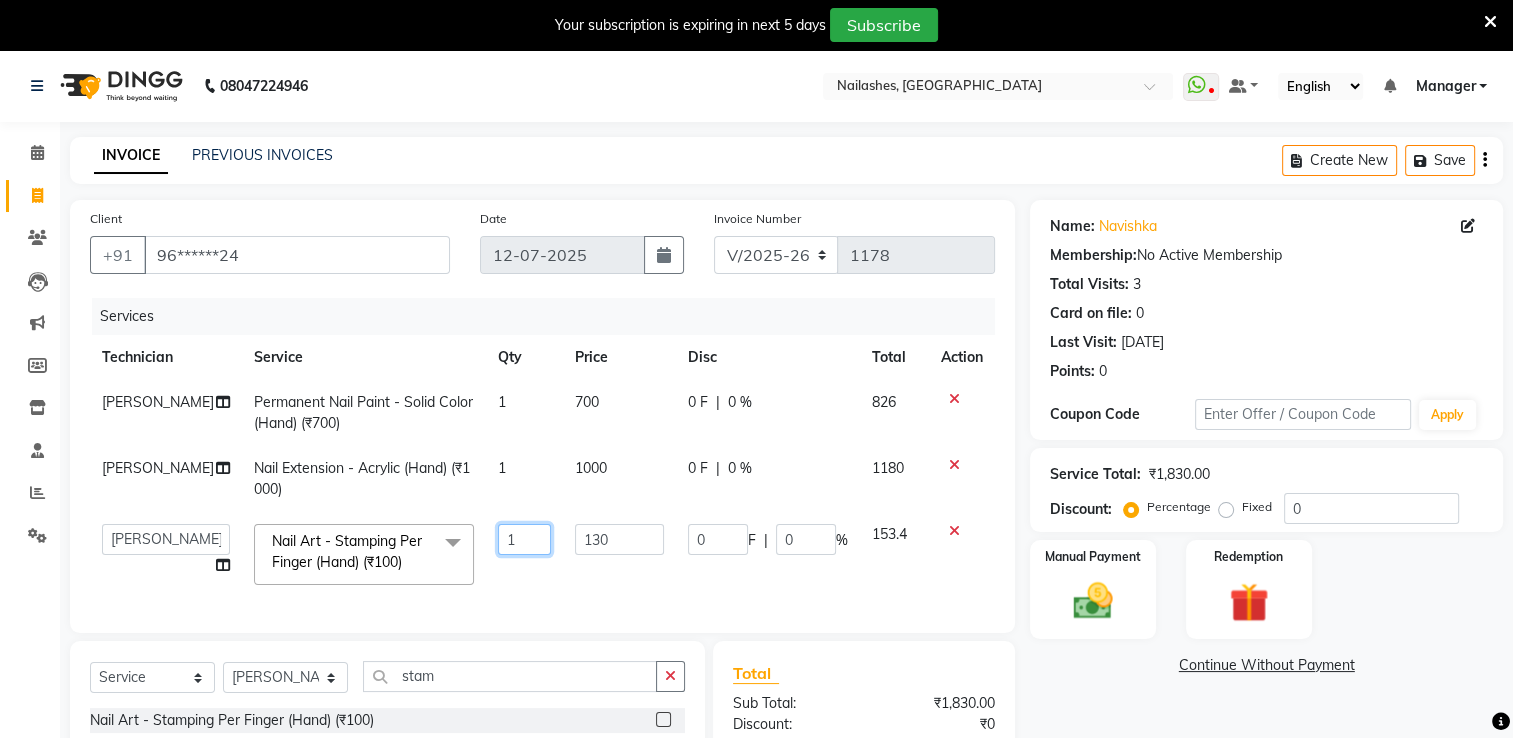 click on "1" 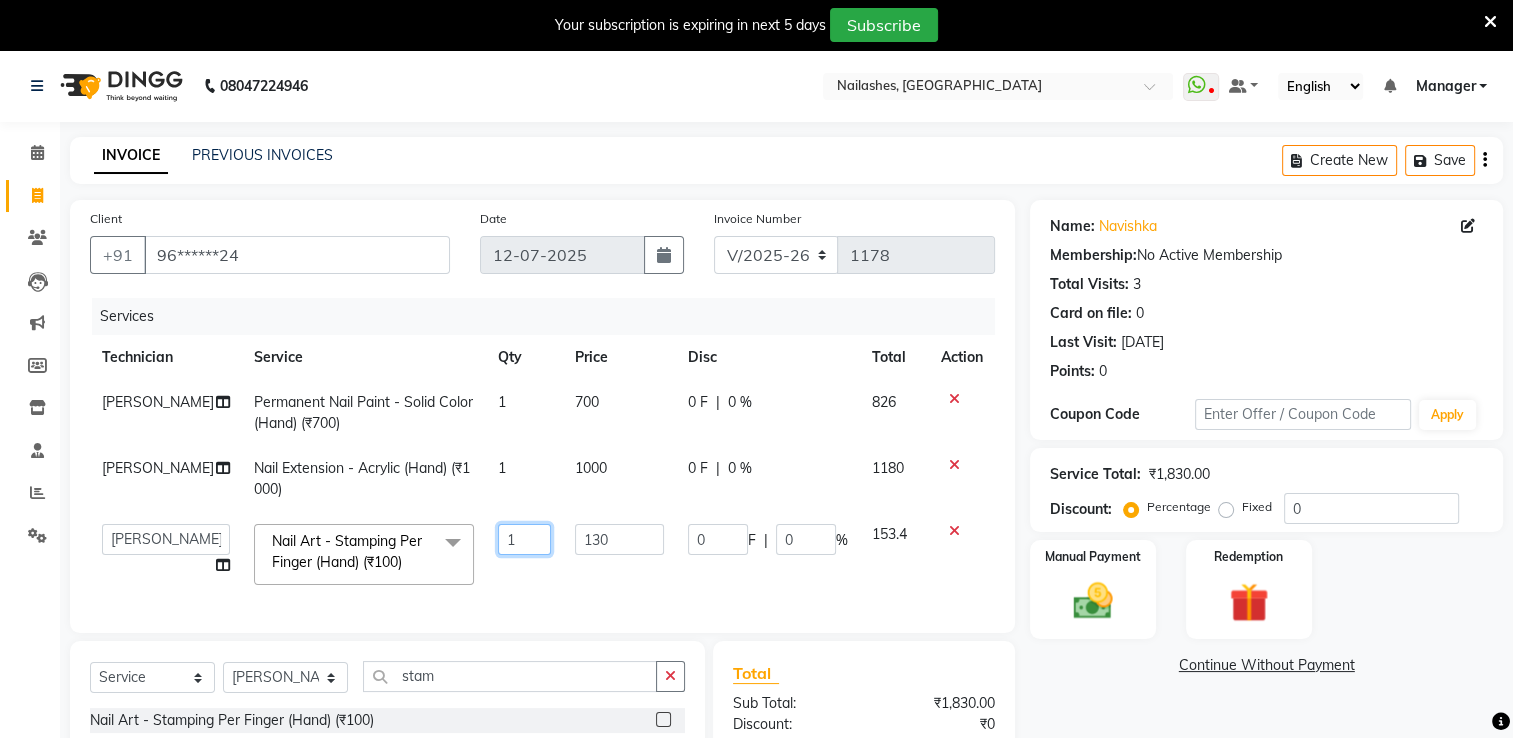 type on "10" 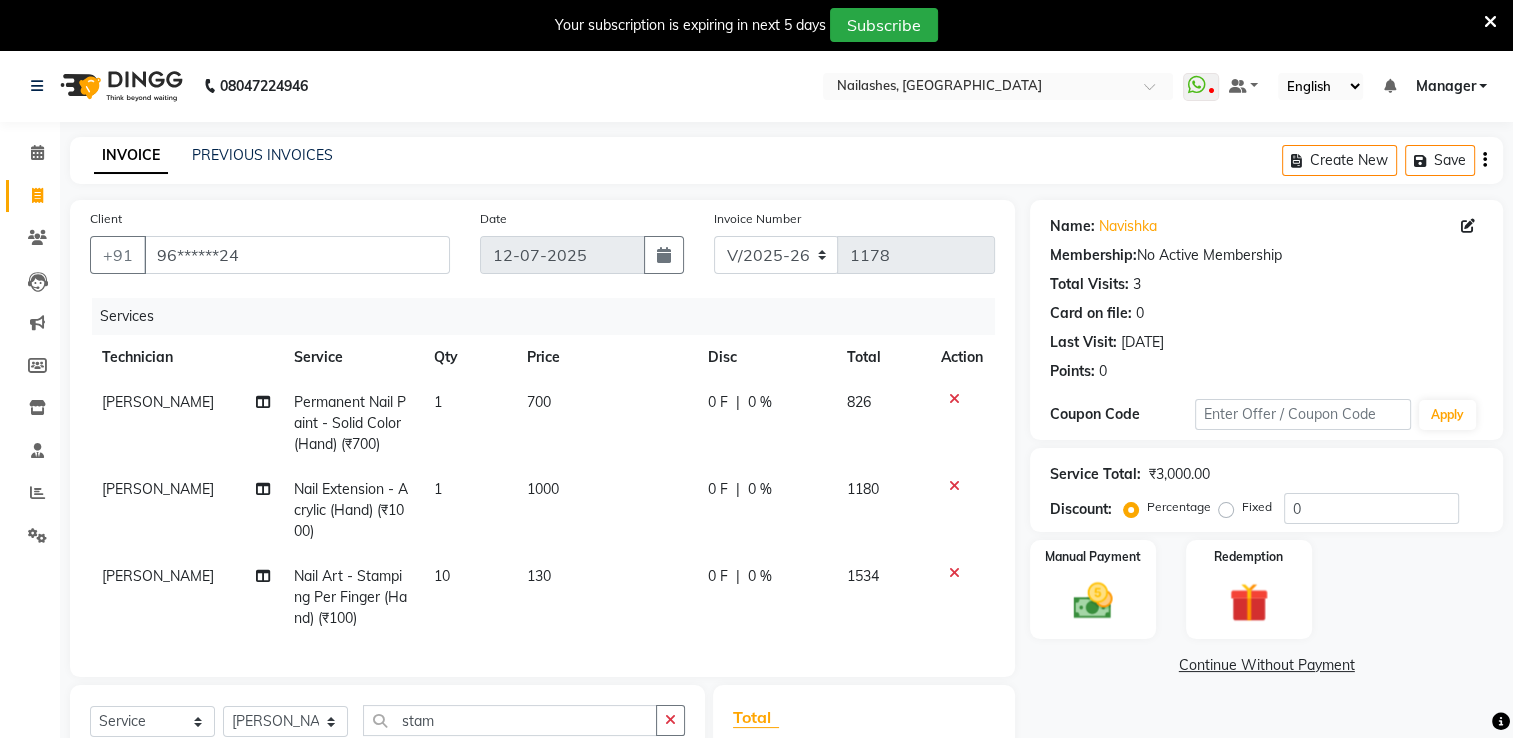 click on "Name: Navishka  Membership:  No Active Membership  Total Visits:  3 Card on file:  0 Last Visit:   25-01-2025 Points:   0  Coupon Code Apply Service Total:  ₹3,000.00  Discount:  Percentage   Fixed  0 Manual Payment Redemption  Continue Without Payment" 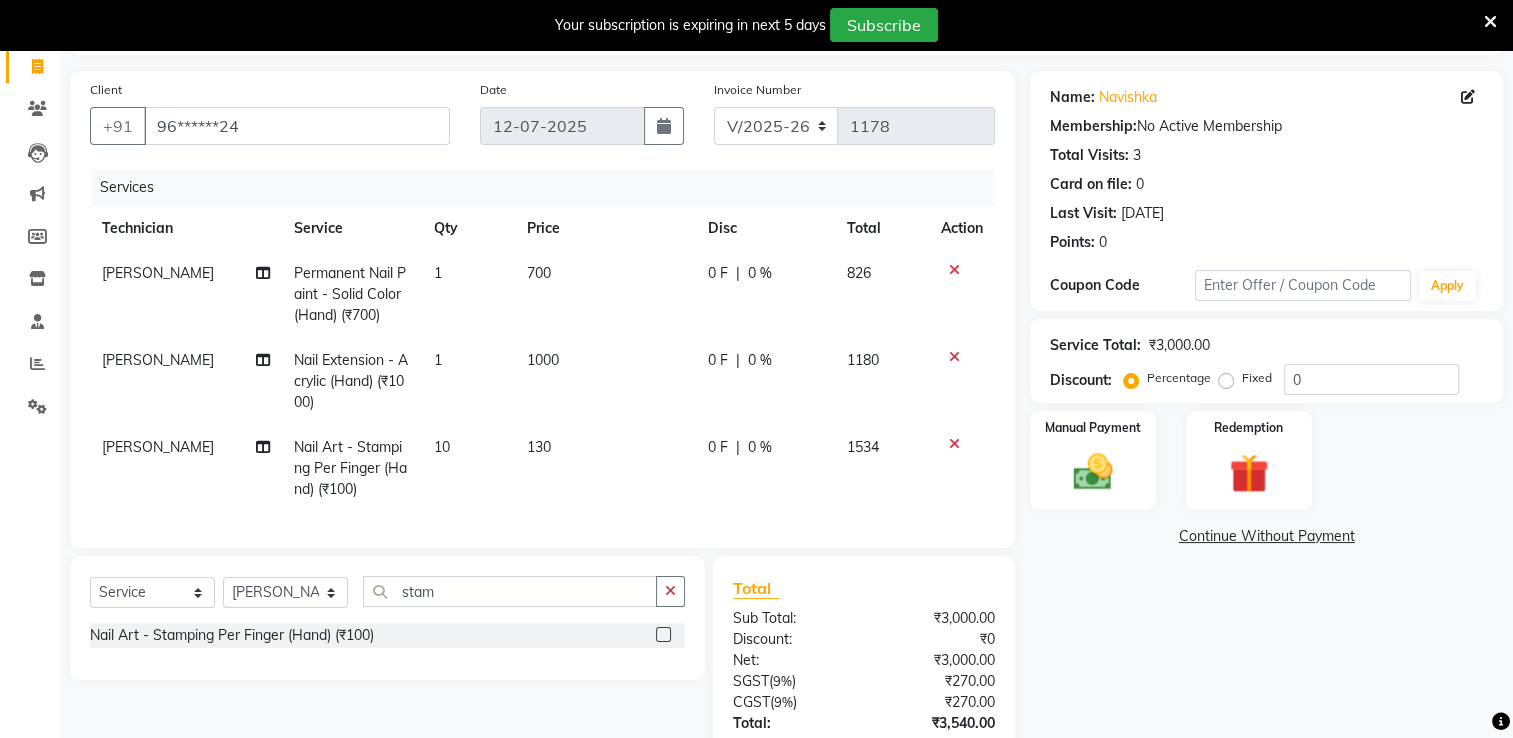 scroll, scrollTop: 286, scrollLeft: 0, axis: vertical 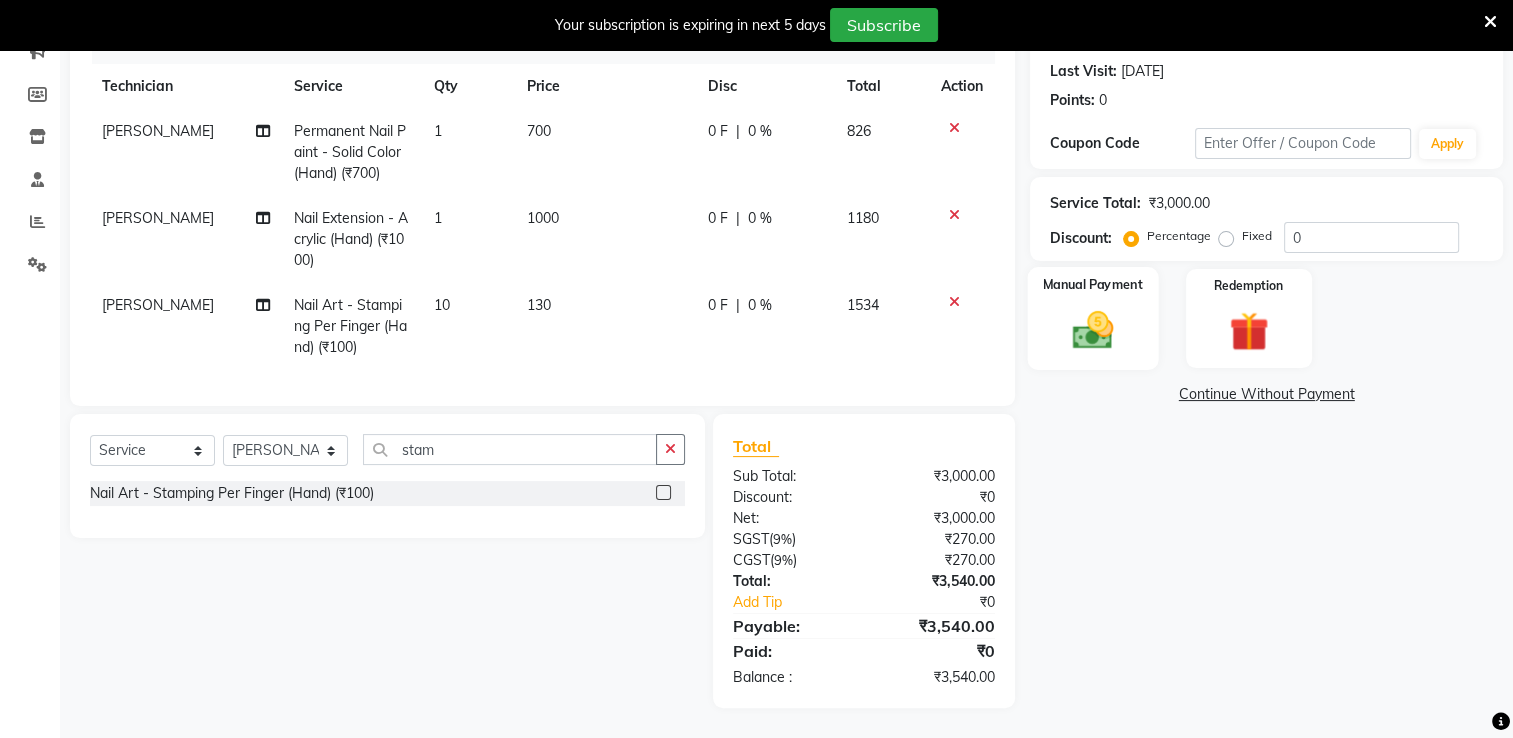 click on "Manual Payment" 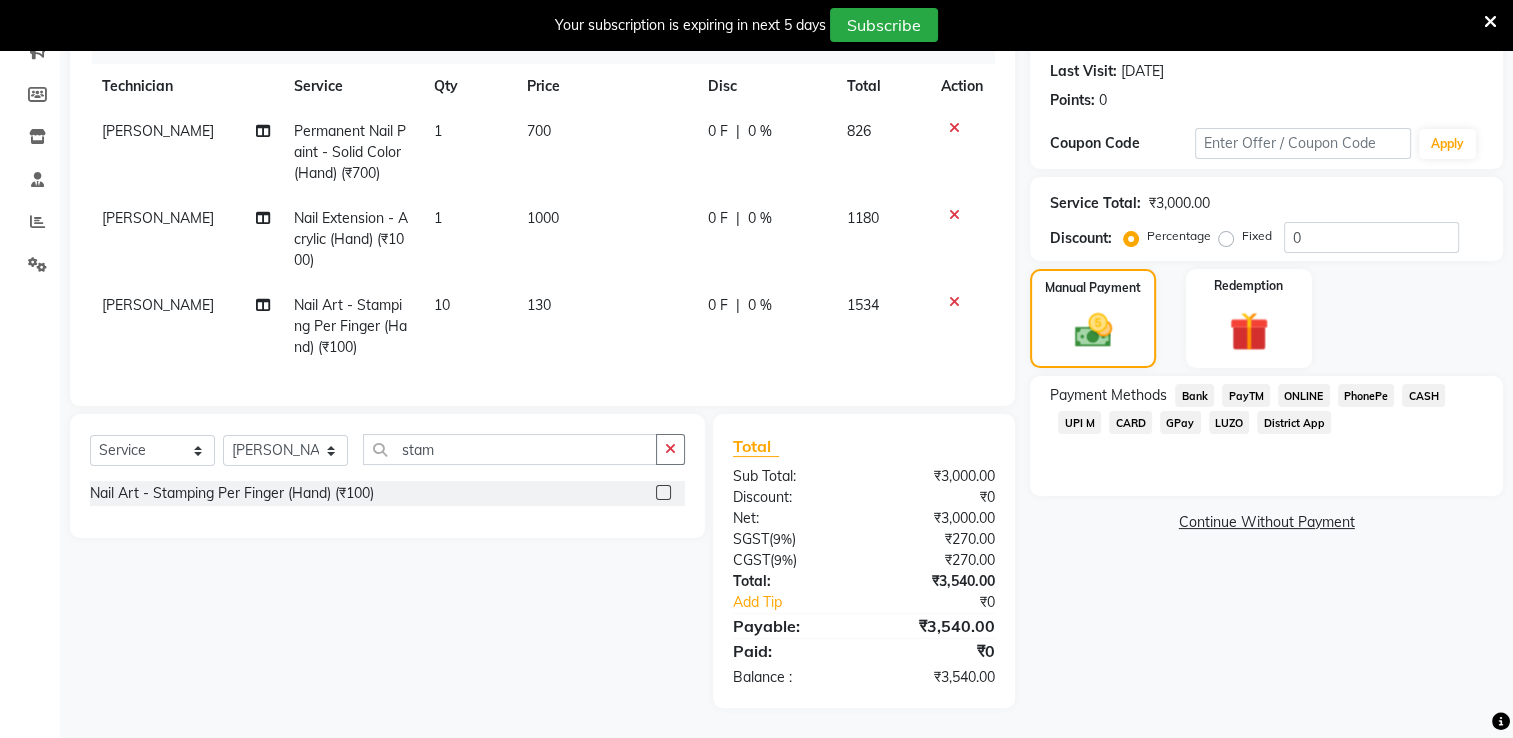 click on "CASH" 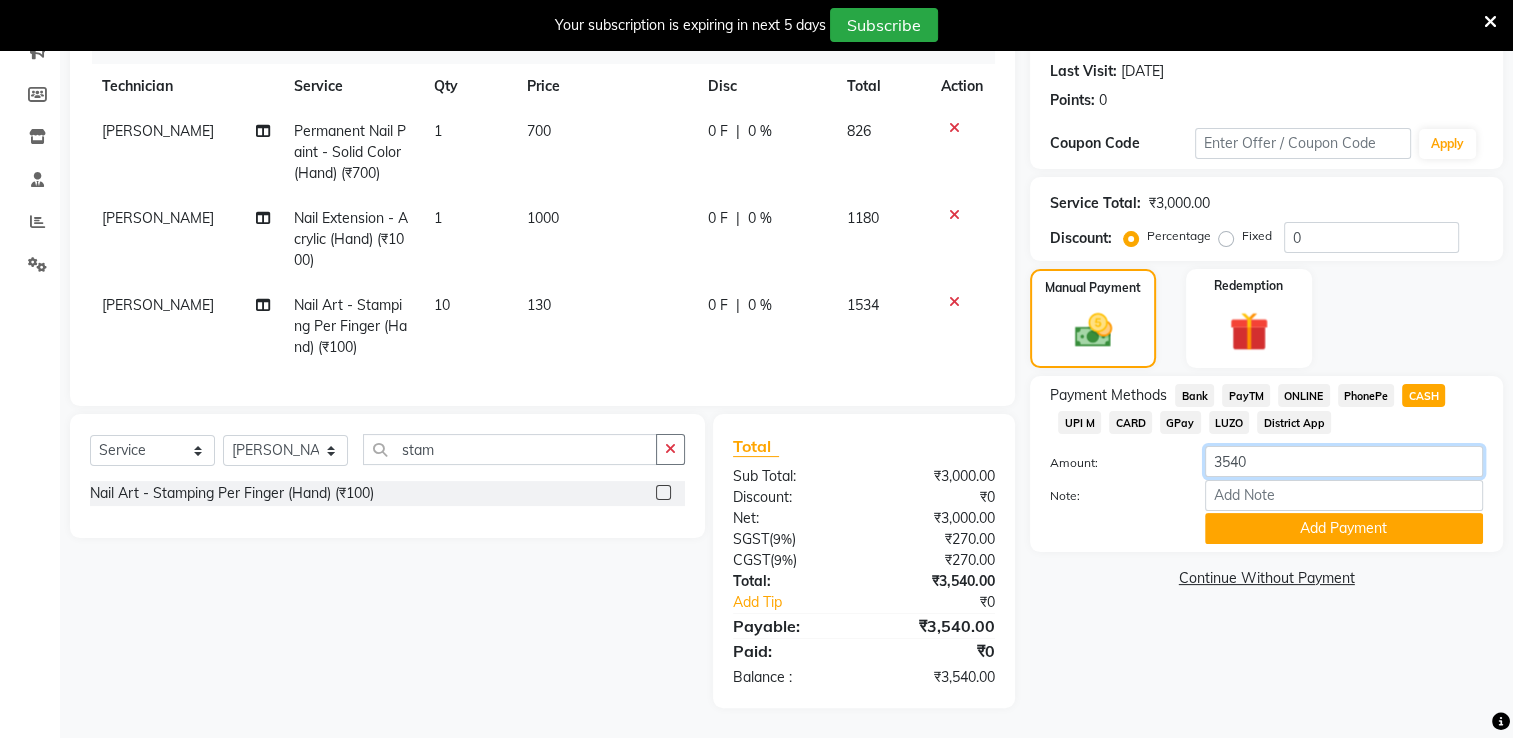 click on "3540" 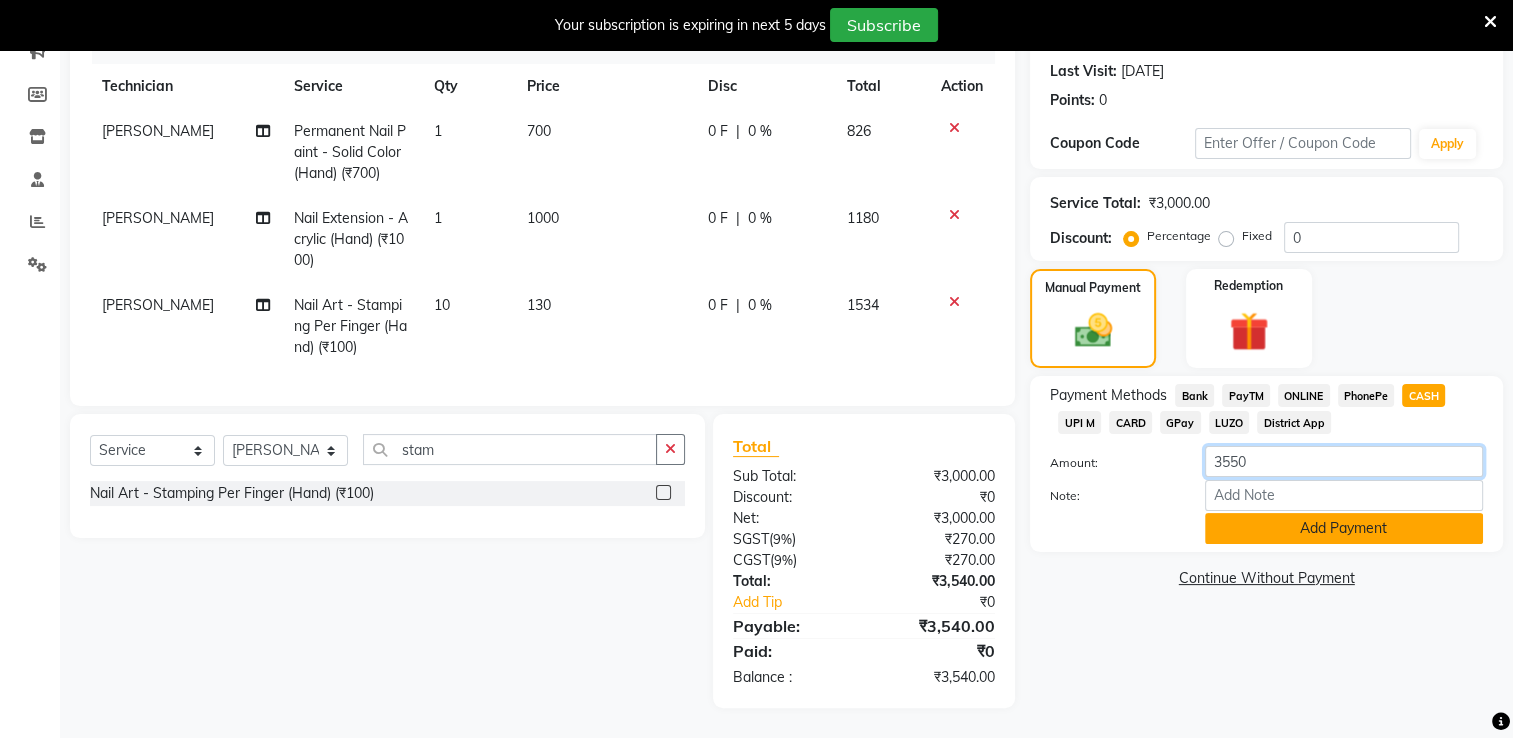 type on "3550" 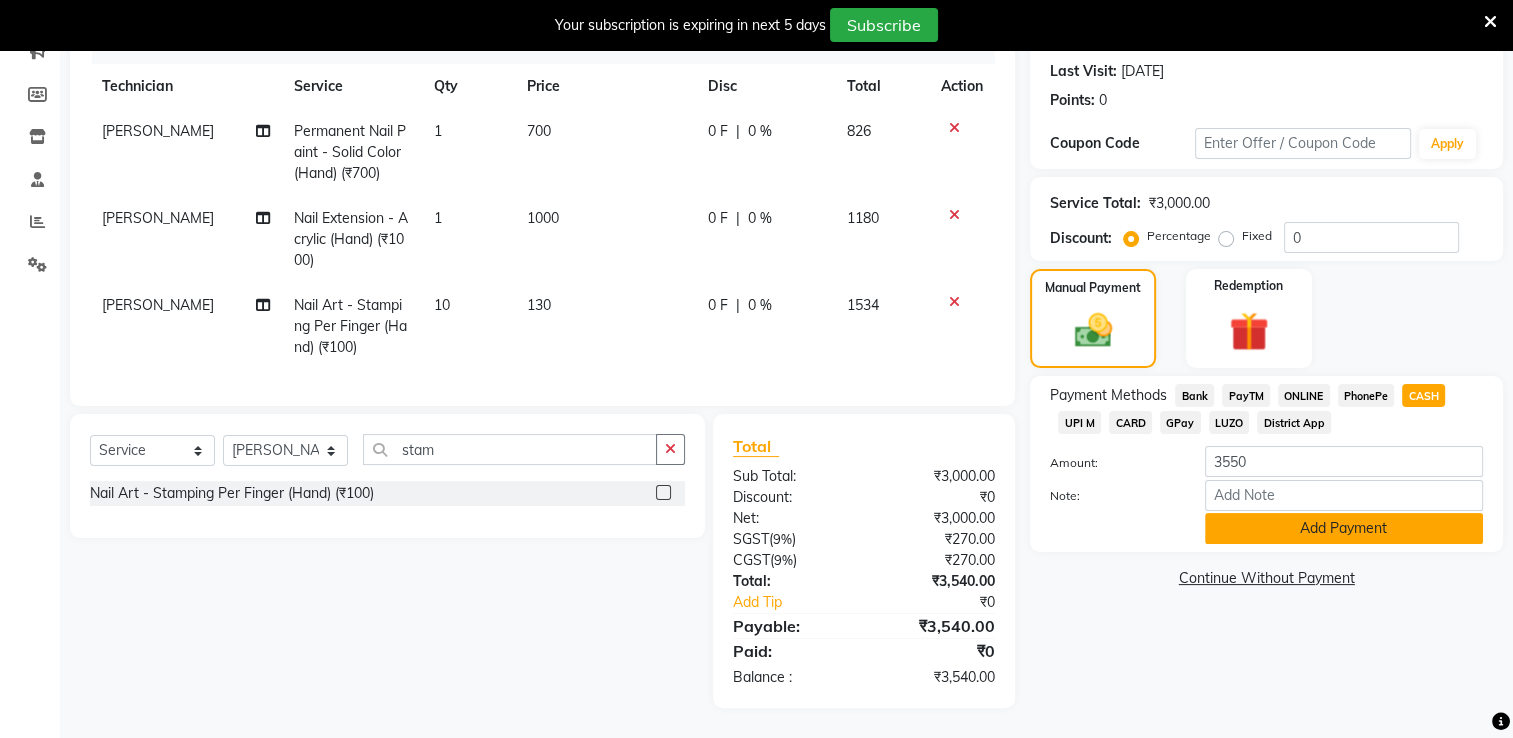 click on "Add Payment" 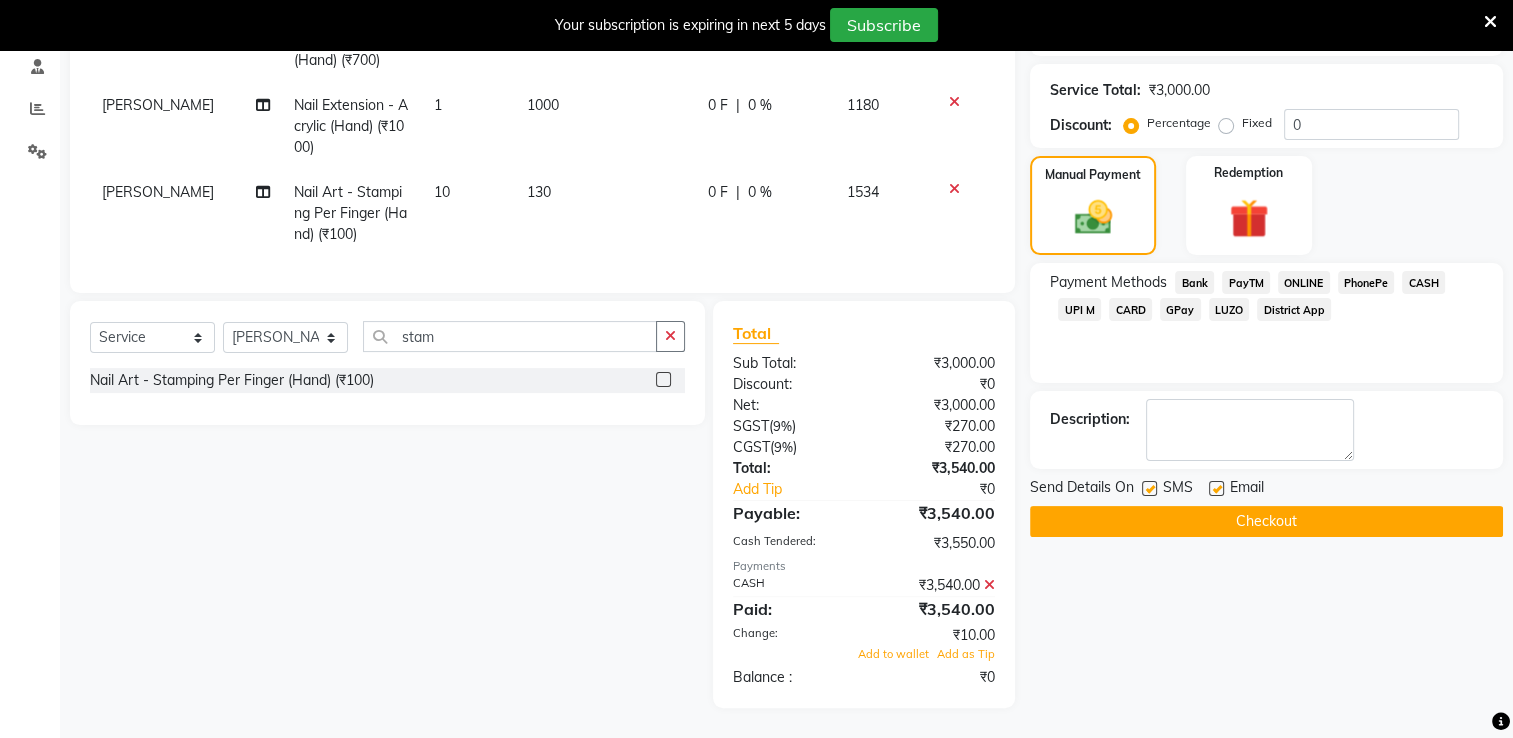 scroll, scrollTop: 399, scrollLeft: 0, axis: vertical 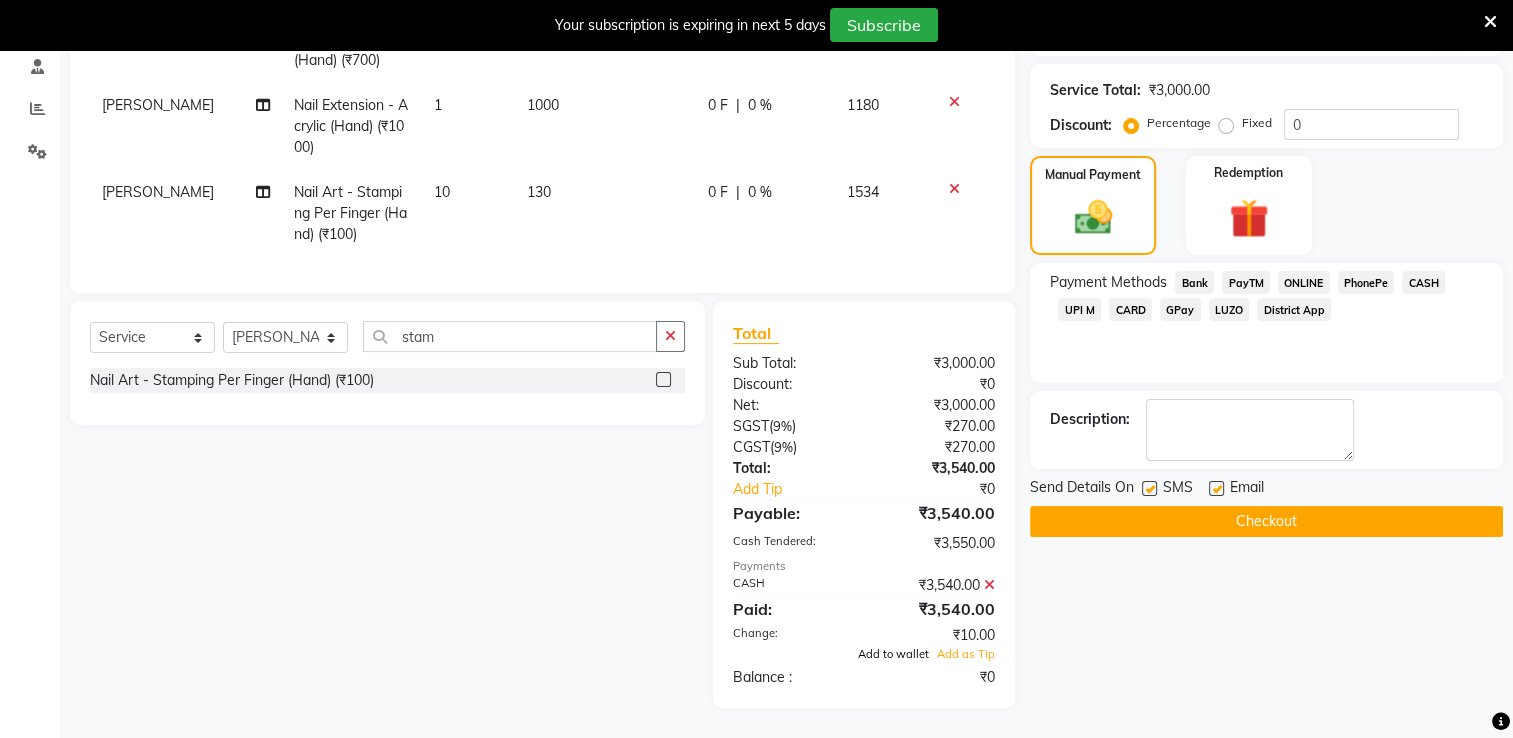 click on "Add to wallet" 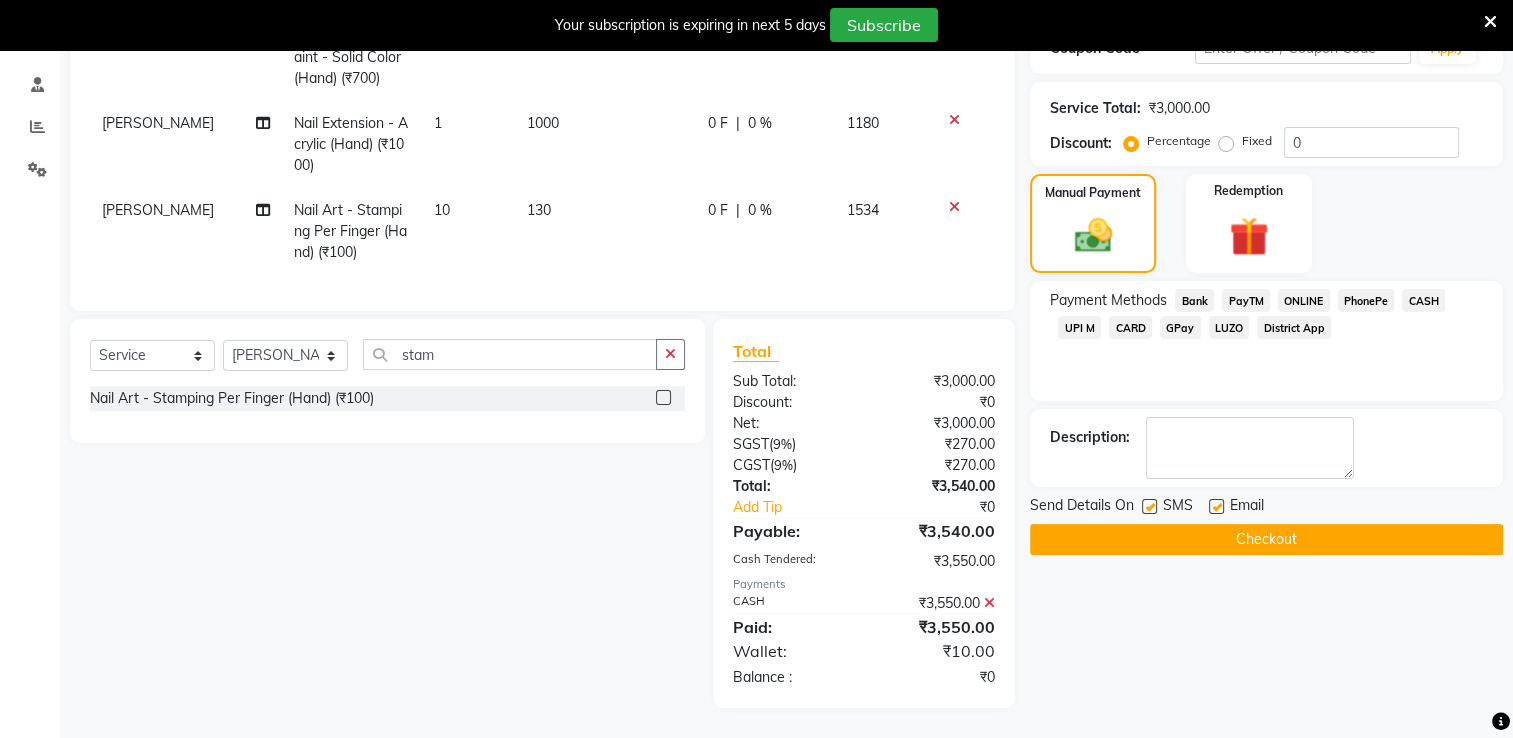 scroll, scrollTop: 381, scrollLeft: 0, axis: vertical 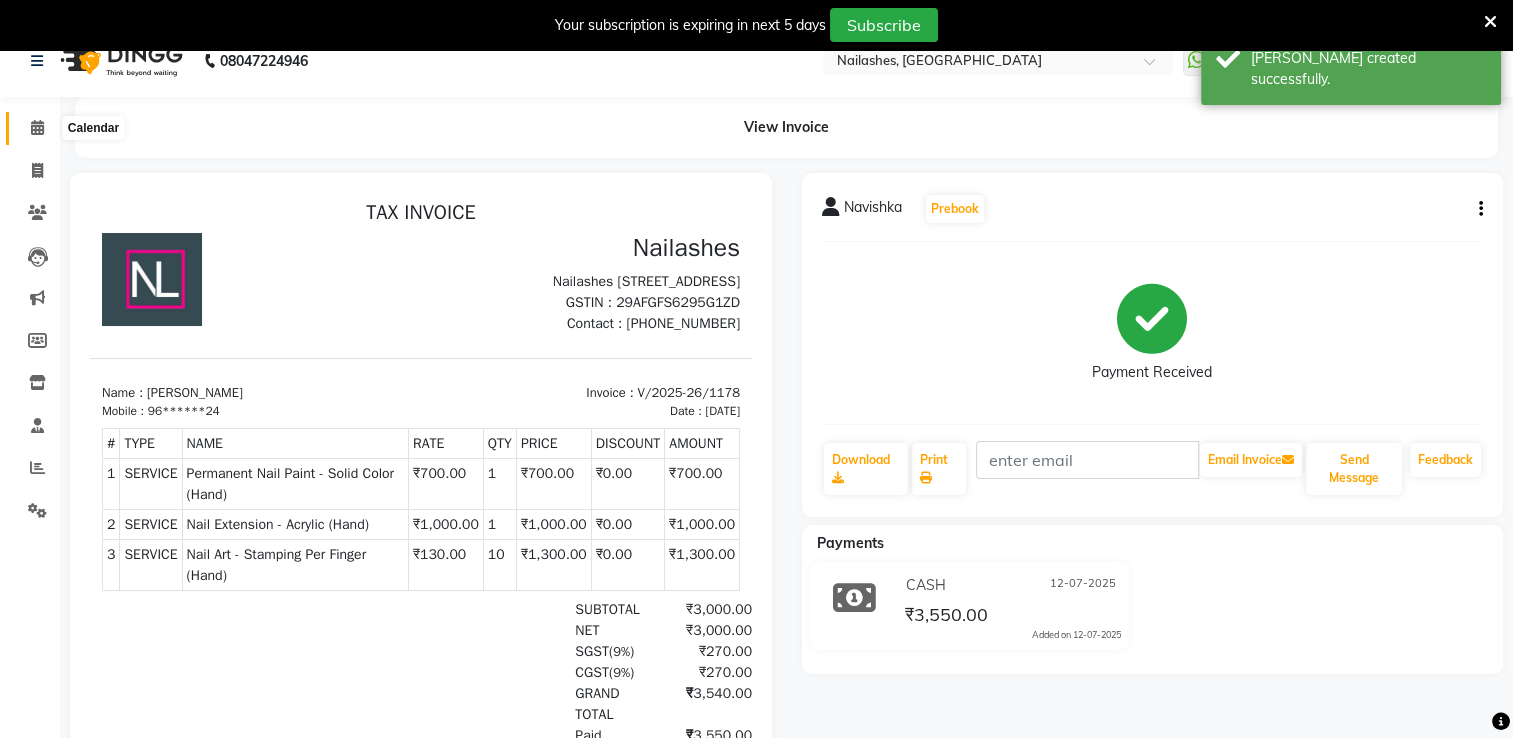 click 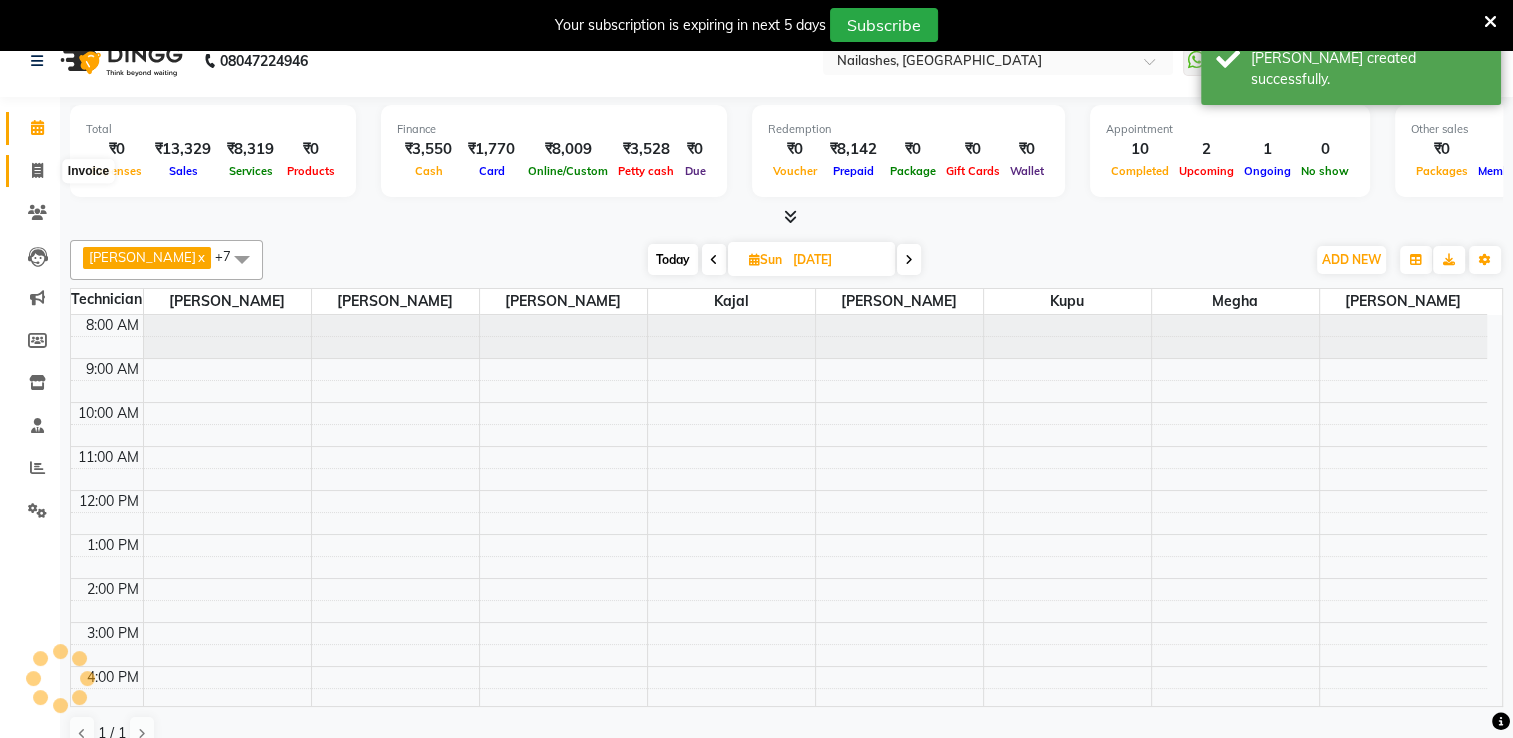 scroll, scrollTop: 0, scrollLeft: 0, axis: both 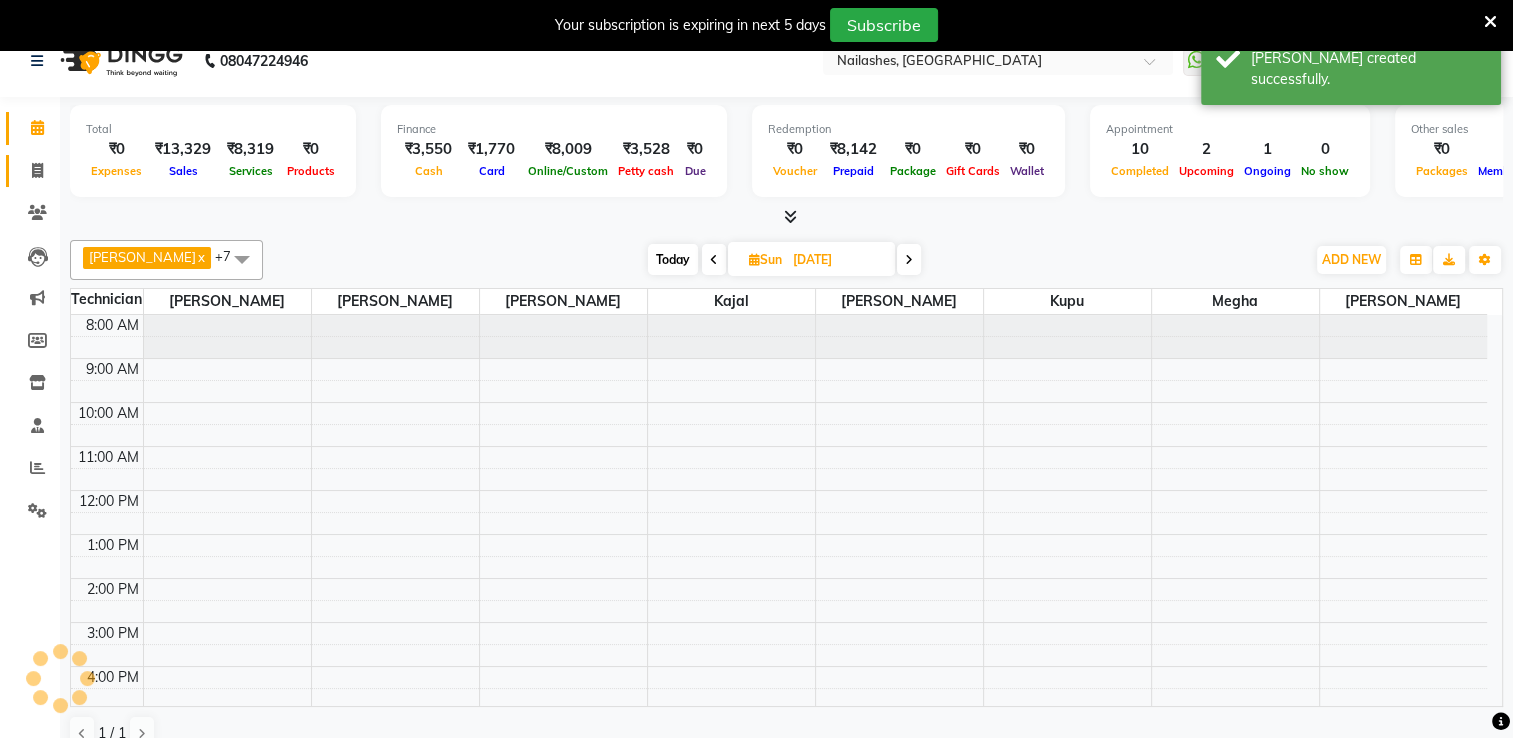 click on "Invoice" 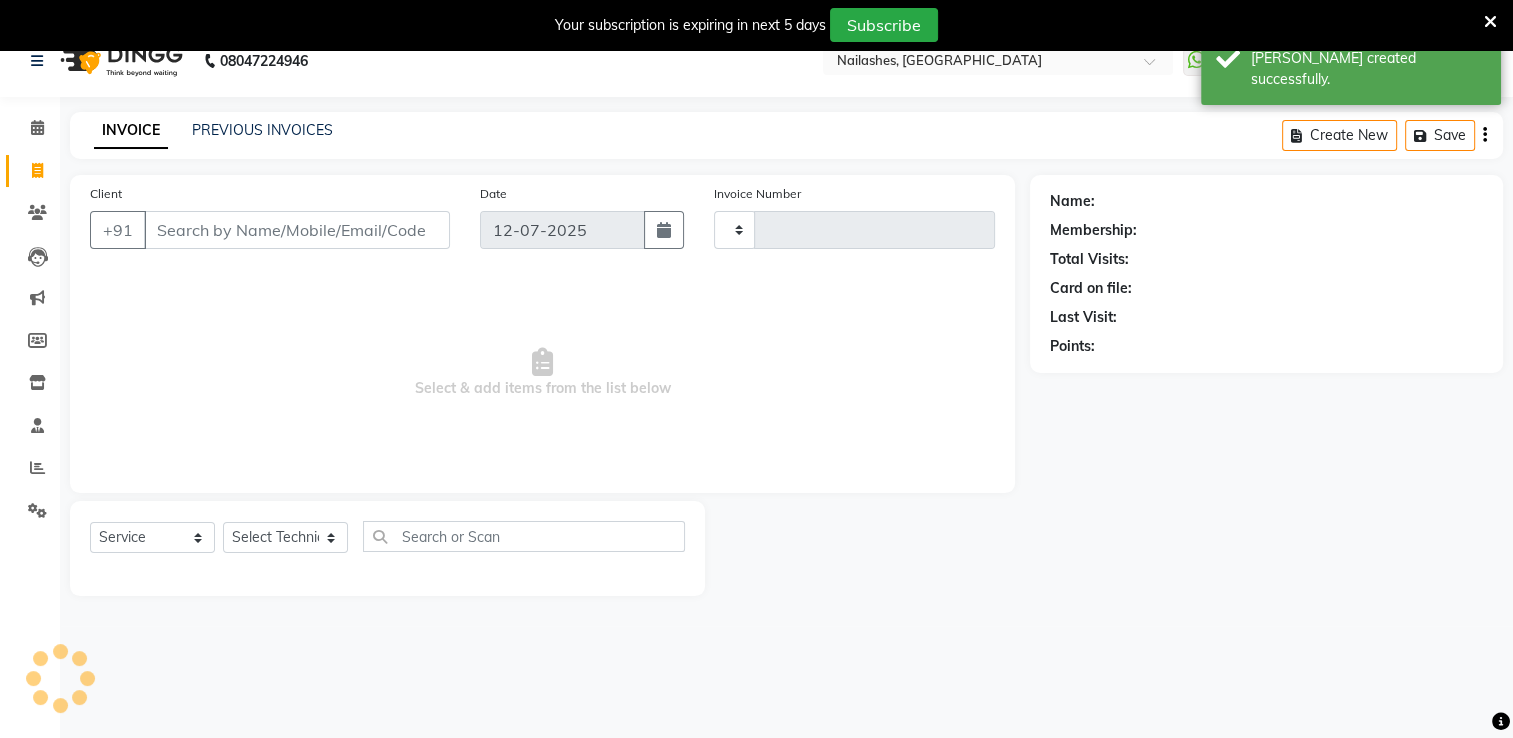type on "1179" 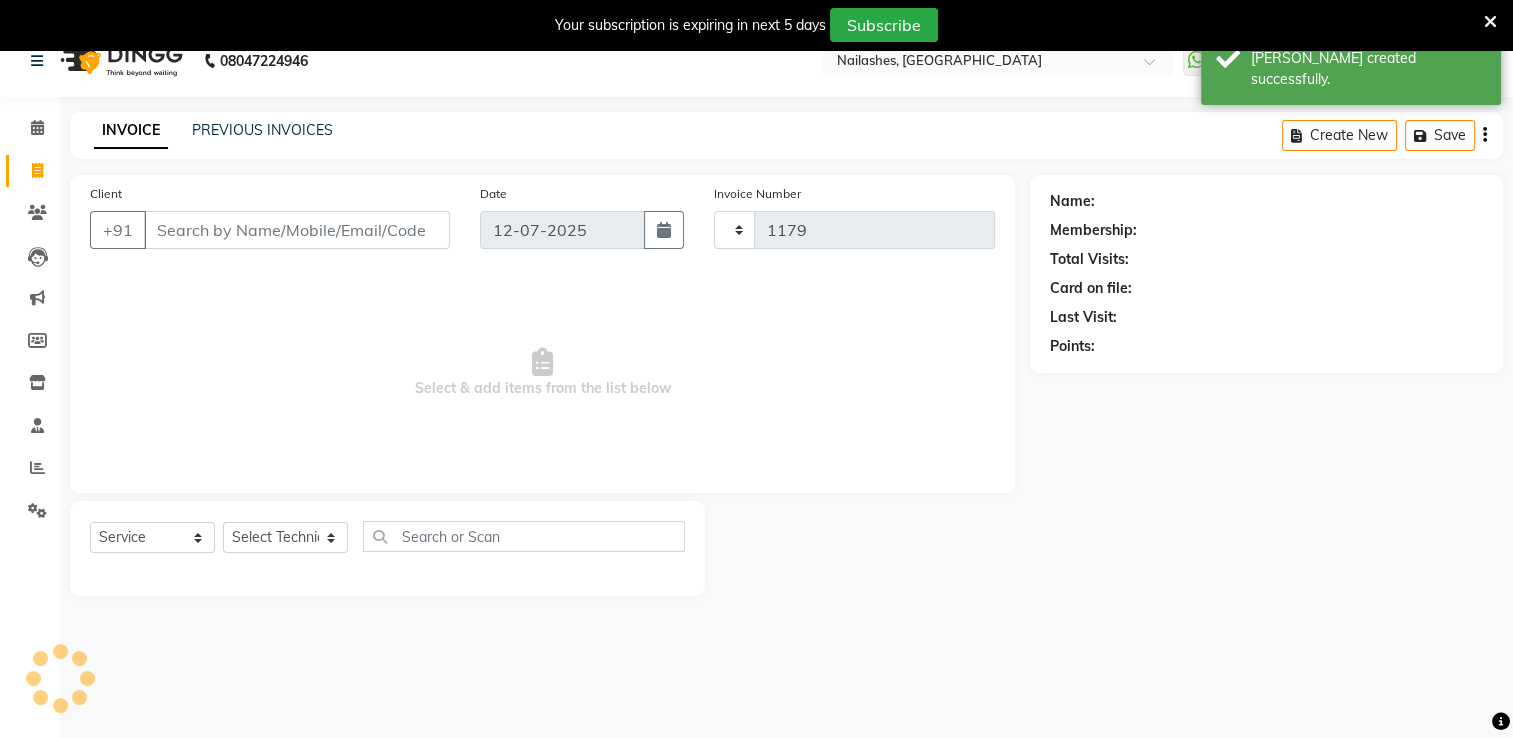 select on "6579" 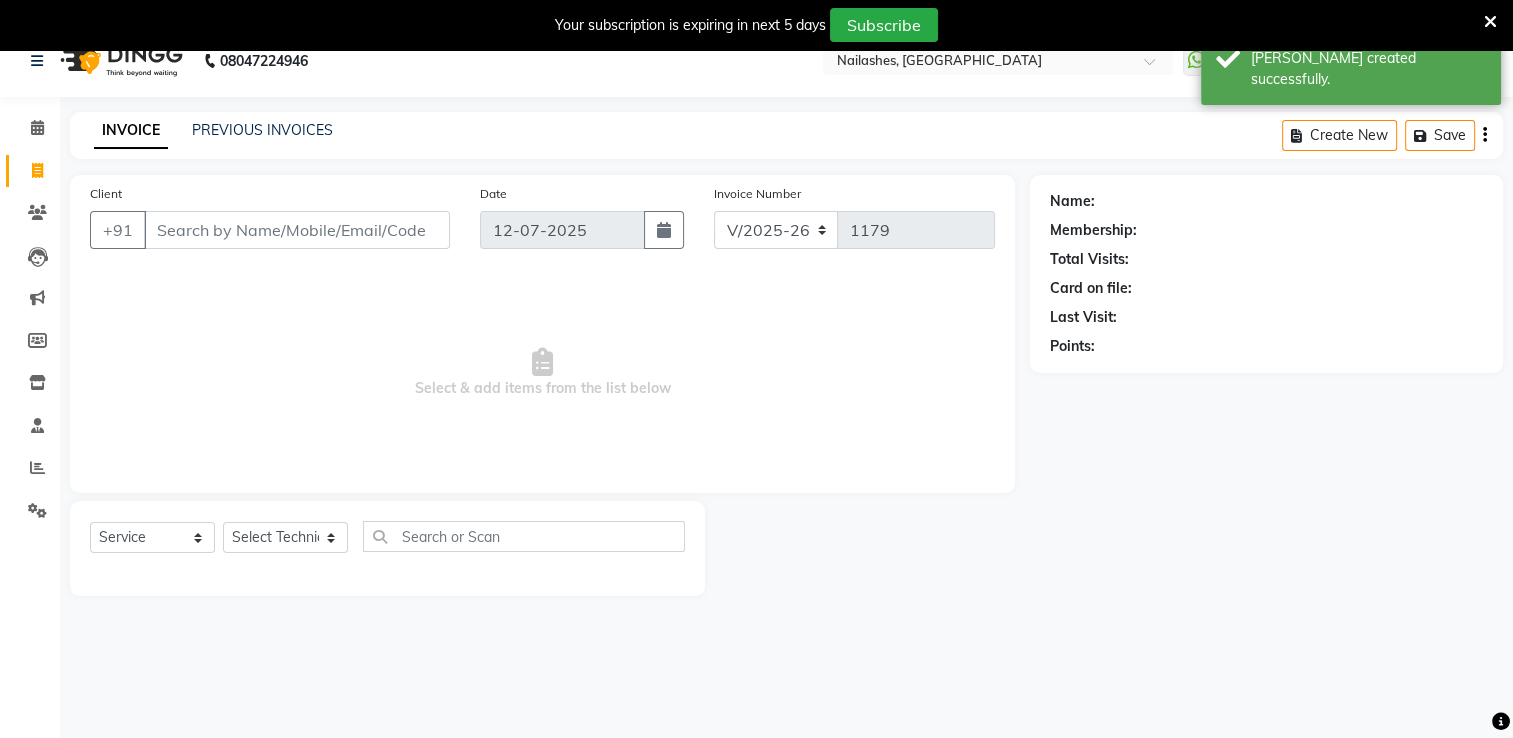 click on "Client" at bounding box center [297, 230] 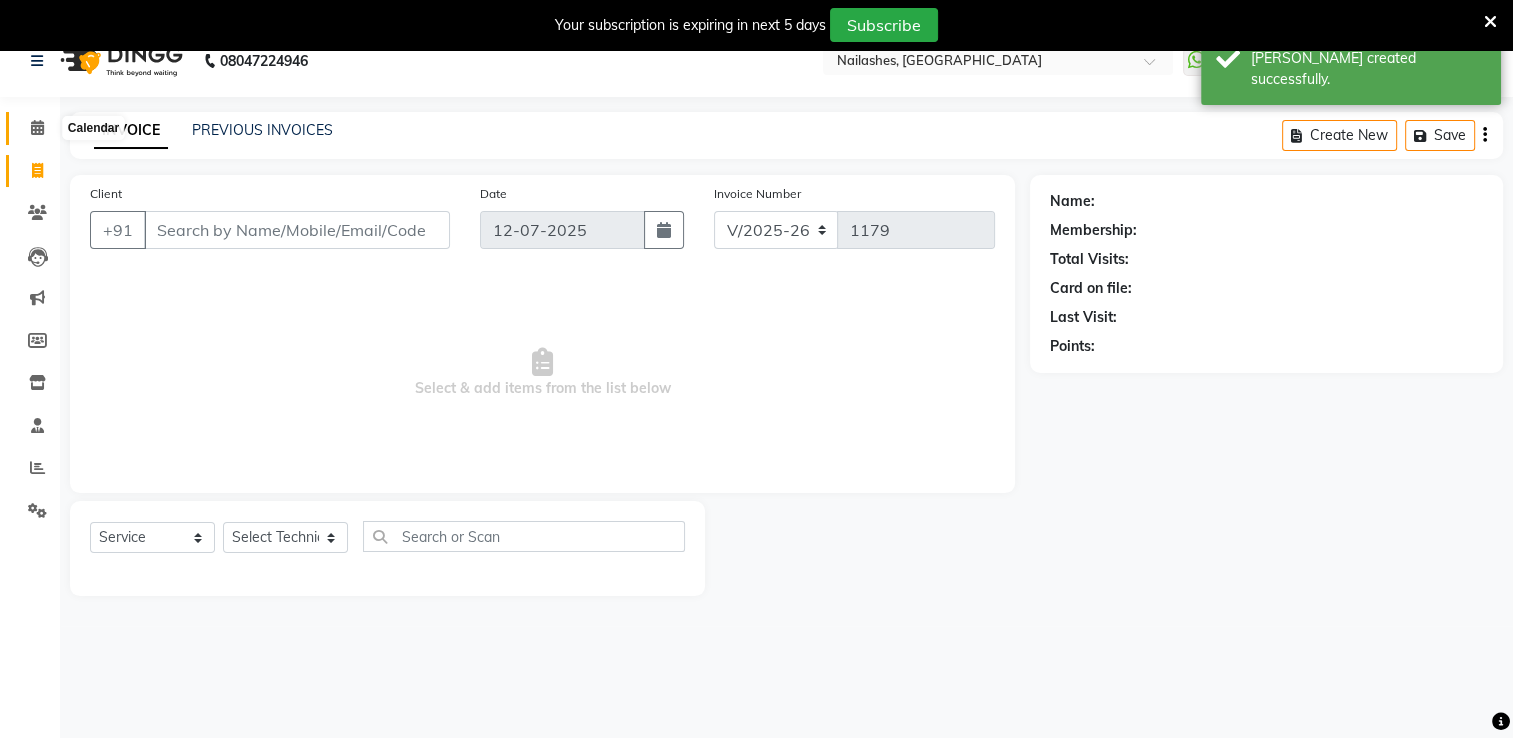 click 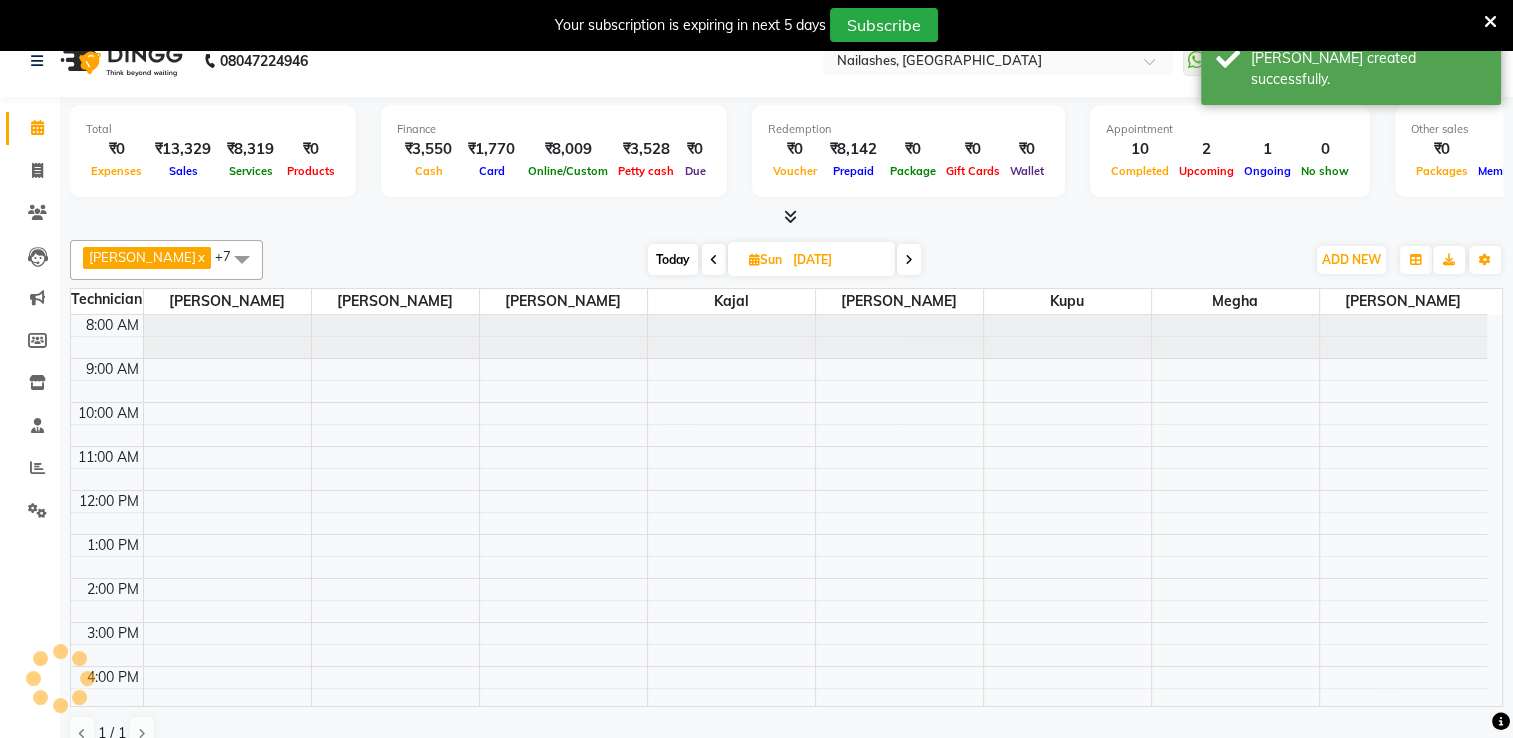 scroll, scrollTop: 0, scrollLeft: 0, axis: both 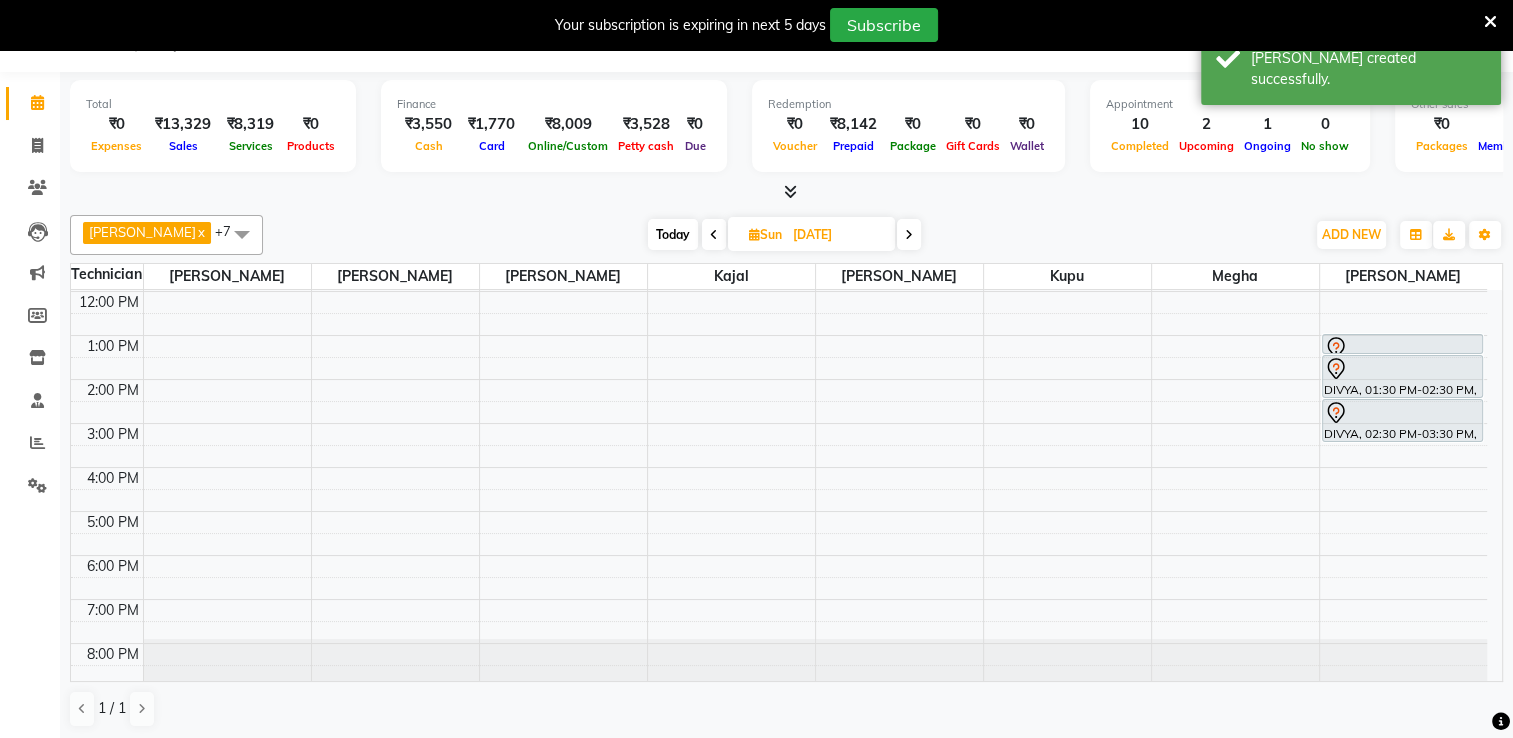 click at bounding box center (714, 234) 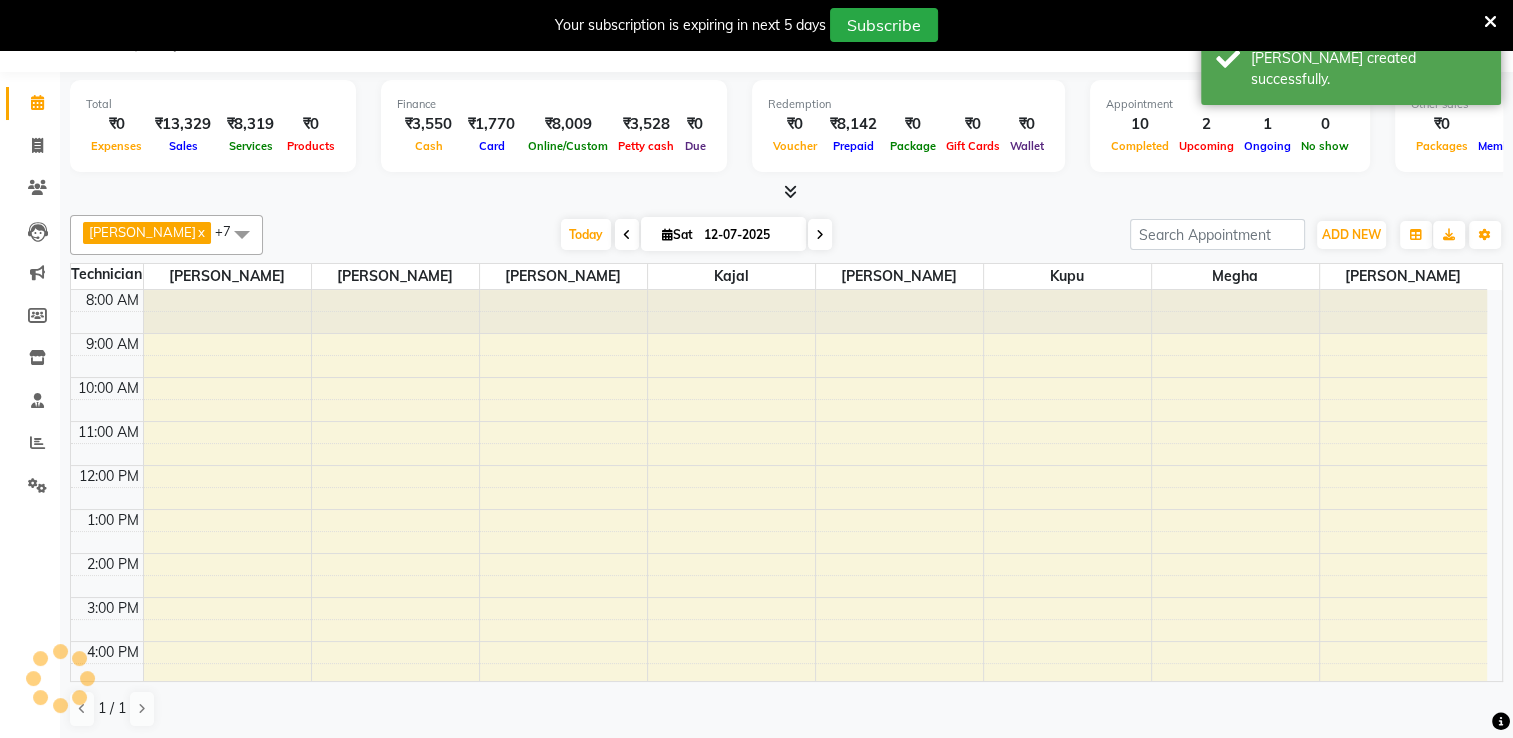 scroll, scrollTop: 175, scrollLeft: 0, axis: vertical 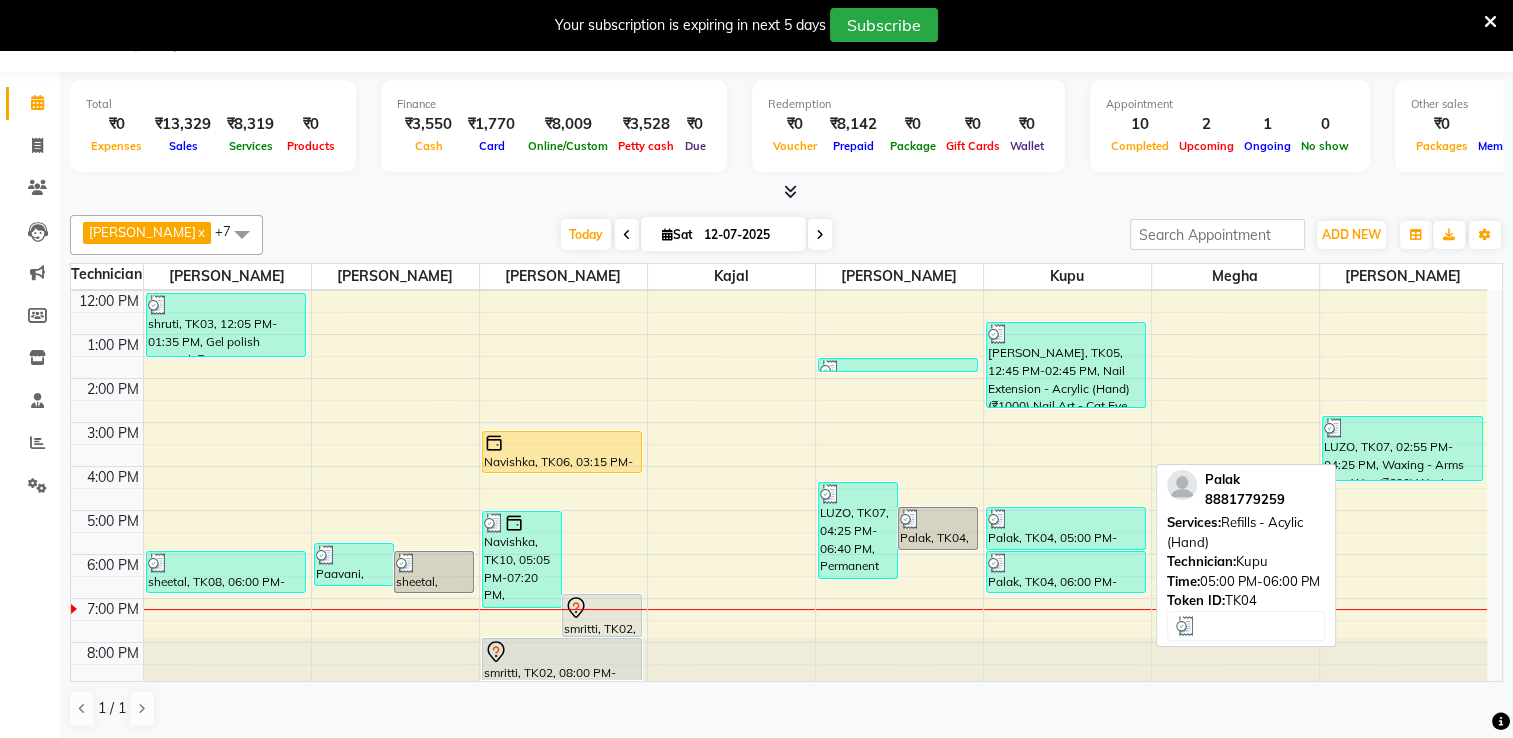 click on "Palak, TK04, 05:00 PM-06:00 PM, Refills - Acylic (Hand)" at bounding box center (1066, 528) 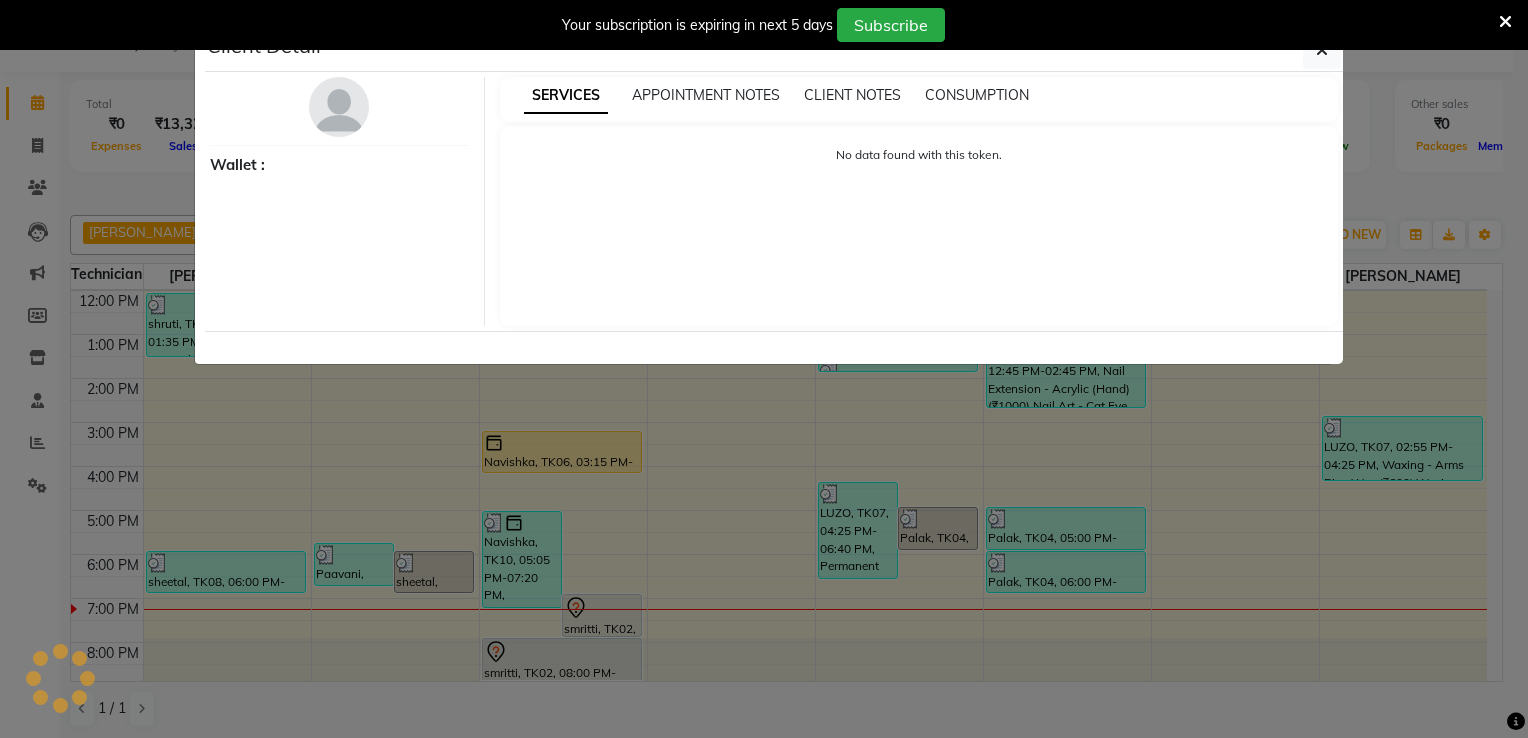 select on "3" 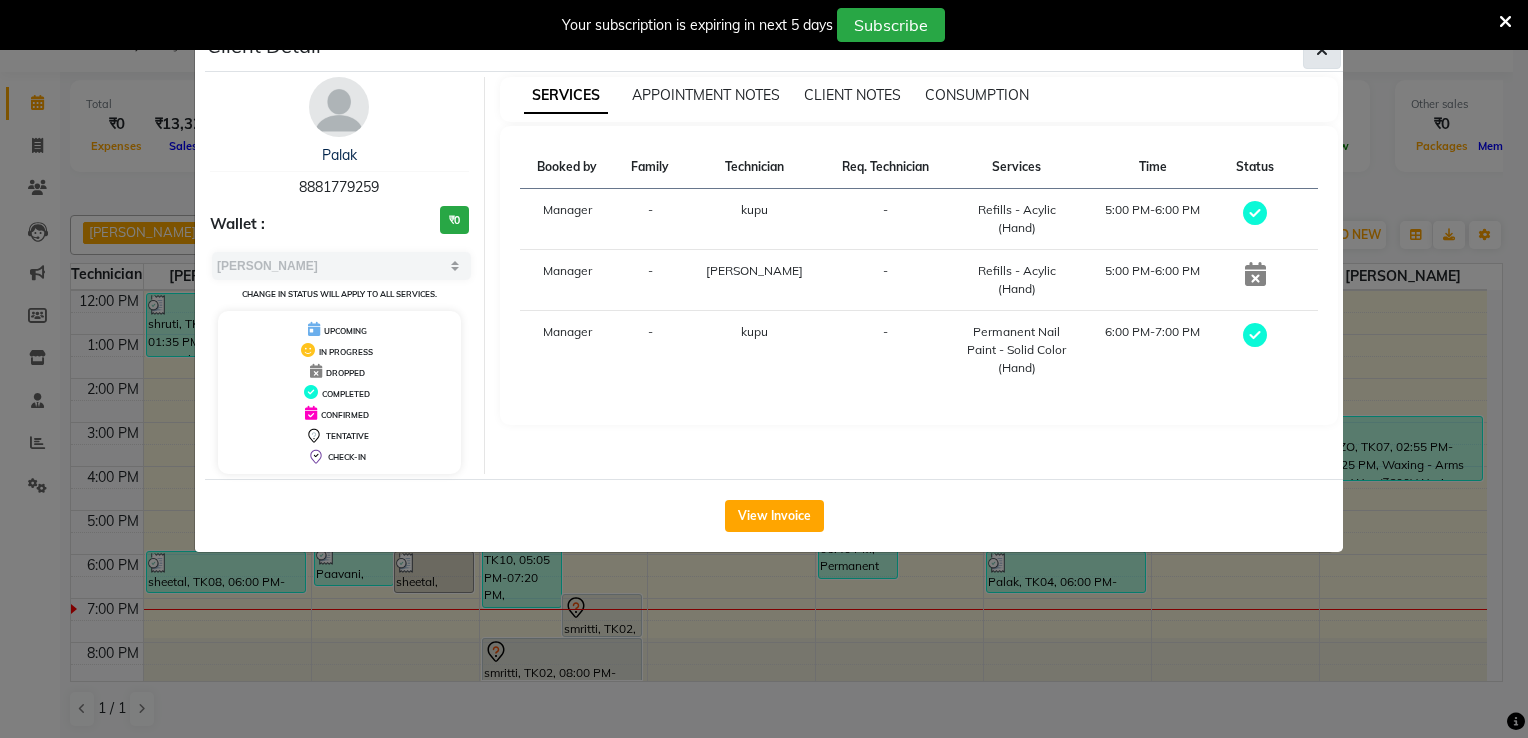 click 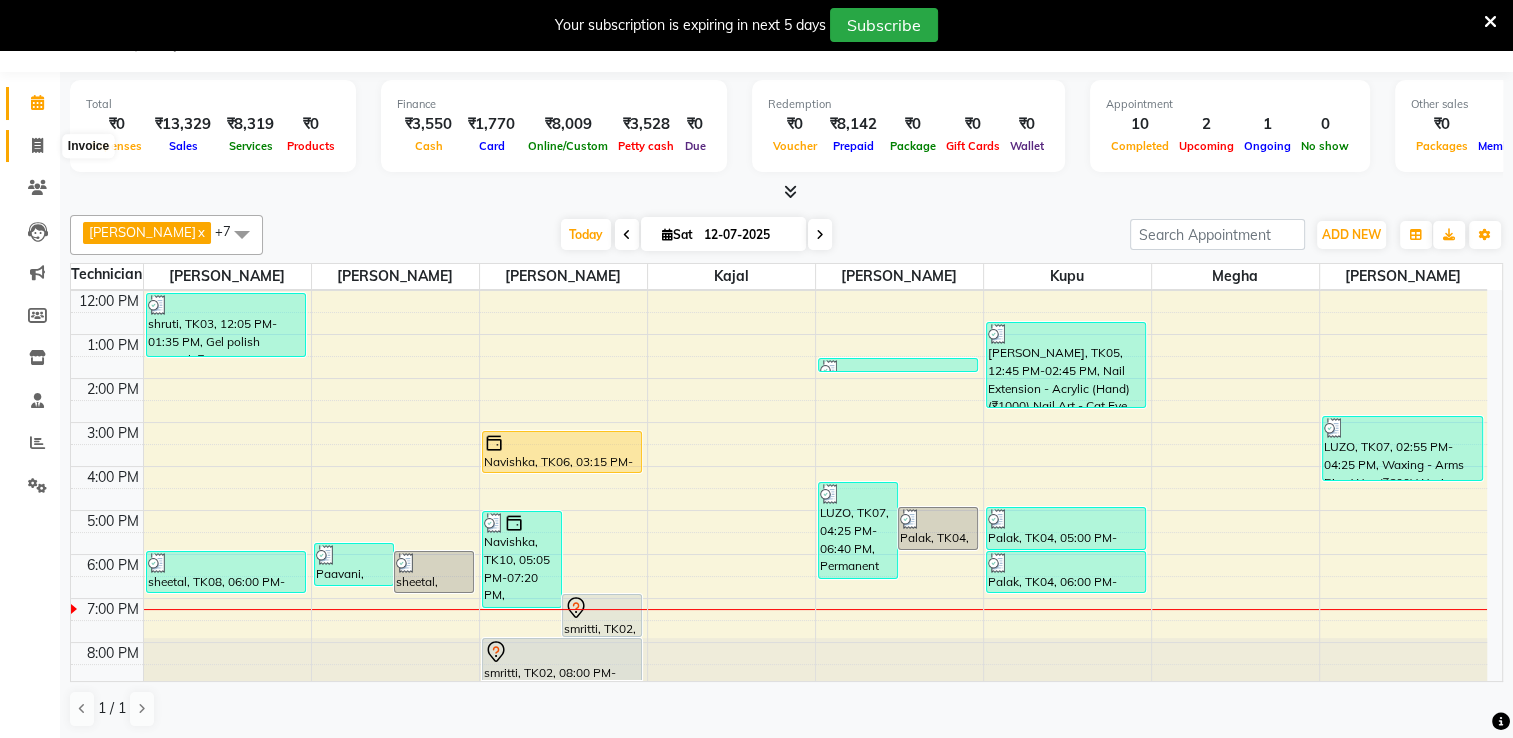 click 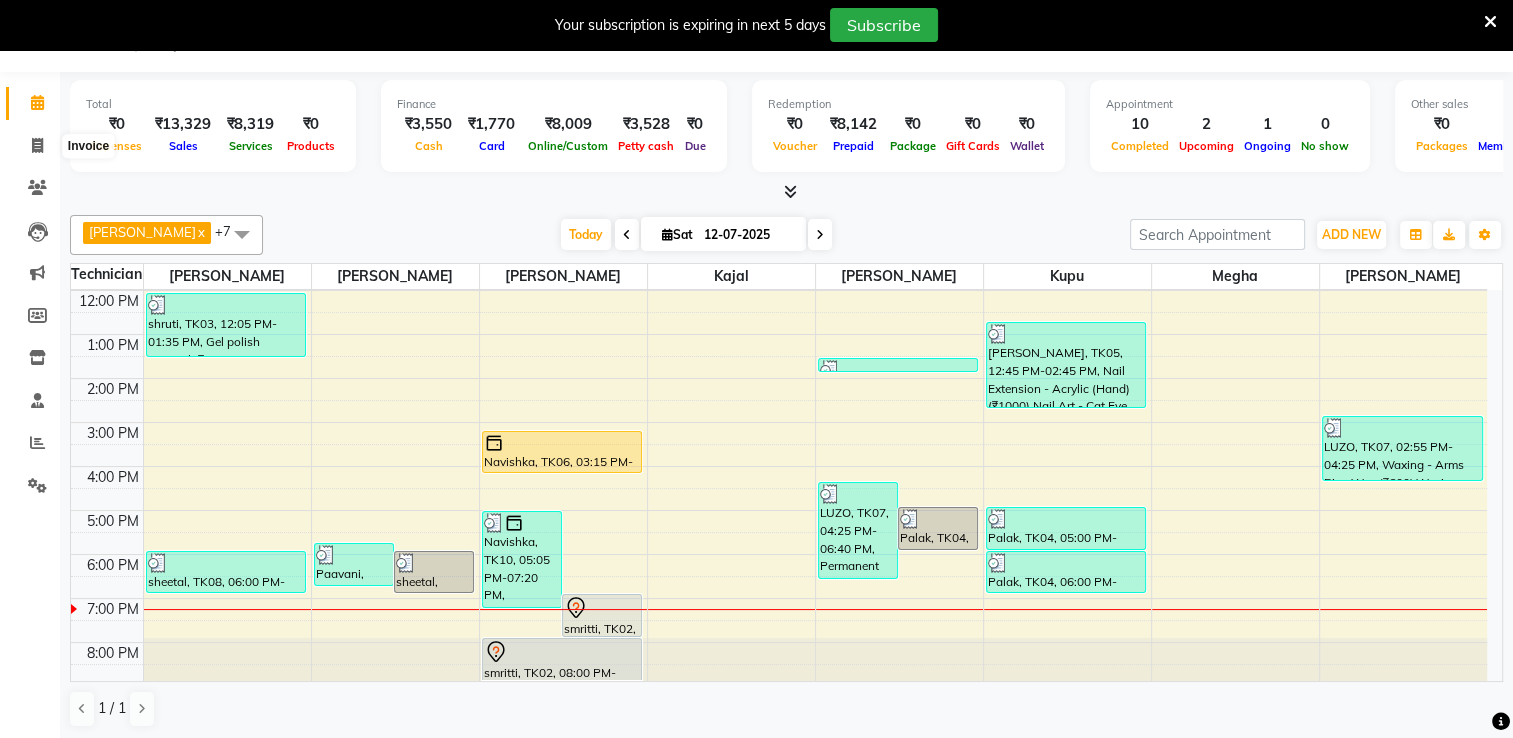 select on "service" 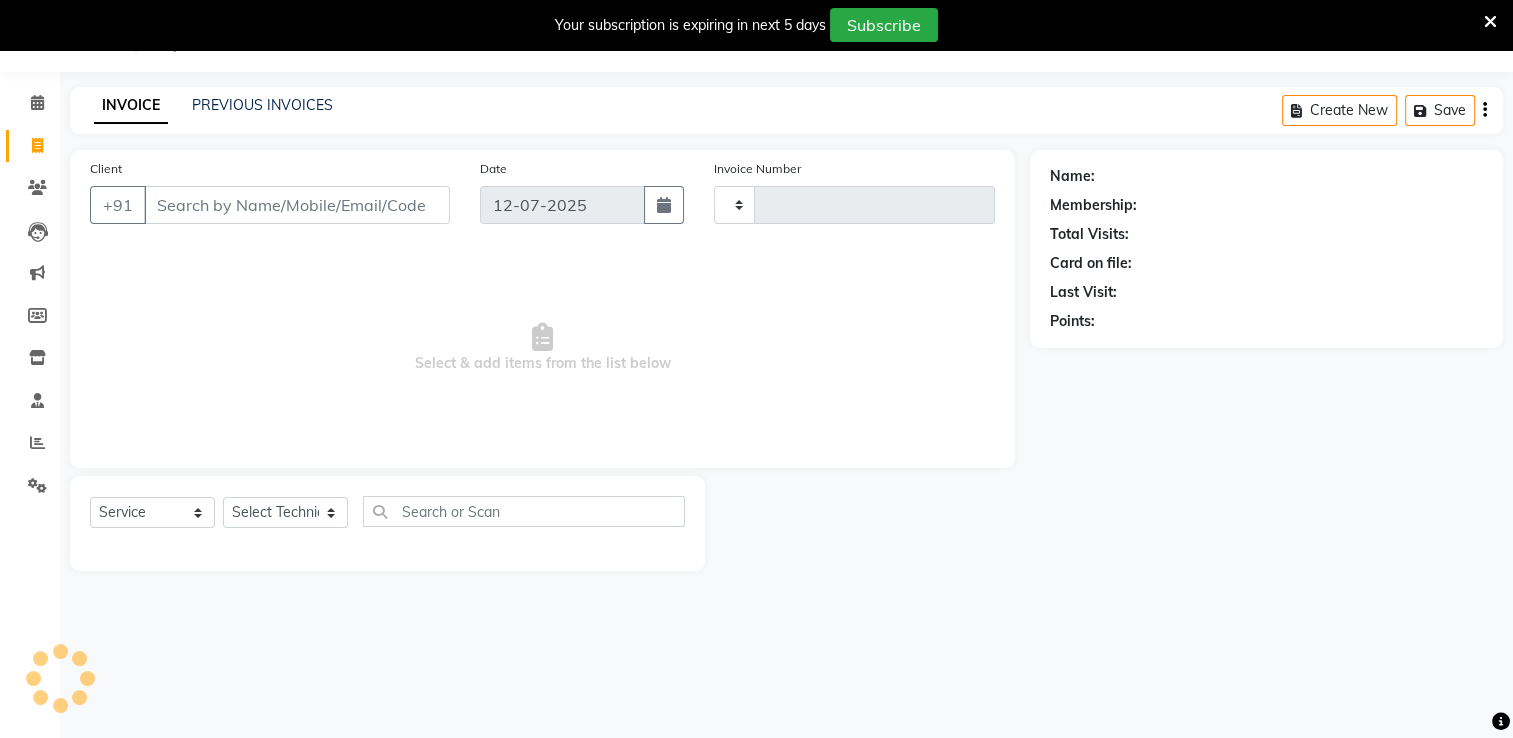 type on "1179" 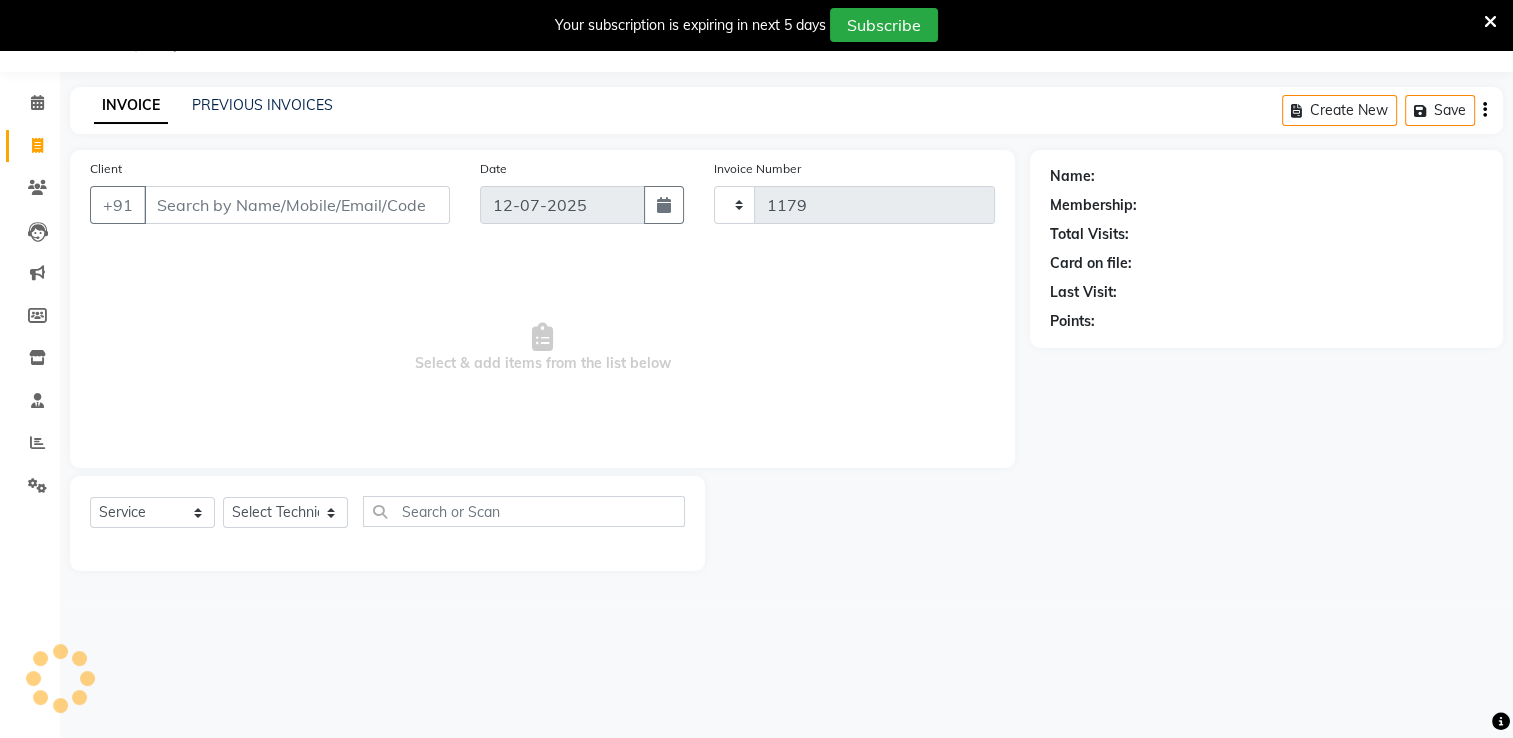 select on "6579" 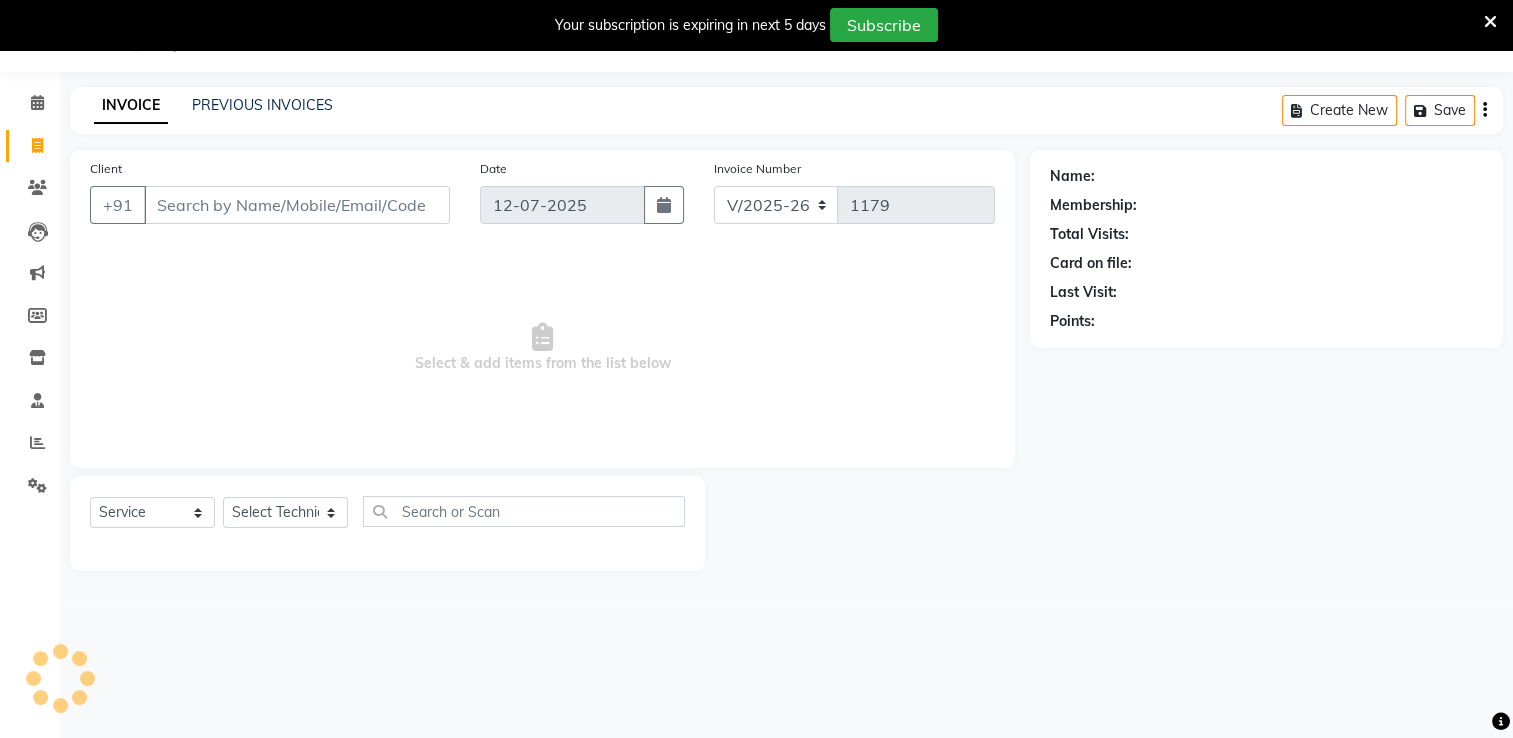 click on "INVOICE PREVIOUS INVOICES Create New   Save" 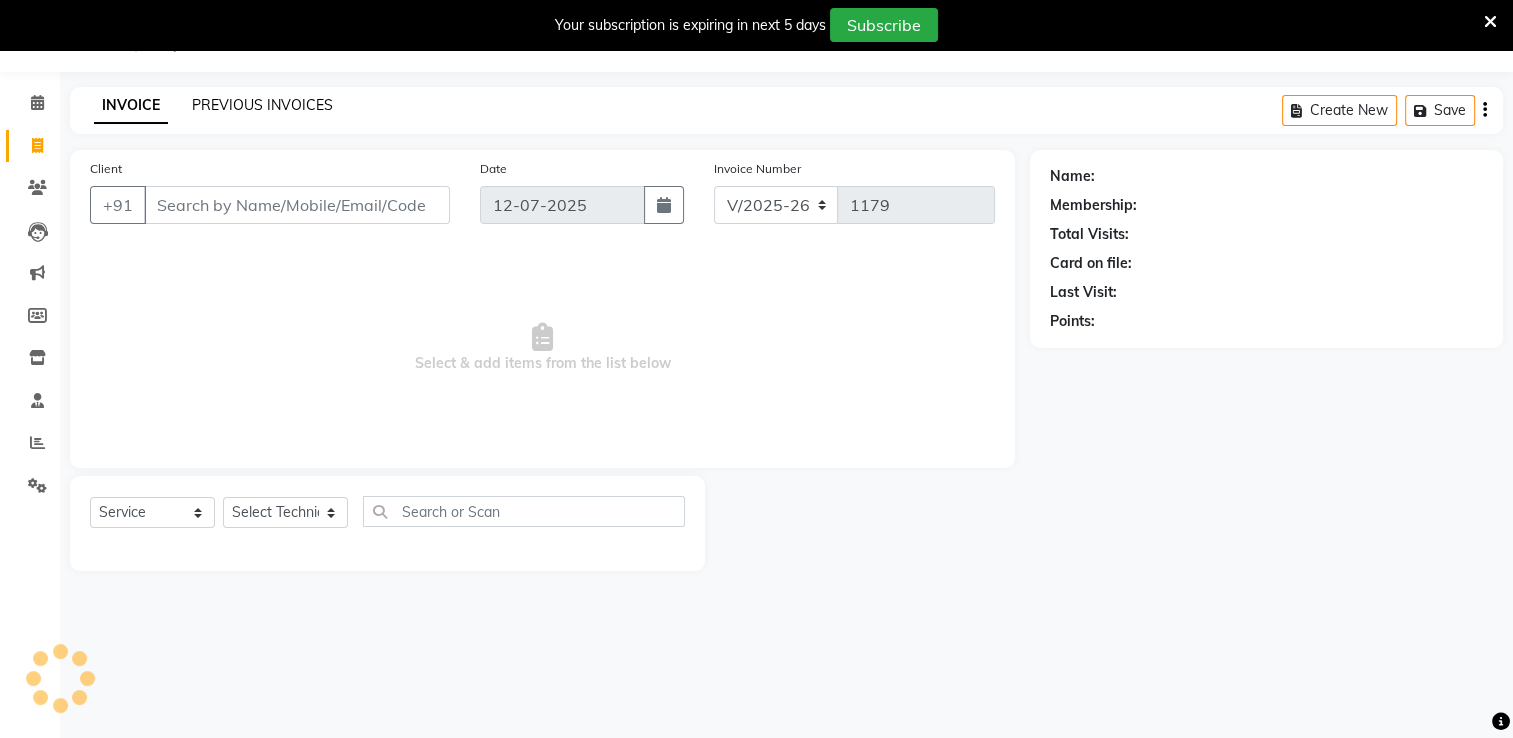click on "PREVIOUS INVOICES" 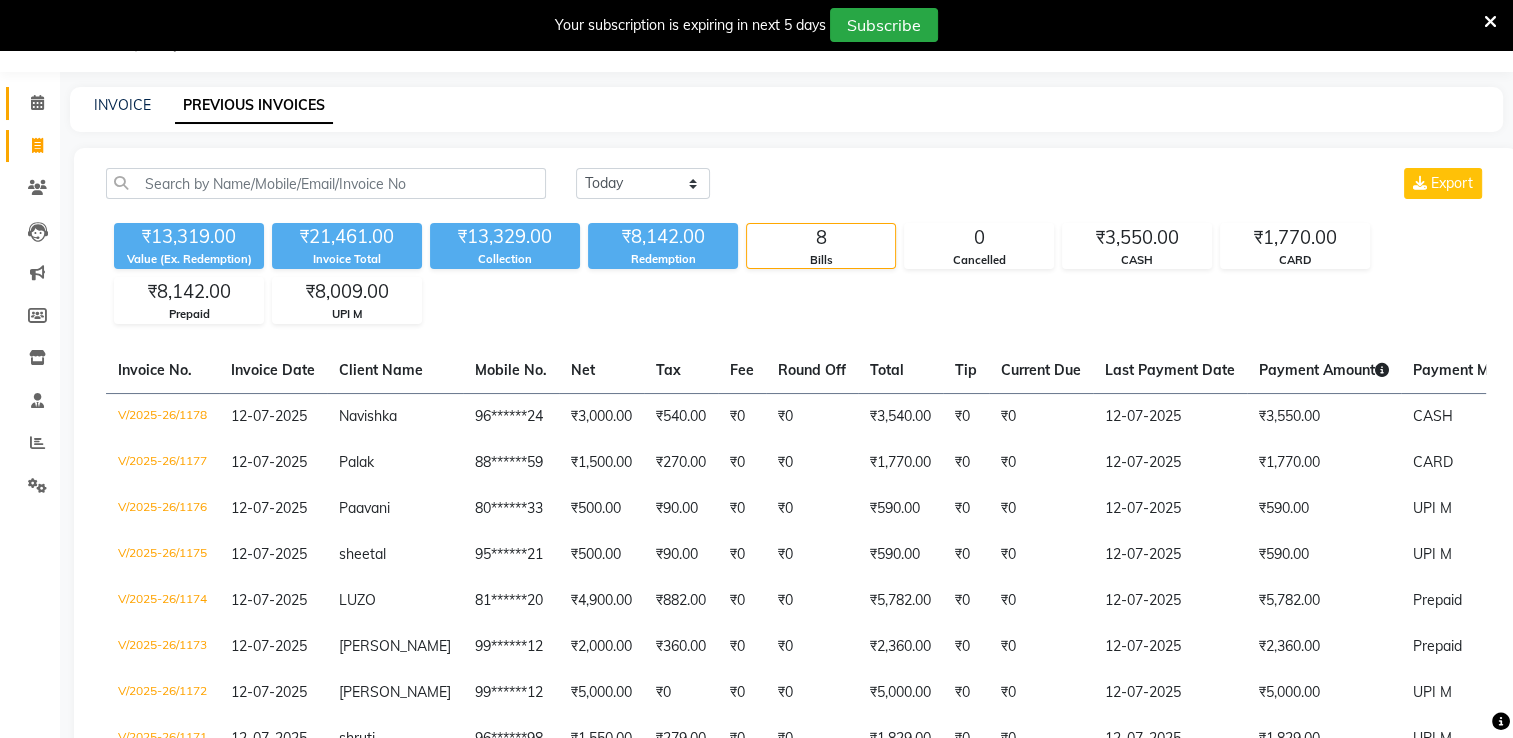 click on "Calendar" 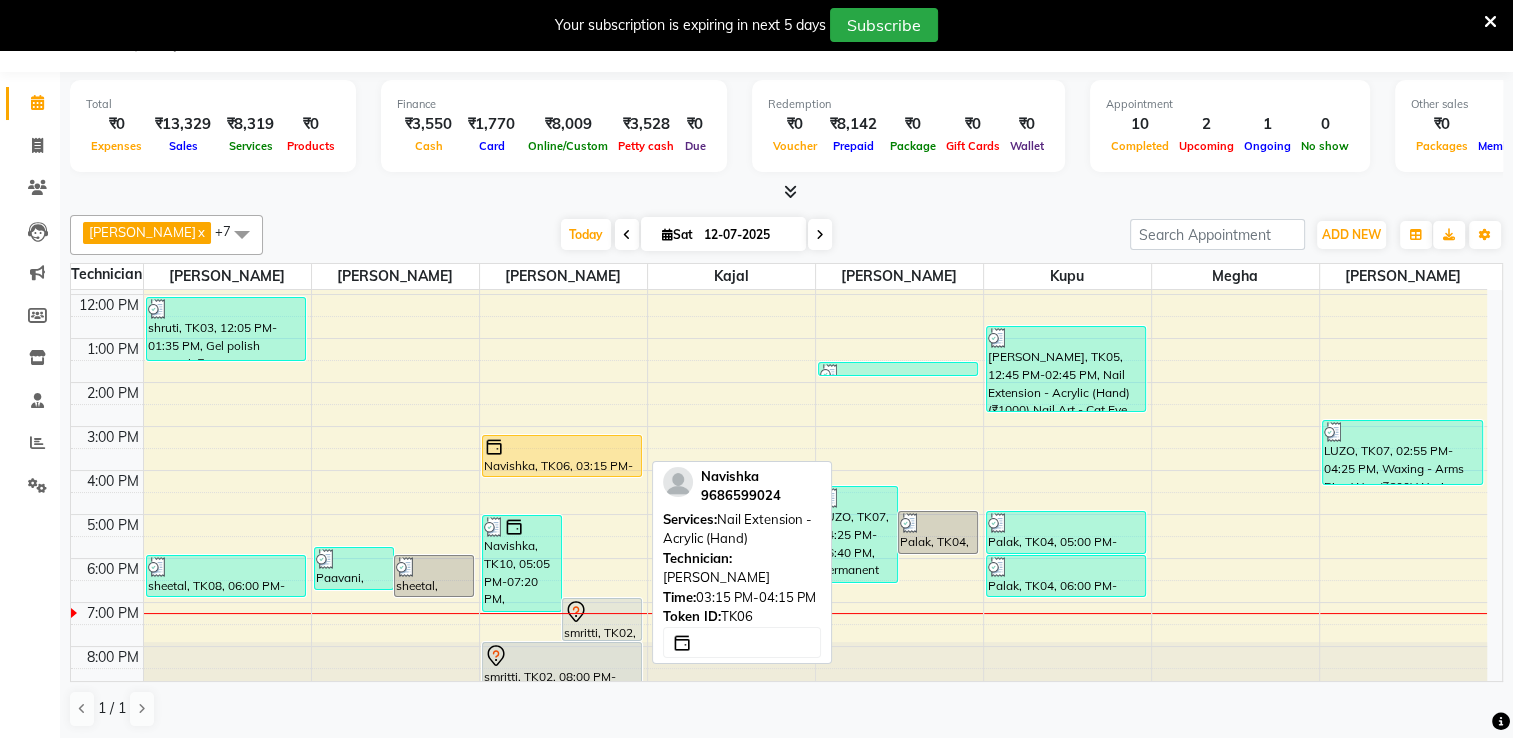 scroll, scrollTop: 174, scrollLeft: 0, axis: vertical 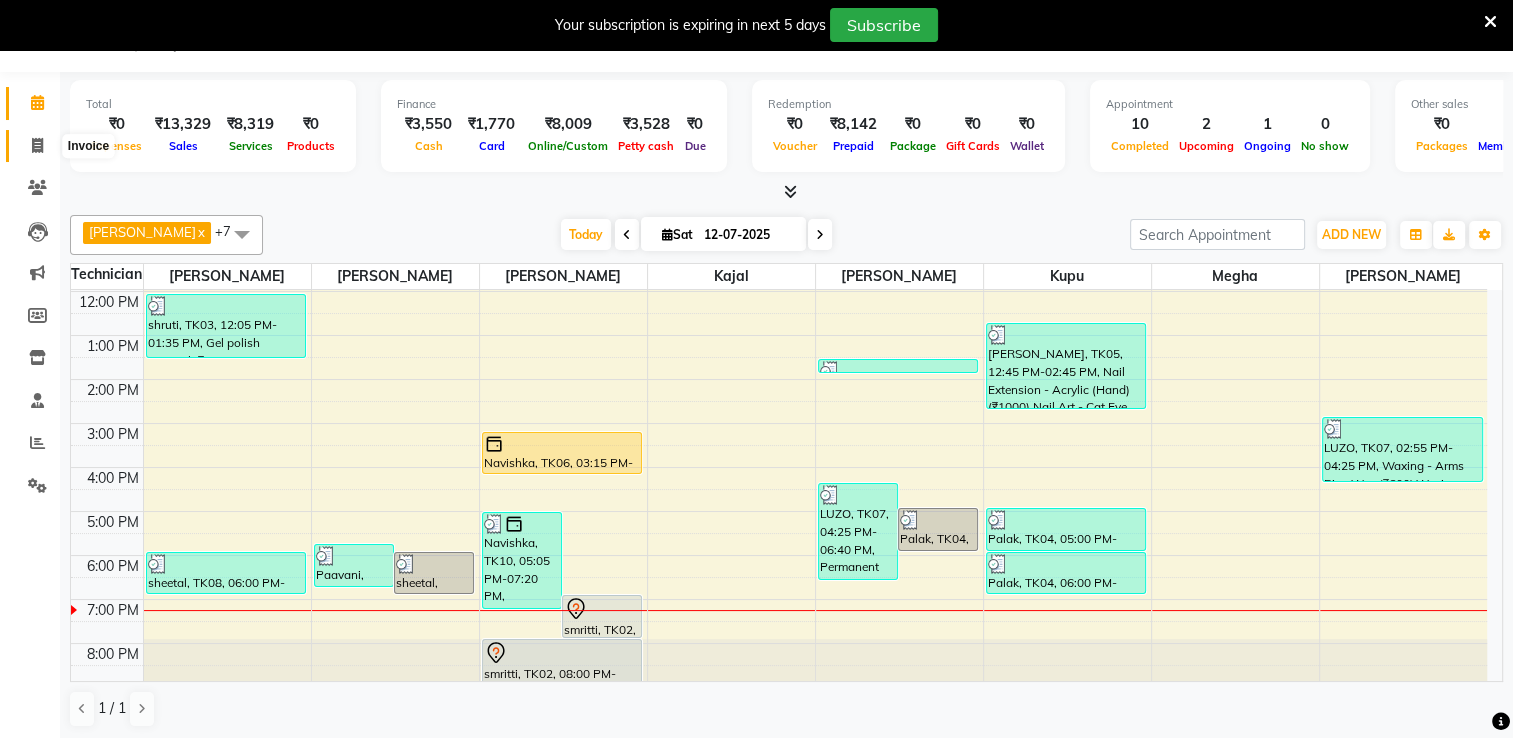 click 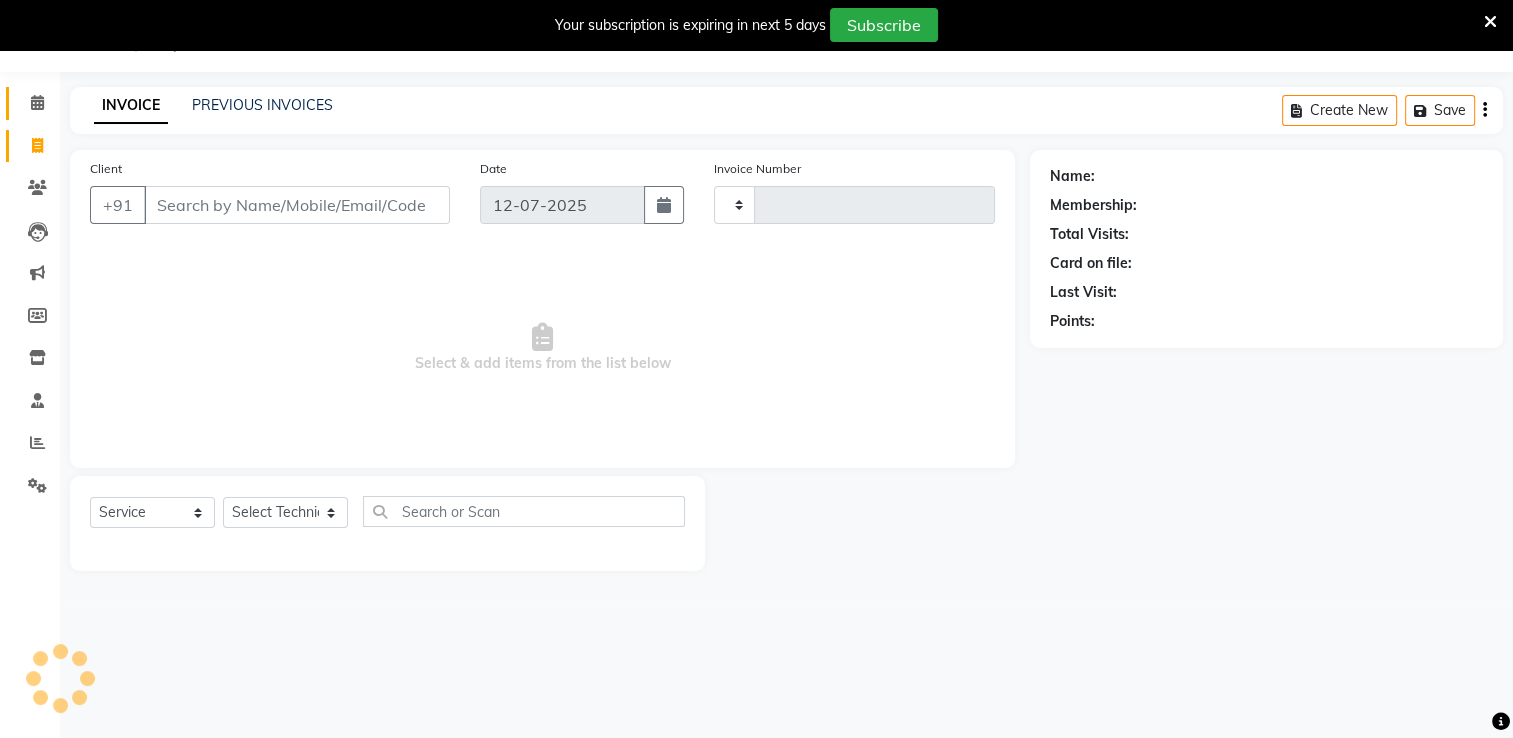 type on "1179" 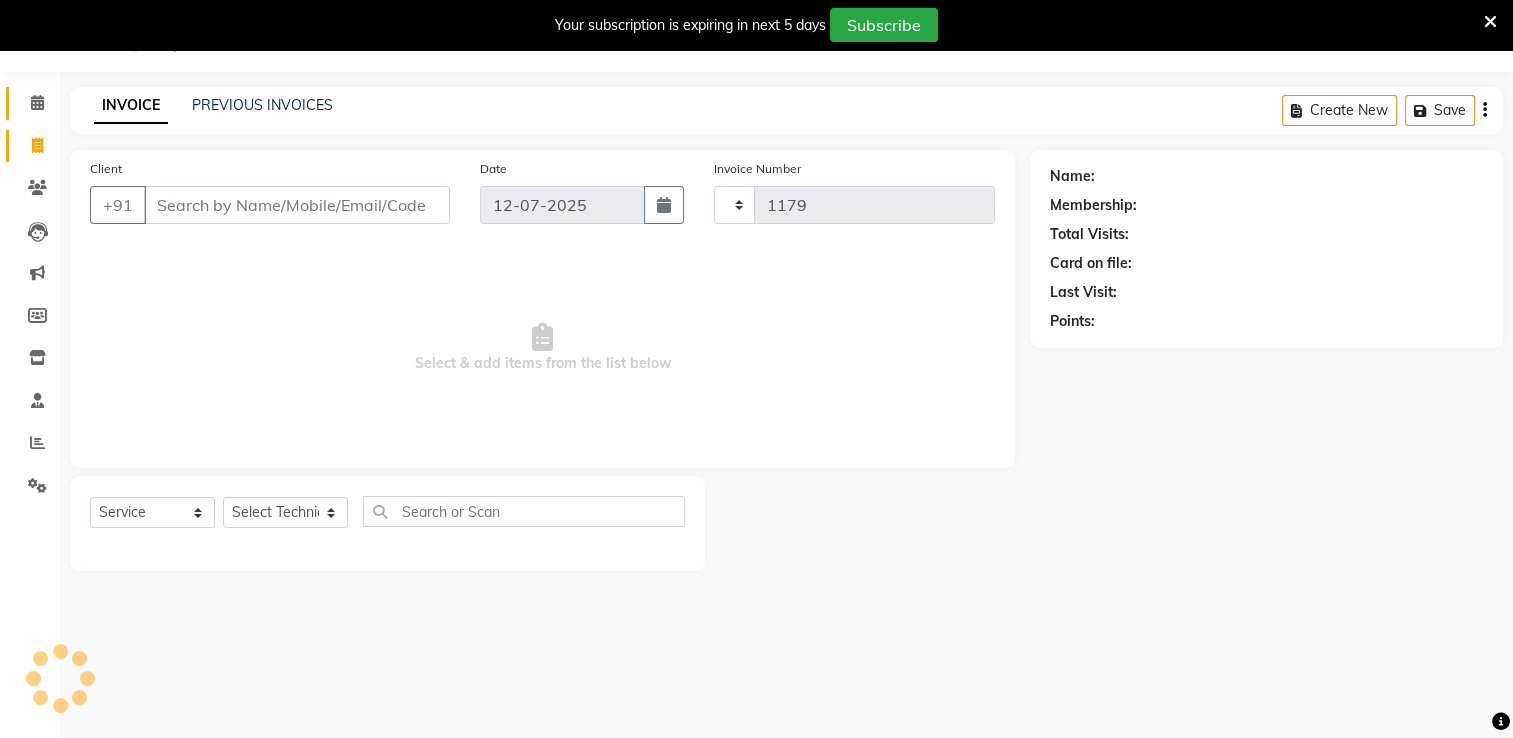 select on "6579" 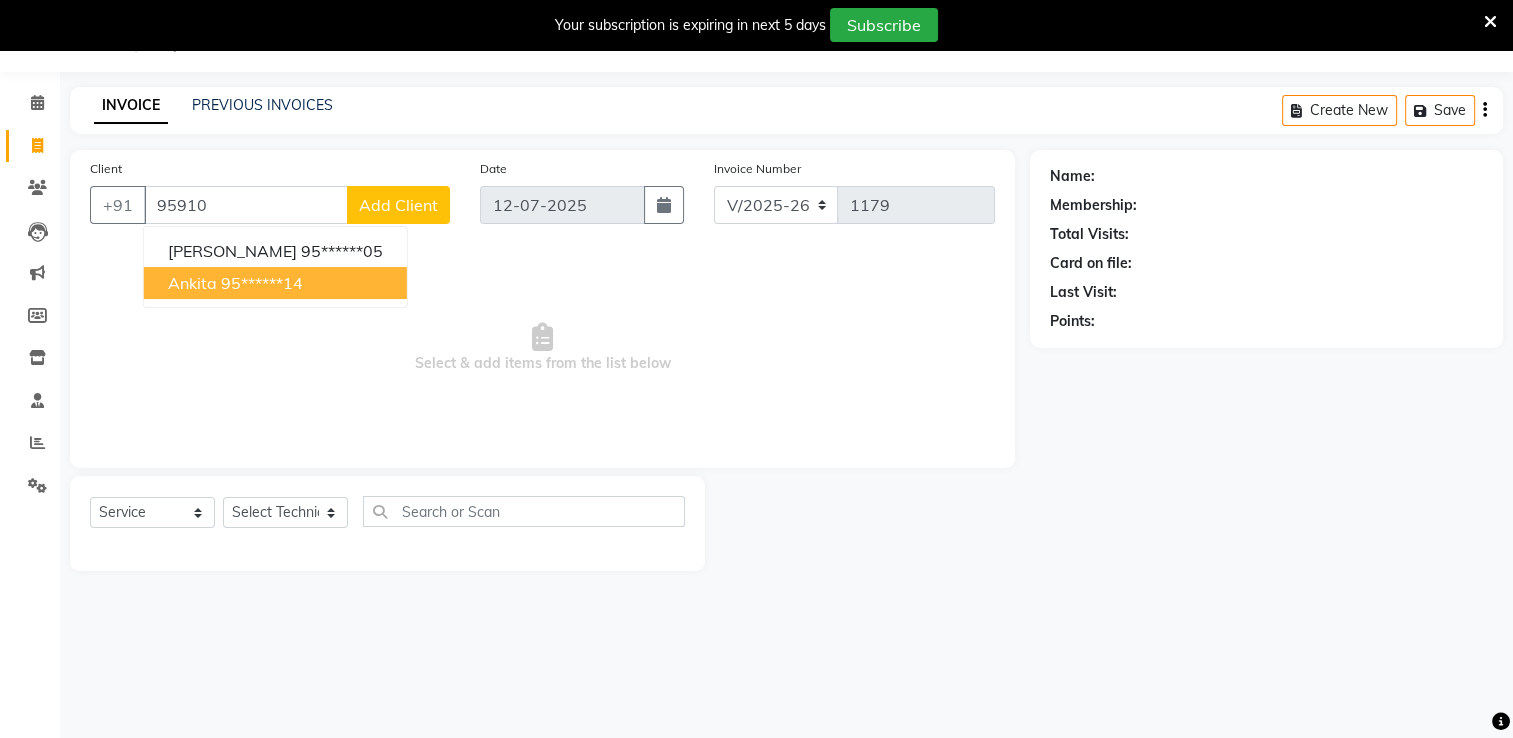 click on "95******14" at bounding box center [262, 283] 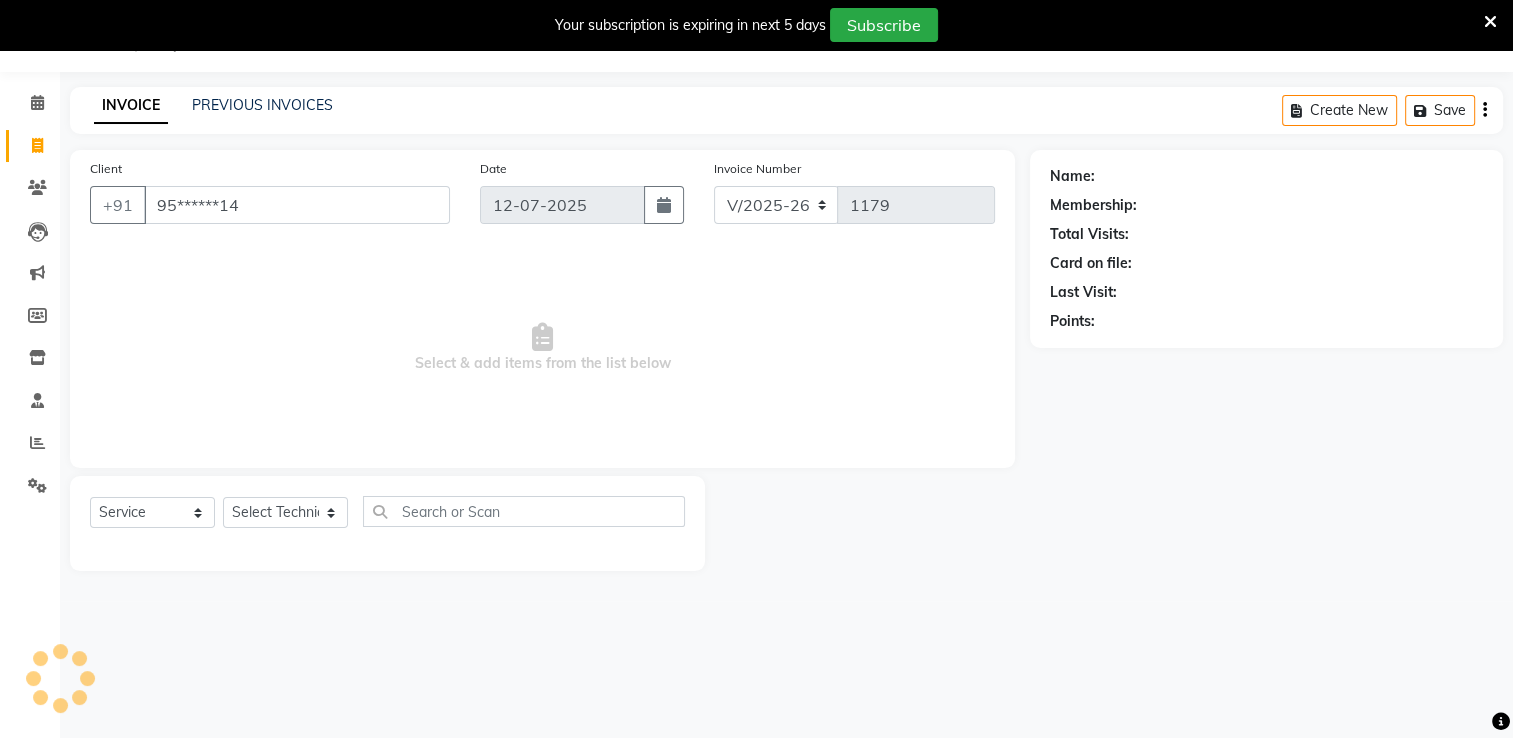 type on "95******14" 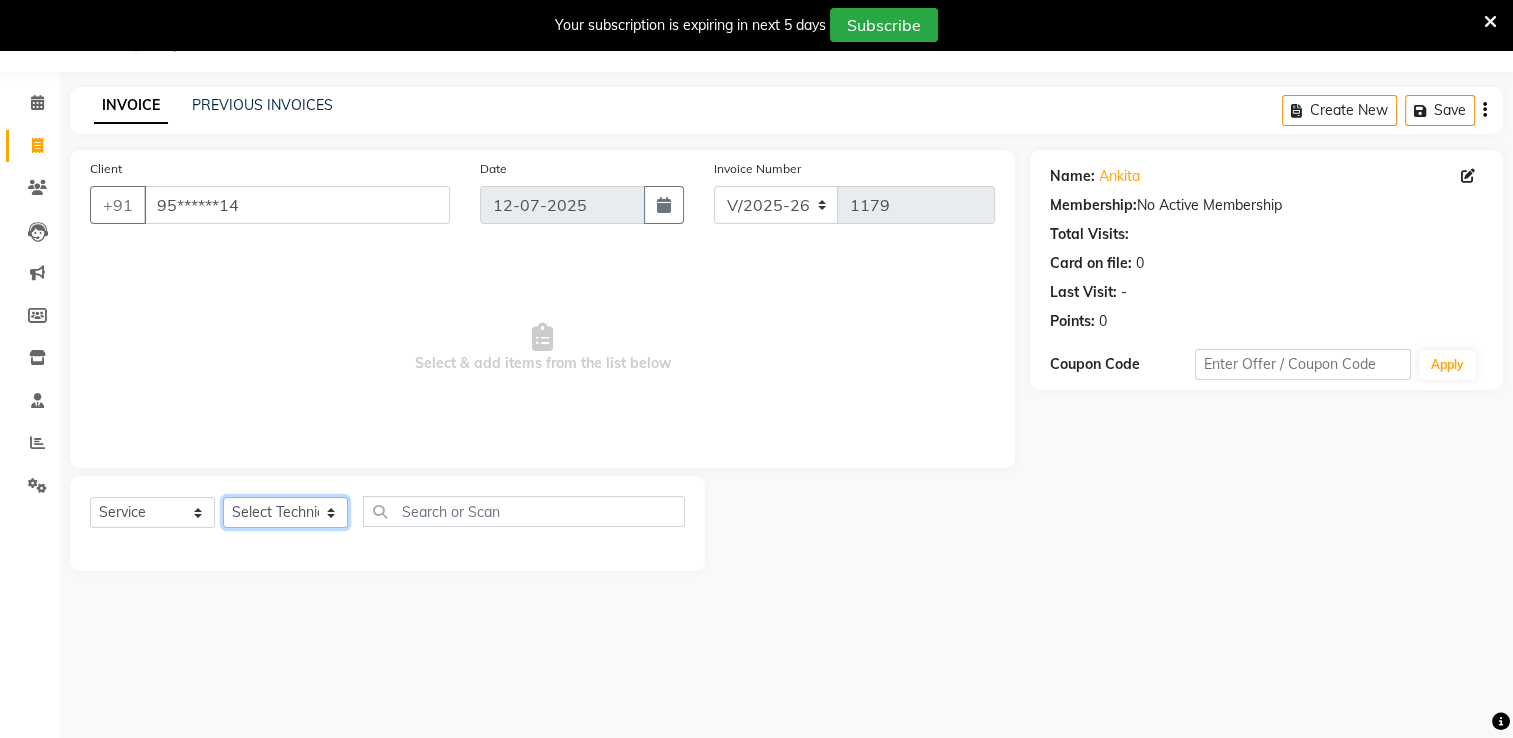 click on "Select Technician AMGHA ARISH Arvind chandu Dipen Gulafshan John Kajal kelly kupu Manager megha Nirjala Owner pankaj PARE SHAR MOHAMAND shradha" 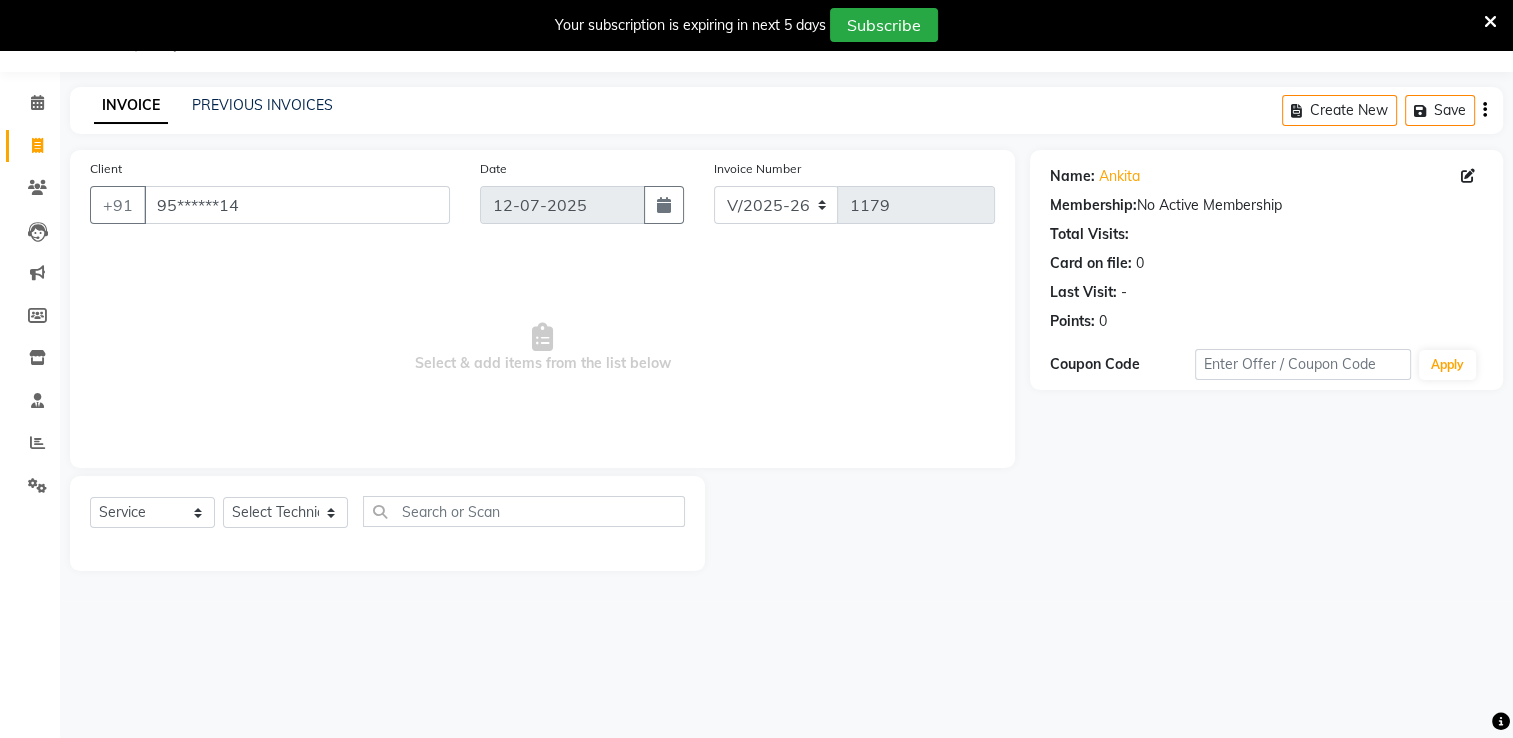 click on "Select & add items from the list below" at bounding box center [542, 348] 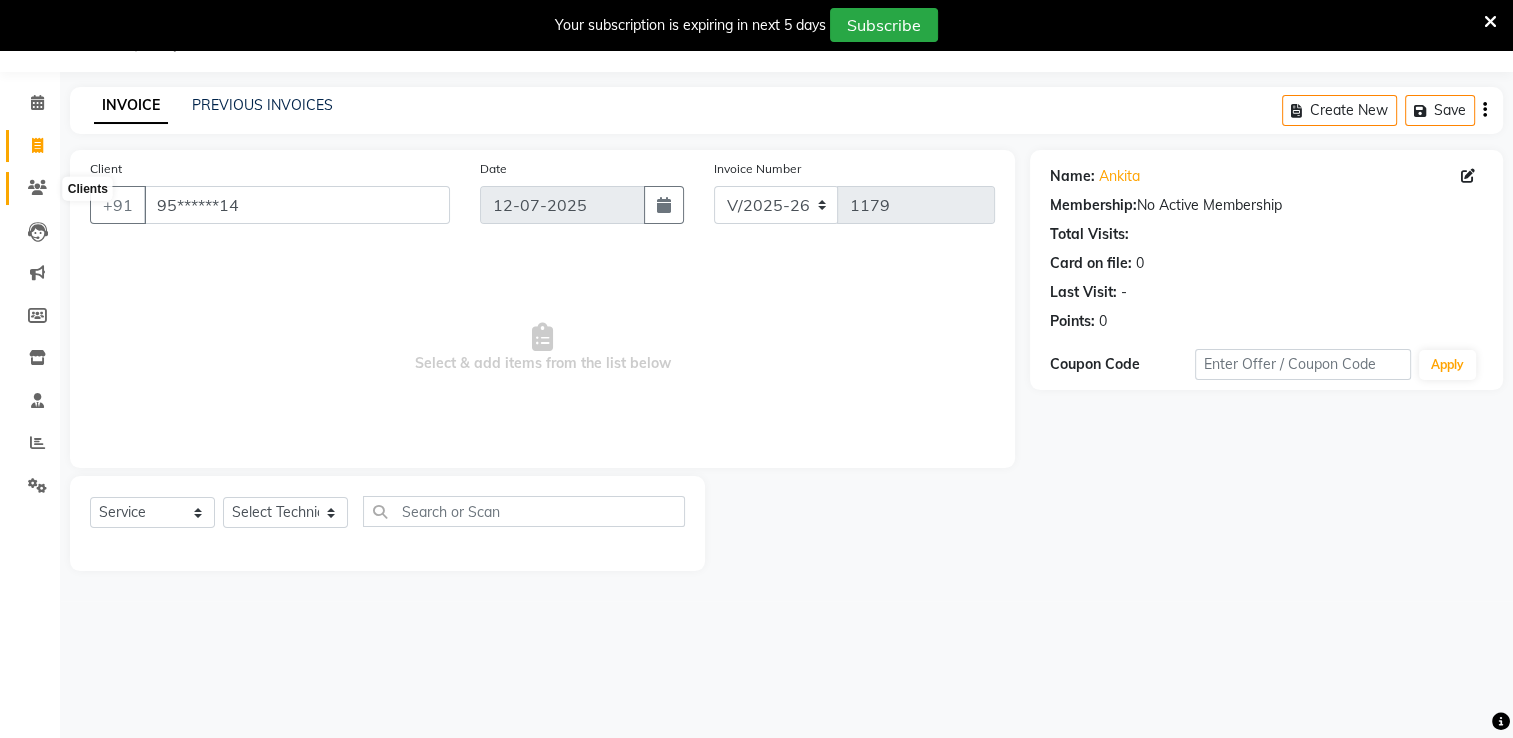 click 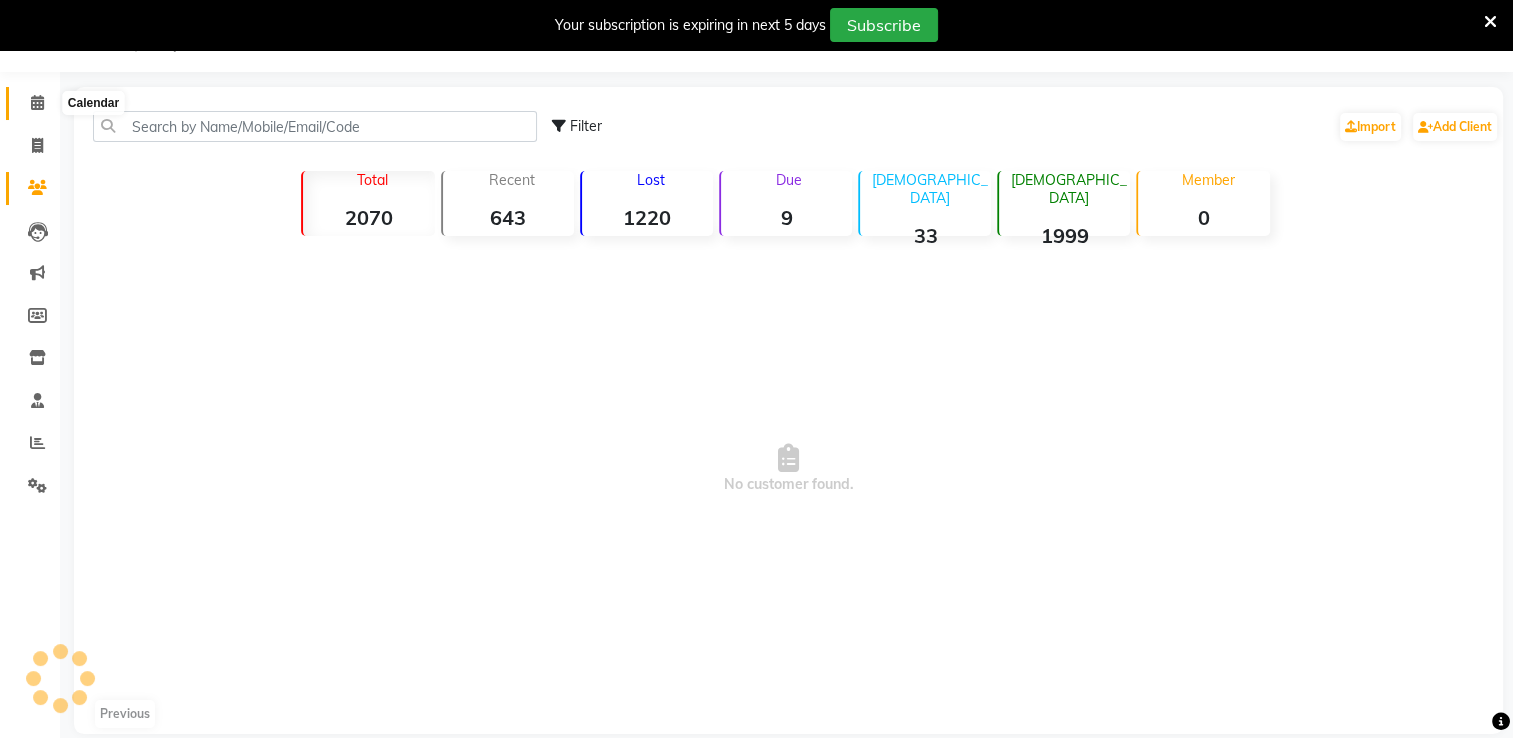 click 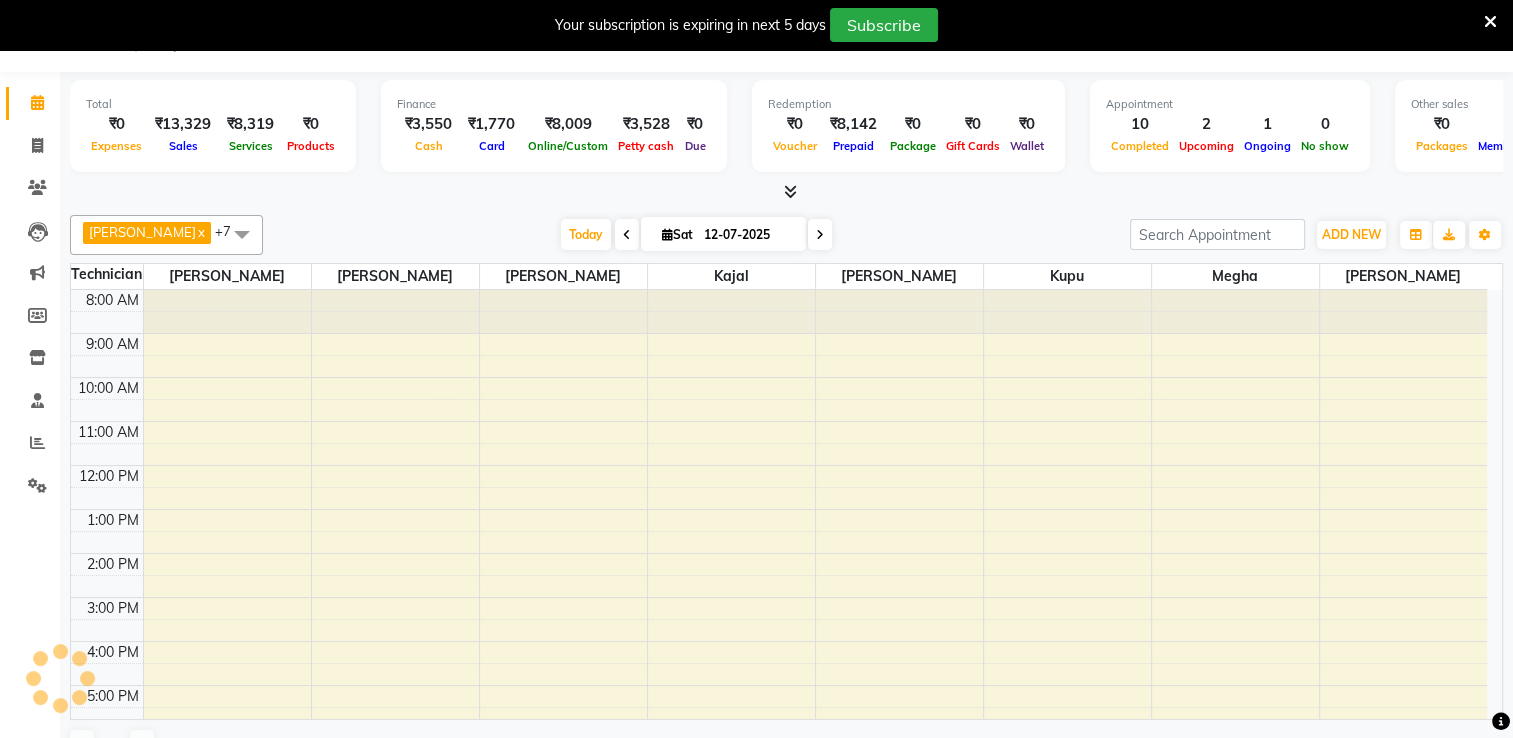 scroll, scrollTop: 127, scrollLeft: 0, axis: vertical 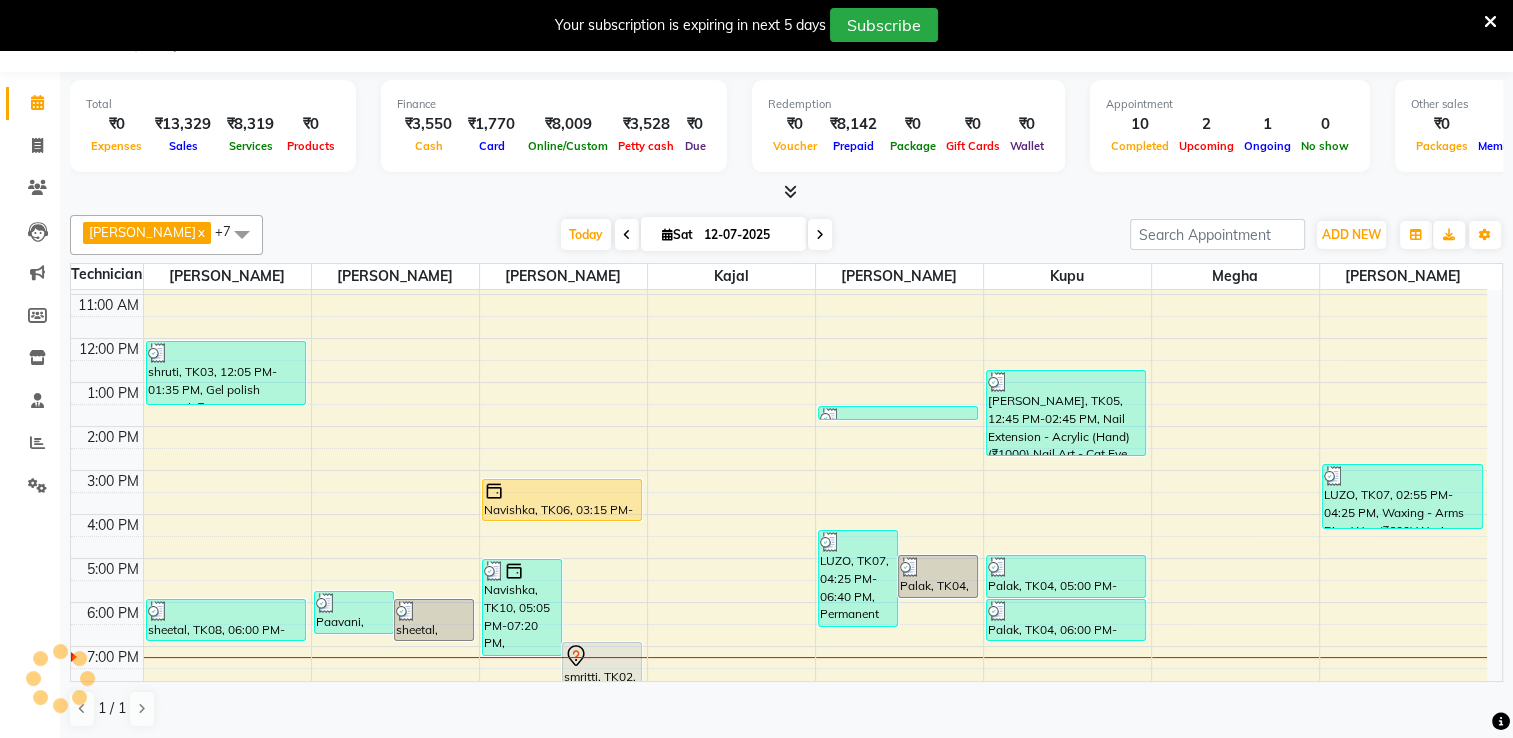 click at bounding box center [820, 235] 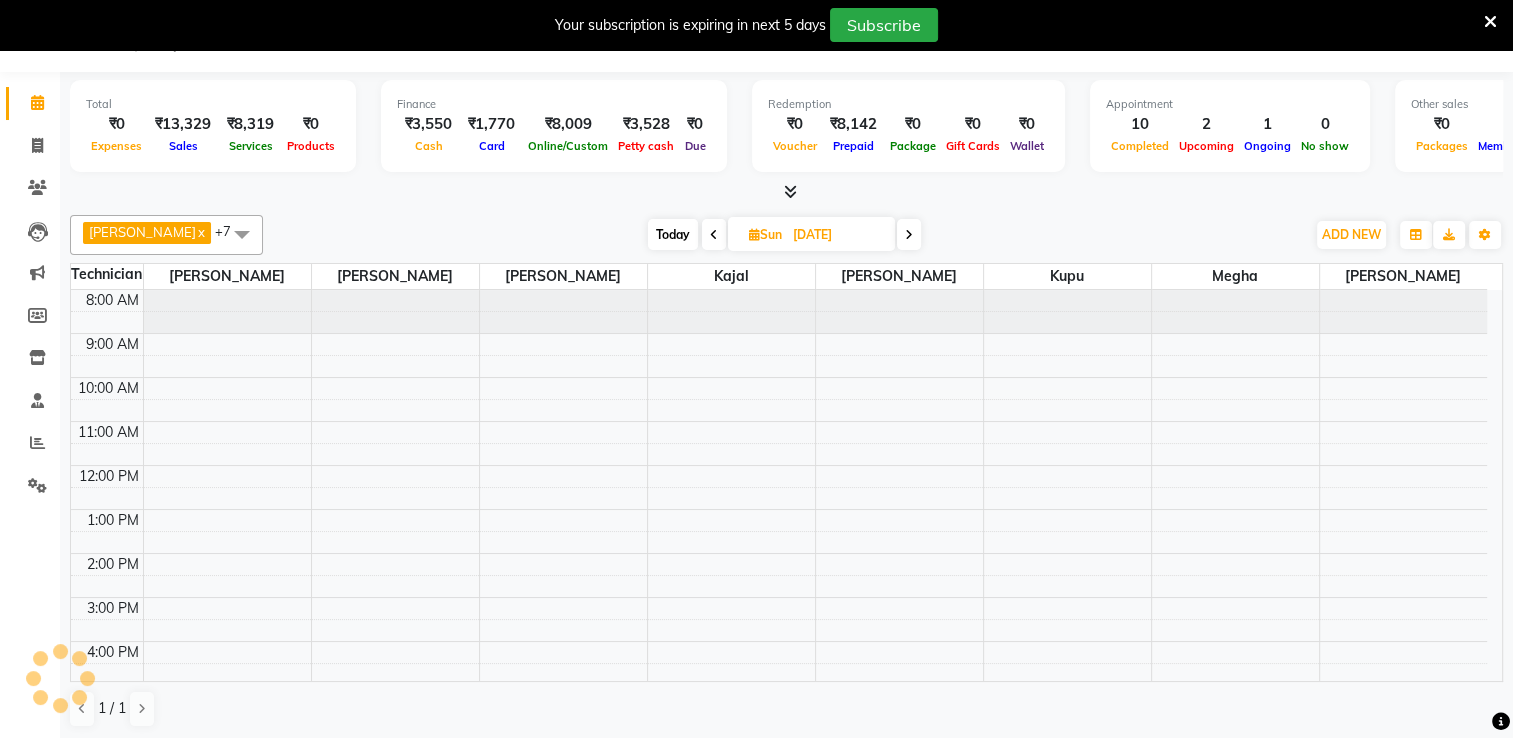 scroll, scrollTop: 0, scrollLeft: 0, axis: both 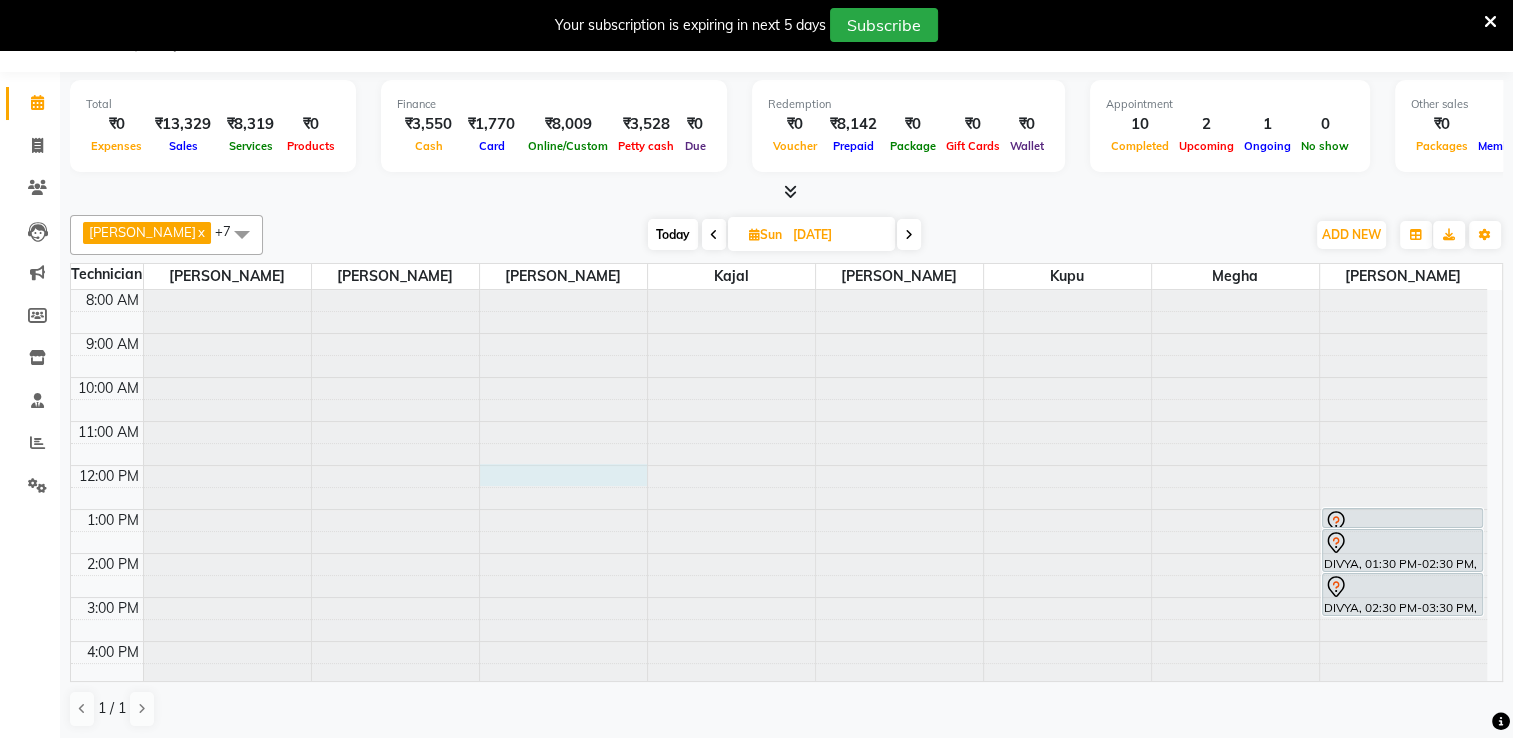 click at bounding box center [563, 290] 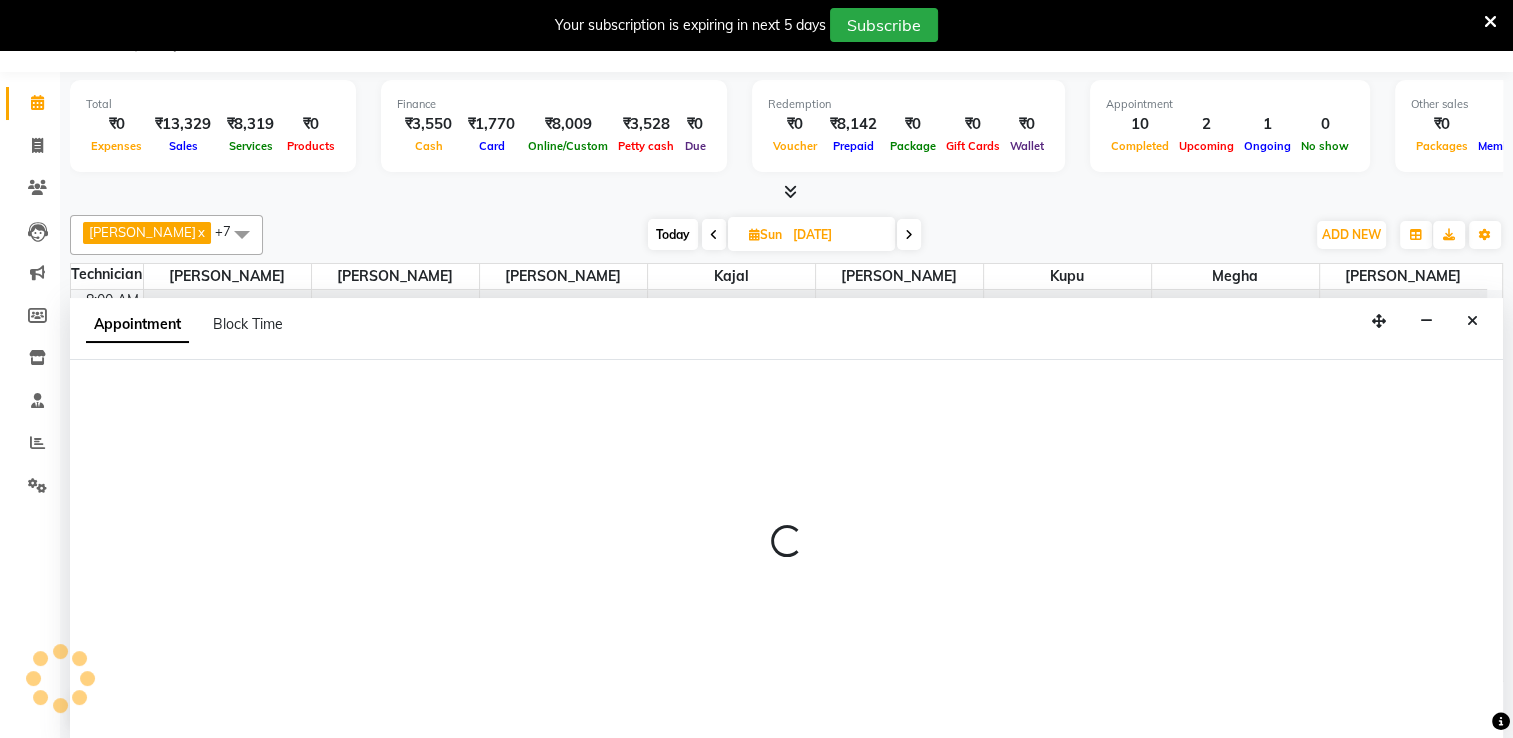 select on "68696" 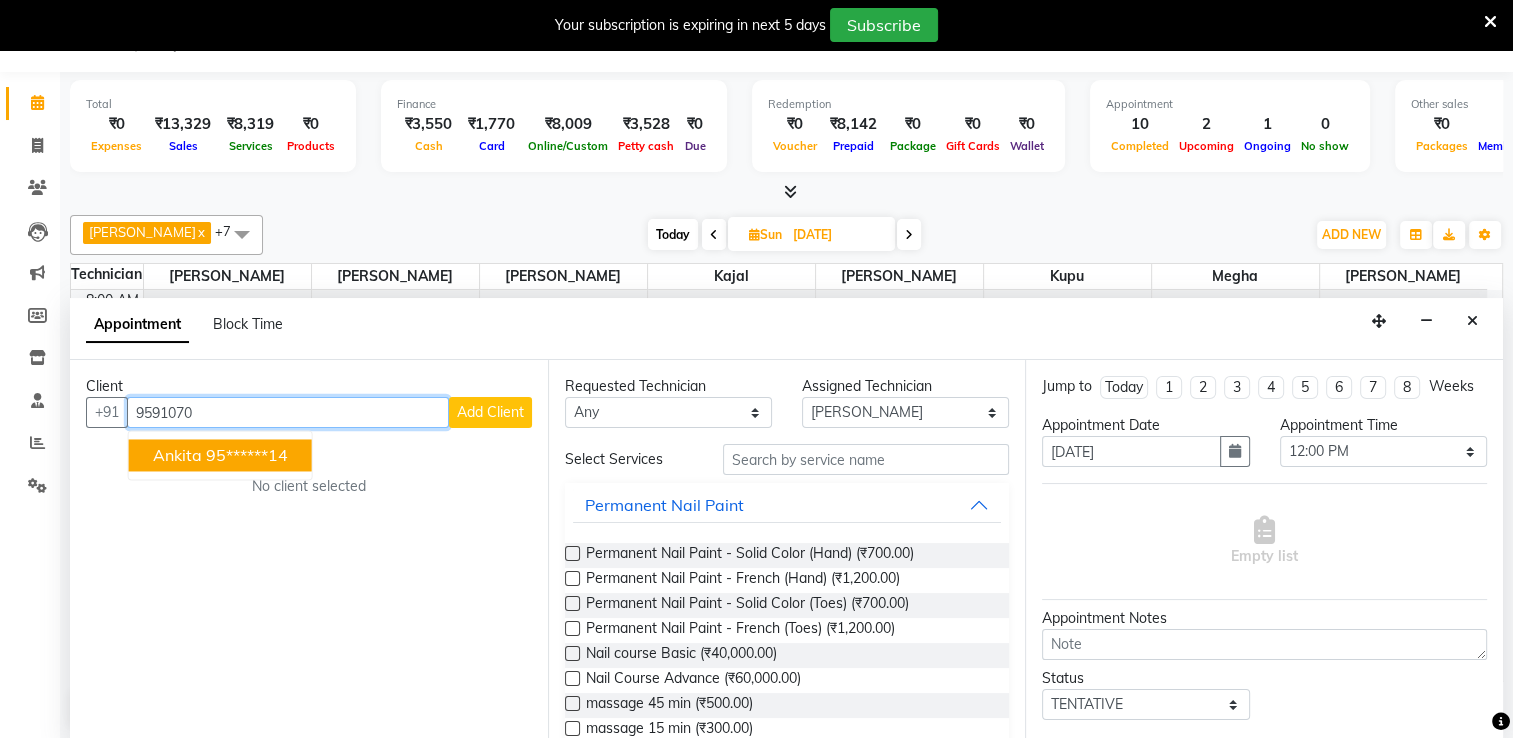 click on "95******14" at bounding box center [247, 455] 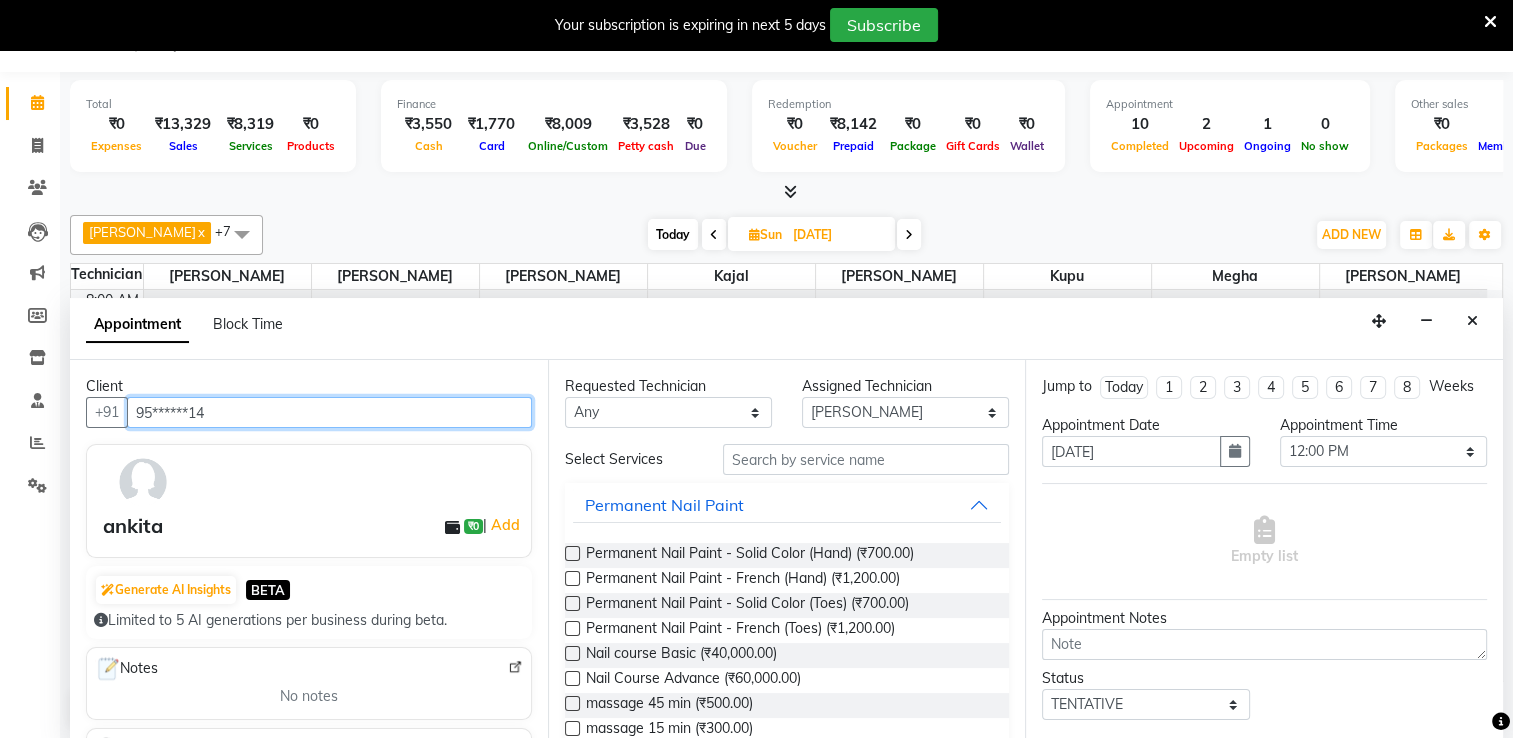type on "95******14" 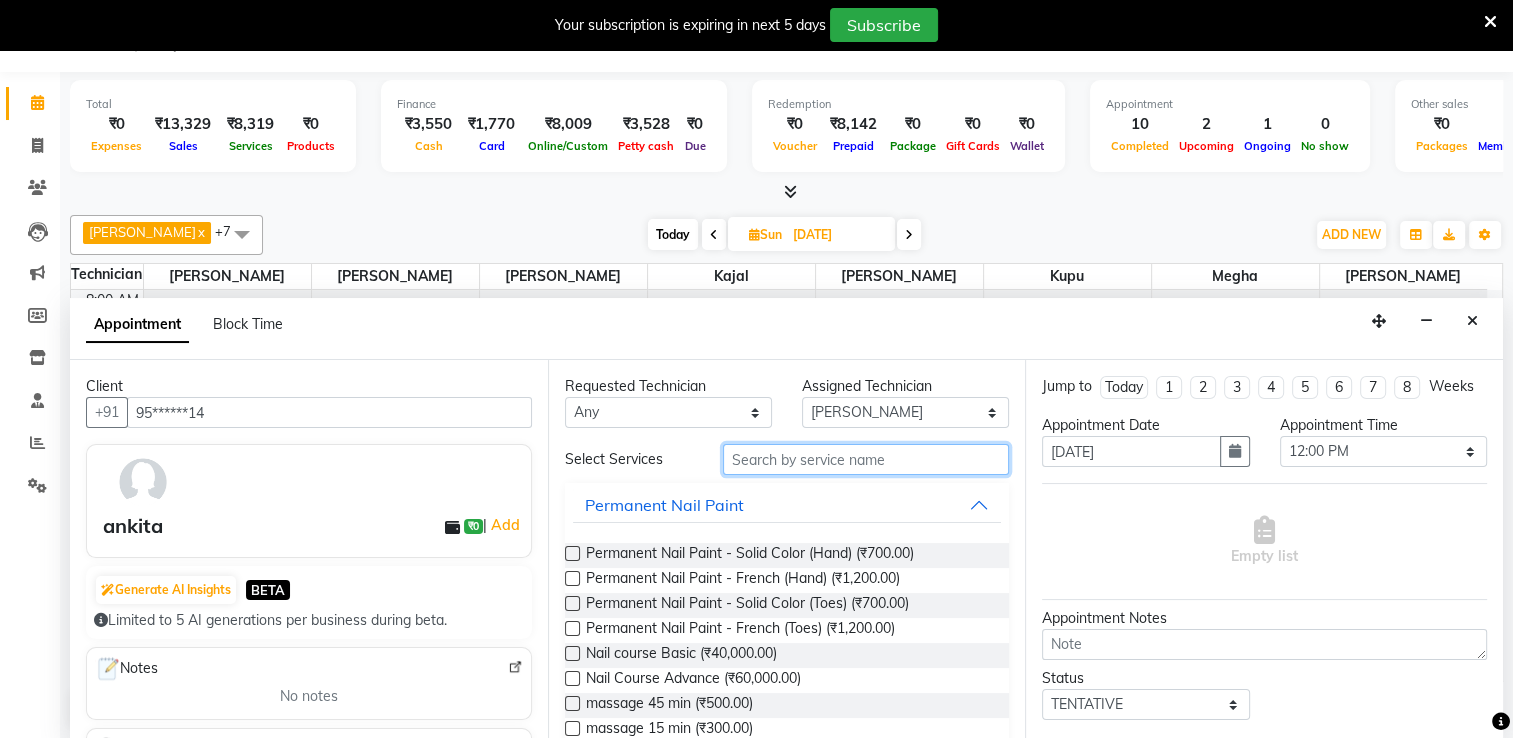 click at bounding box center [866, 459] 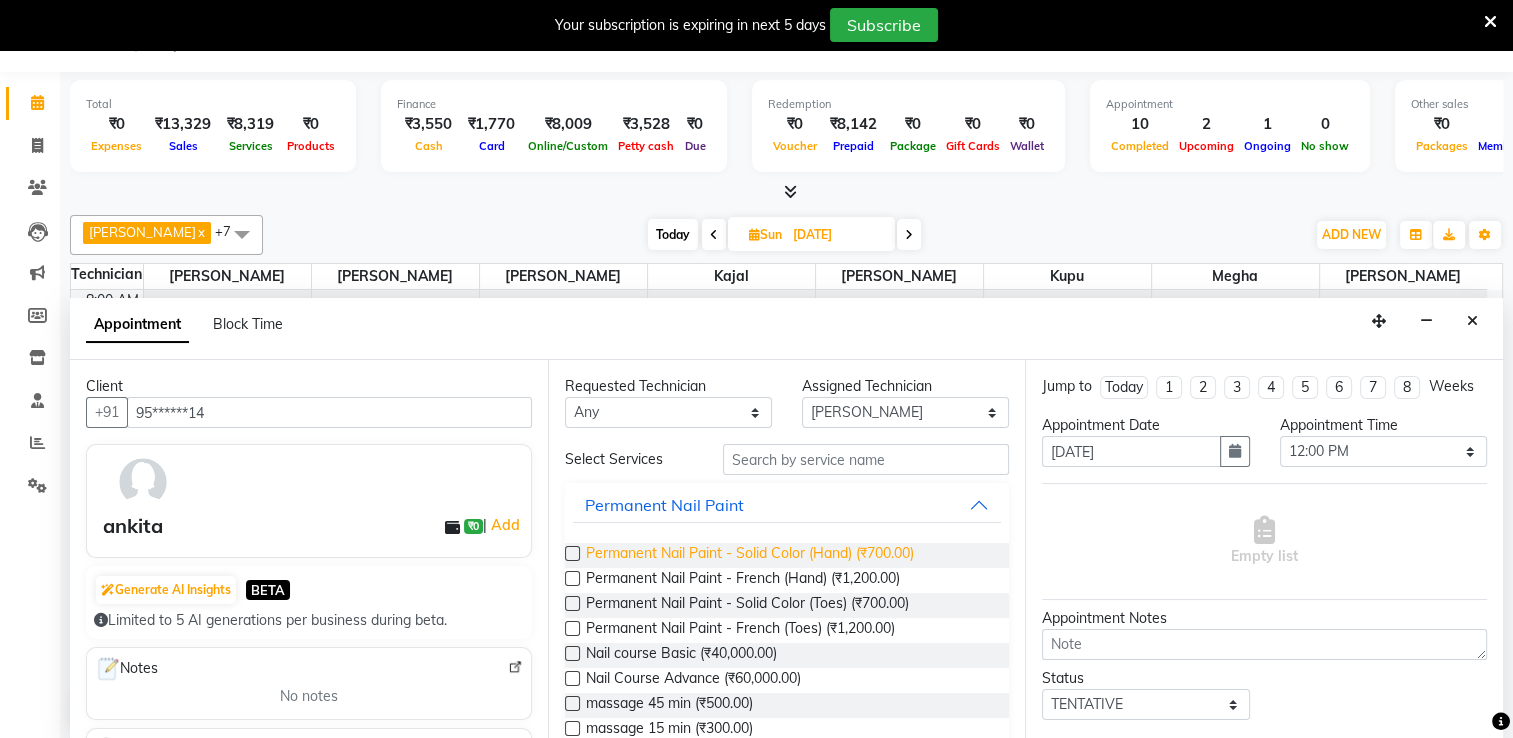 click on "Permanent Nail Paint - Solid Color (Hand) (₹700.00)" at bounding box center (750, 555) 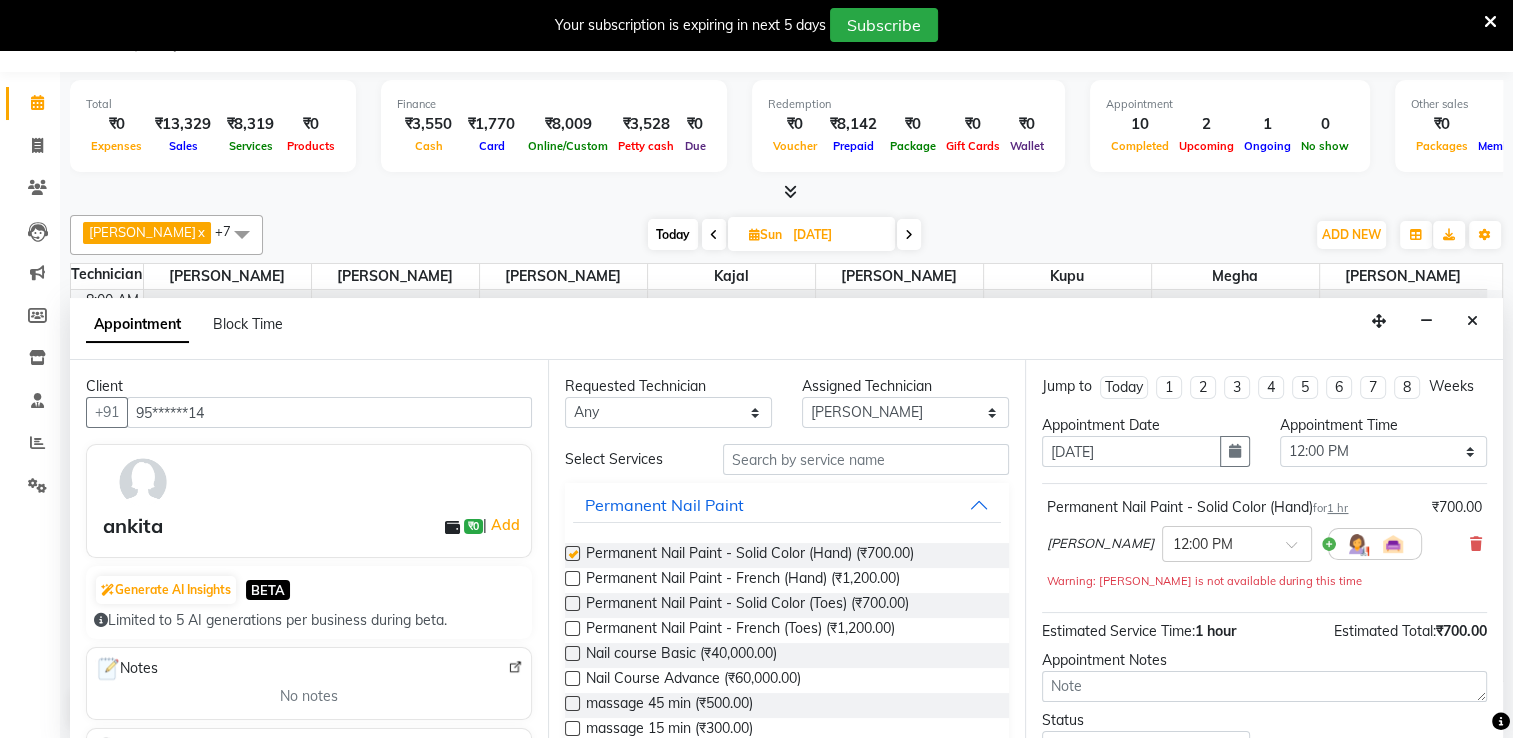 checkbox on "false" 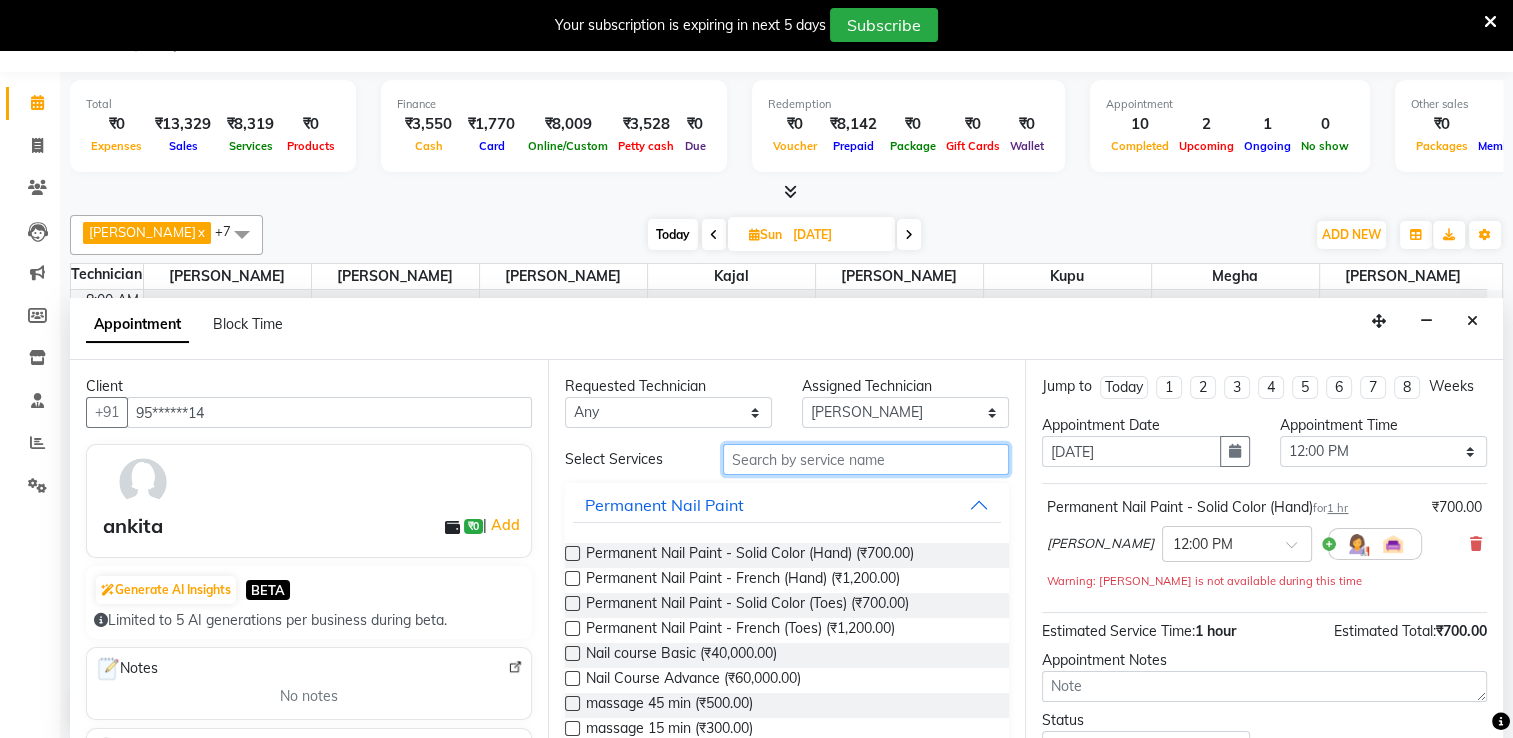 click at bounding box center (866, 459) 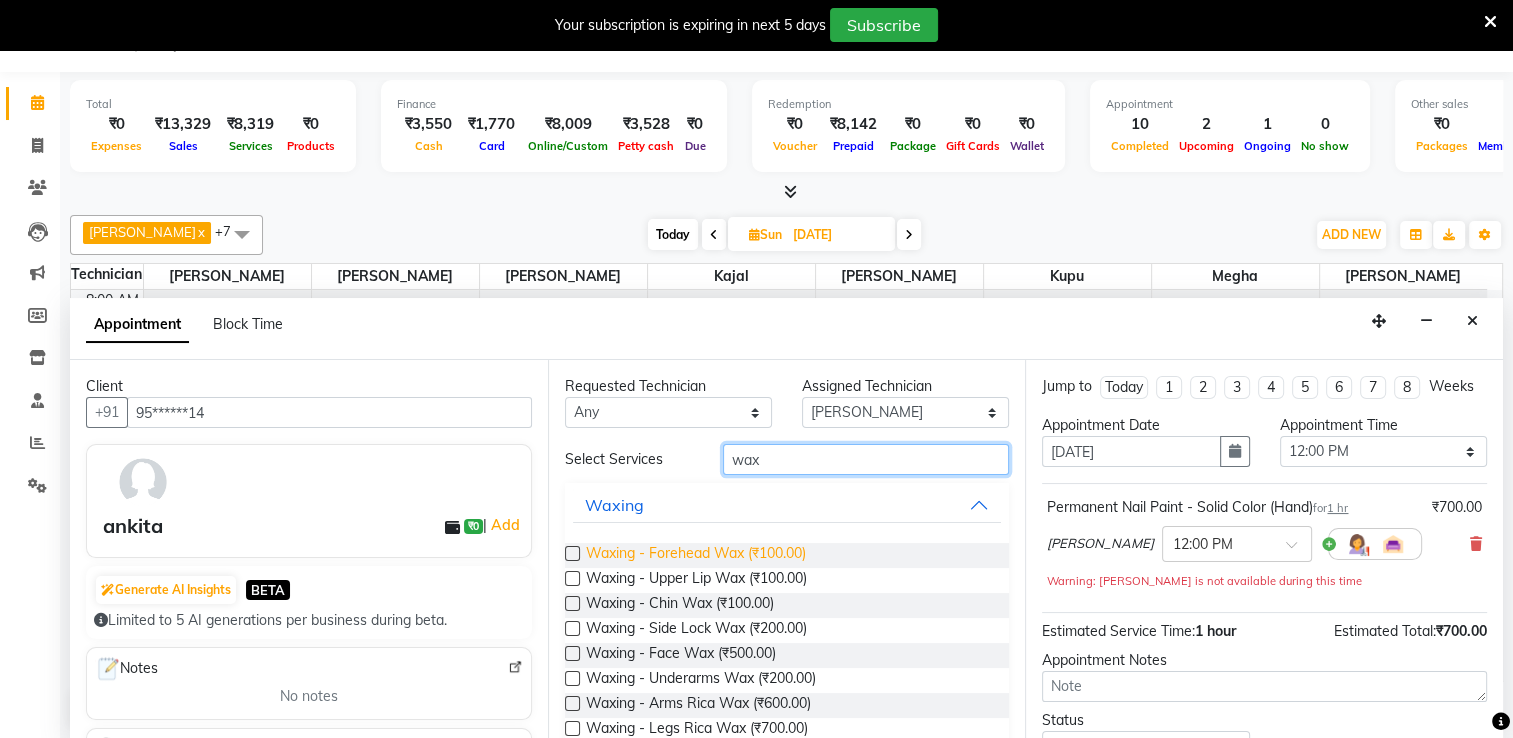 scroll, scrollTop: 100, scrollLeft: 0, axis: vertical 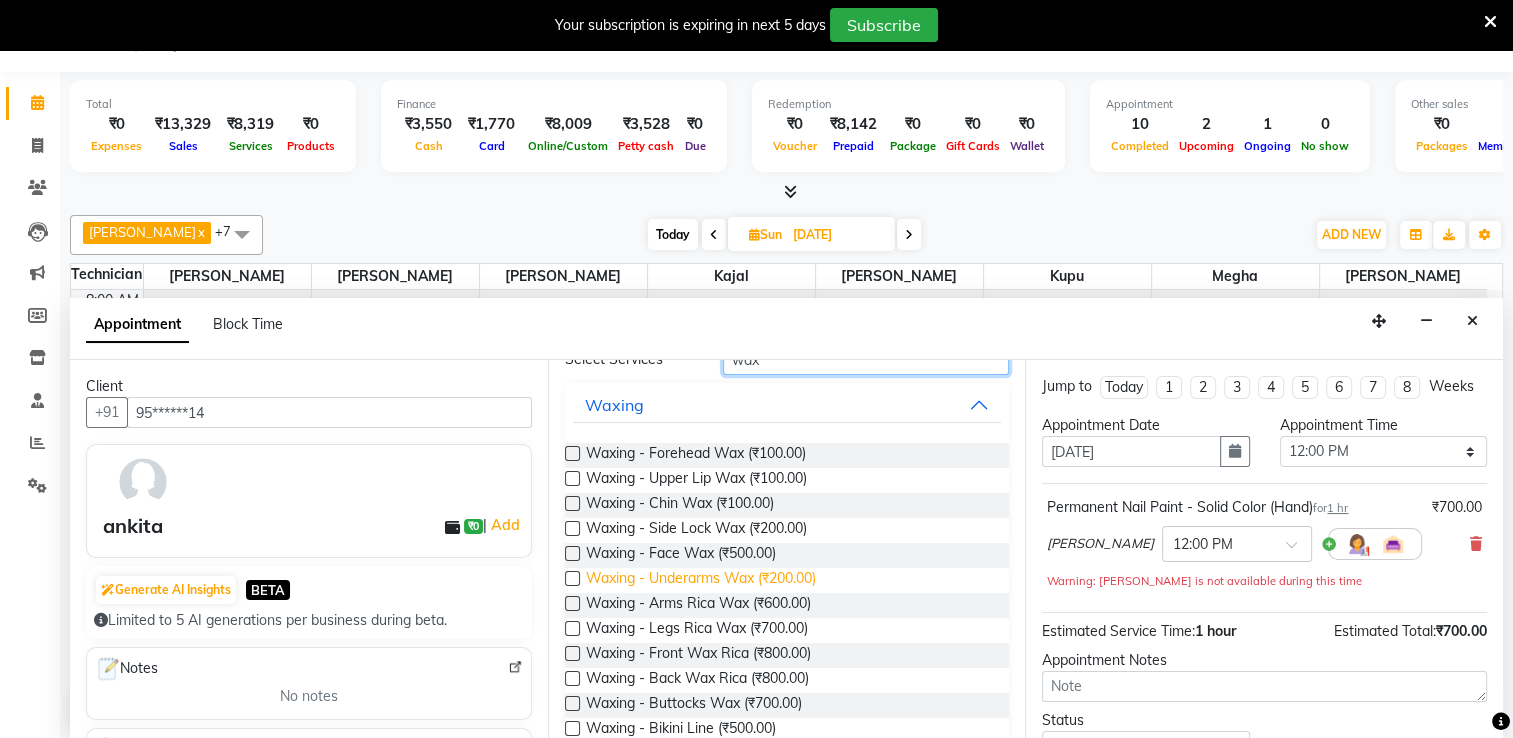 type on "wax" 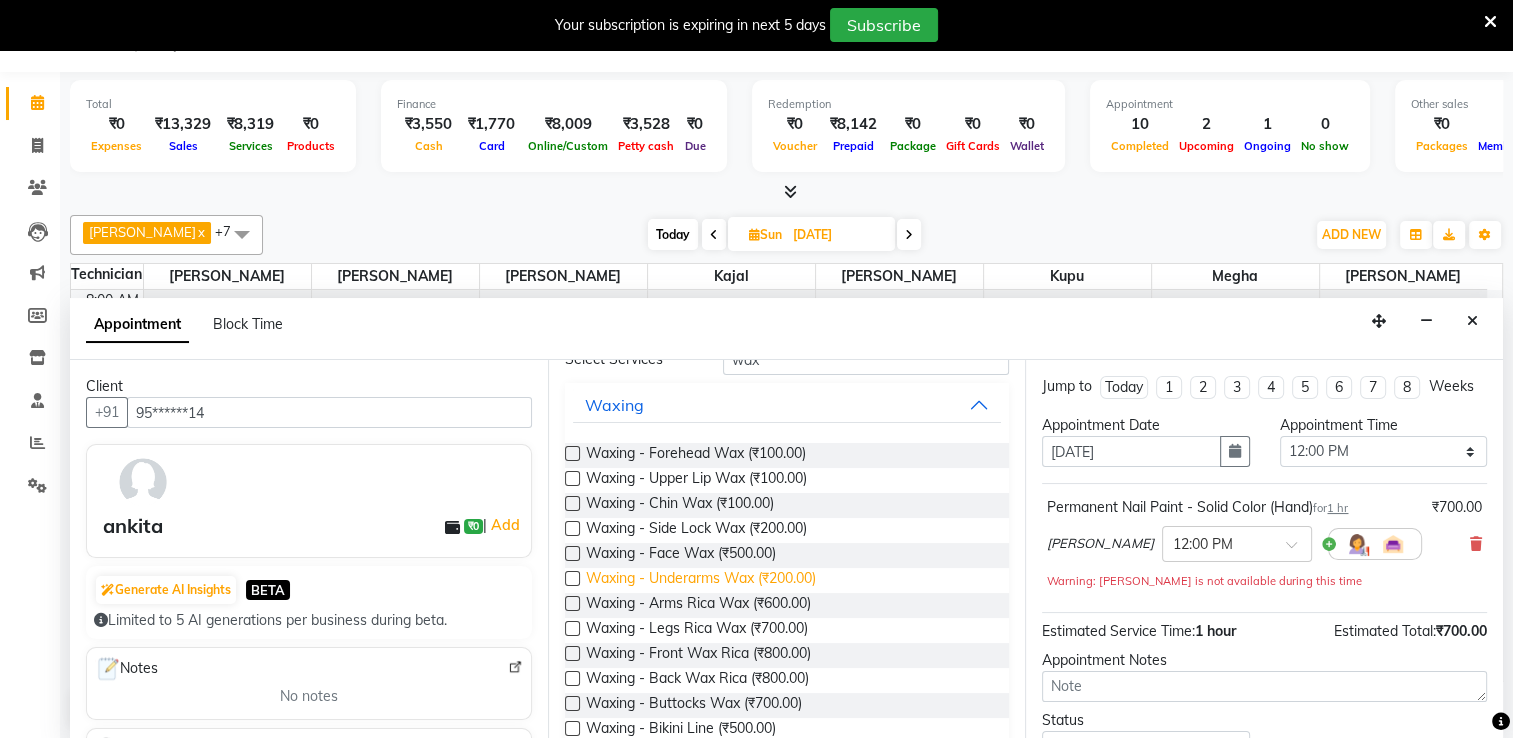 click on "Waxing - Underarms Wax (₹200.00)" at bounding box center (701, 580) 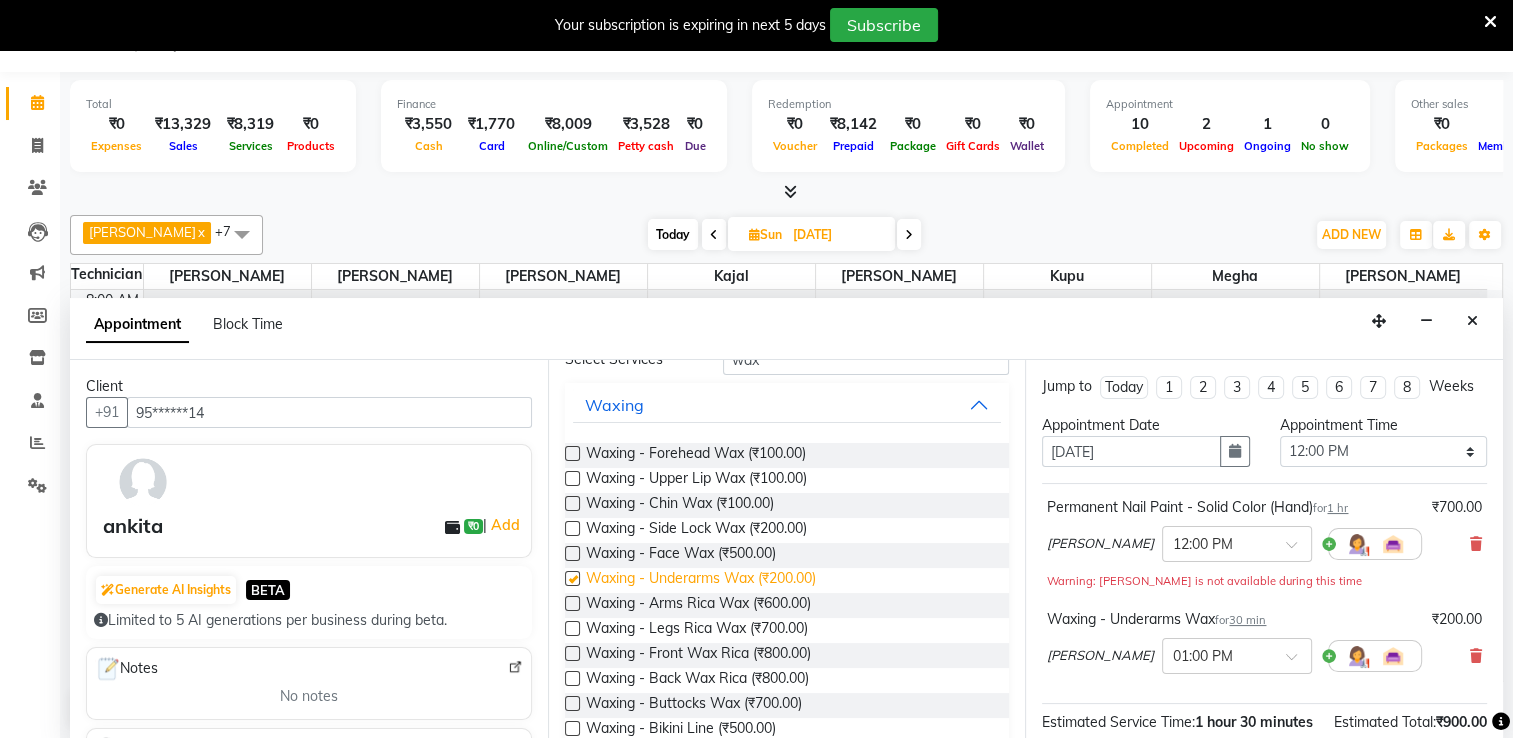 checkbox on "false" 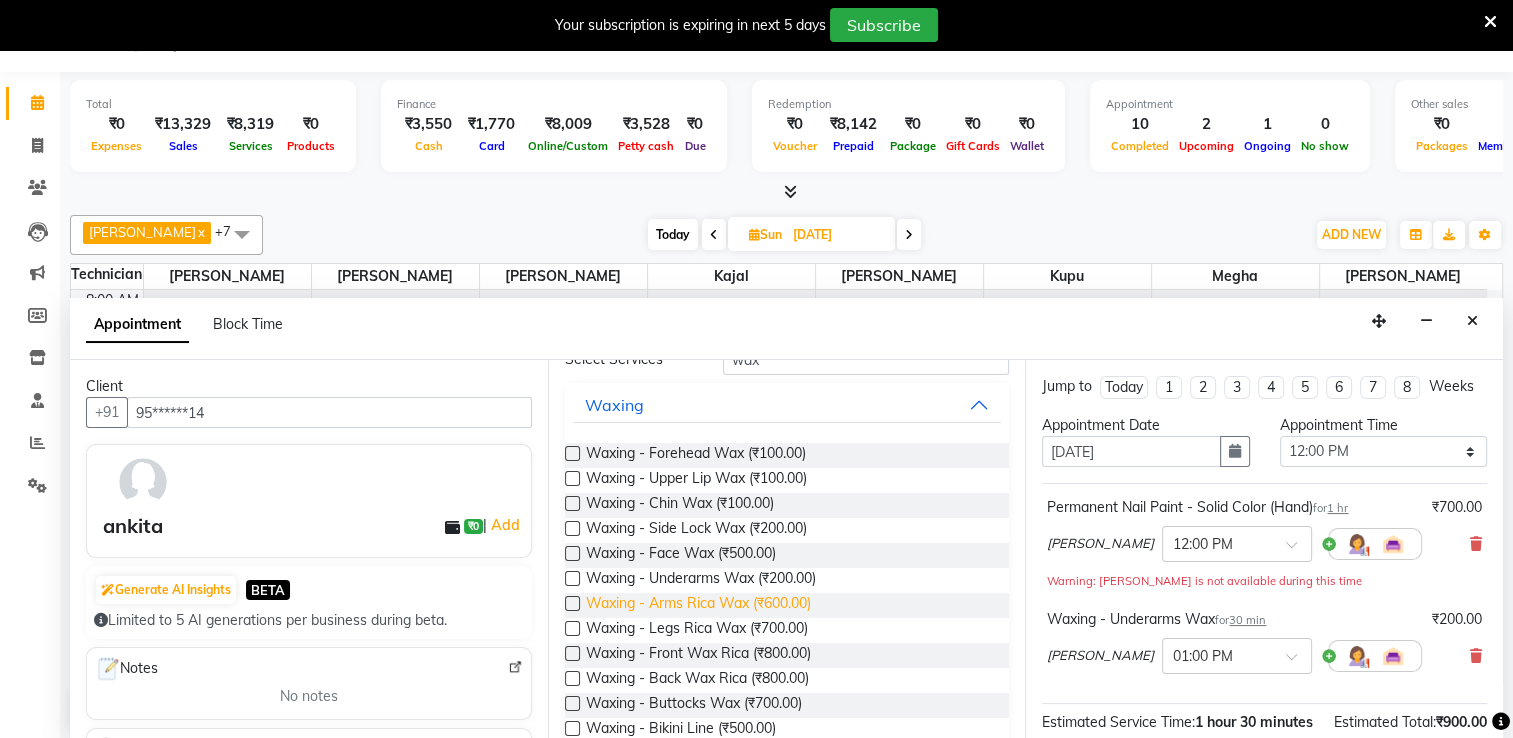 click on "Waxing - Arms Rica Wax (₹600.00)" at bounding box center (698, 605) 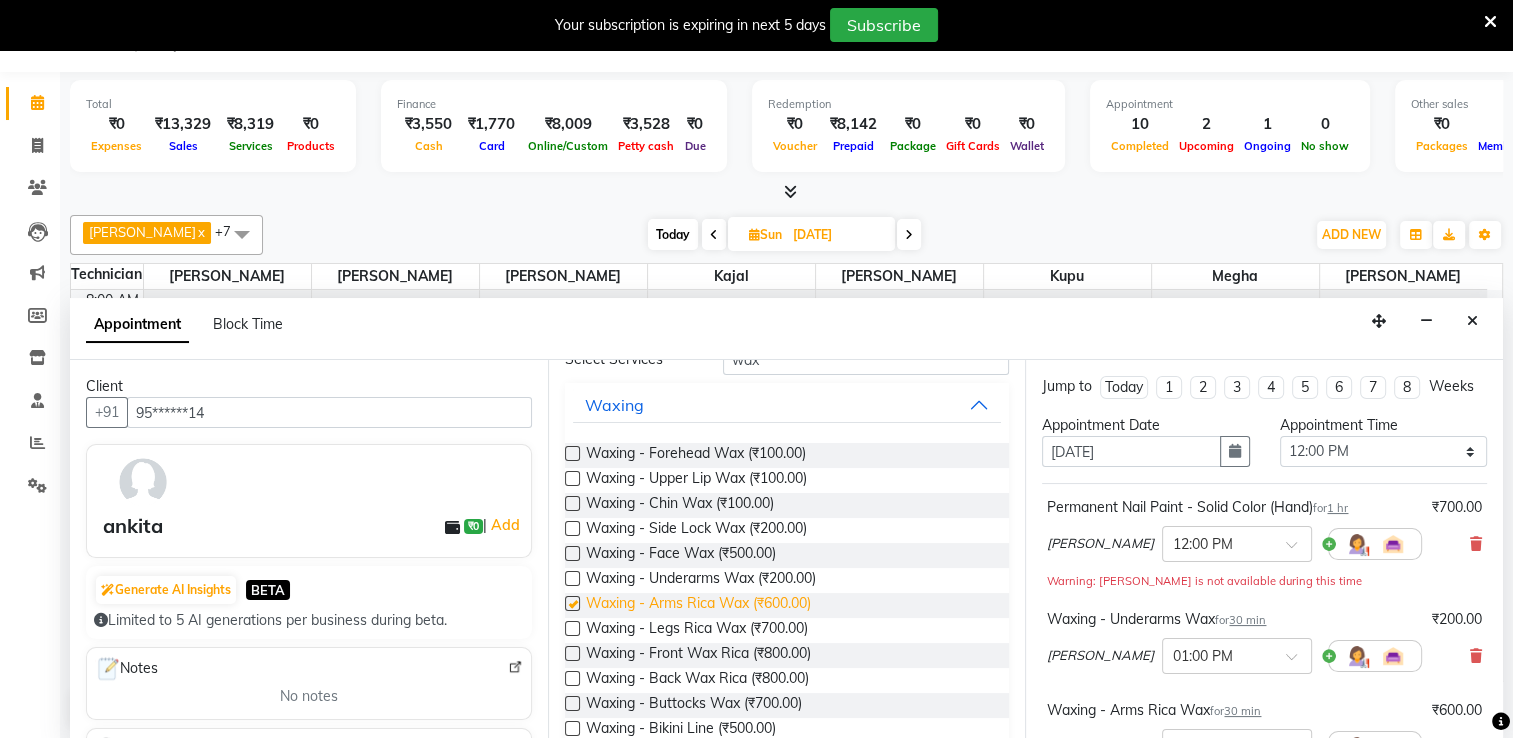 checkbox on "false" 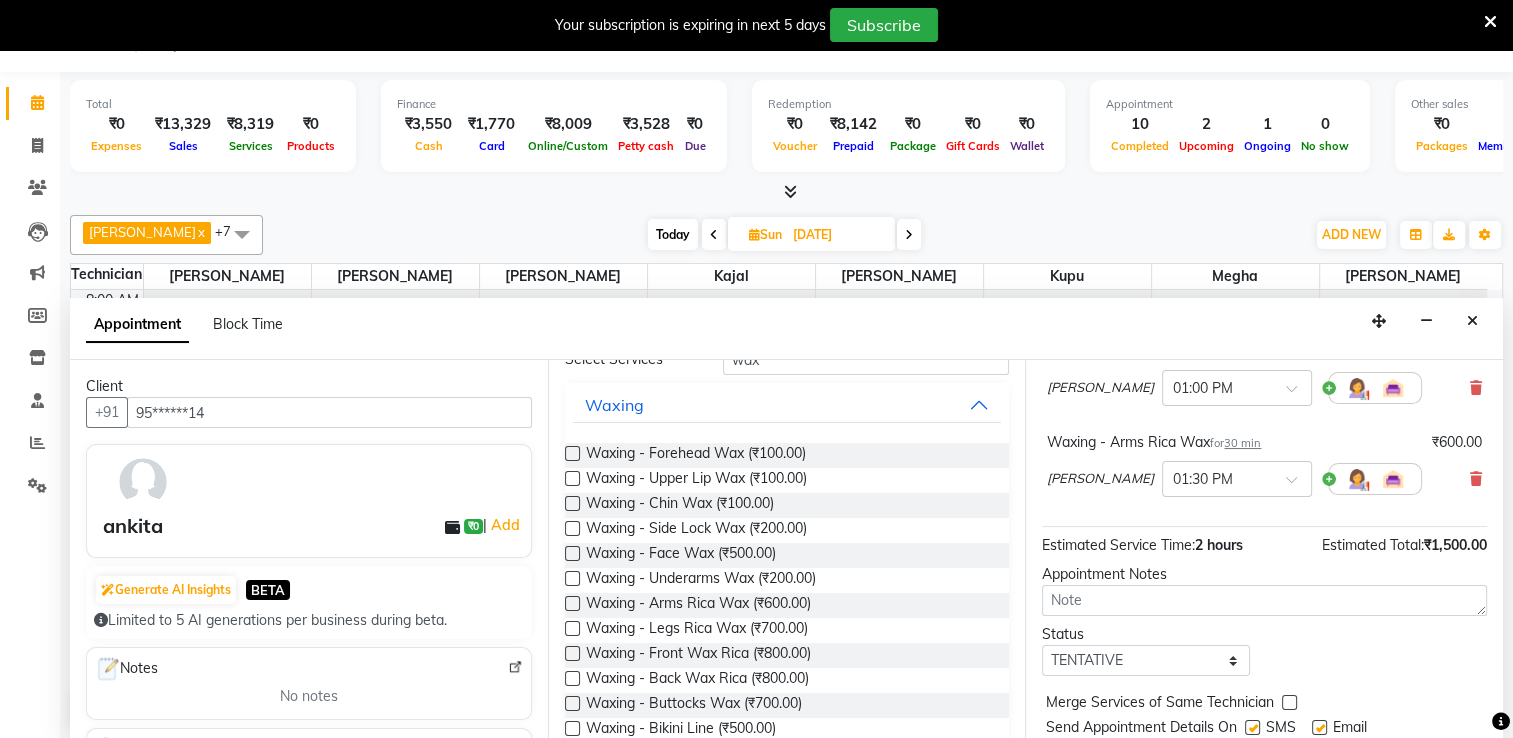 scroll, scrollTop: 347, scrollLeft: 0, axis: vertical 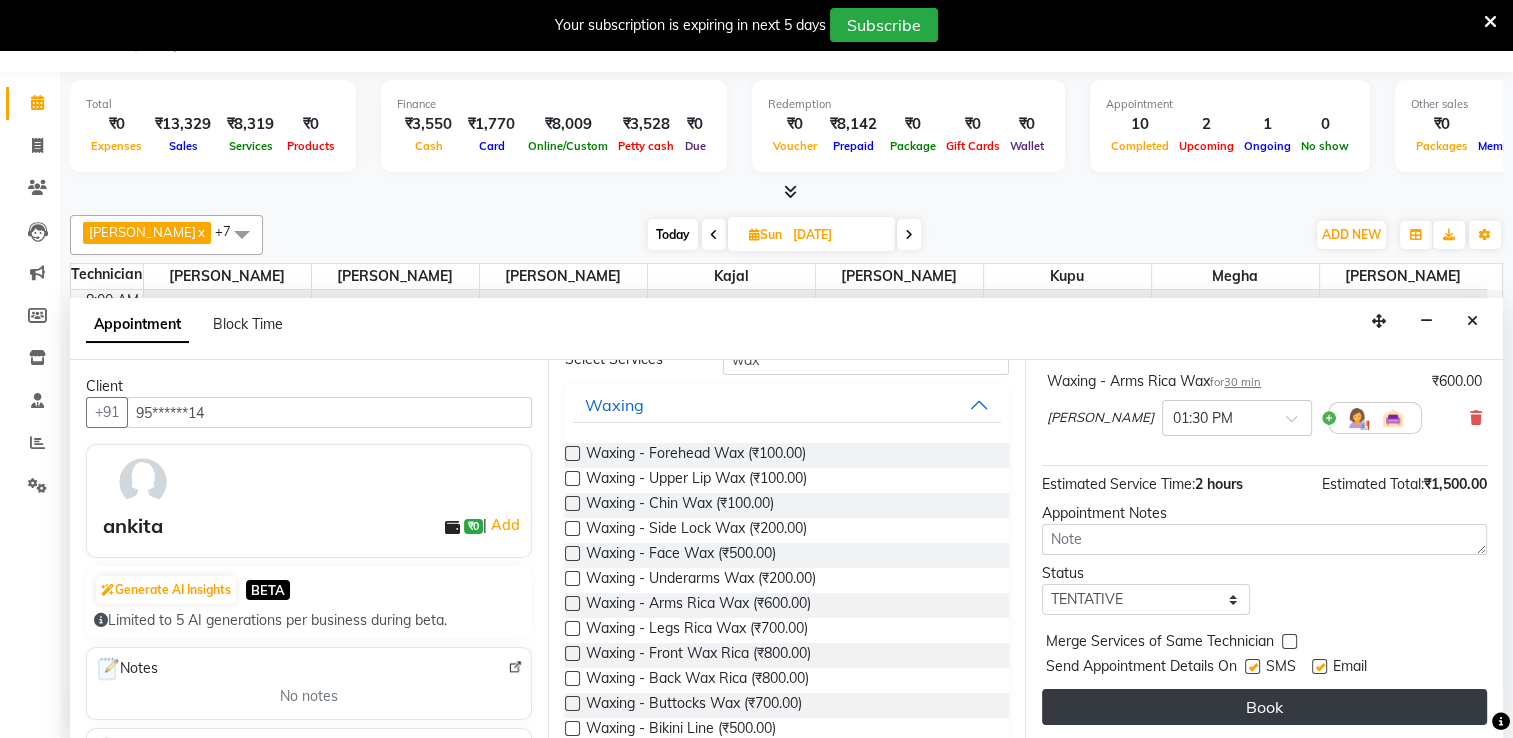 click on "Book" at bounding box center (1264, 707) 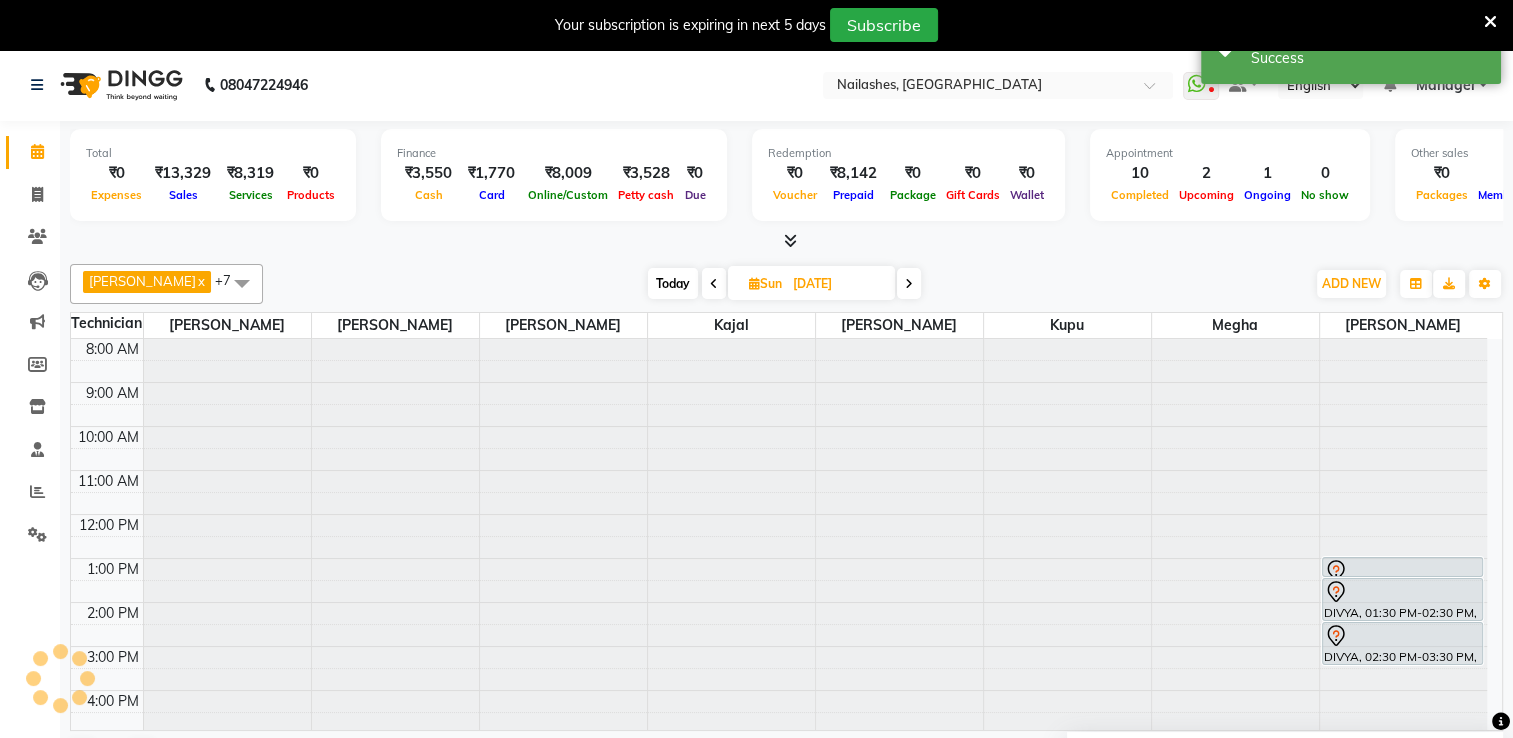 scroll, scrollTop: 0, scrollLeft: 0, axis: both 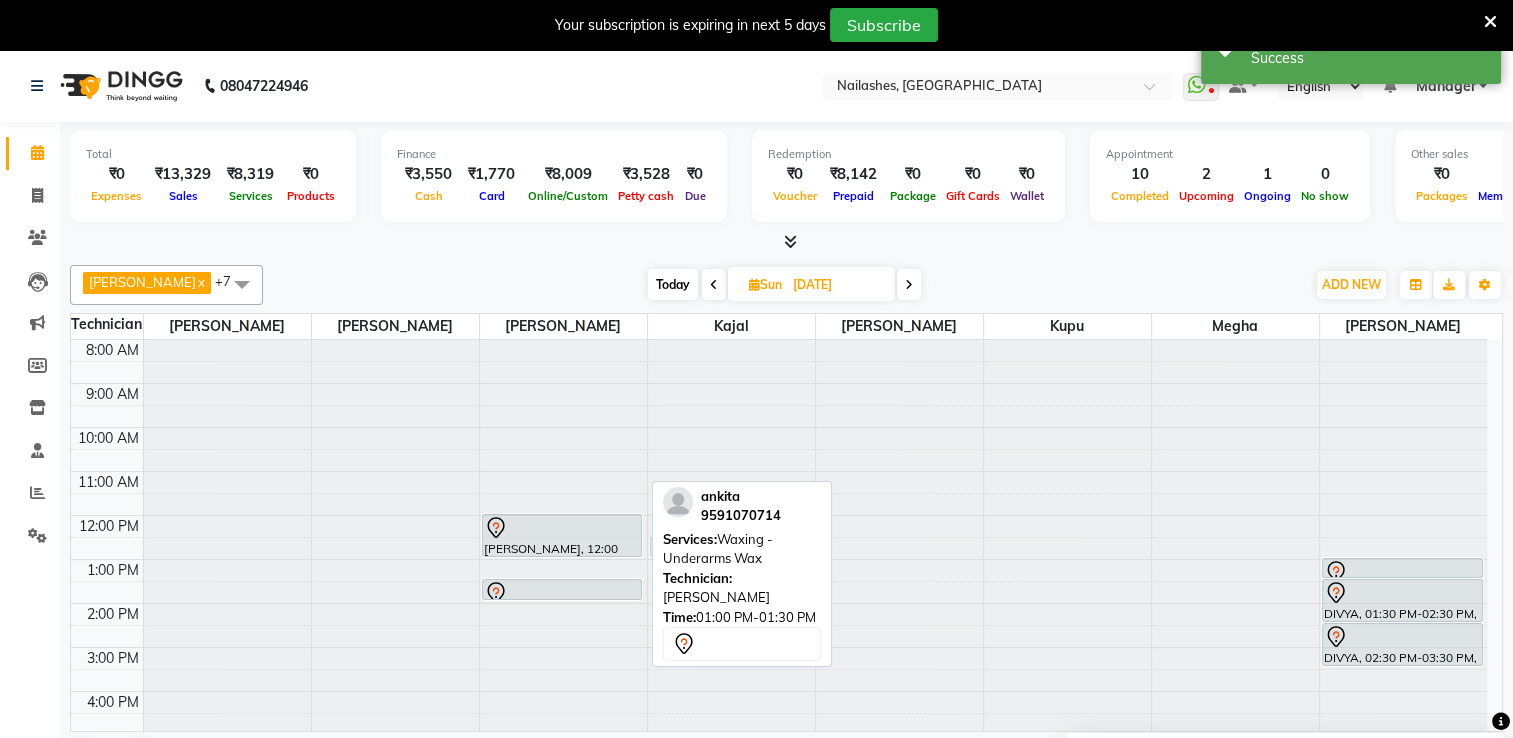 drag, startPoint x: 523, startPoint y: 566, endPoint x: 681, endPoint y: 540, distance: 160.12495 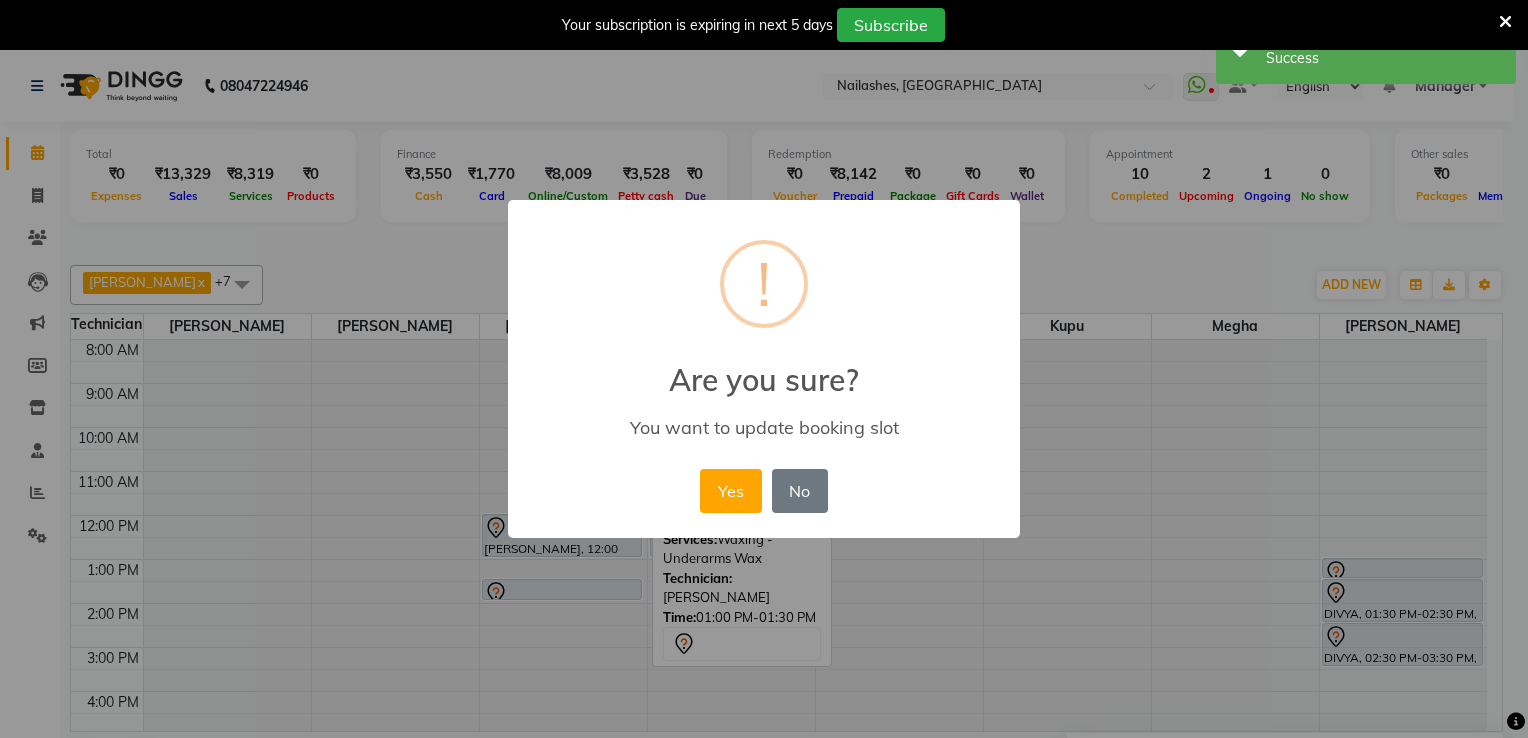 click on "× ! Are you sure? You want to update booking slot Yes No No" at bounding box center [764, 369] 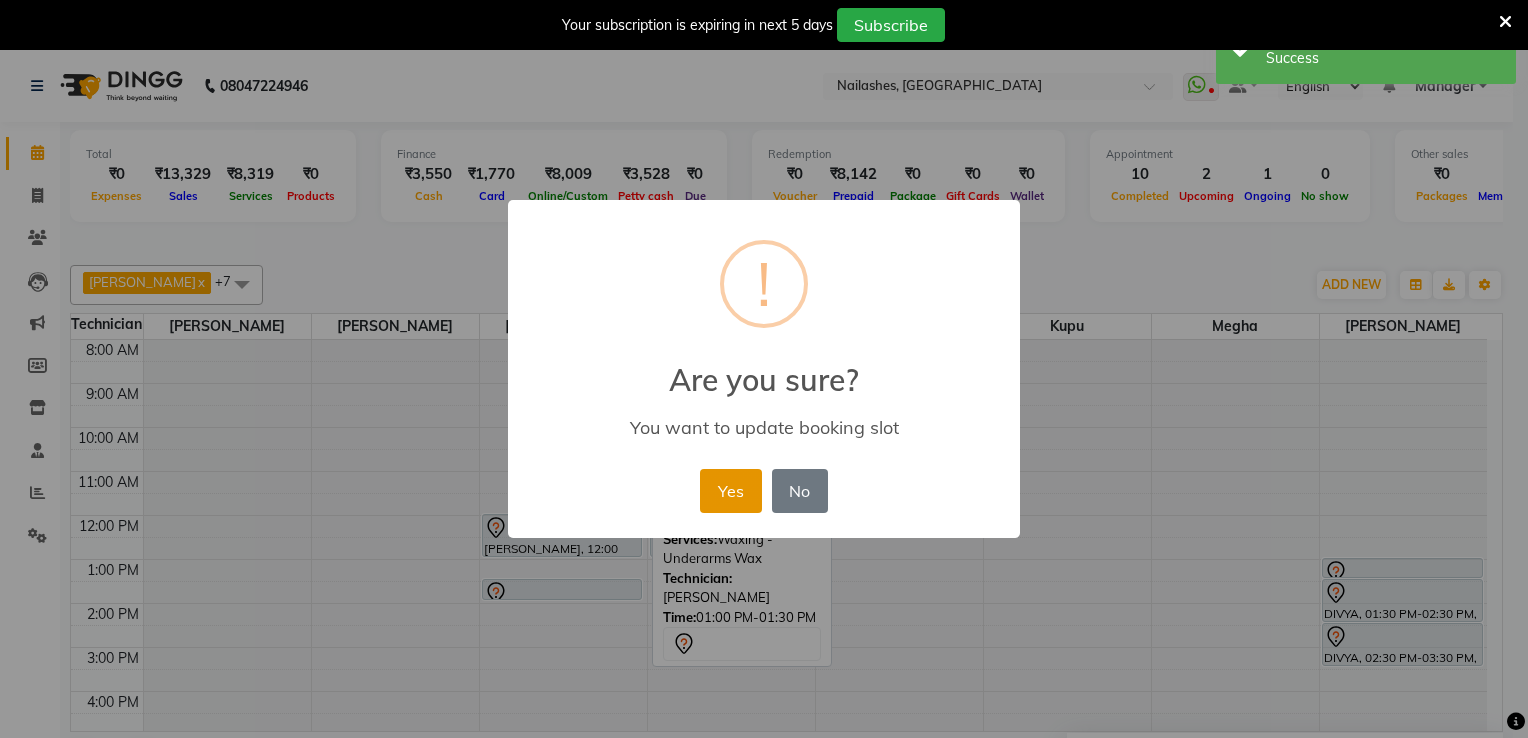 click on "Yes" at bounding box center [730, 491] 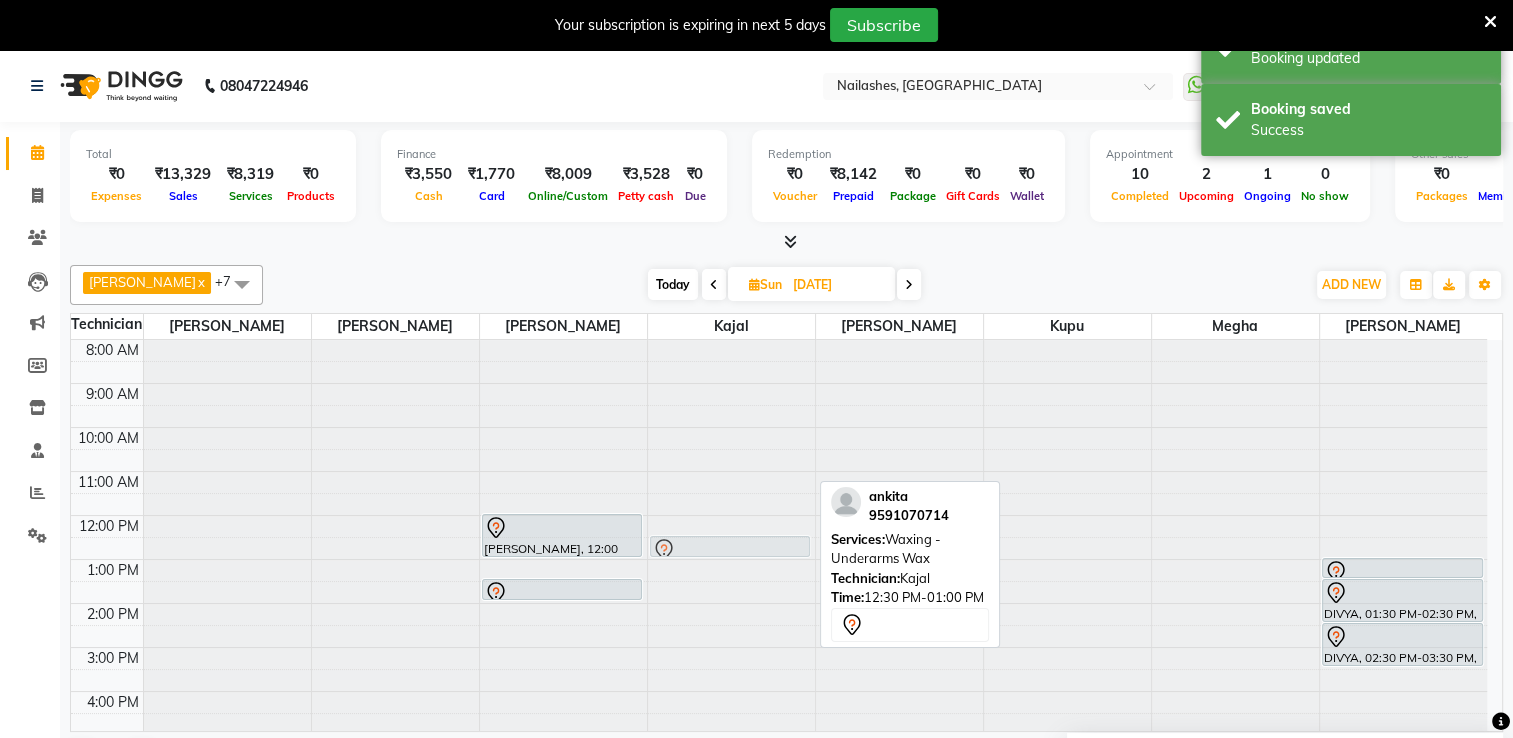 click on "ankita, 12:30 PM-01:00 PM, Waxing - Underarms Wax             ankita, 12:30 PM-01:00 PM, Waxing - Underarms Wax" at bounding box center [731, 625] 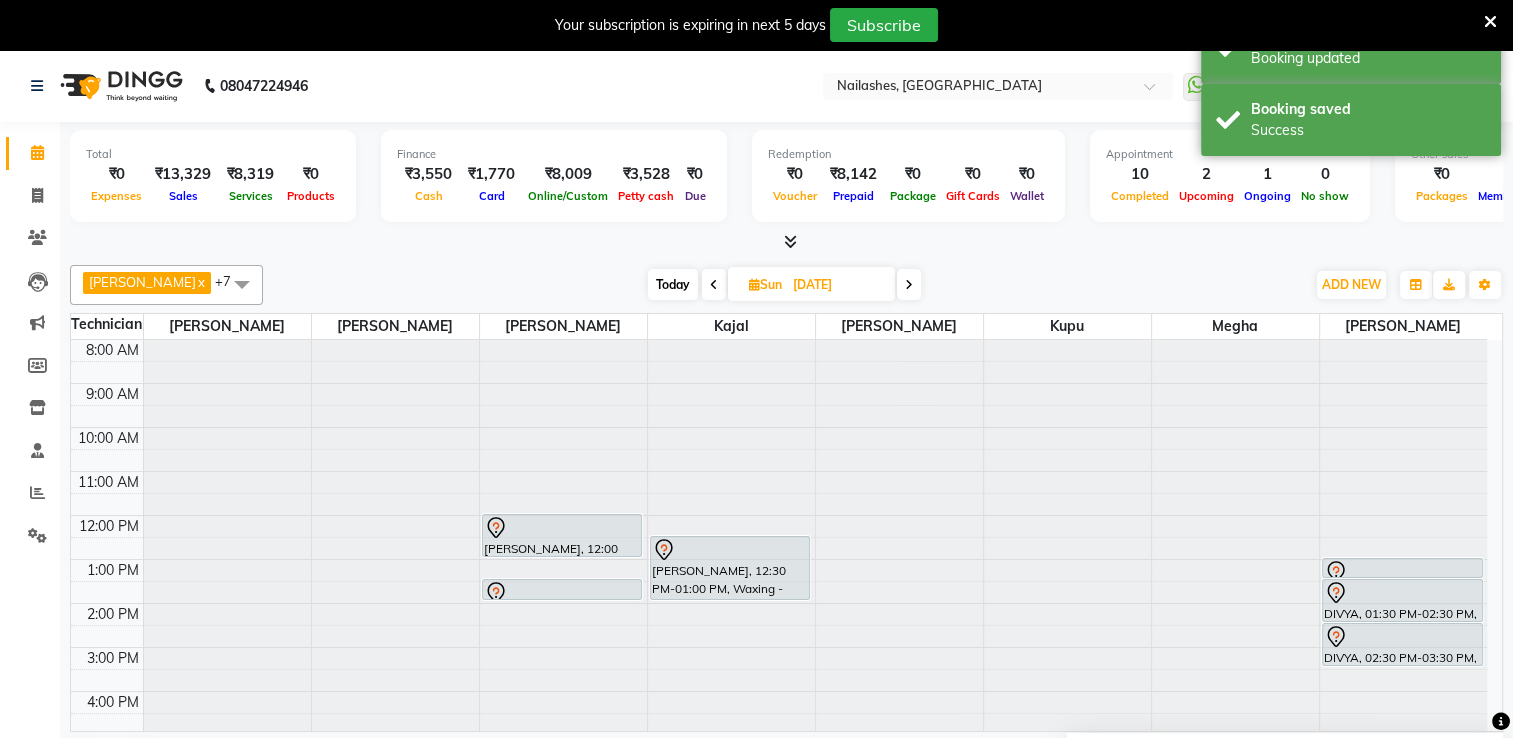 drag, startPoint x: 707, startPoint y: 554, endPoint x: 708, endPoint y: 598, distance: 44.011364 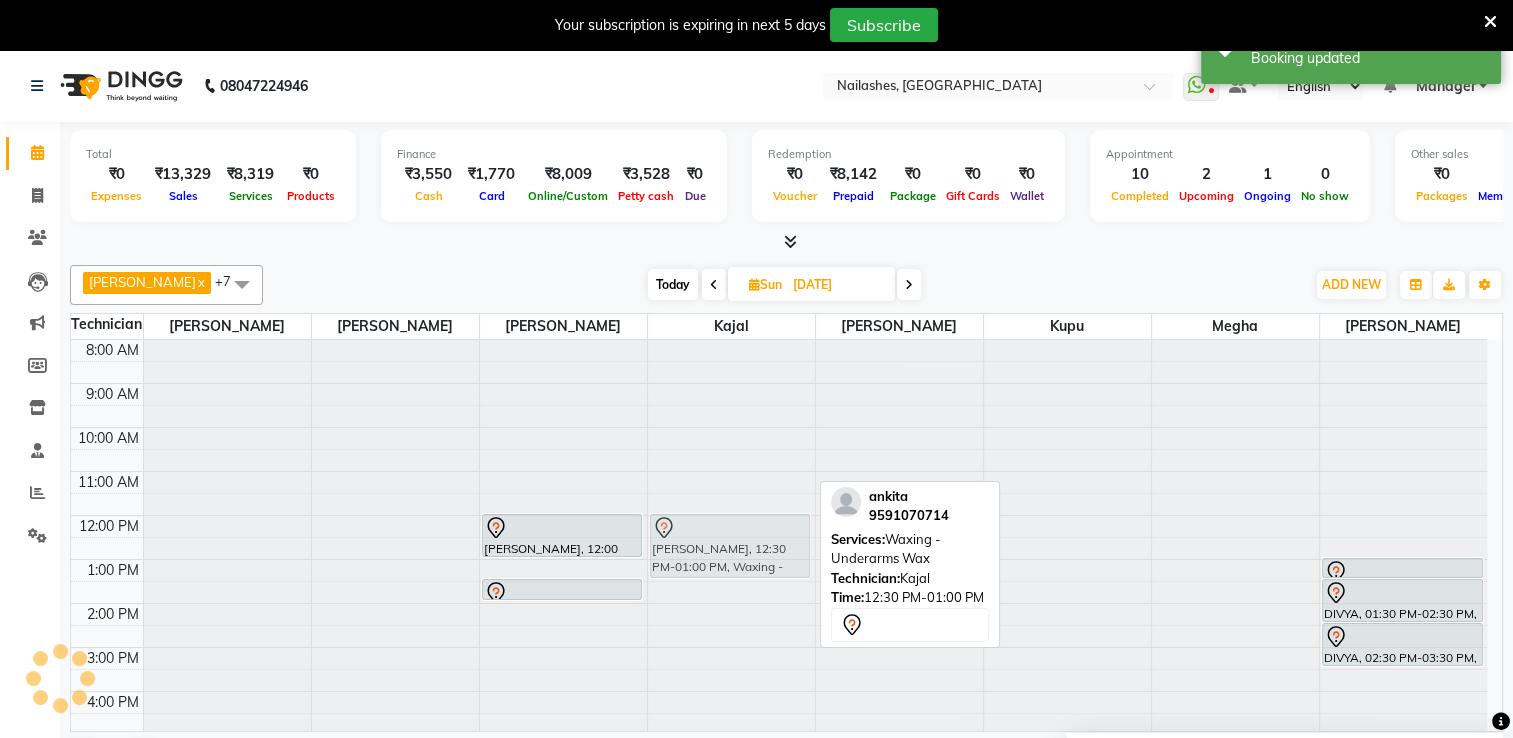 drag, startPoint x: 728, startPoint y: 560, endPoint x: 725, endPoint y: 548, distance: 12.369317 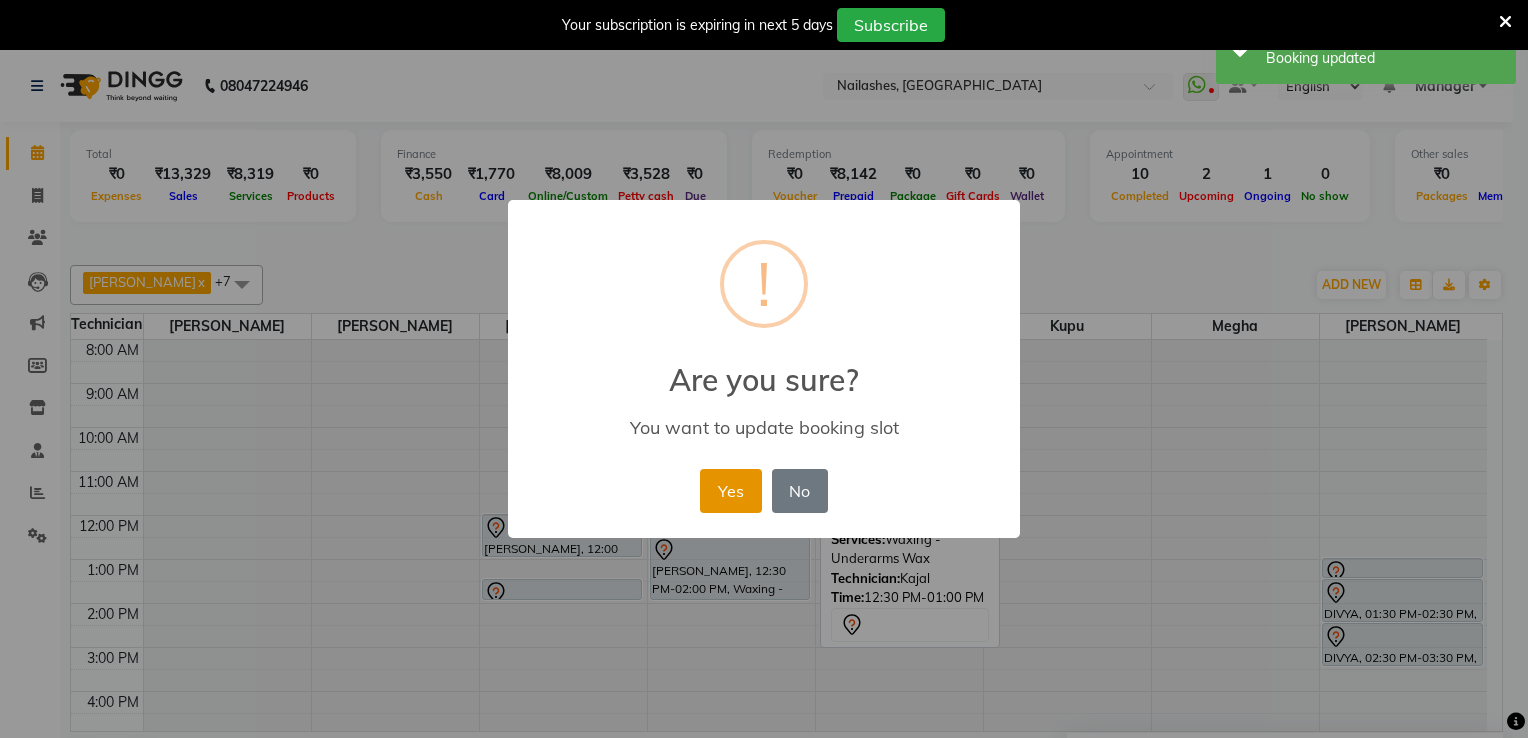click on "Yes" at bounding box center (730, 491) 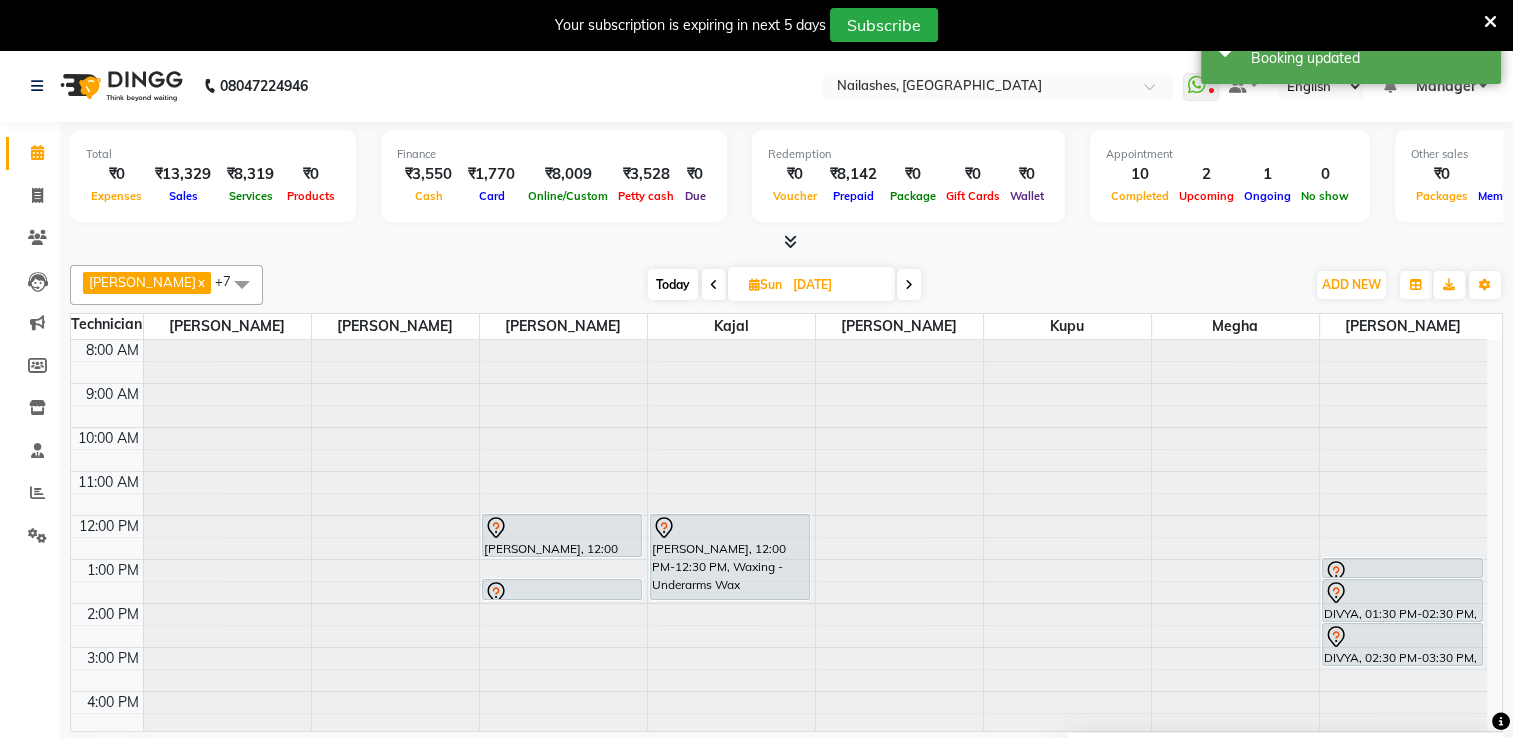 drag, startPoint x: 713, startPoint y: 531, endPoint x: 713, endPoint y: 587, distance: 56 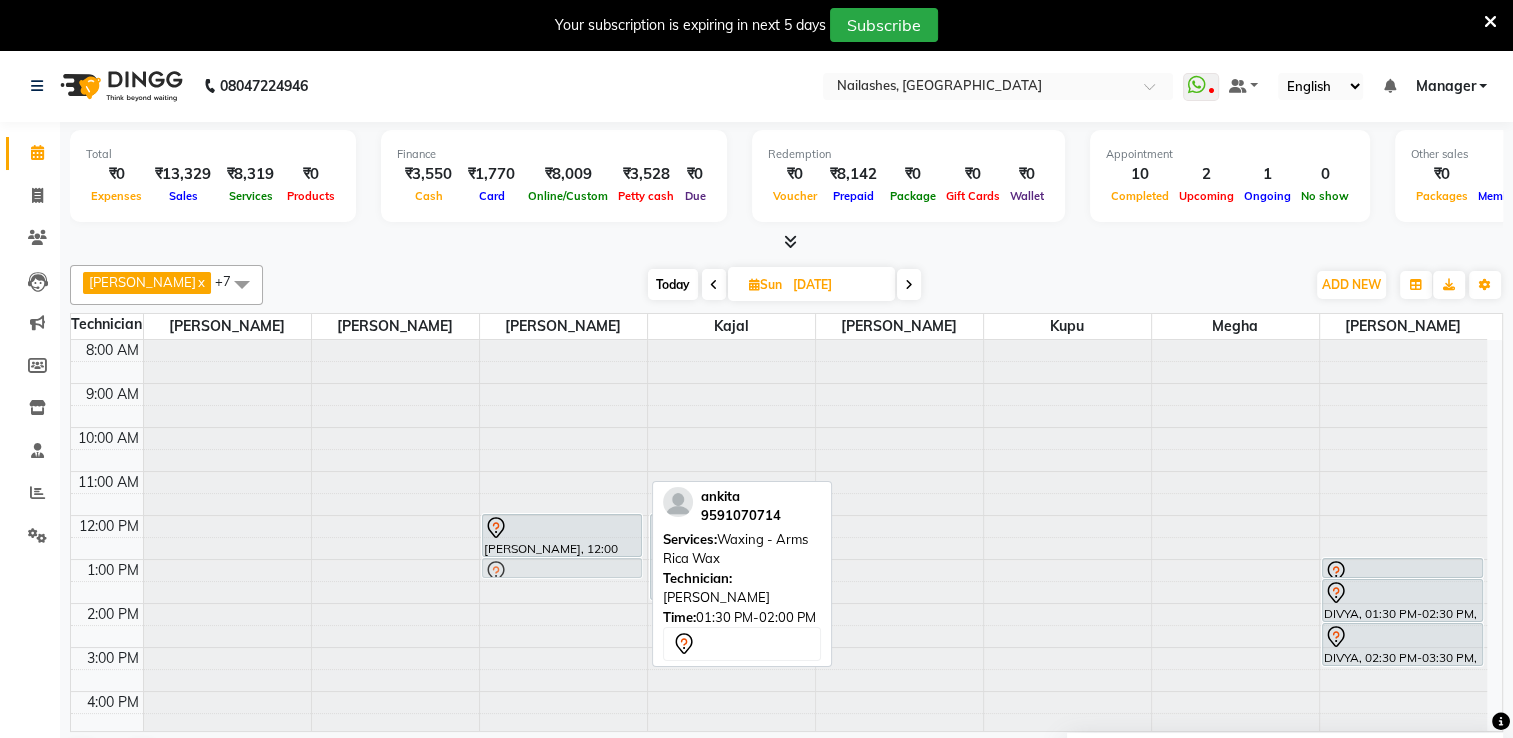 drag, startPoint x: 584, startPoint y: 588, endPoint x: 590, endPoint y: 570, distance: 18.973665 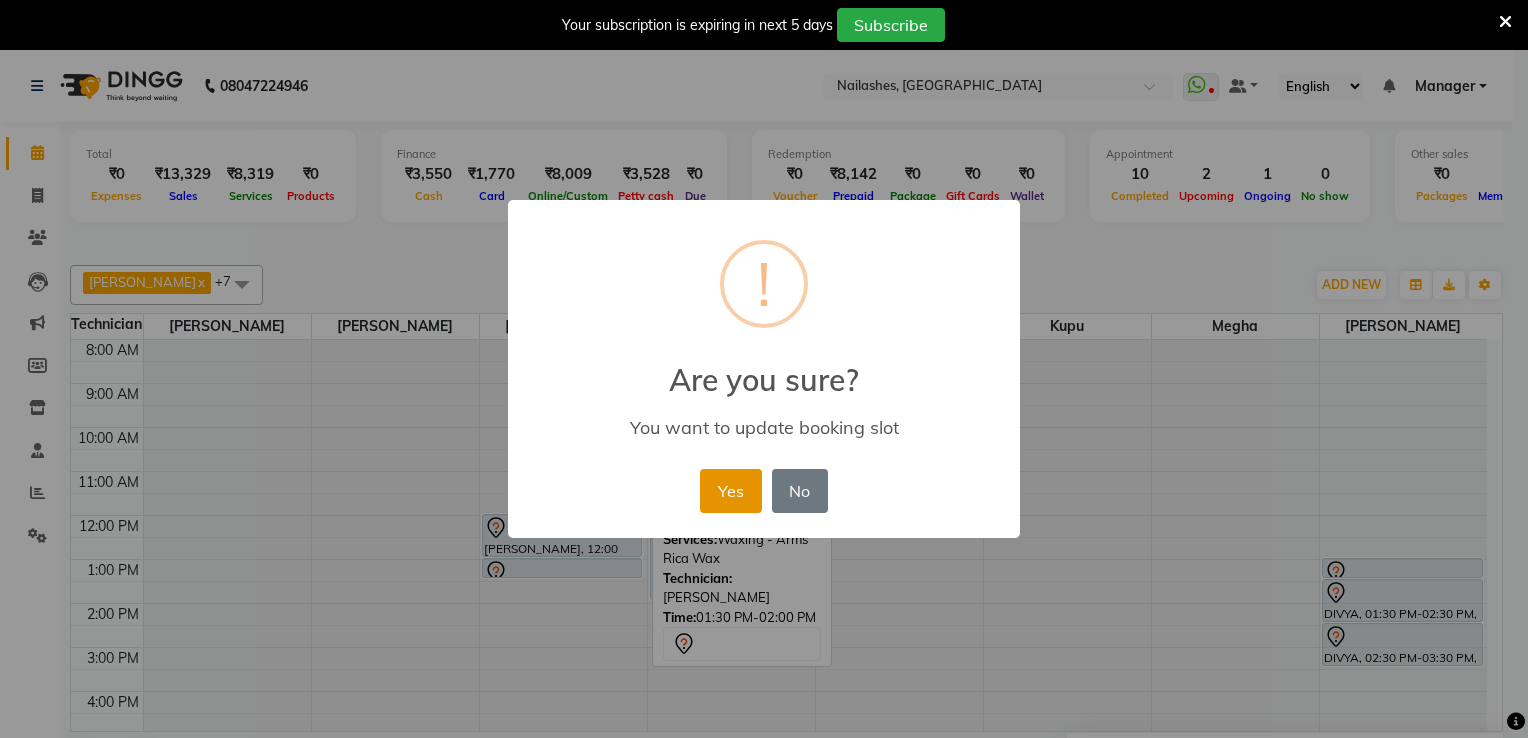 click on "Yes" at bounding box center [730, 491] 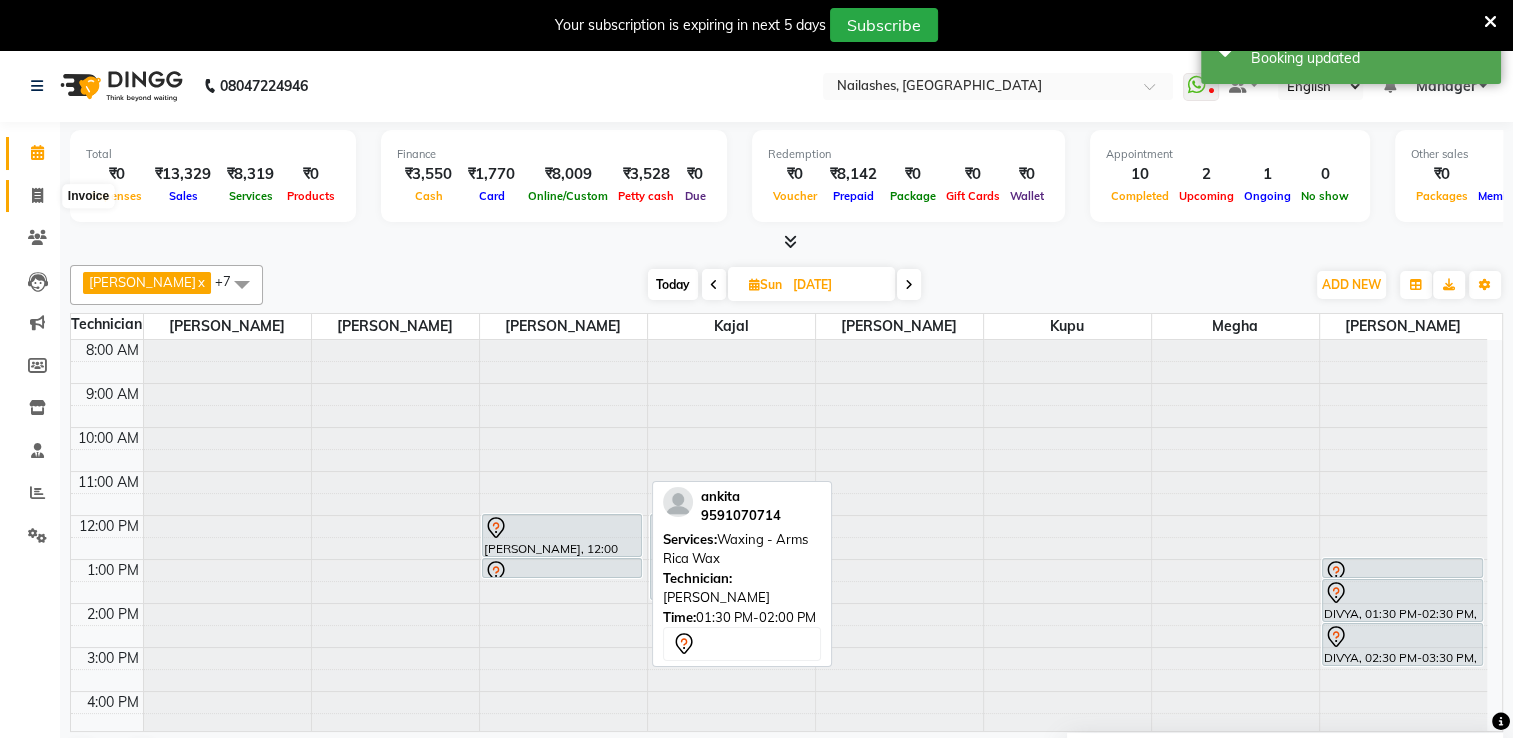 click 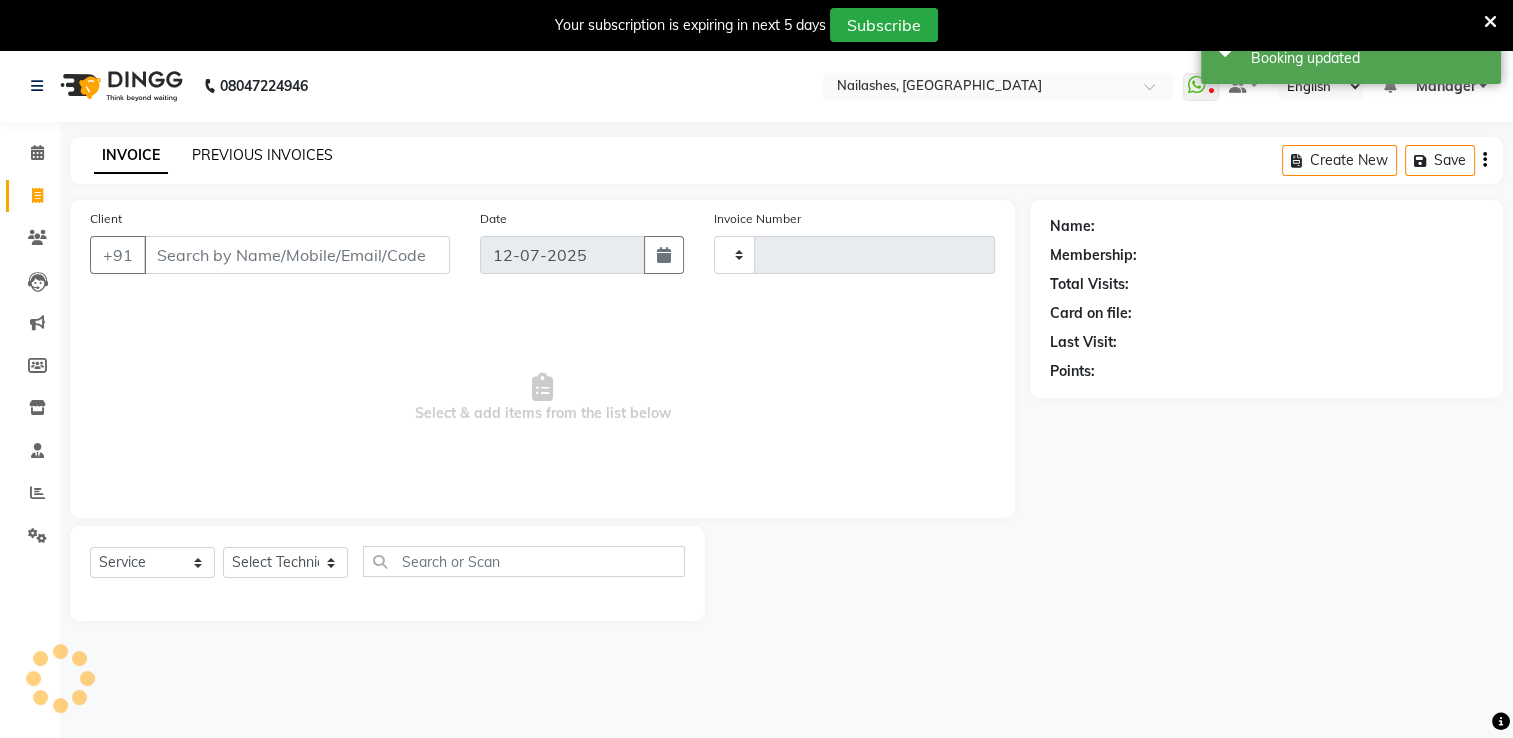 type on "1179" 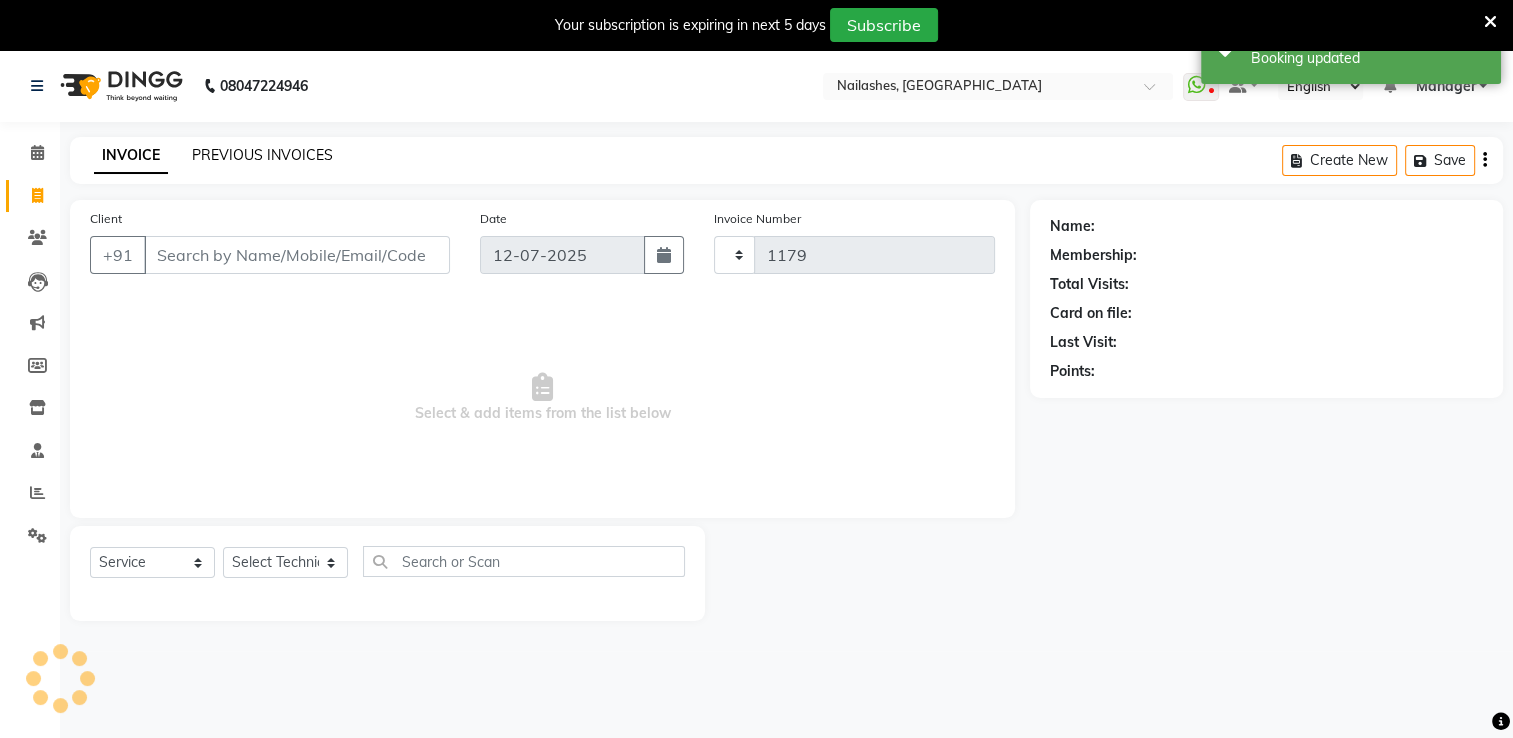 select on "6579" 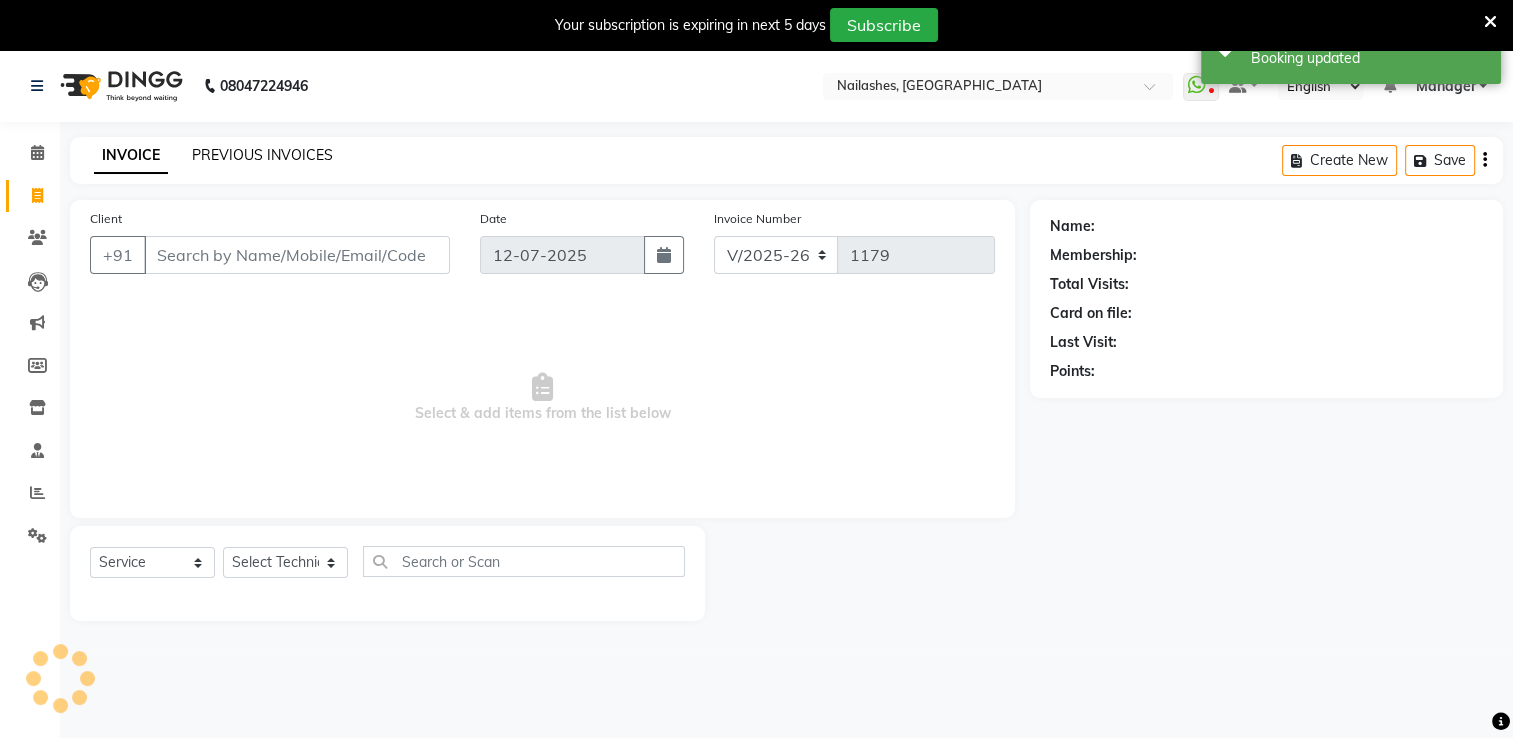 click on "PREVIOUS INVOICES" 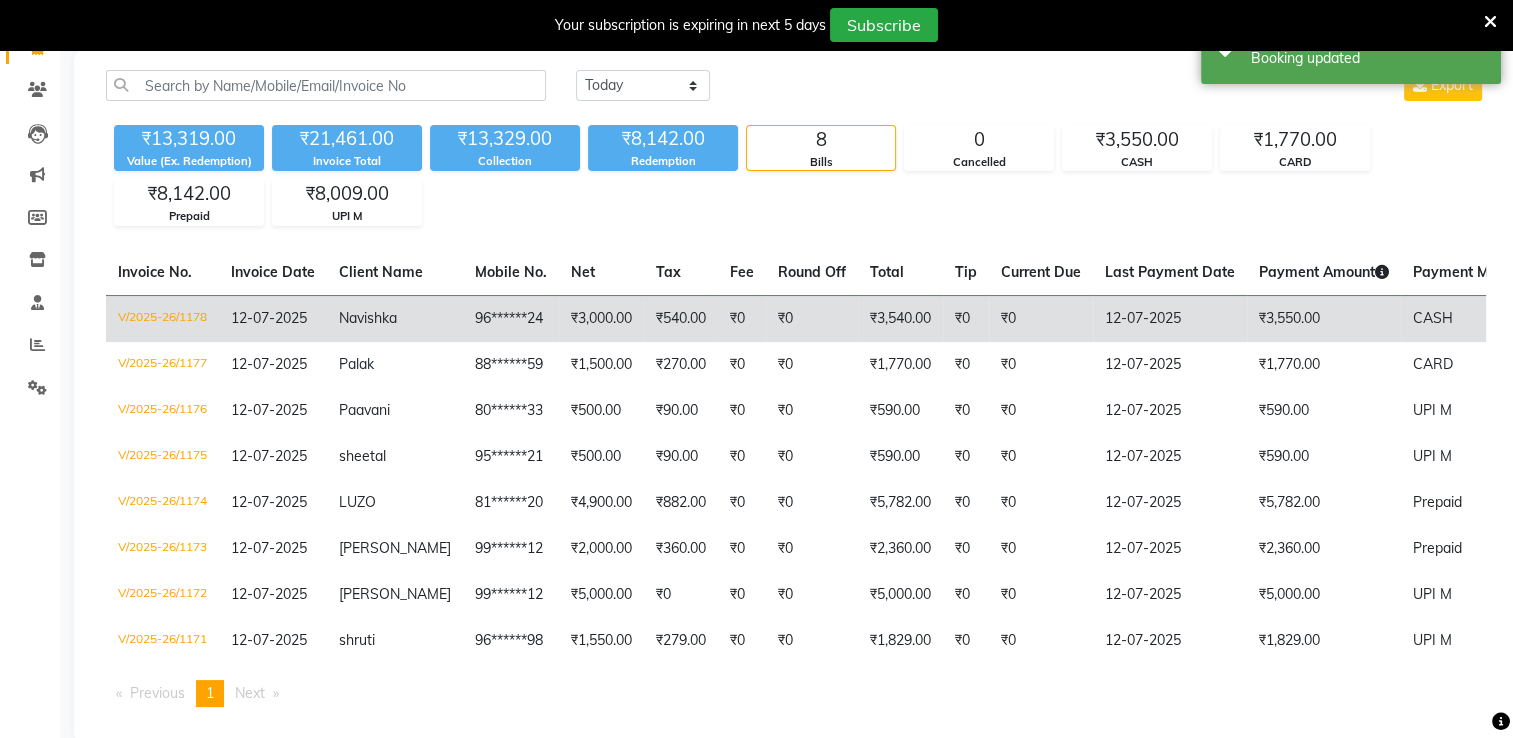 scroll, scrollTop: 0, scrollLeft: 0, axis: both 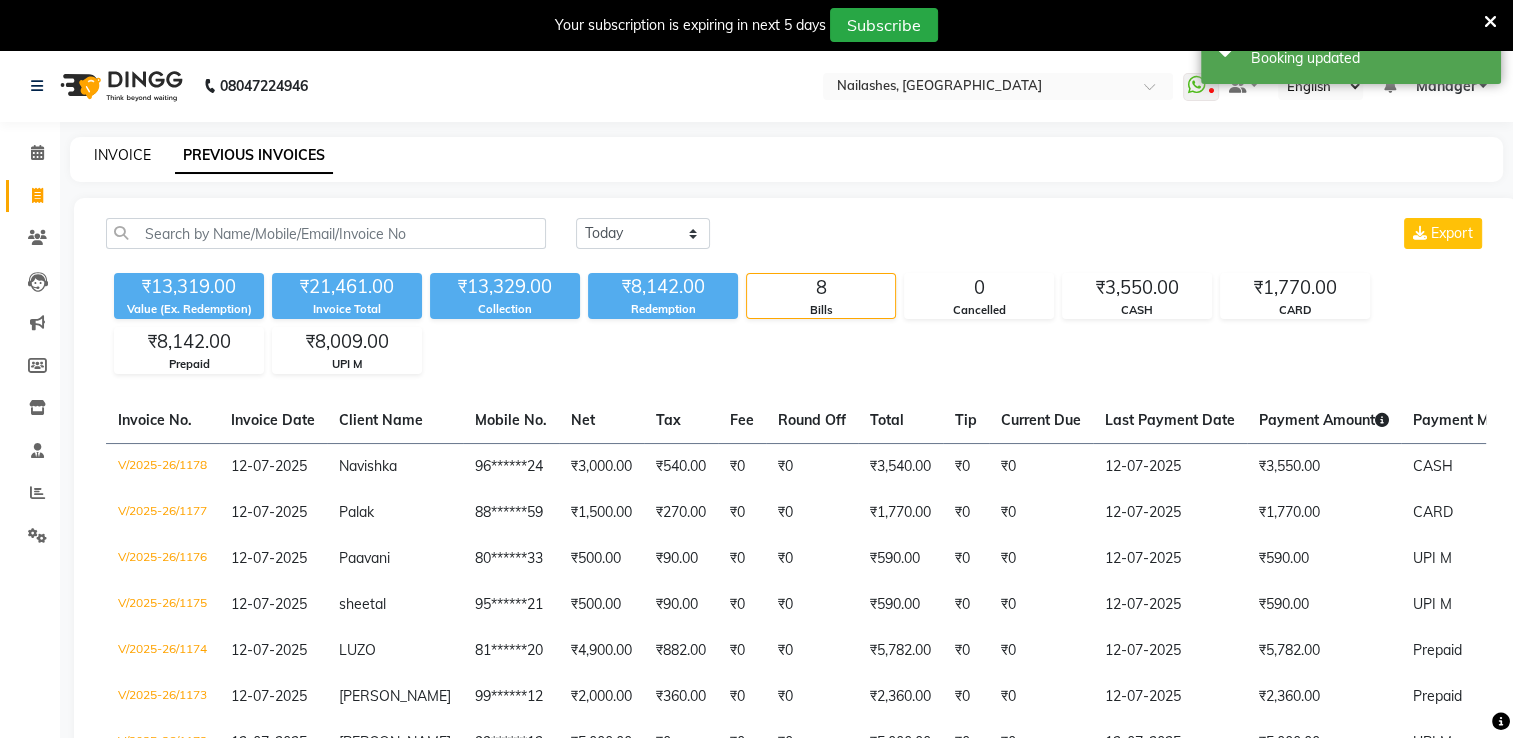click on "INVOICE" 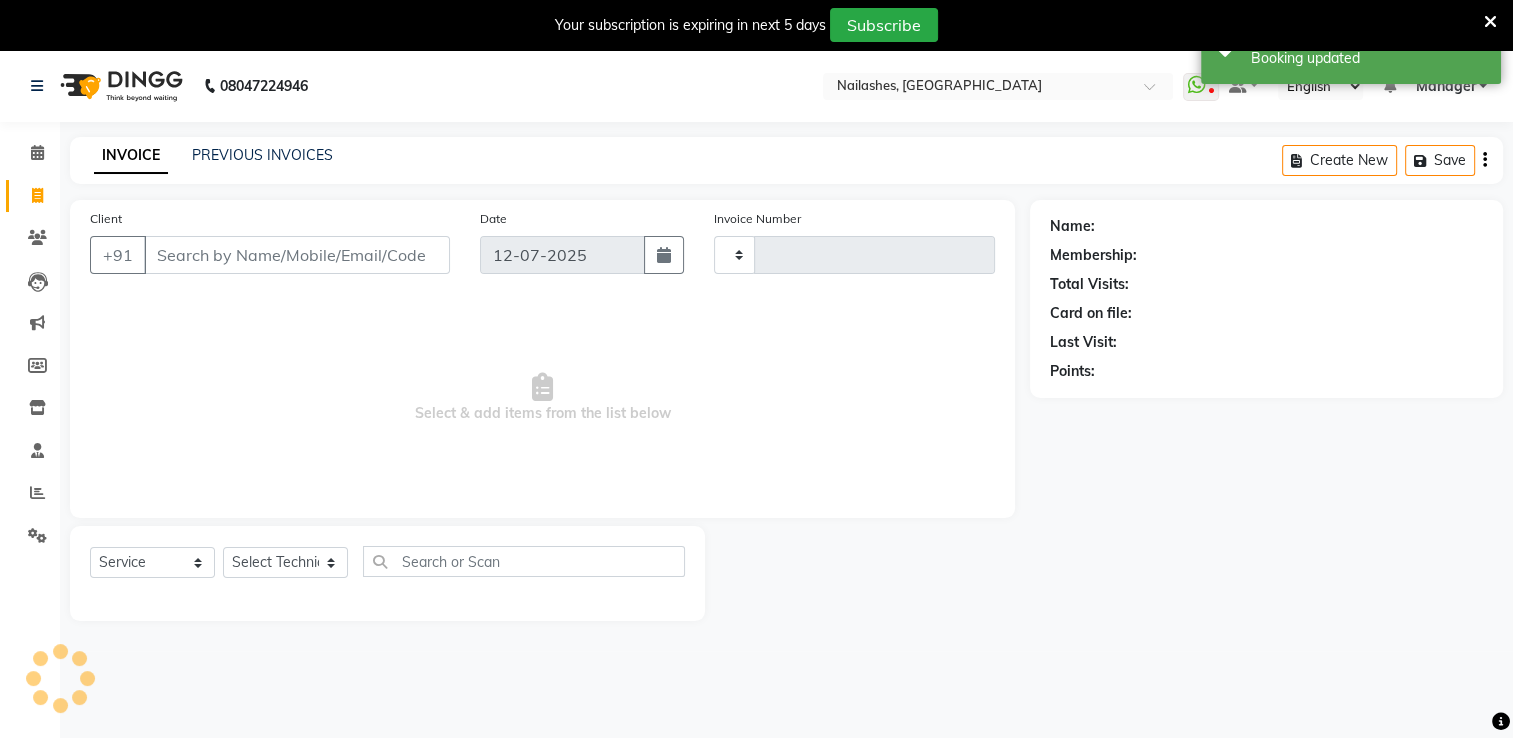 scroll, scrollTop: 50, scrollLeft: 0, axis: vertical 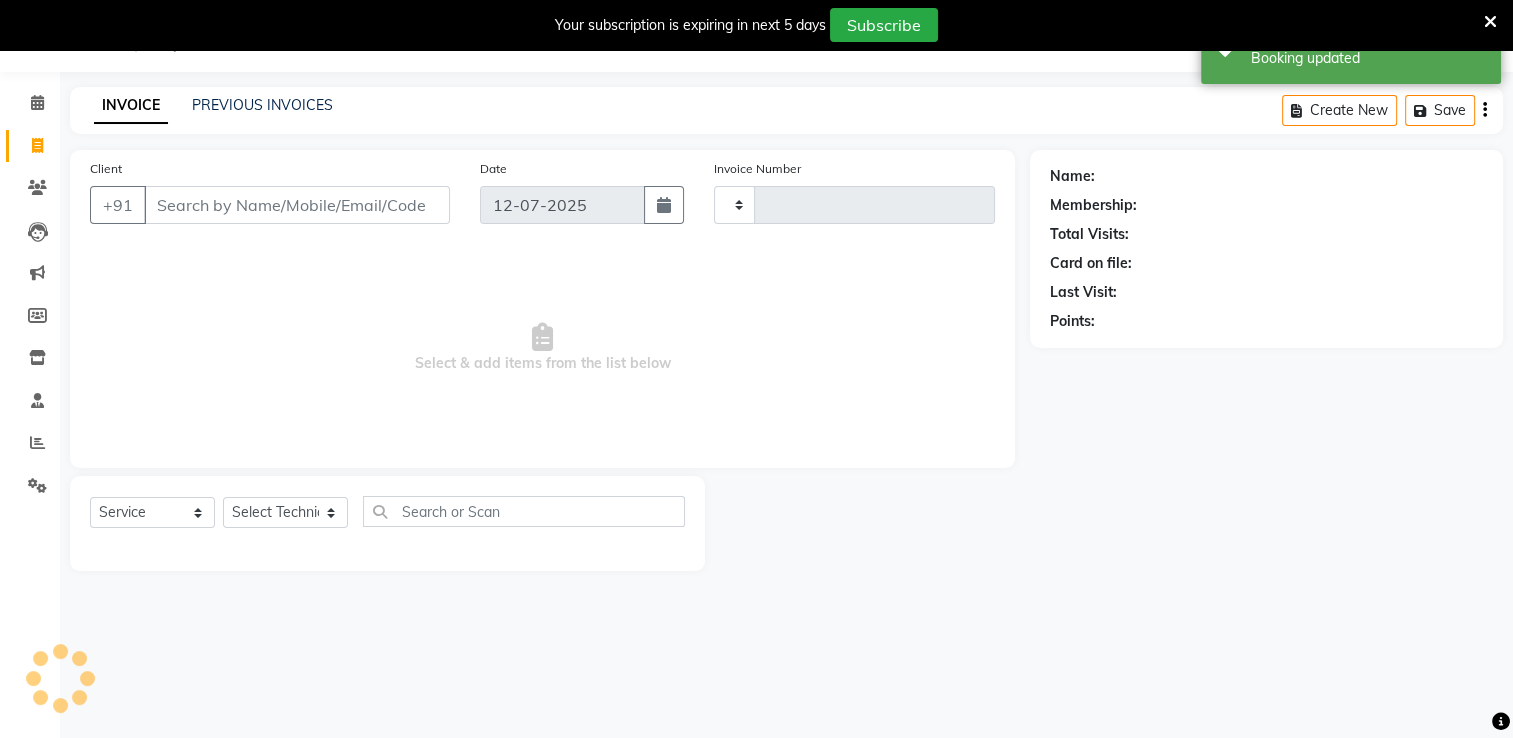 type on "1179" 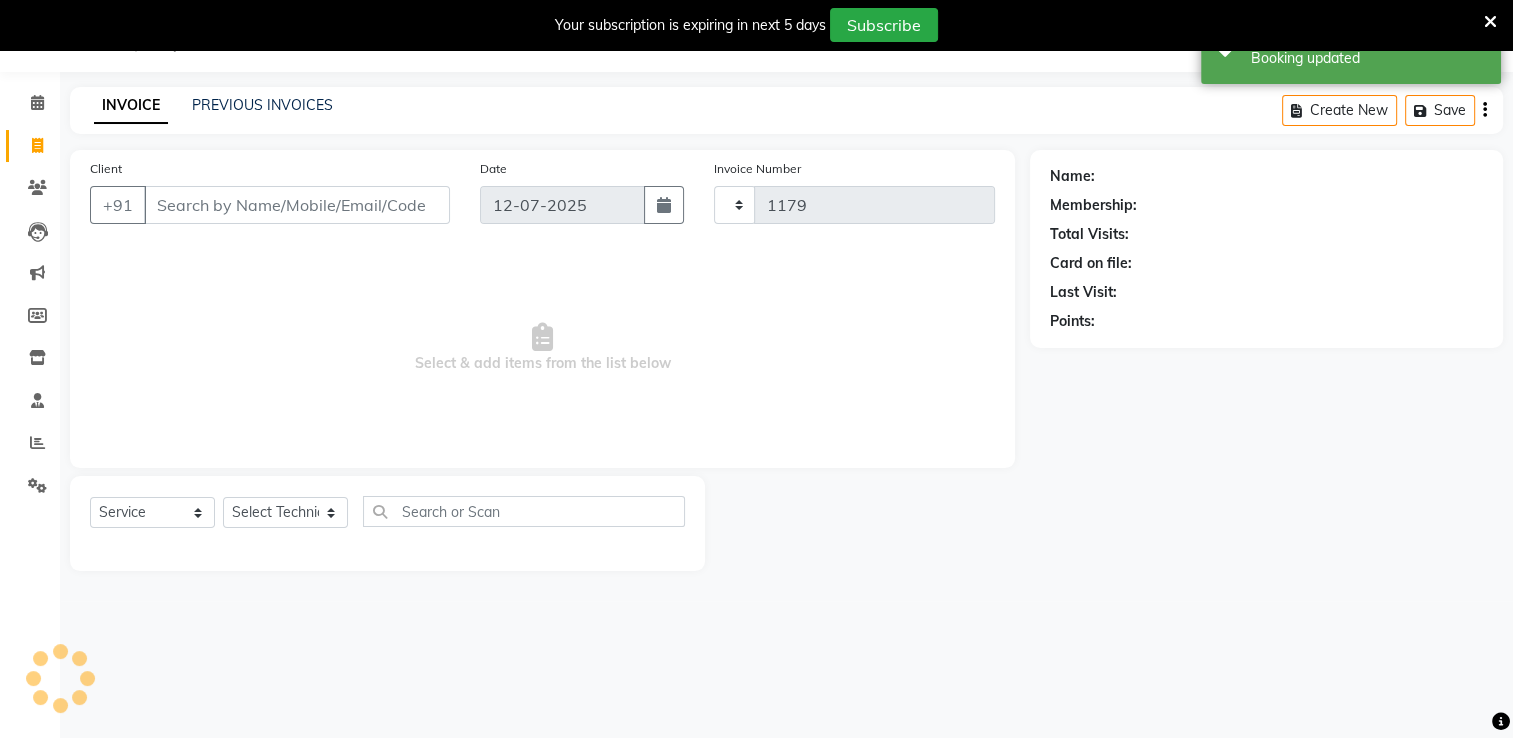 select on "6579" 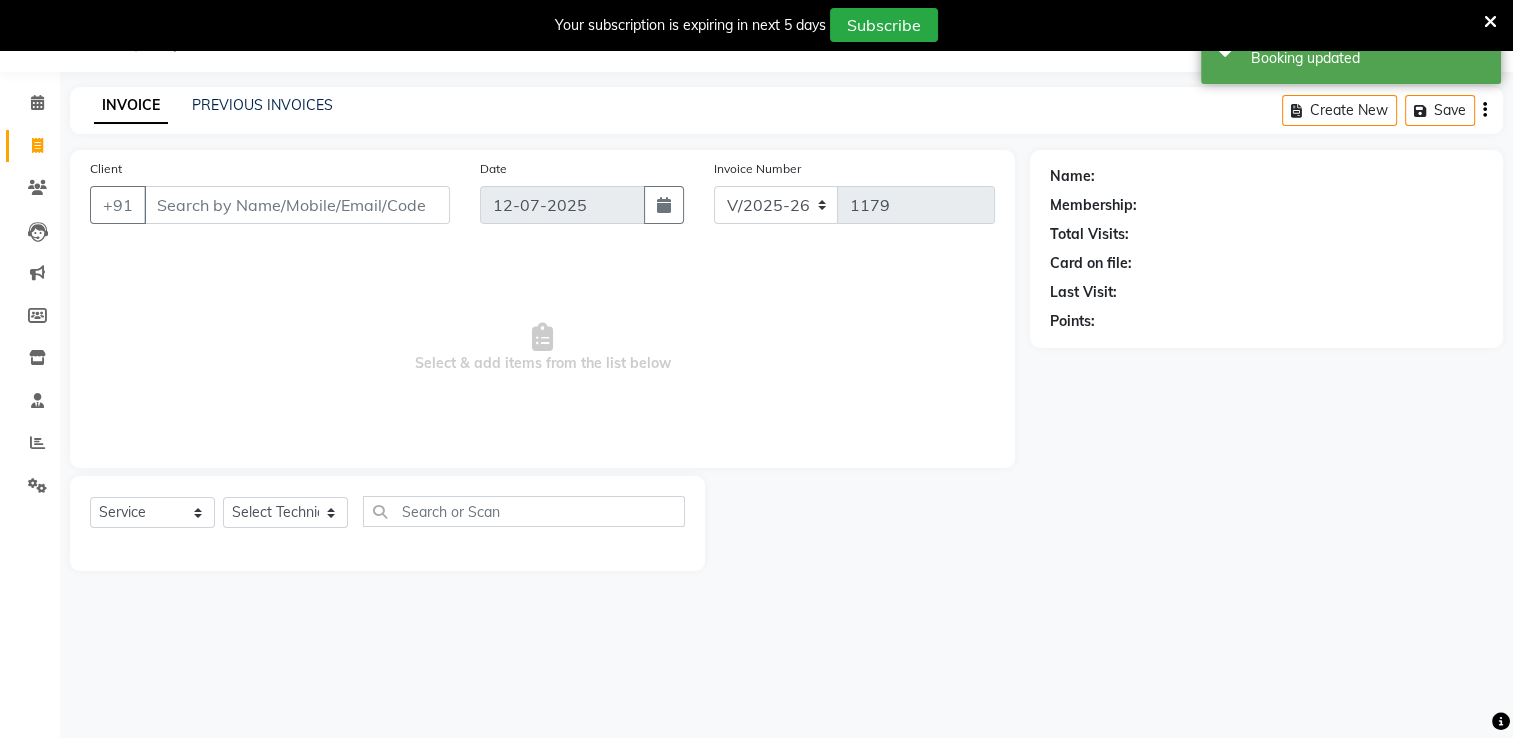 click at bounding box center (1490, 22) 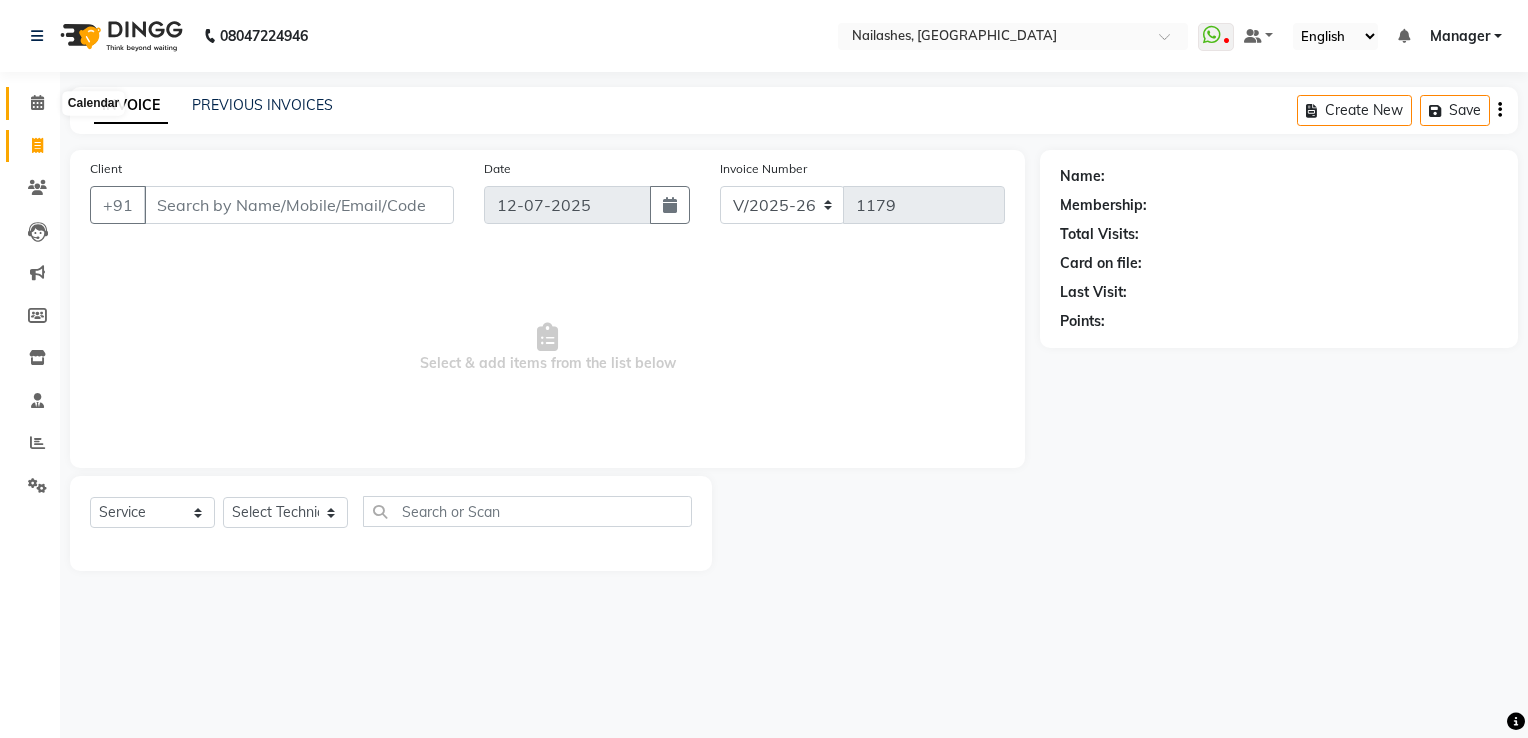 click 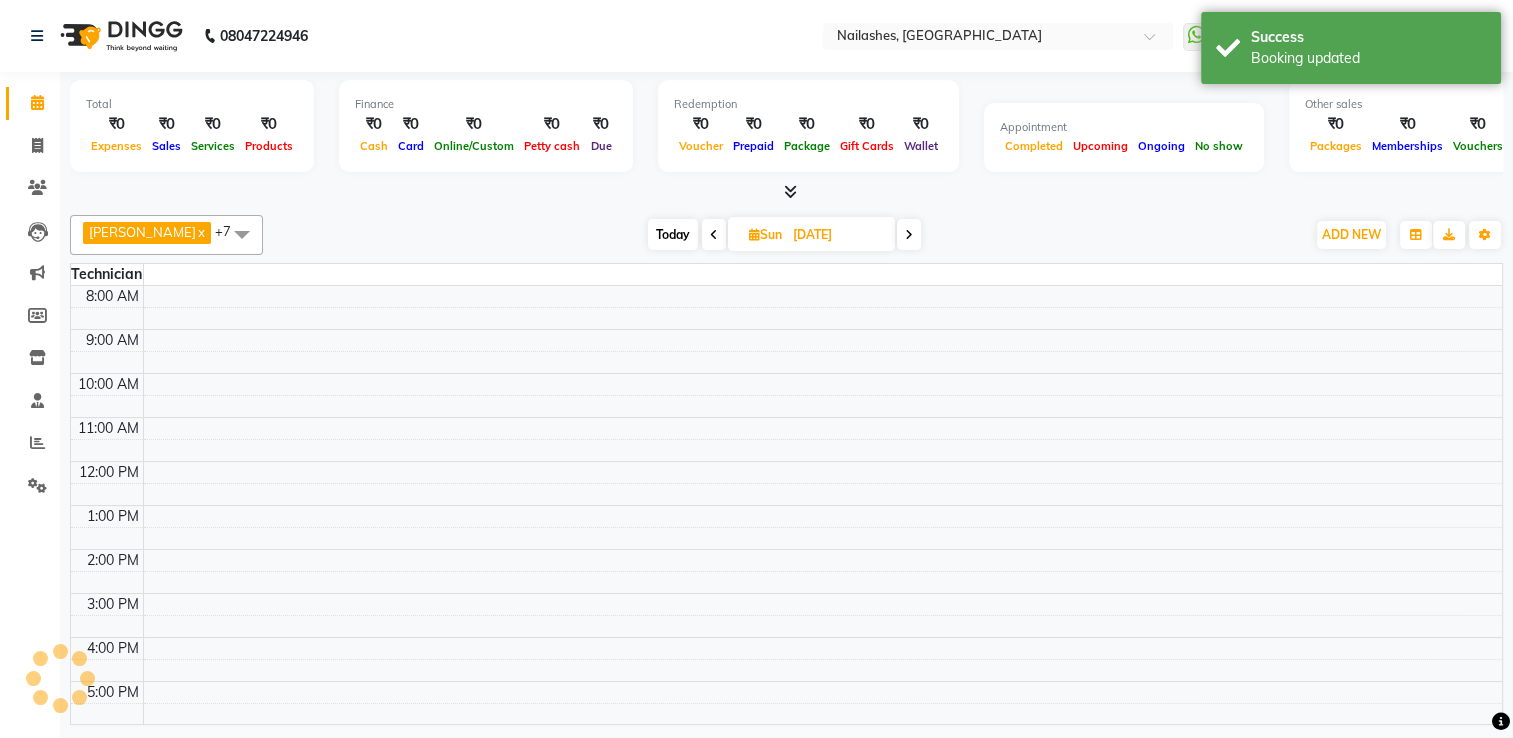 scroll, scrollTop: 0, scrollLeft: 0, axis: both 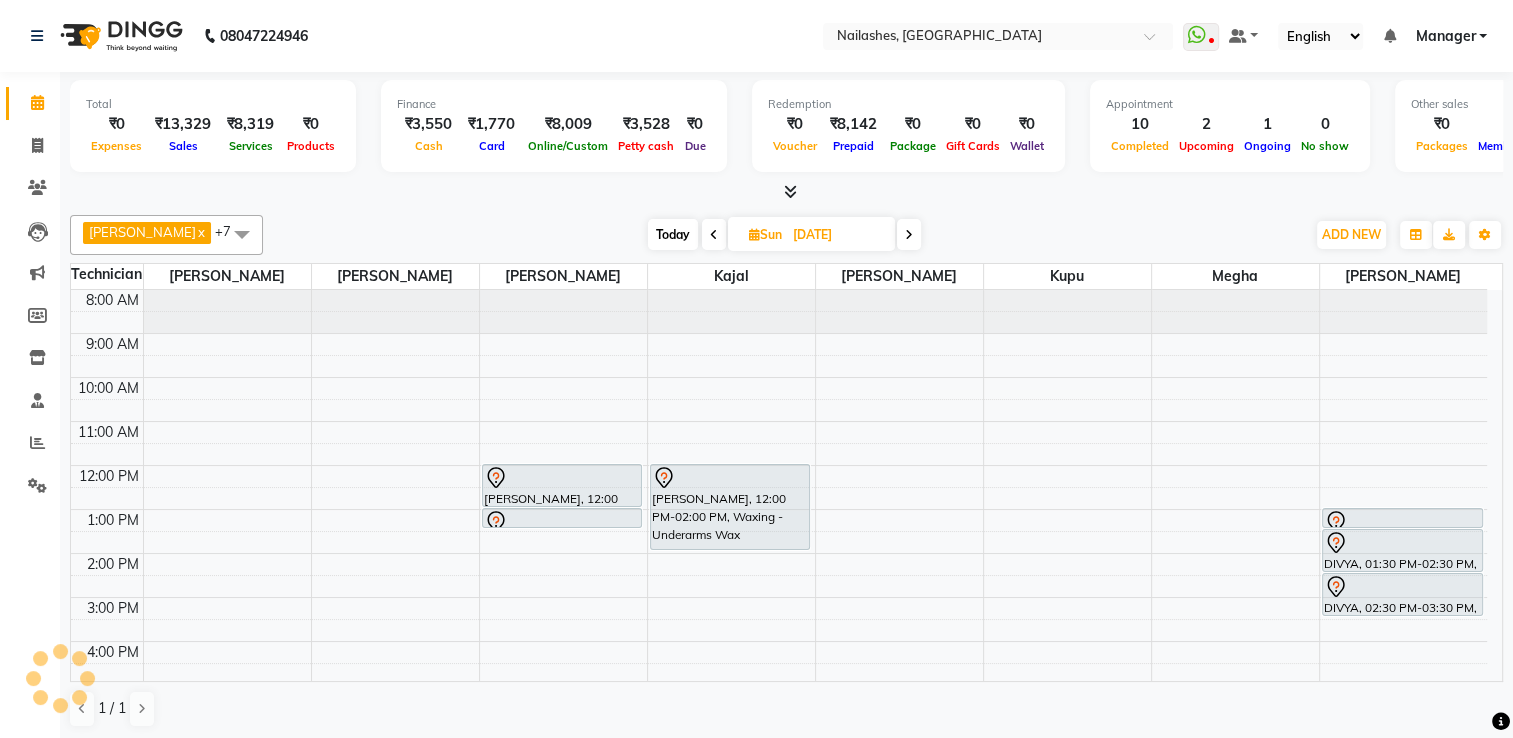 click on "Today  Sun 13-07-2025" at bounding box center (784, 235) 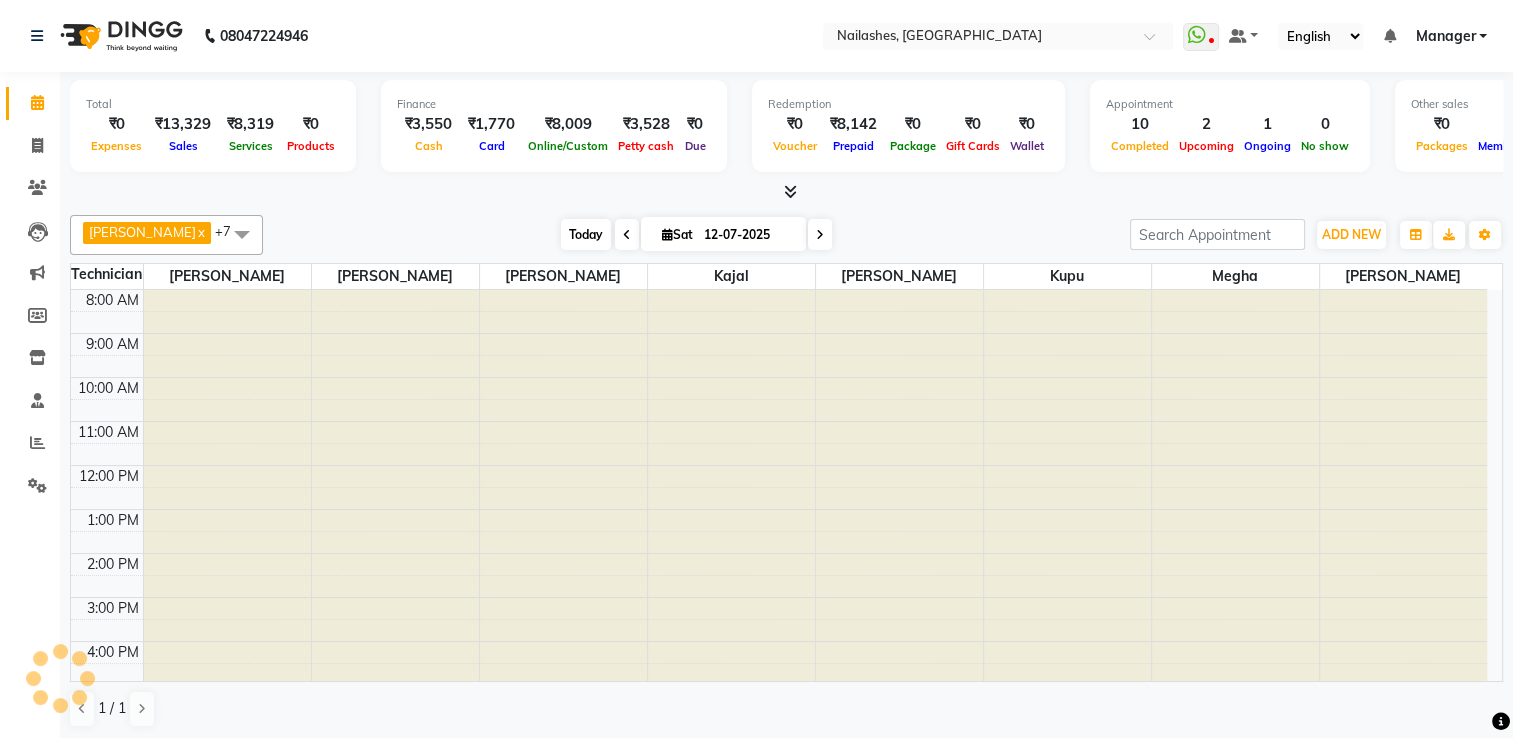 scroll, scrollTop: 175, scrollLeft: 0, axis: vertical 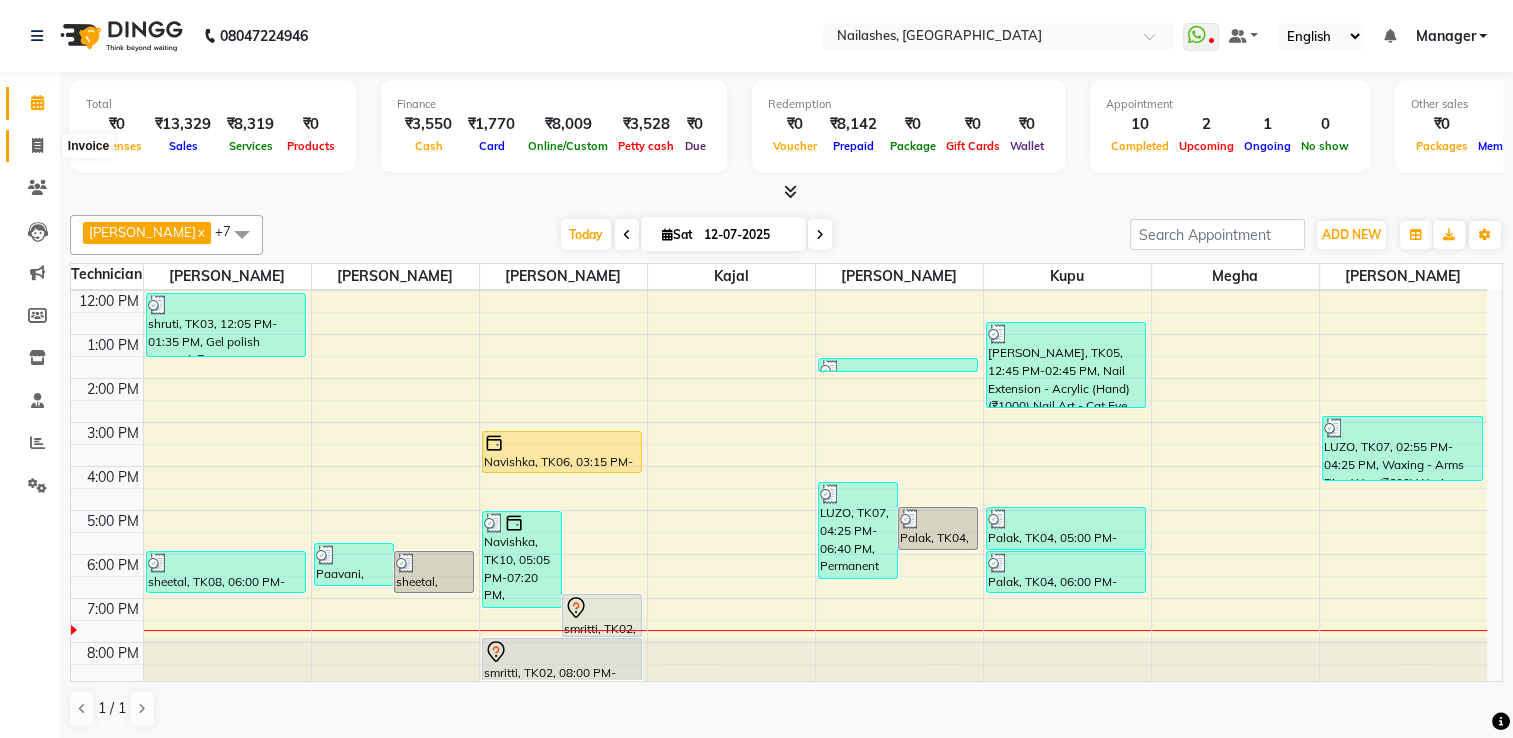 click 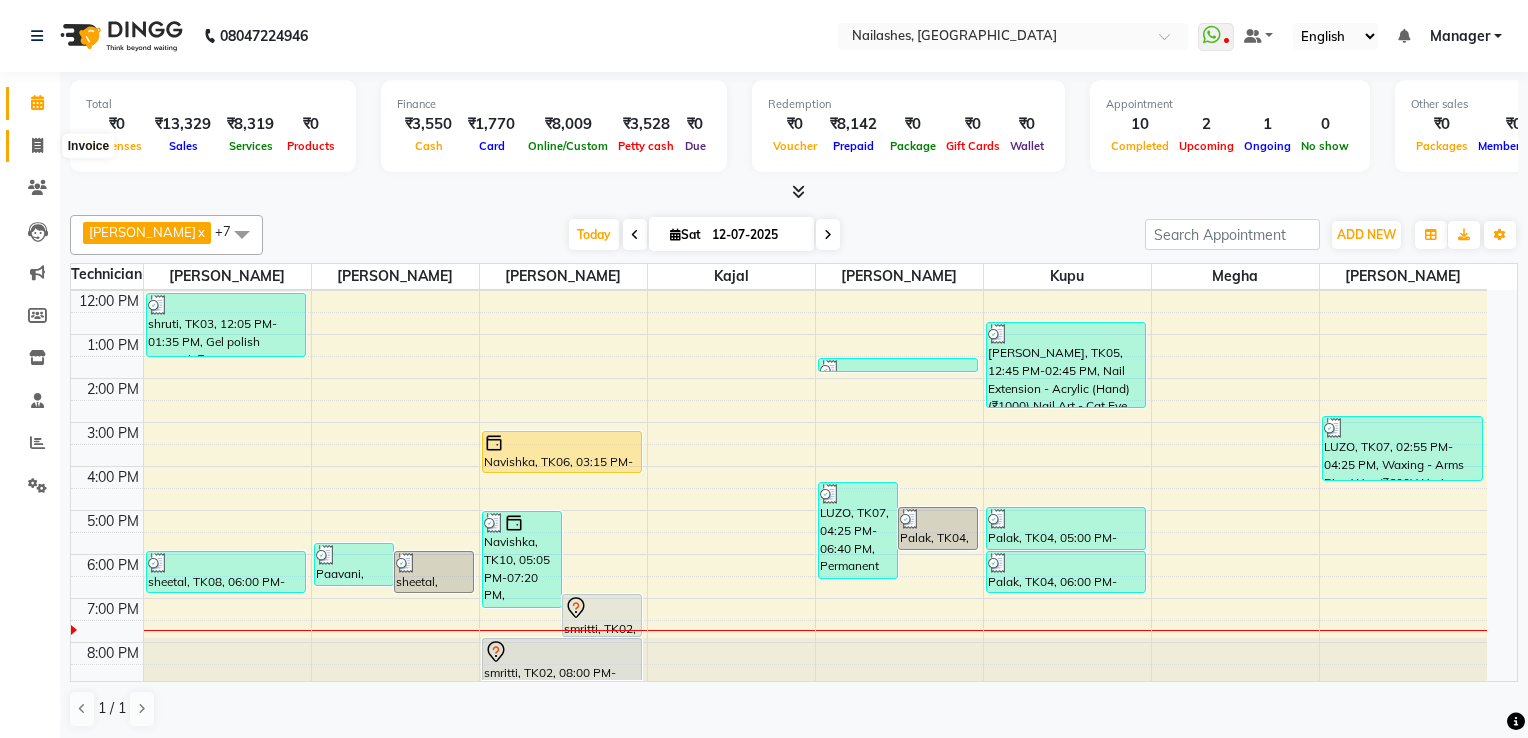 select on "service" 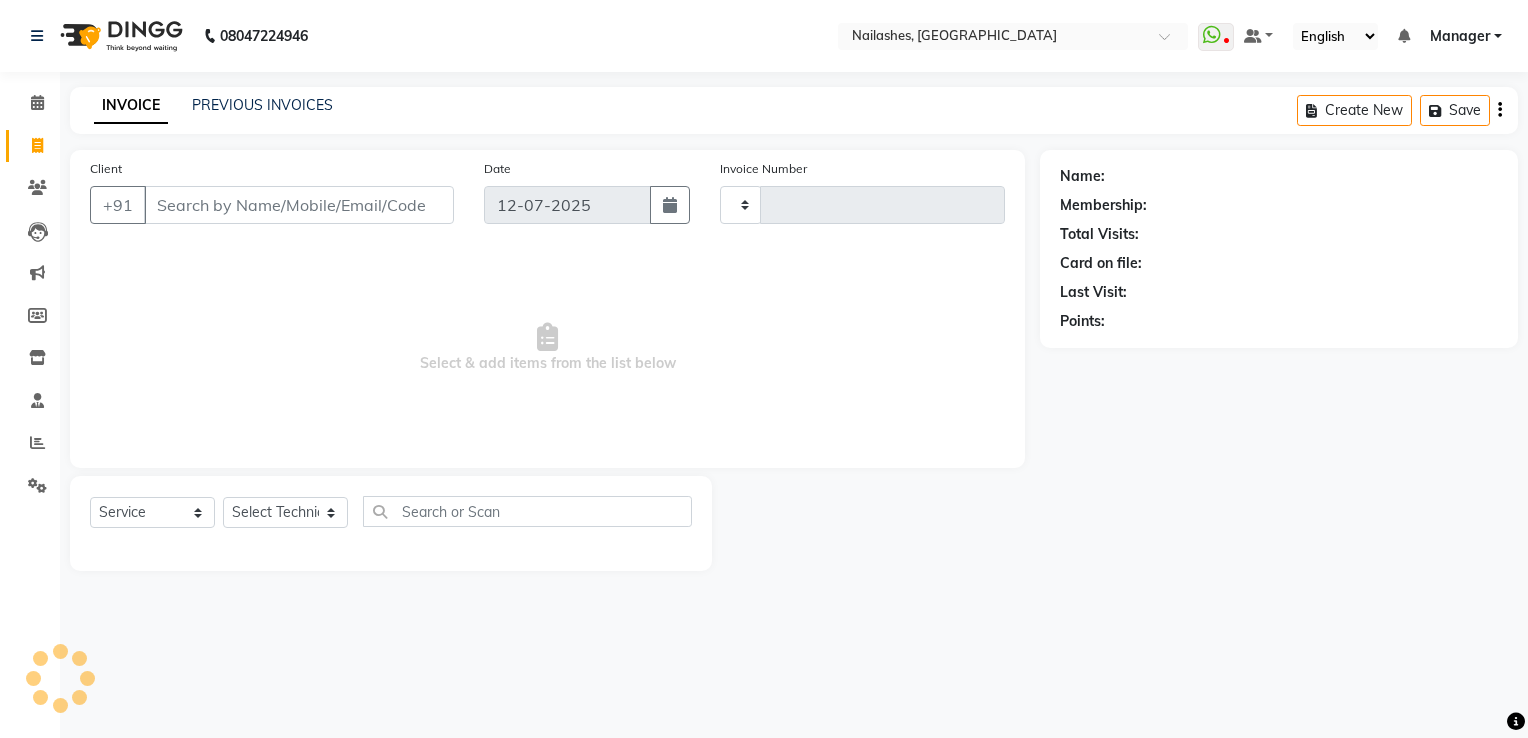 type on "1179" 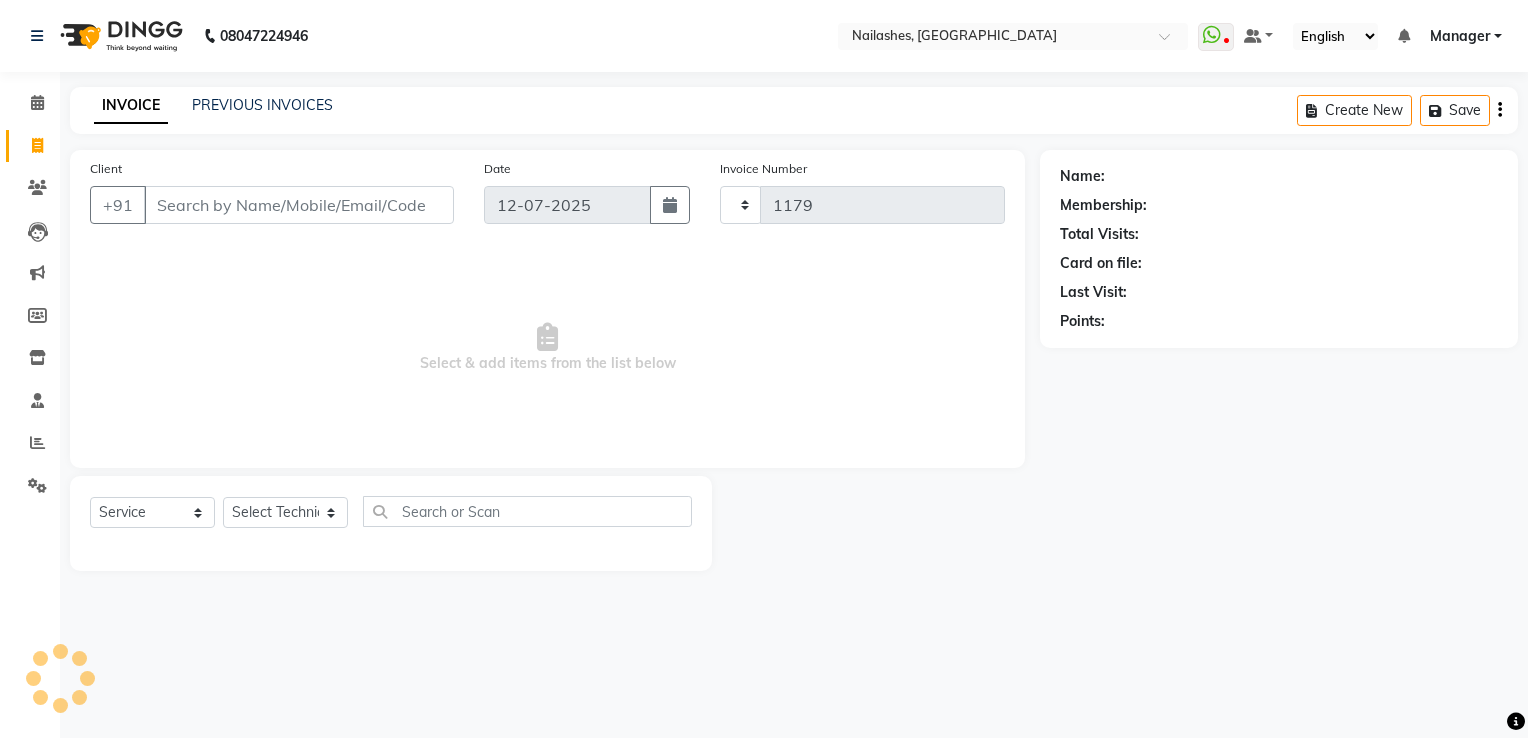 select on "6579" 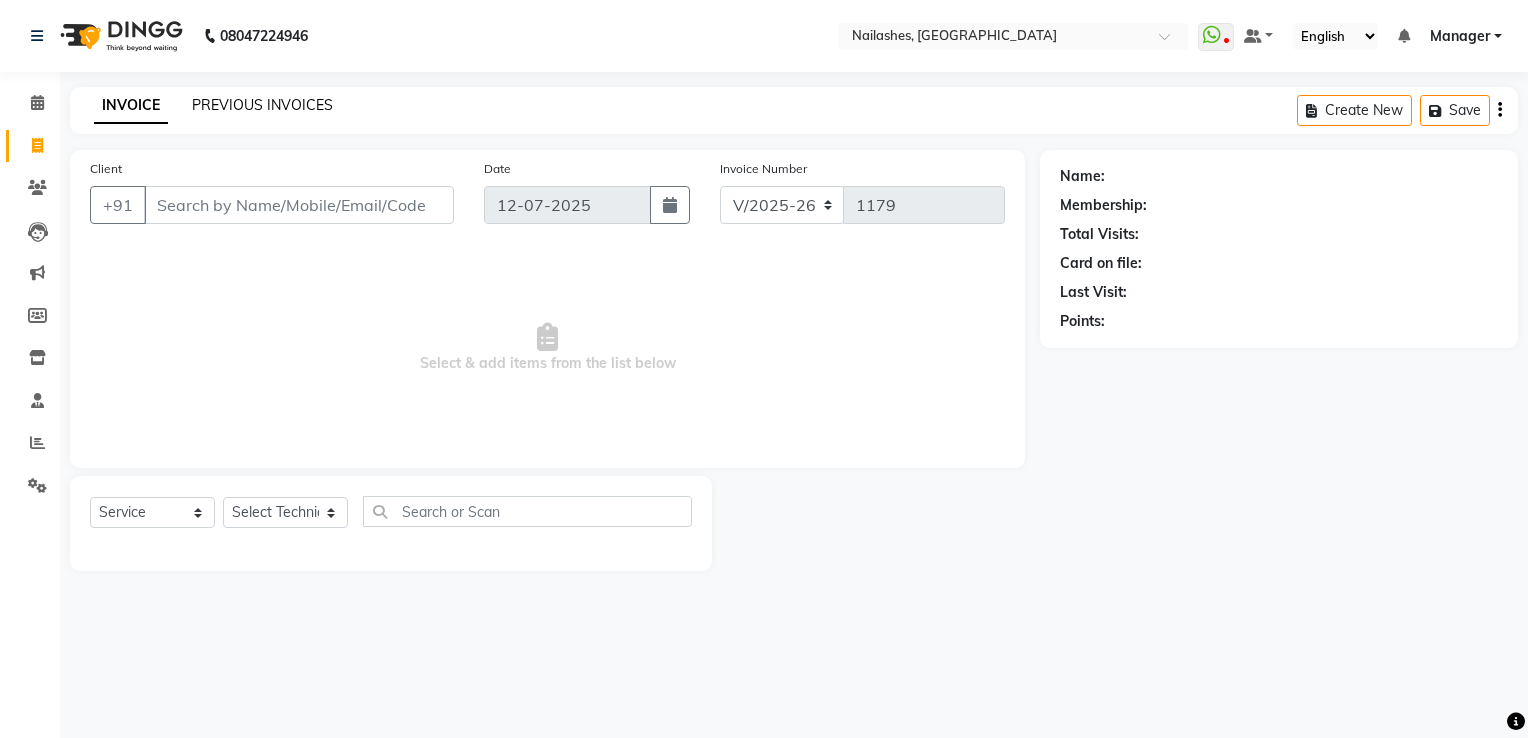 click on "PREVIOUS INVOICES" 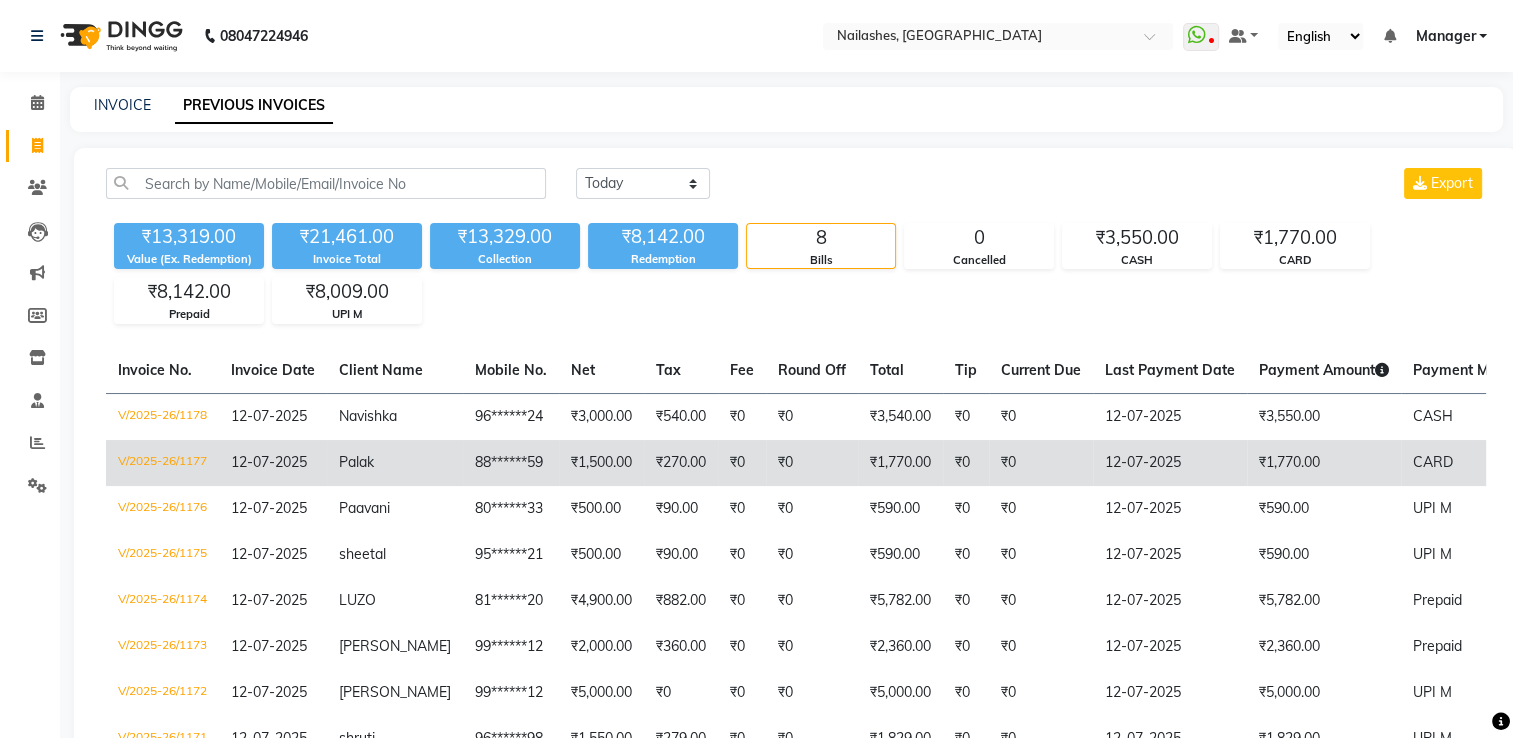 scroll, scrollTop: 148, scrollLeft: 0, axis: vertical 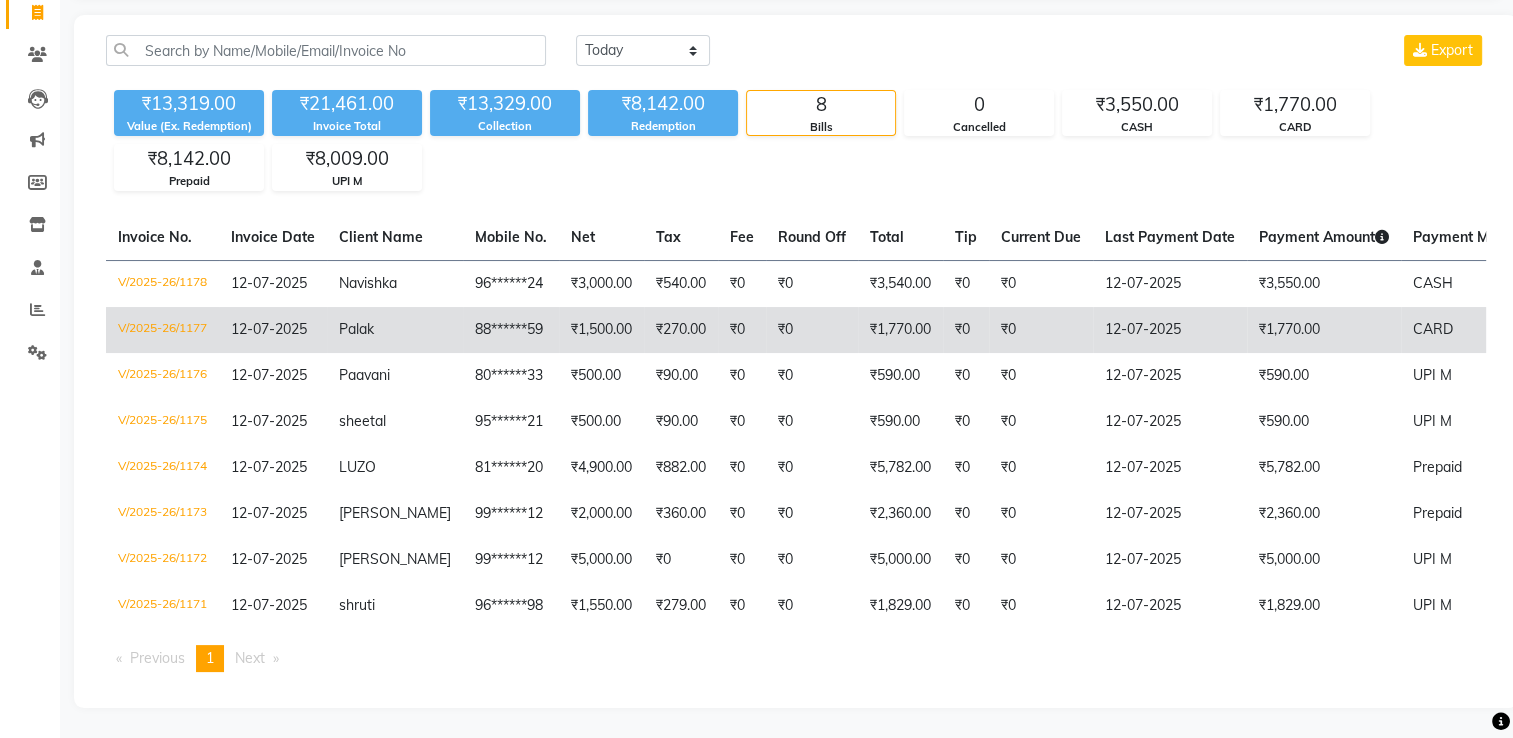click on "99******12" 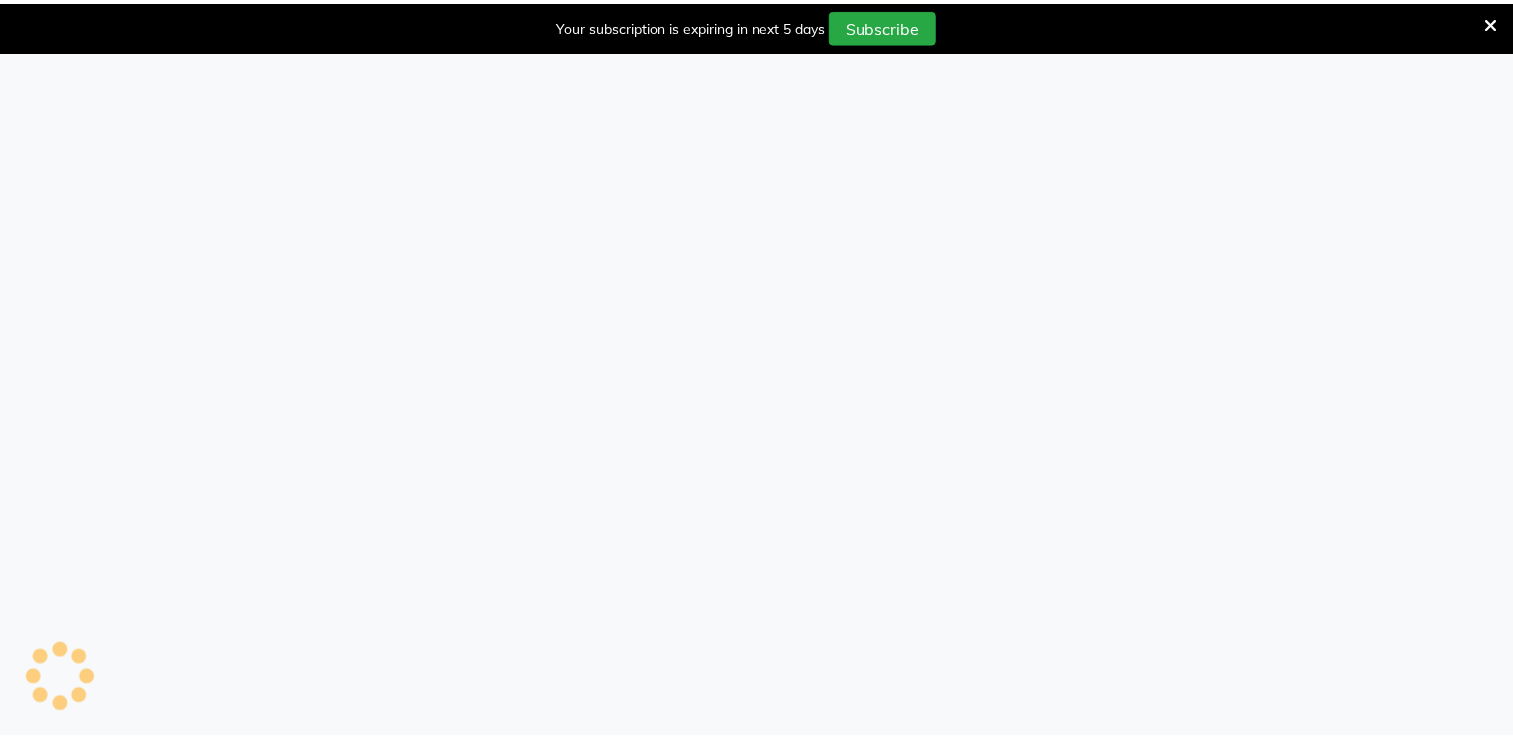 scroll, scrollTop: 0, scrollLeft: 0, axis: both 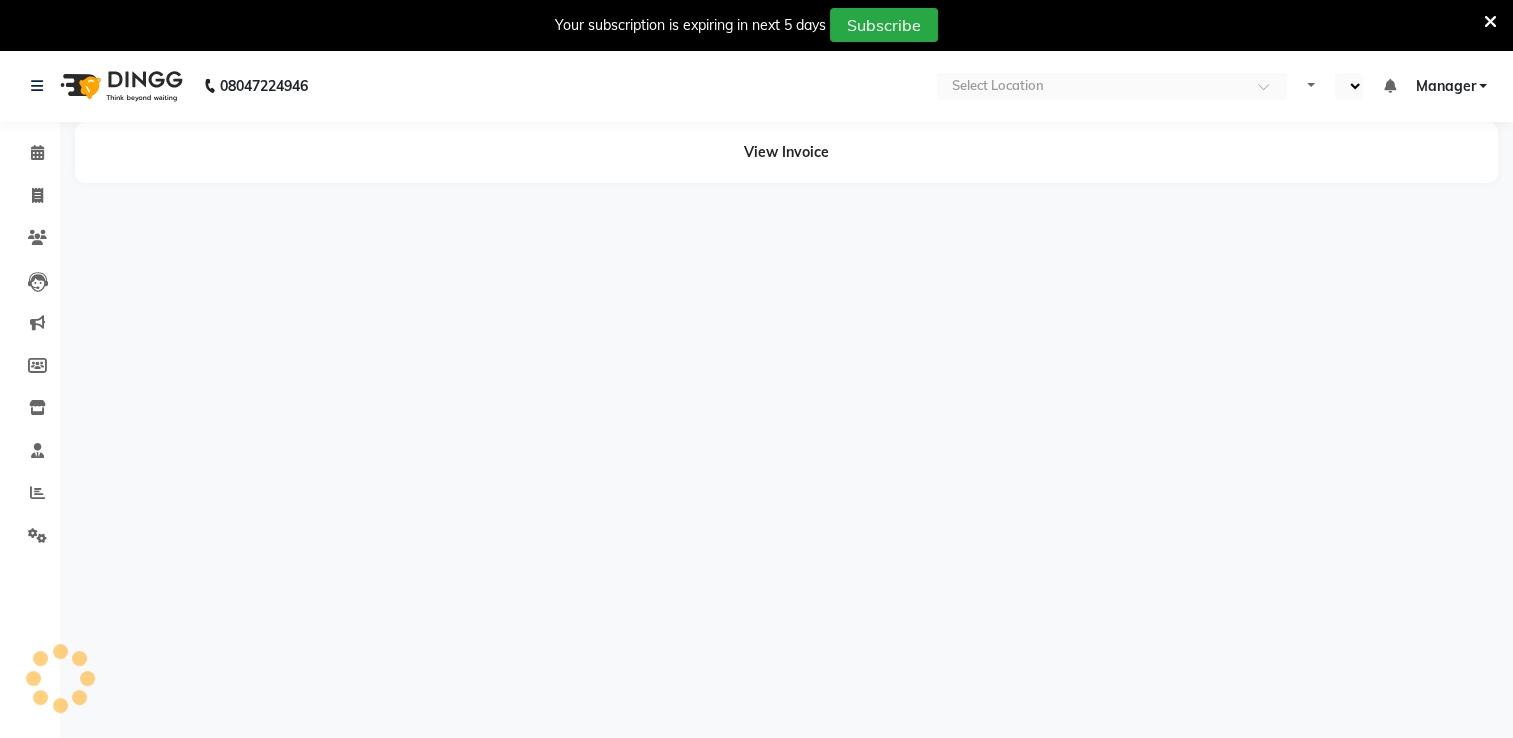 select on "en" 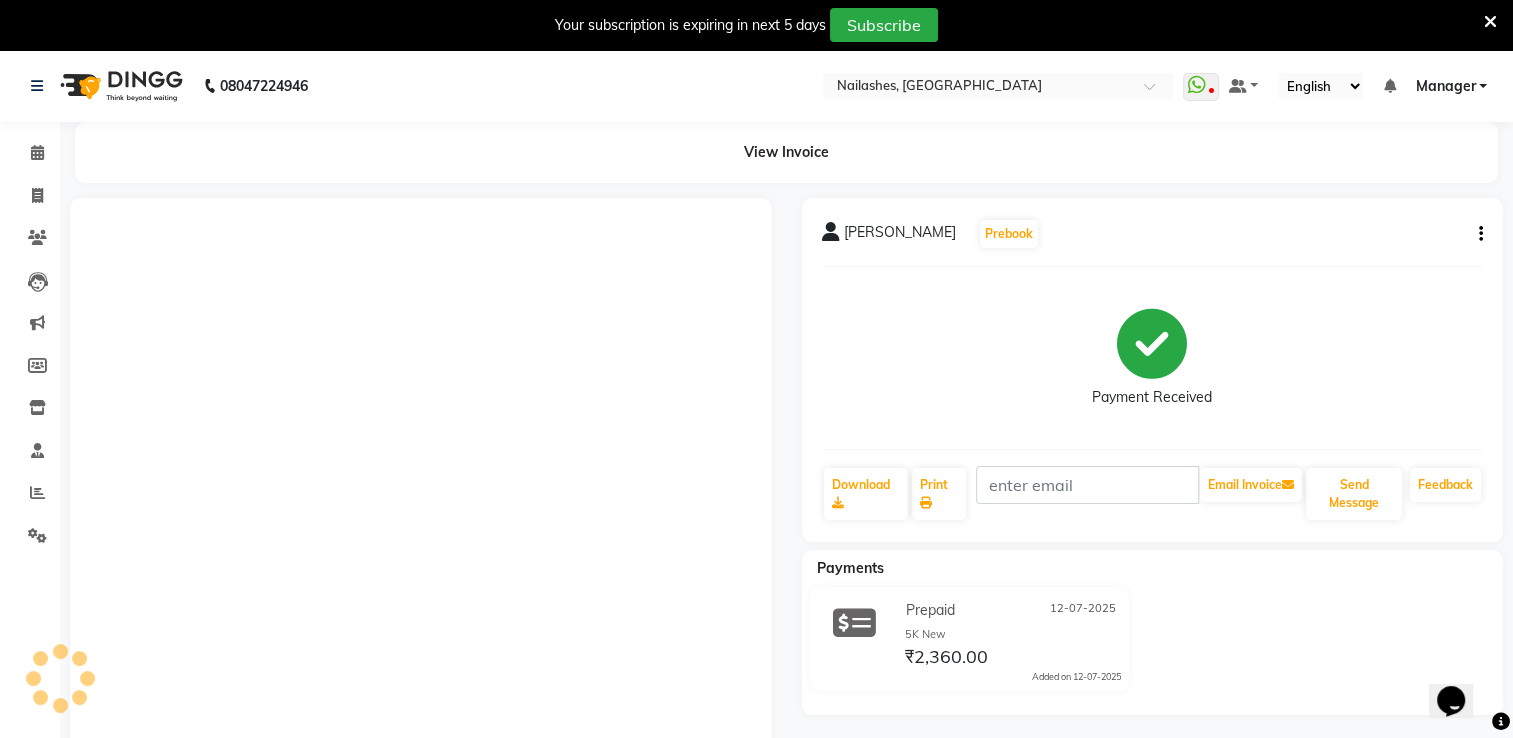 scroll, scrollTop: 0, scrollLeft: 0, axis: both 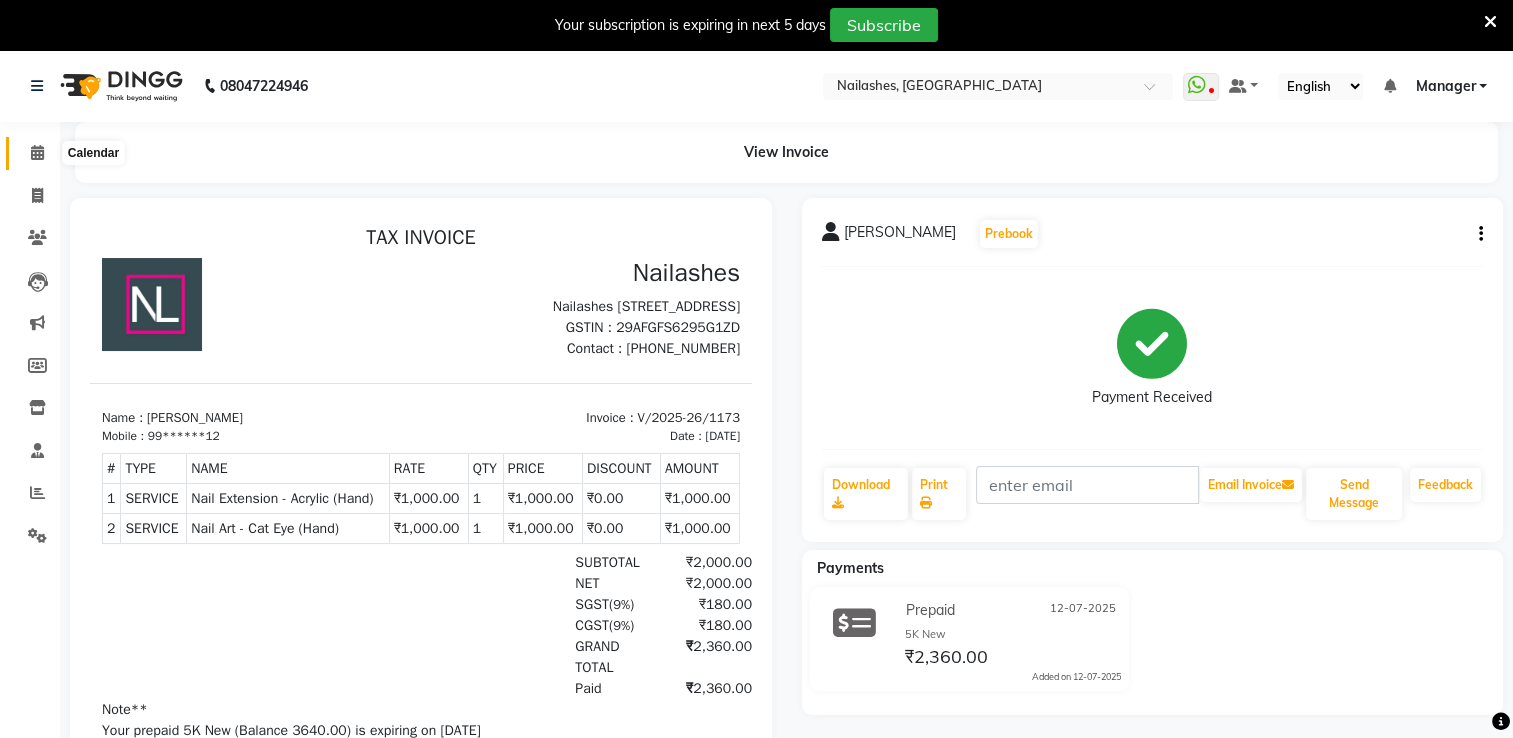 click 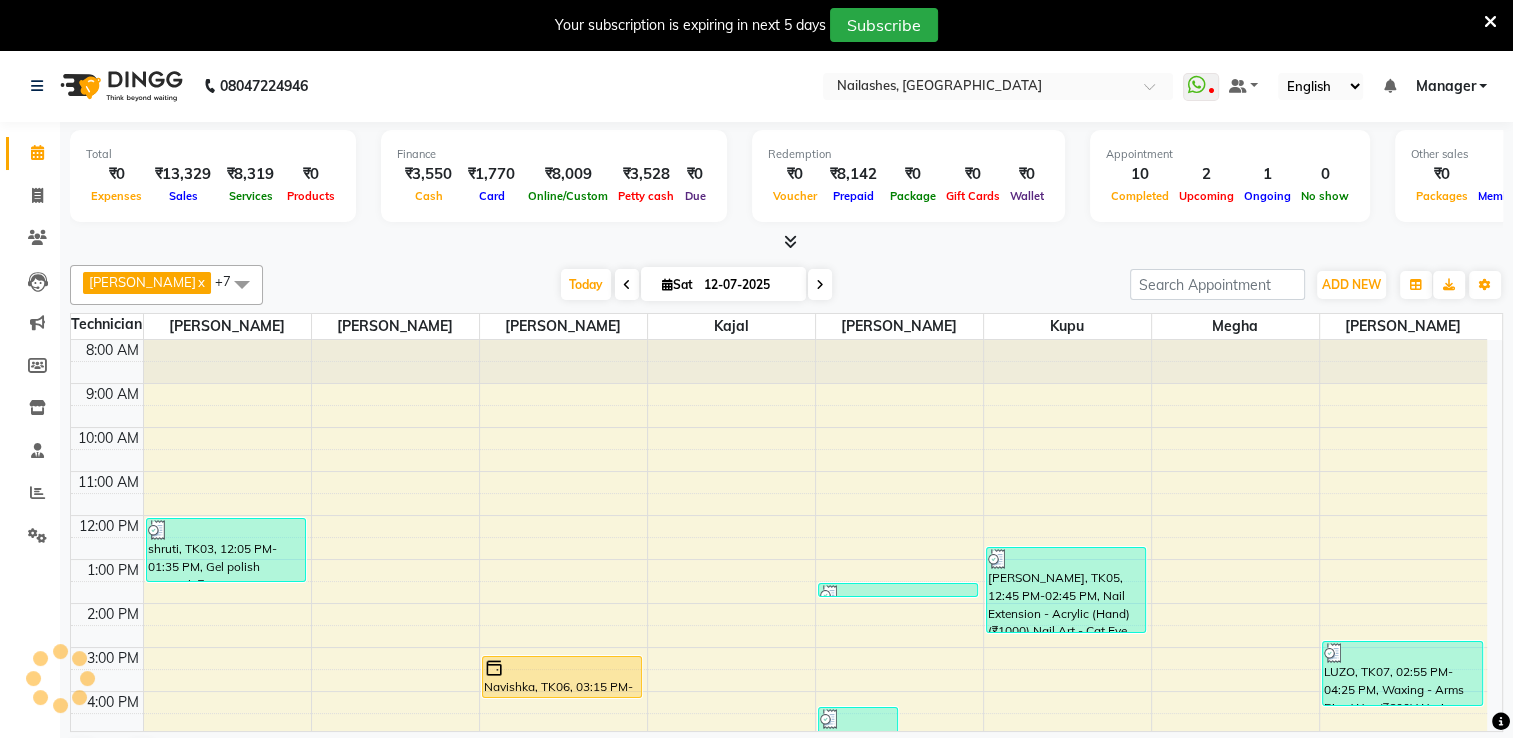 scroll, scrollTop: 175, scrollLeft: 0, axis: vertical 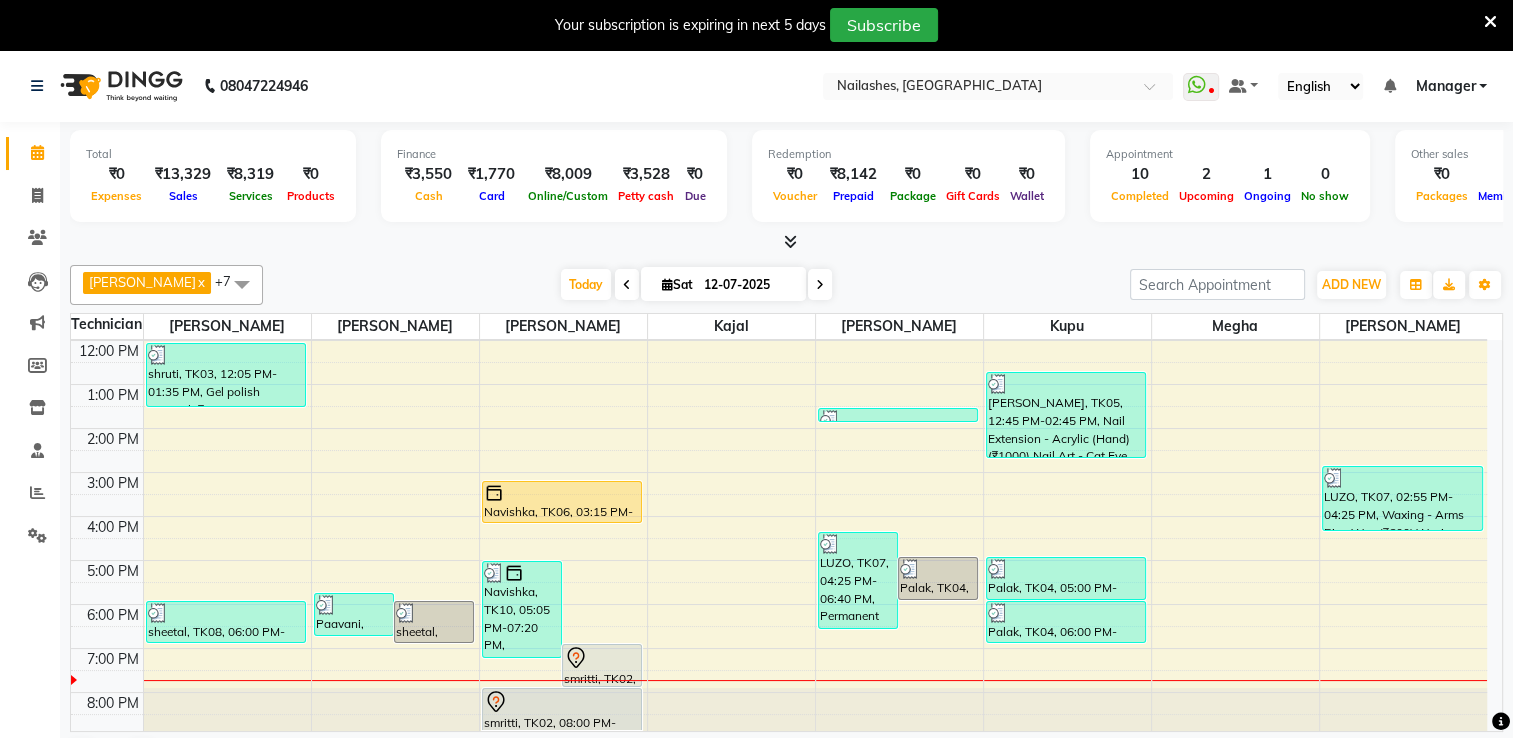 click at bounding box center [786, 242] 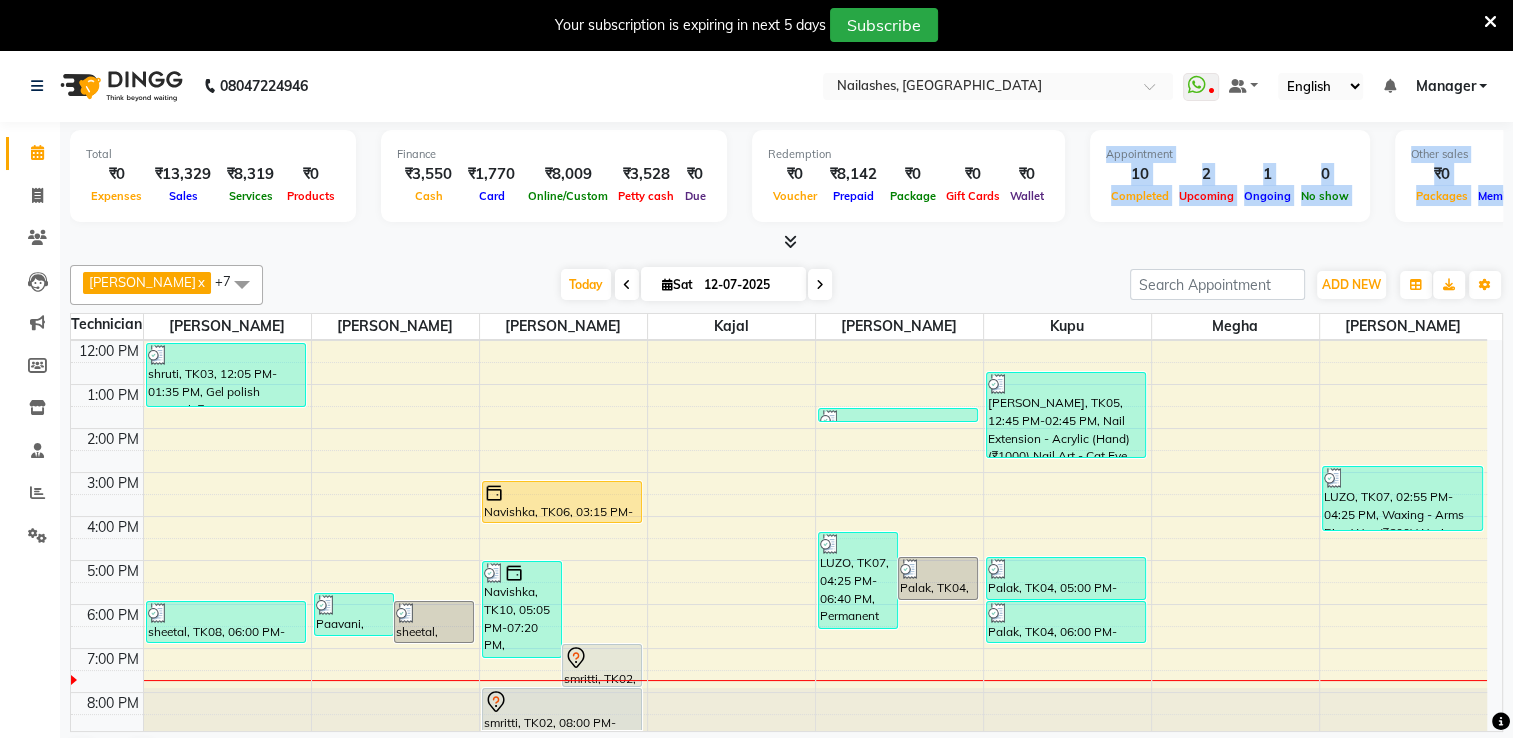 drag, startPoint x: 804, startPoint y: 226, endPoint x: 792, endPoint y: 244, distance: 21.633308 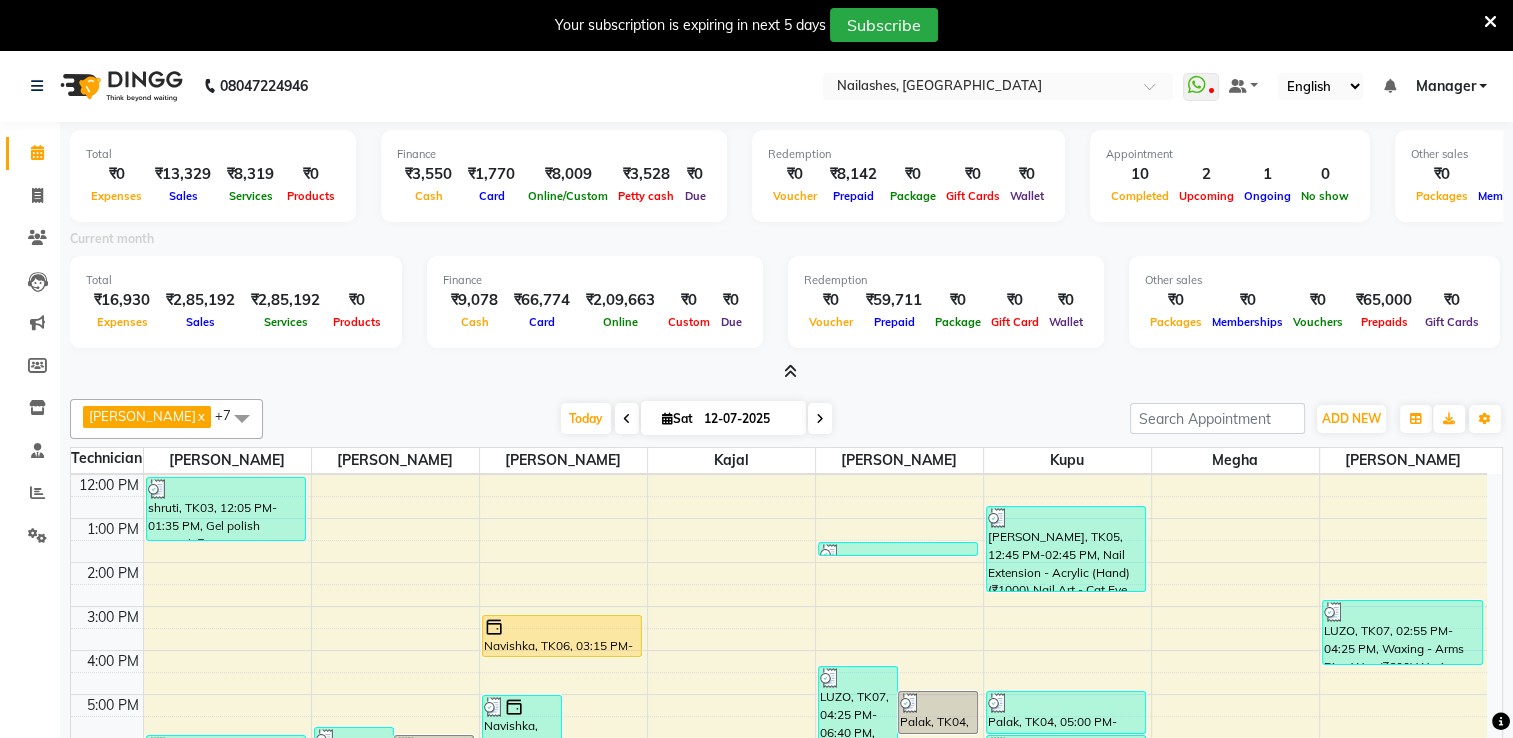 click on "Current month" at bounding box center [786, 242] 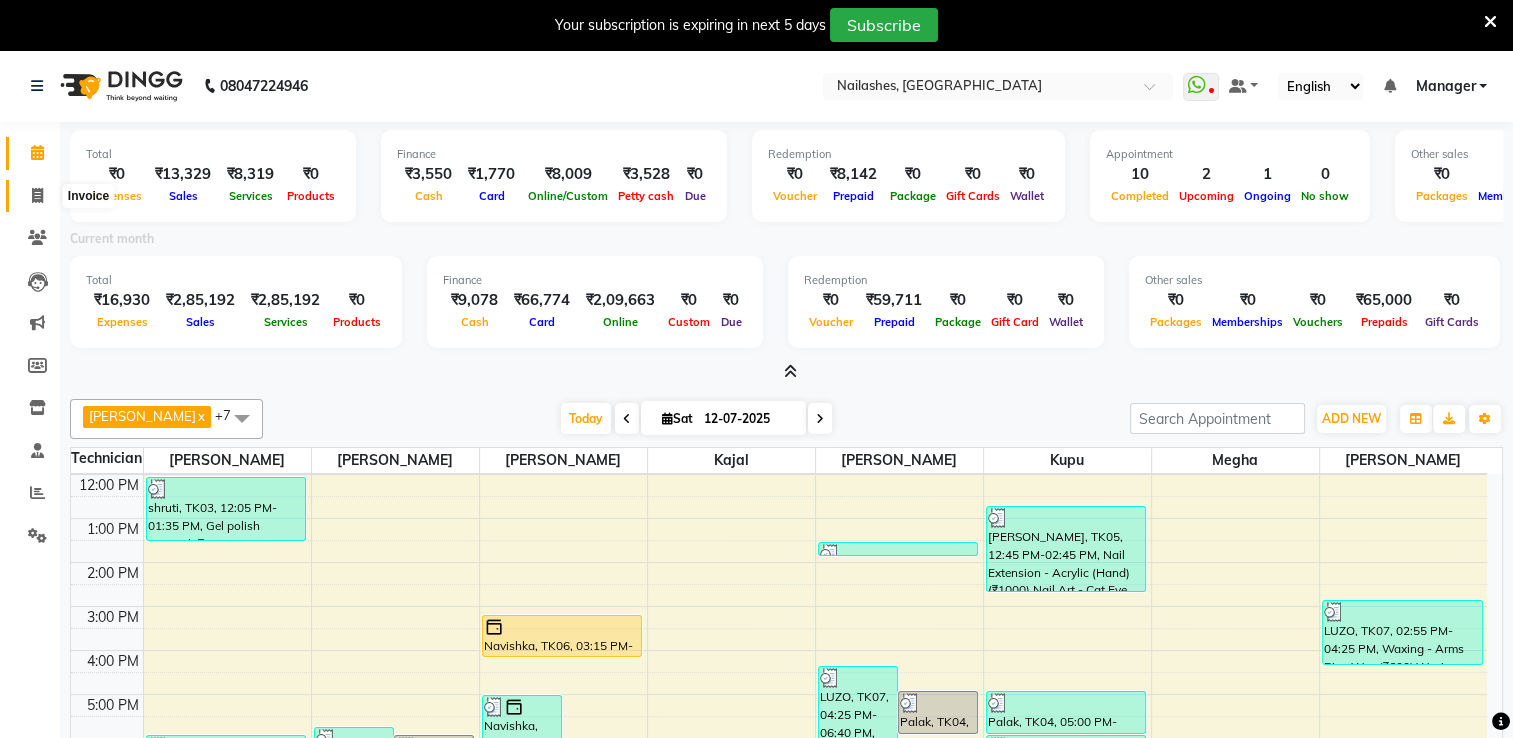 click 